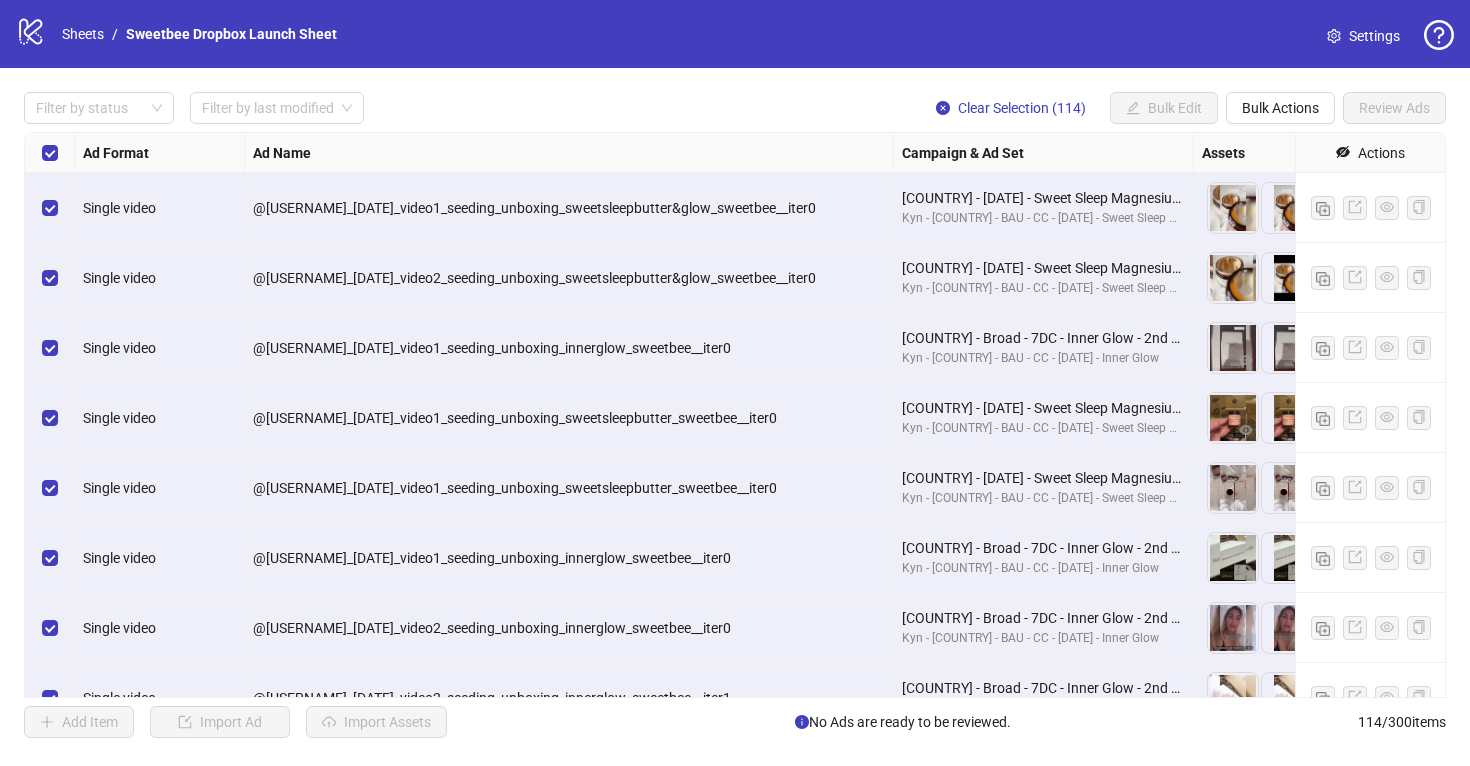 scroll, scrollTop: 0, scrollLeft: 0, axis: both 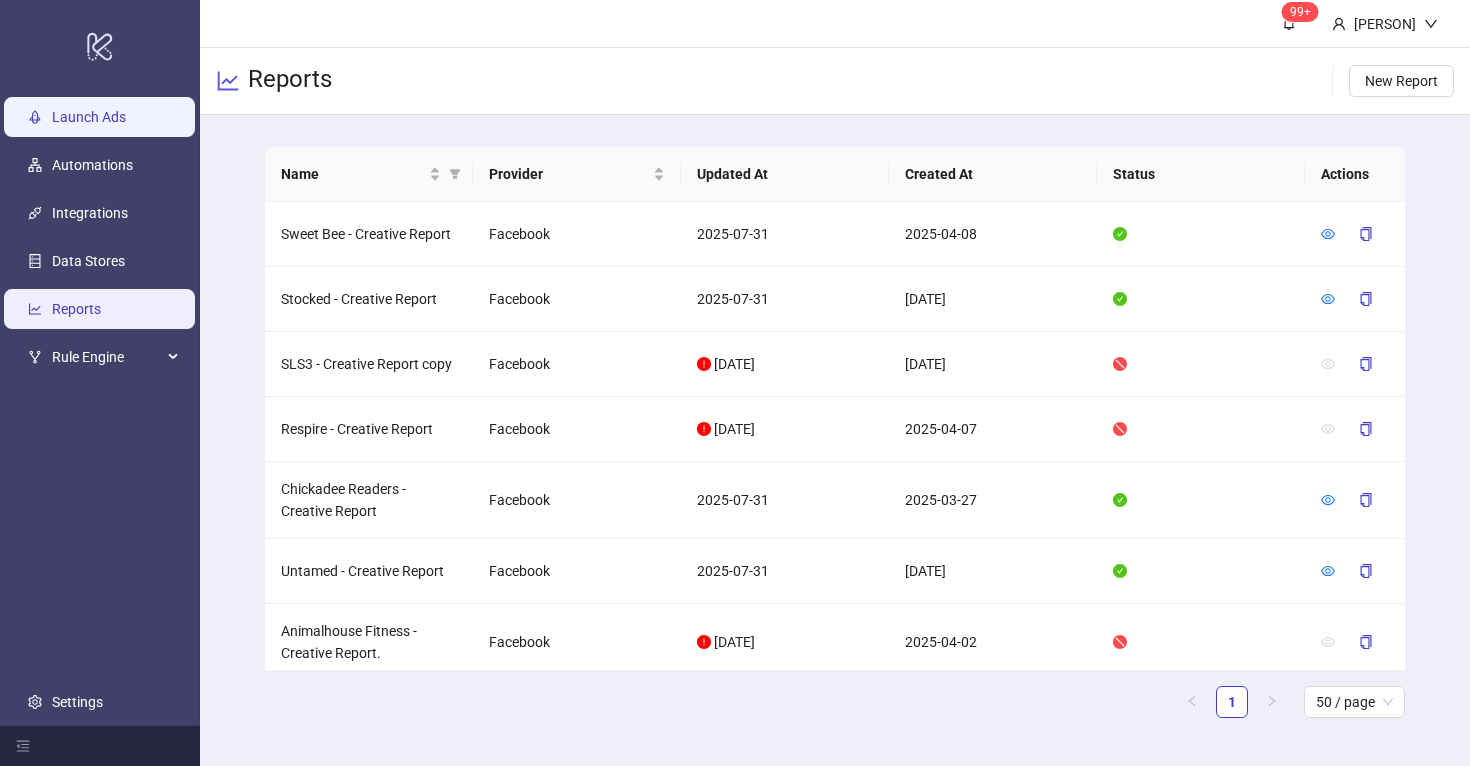 click on "Launch Ads" at bounding box center (89, 117) 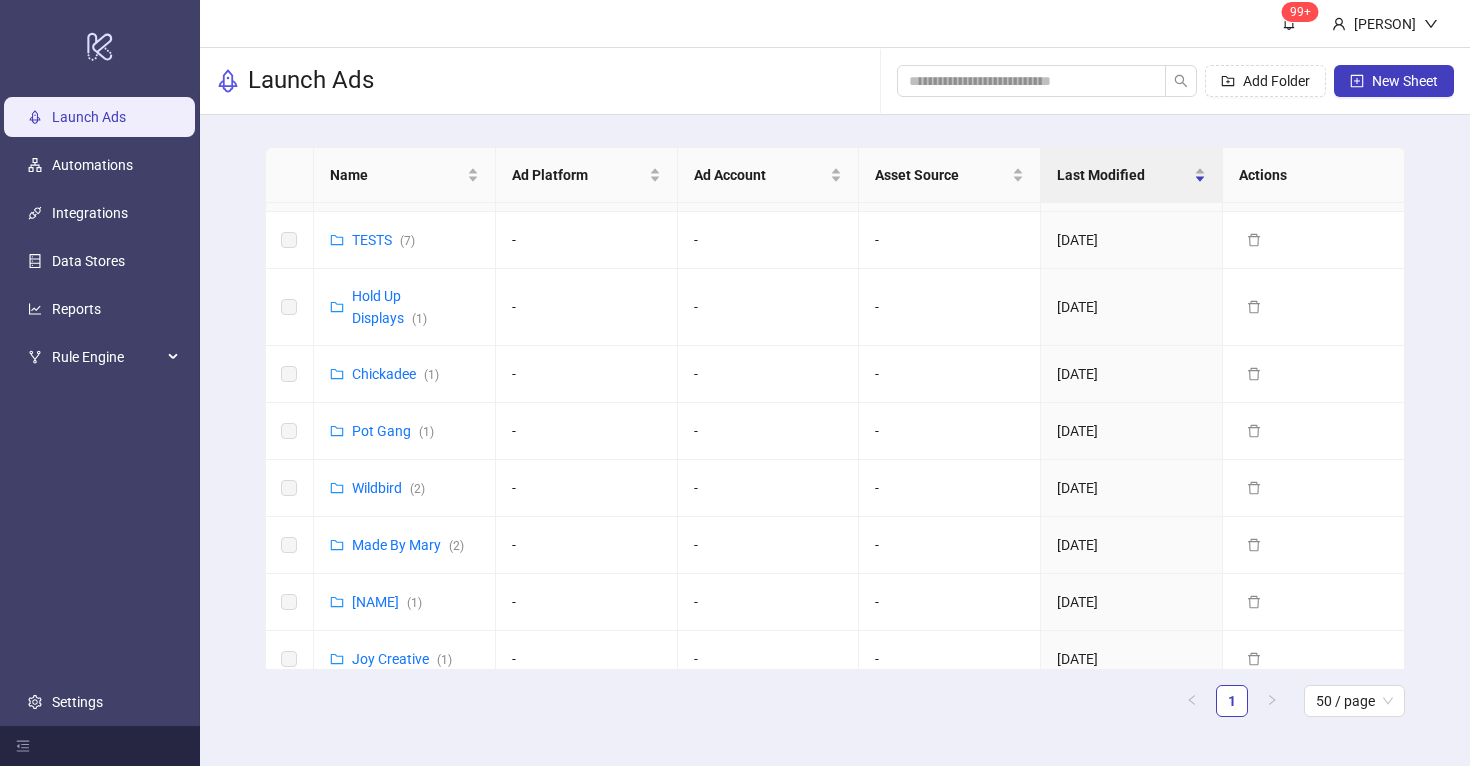 scroll, scrollTop: 449, scrollLeft: 0, axis: vertical 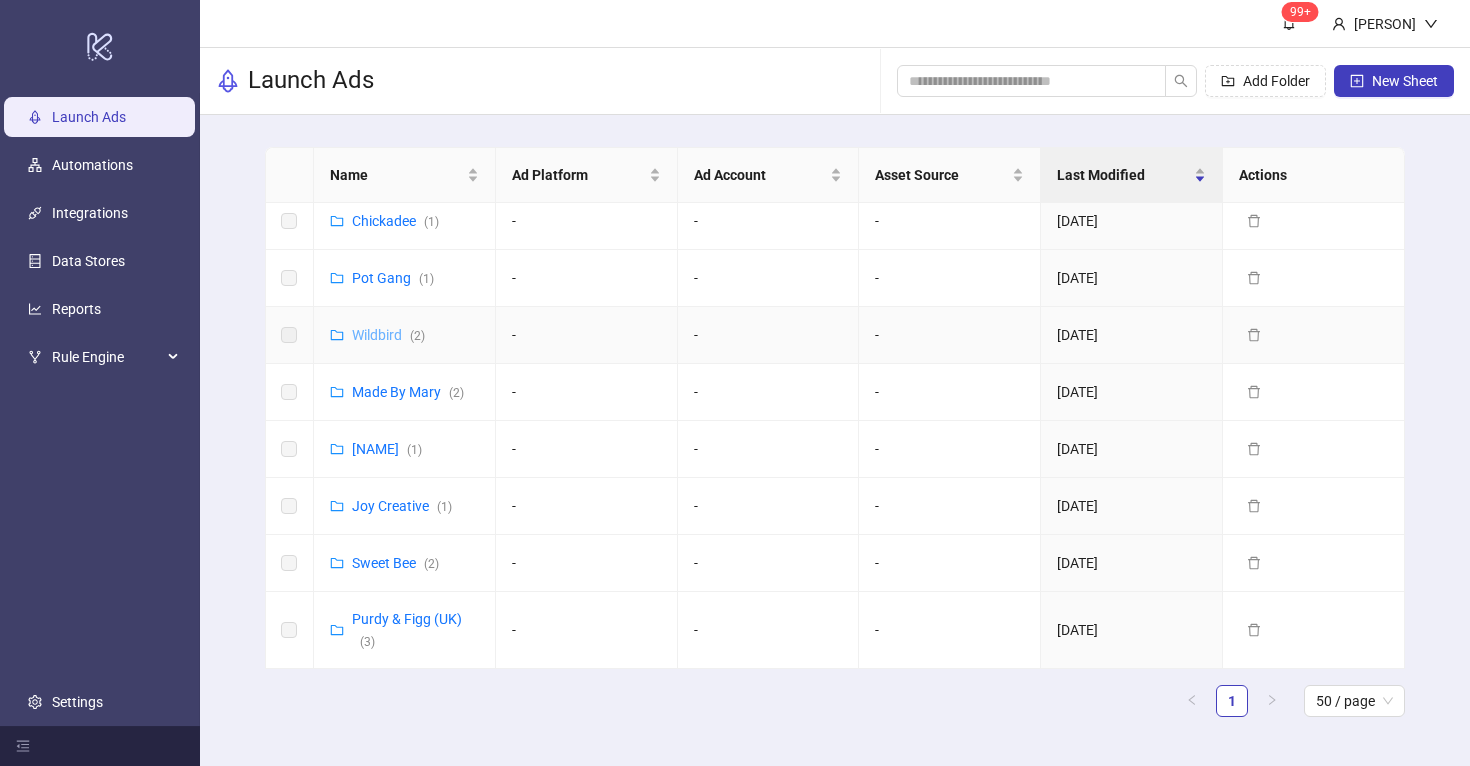 click on "Wildbird ( 2 )" at bounding box center (388, 335) 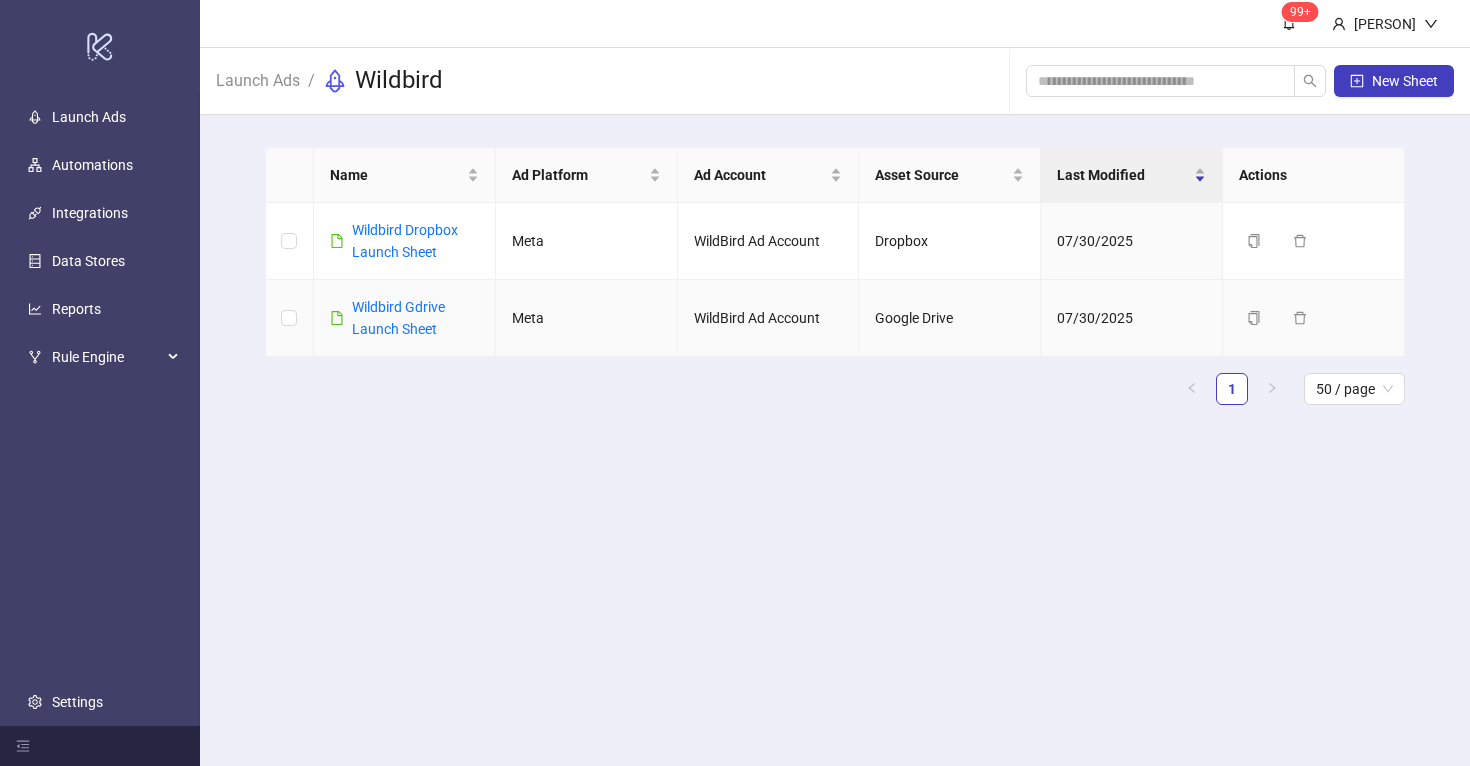 scroll, scrollTop: 0, scrollLeft: 0, axis: both 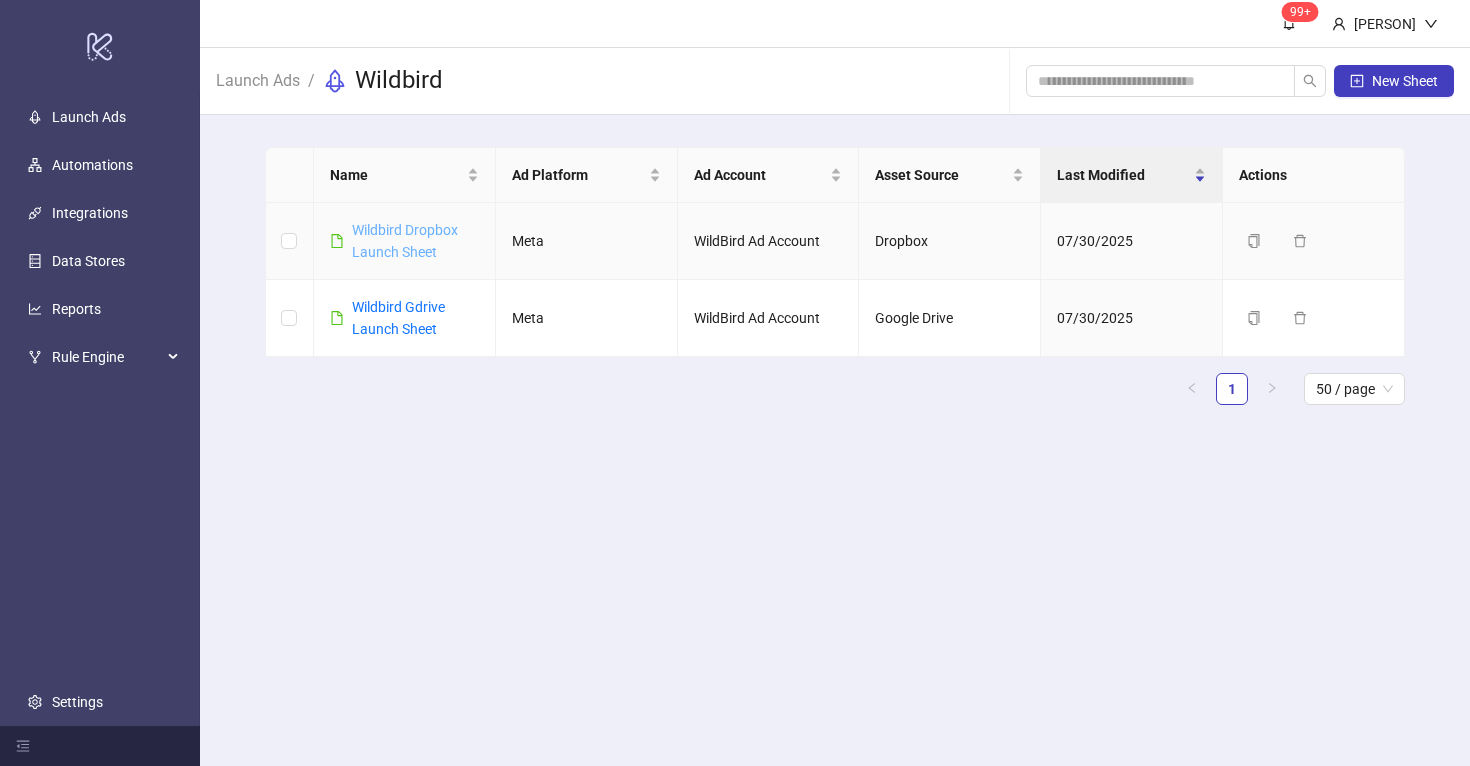 click on "Wildbird Dropbox Launch Sheet" at bounding box center (405, 241) 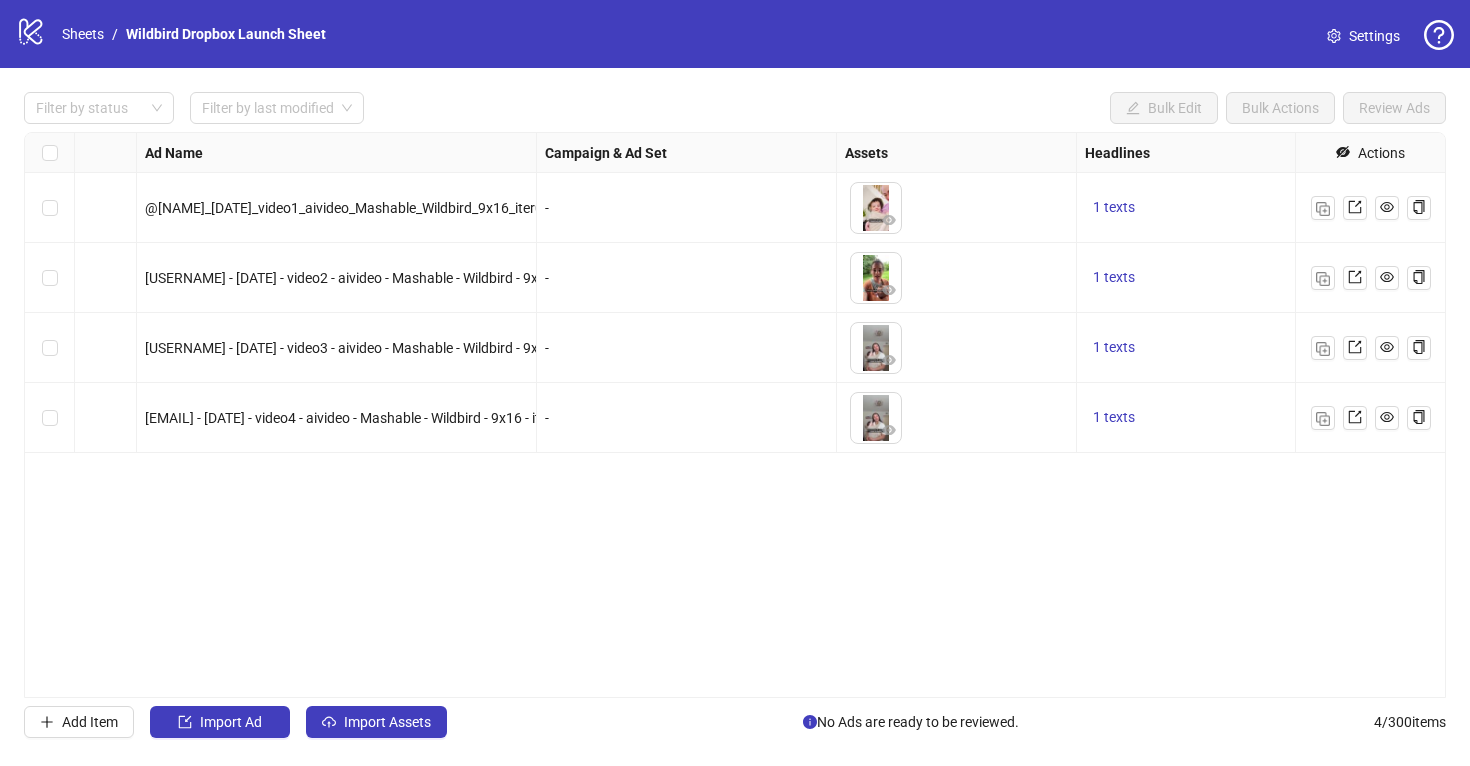 scroll, scrollTop: 0, scrollLeft: 118, axis: horizontal 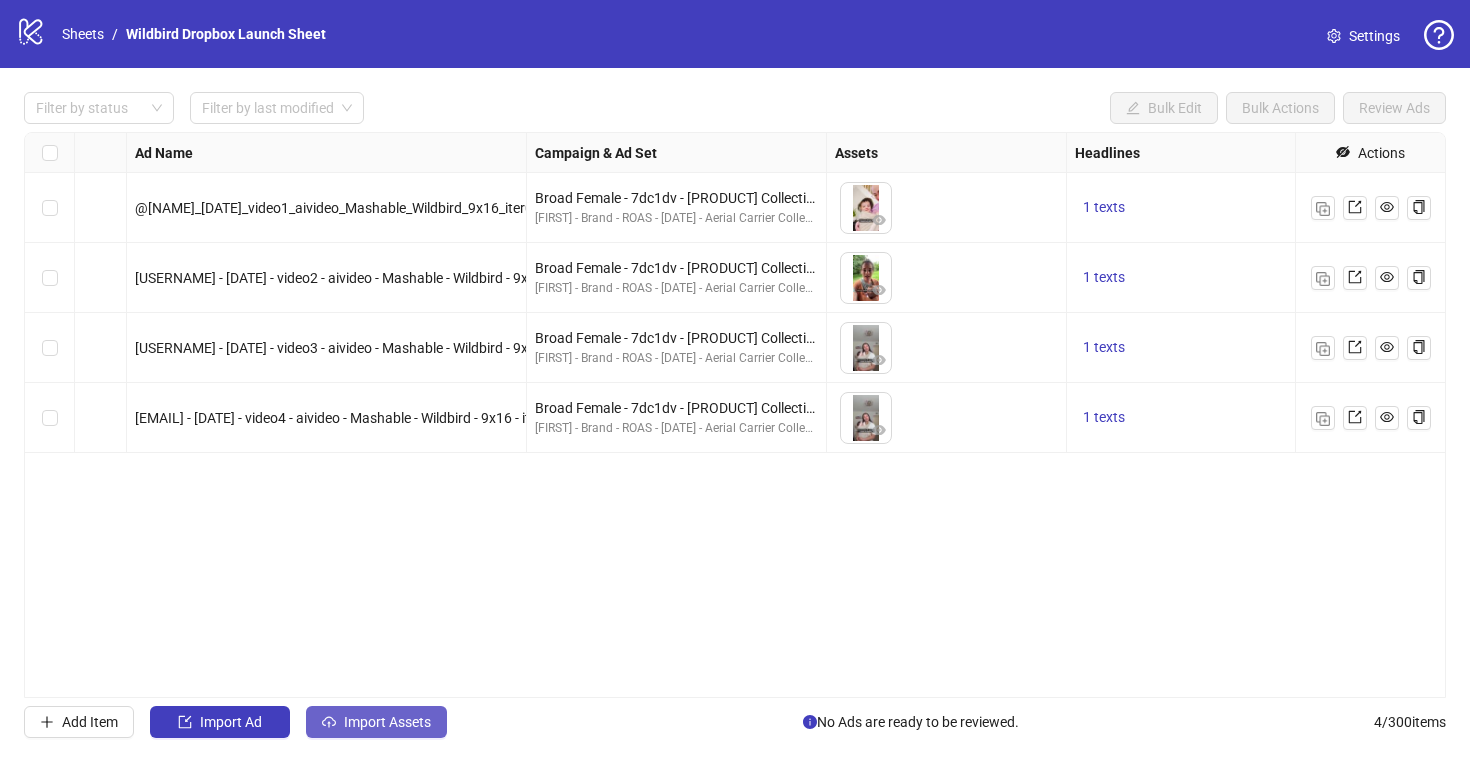 click on "Import Assets" at bounding box center [376, 722] 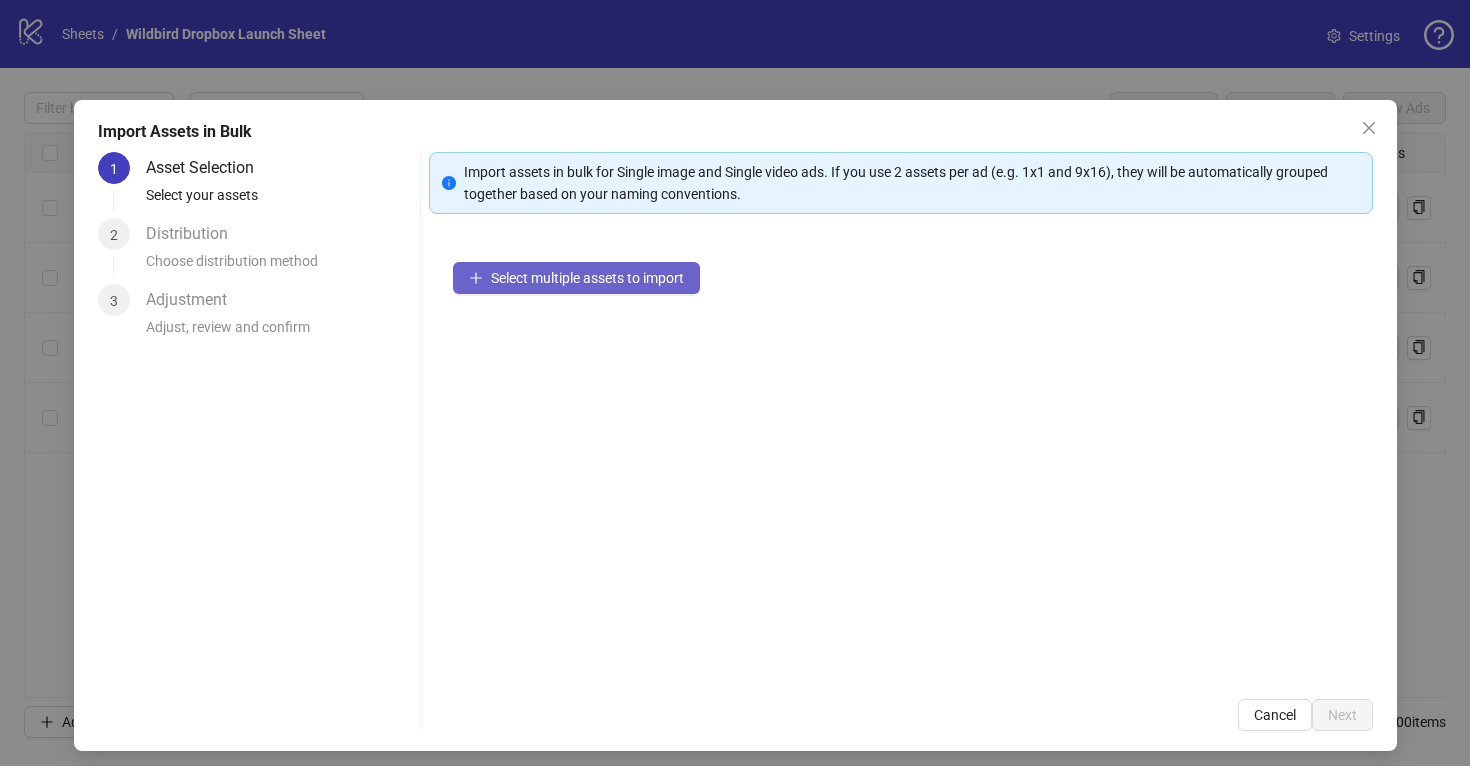 click on "Select multiple assets to import" at bounding box center (587, 278) 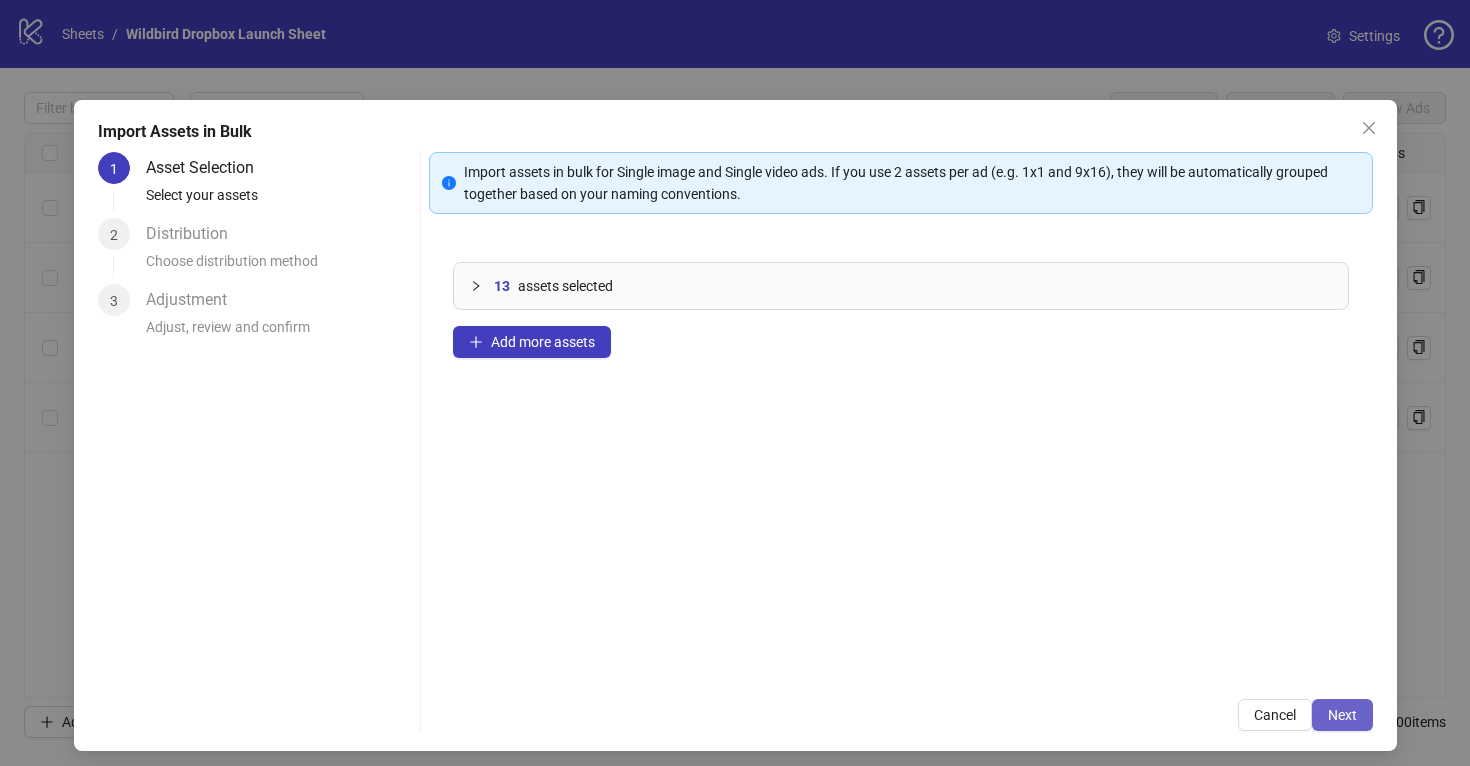 click on "Next" at bounding box center (1342, 715) 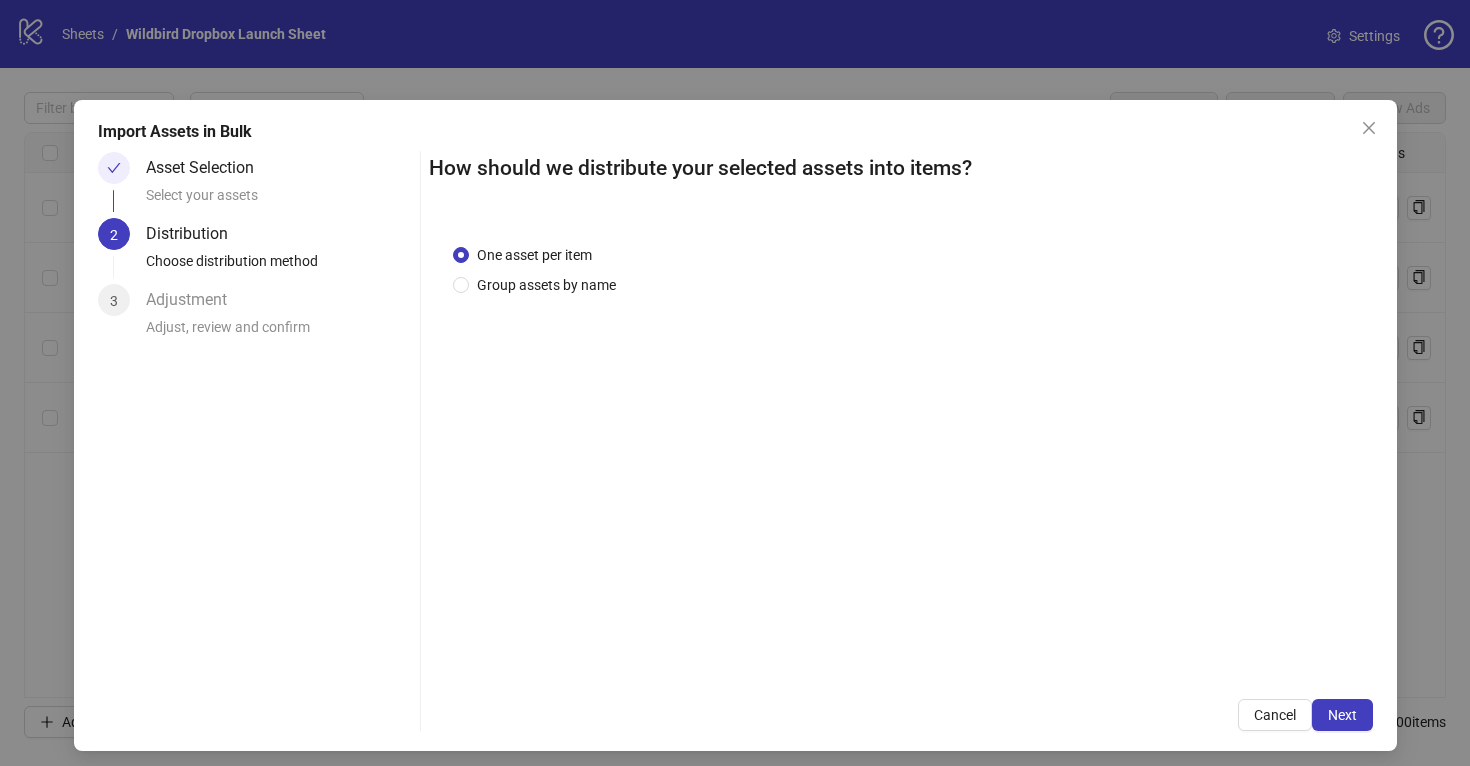 click on "Next" at bounding box center (1342, 715) 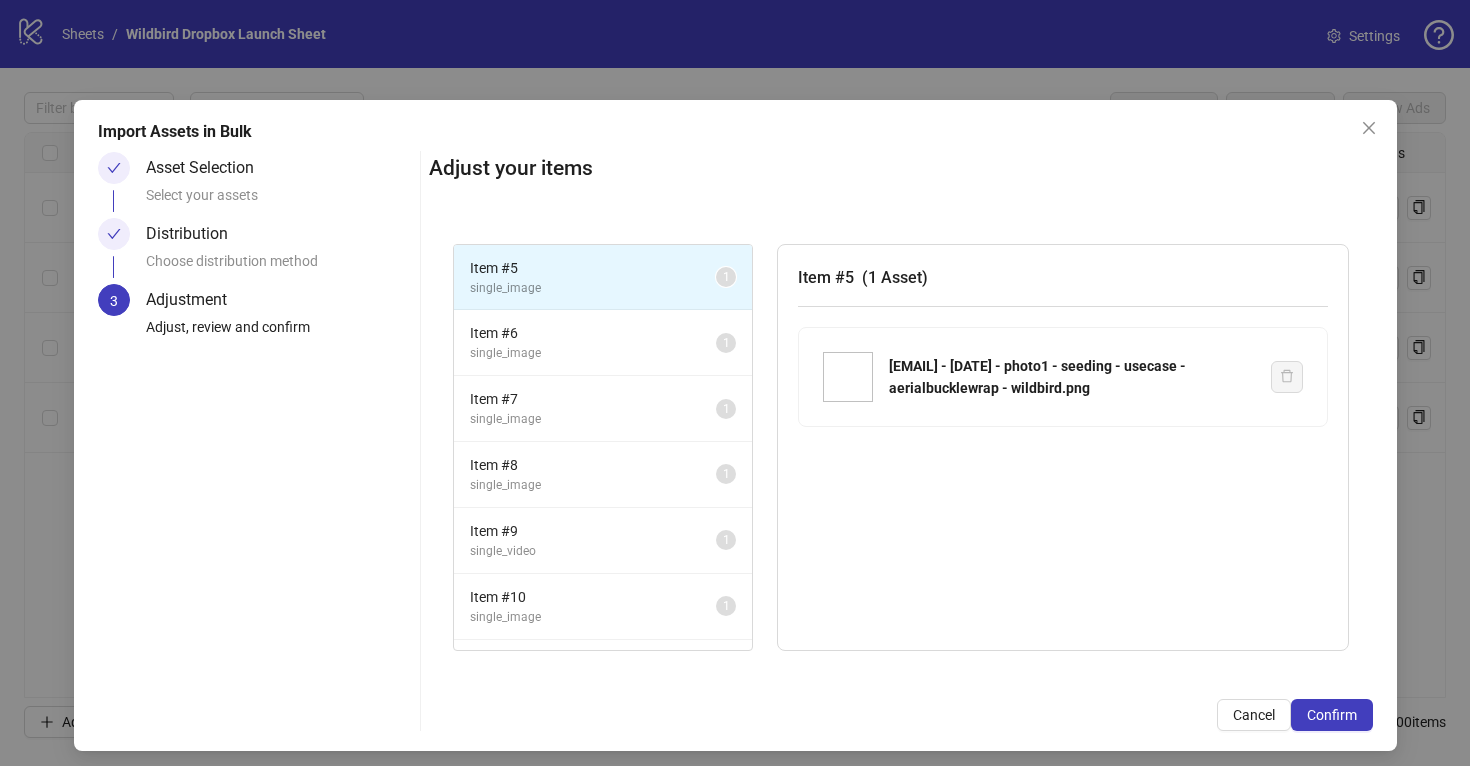 click on "Confirm" at bounding box center [1332, 715] 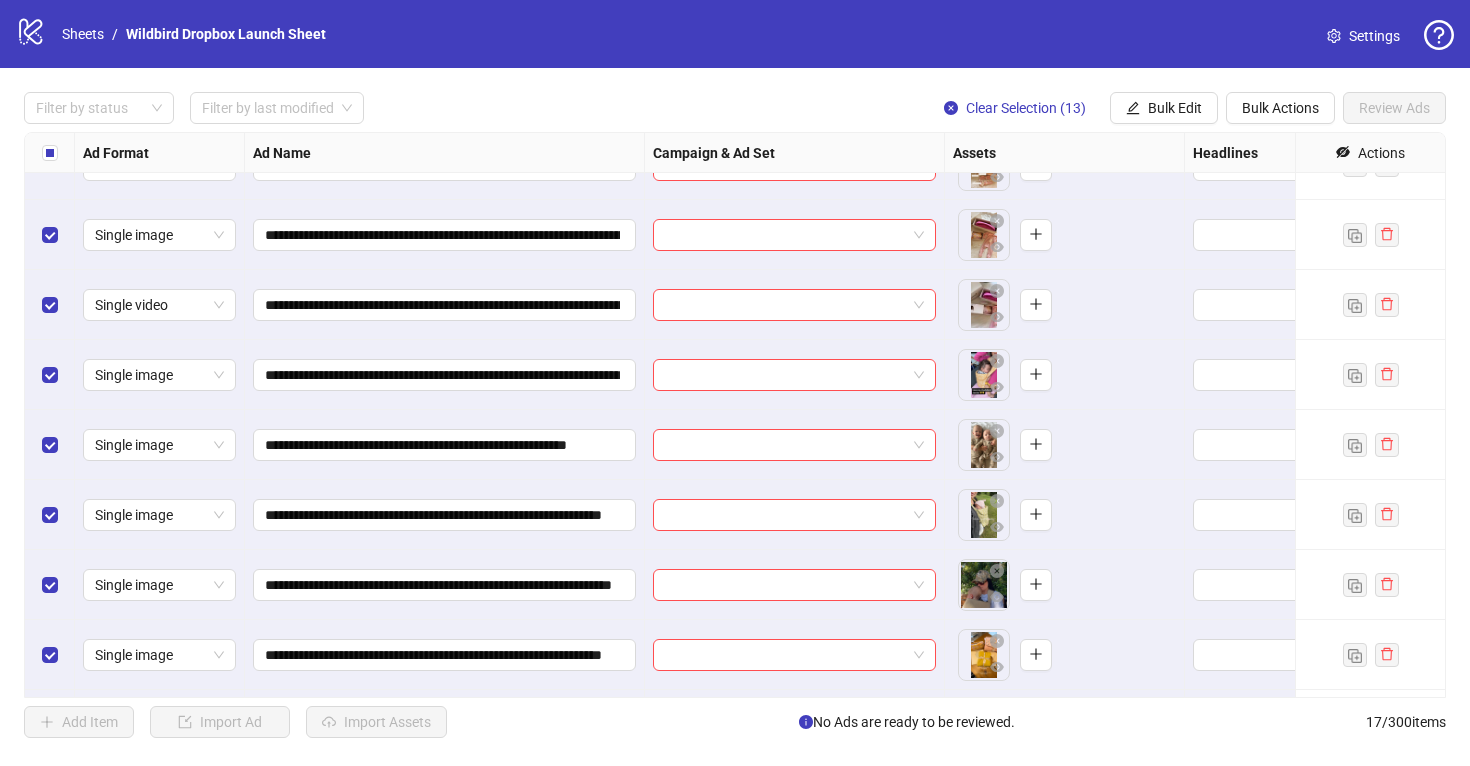 scroll, scrollTop: 464, scrollLeft: 0, axis: vertical 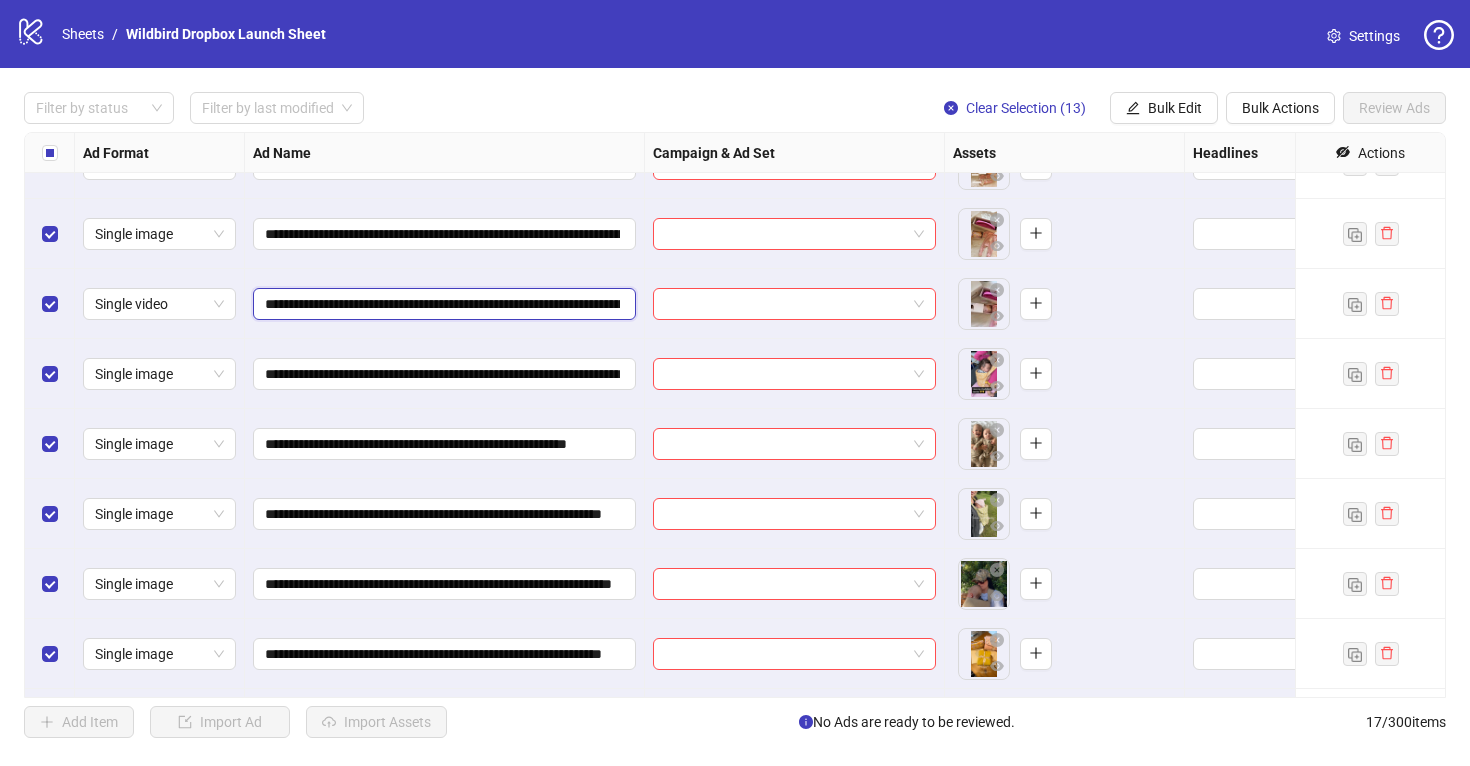 click on "**********" at bounding box center (442, 304) 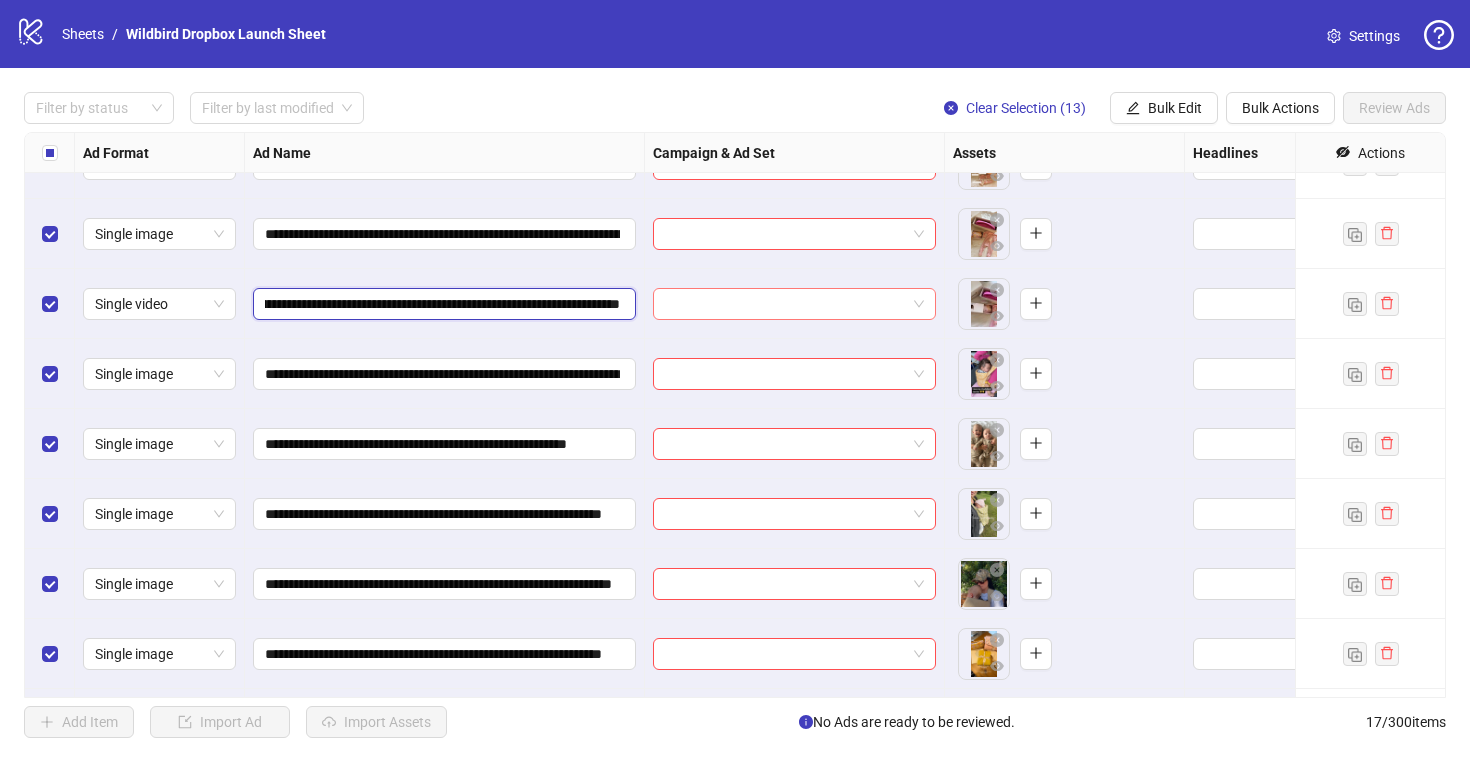 scroll, scrollTop: 0, scrollLeft: 227, axis: horizontal 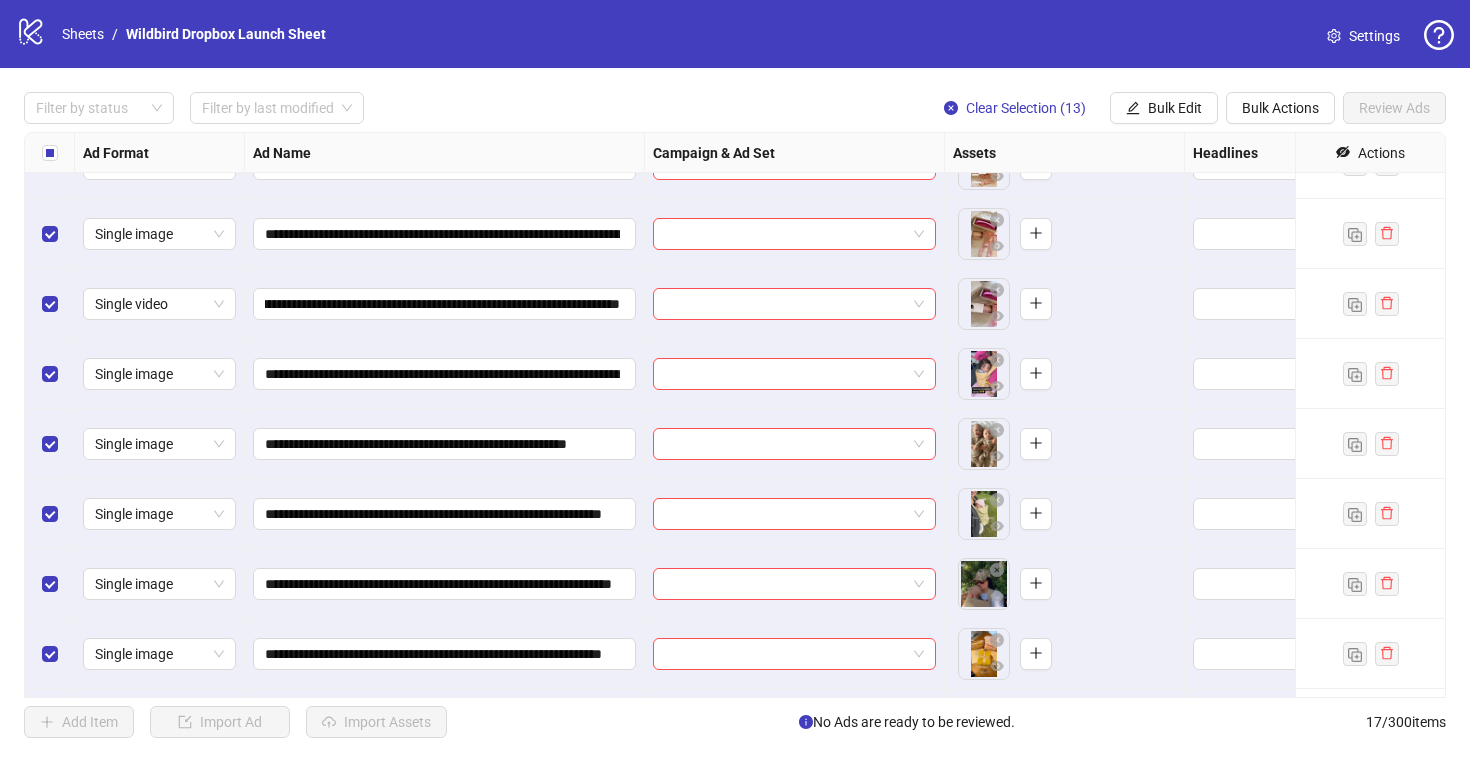 click on "**********" at bounding box center (445, 374) 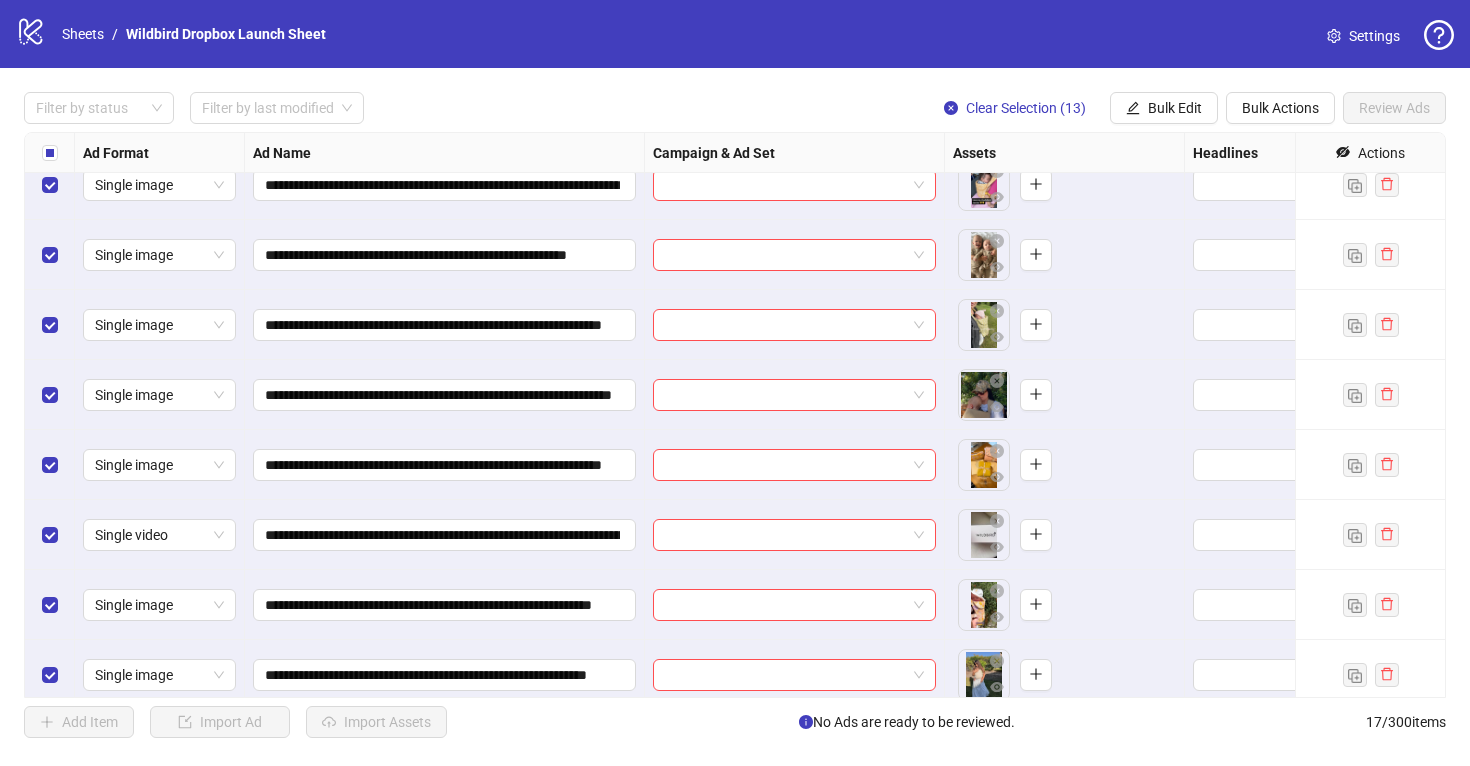 scroll, scrollTop: 666, scrollLeft: 0, axis: vertical 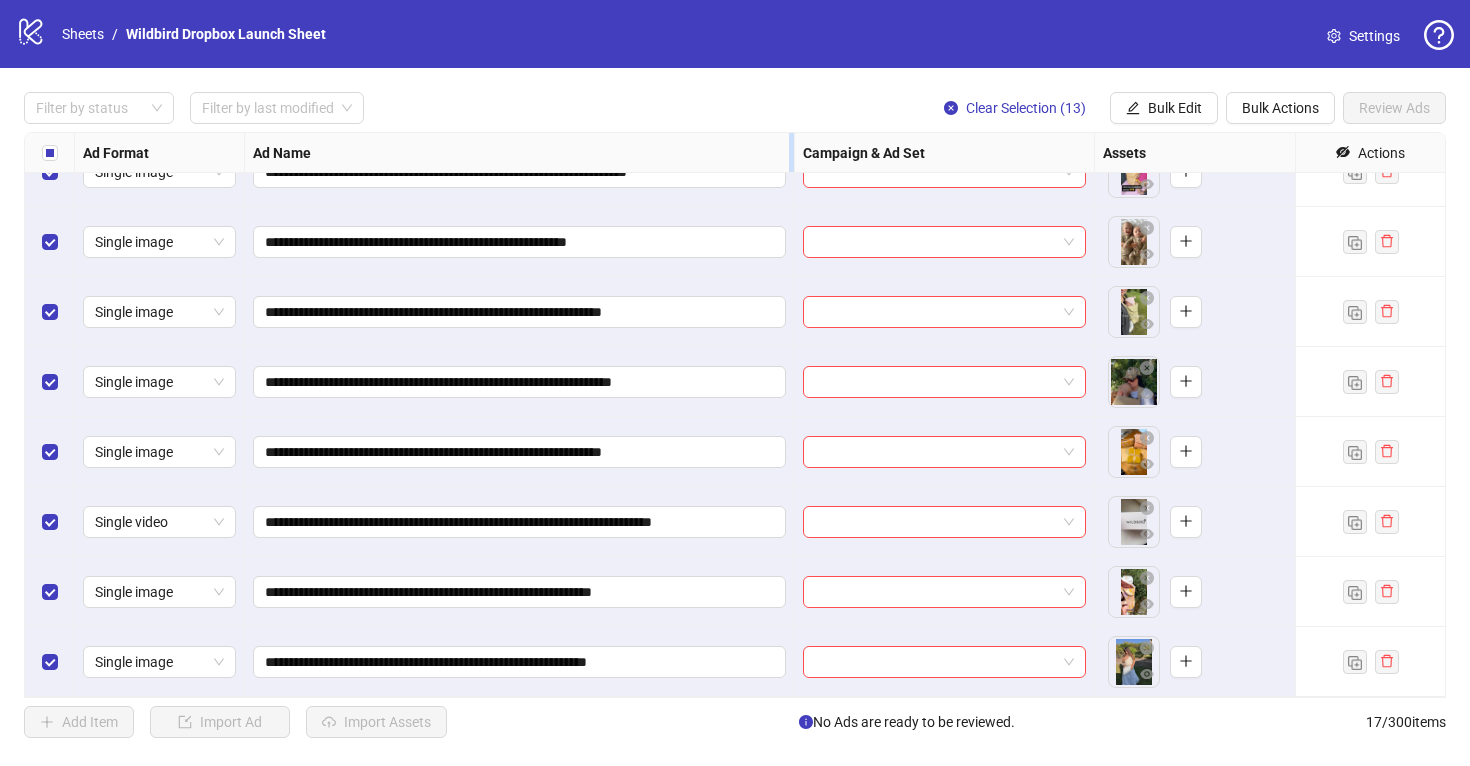drag, startPoint x: 643, startPoint y: 147, endPoint x: 839, endPoint y: 147, distance: 196 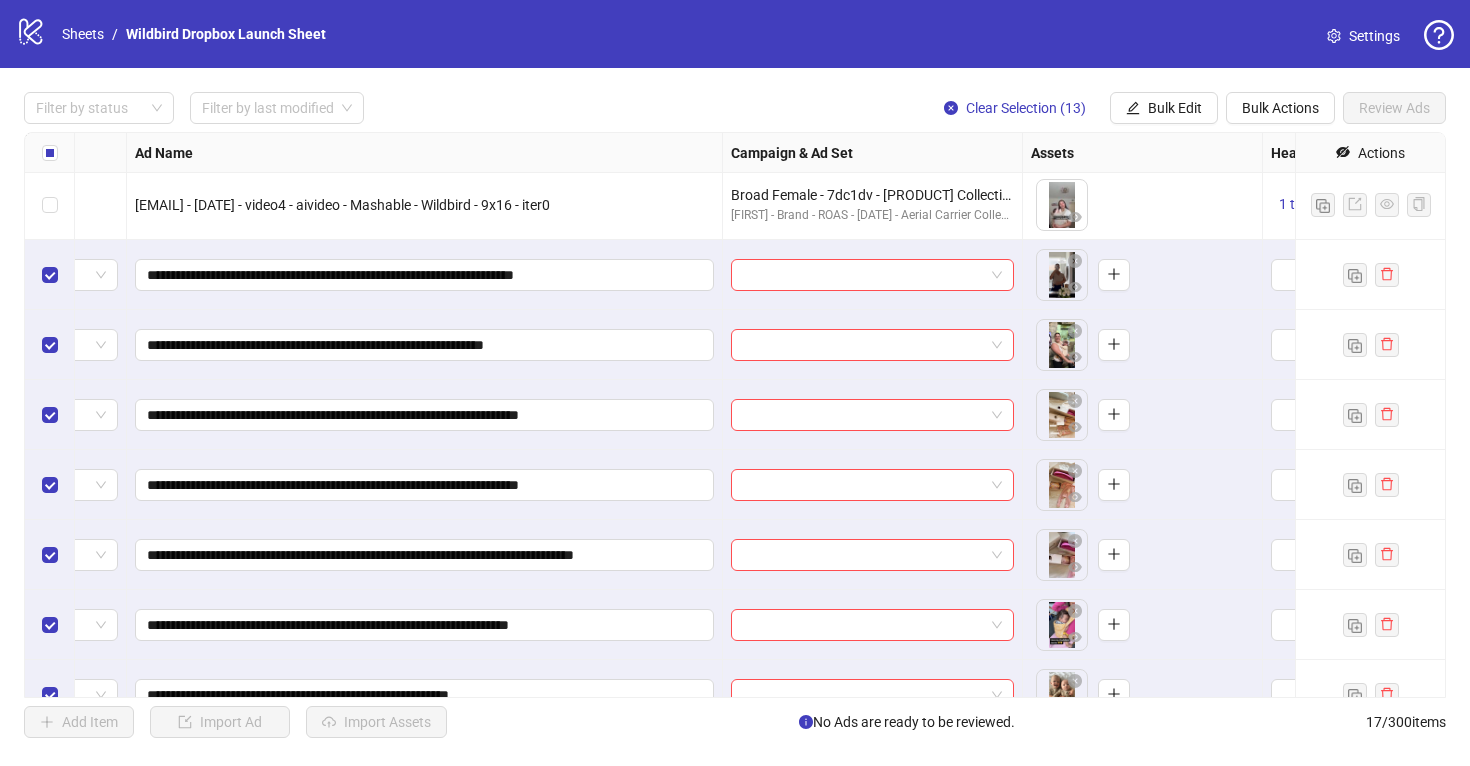 scroll, scrollTop: 213, scrollLeft: 120, axis: both 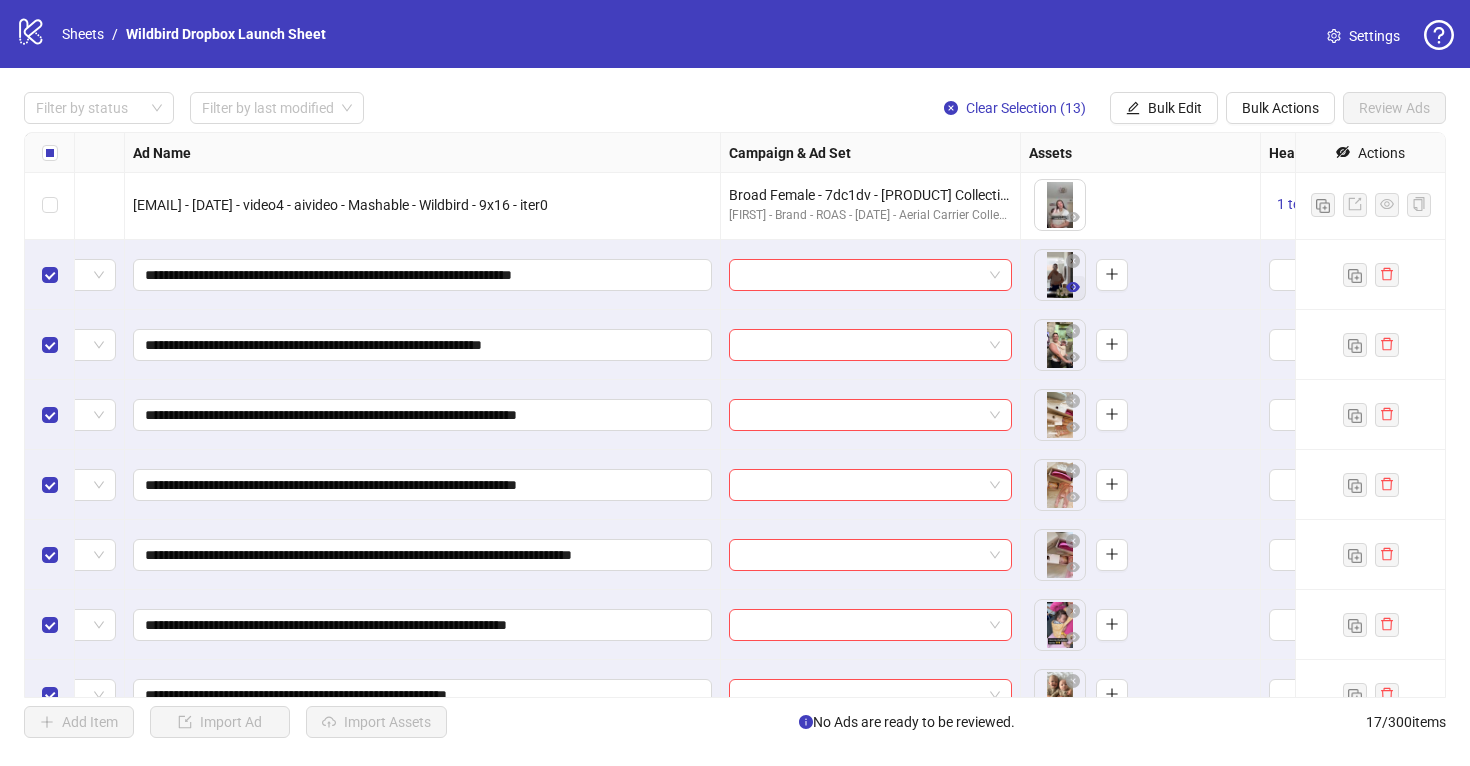 click 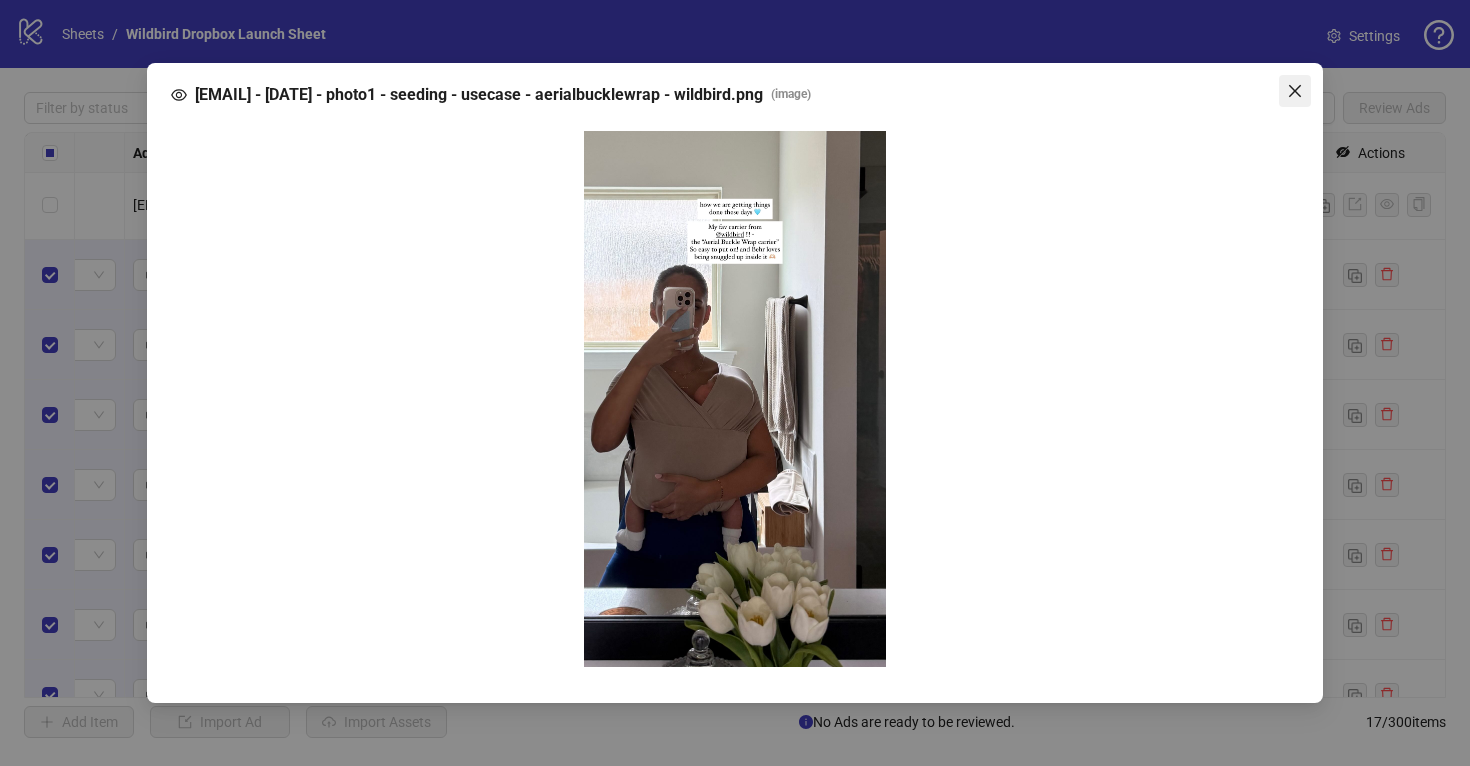 click 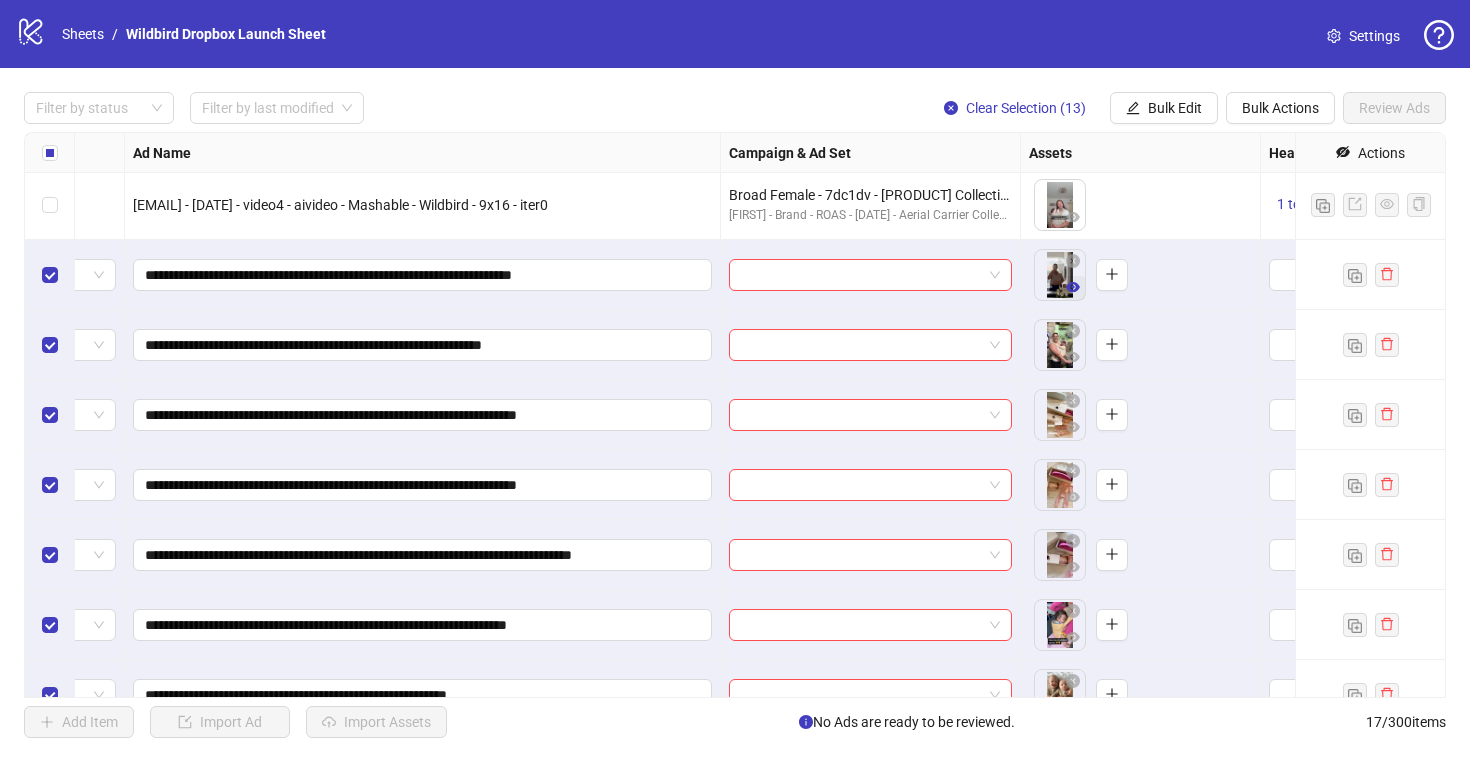click 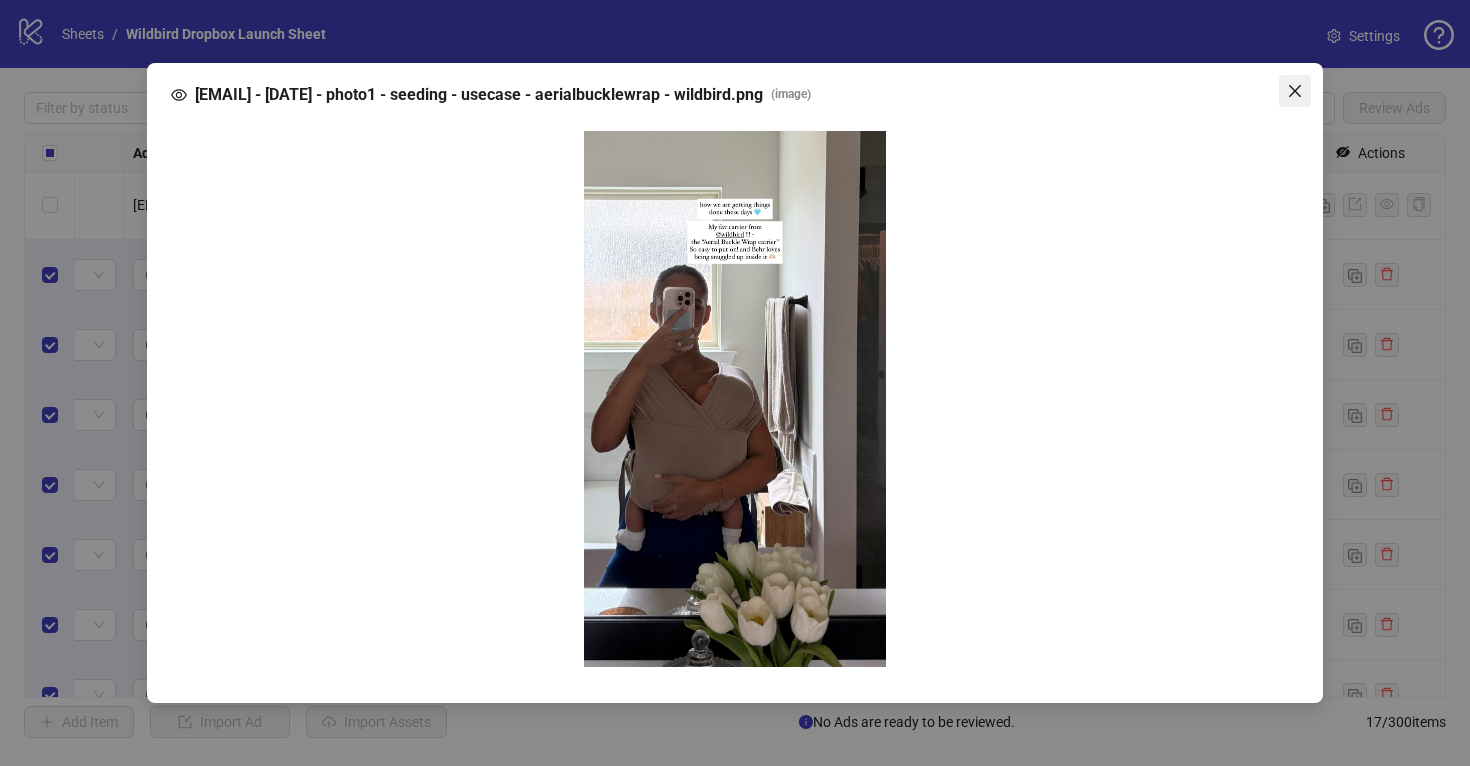click 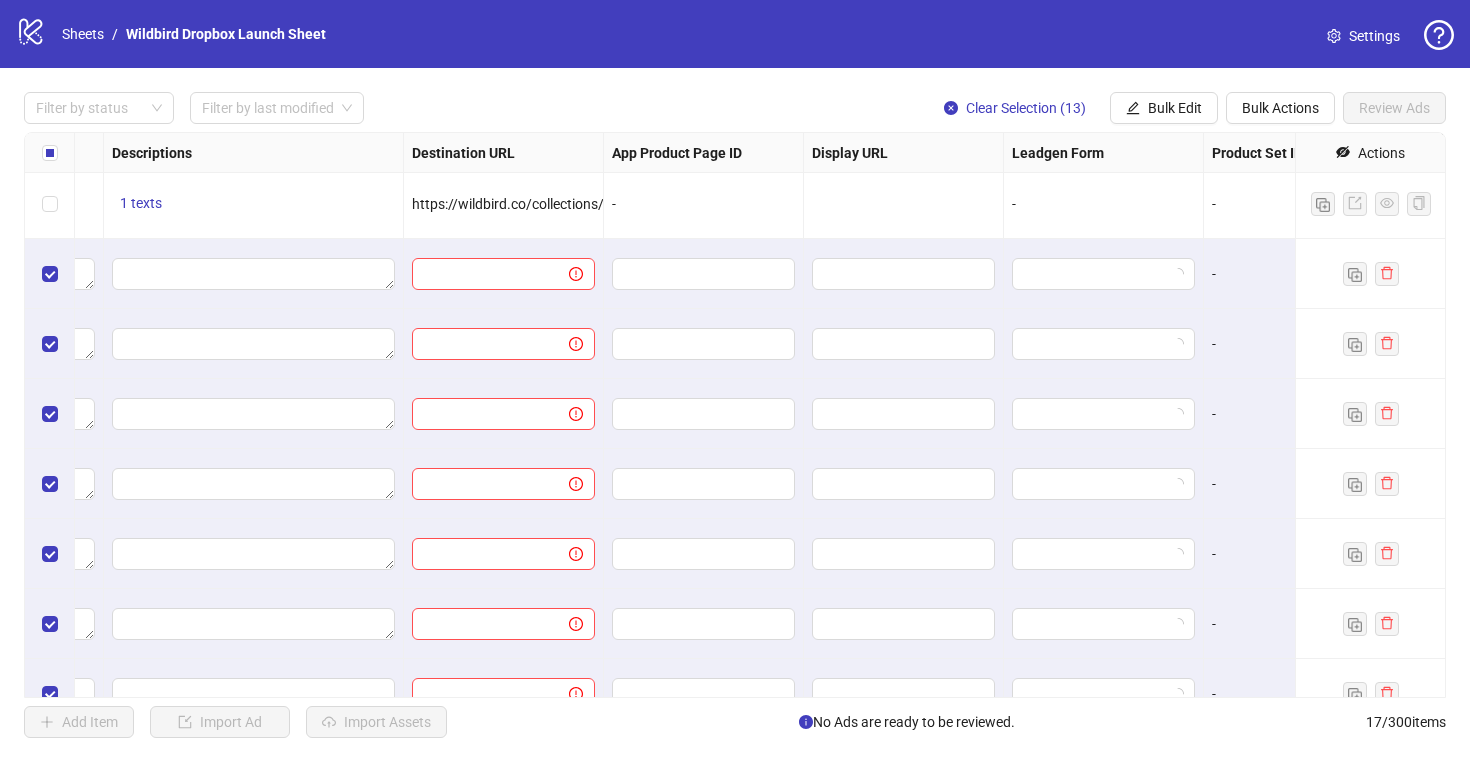 scroll, scrollTop: 214, scrollLeft: 2046, axis: both 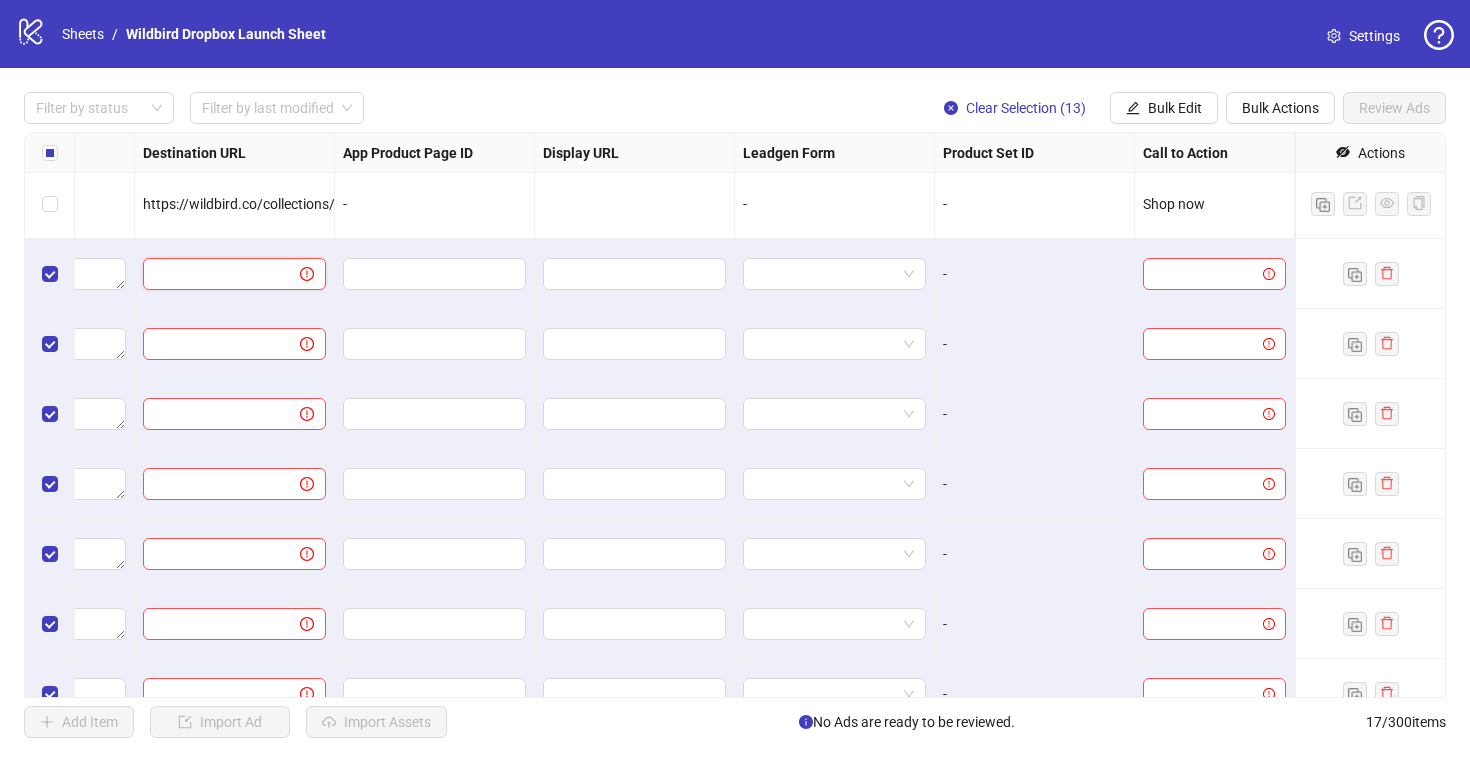 click at bounding box center [213, 274] 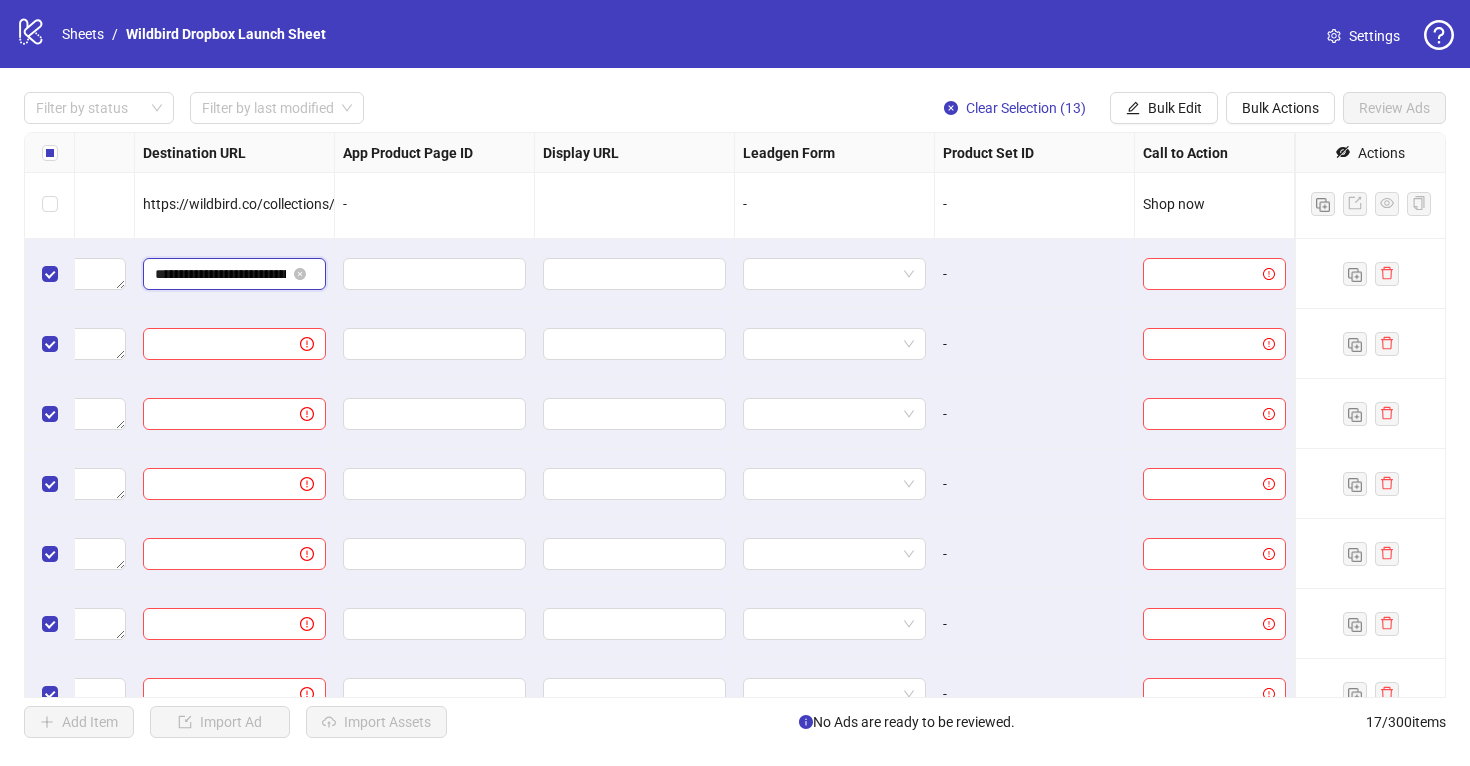 scroll, scrollTop: 0, scrollLeft: 187, axis: horizontal 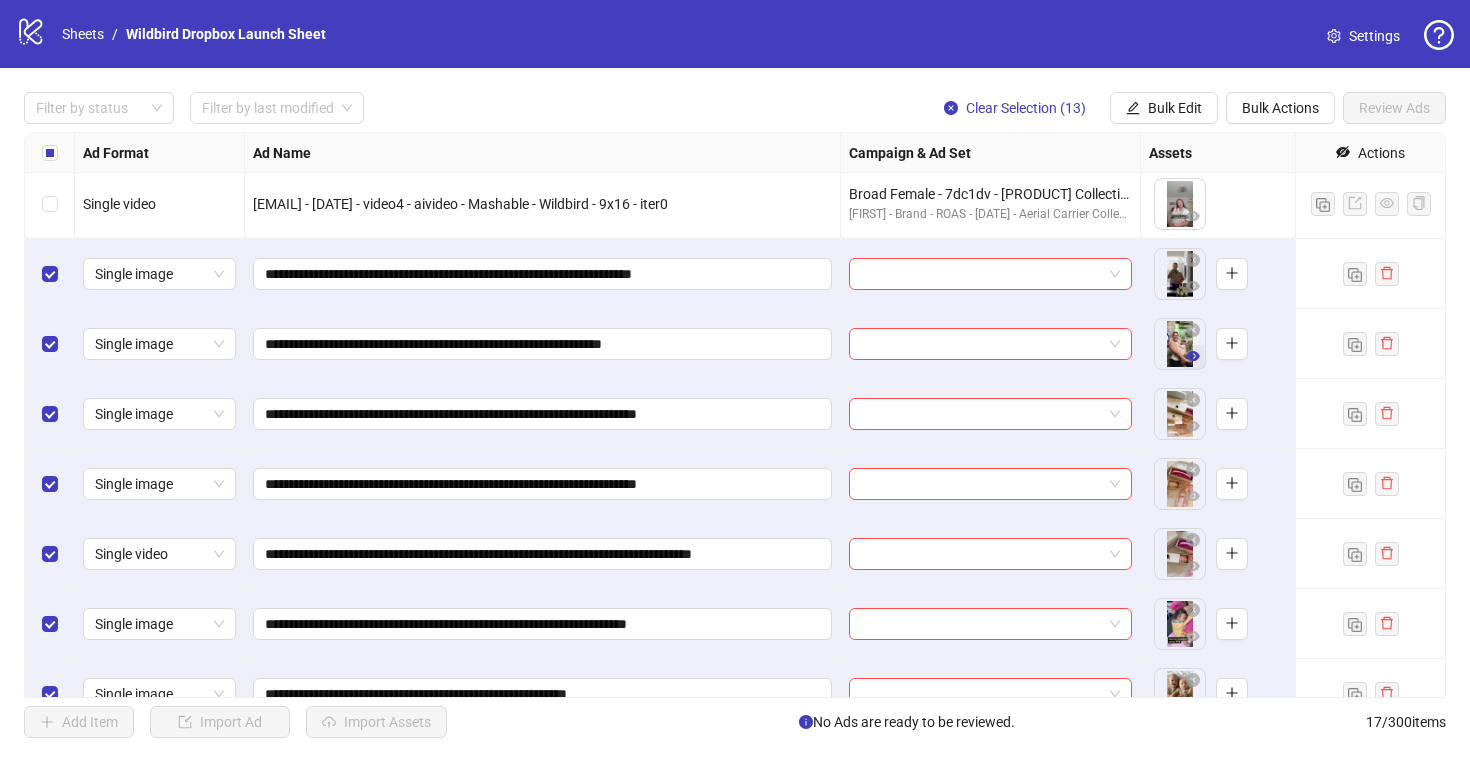 click 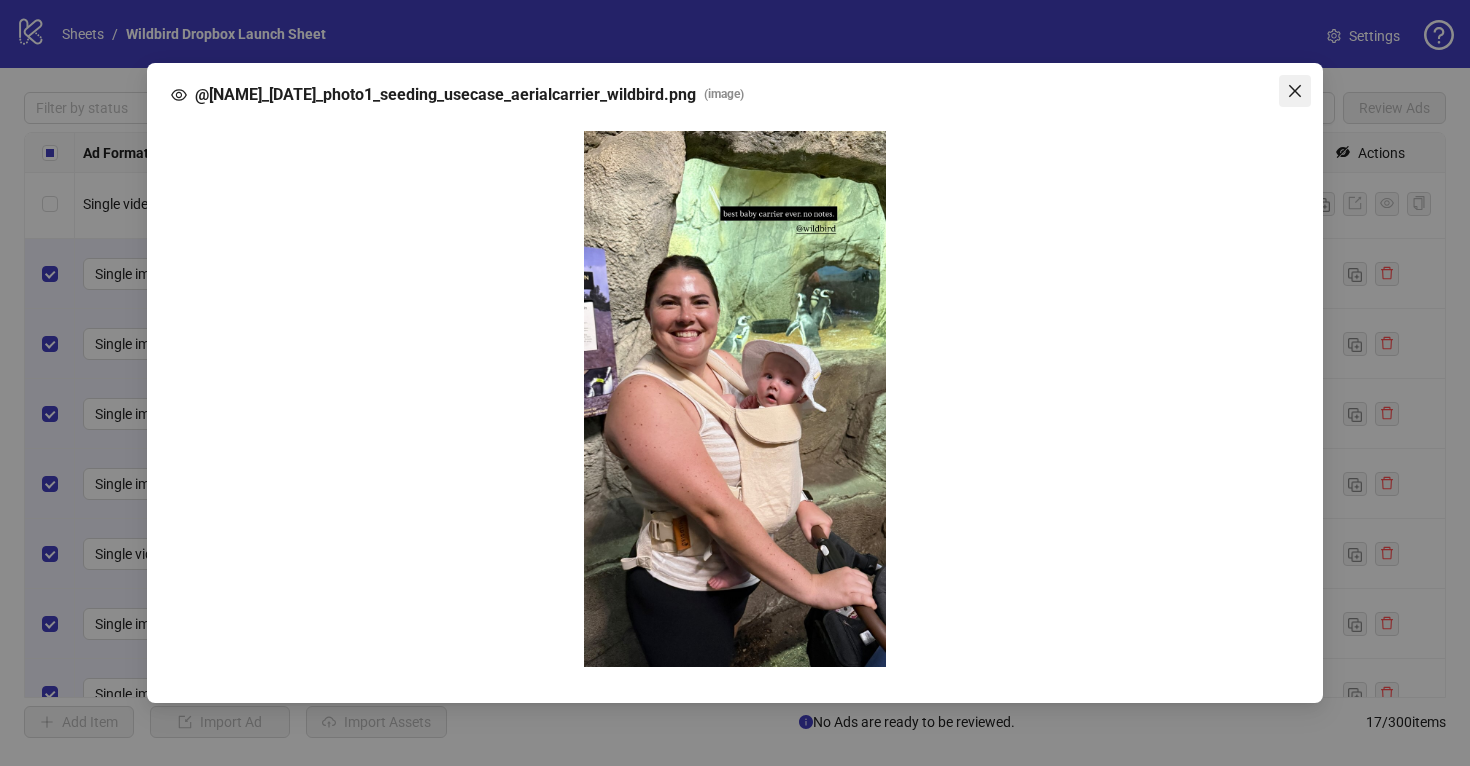 click 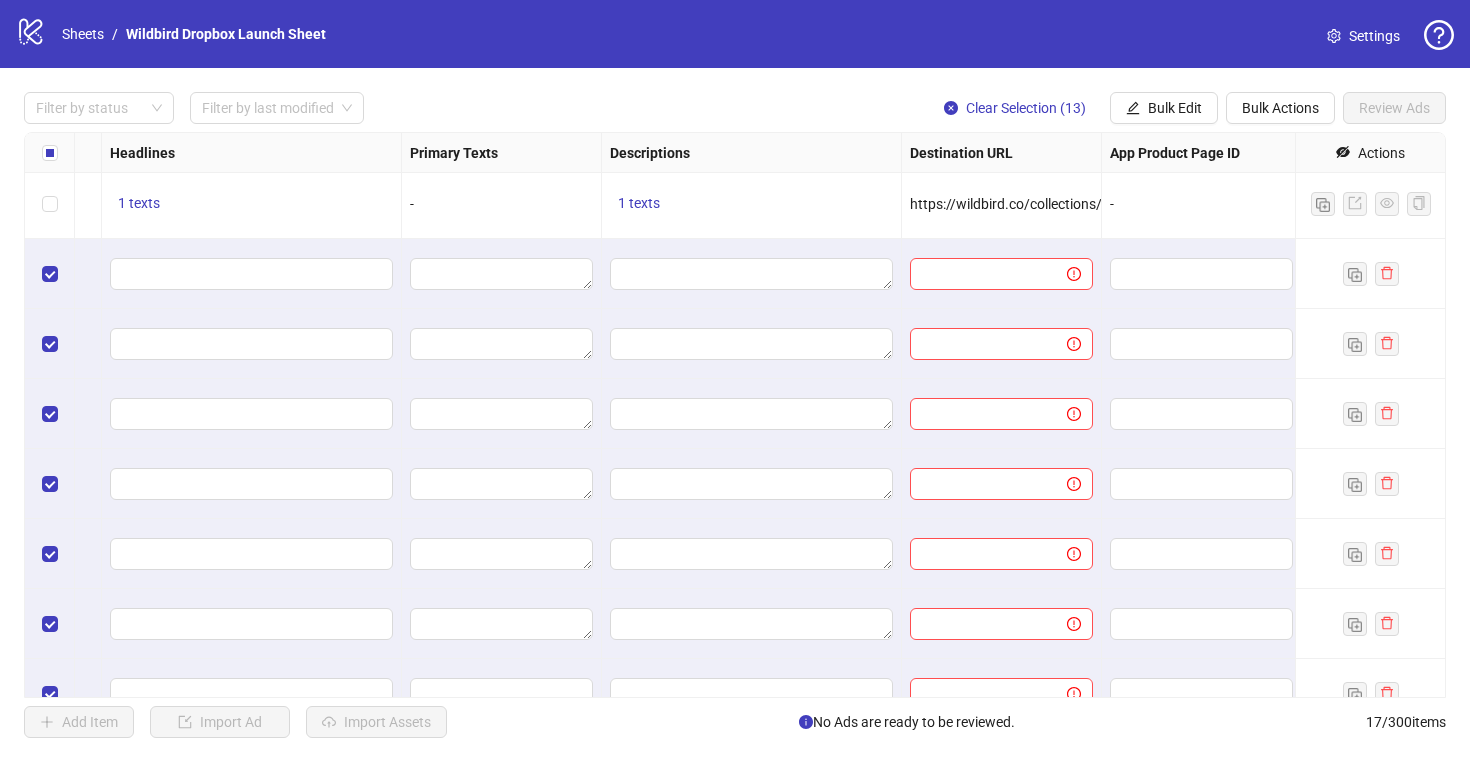 scroll, scrollTop: 214, scrollLeft: 1278, axis: both 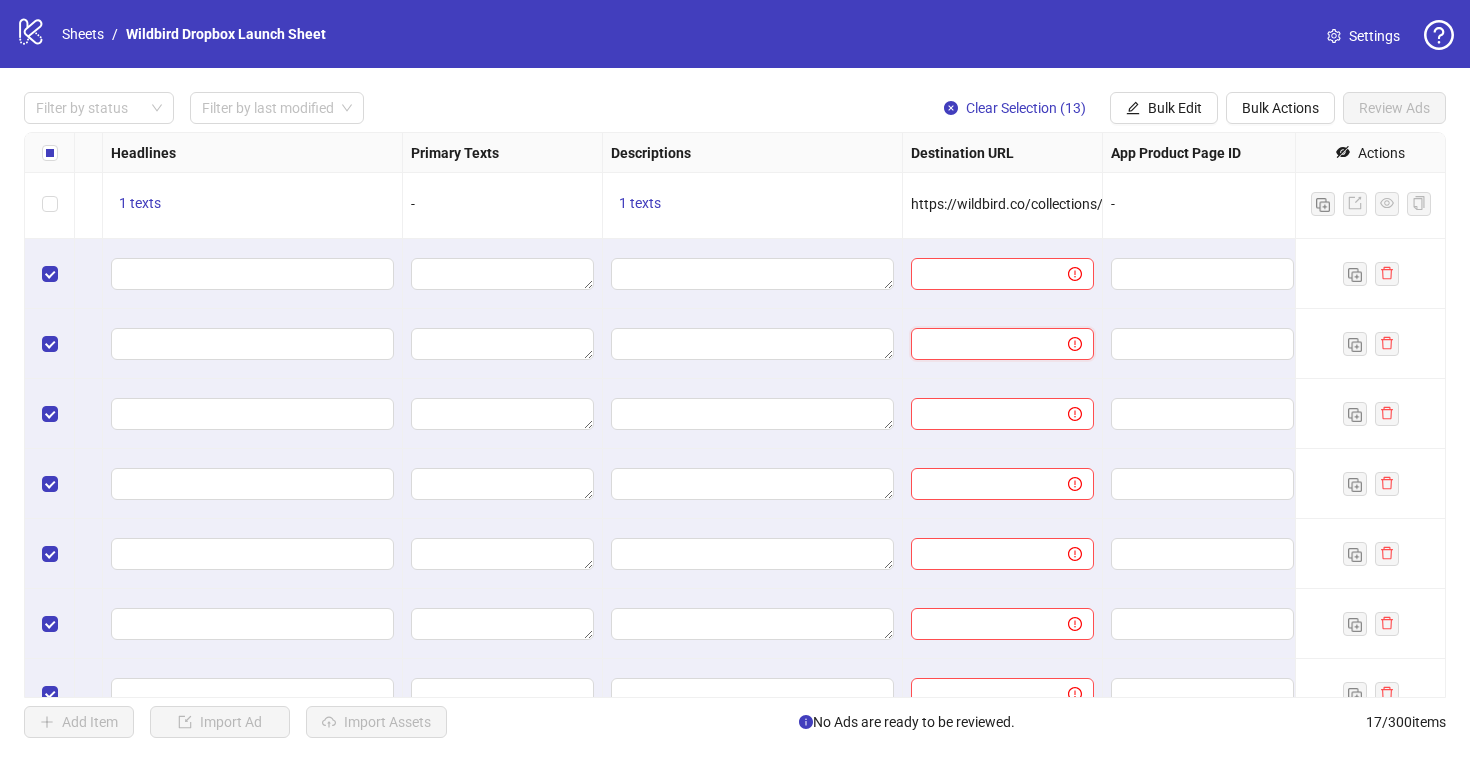 click at bounding box center (981, 344) 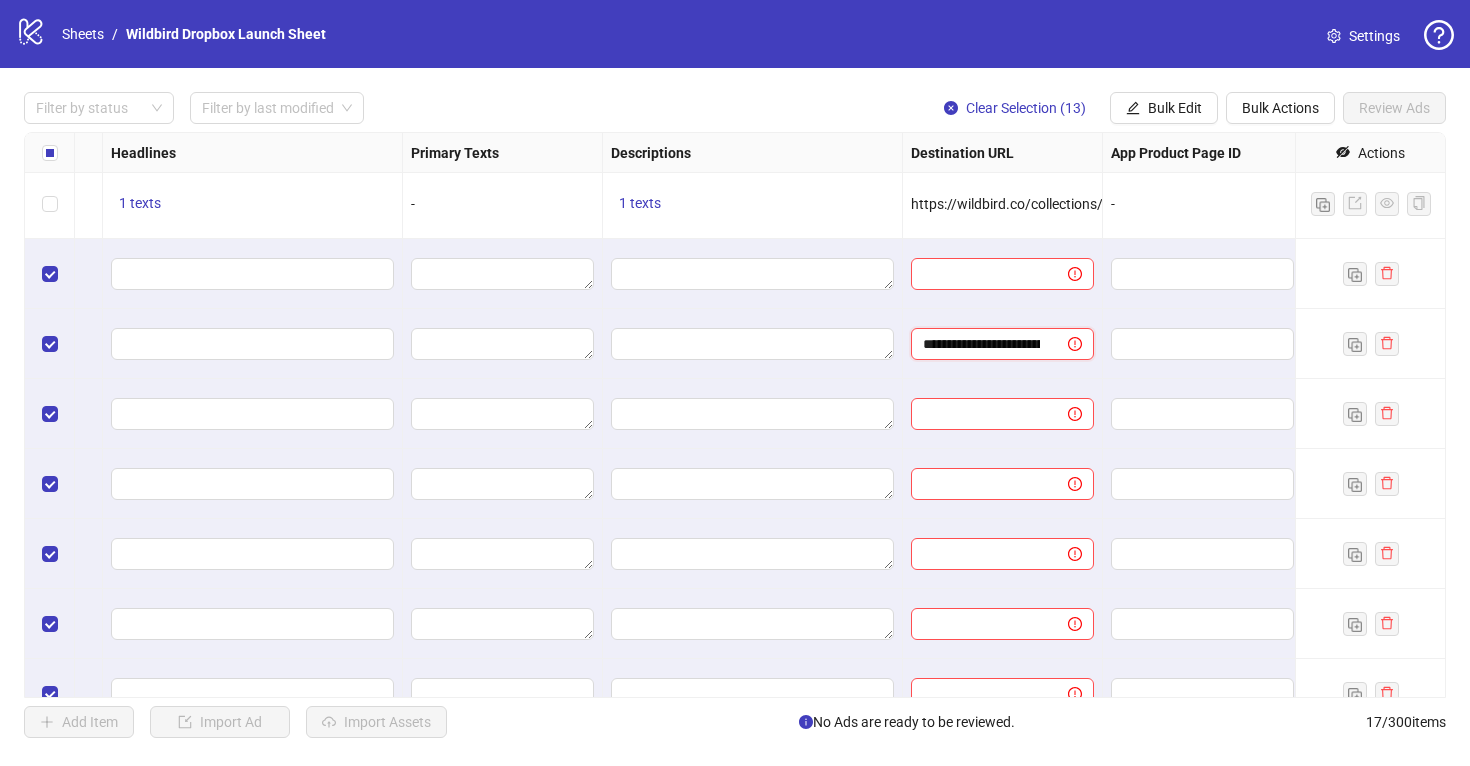 scroll, scrollTop: 0, scrollLeft: 428, axis: horizontal 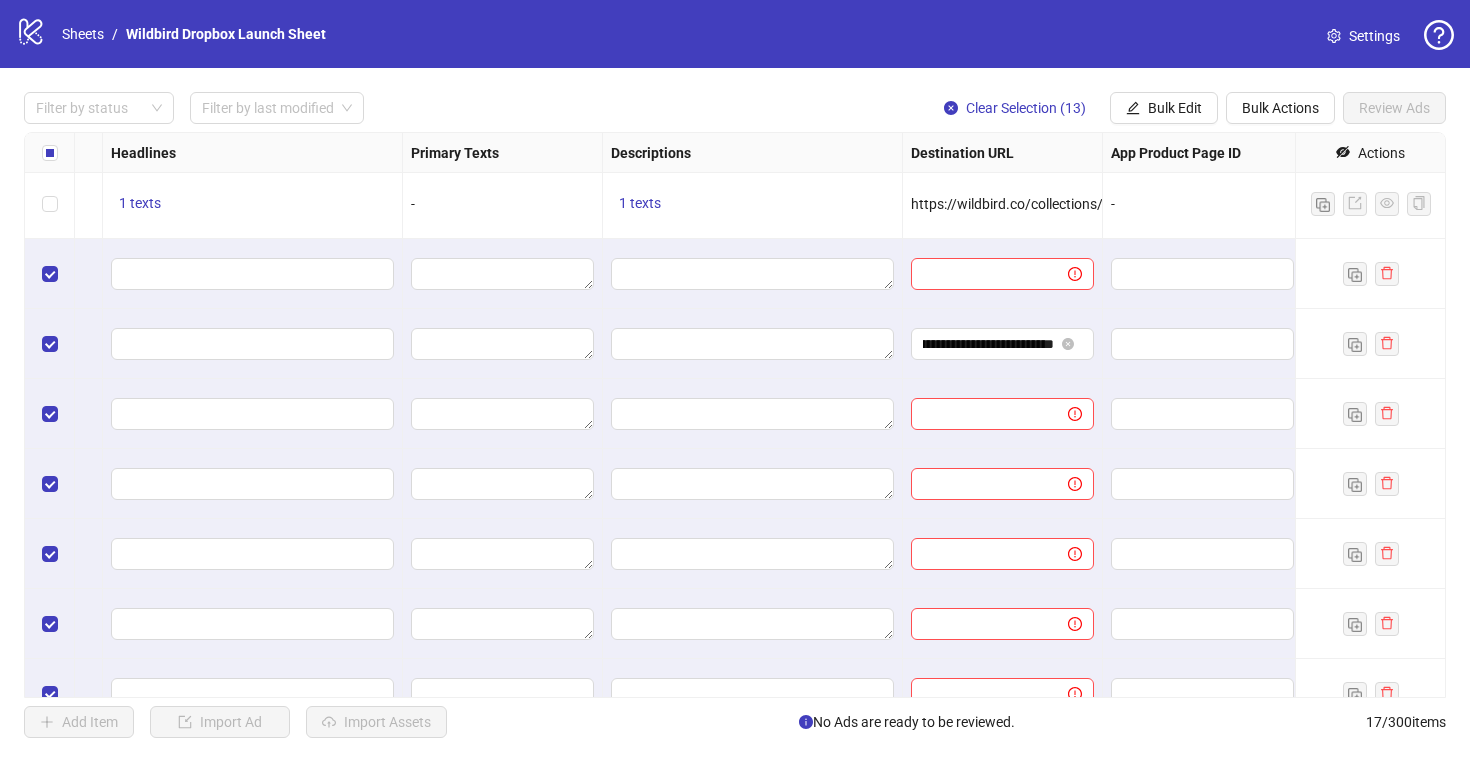 click at bounding box center [753, 344] 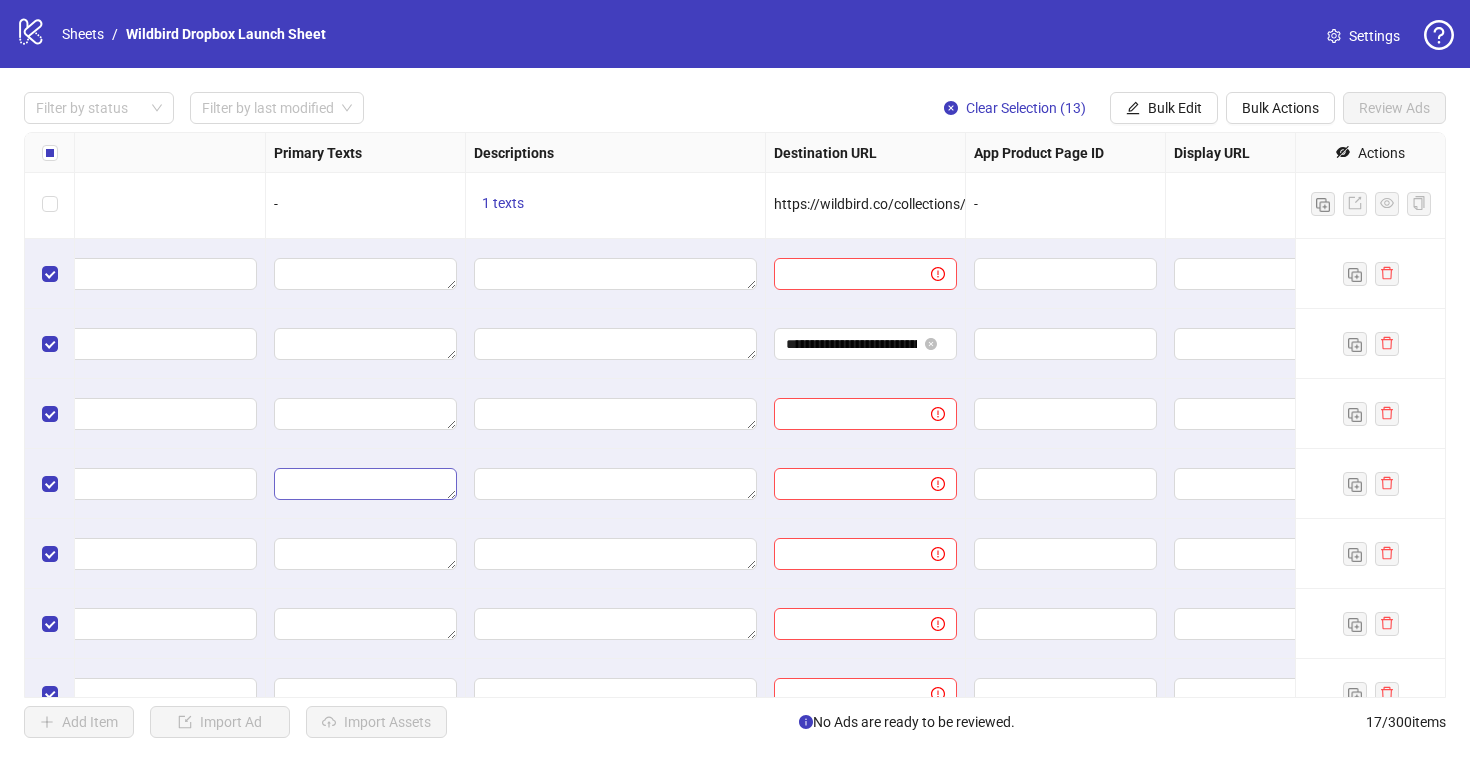 scroll, scrollTop: 214, scrollLeft: 1475, axis: both 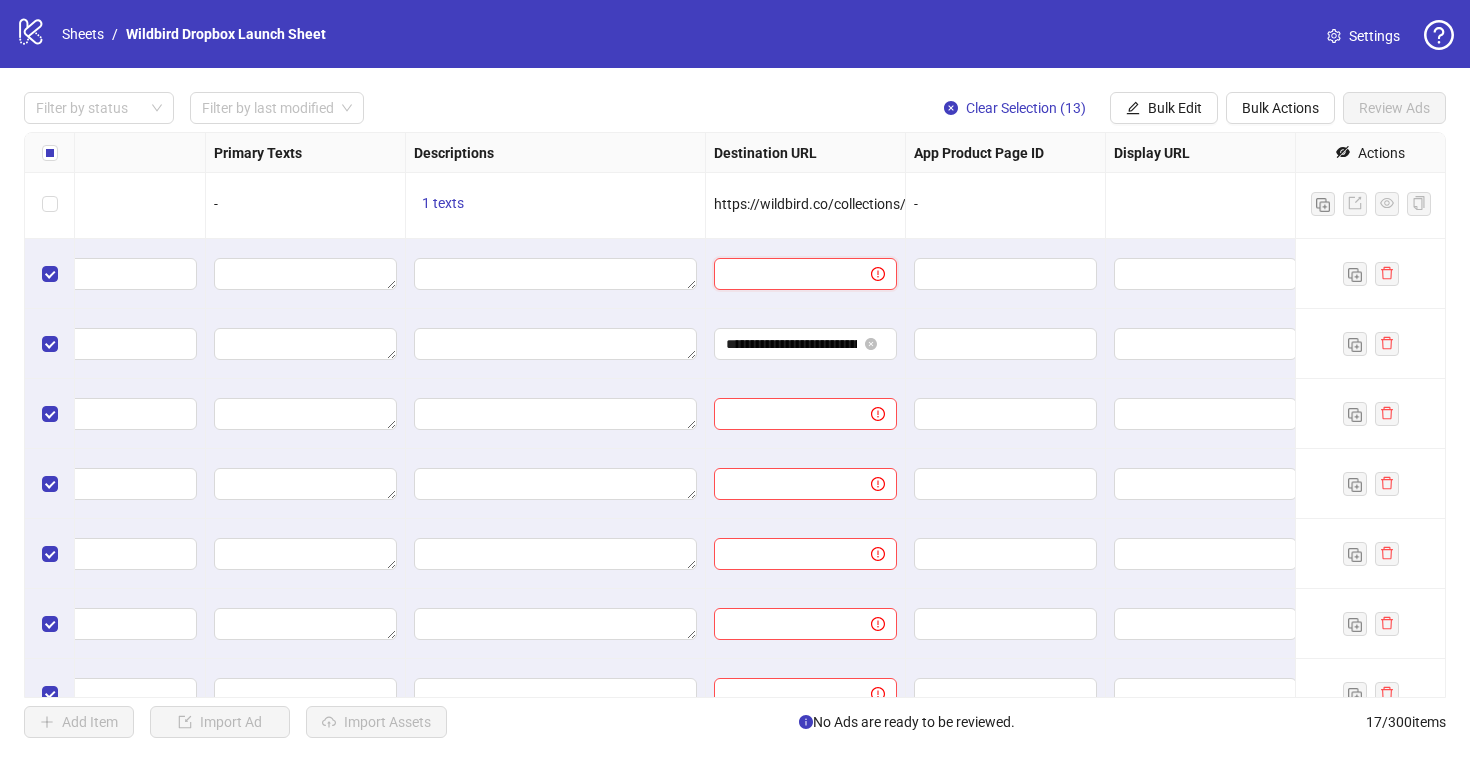 click at bounding box center [784, 274] 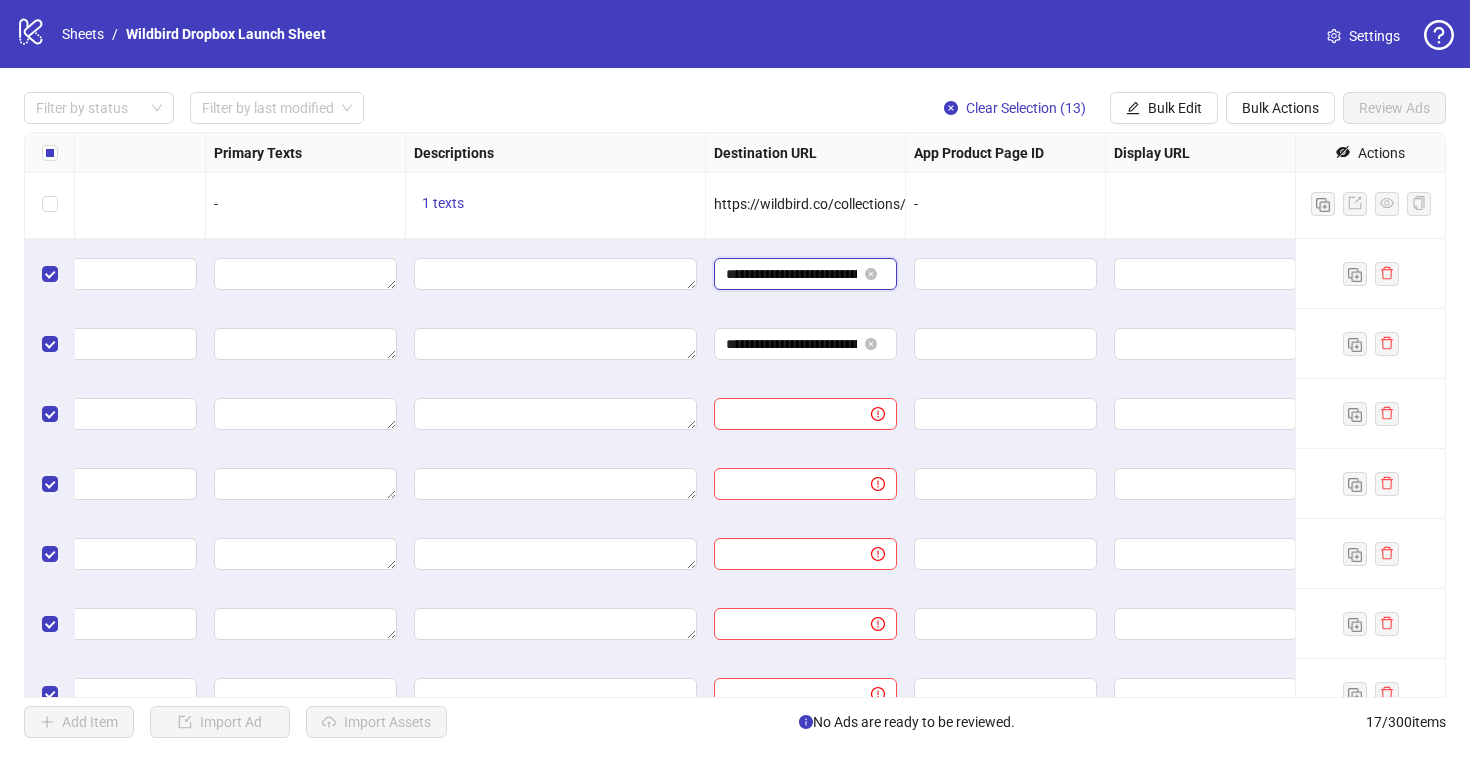 scroll, scrollTop: 0, scrollLeft: 380, axis: horizontal 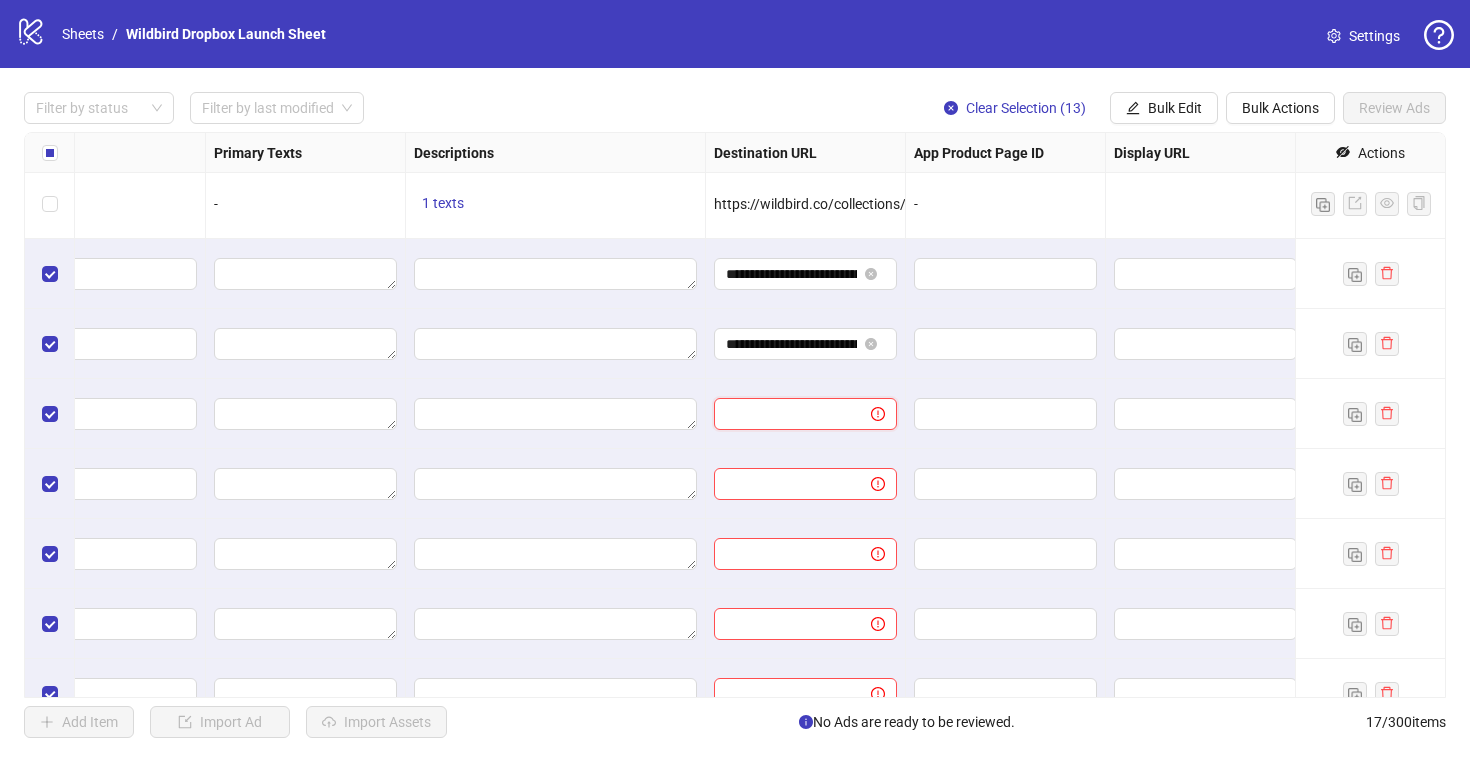 click at bounding box center (784, 414) 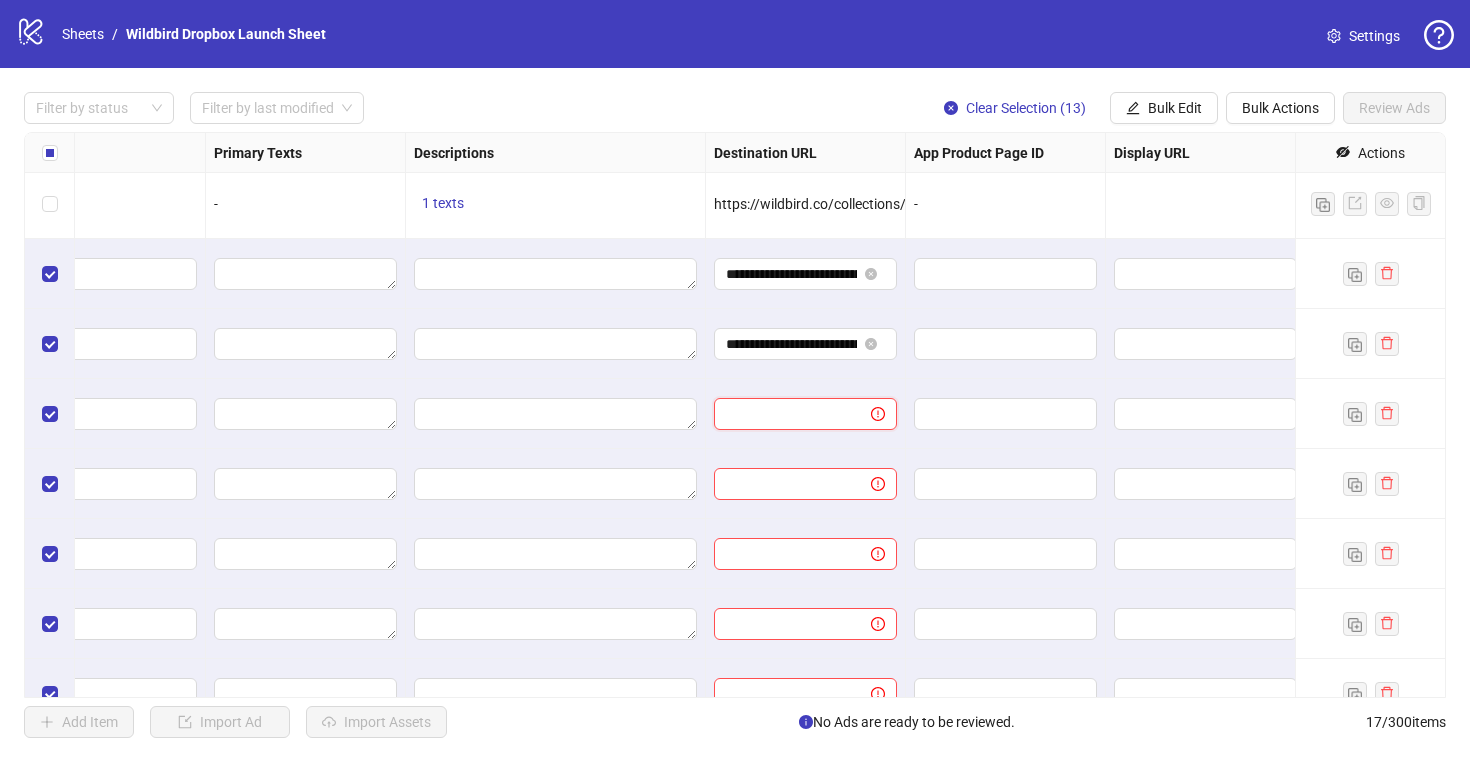 scroll, scrollTop: 214, scrollLeft: 691, axis: both 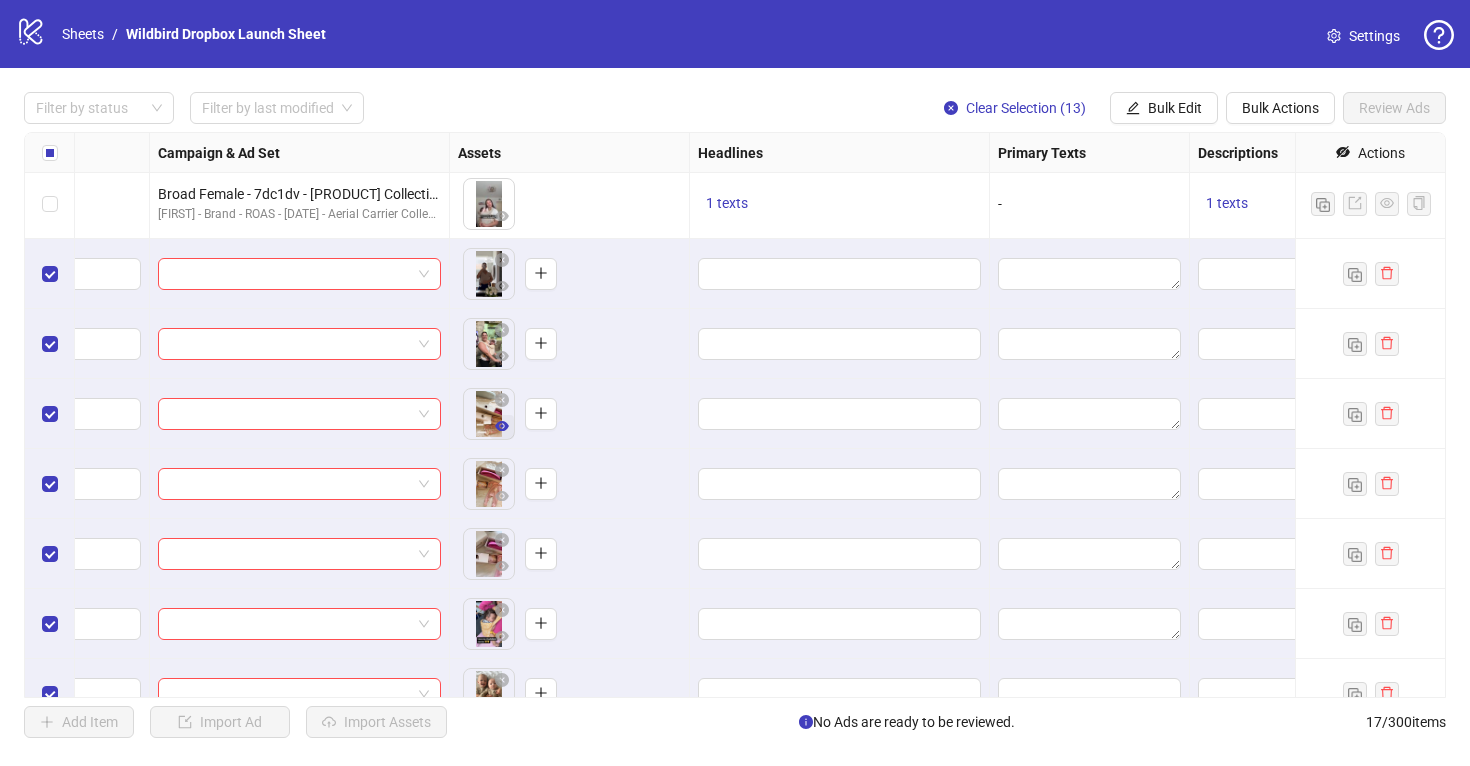 click 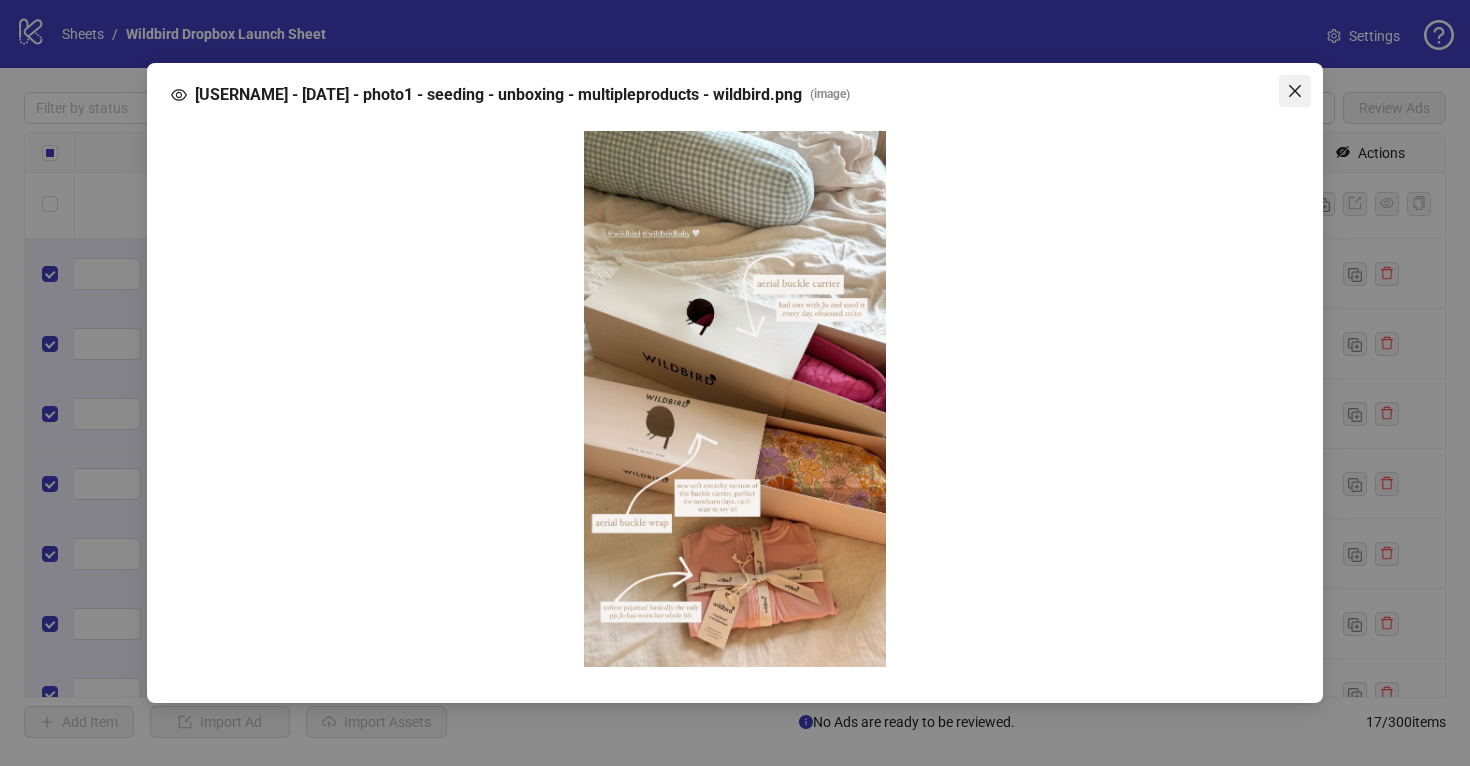 click 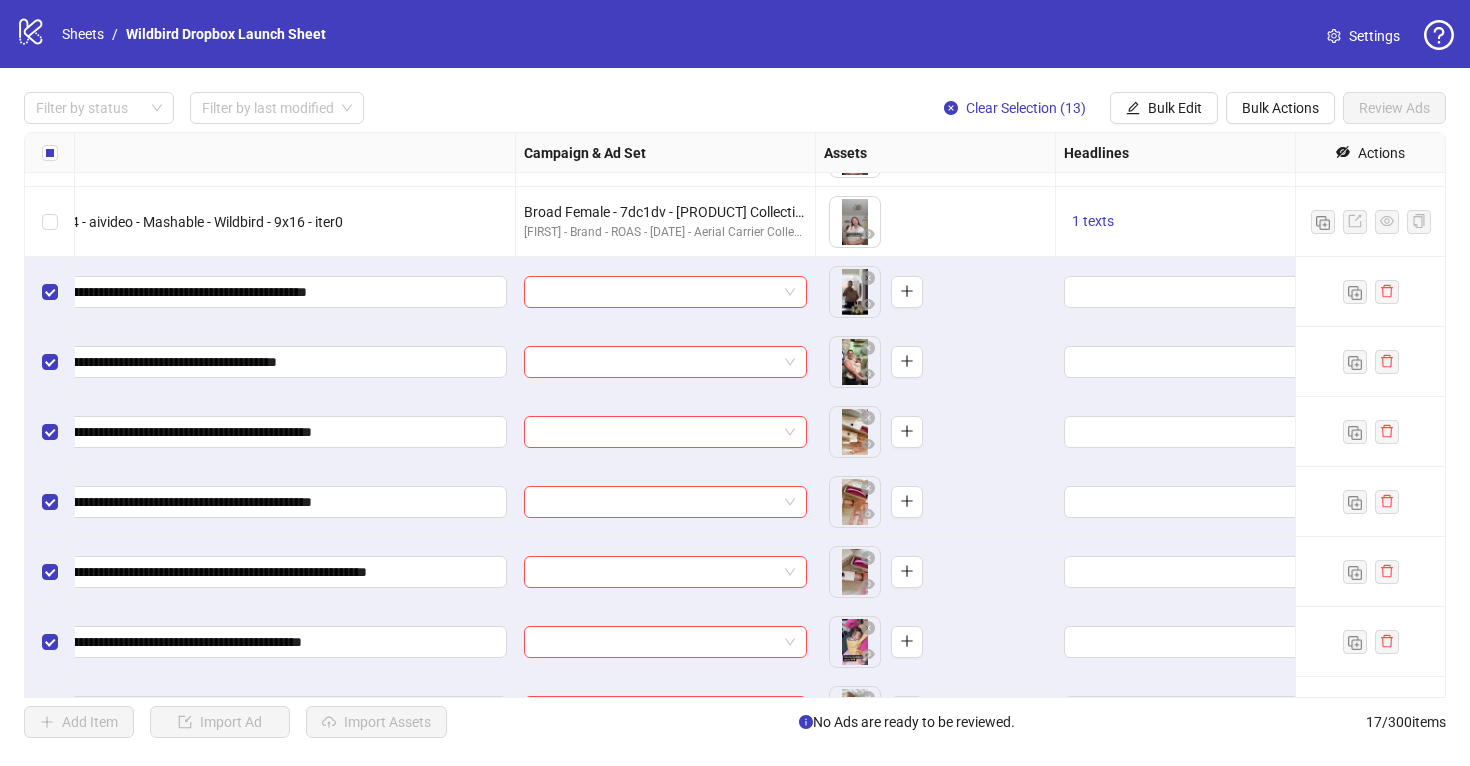 scroll, scrollTop: 196, scrollLeft: 319, axis: both 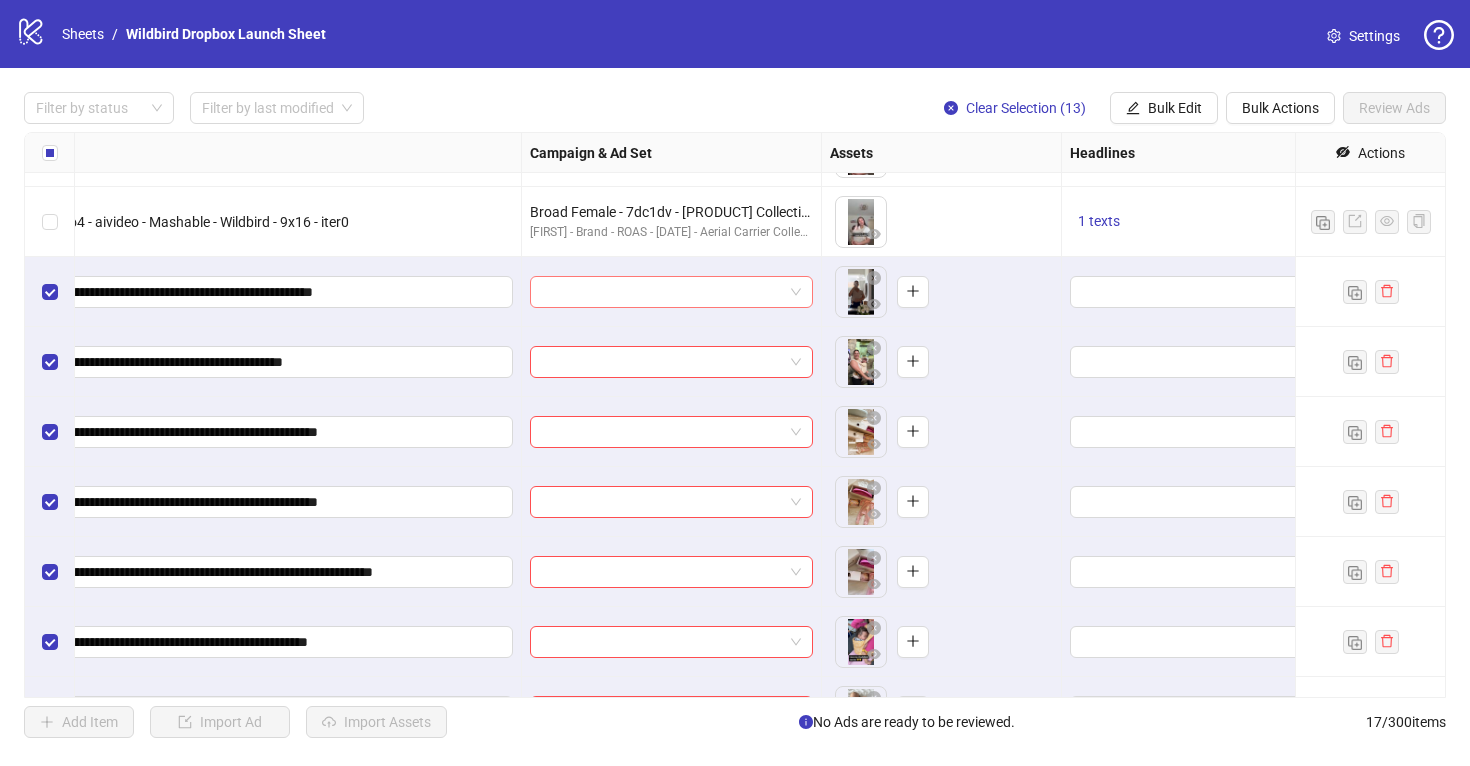 click at bounding box center [671, 292] 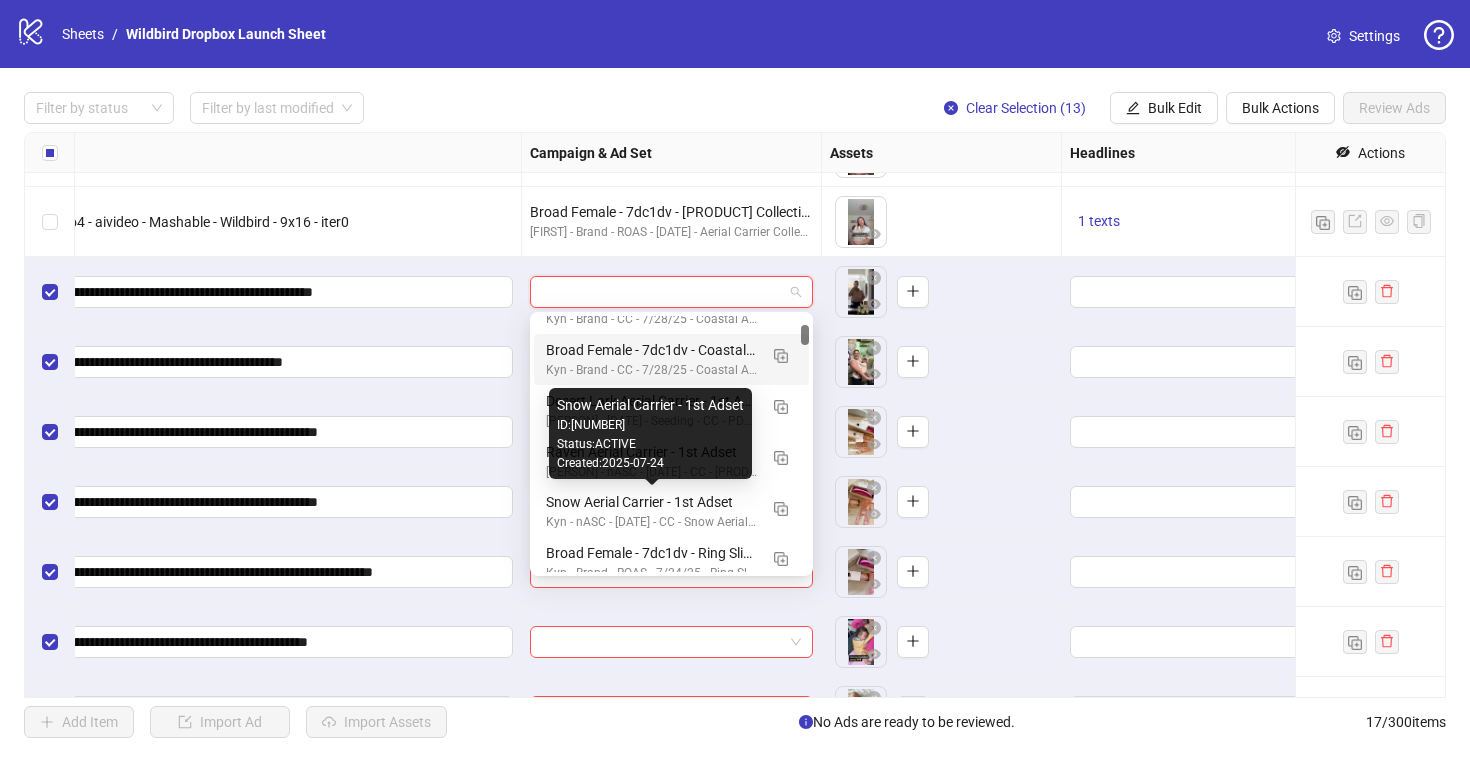 scroll, scrollTop: 135, scrollLeft: 0, axis: vertical 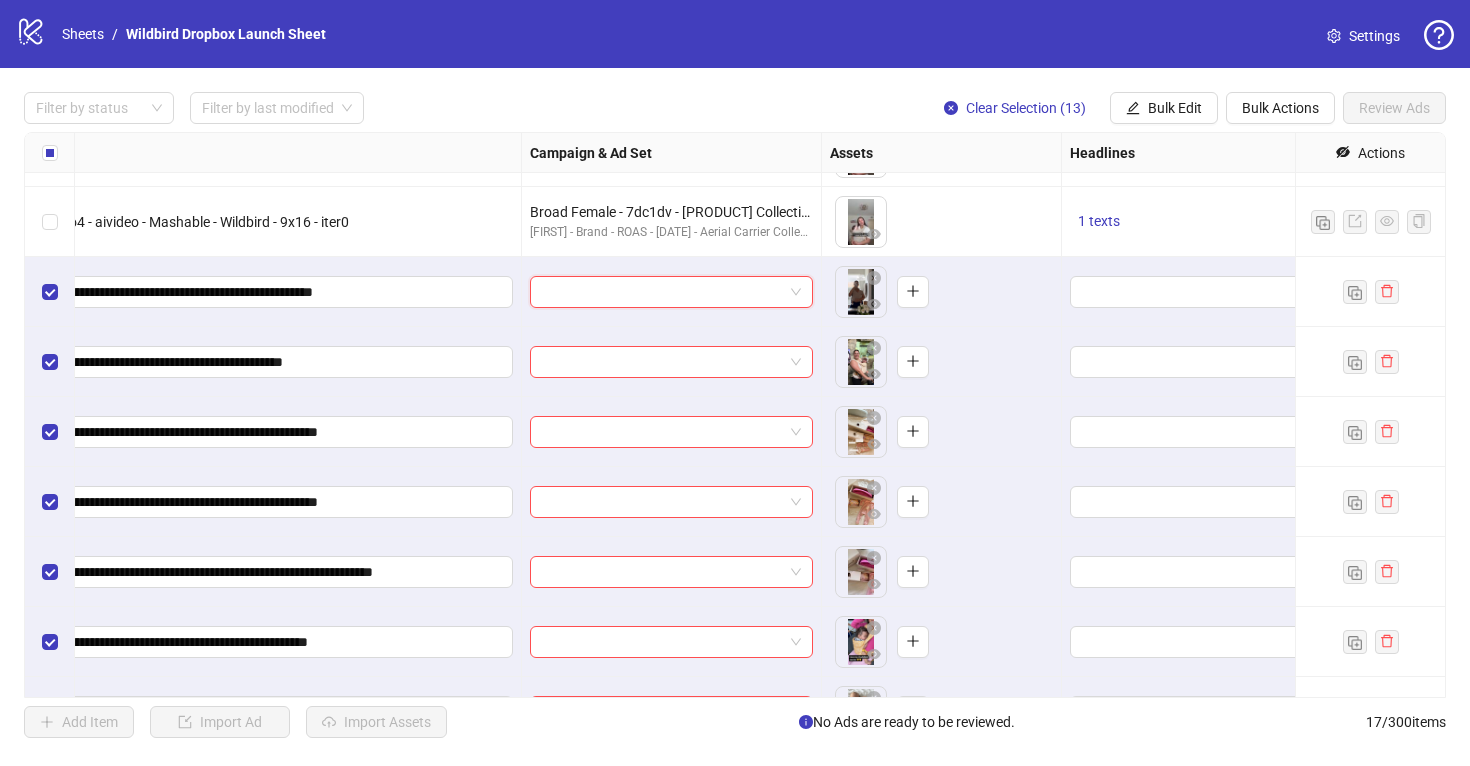 click at bounding box center (671, 292) 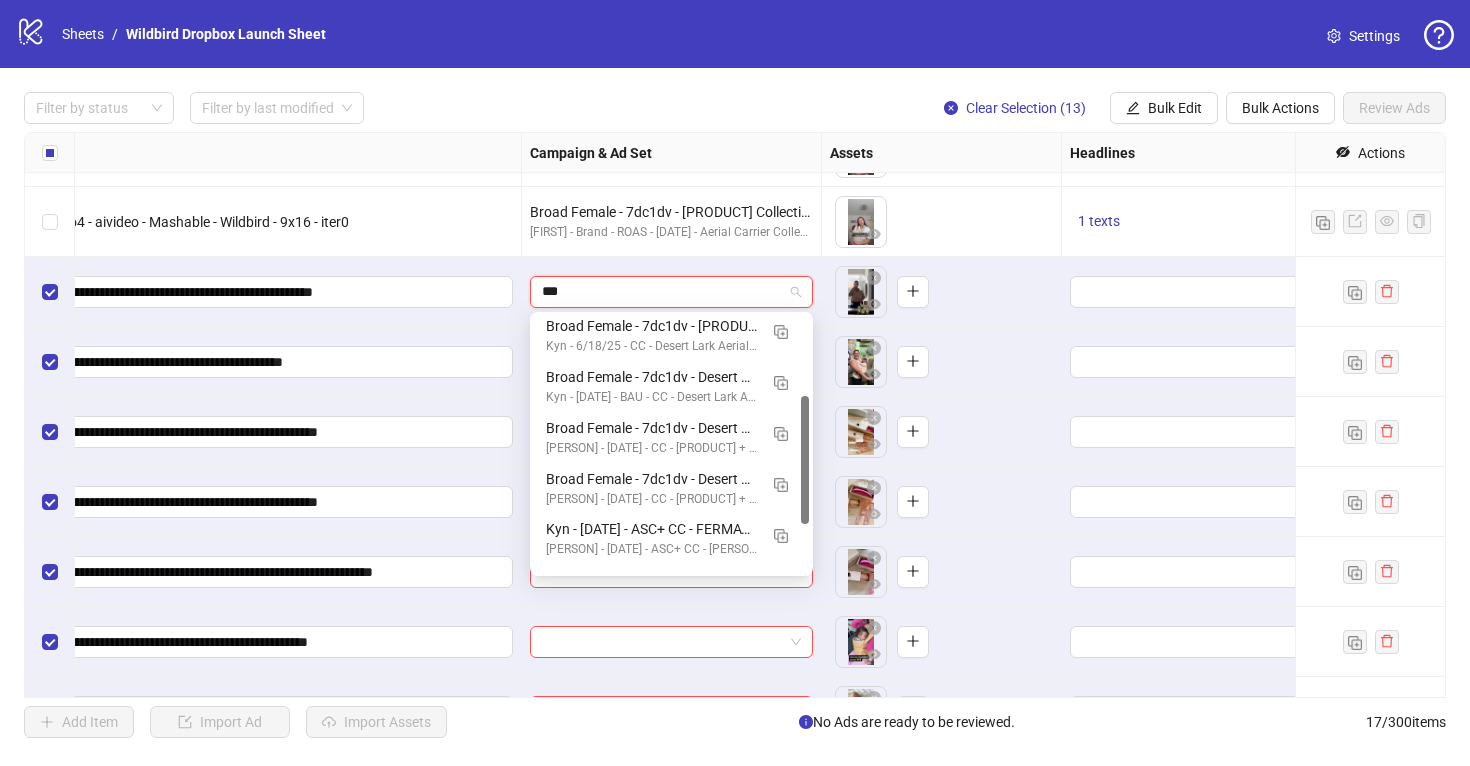 scroll, scrollTop: 152, scrollLeft: 0, axis: vertical 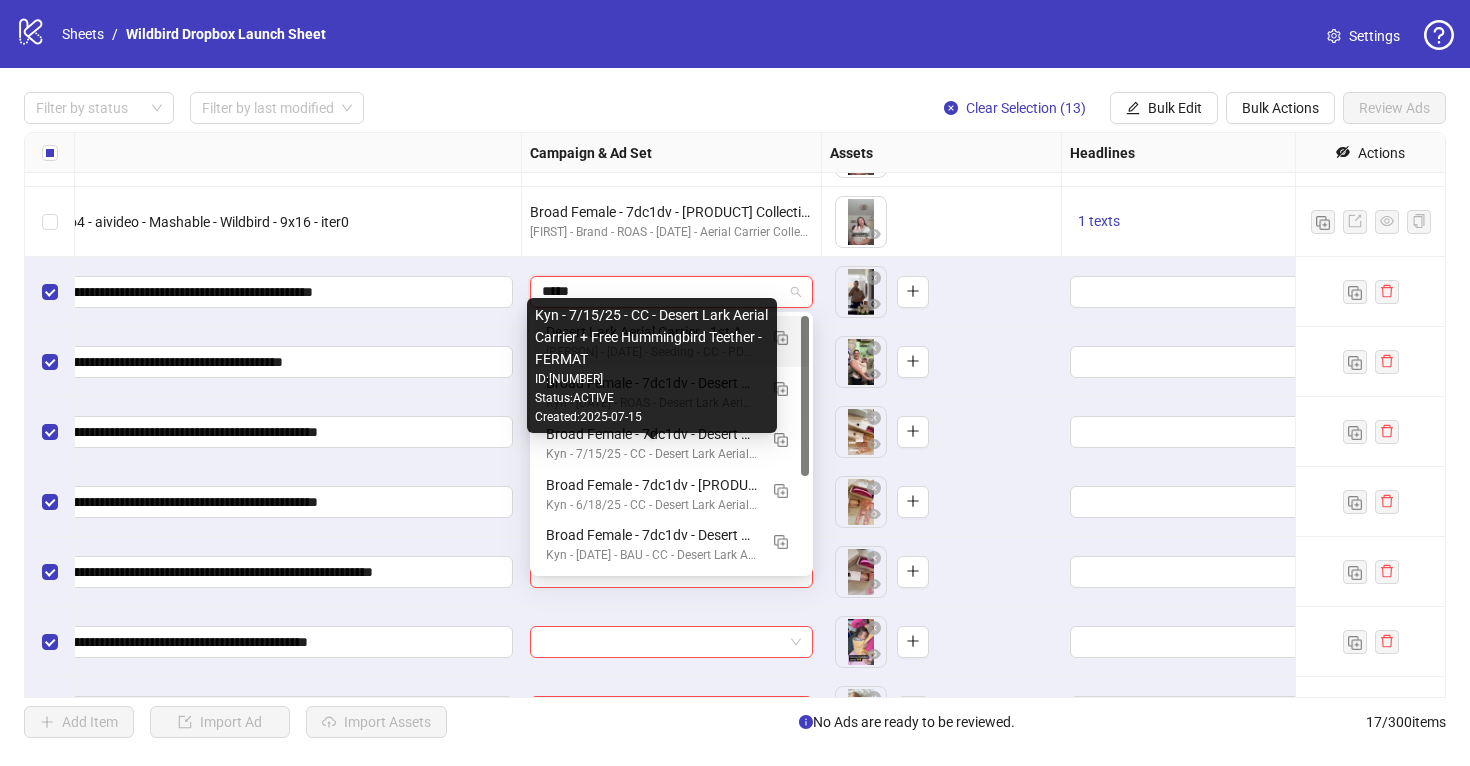 type on "******" 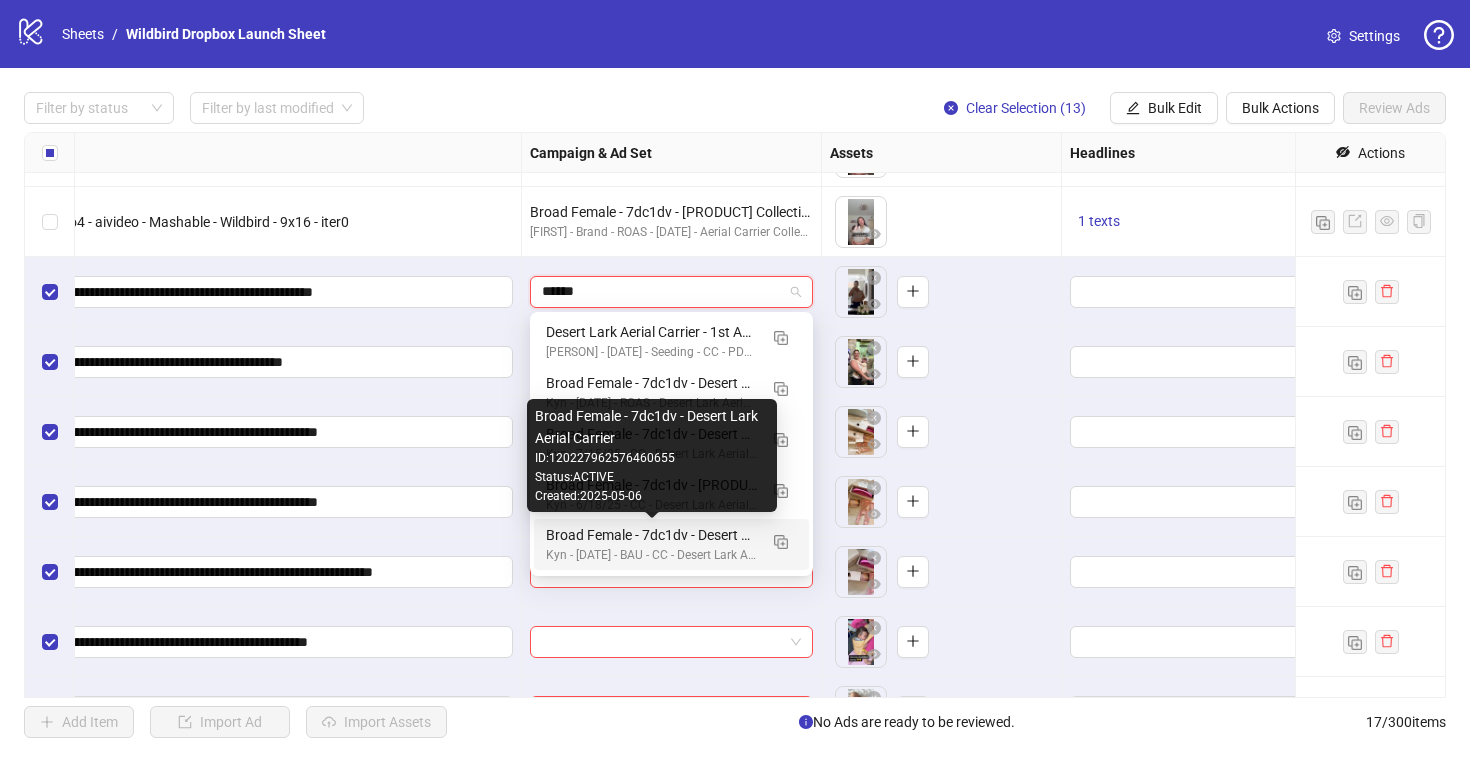 click on "Broad Female - 7dc1dv - Desert Lark Aerial Carrier" at bounding box center (651, 535) 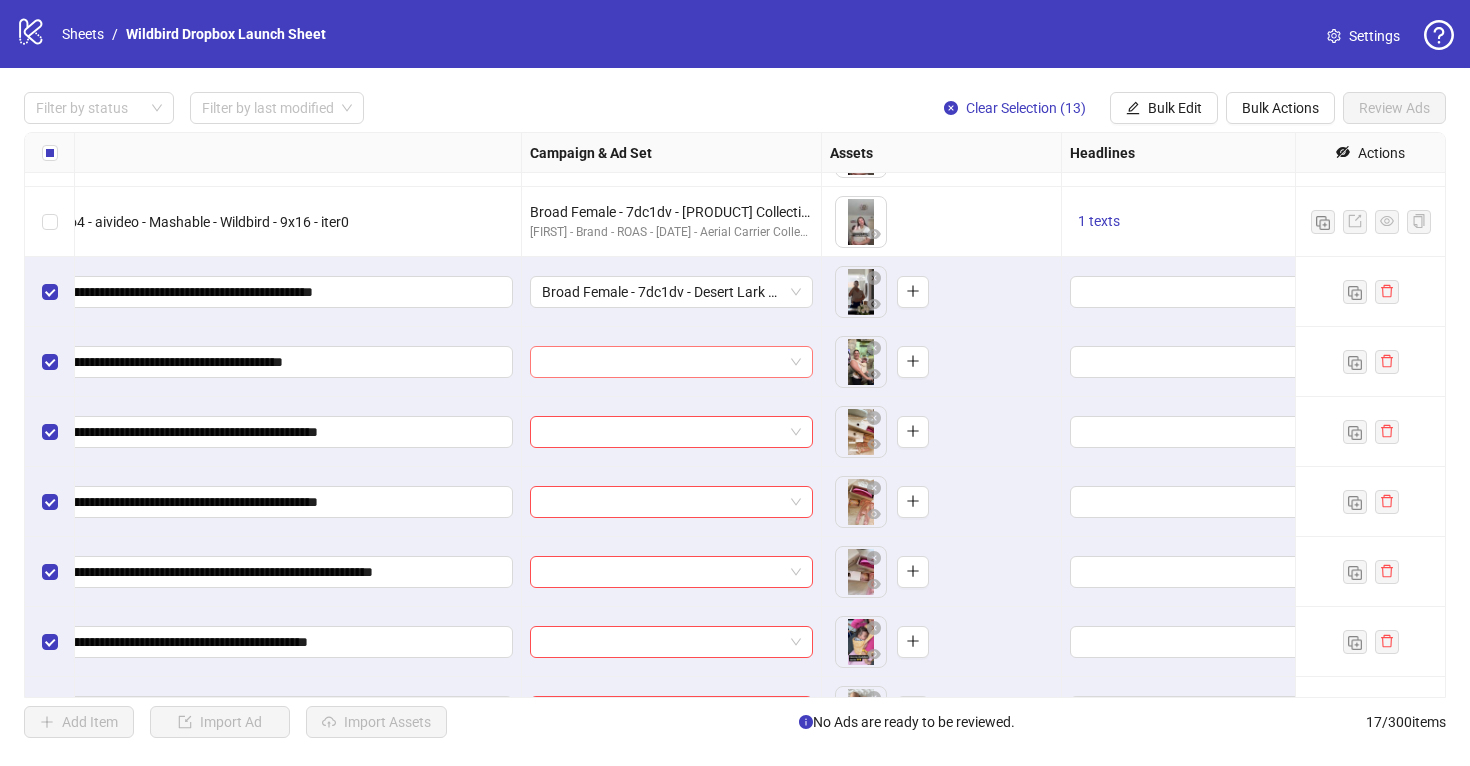 click at bounding box center (671, 362) 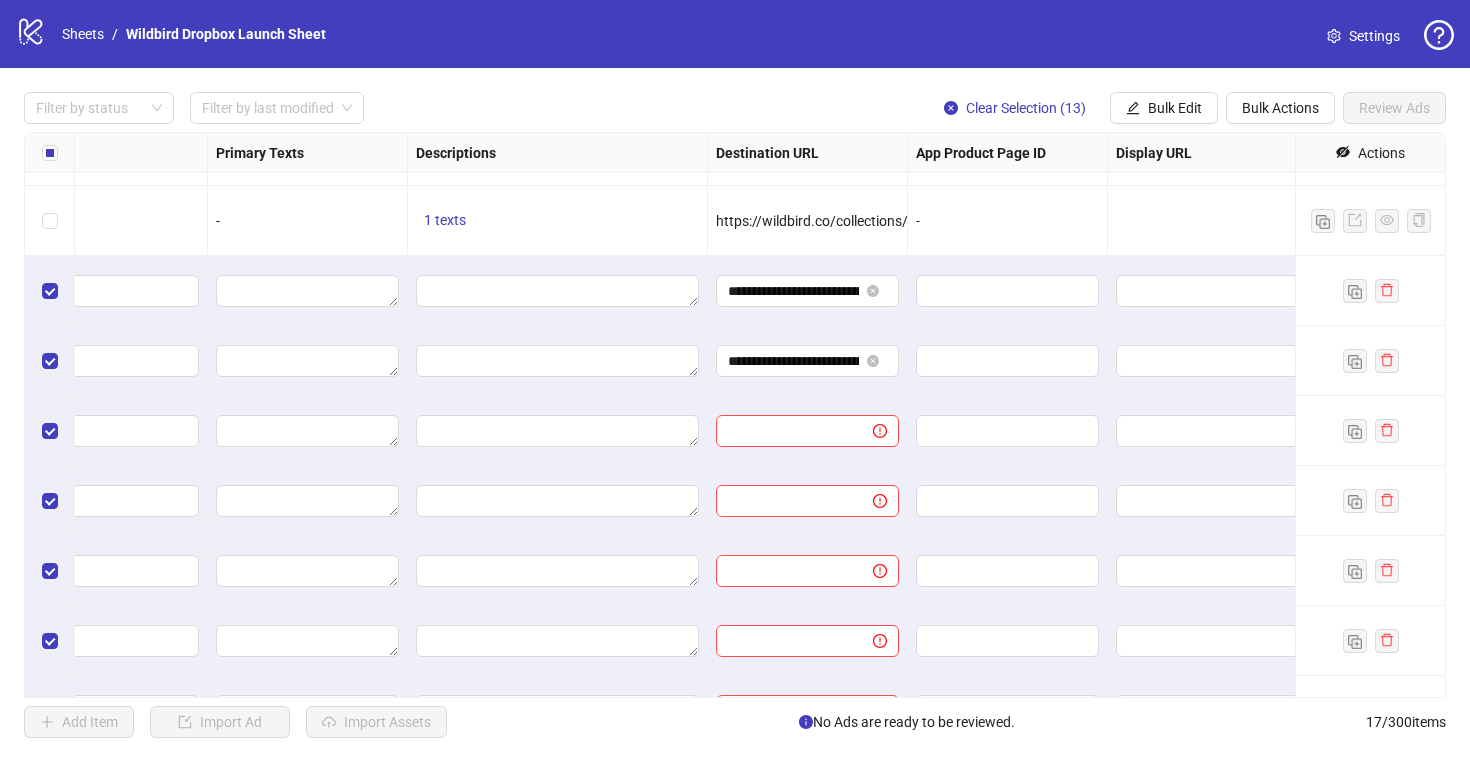 scroll, scrollTop: 197, scrollLeft: 1769, axis: both 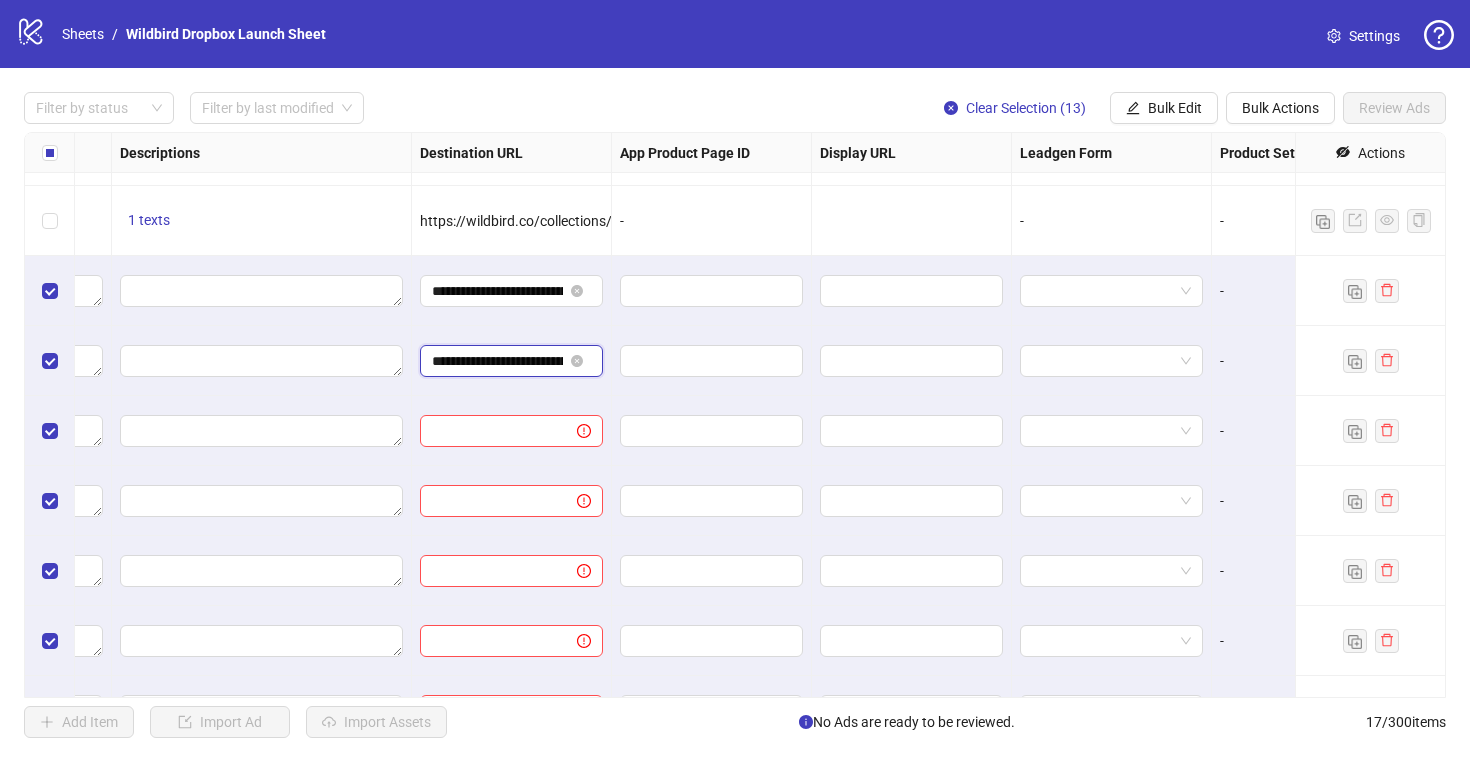 click on "**********" at bounding box center [497, 361] 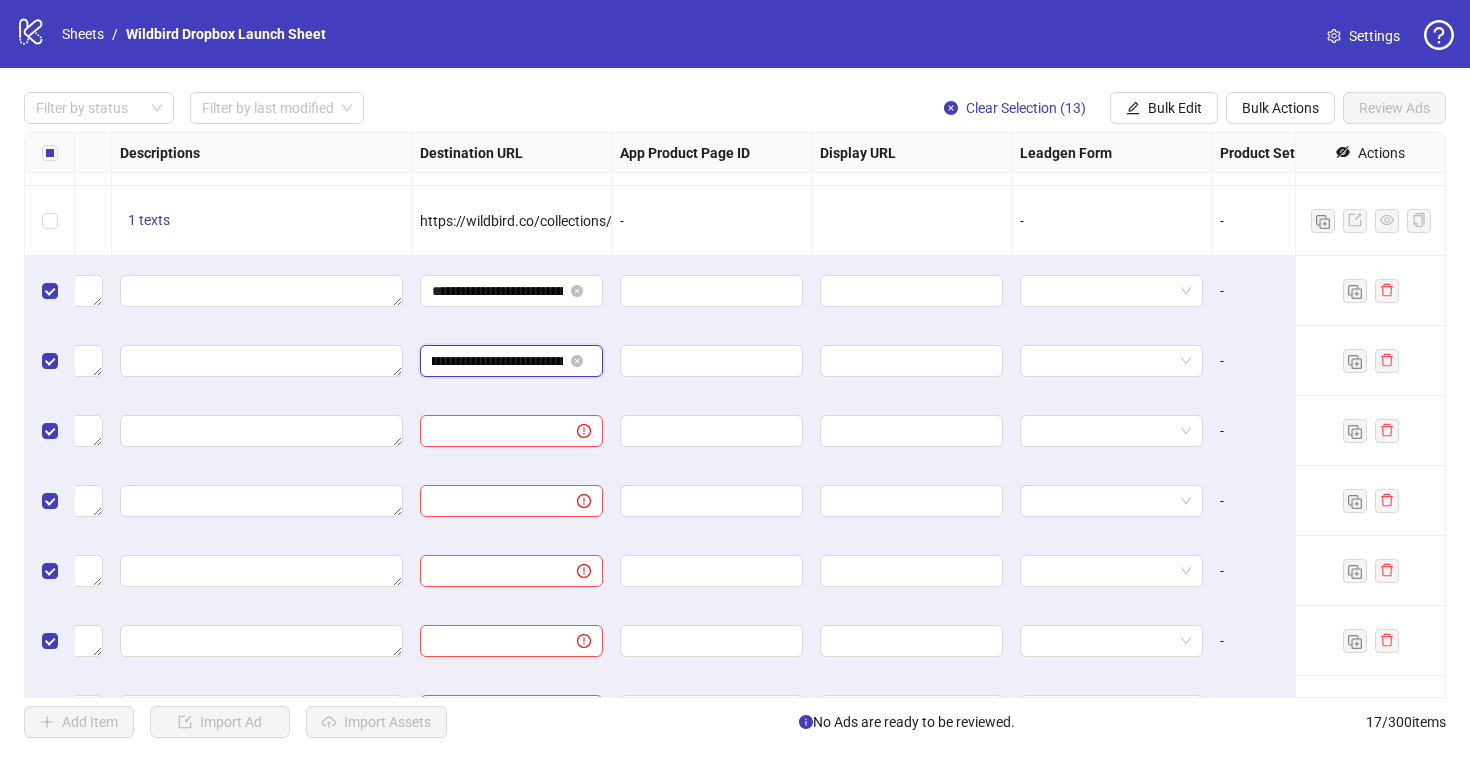 scroll, scrollTop: 0, scrollLeft: 0, axis: both 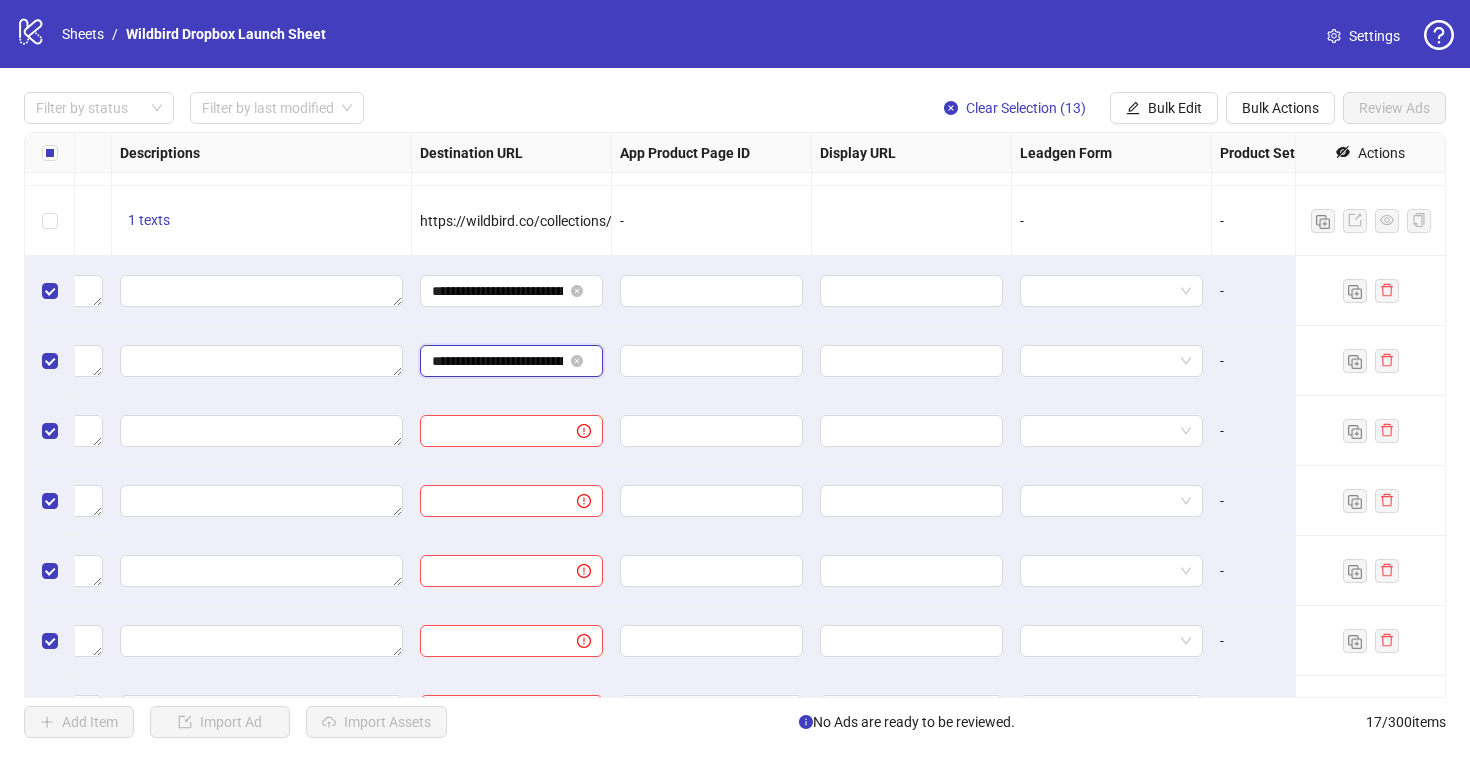 drag, startPoint x: 498, startPoint y: 359, endPoint x: 524, endPoint y: 377, distance: 31.622776 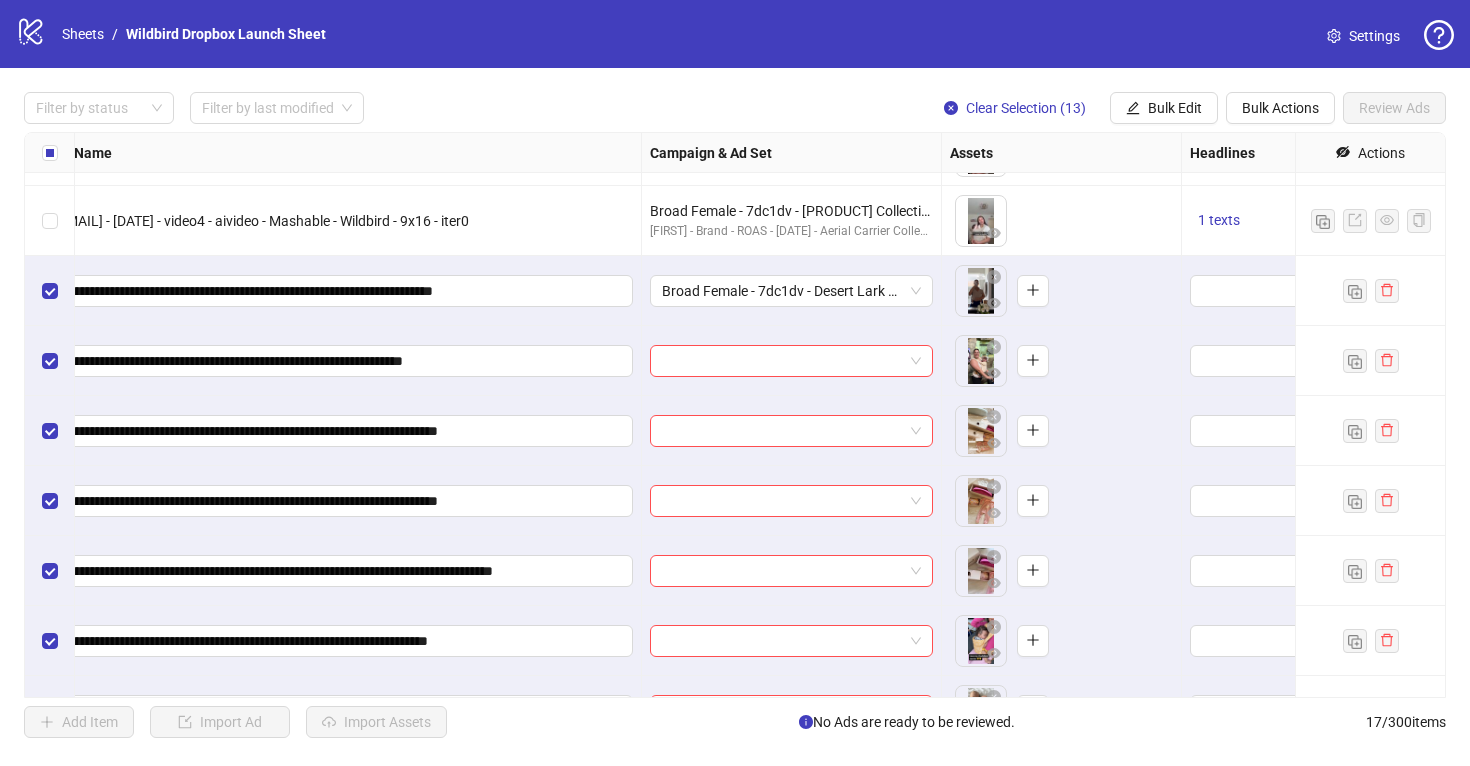 scroll, scrollTop: 197, scrollLeft: 202, axis: both 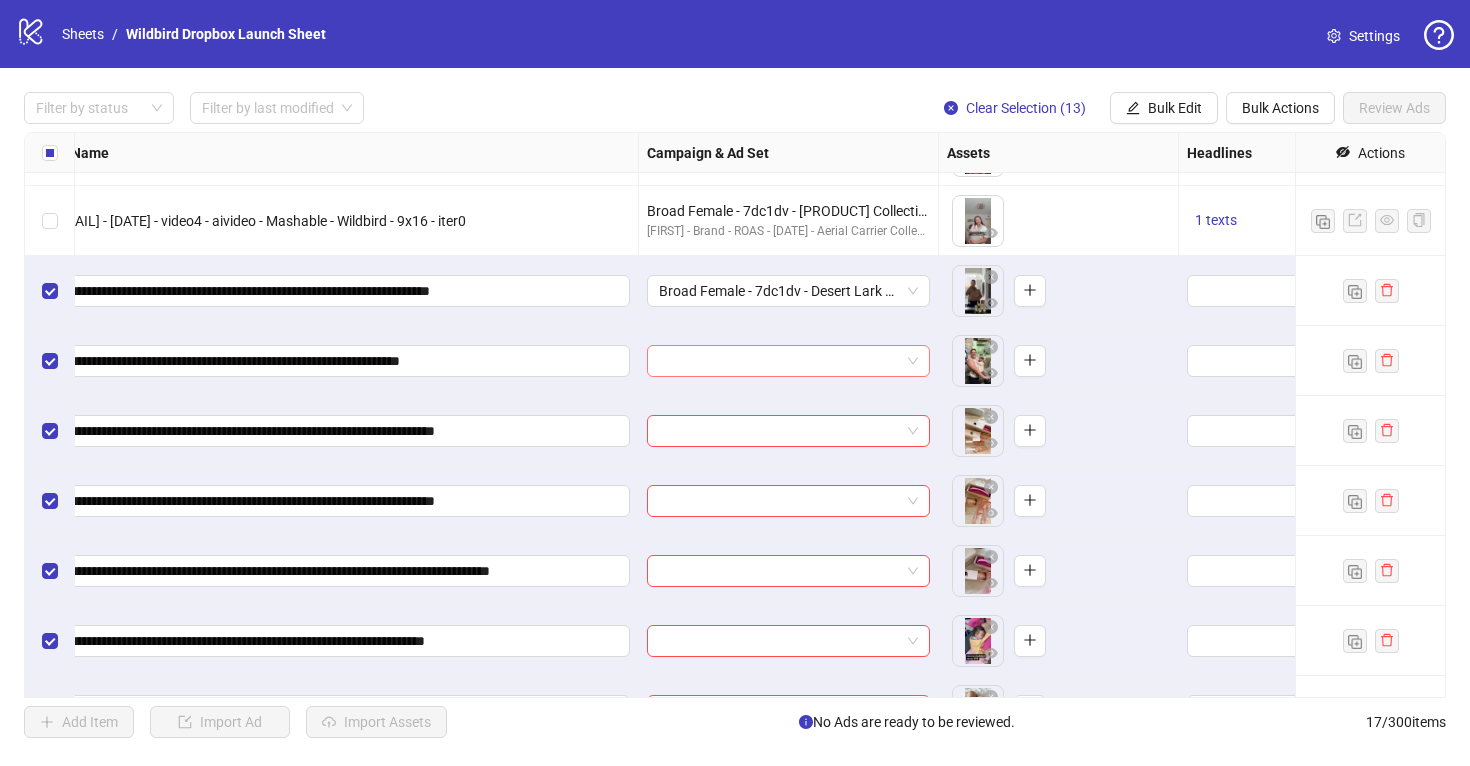 click at bounding box center [788, 361] 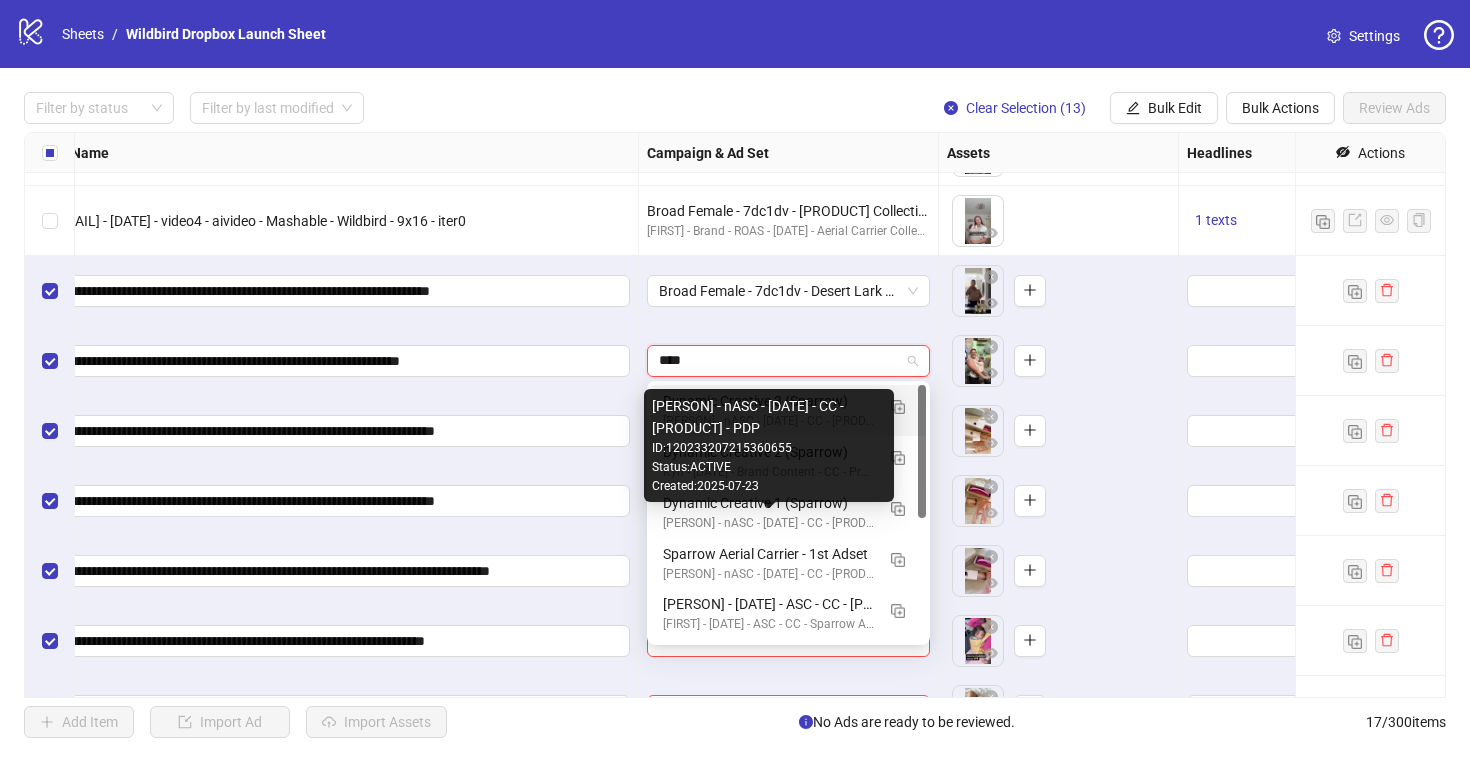 type on "*****" 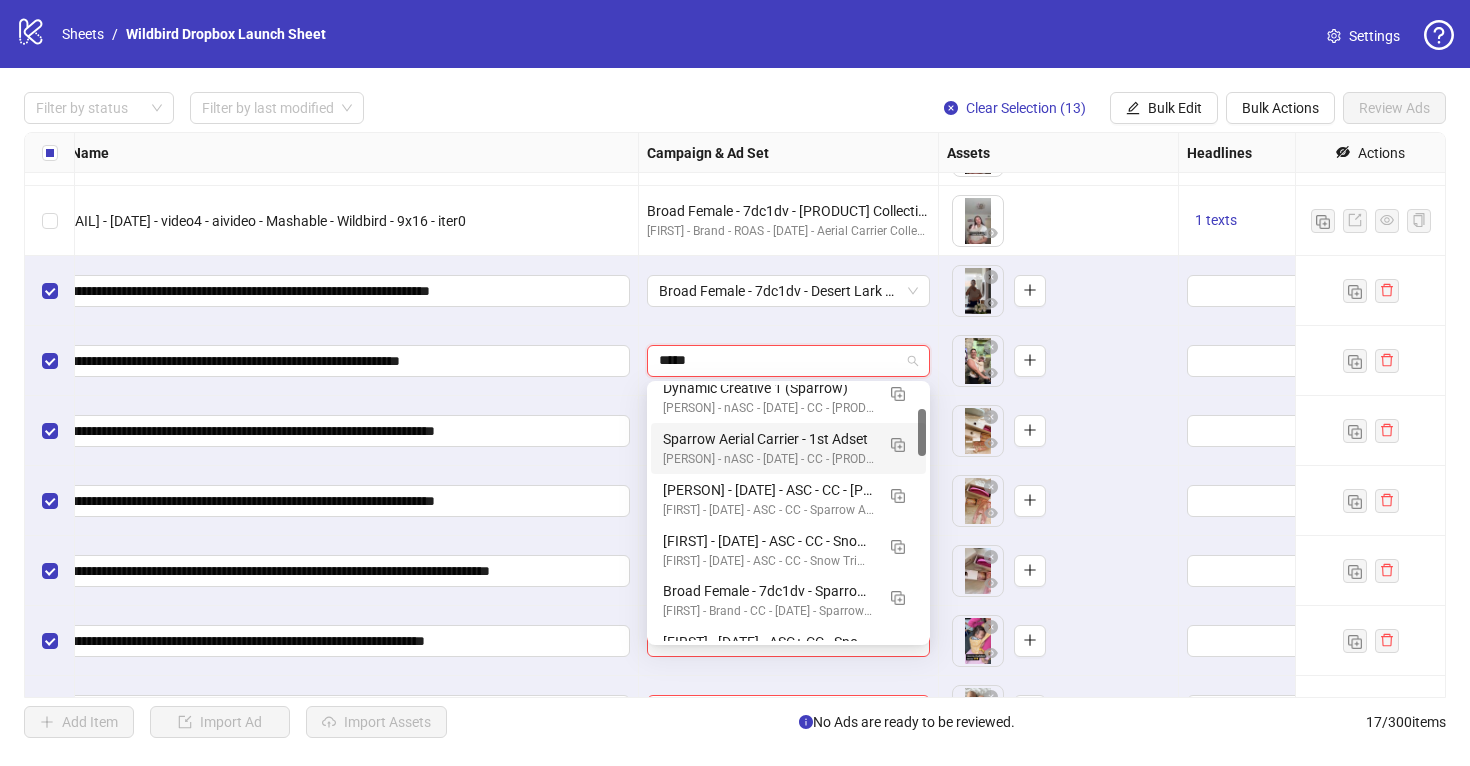 scroll, scrollTop: 130, scrollLeft: 0, axis: vertical 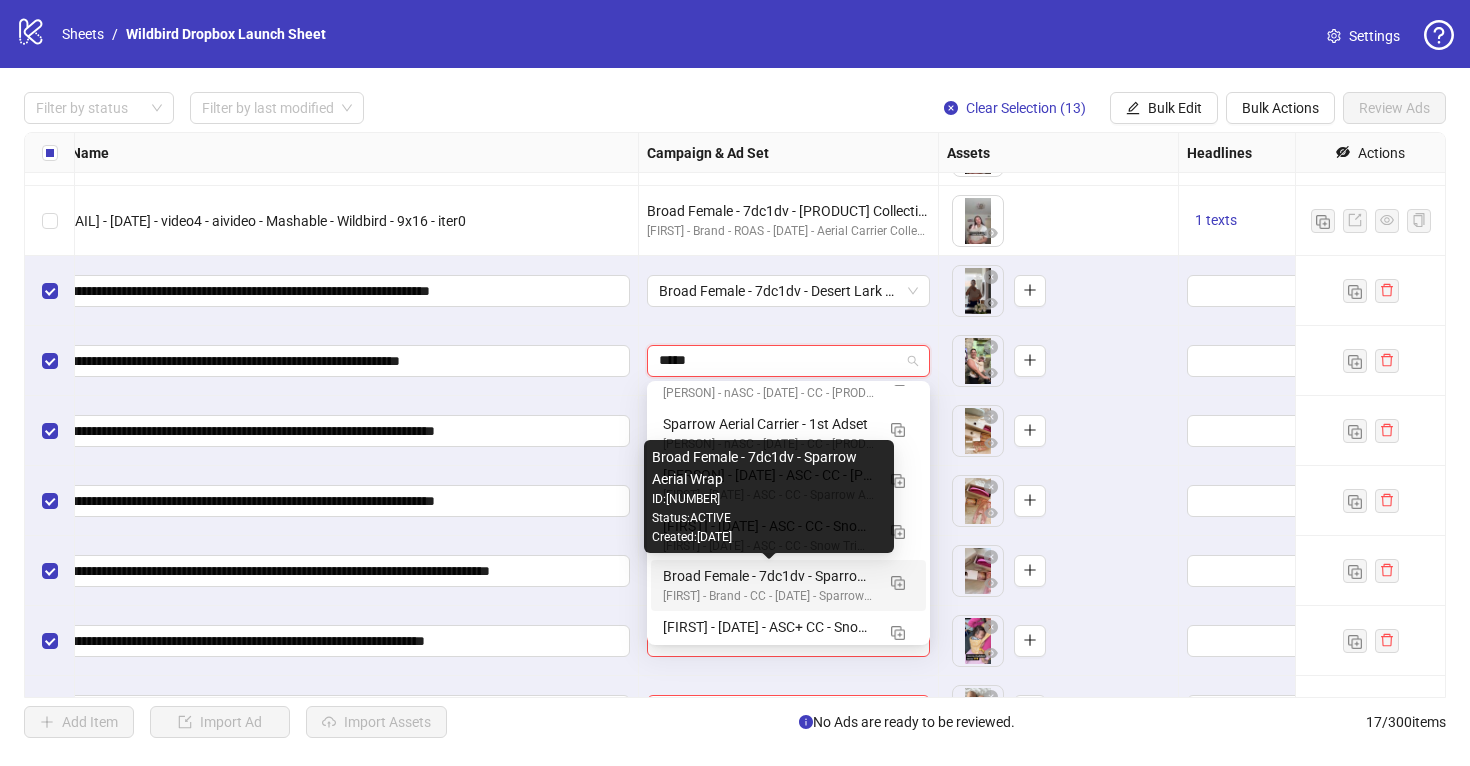 click on "Broad Female - 7dc1dv - Sparrow Aerial Wrap" at bounding box center (768, 576) 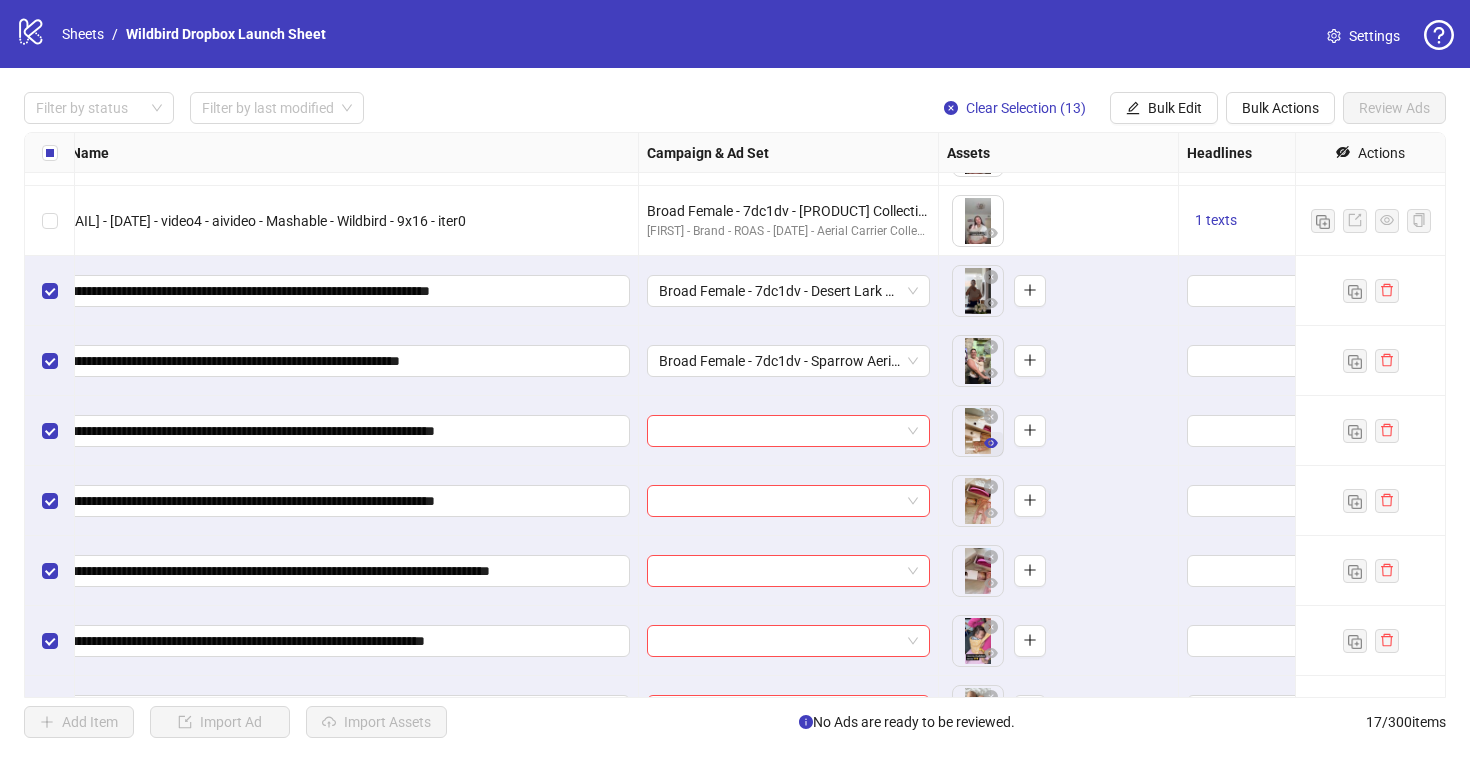 click 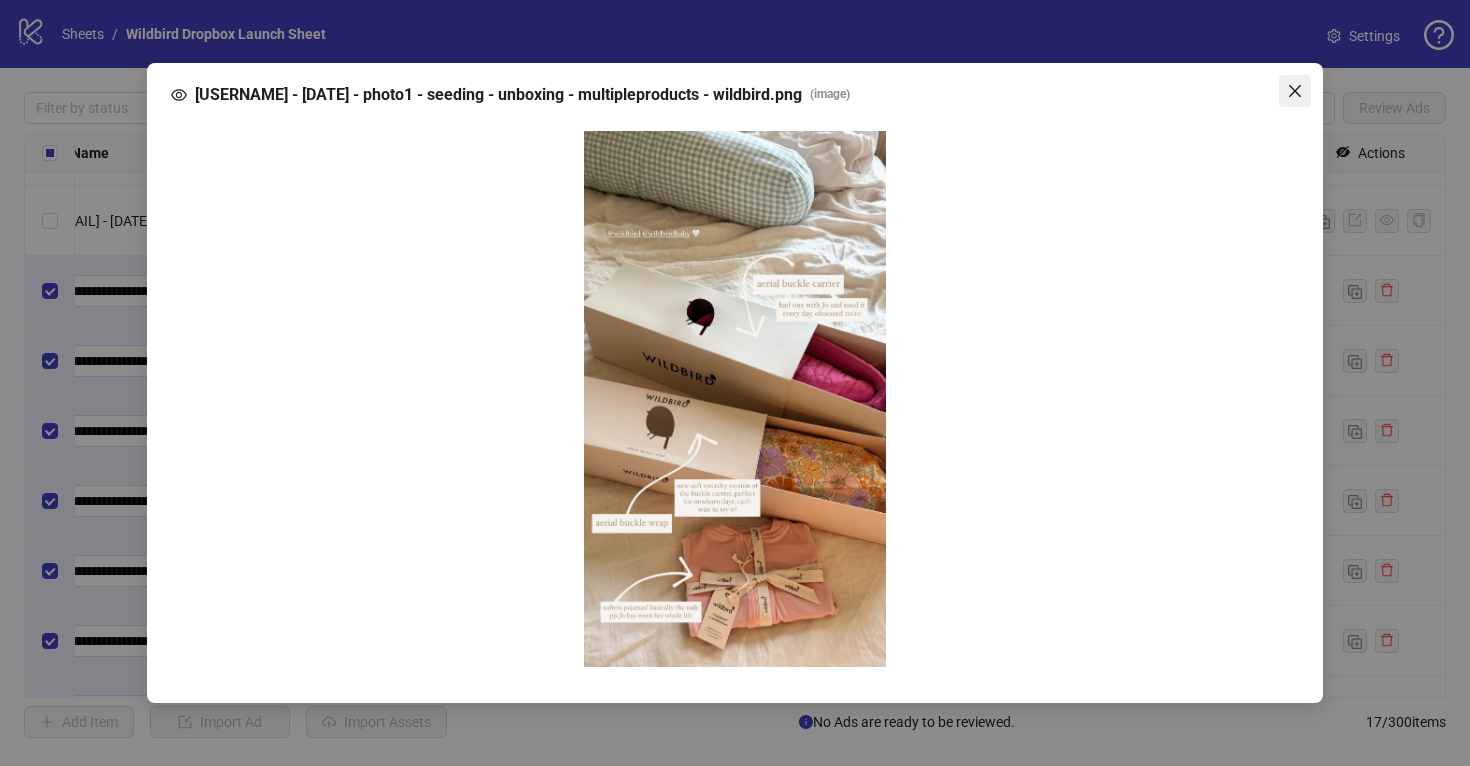 click 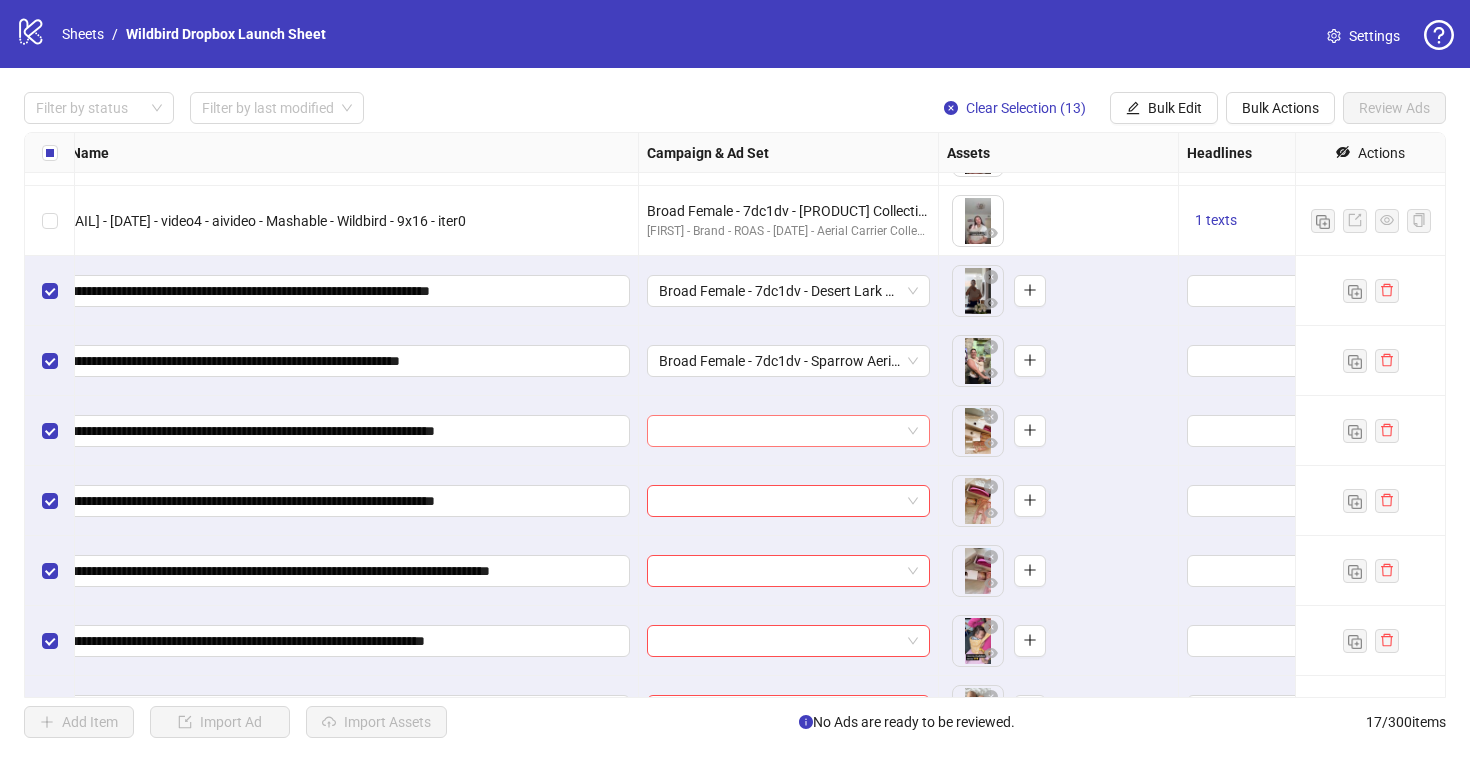 click at bounding box center [788, 431] 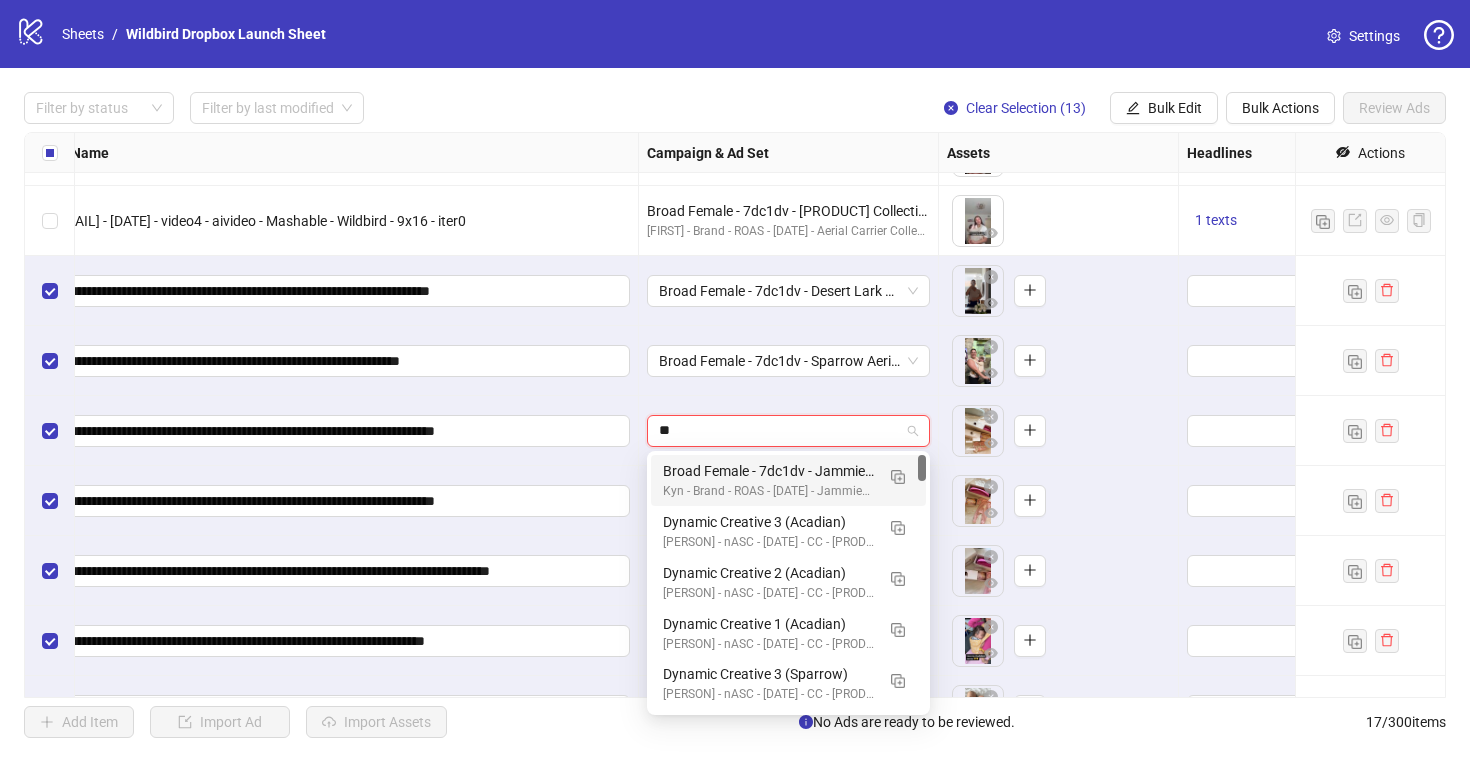 type on "*" 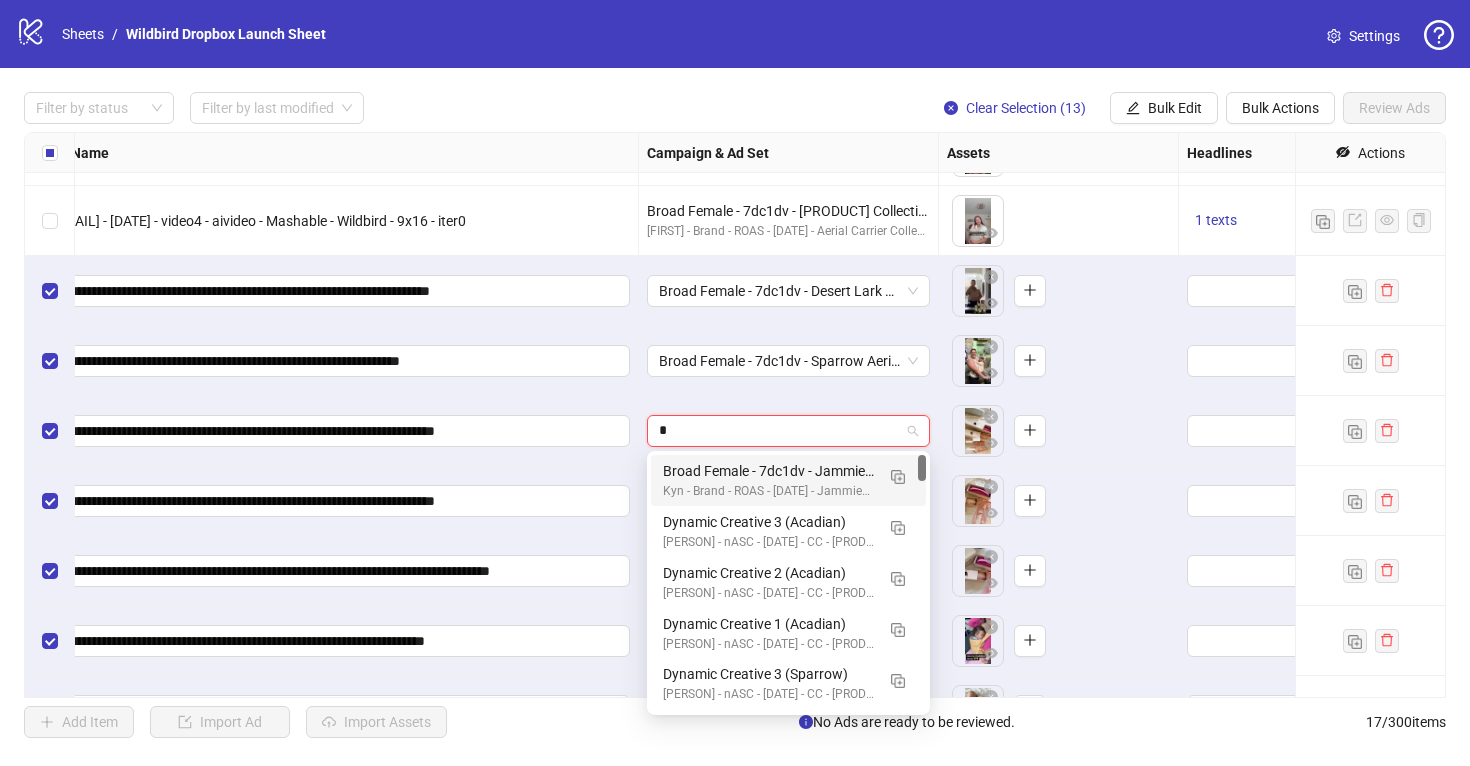 type 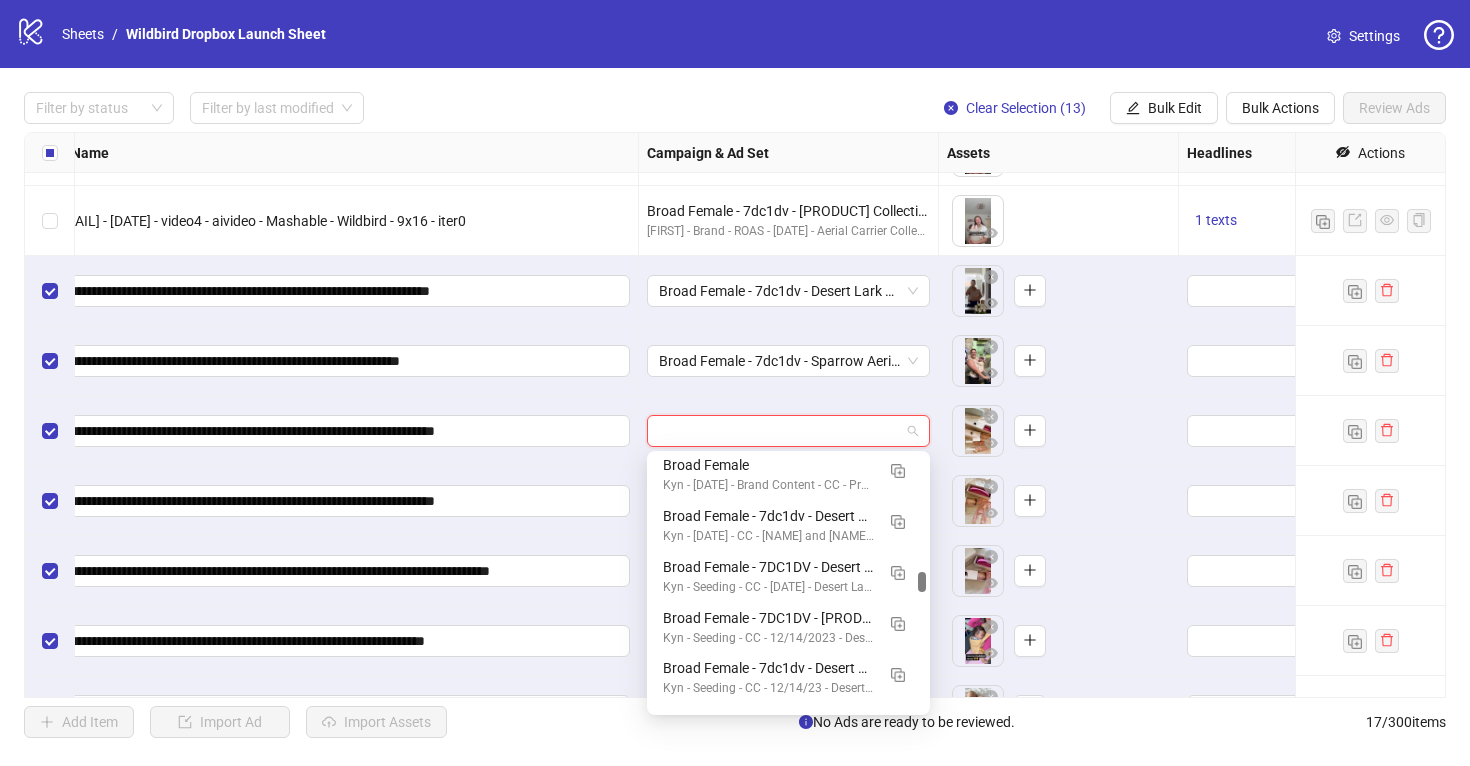 scroll, scrollTop: 4593, scrollLeft: 0, axis: vertical 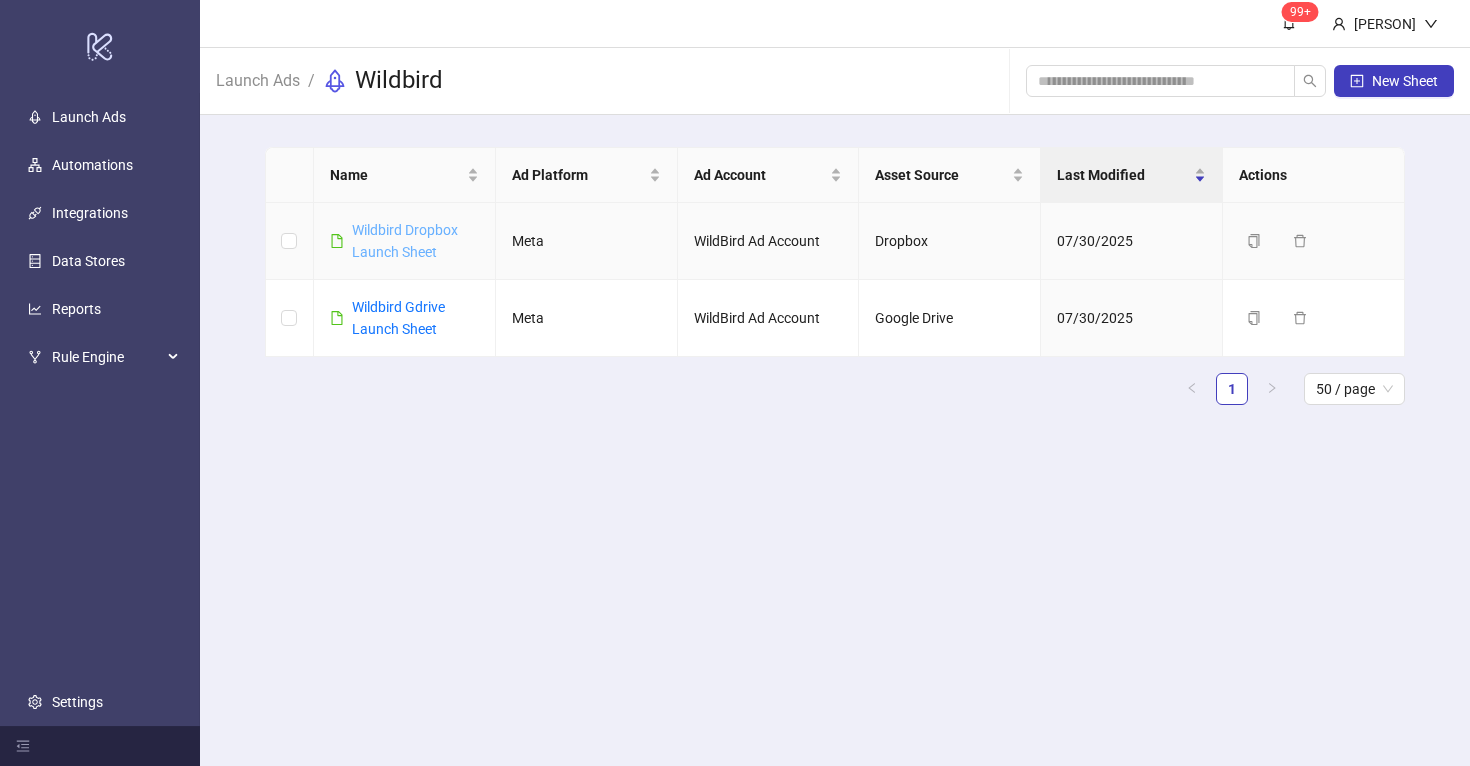 click on "Wildbird Dropbox Launch Sheet" at bounding box center (405, 241) 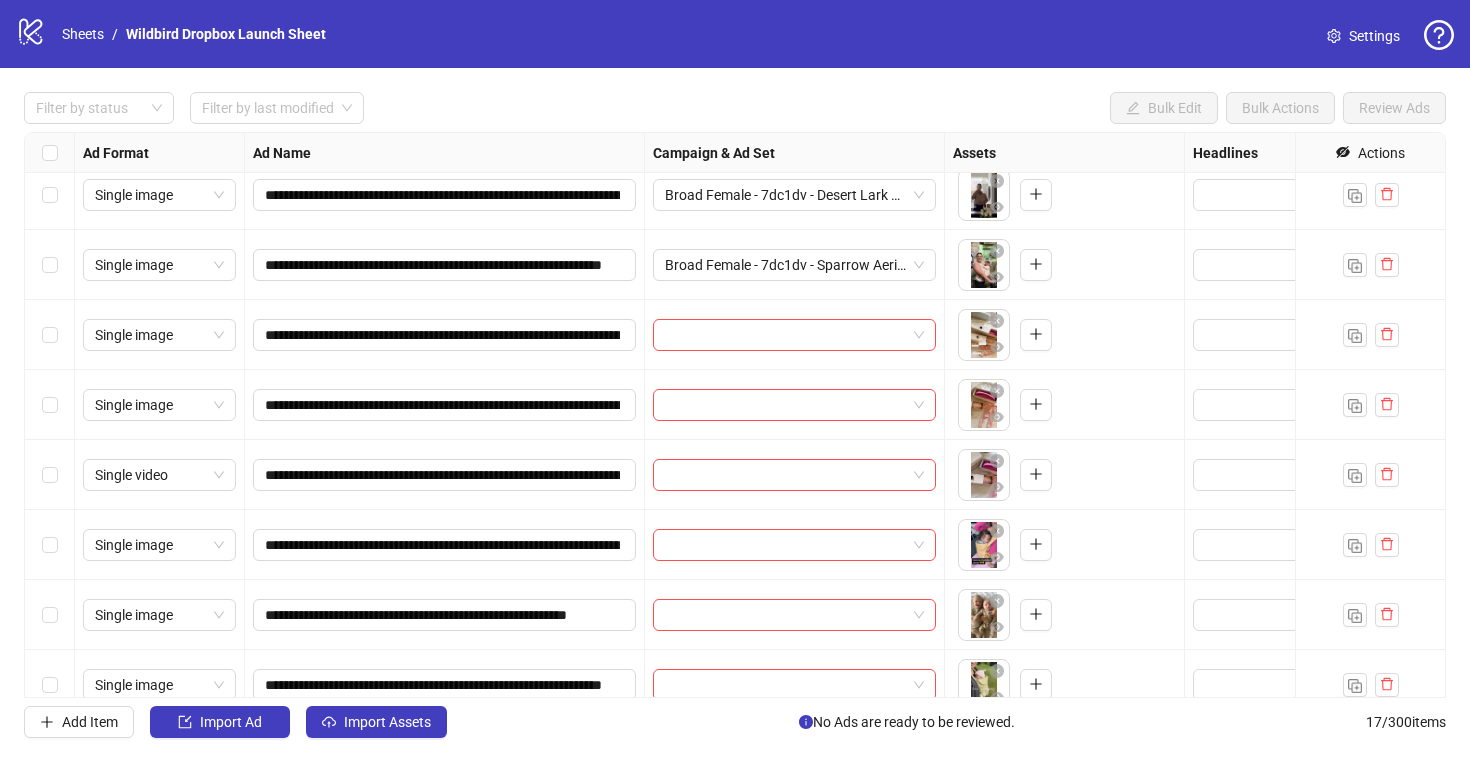 scroll, scrollTop: 295, scrollLeft: 0, axis: vertical 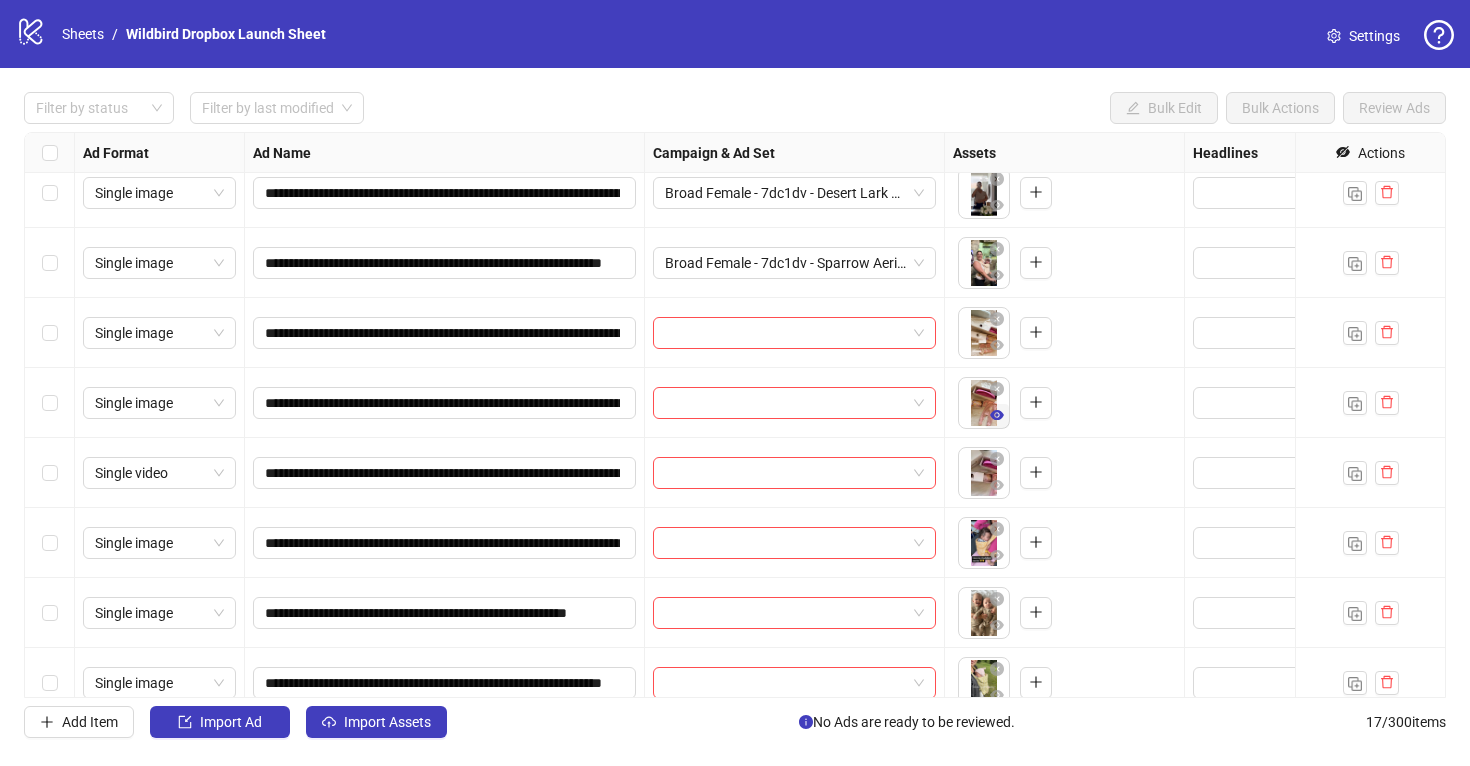 click 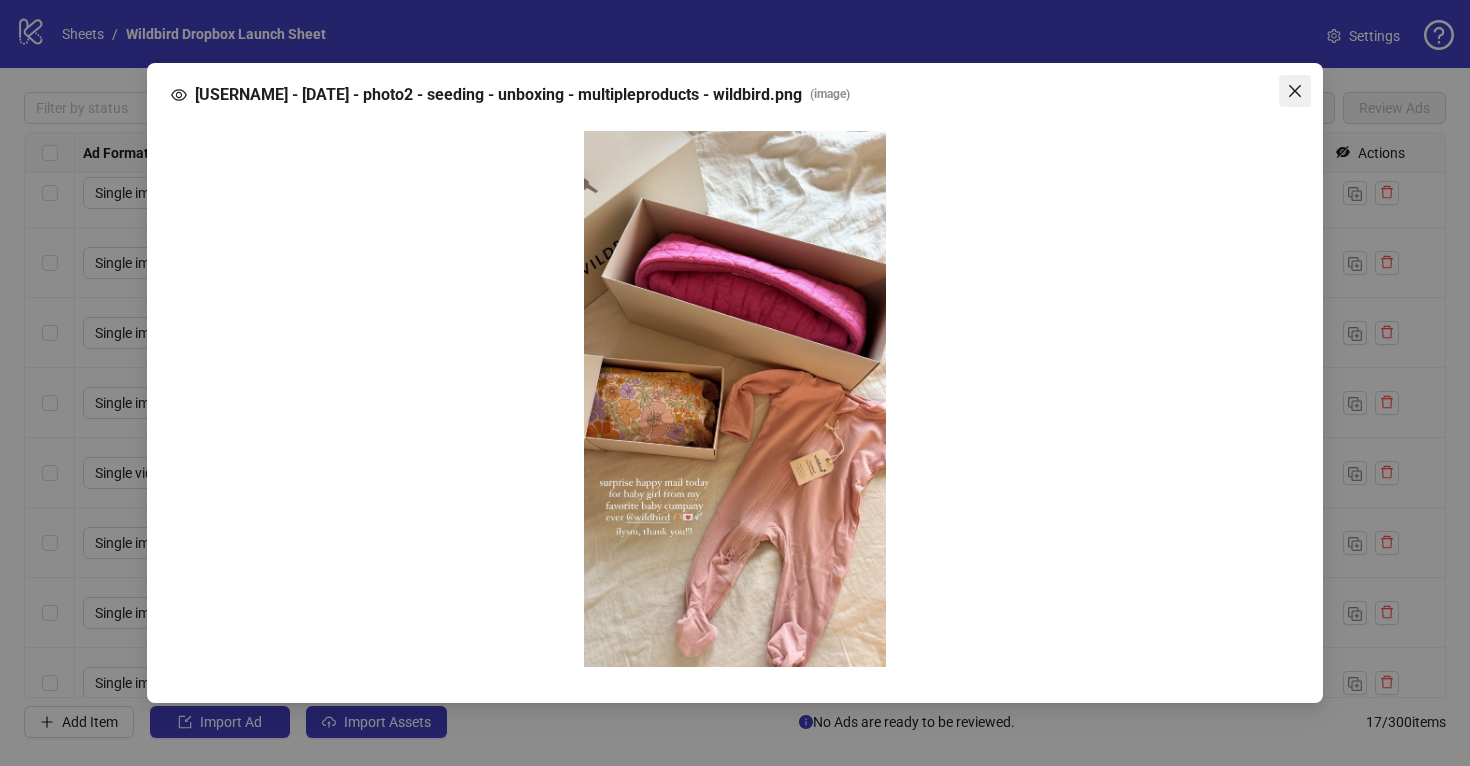 click at bounding box center [1295, 91] 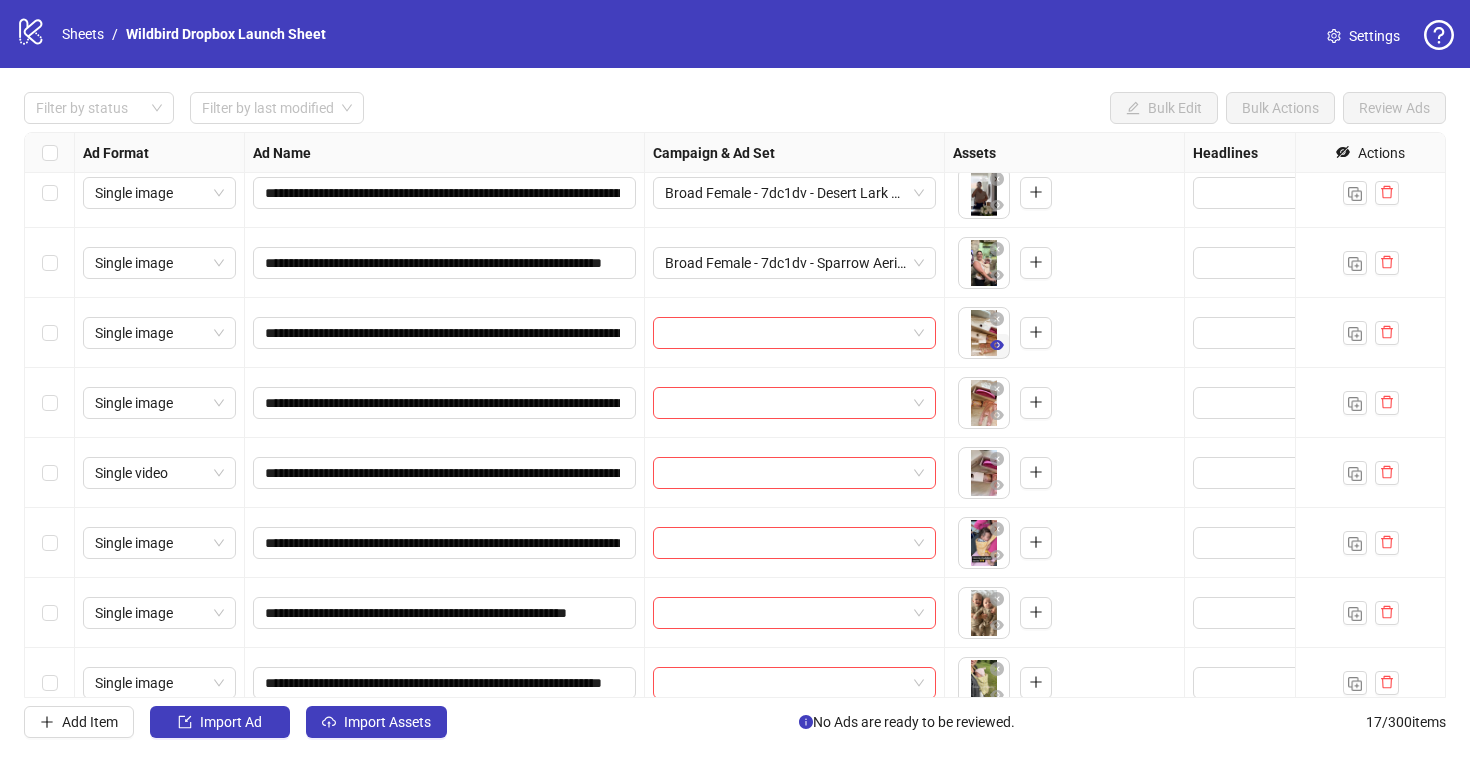 click 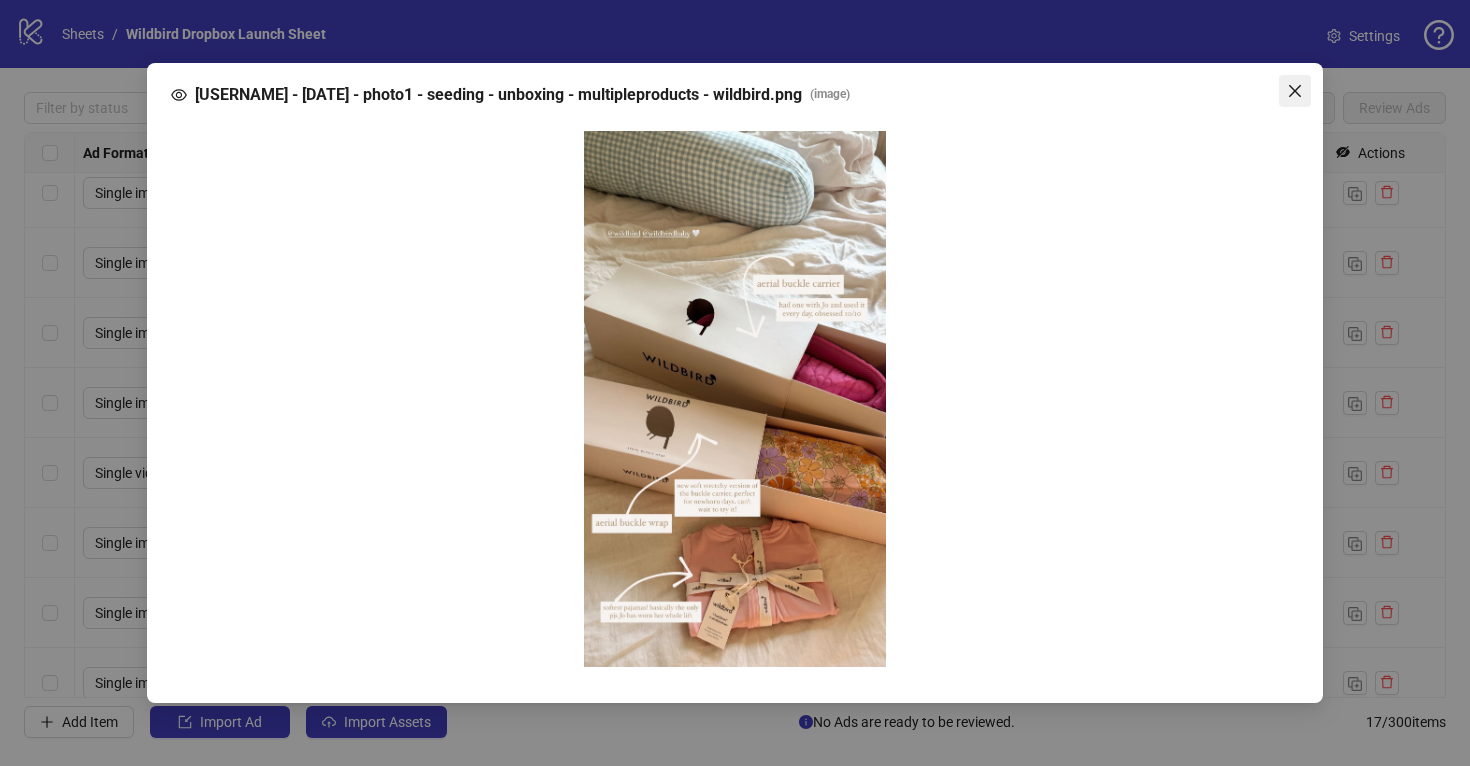 click 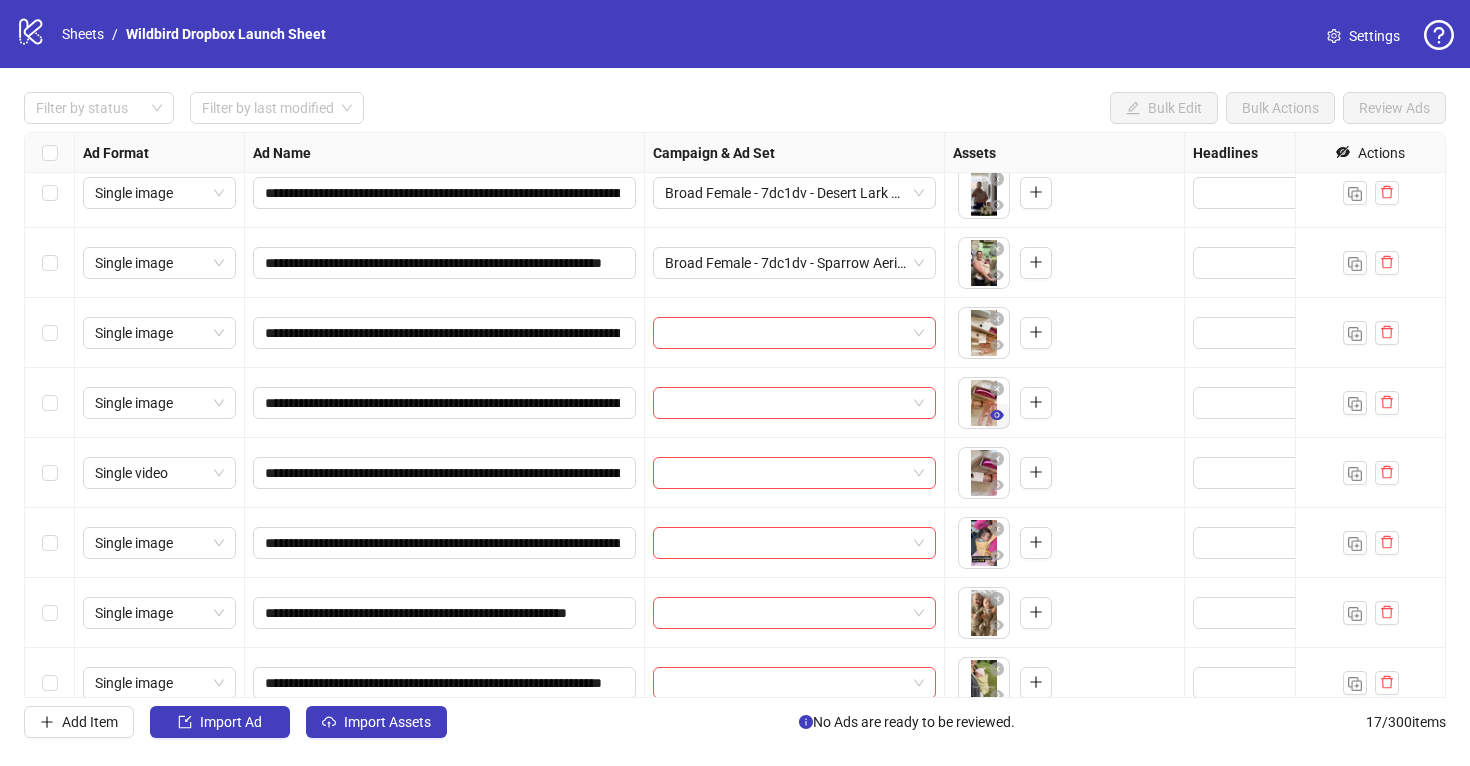 click 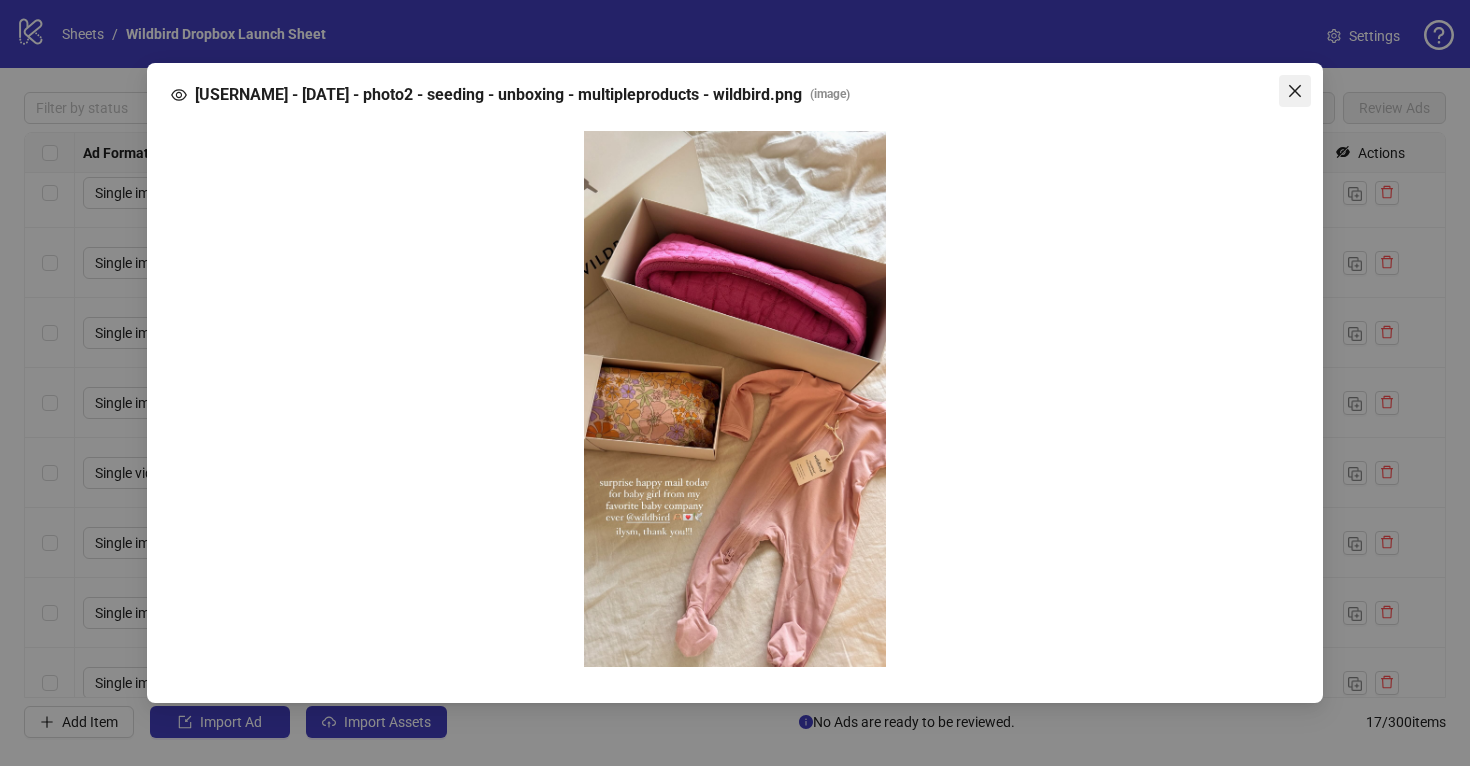 click 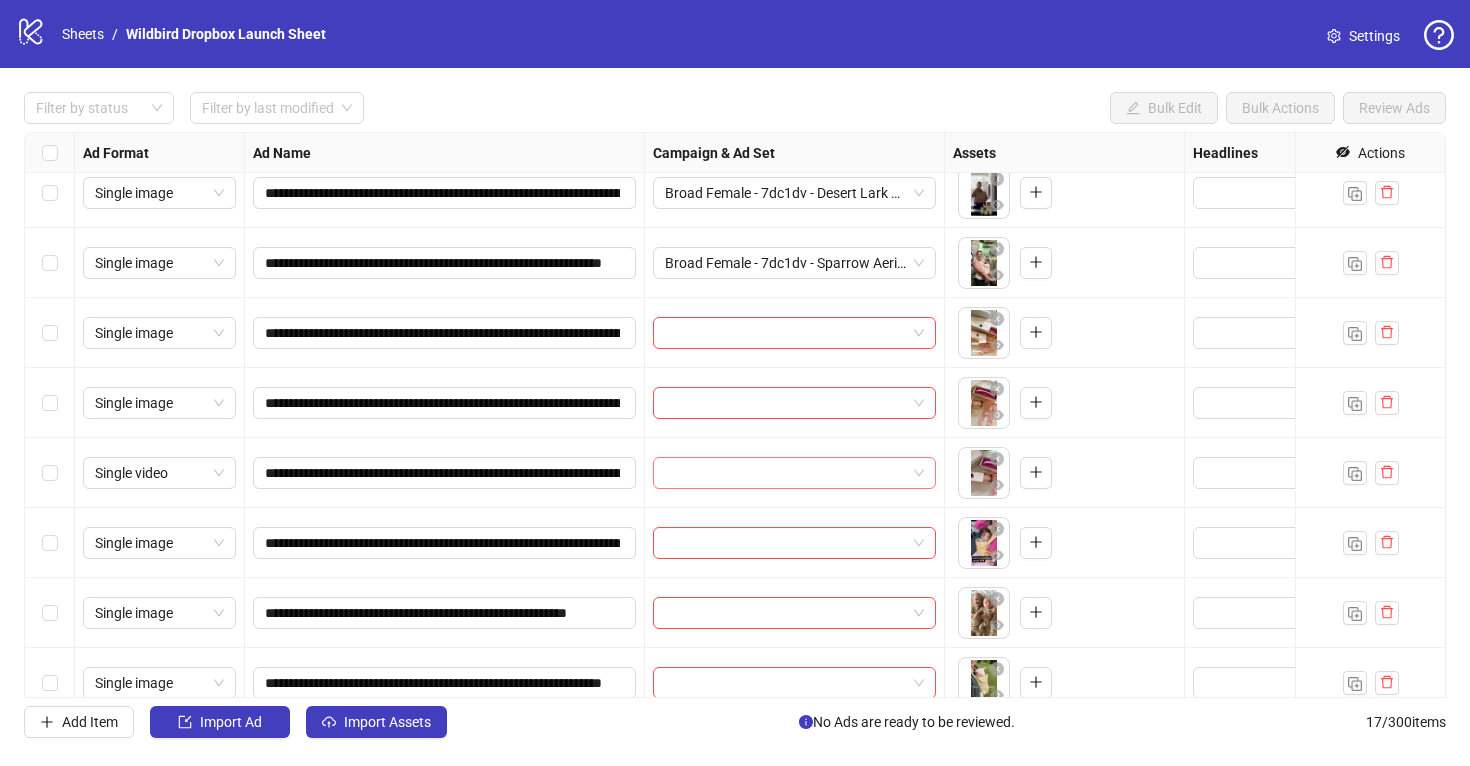 scroll, scrollTop: 336, scrollLeft: 0, axis: vertical 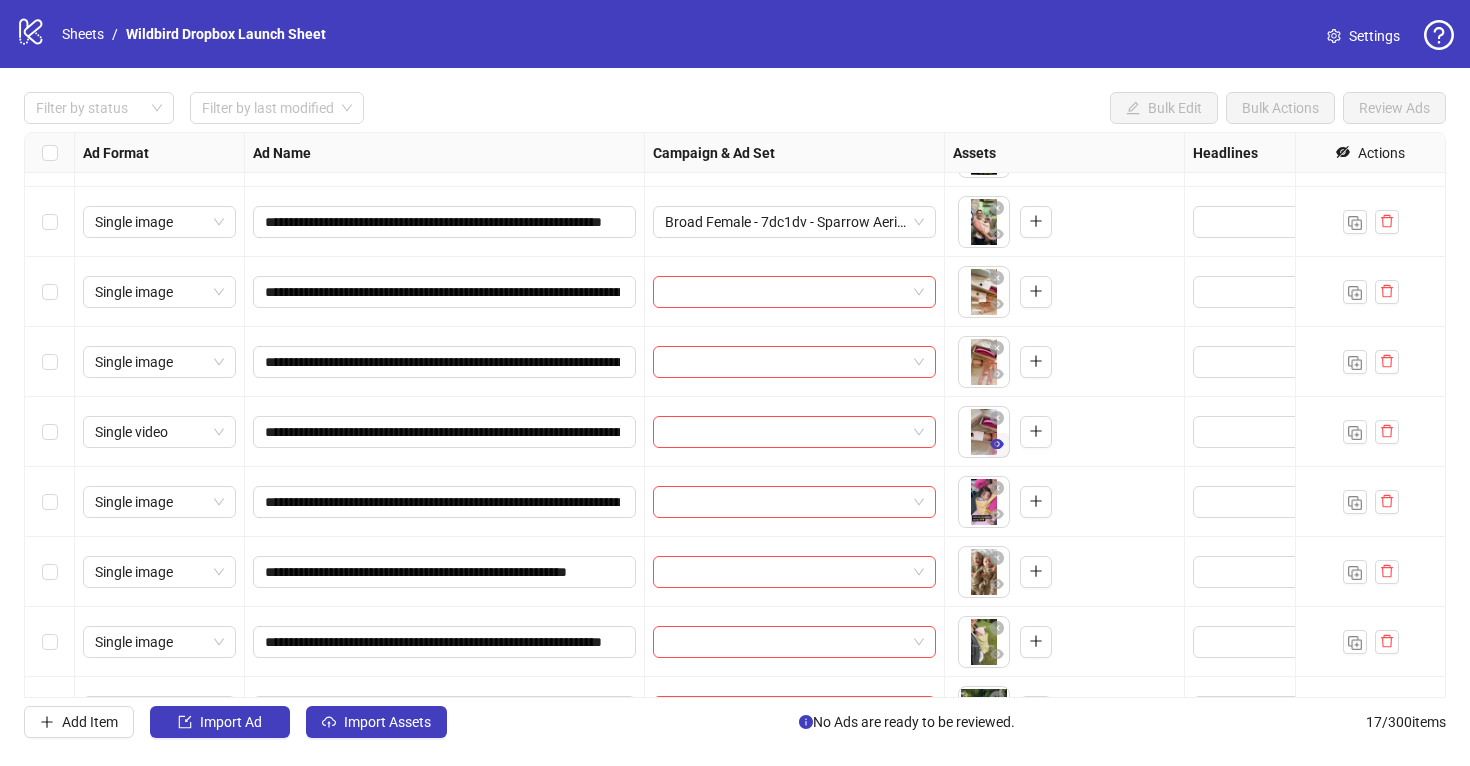 click 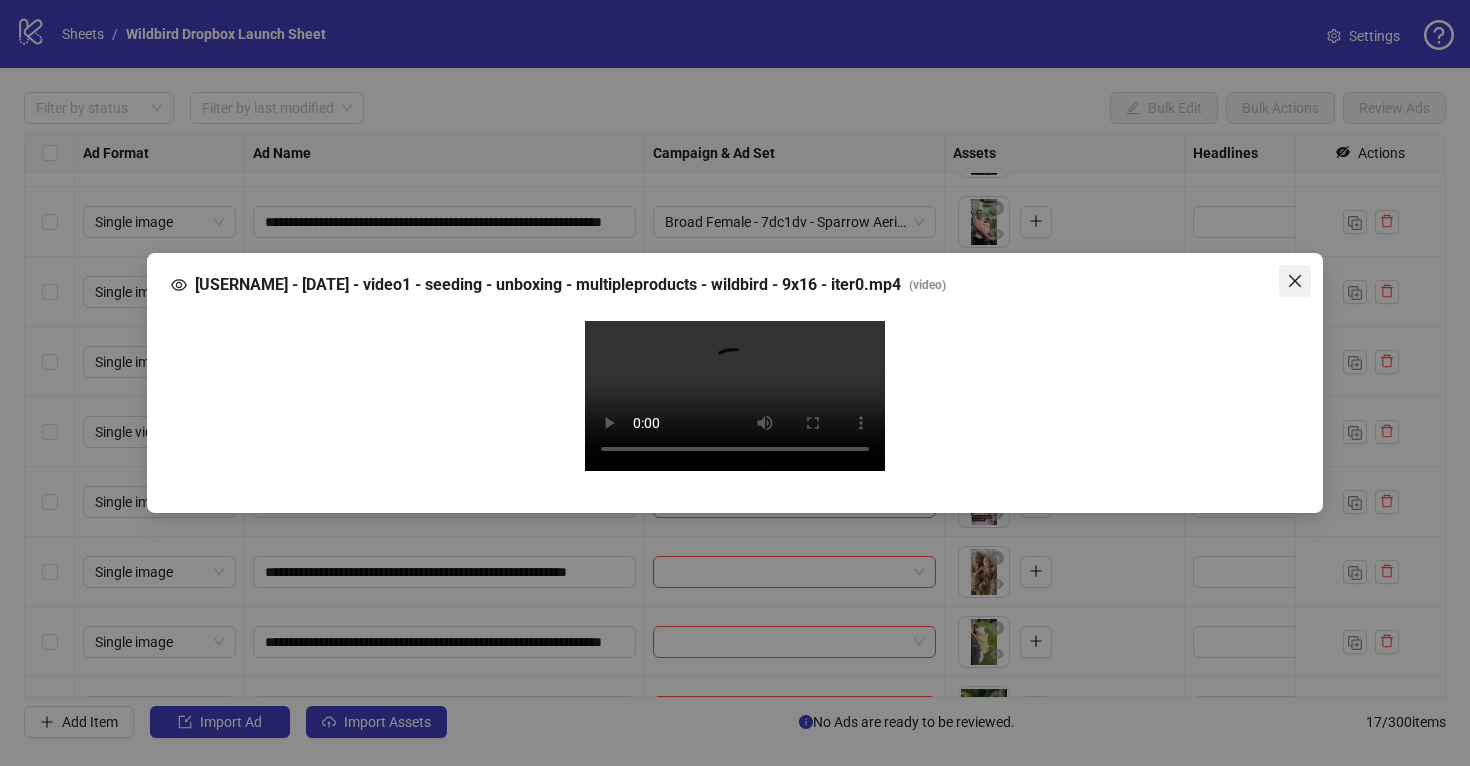 click at bounding box center (1295, 281) 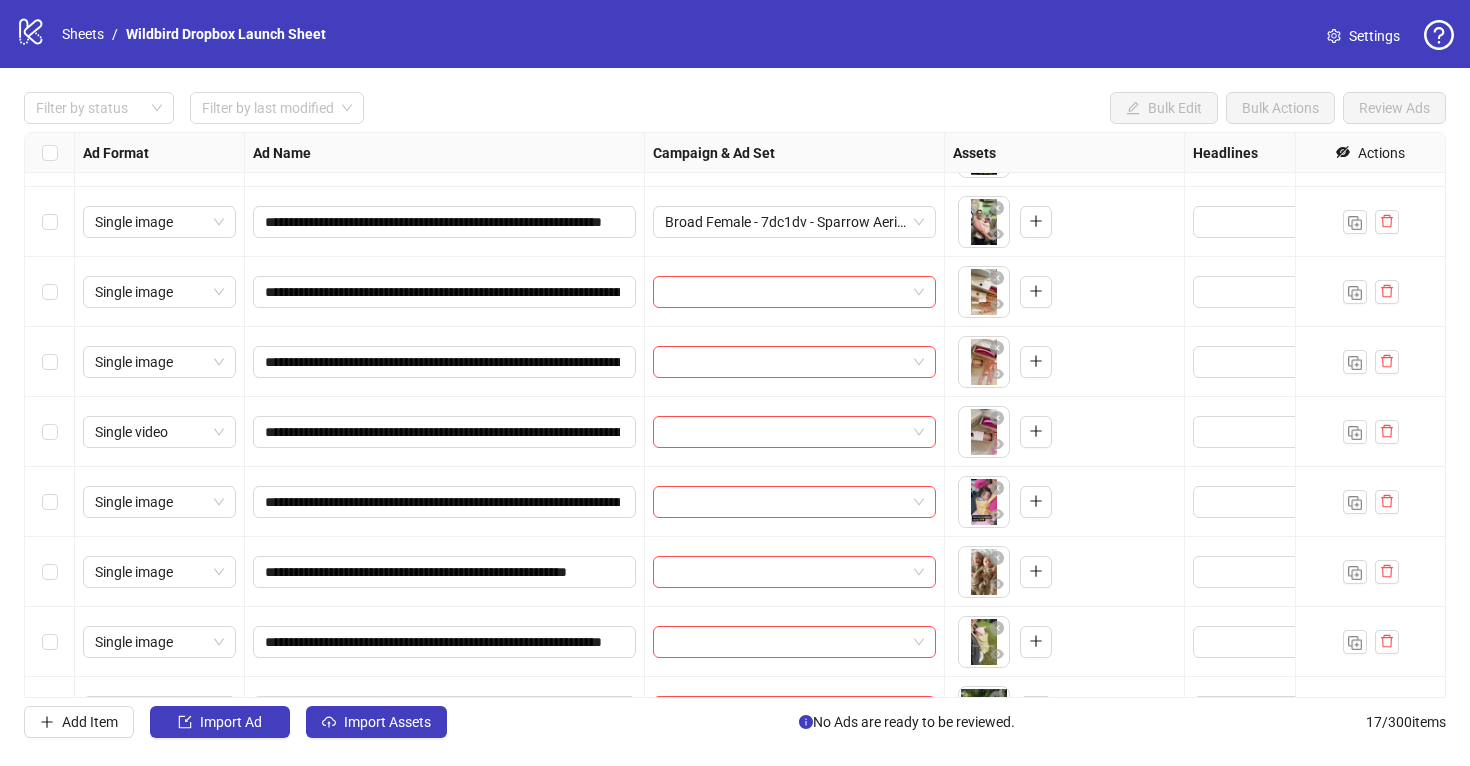 click on "Campaign & Ad Set" at bounding box center [795, 153] 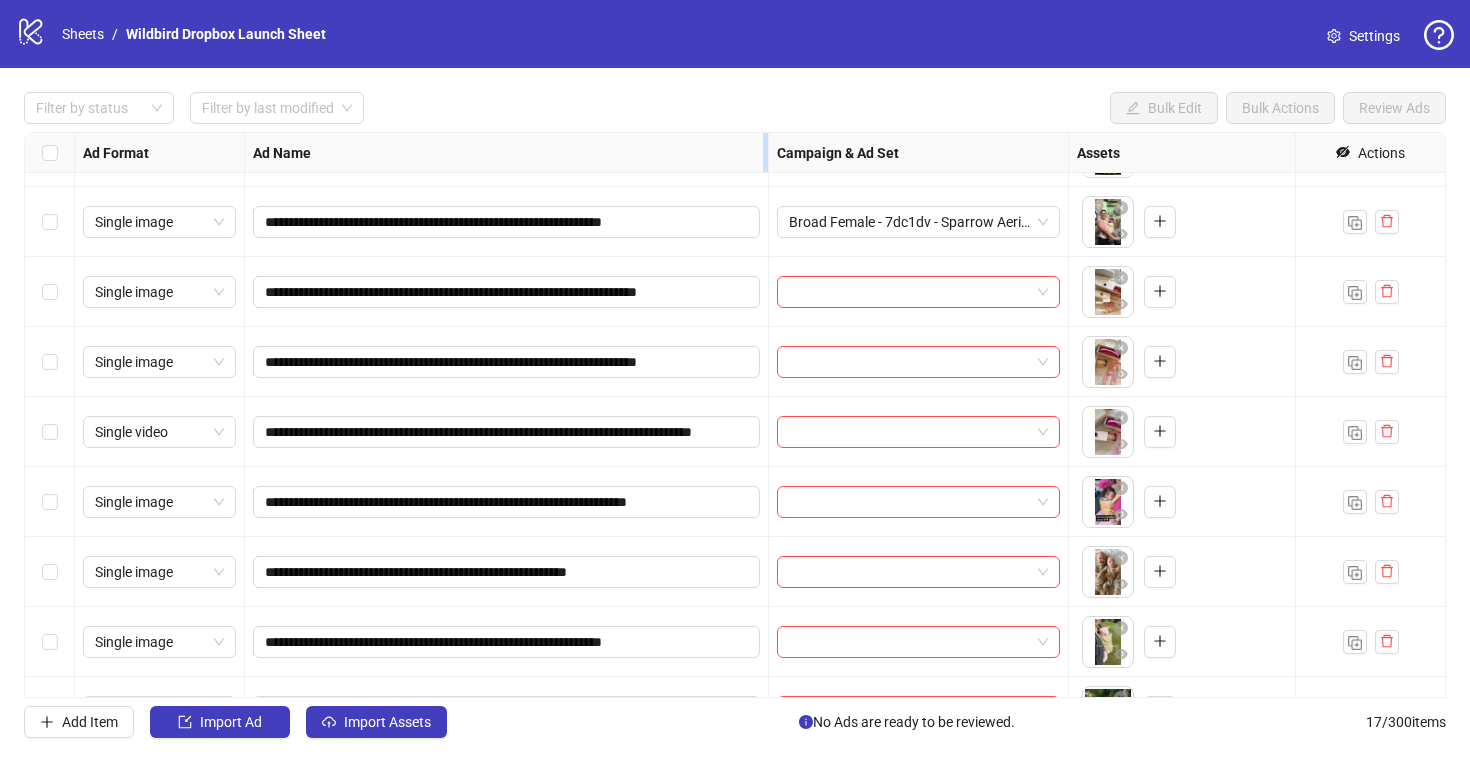 drag, startPoint x: 640, startPoint y: 147, endPoint x: 786, endPoint y: 147, distance: 146 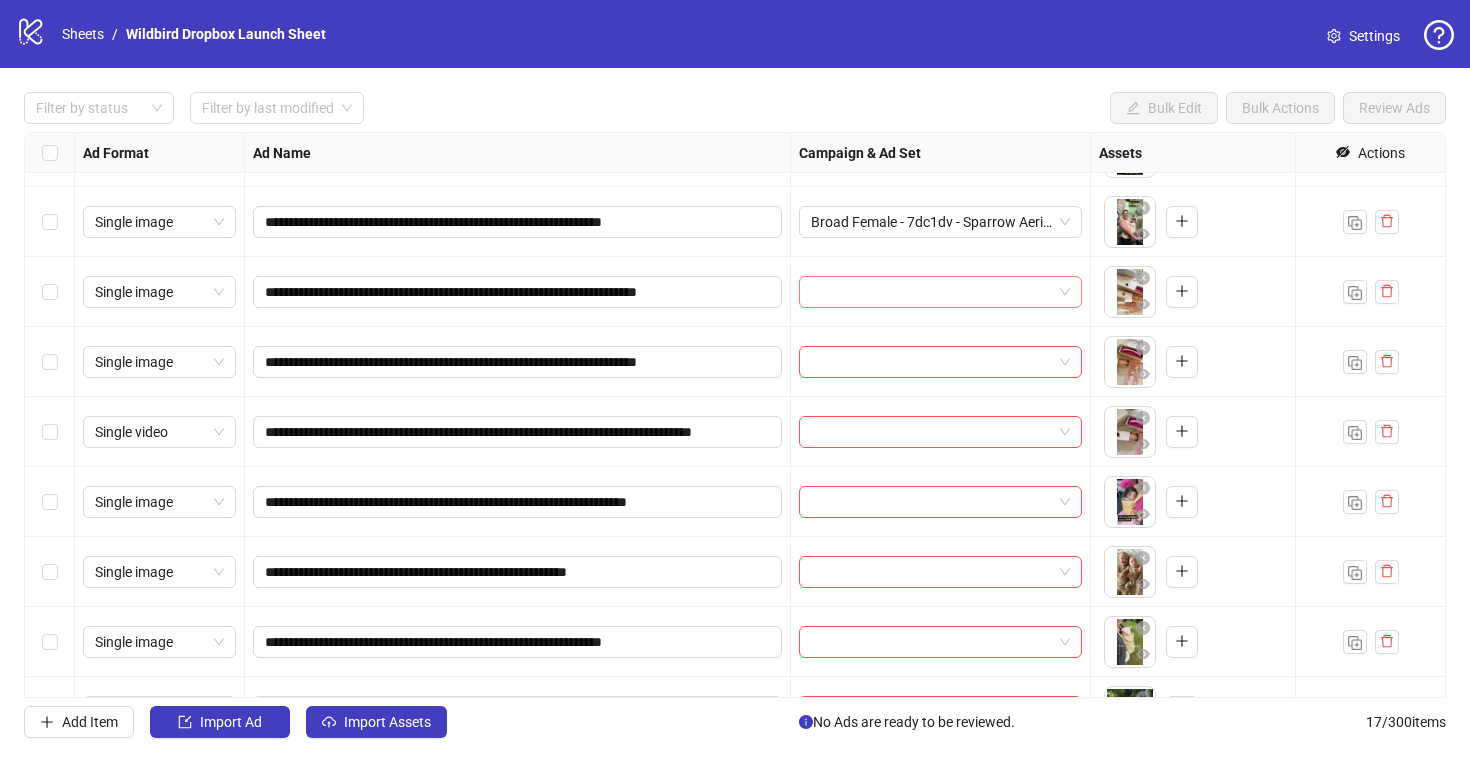 click at bounding box center (940, 292) 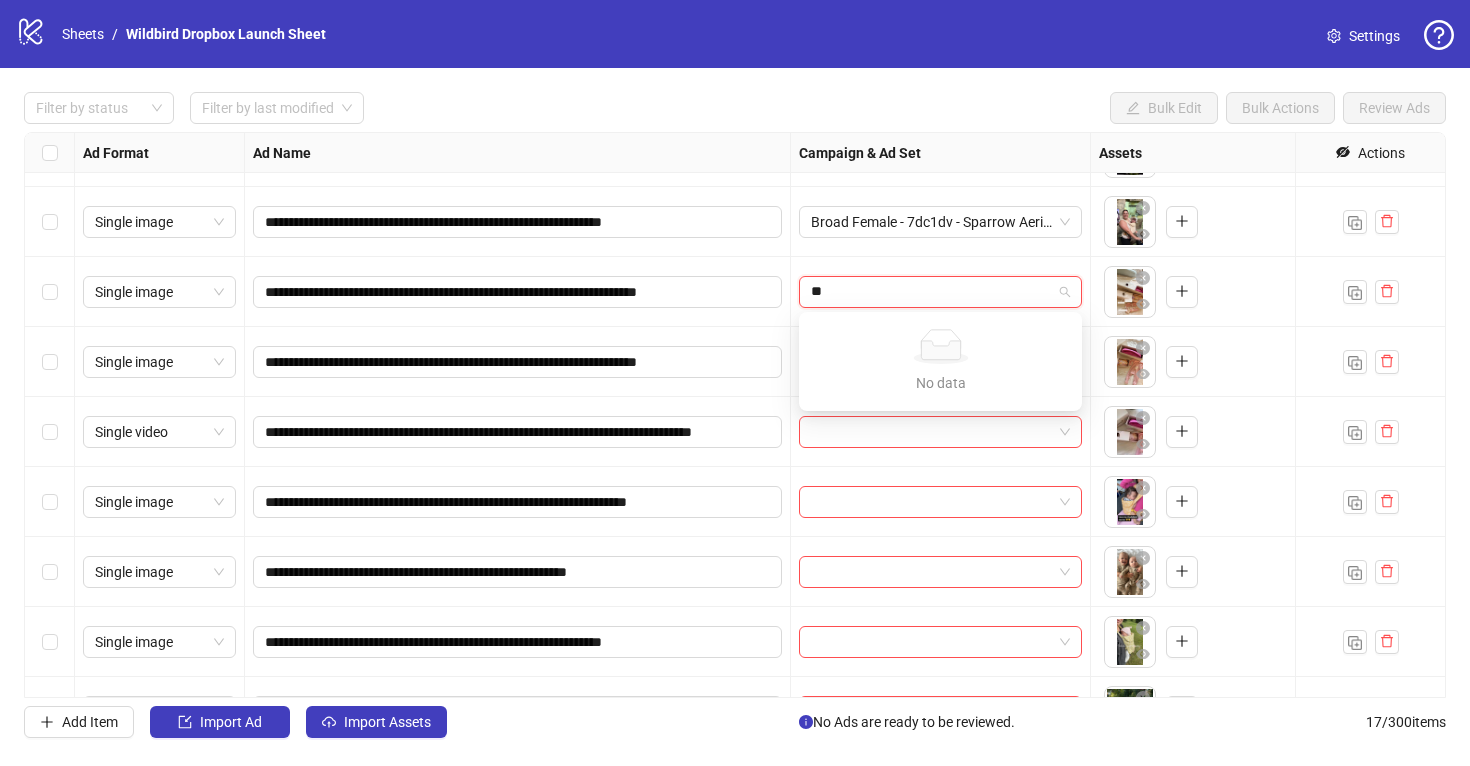 type on "*" 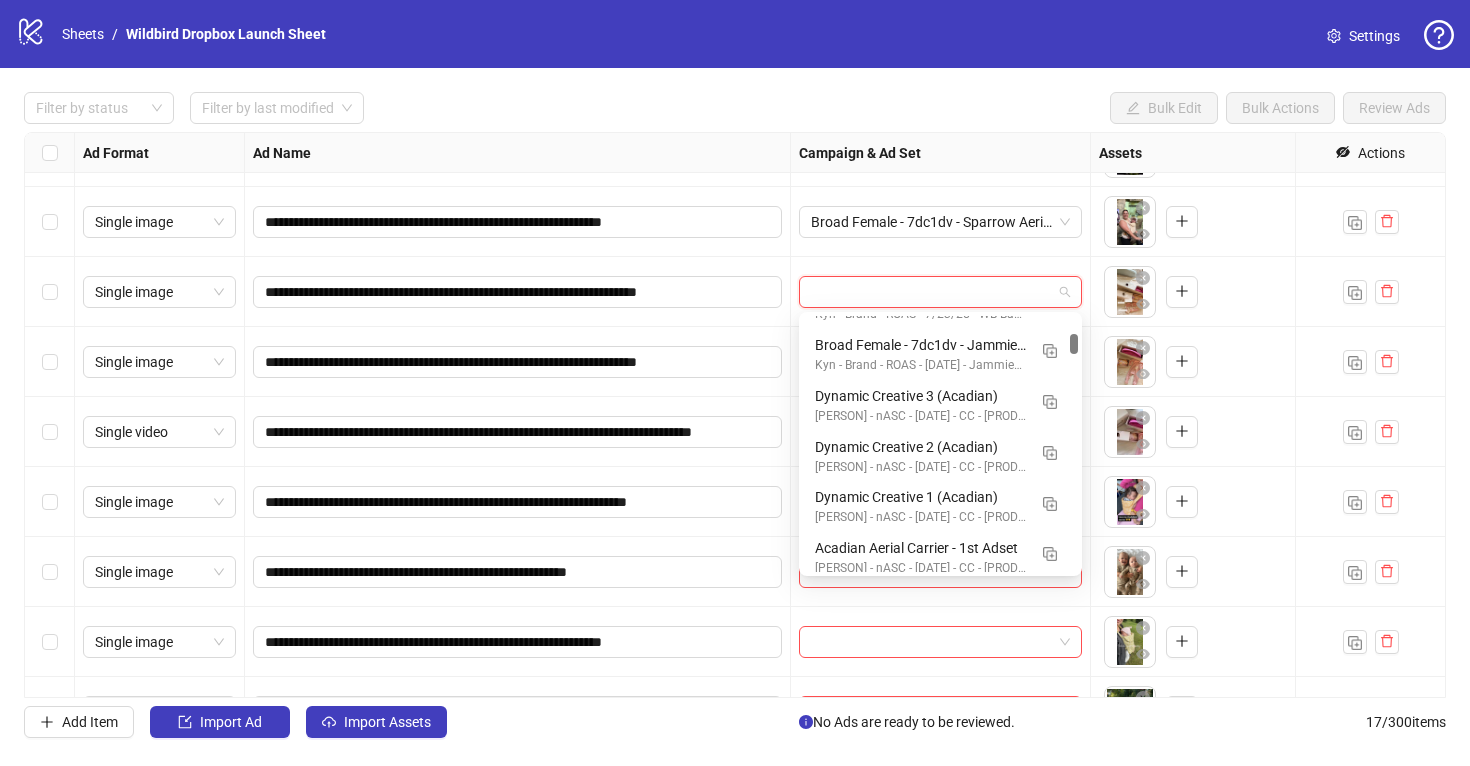 scroll, scrollTop: 450, scrollLeft: 0, axis: vertical 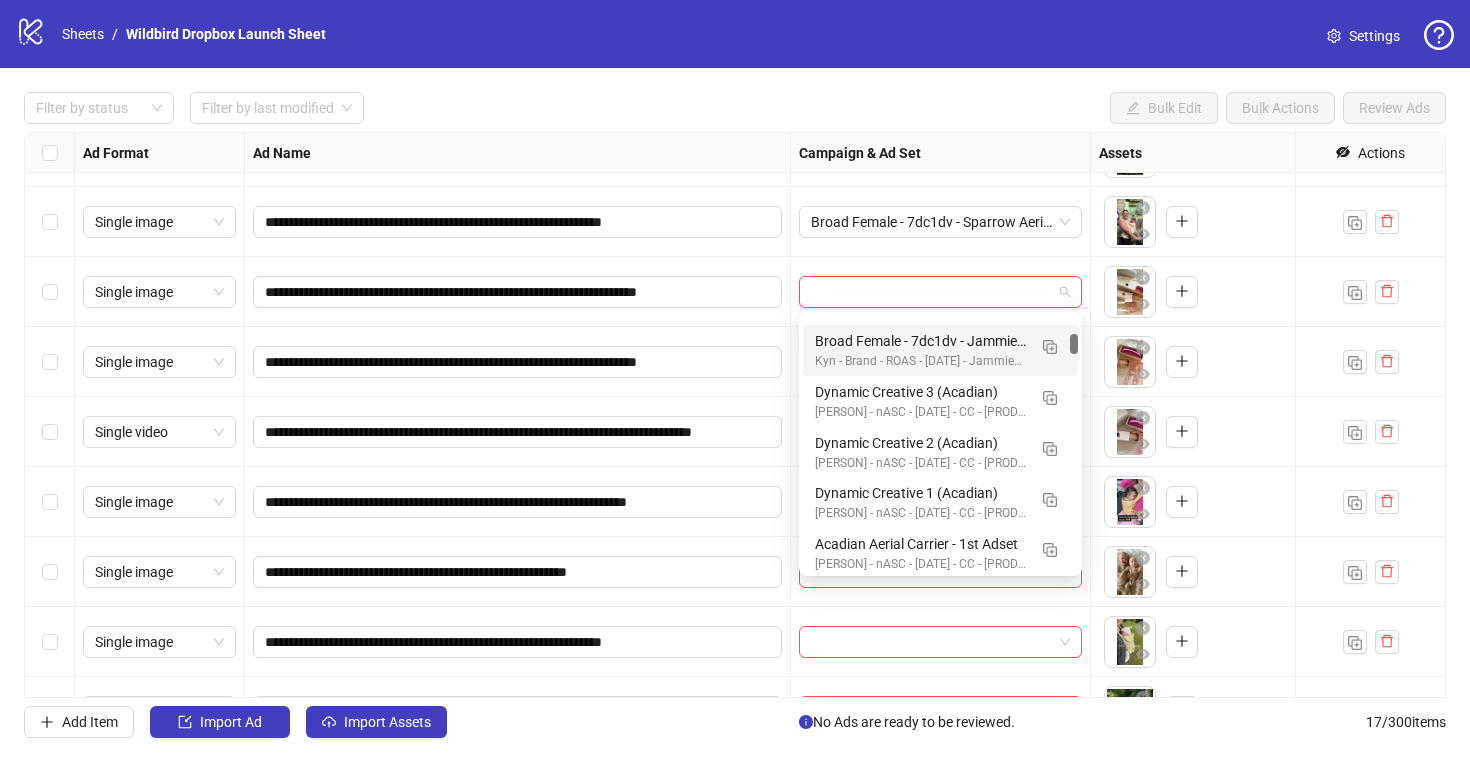 click at bounding box center [940, 292] 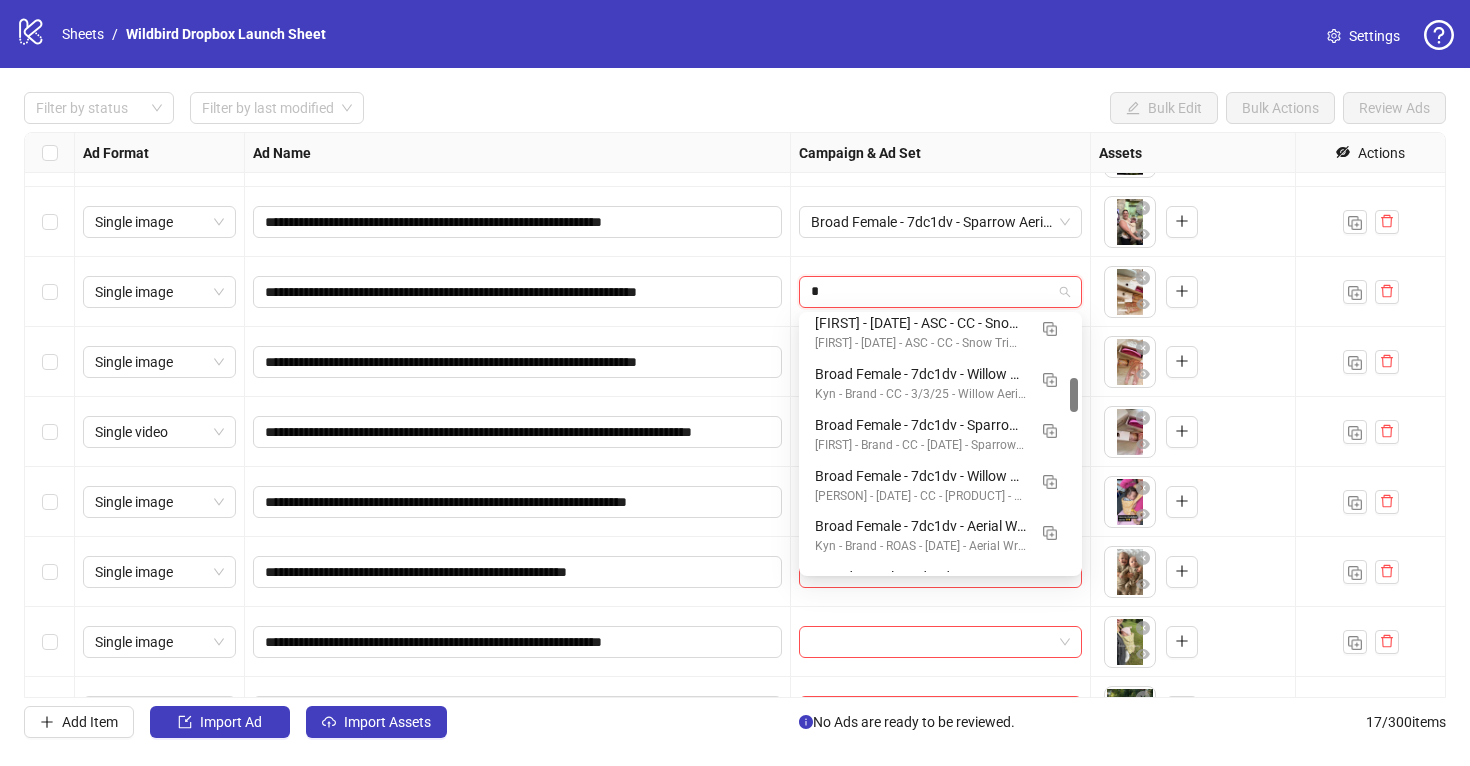 type on "**" 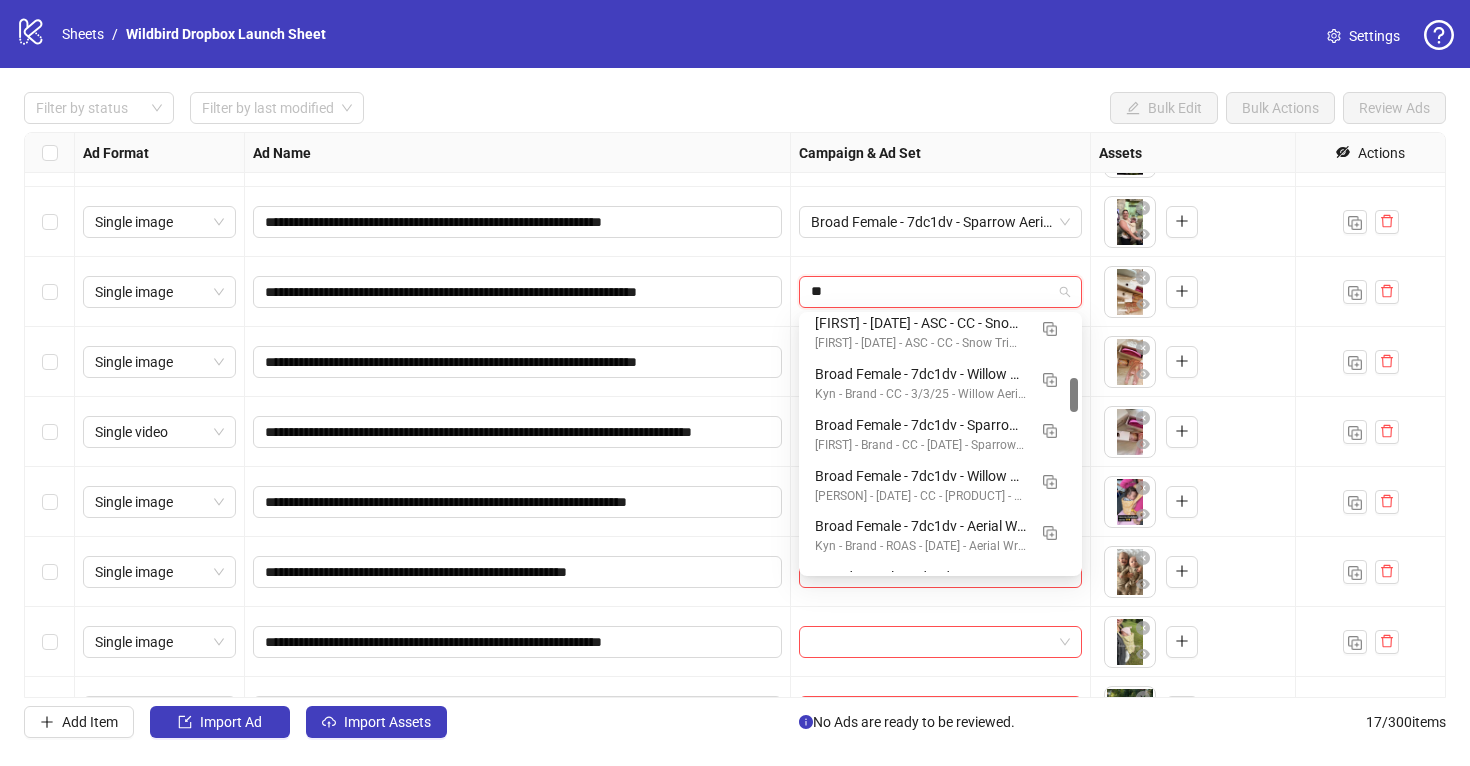 scroll, scrollTop: 0, scrollLeft: 0, axis: both 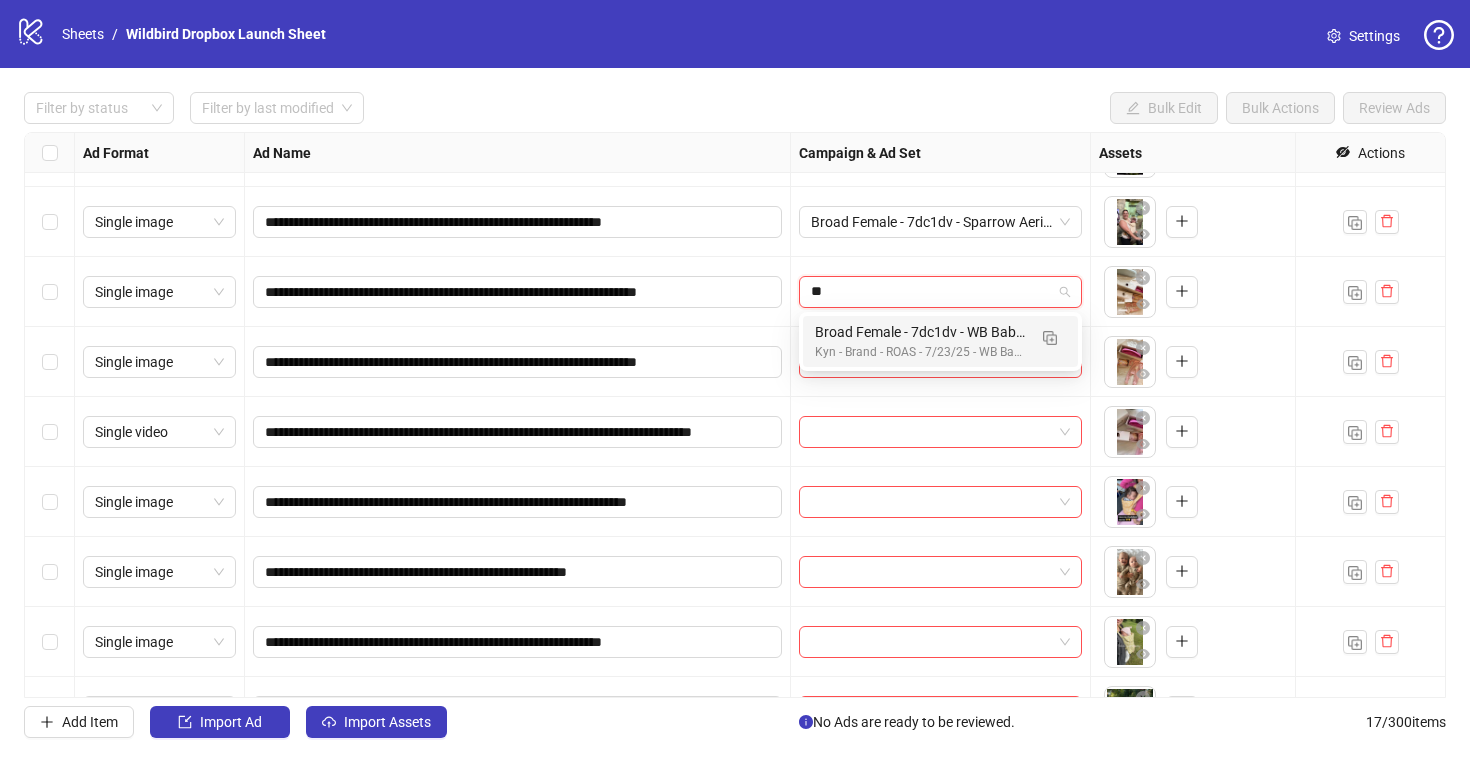 click on "Broad Female - 7dc1dv - WB Baby Collection Page" at bounding box center [920, 332] 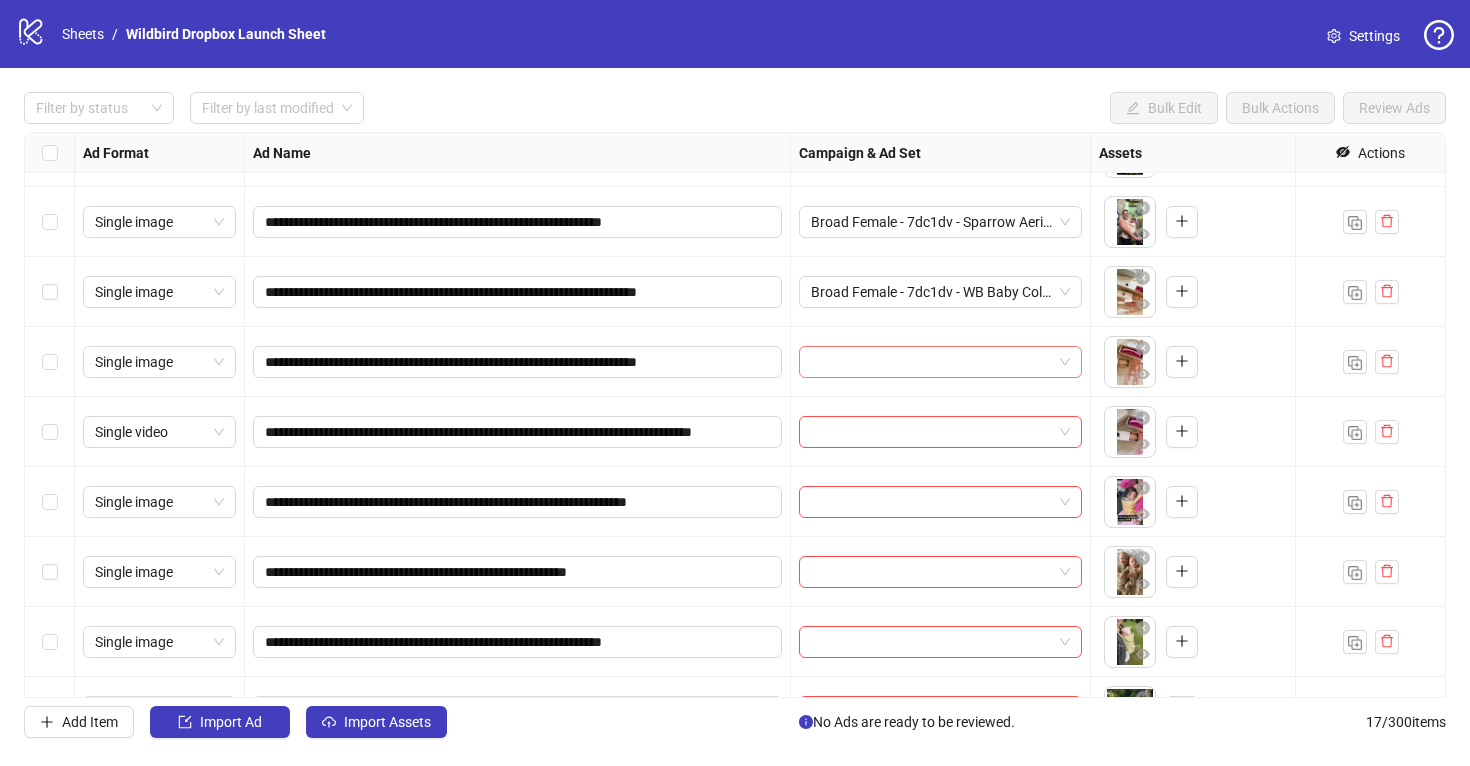 click at bounding box center [940, 362] 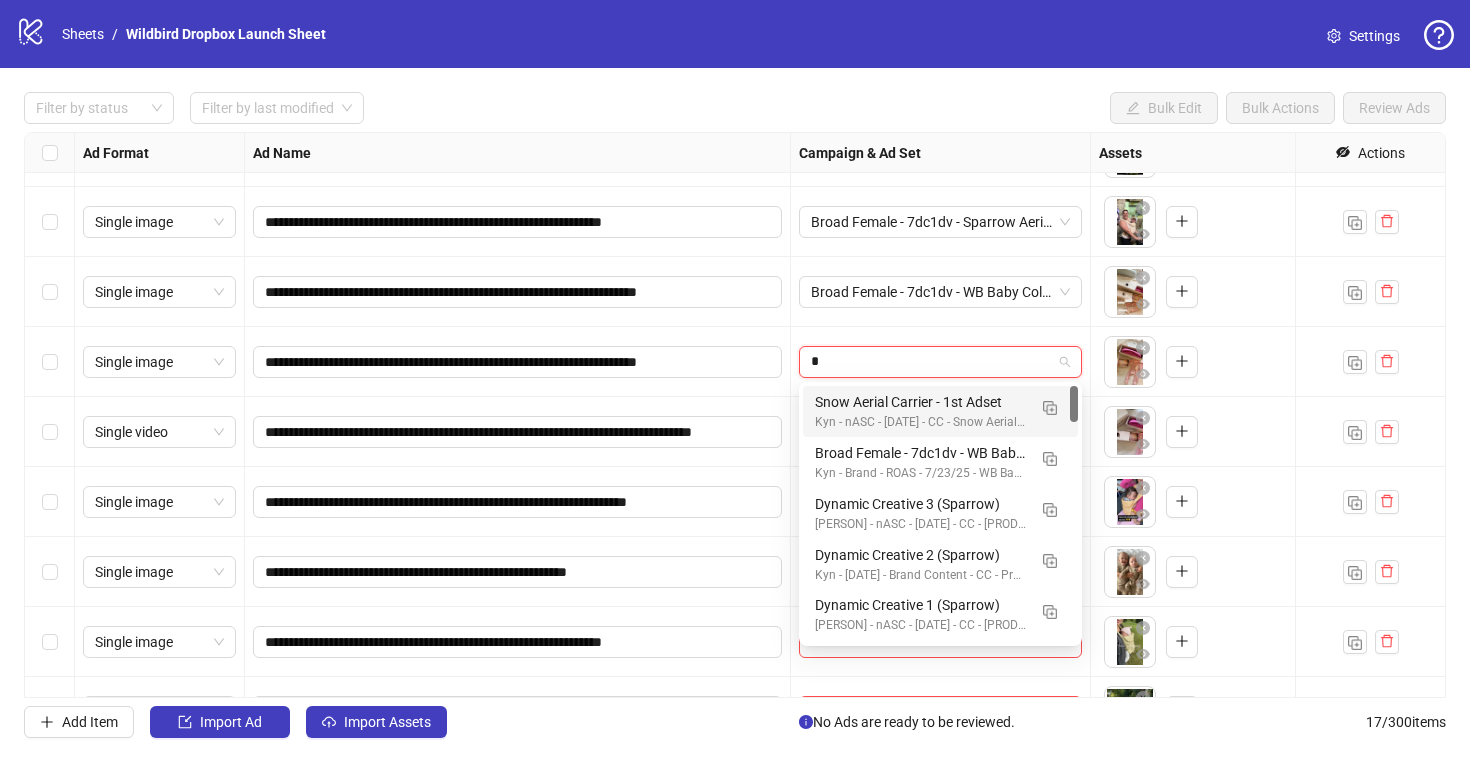 type on "**" 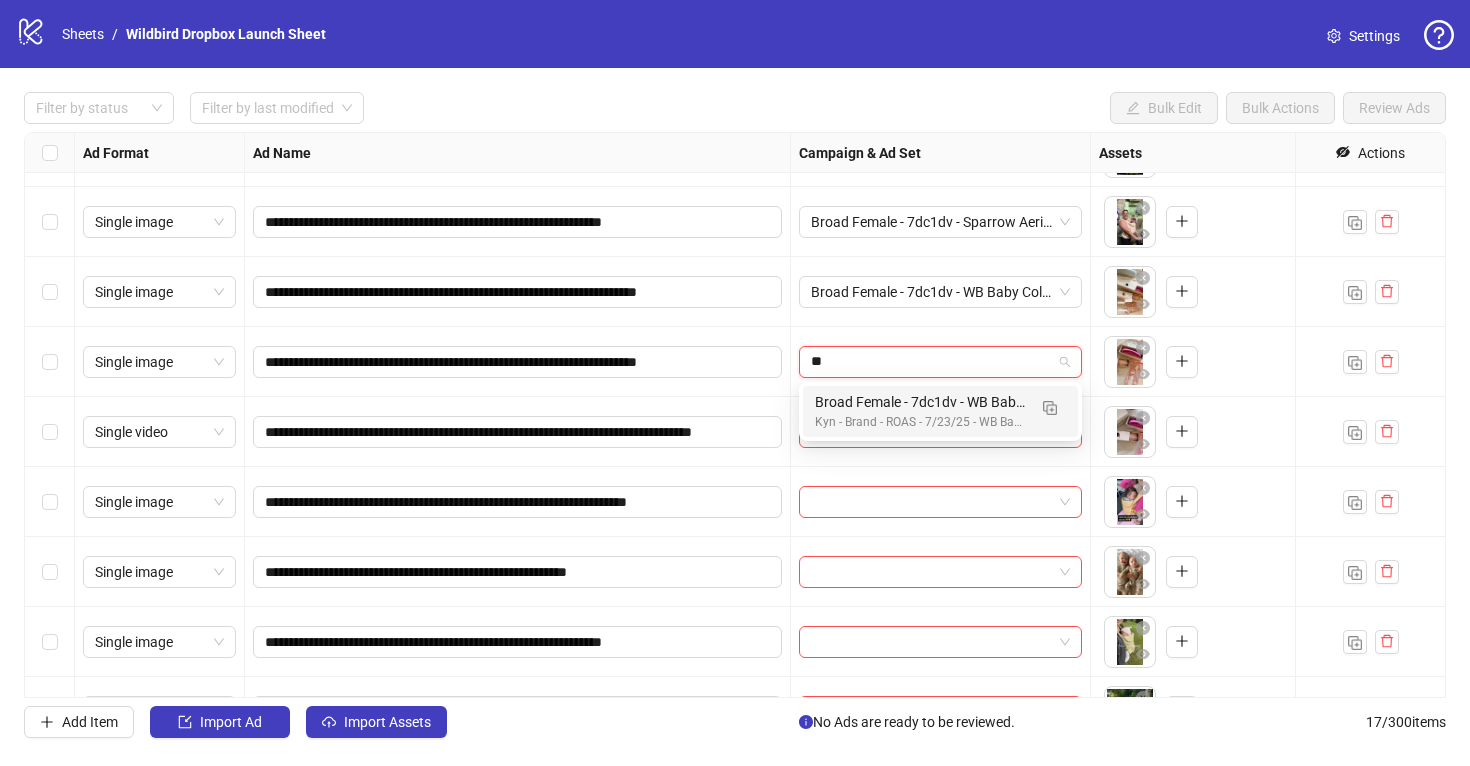 click on "Kyn - Brand - ROAS - 7/23/25 - WB Baby Collection Page" at bounding box center [920, 422] 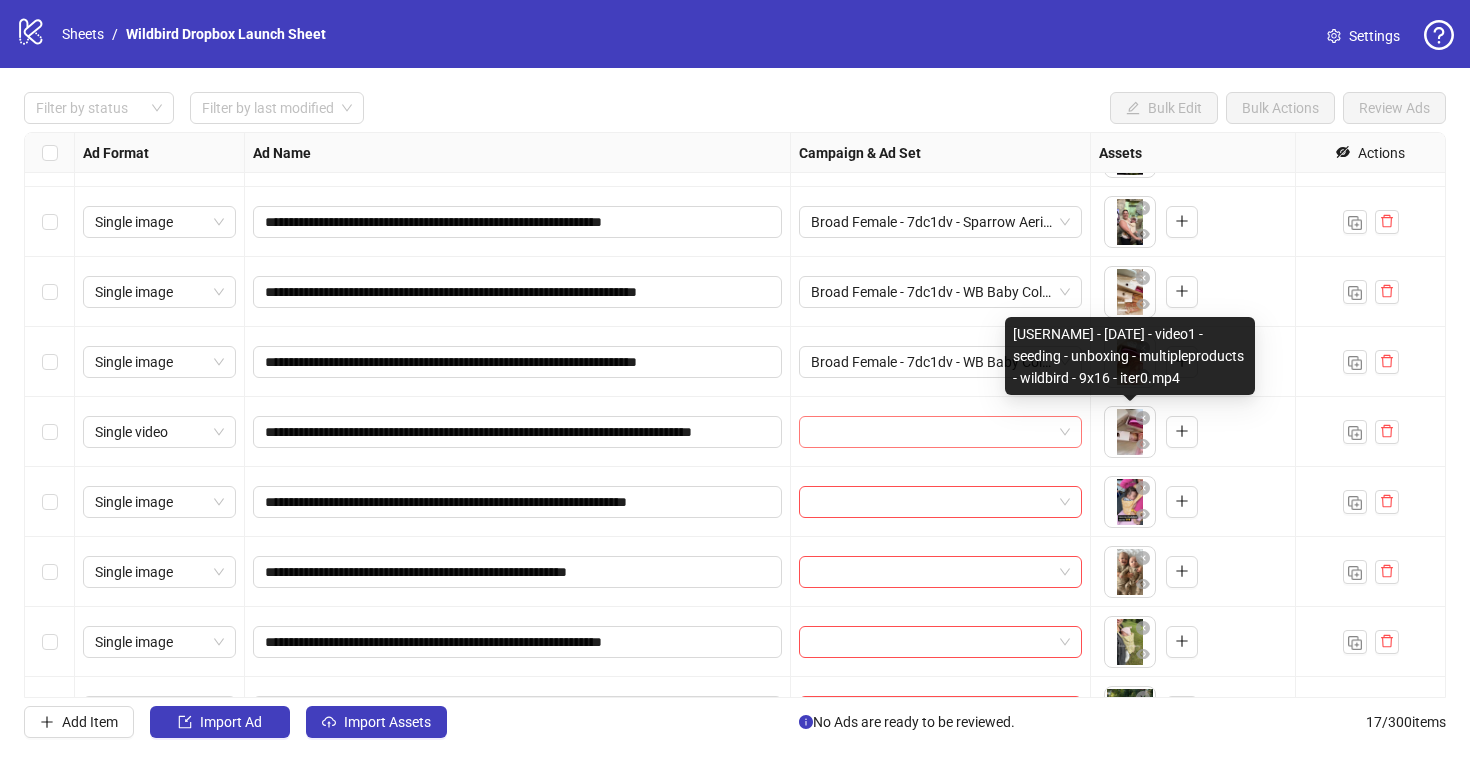 click at bounding box center [940, 432] 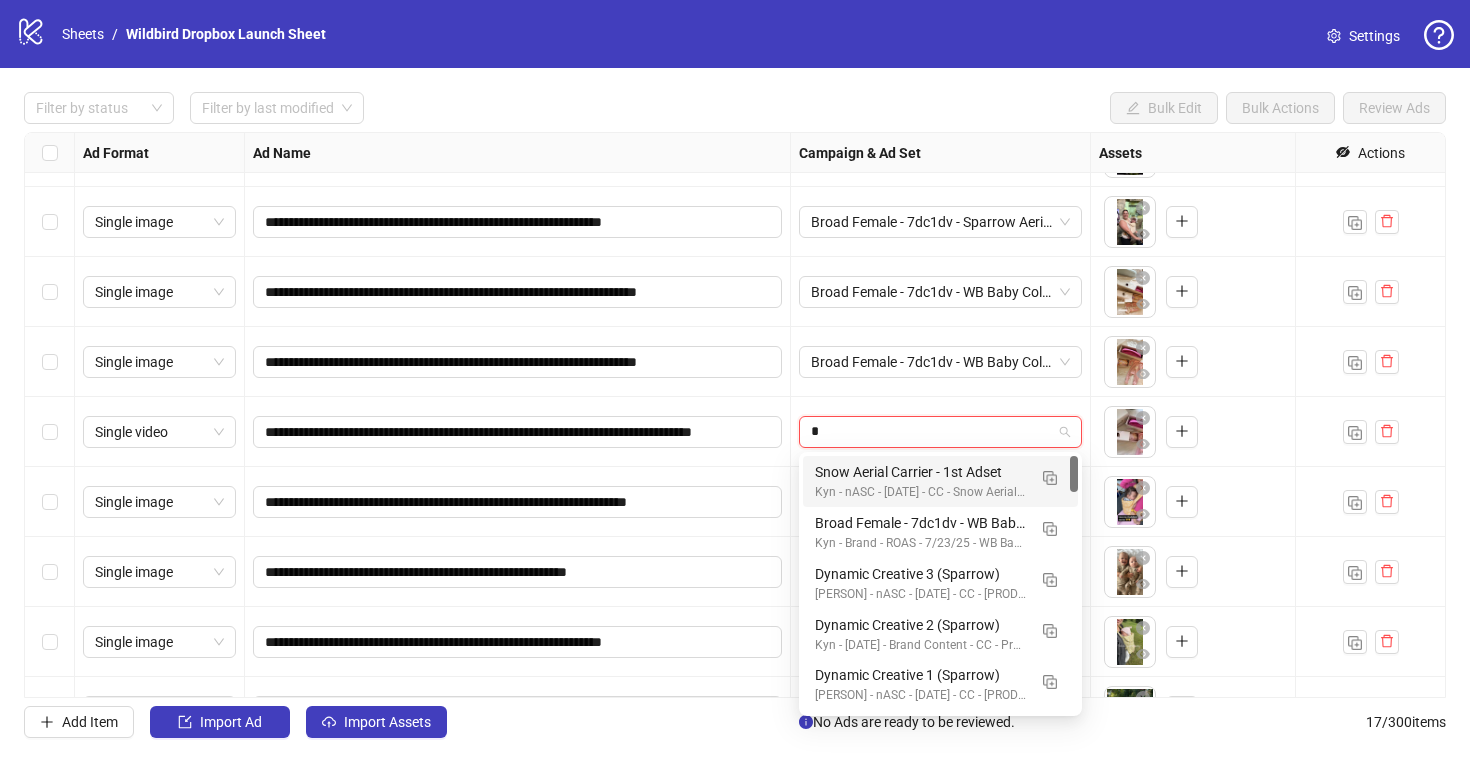 type on "**" 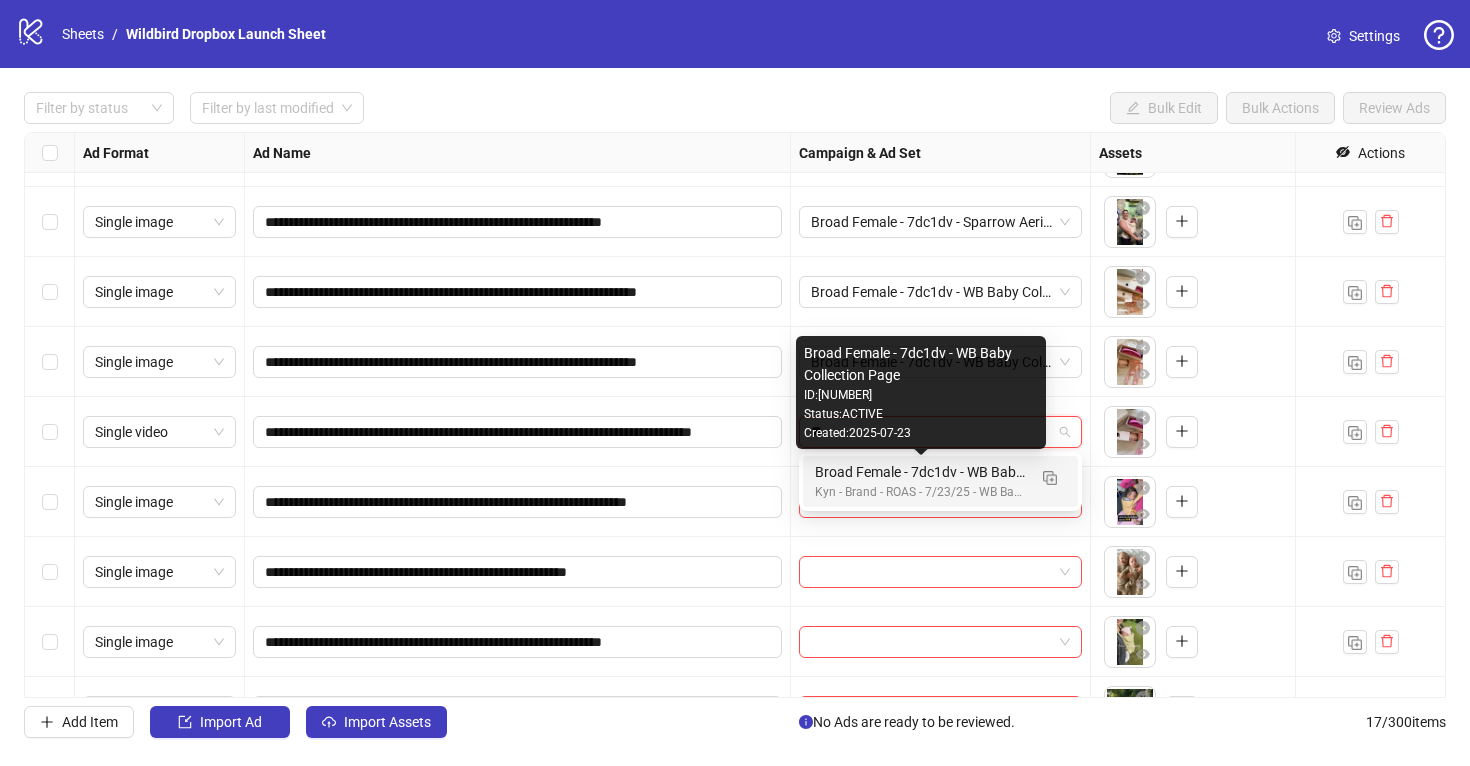 click on "Broad Female - 7dc1dv - WB Baby Collection Page" at bounding box center [920, 472] 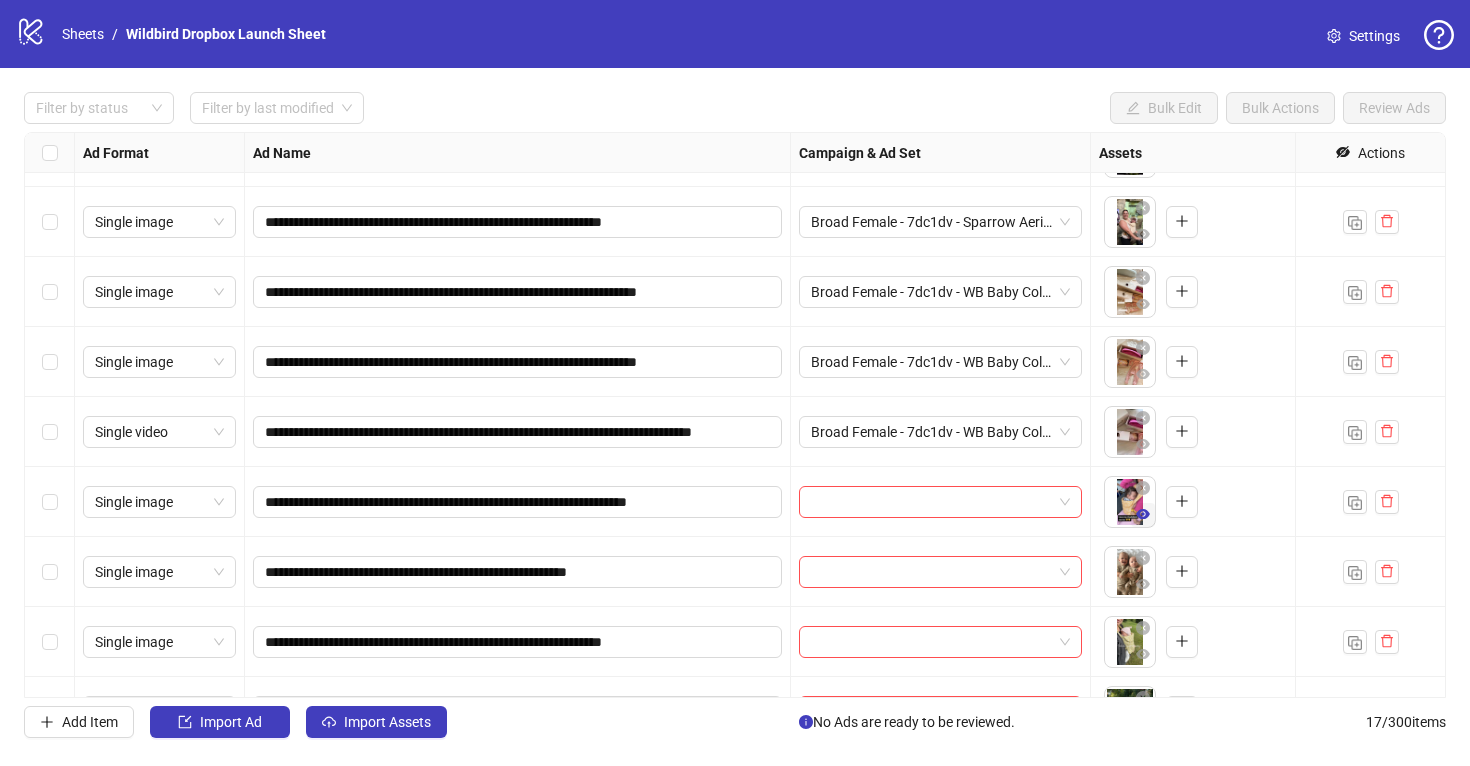 click 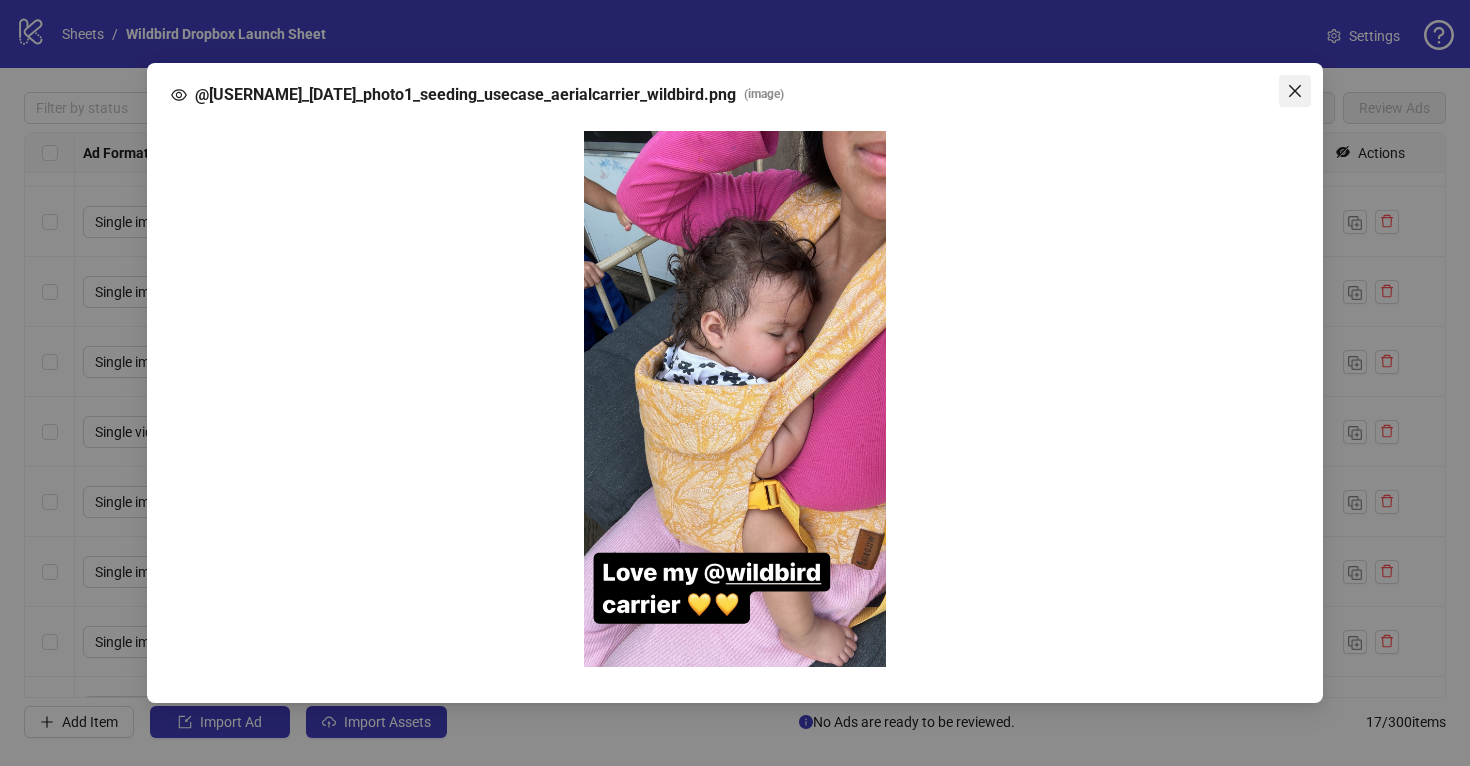 click 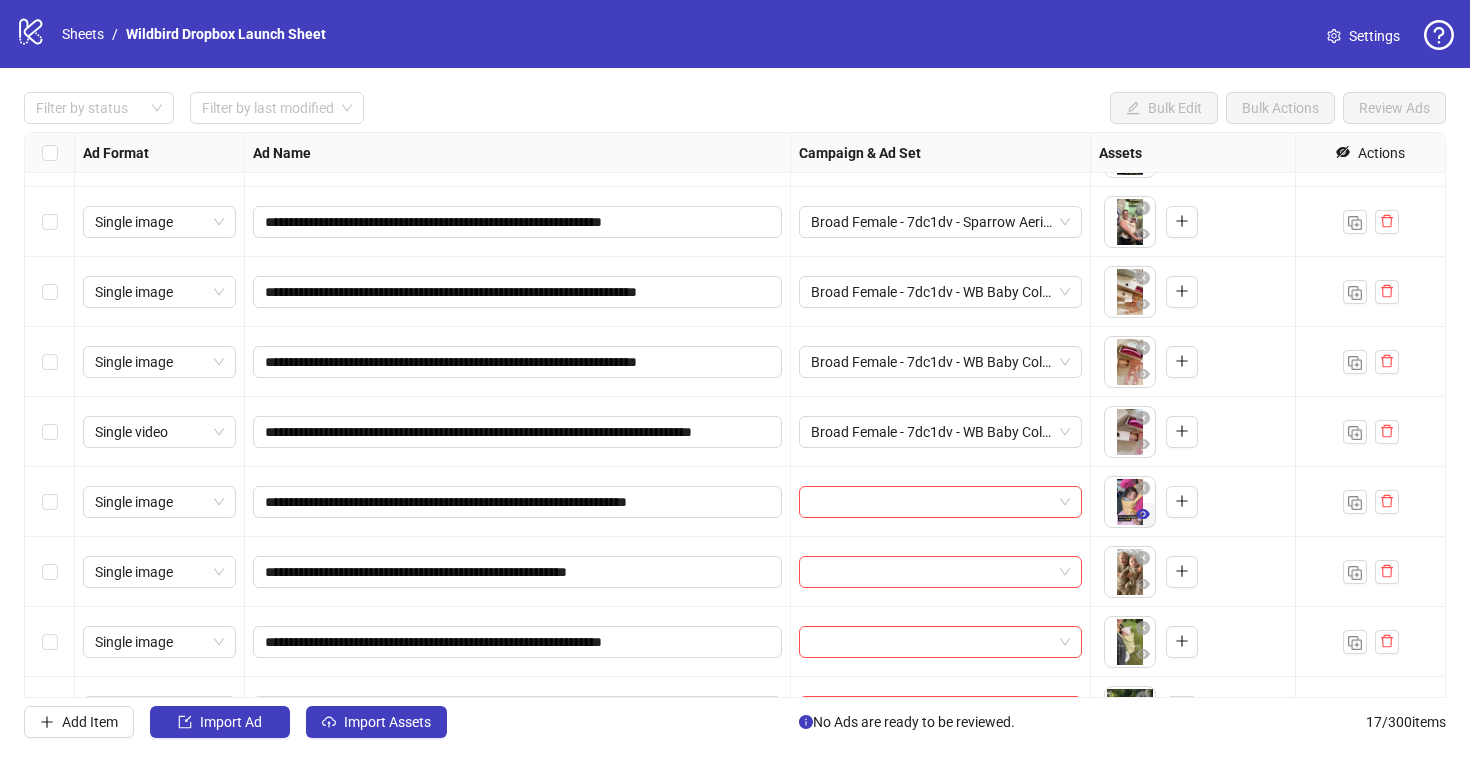click 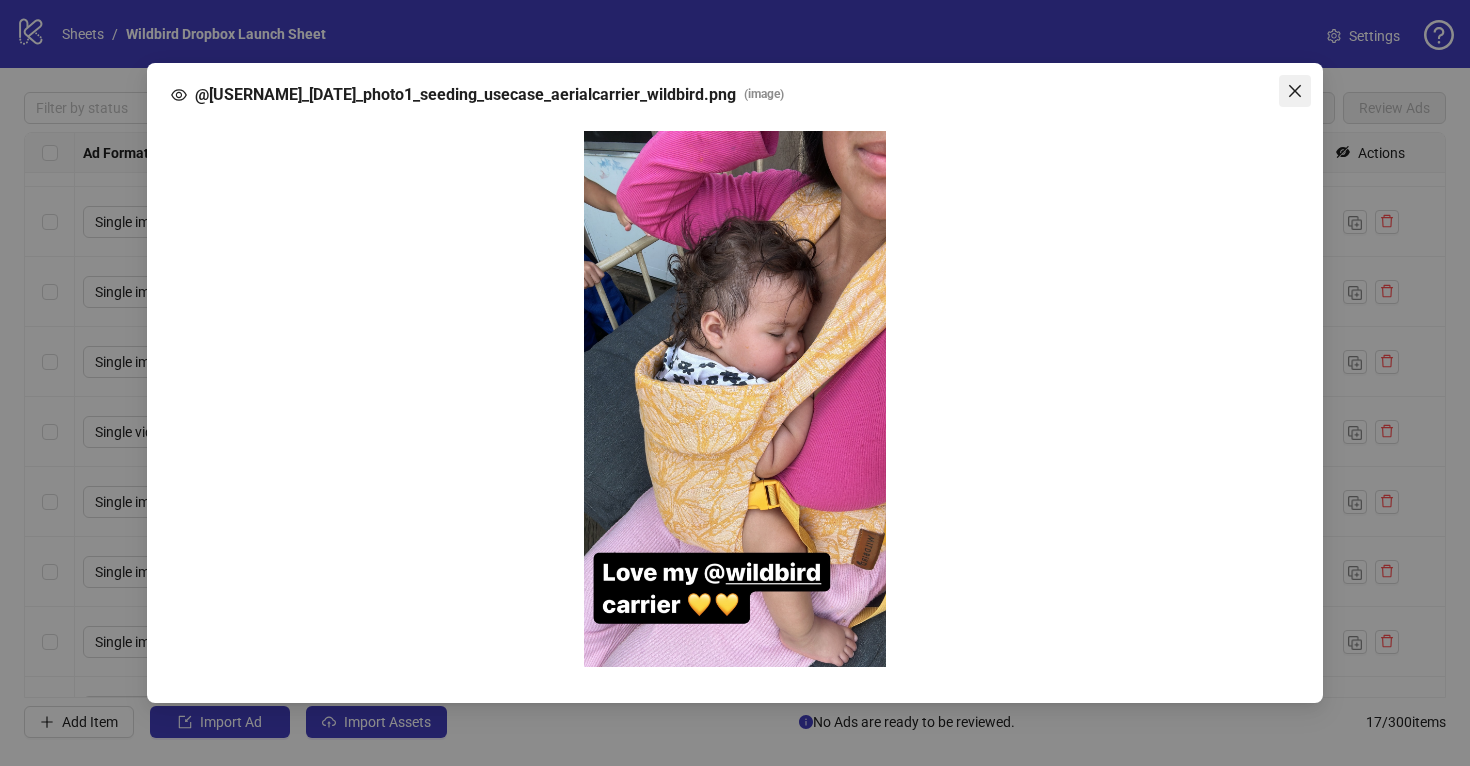 click 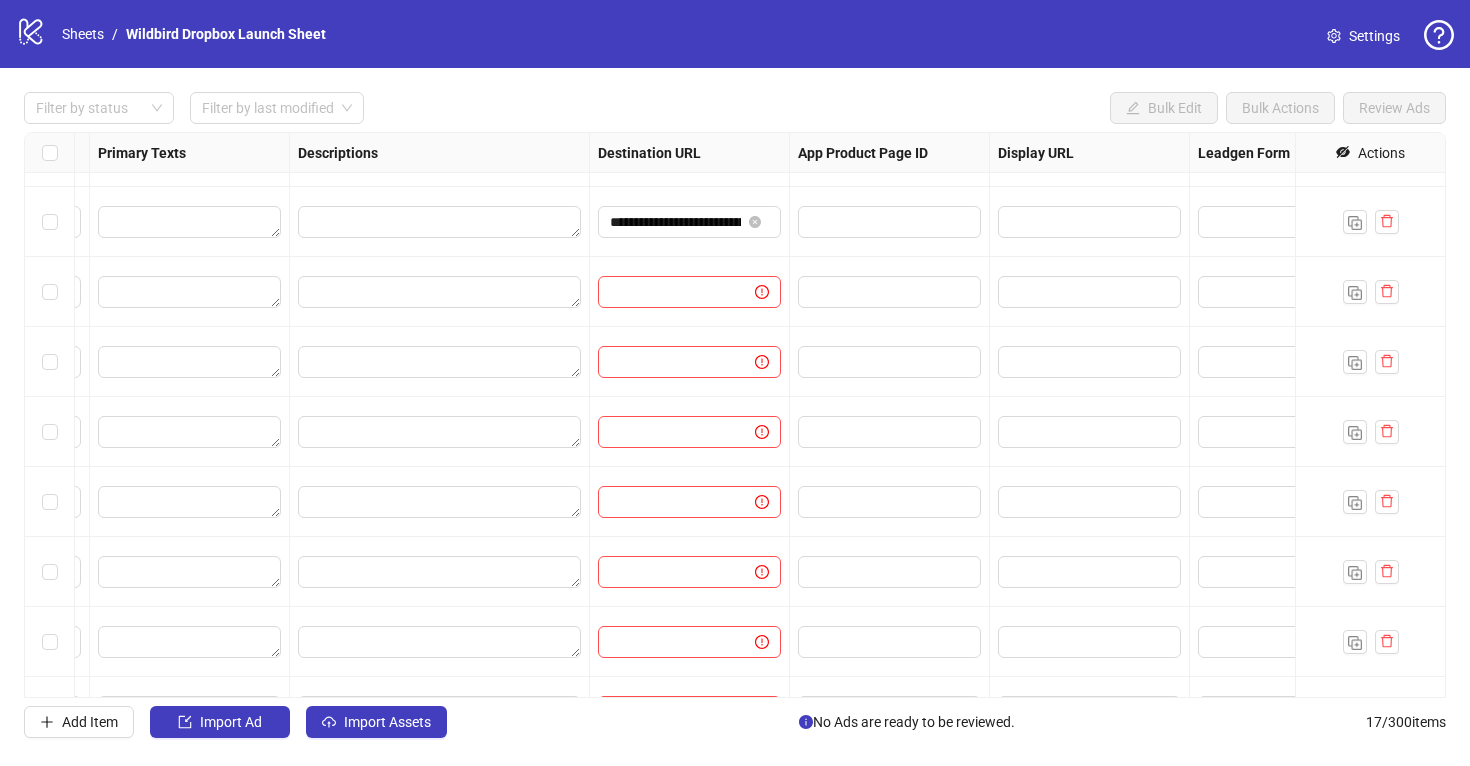 scroll, scrollTop: 336, scrollLeft: 1569, axis: both 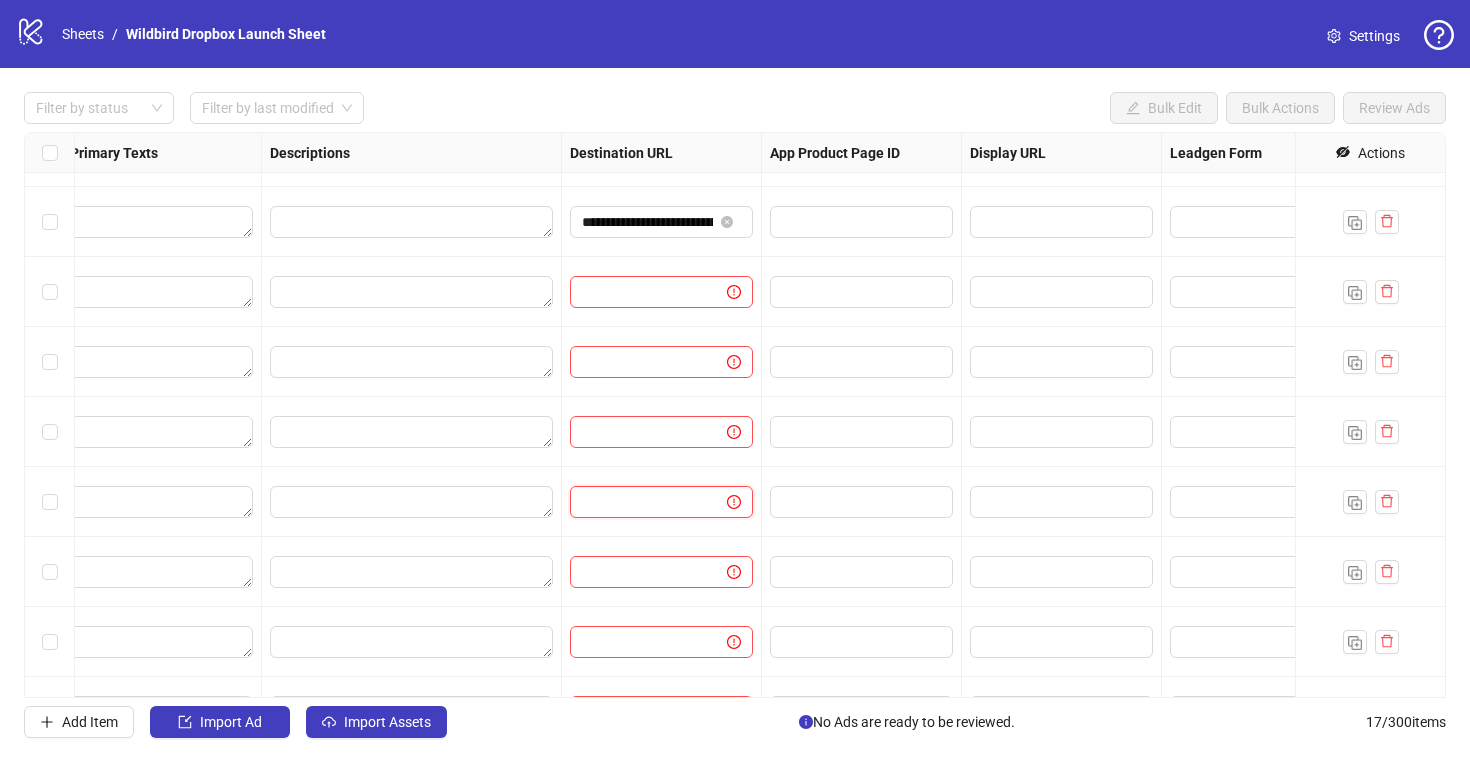 click at bounding box center (640, 502) 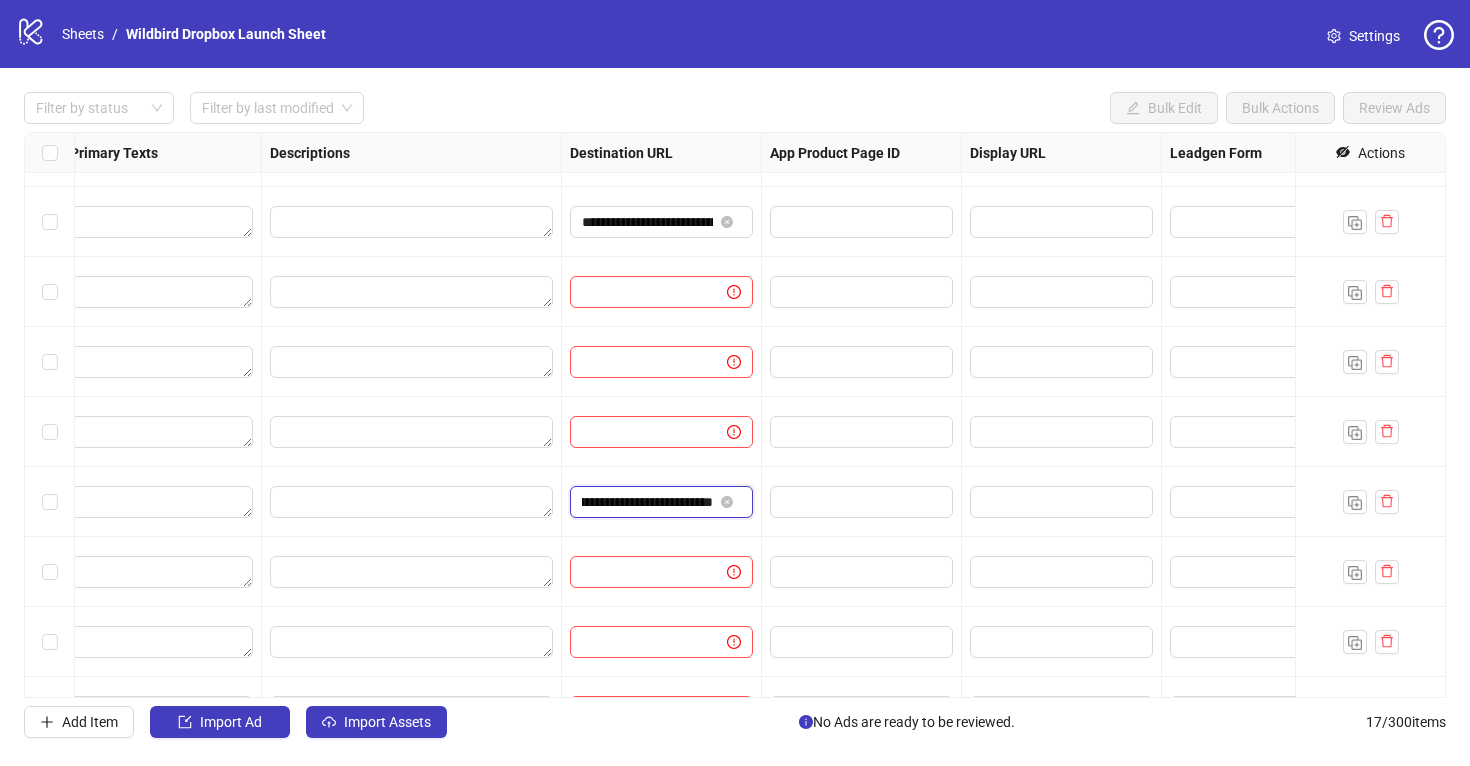 scroll, scrollTop: 0, scrollLeft: 0, axis: both 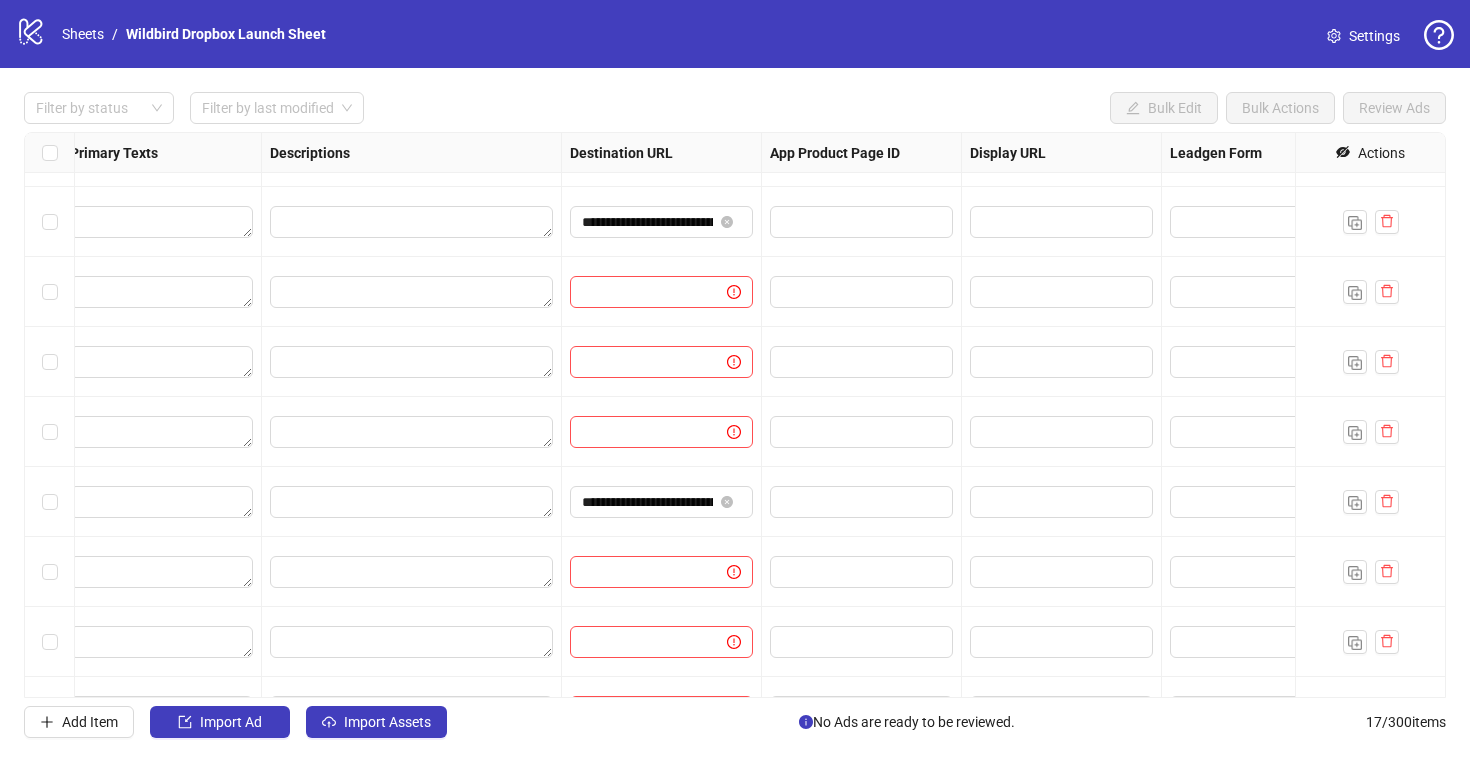 click on "**********" at bounding box center (662, 502) 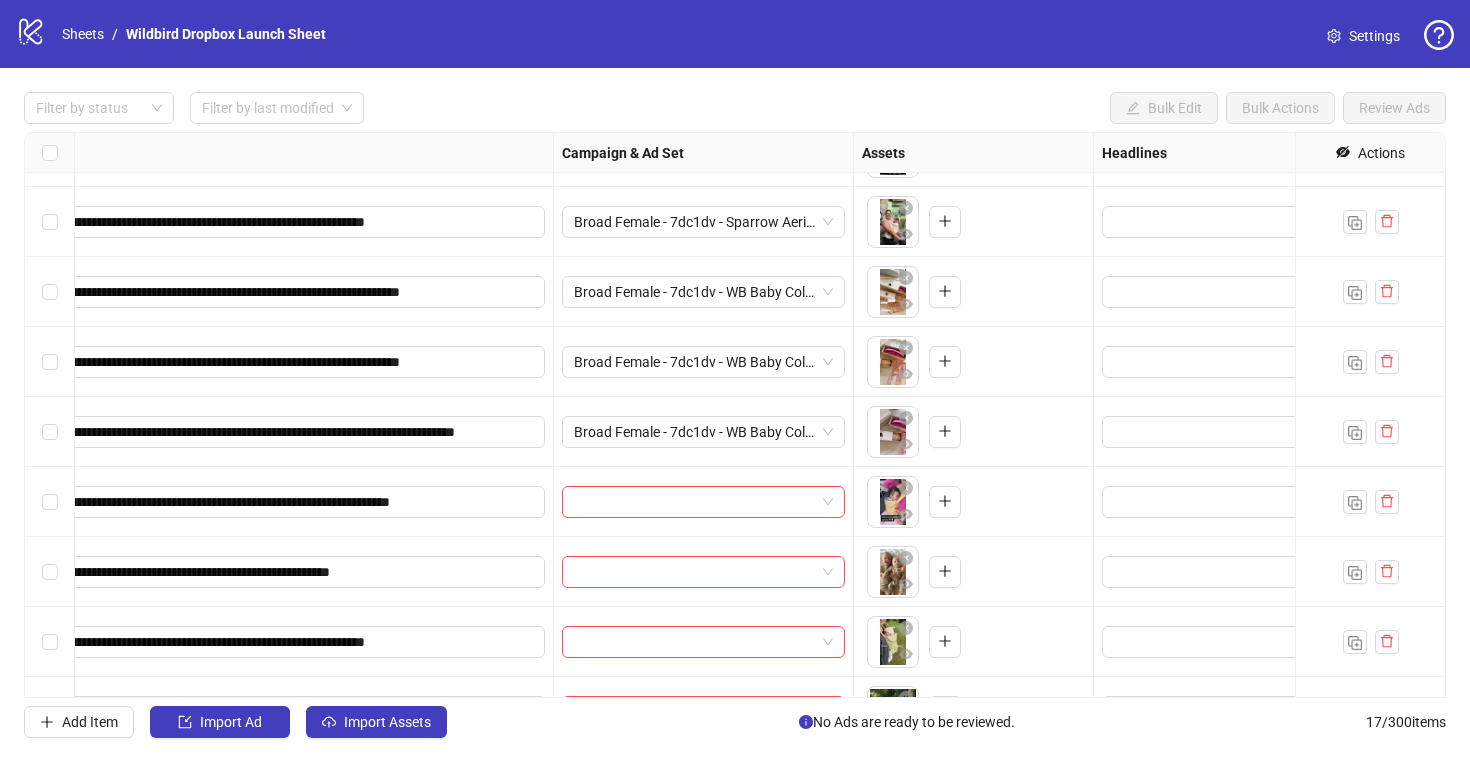 scroll, scrollTop: 336, scrollLeft: 0, axis: vertical 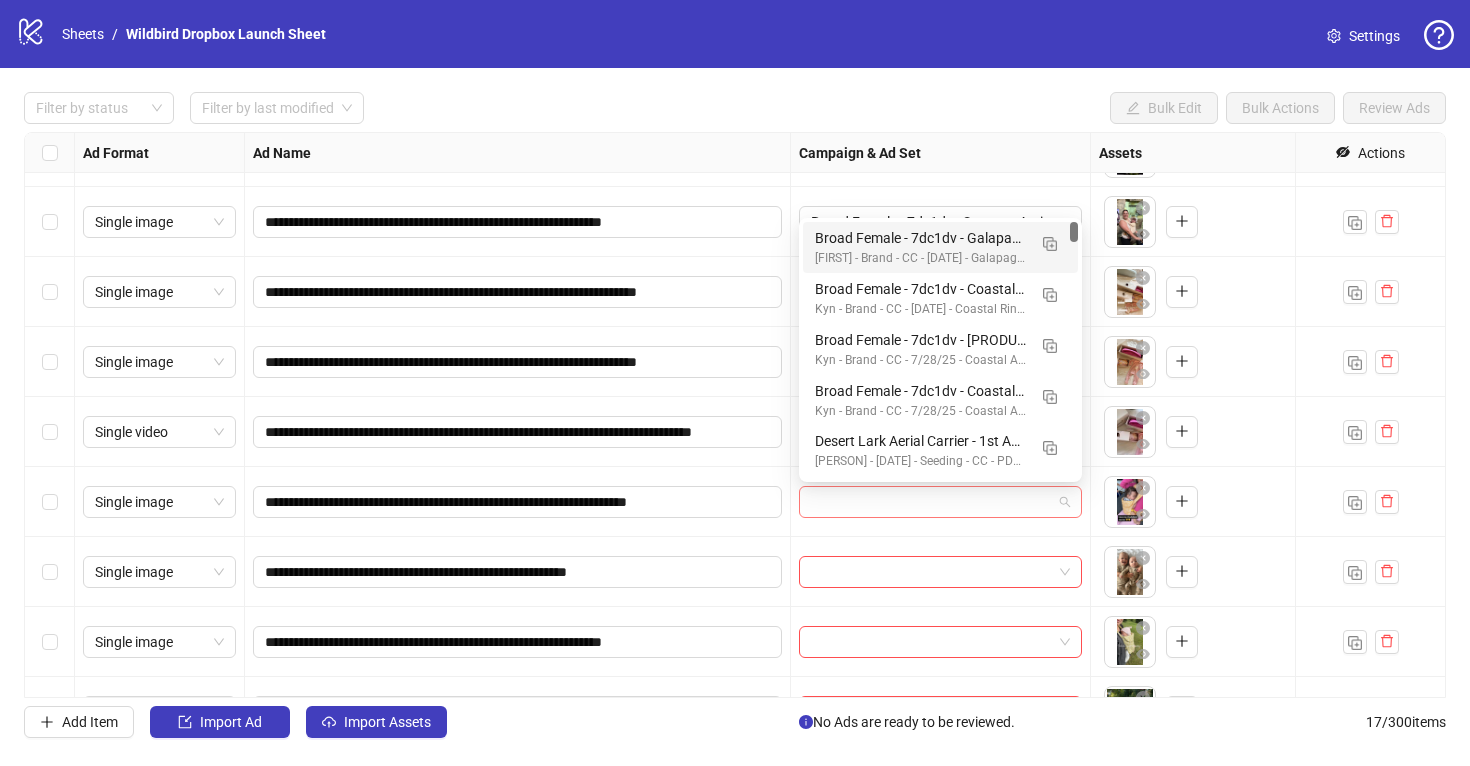 click at bounding box center [940, 502] 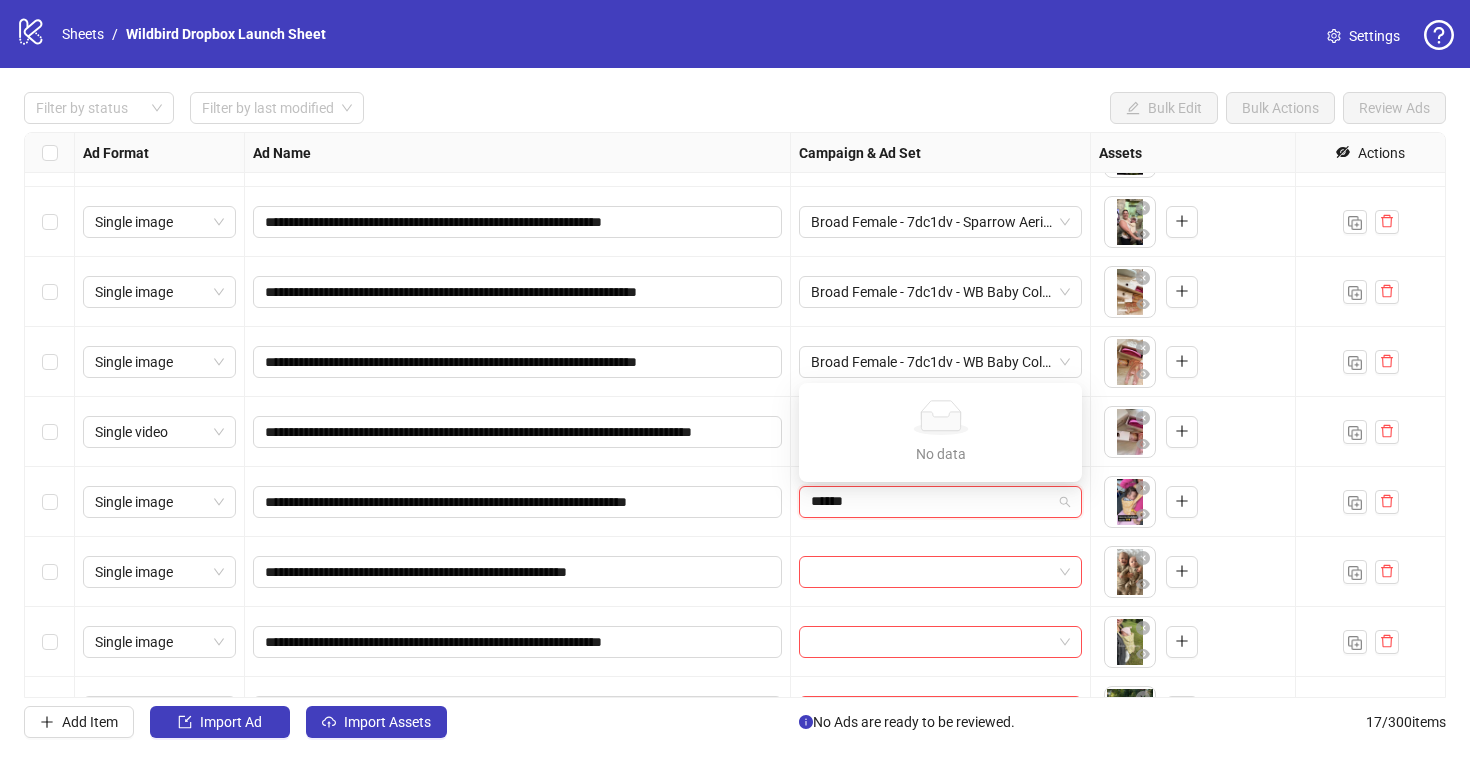 click on "******" at bounding box center [931, 502] 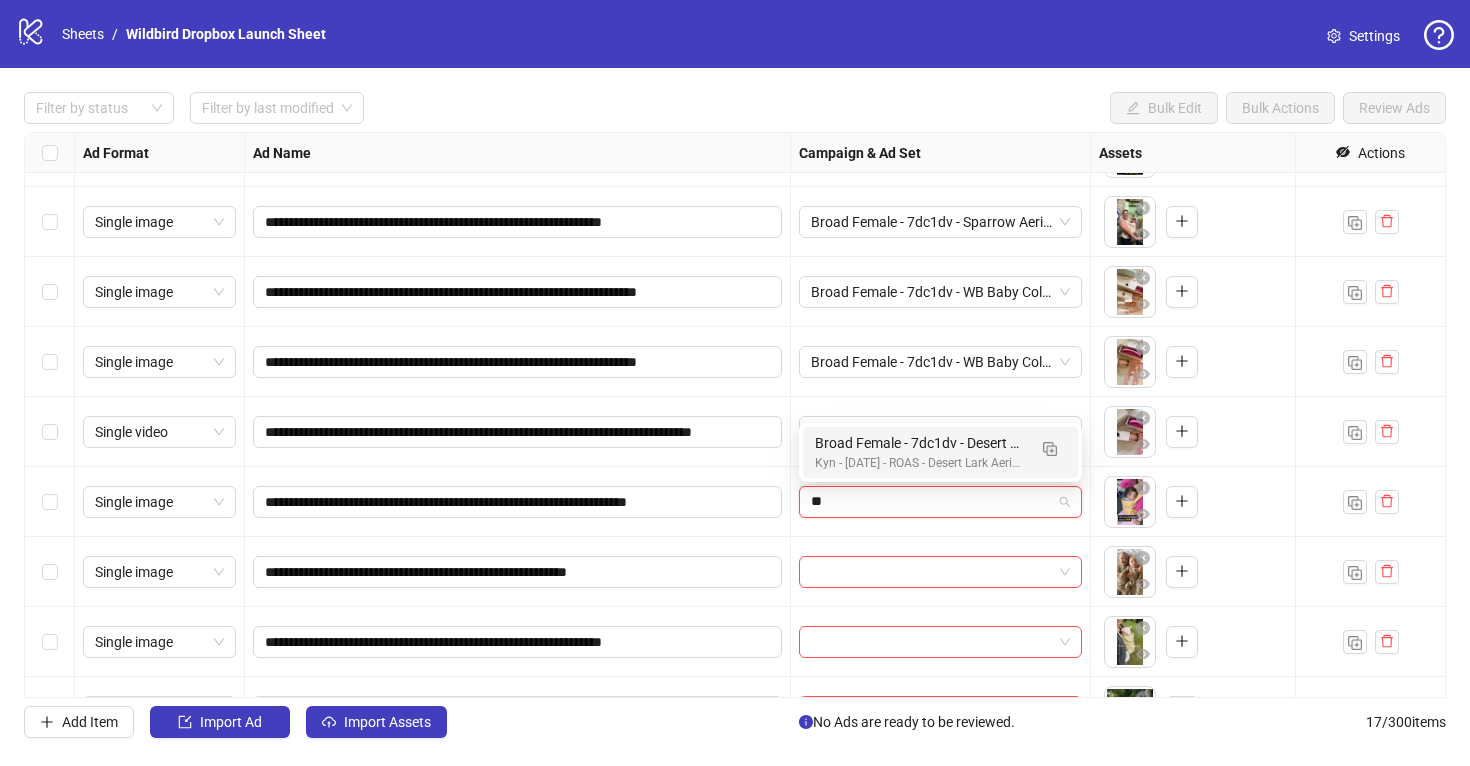 type on "*" 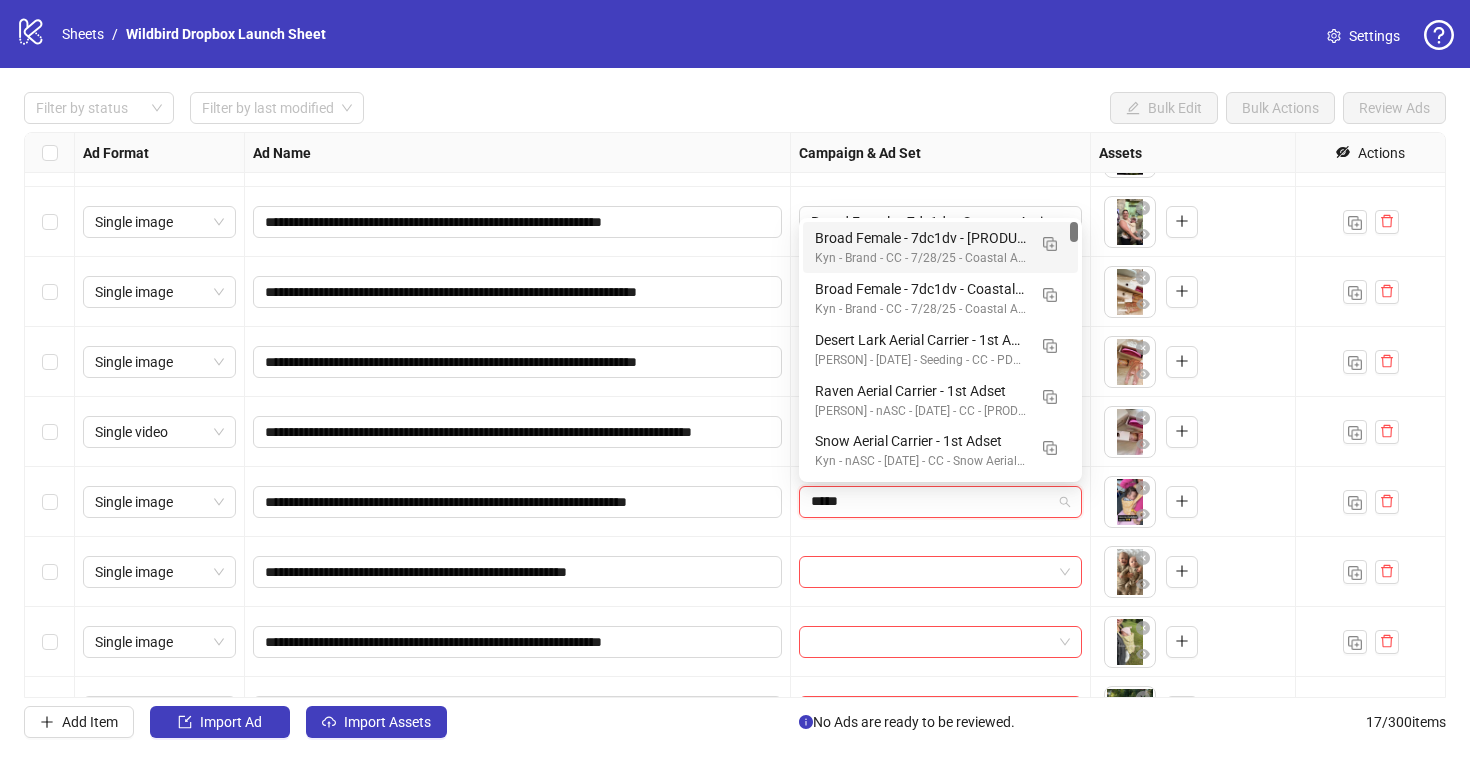 type on "******" 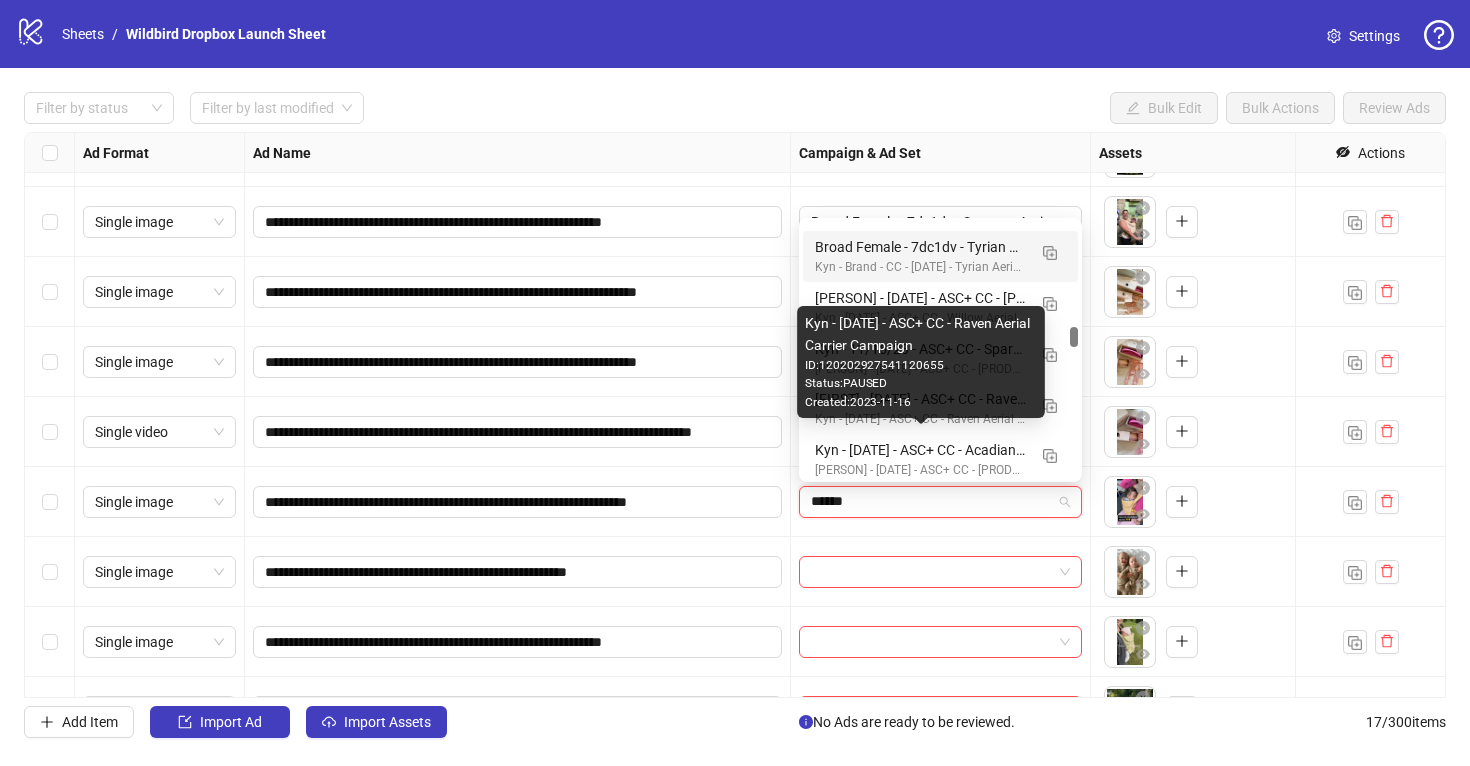 scroll, scrollTop: 2953, scrollLeft: 0, axis: vertical 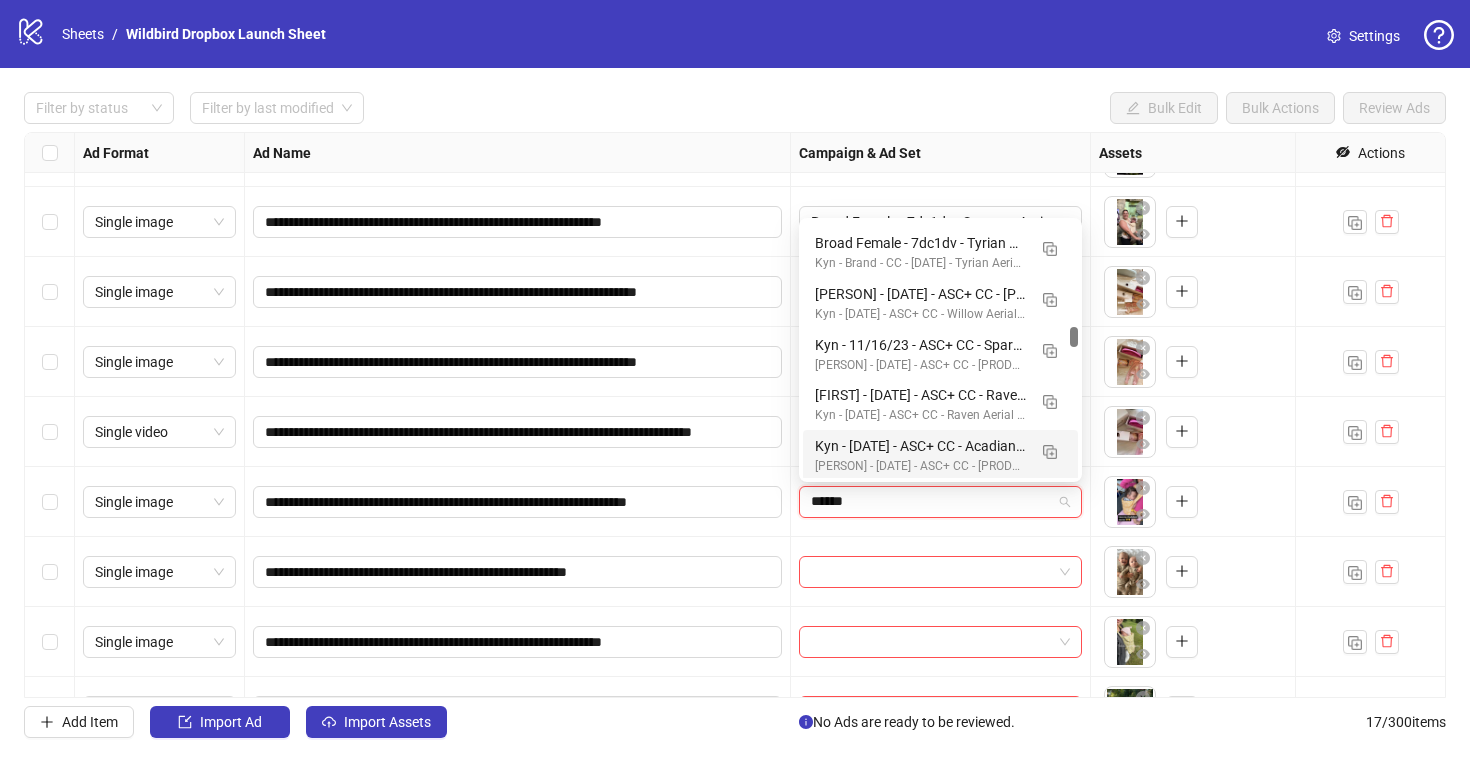 click on "******" at bounding box center (931, 502) 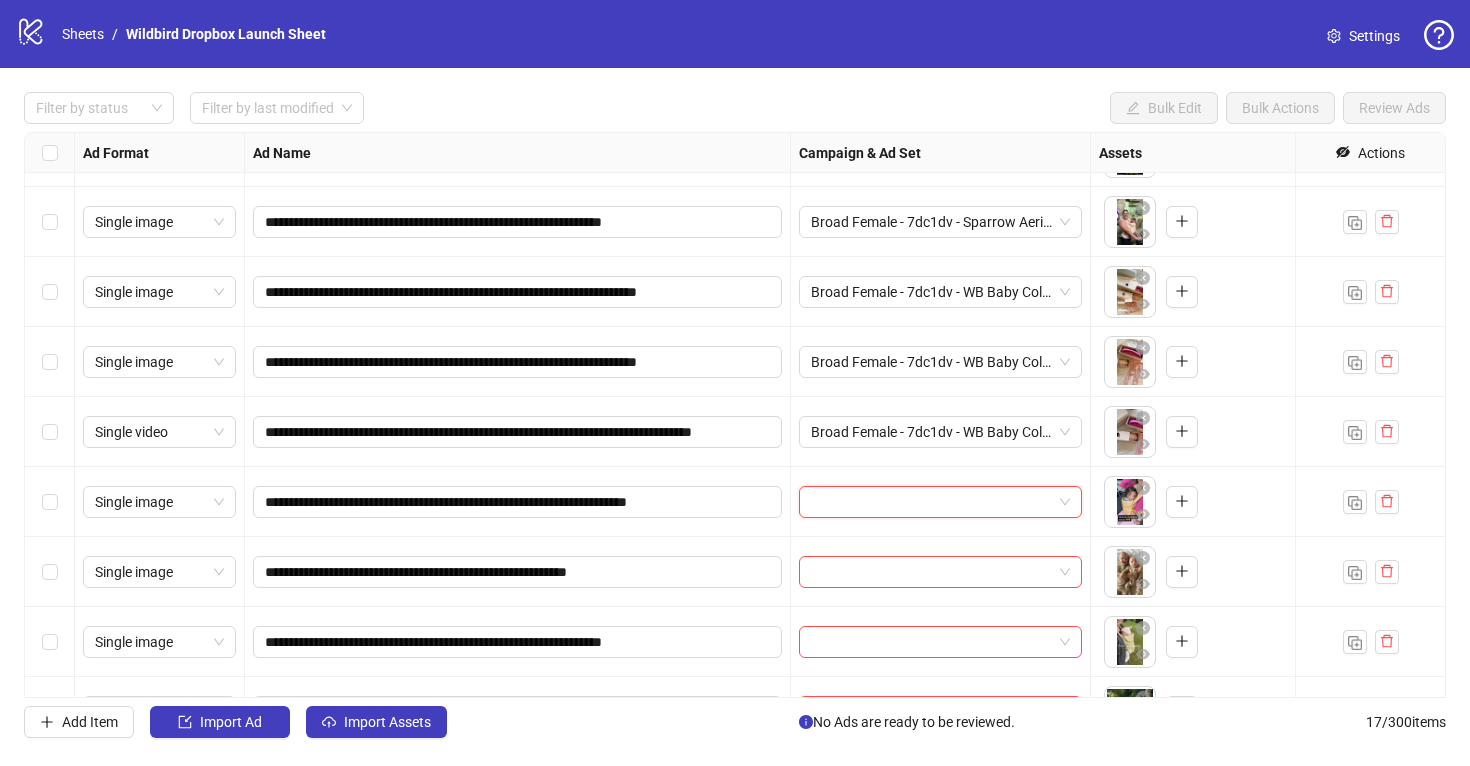 click on "**********" at bounding box center [518, 572] 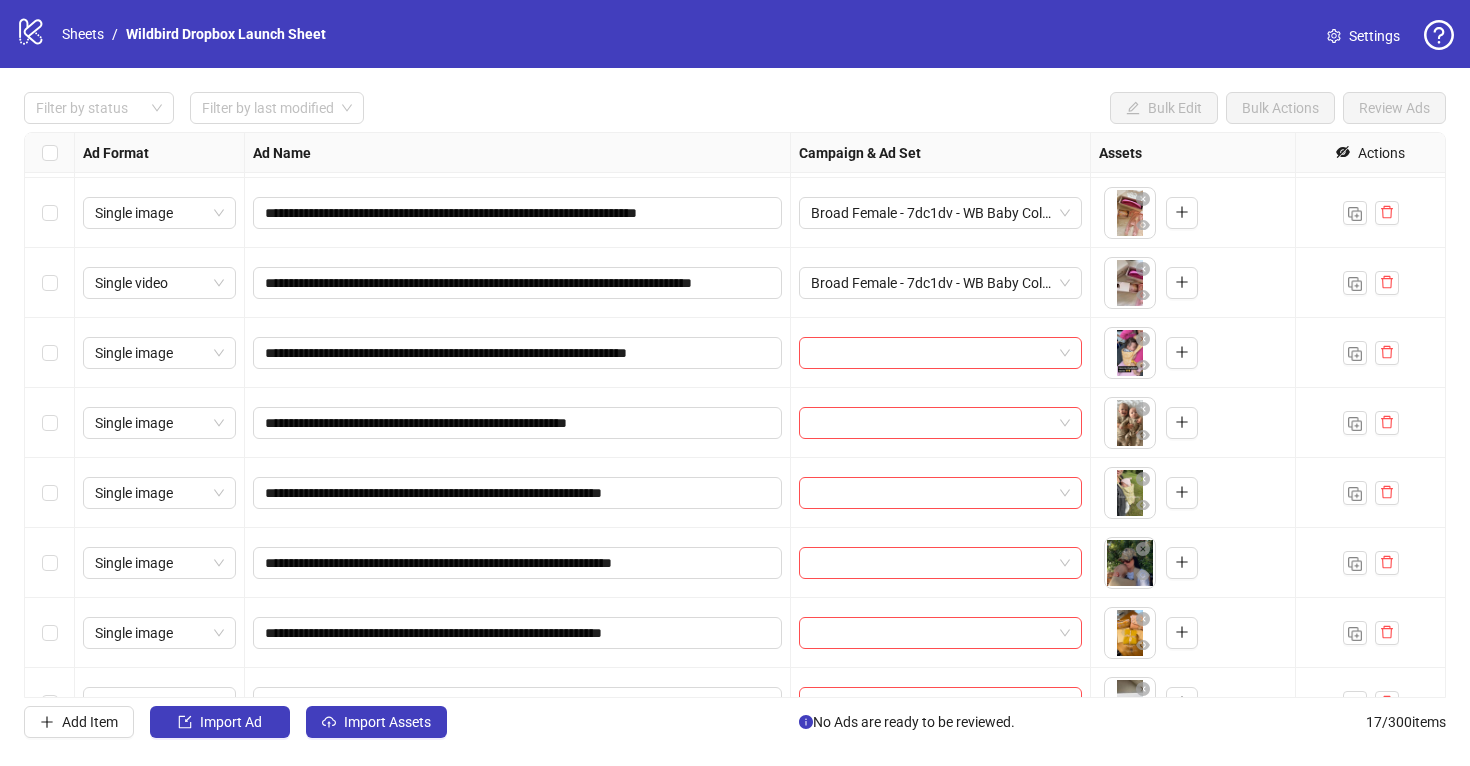 scroll, scrollTop: 498, scrollLeft: 0, axis: vertical 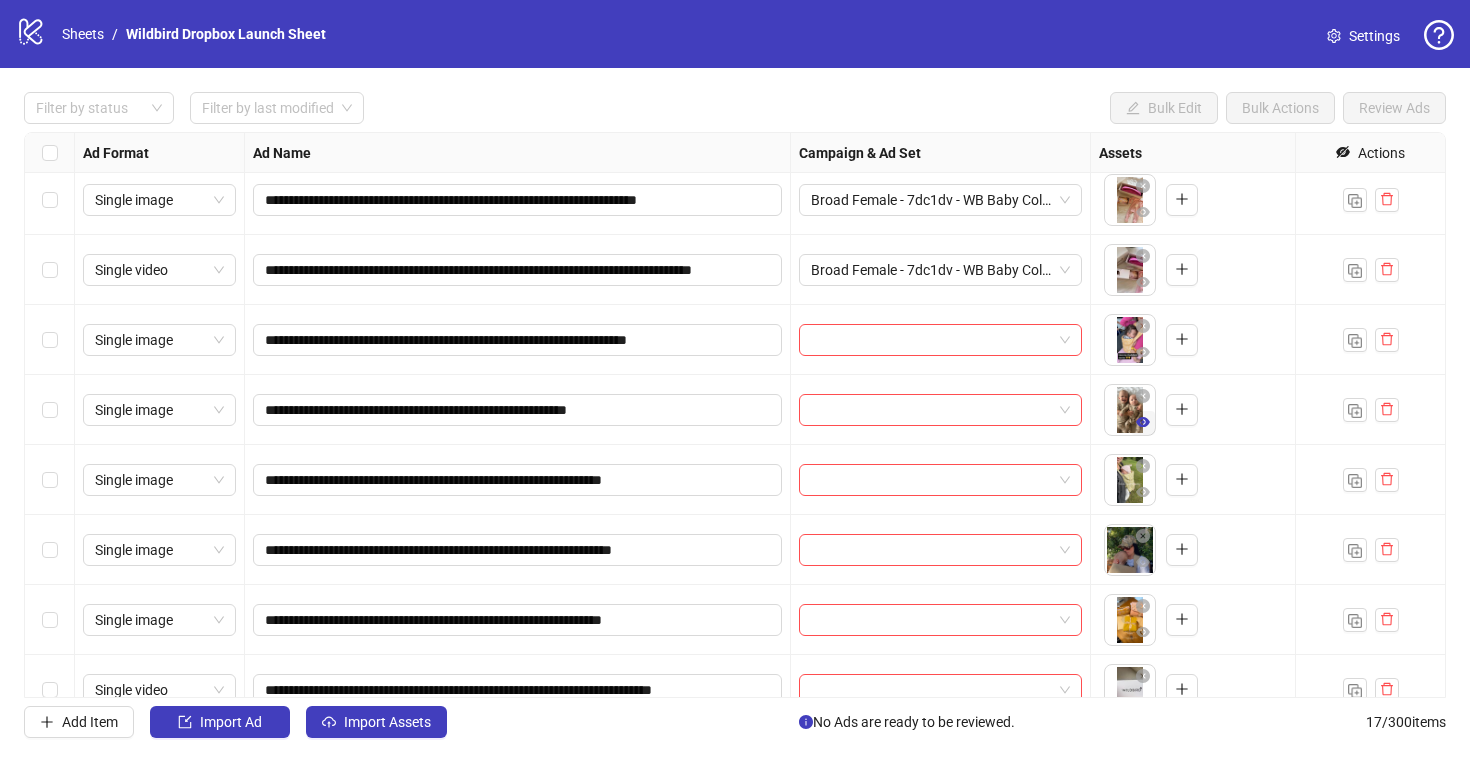 click 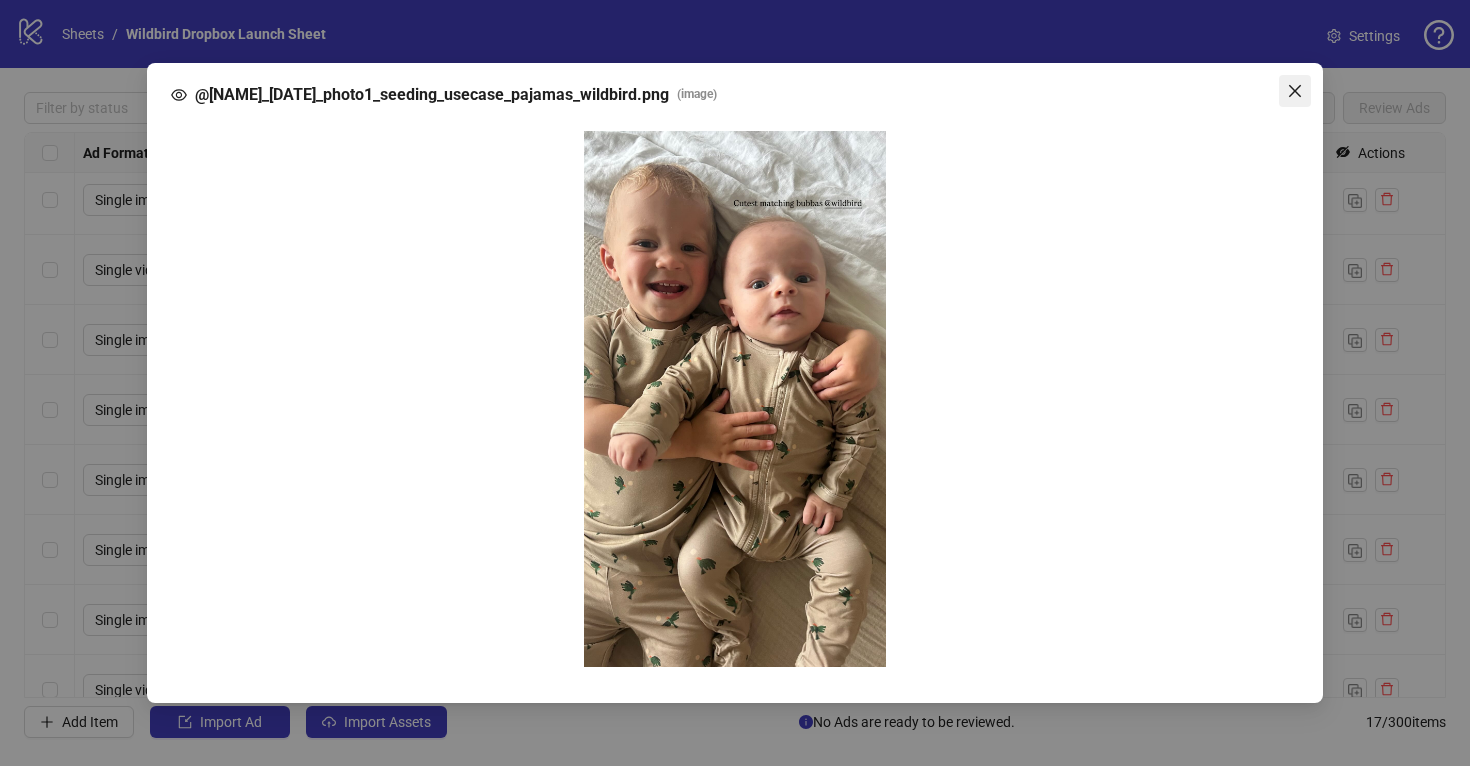 click 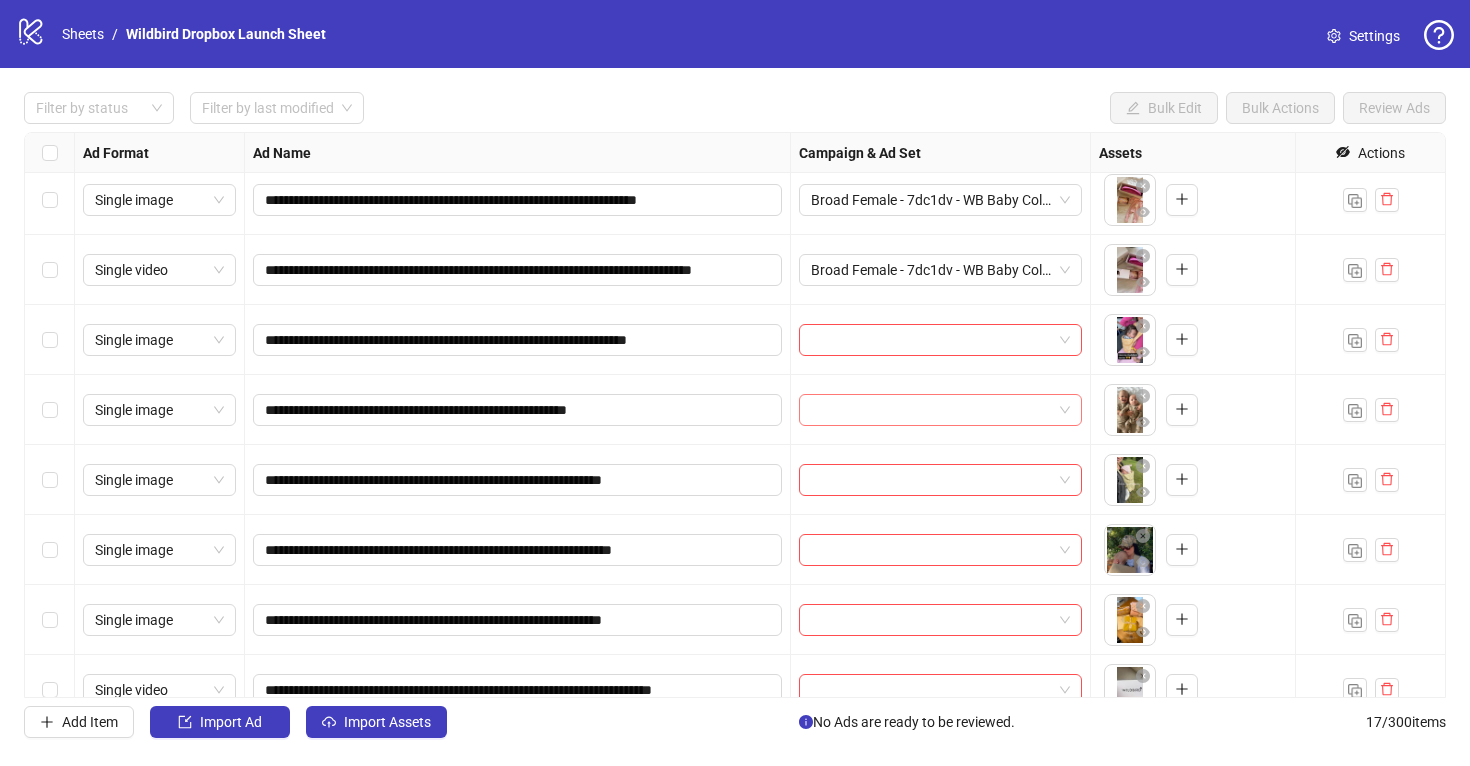 click at bounding box center (940, 410) 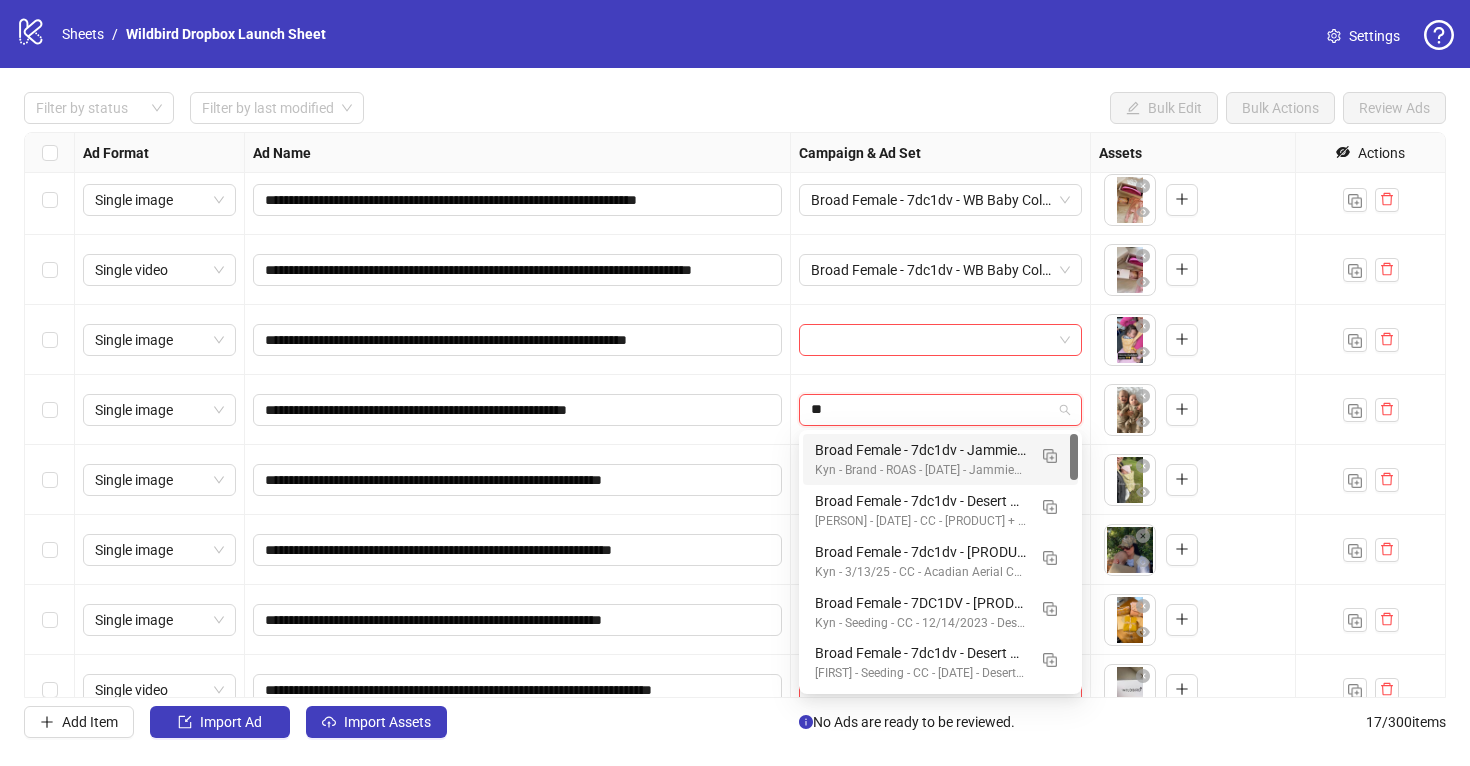 type on "***" 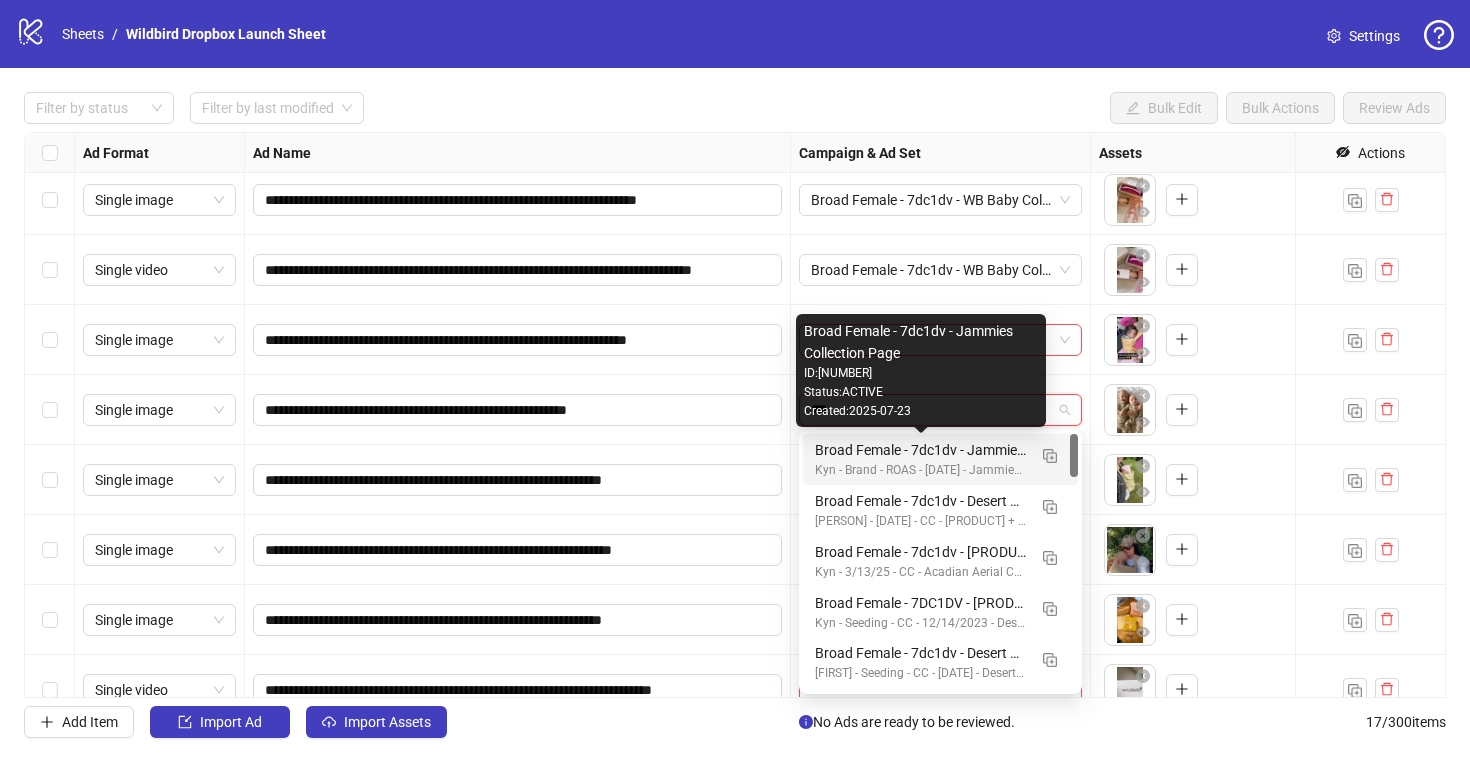 click on "Broad Female - 7dc1dv - Jammies Collection Page" at bounding box center (920, 450) 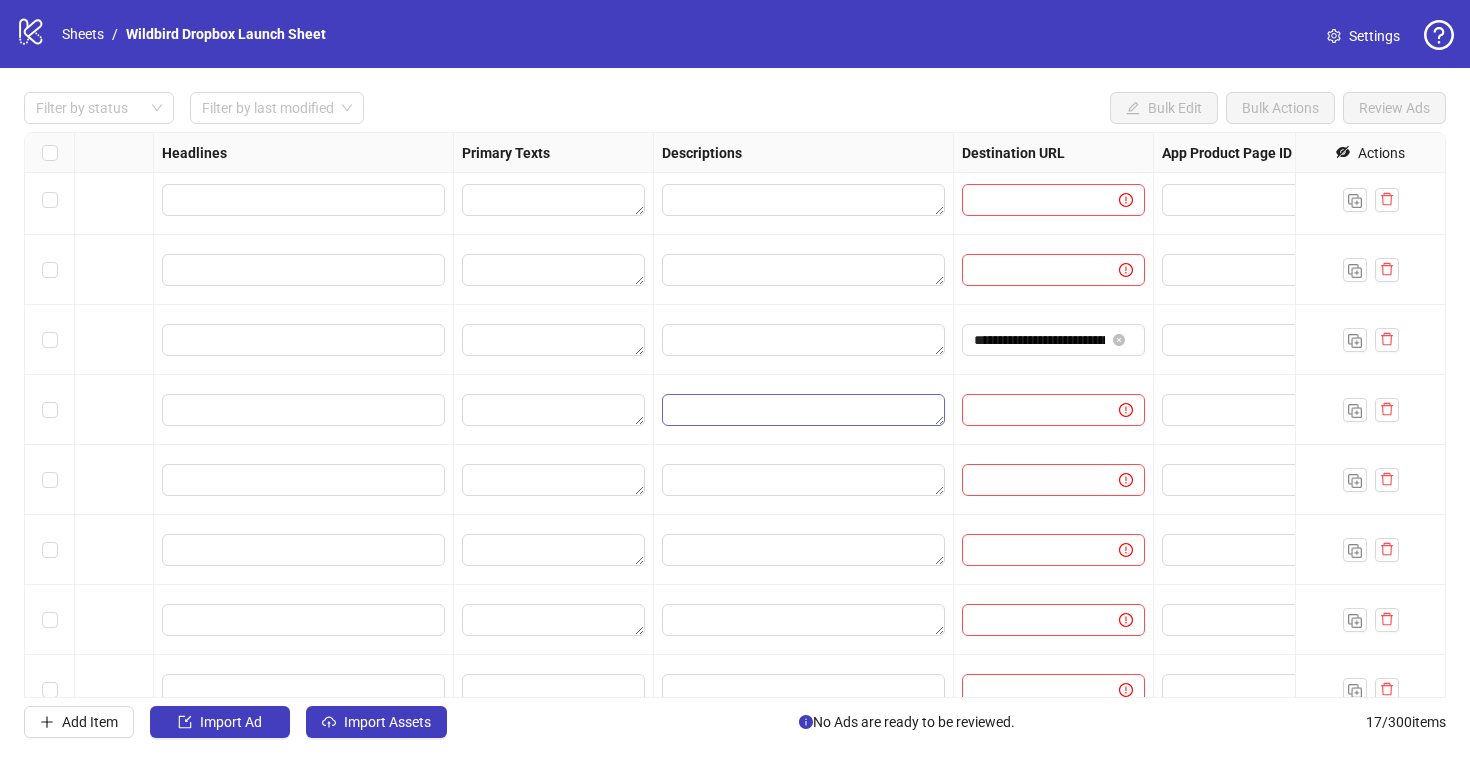 scroll, scrollTop: 498, scrollLeft: 1203, axis: both 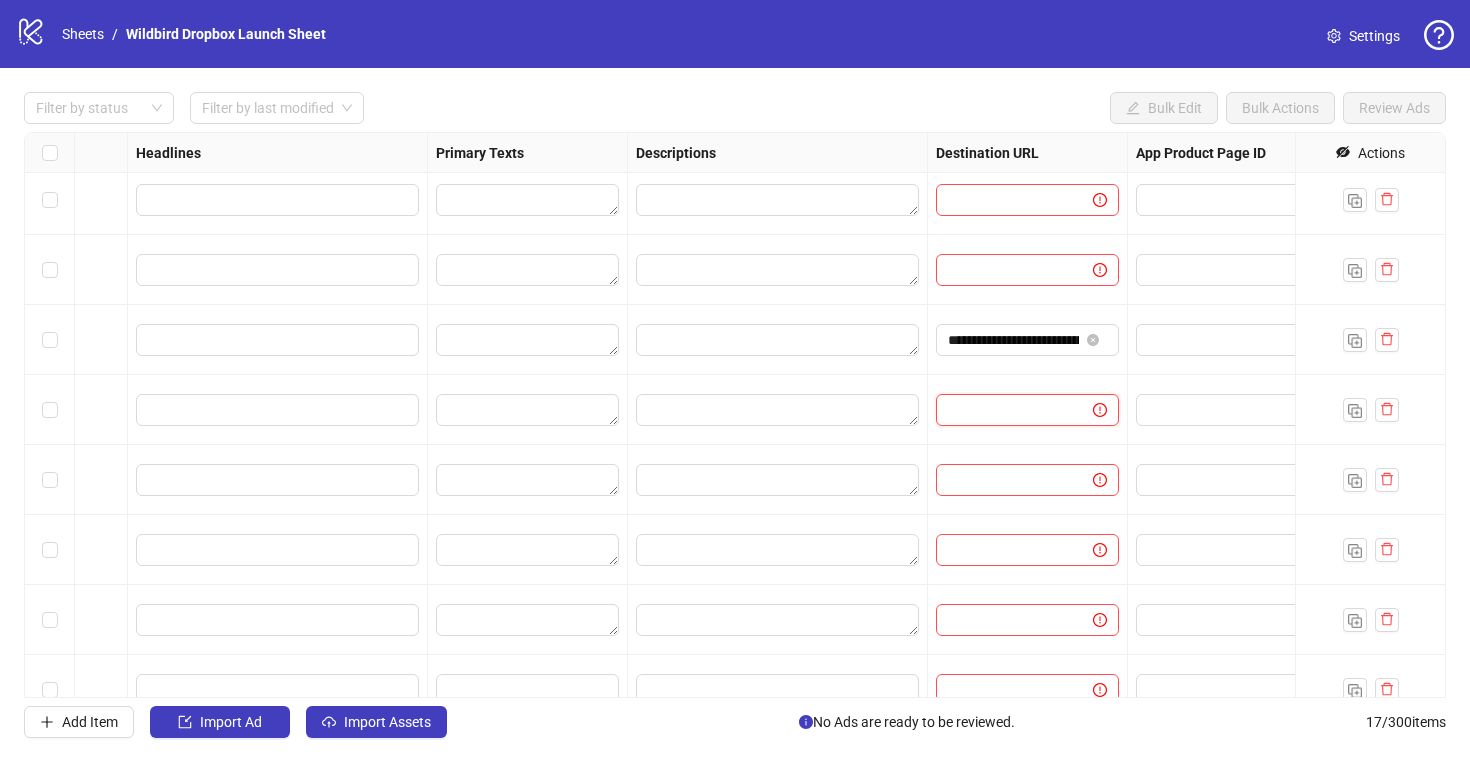 click at bounding box center [1006, 410] 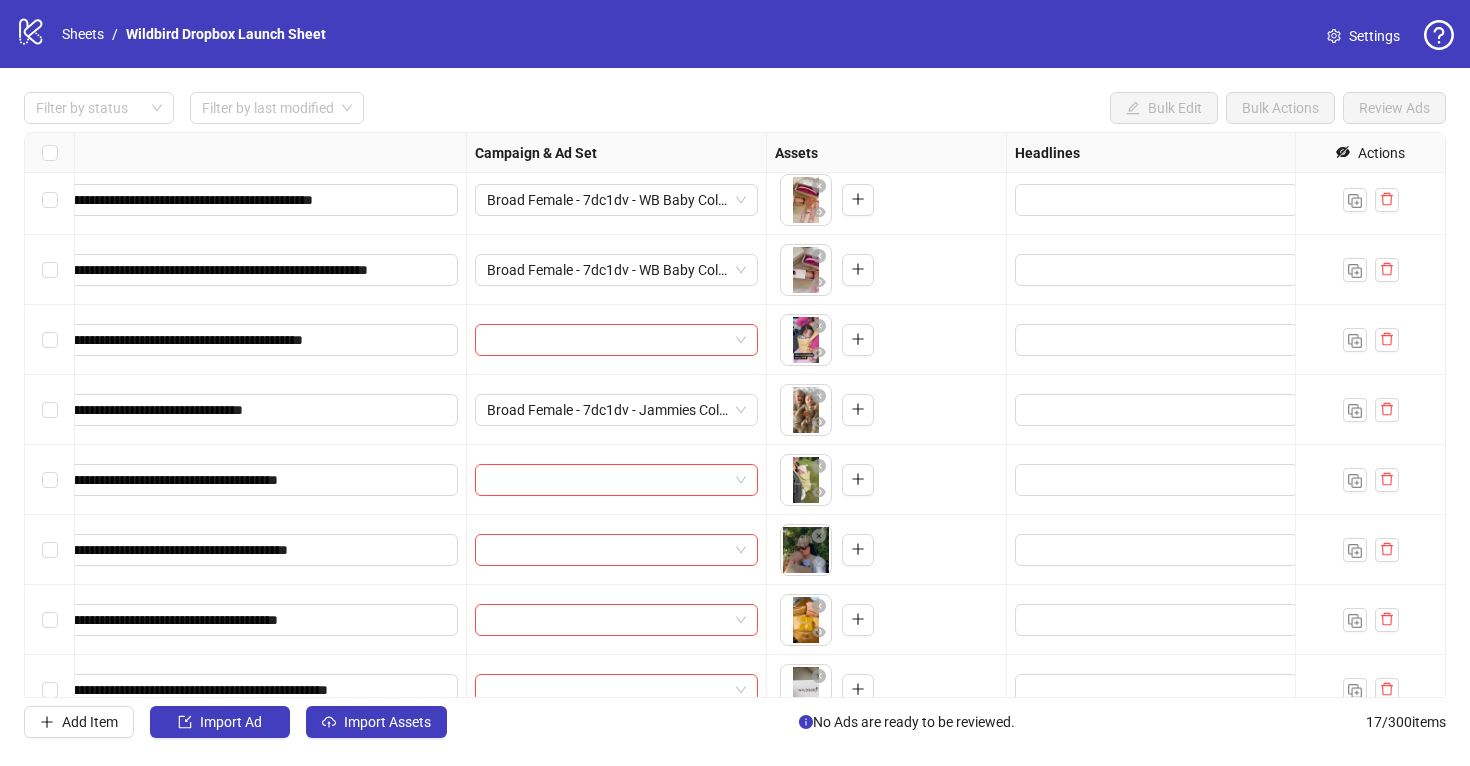 scroll, scrollTop: 498, scrollLeft: 281, axis: both 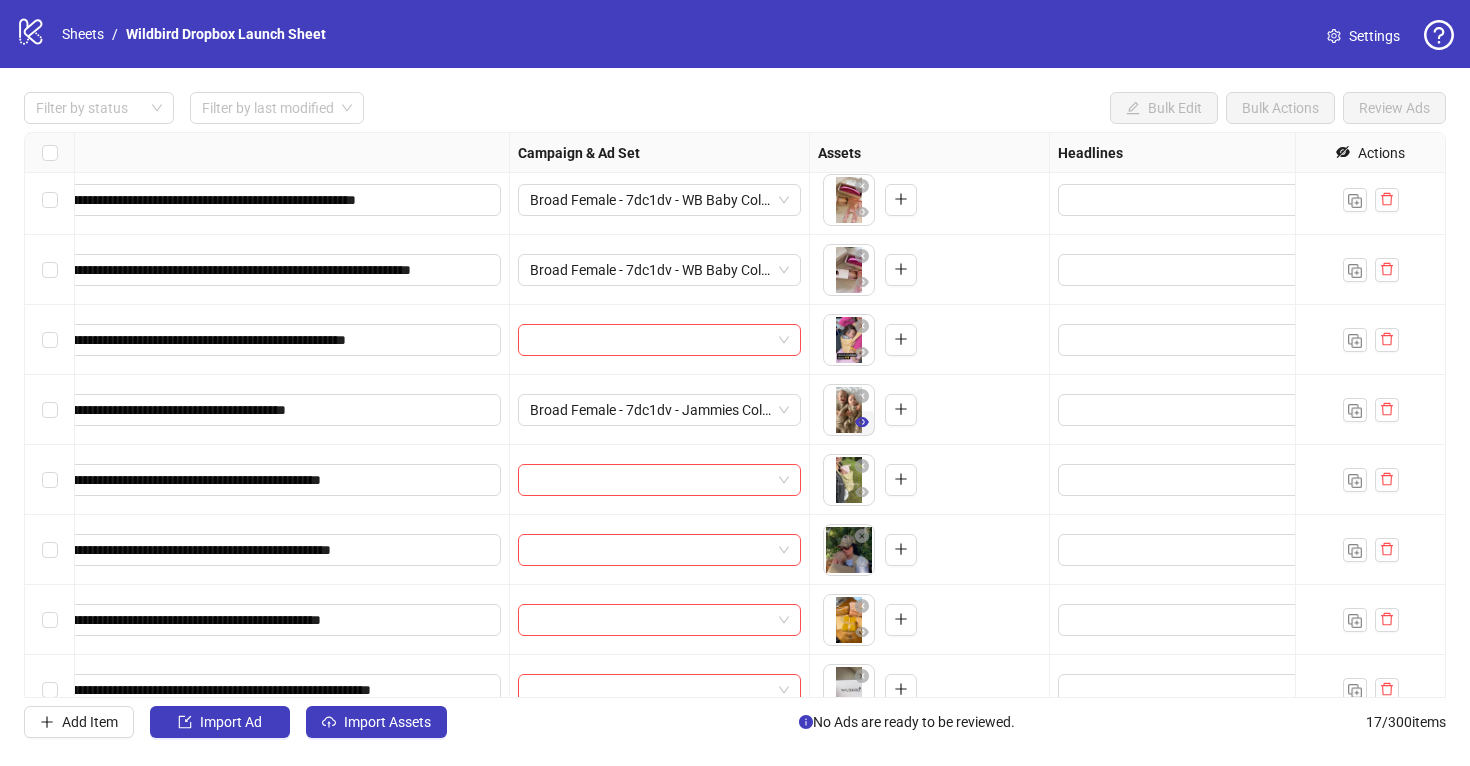 click 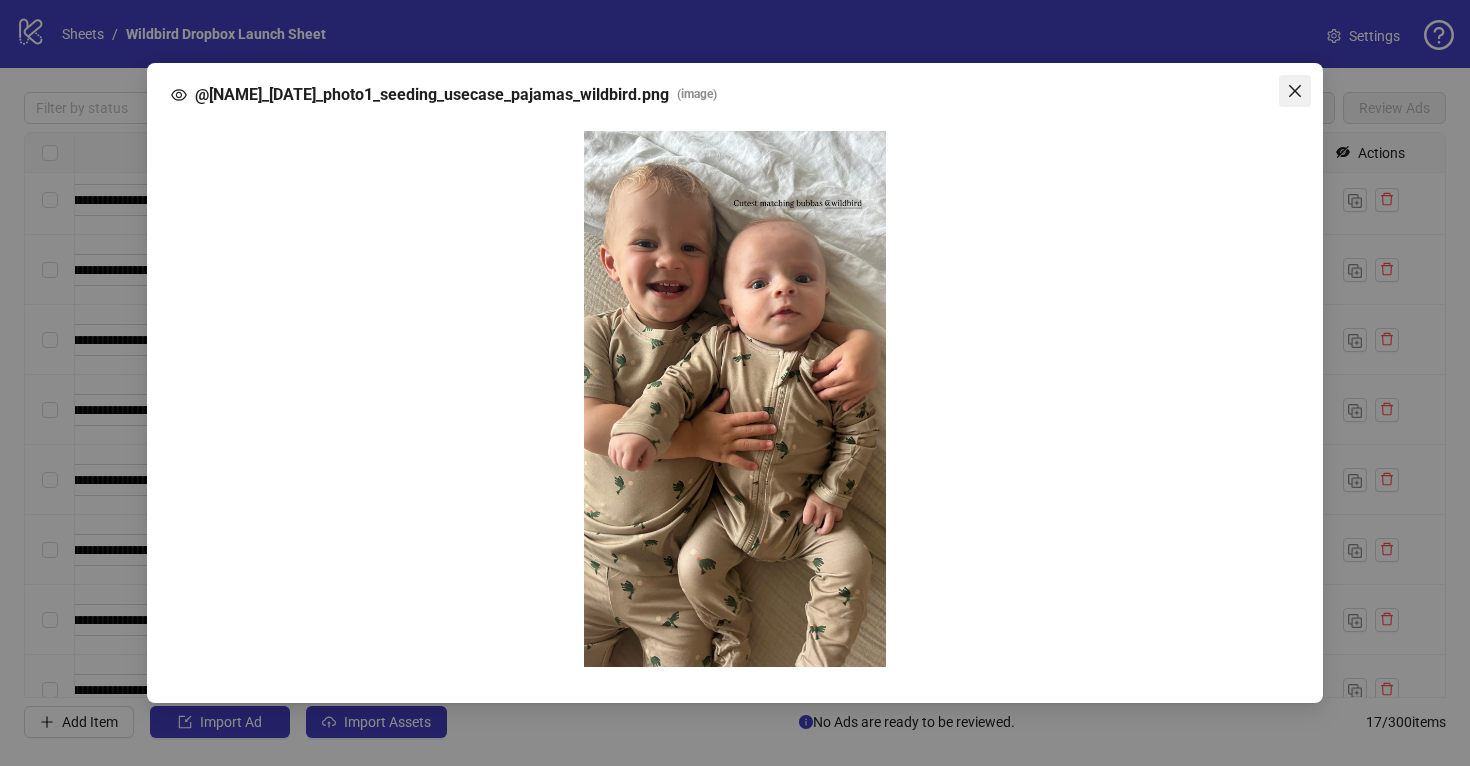 click 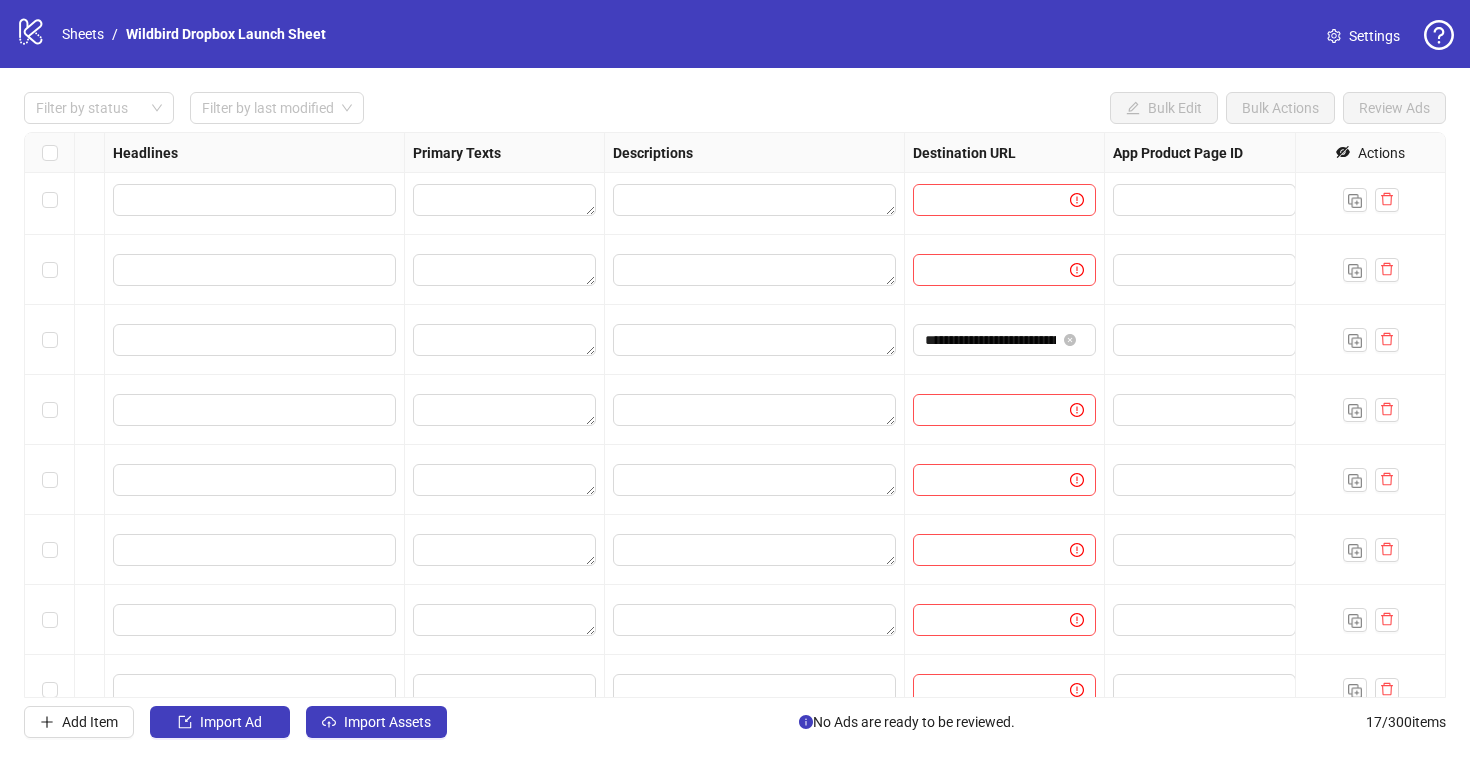 scroll, scrollTop: 498, scrollLeft: 1265, axis: both 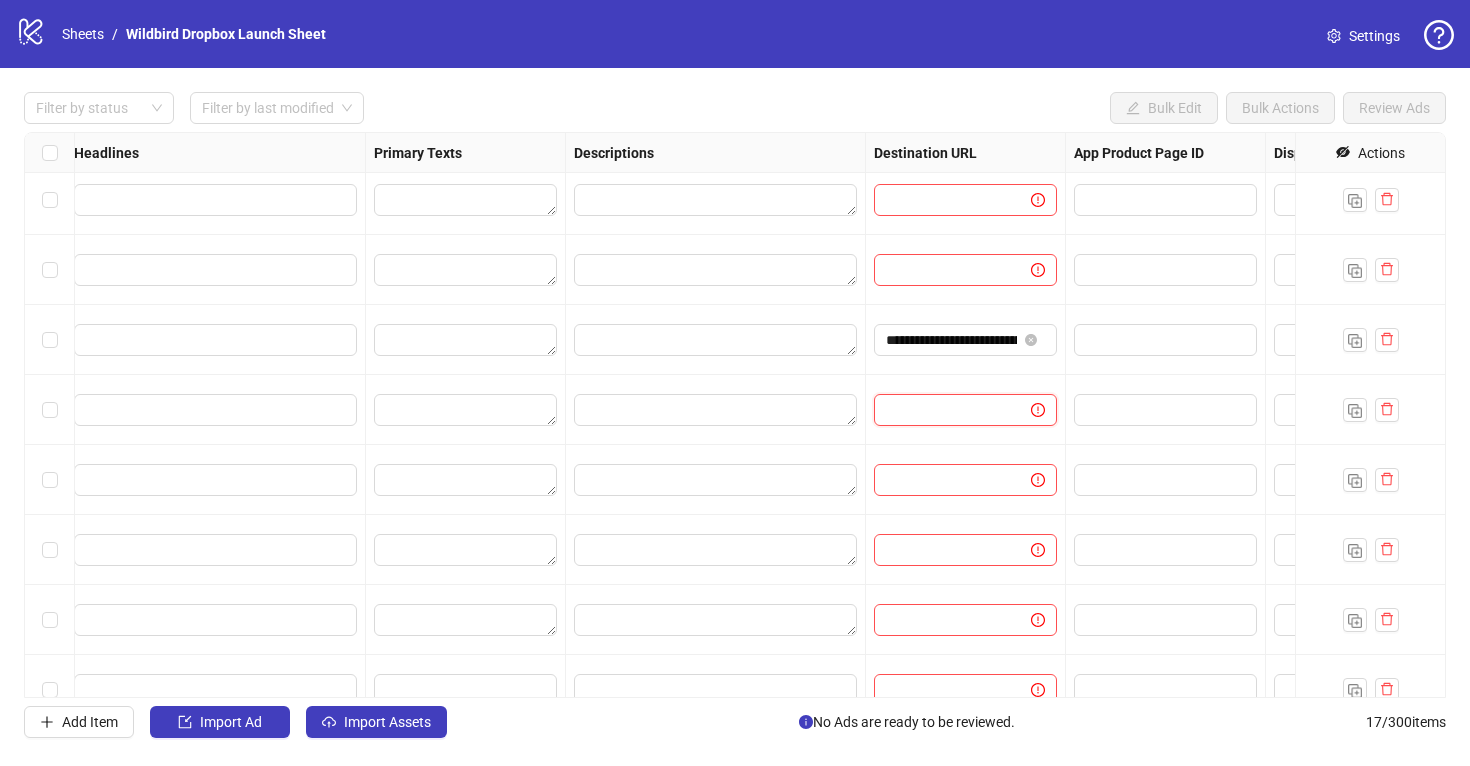 click at bounding box center (944, 410) 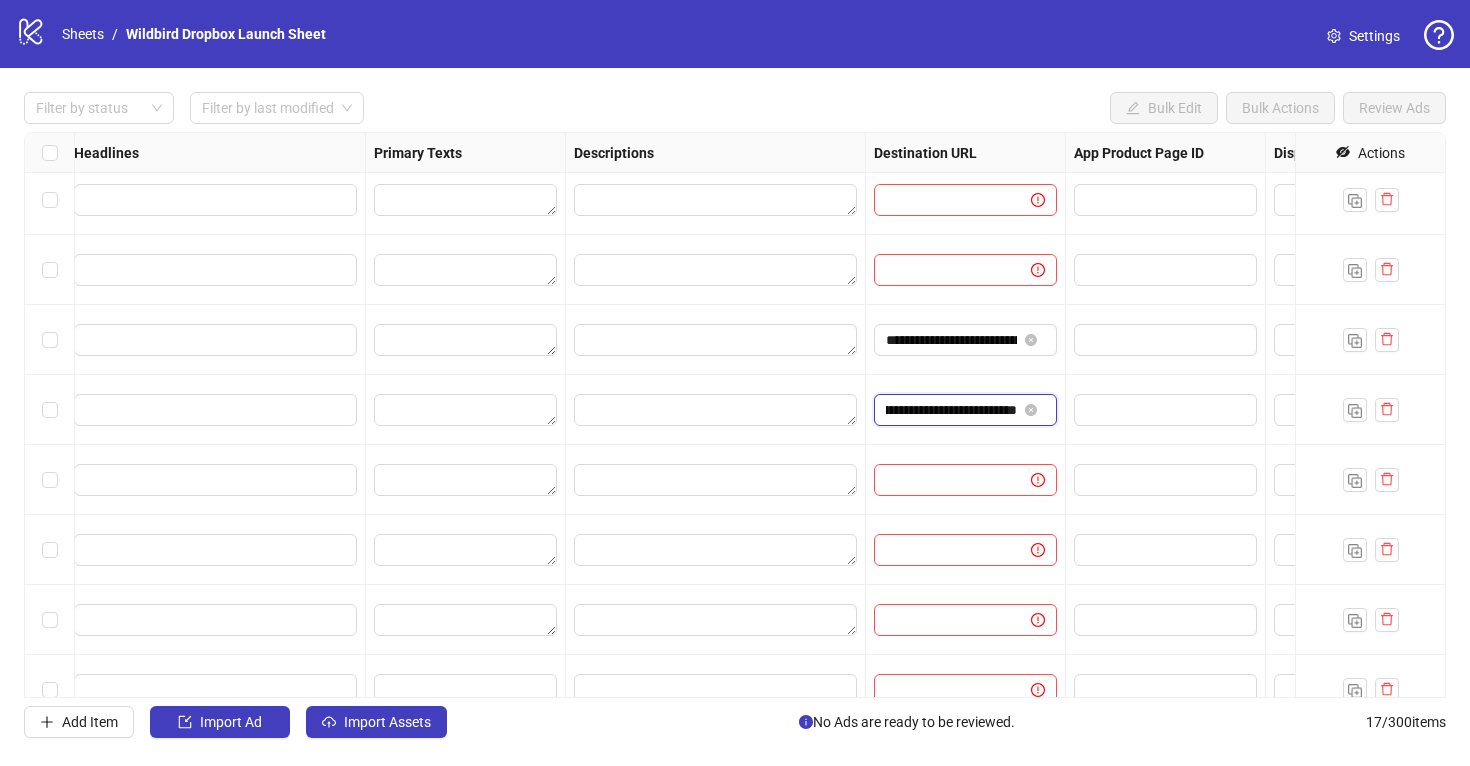 scroll, scrollTop: 0, scrollLeft: 0, axis: both 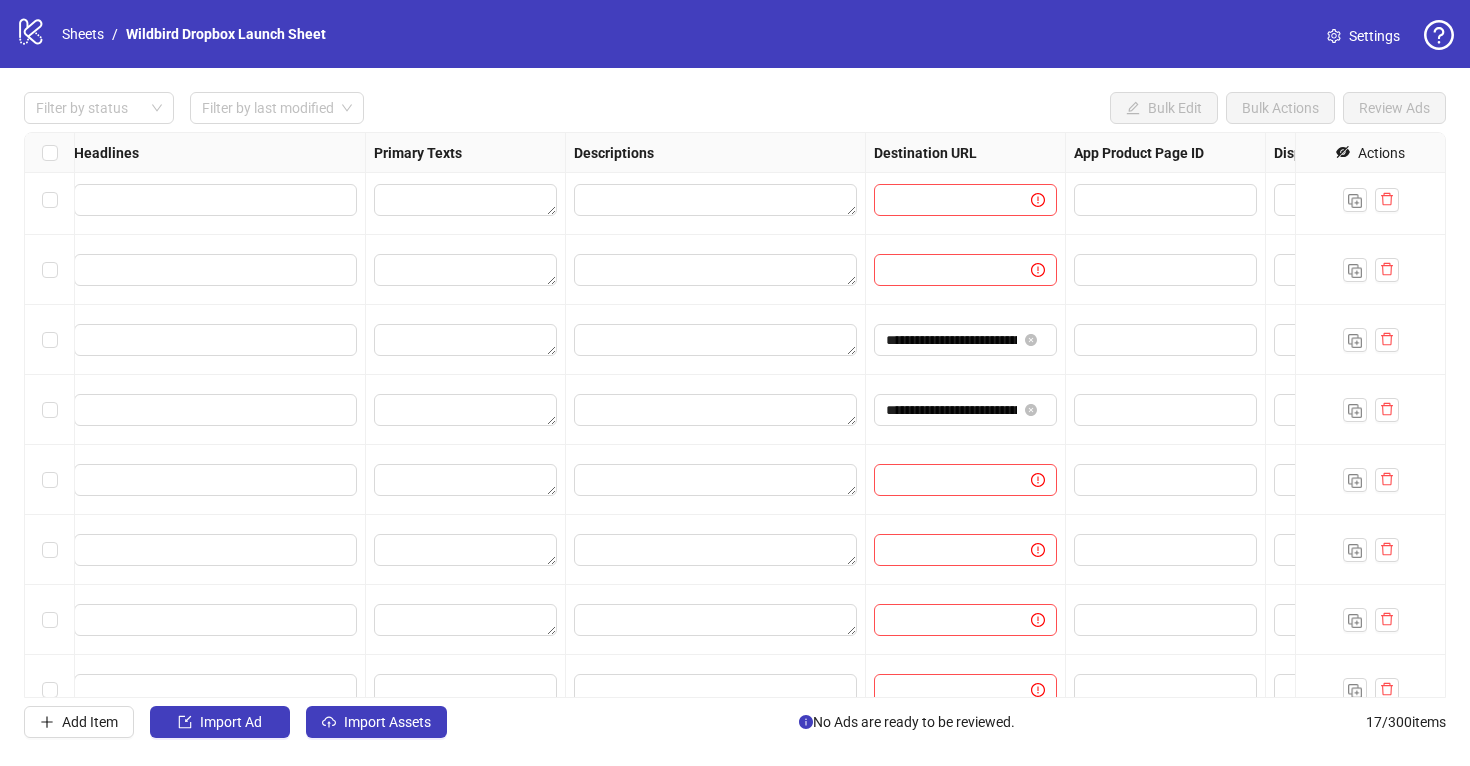 click at bounding box center (966, 480) 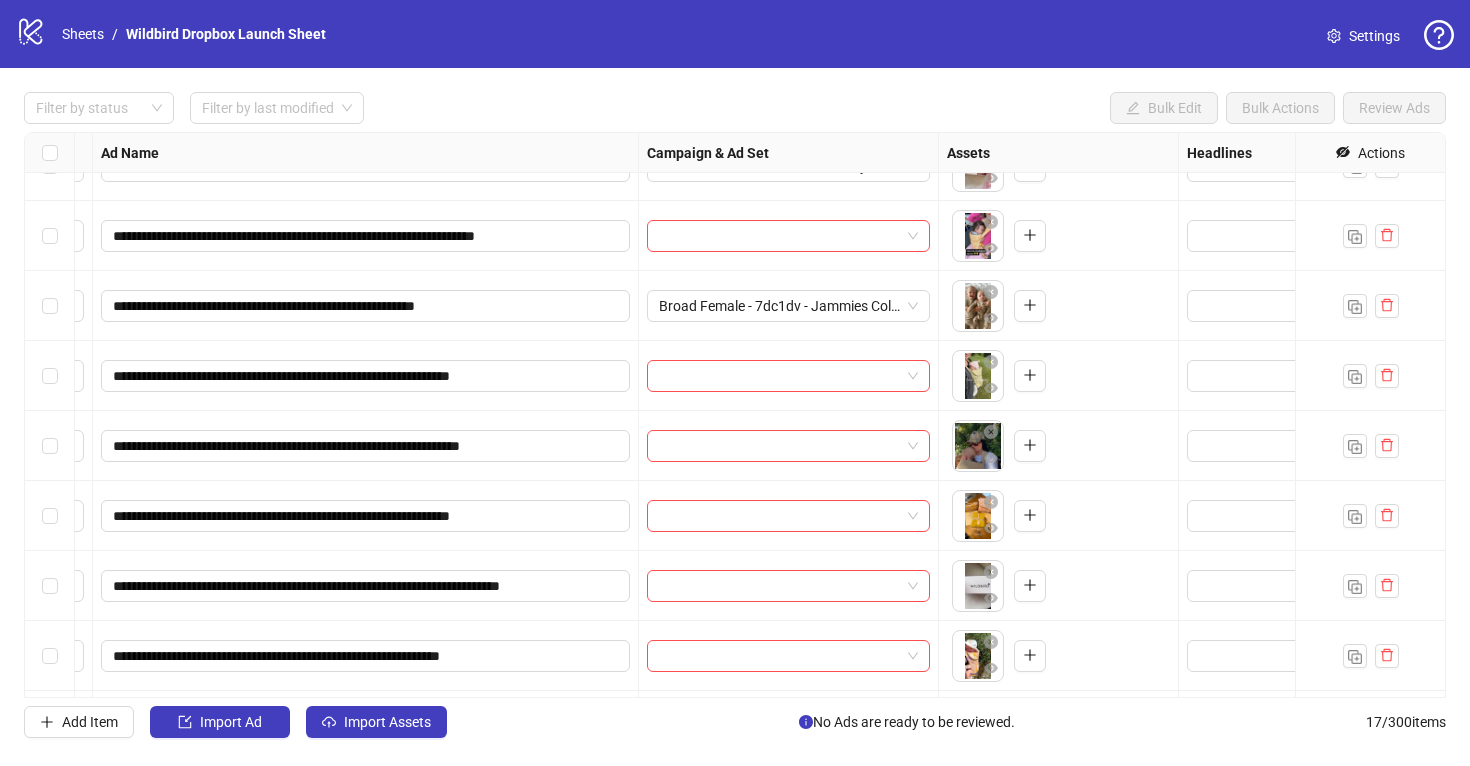 scroll, scrollTop: 605, scrollLeft: 152, axis: both 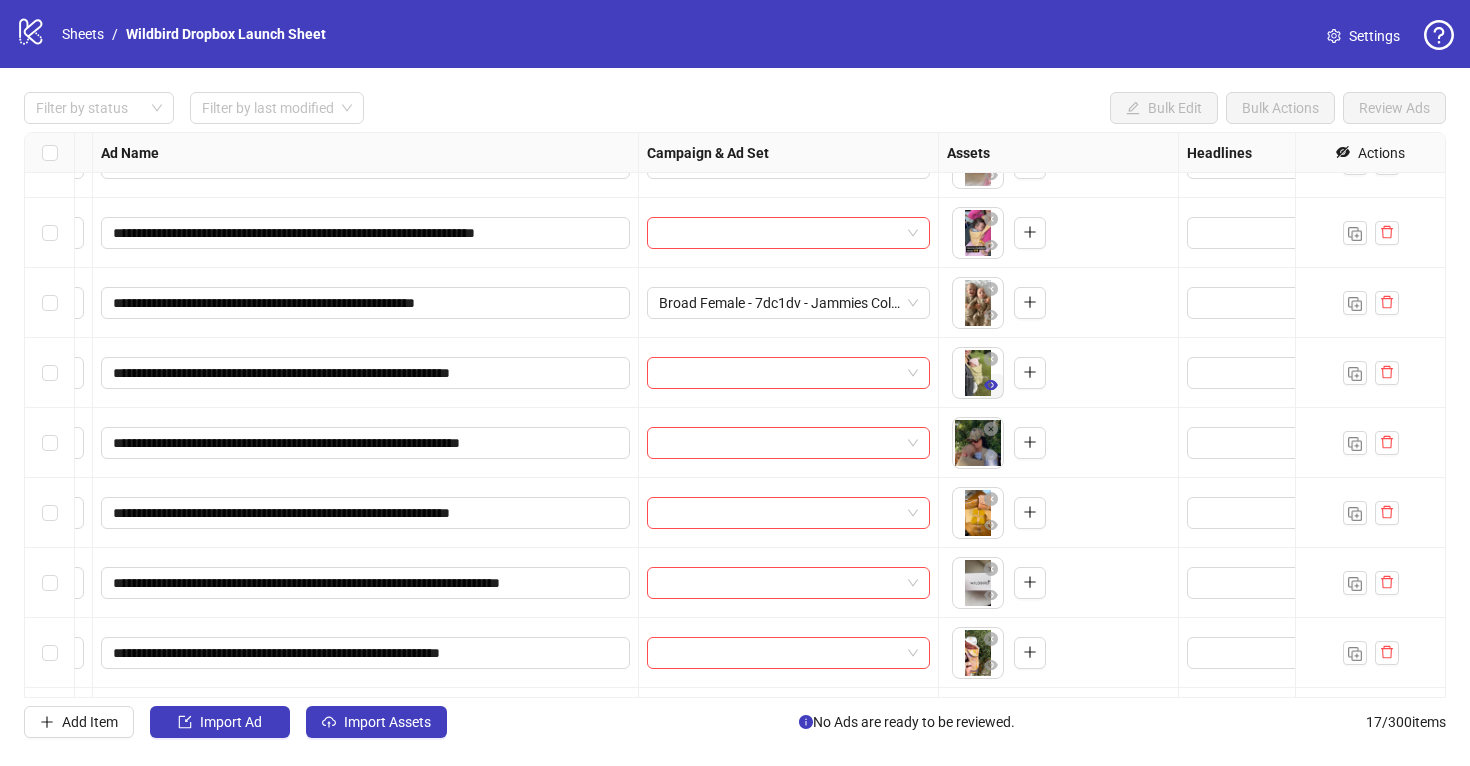 click 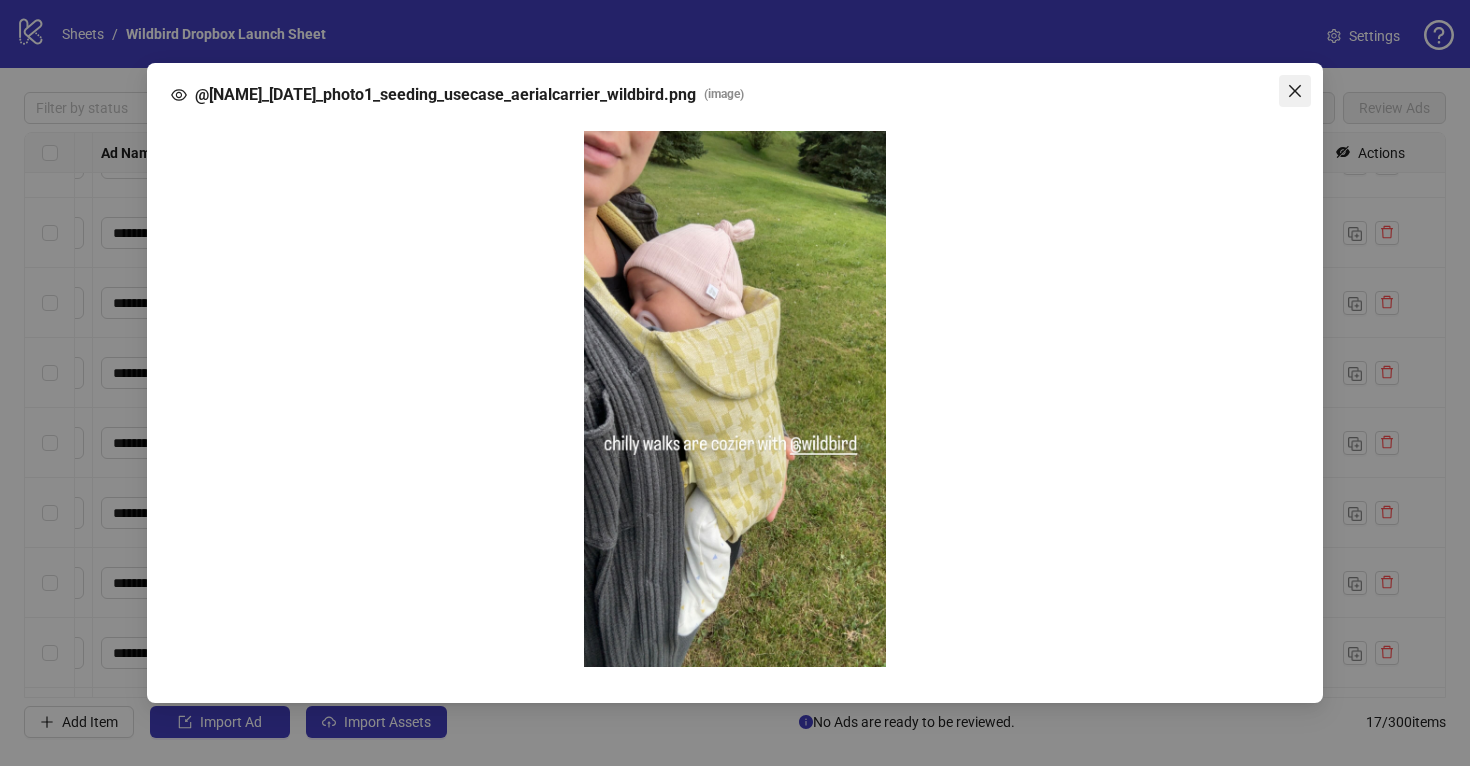 click 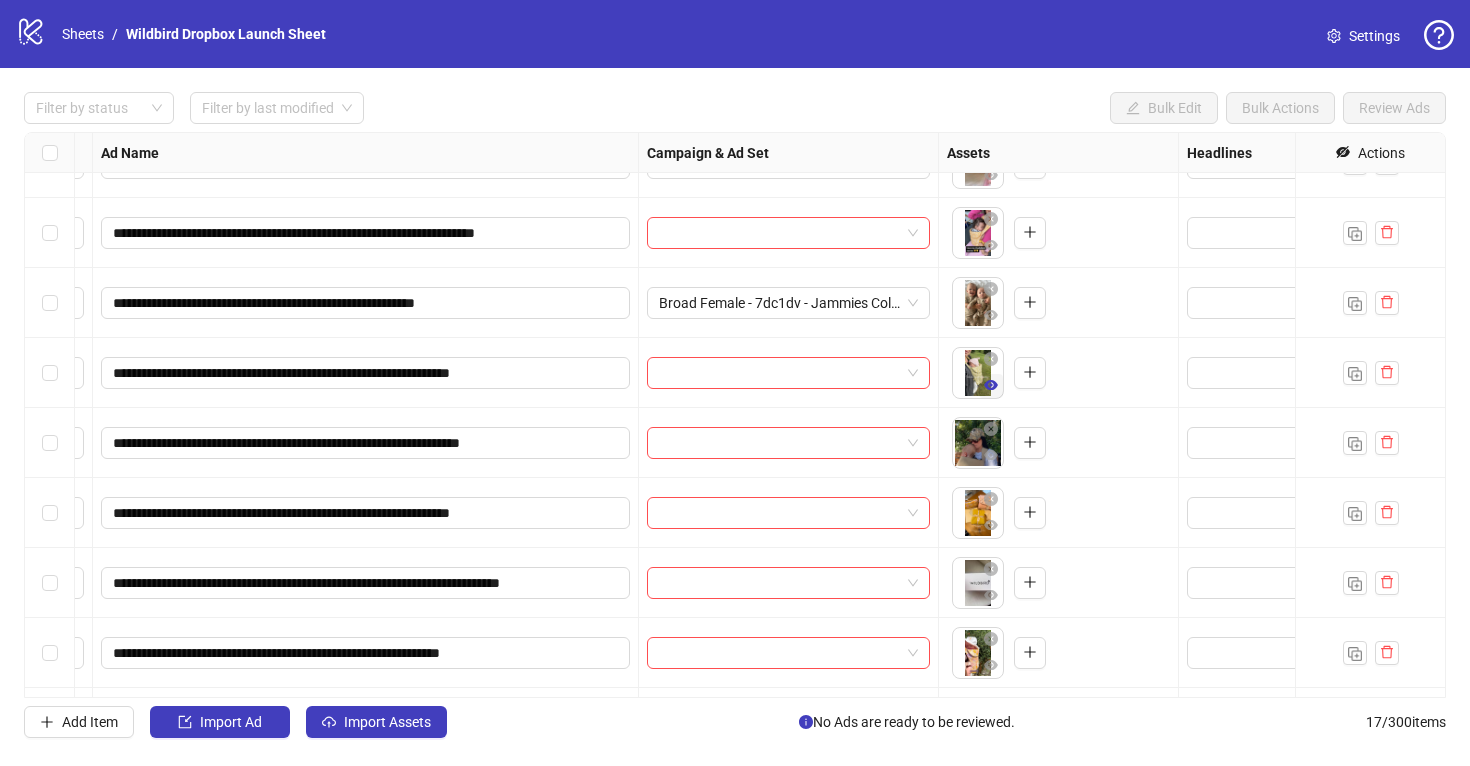 click at bounding box center [991, 386] 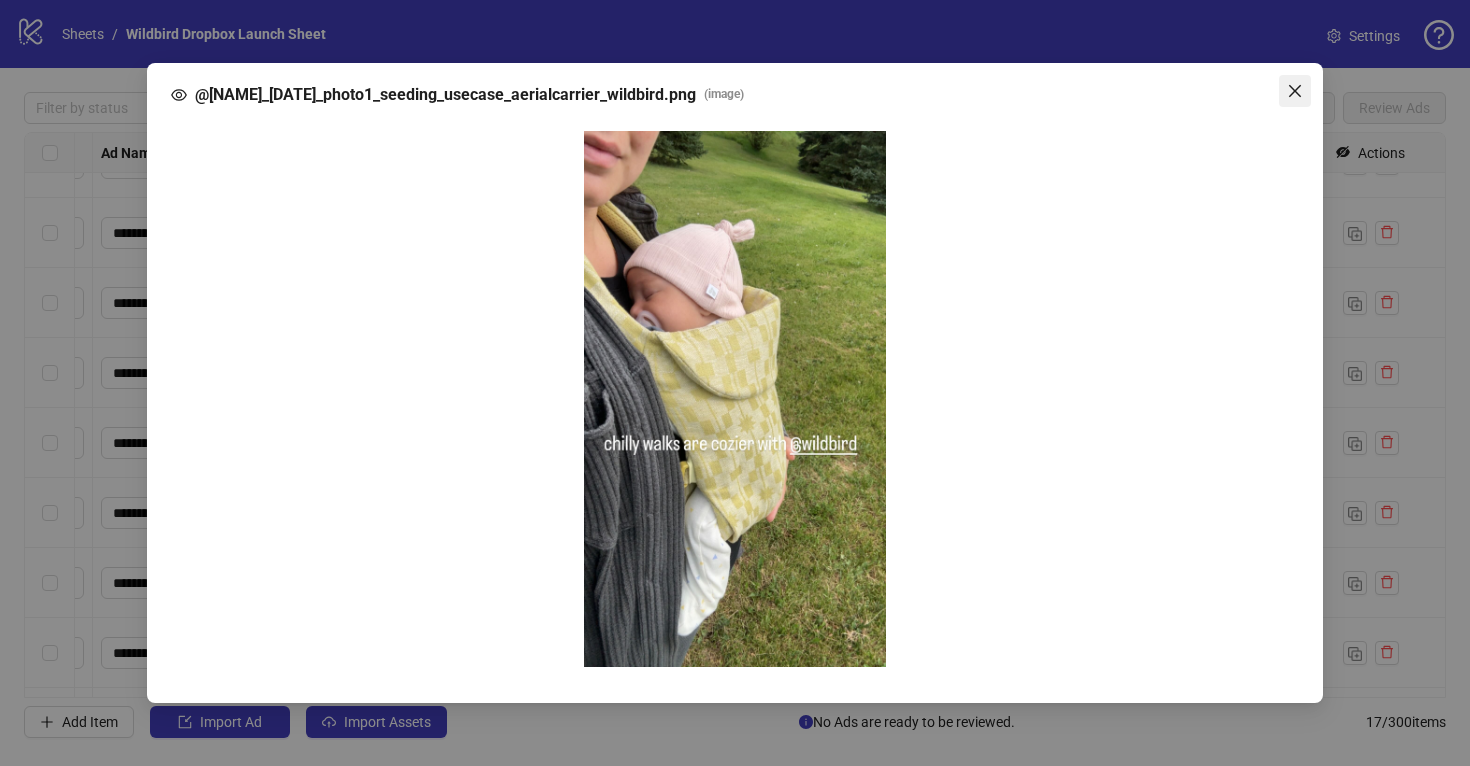 click 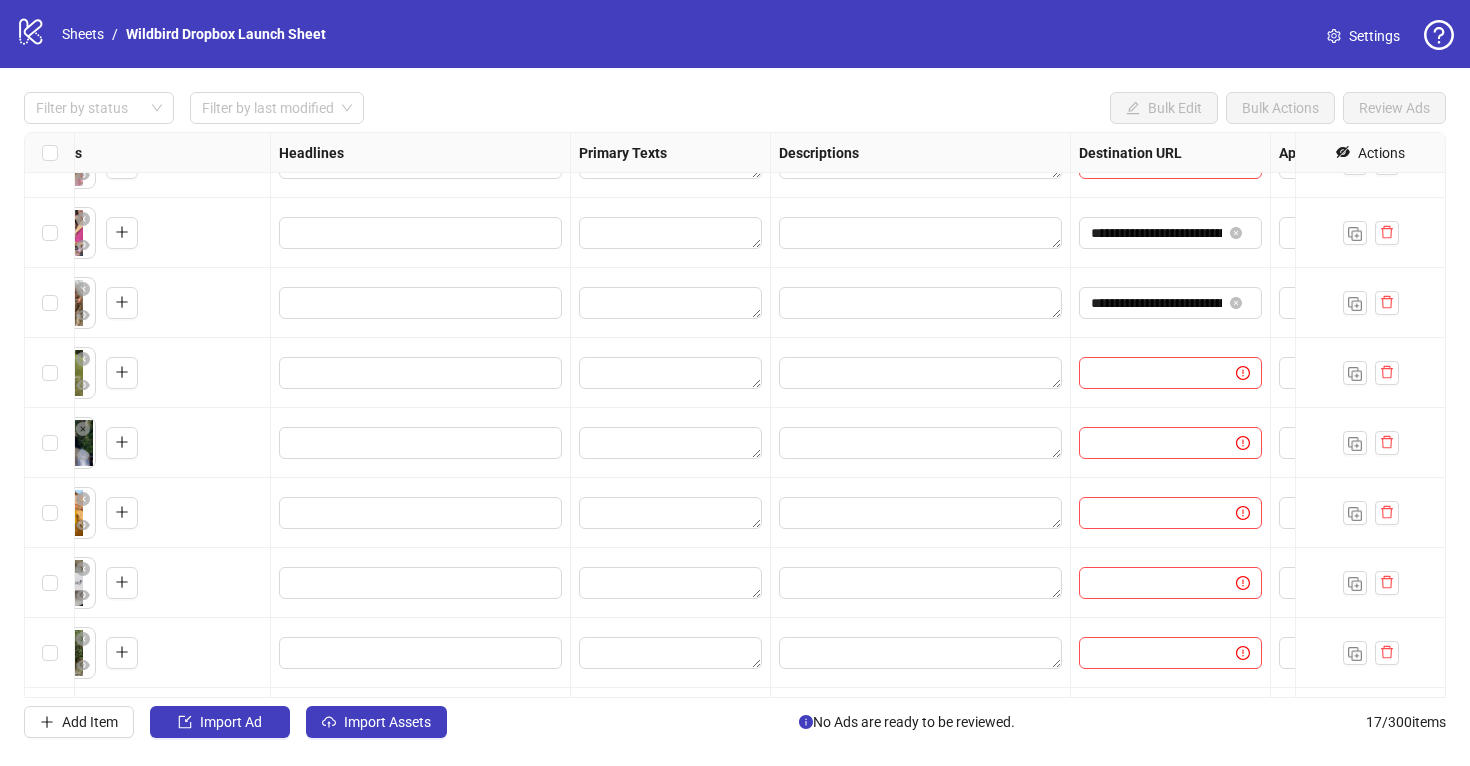 scroll, scrollTop: 605, scrollLeft: 1255, axis: both 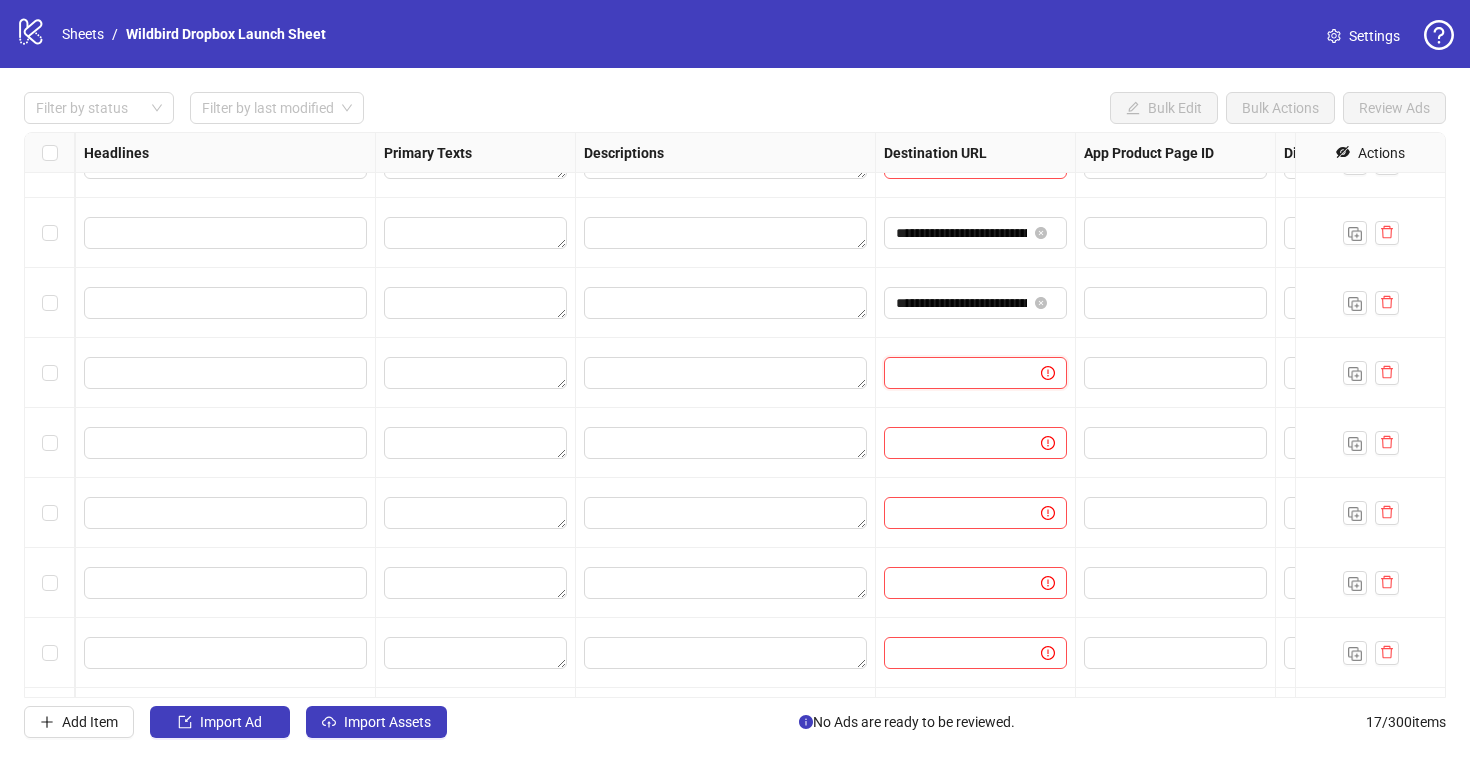 click at bounding box center (954, 373) 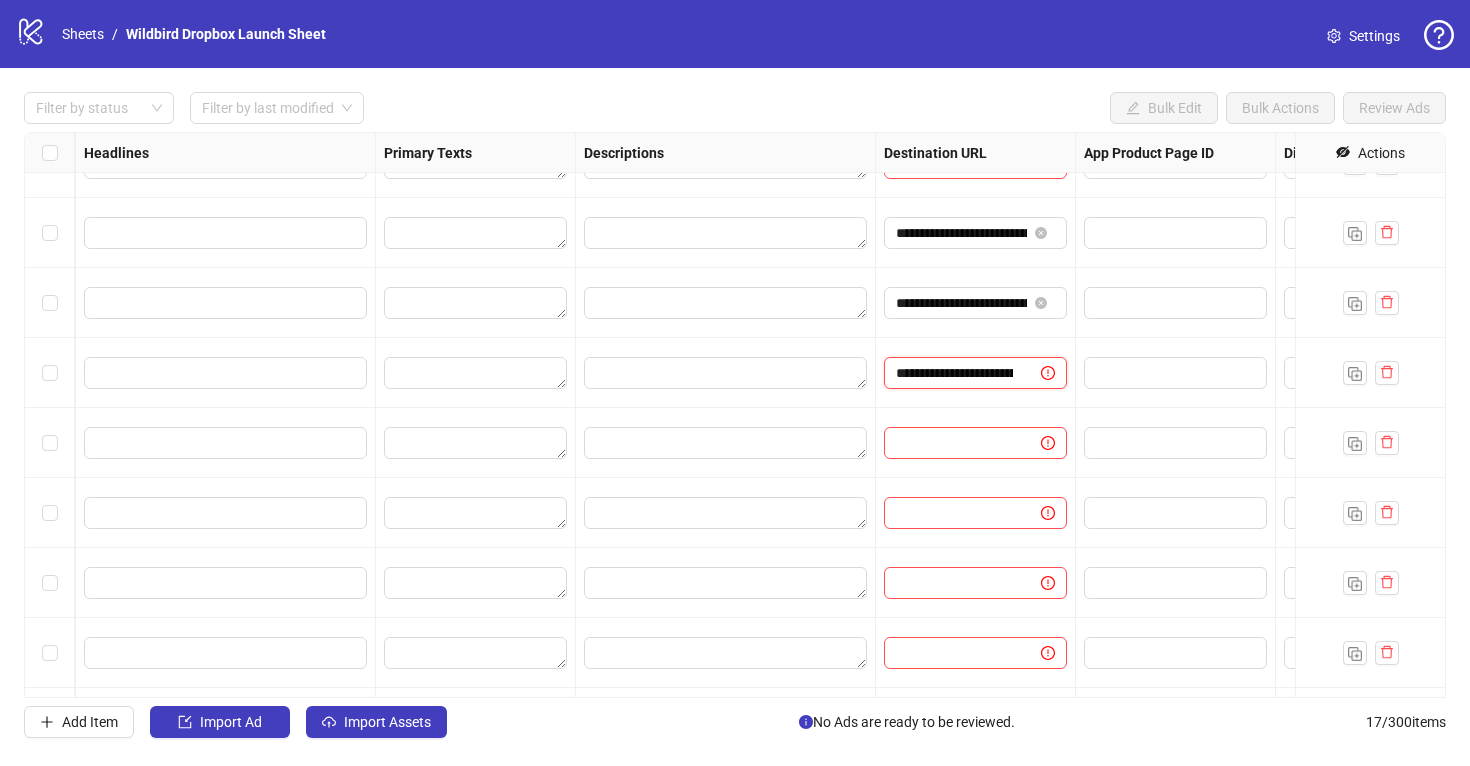 scroll, scrollTop: 0, scrollLeft: 157, axis: horizontal 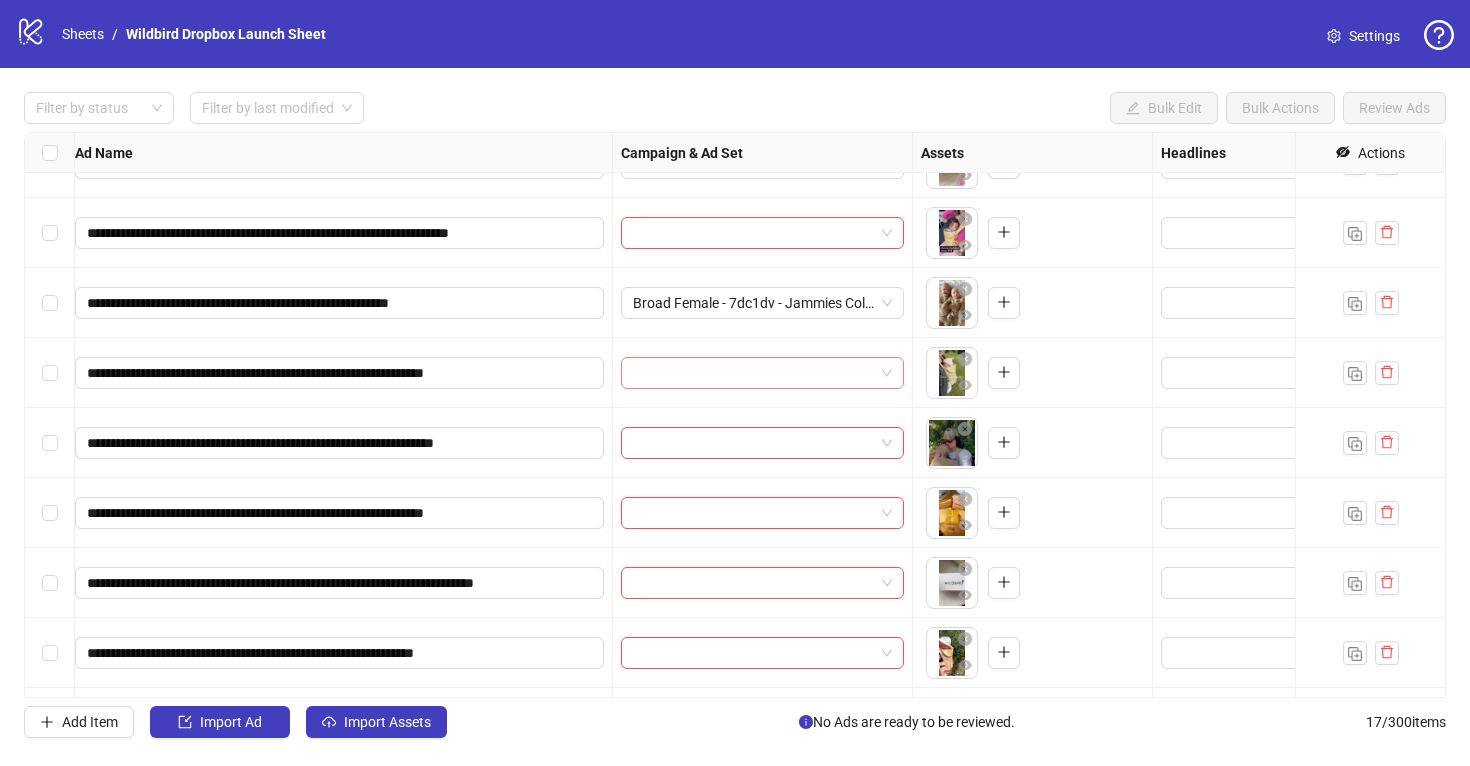 click at bounding box center [753, 373] 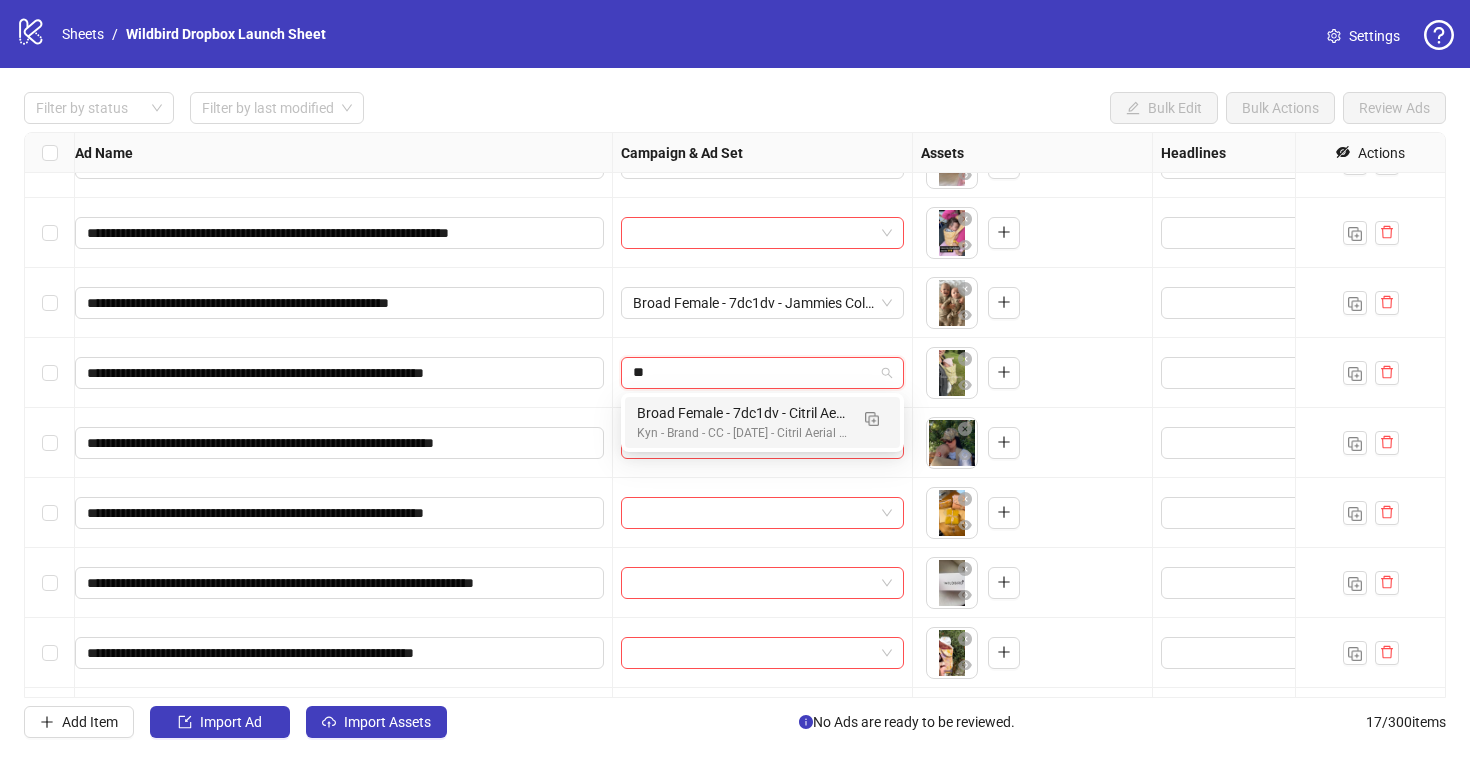 type on "***" 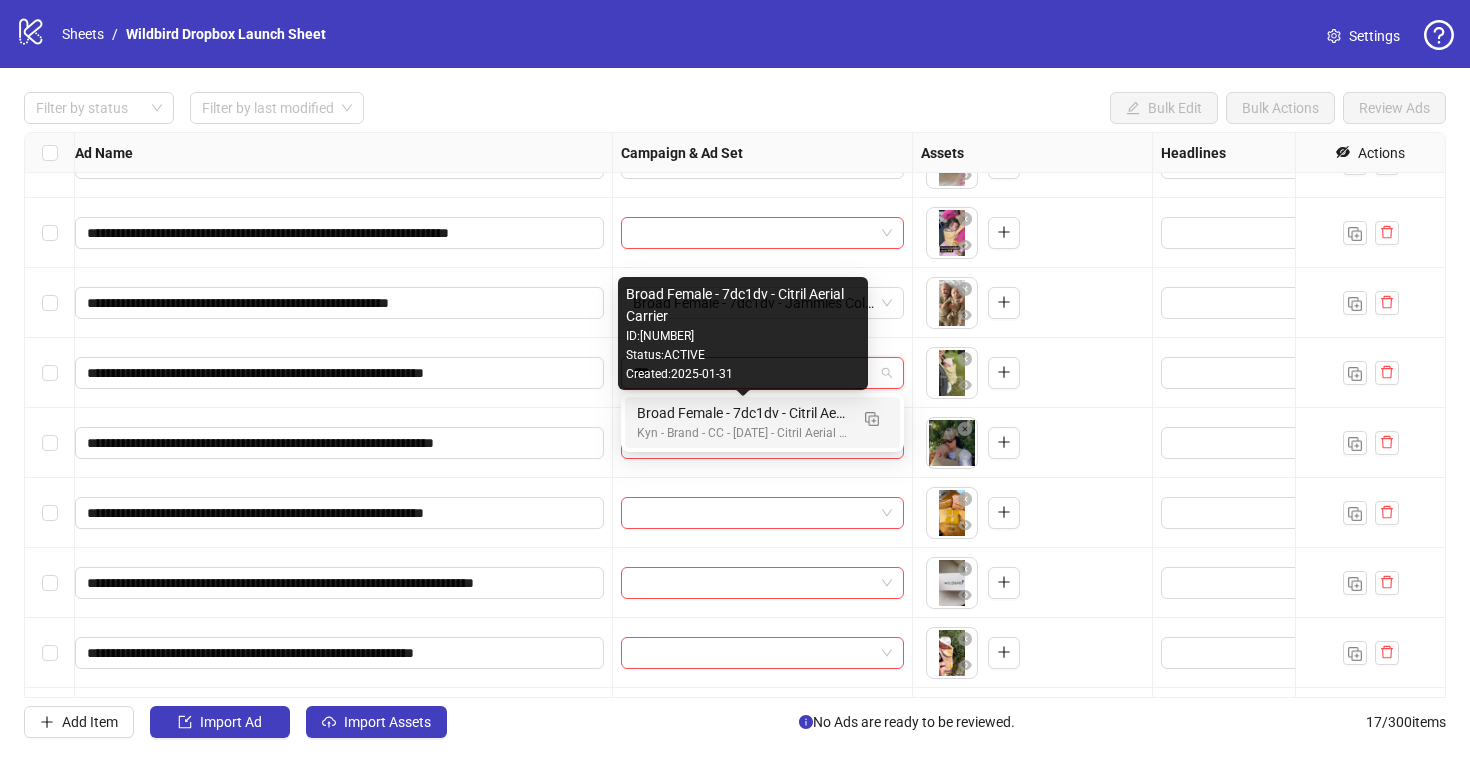 click on "Broad Female - 7dc1dv - Citril Aerial Carrier" at bounding box center (742, 413) 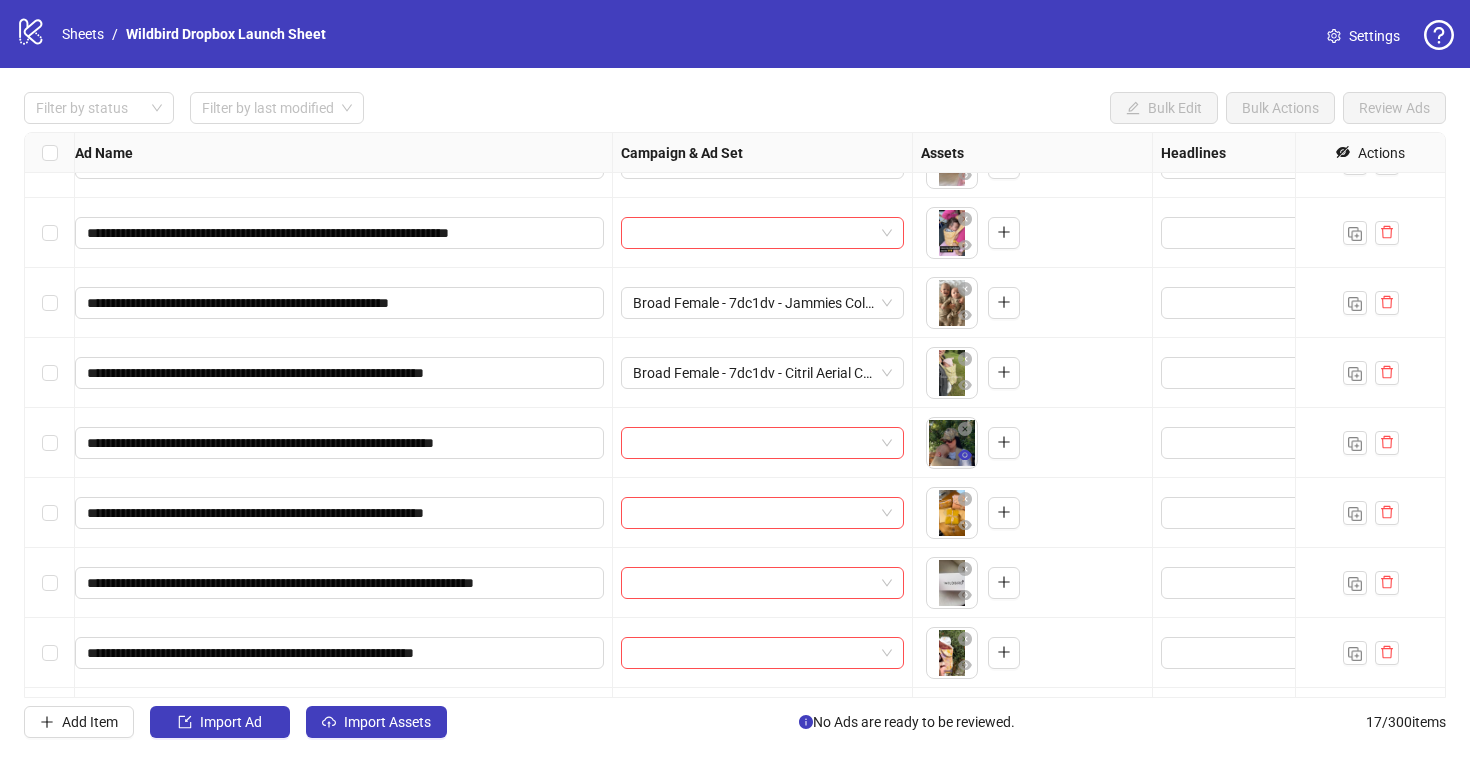 click 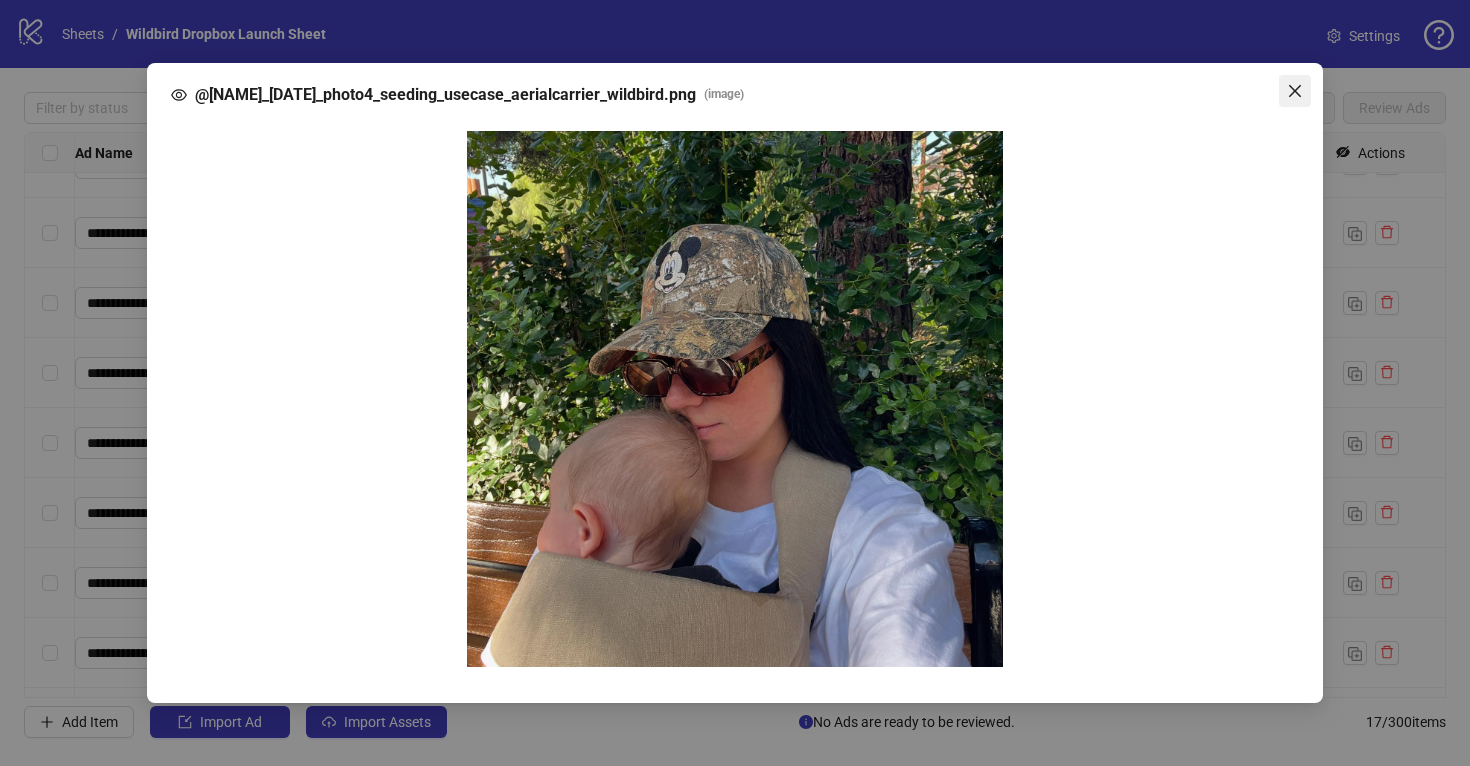 click 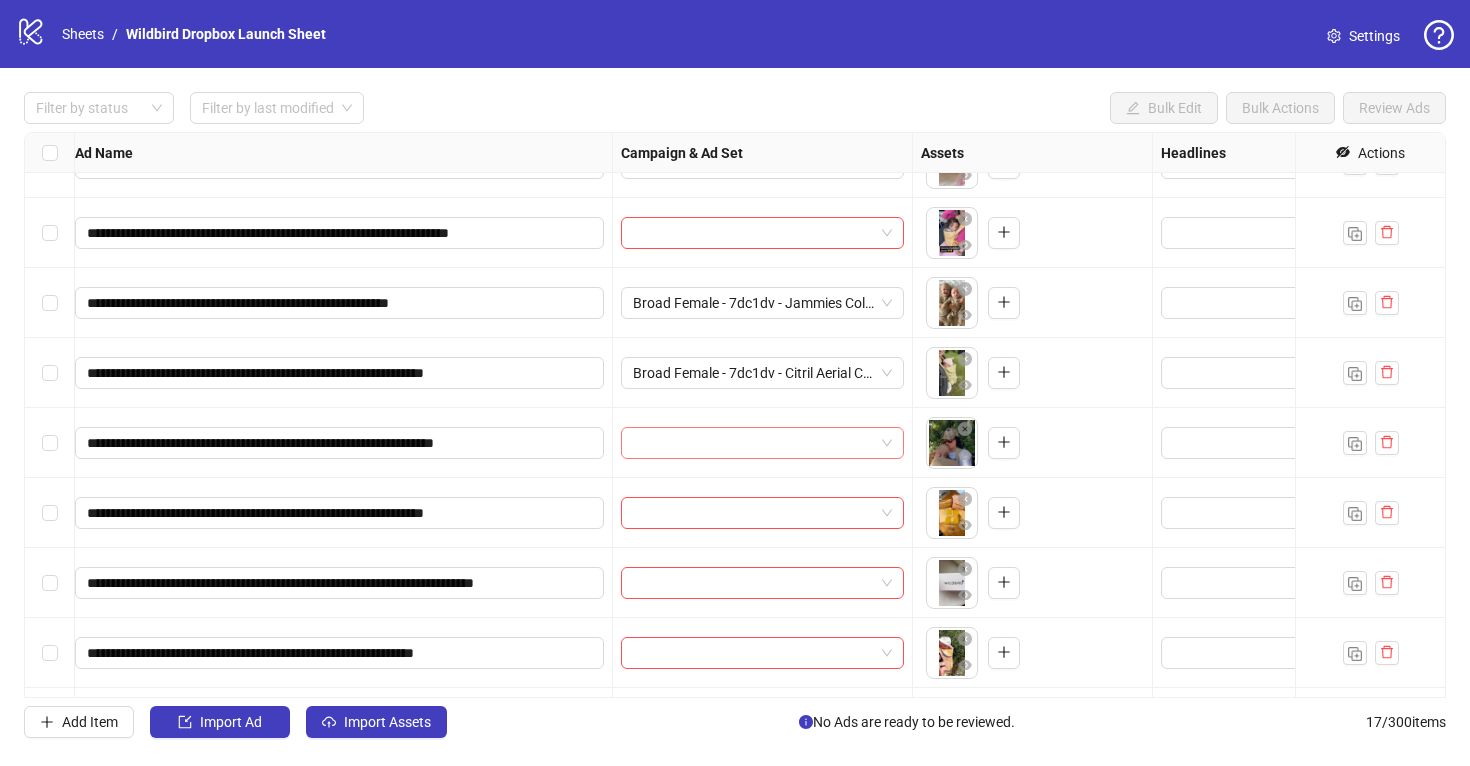 click at bounding box center (762, 443) 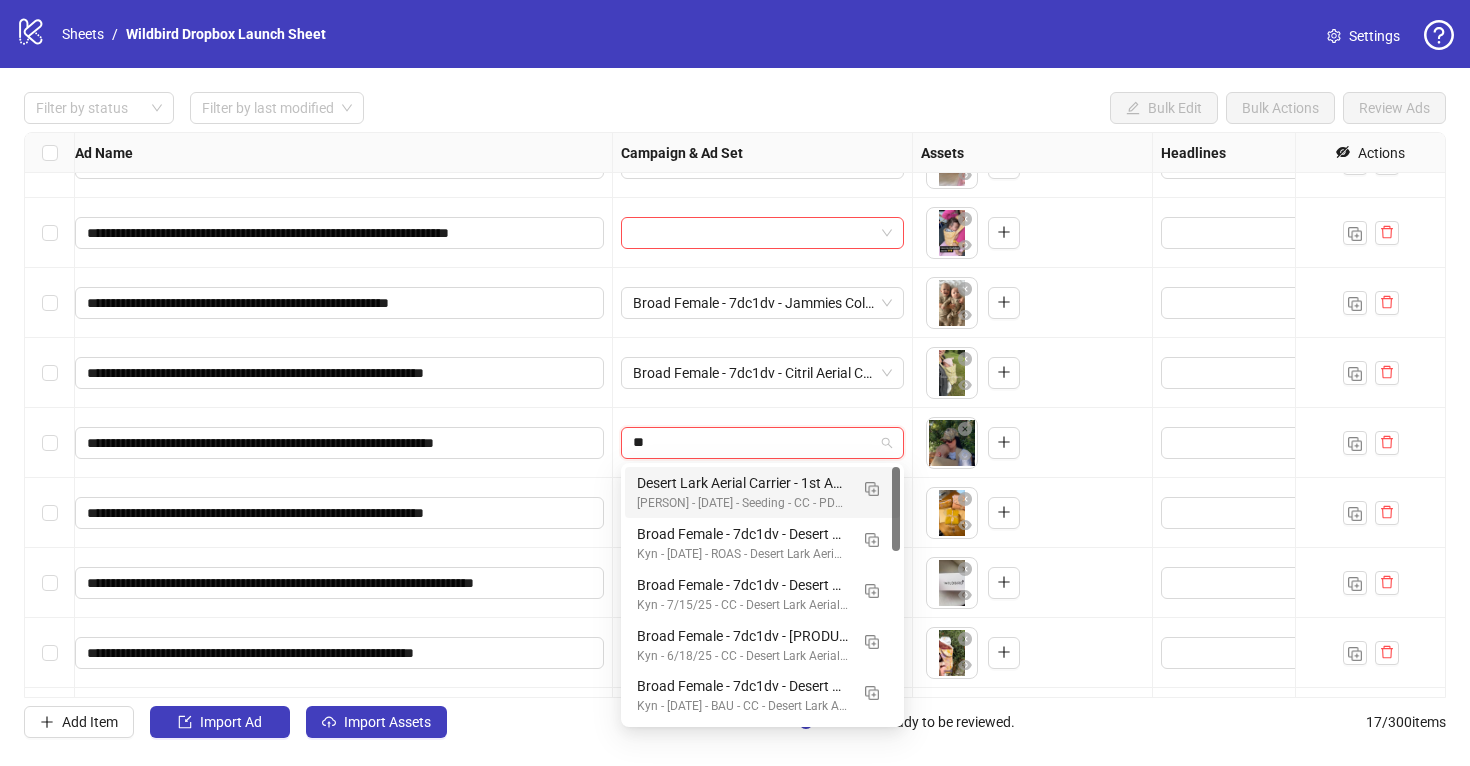 type on "***" 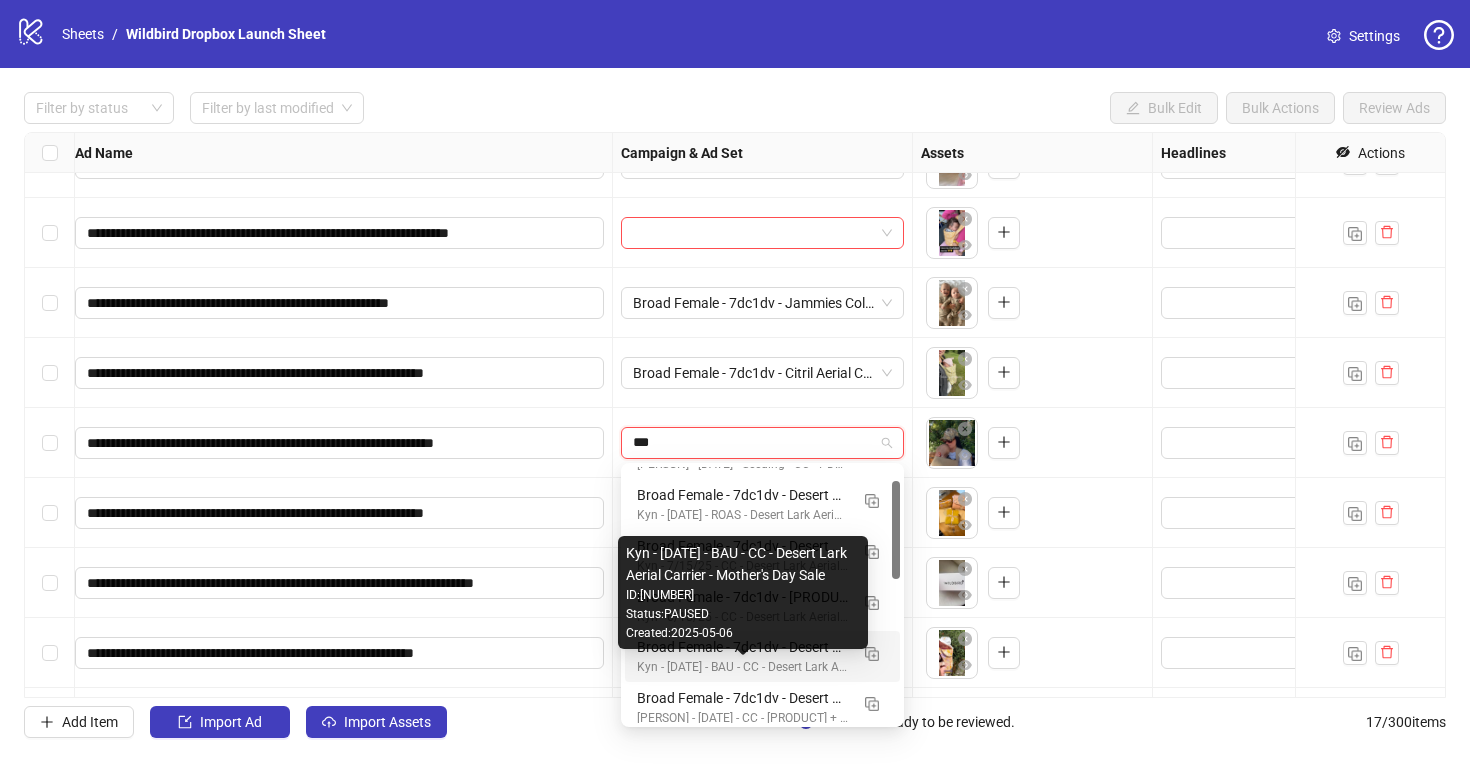 scroll, scrollTop: 42, scrollLeft: 0, axis: vertical 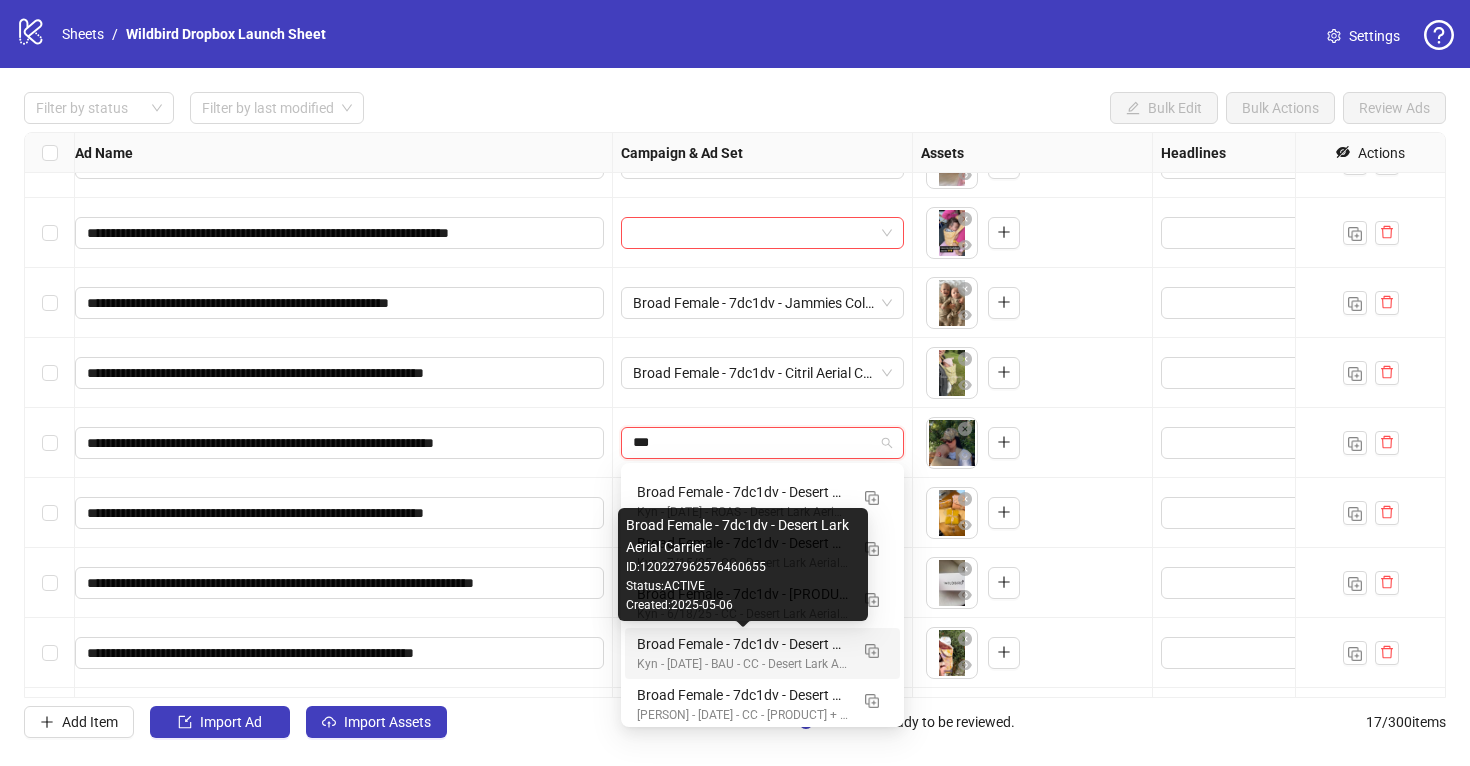 click on "Broad Female - 7dc1dv - Desert Lark Aerial Carrier" at bounding box center (742, 644) 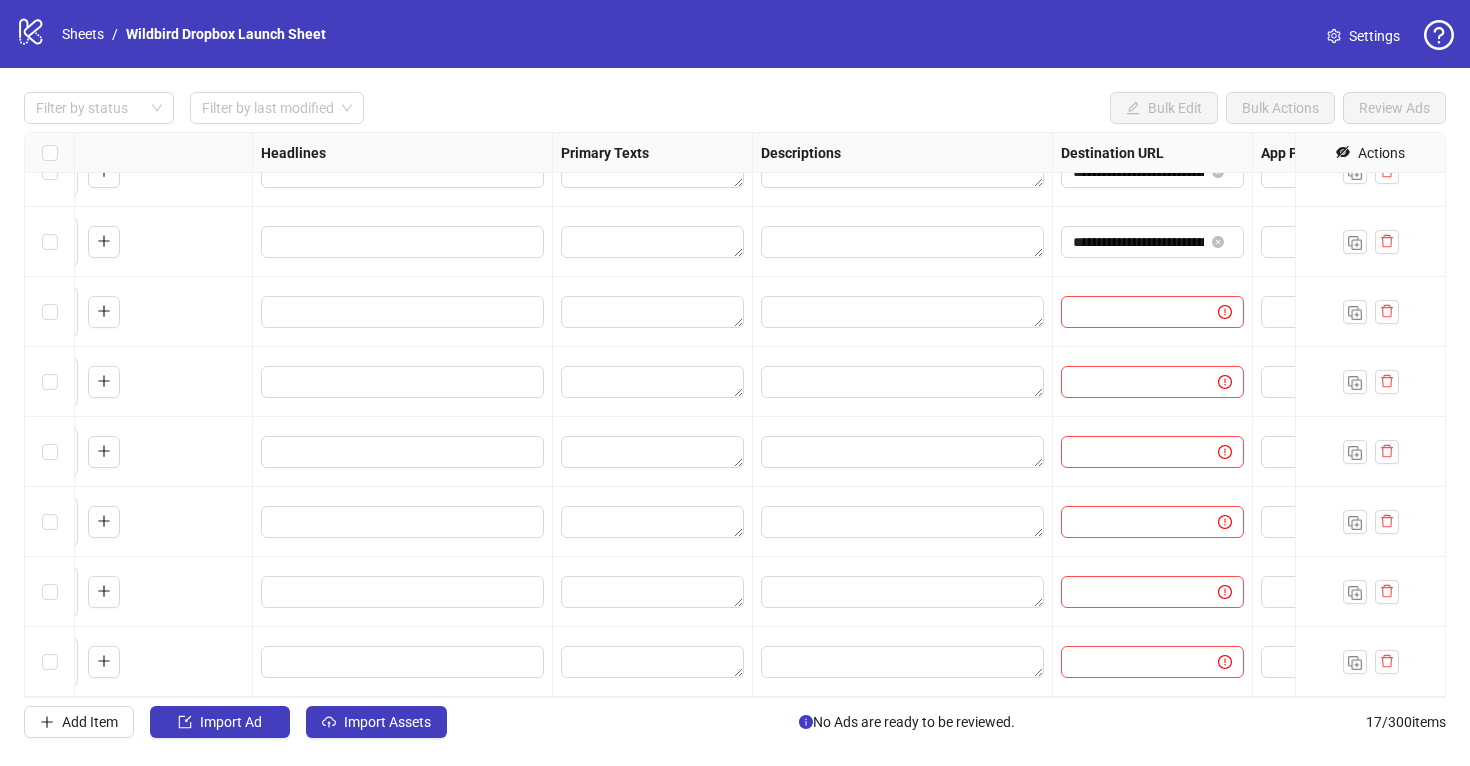scroll, scrollTop: 666, scrollLeft: 1092, axis: both 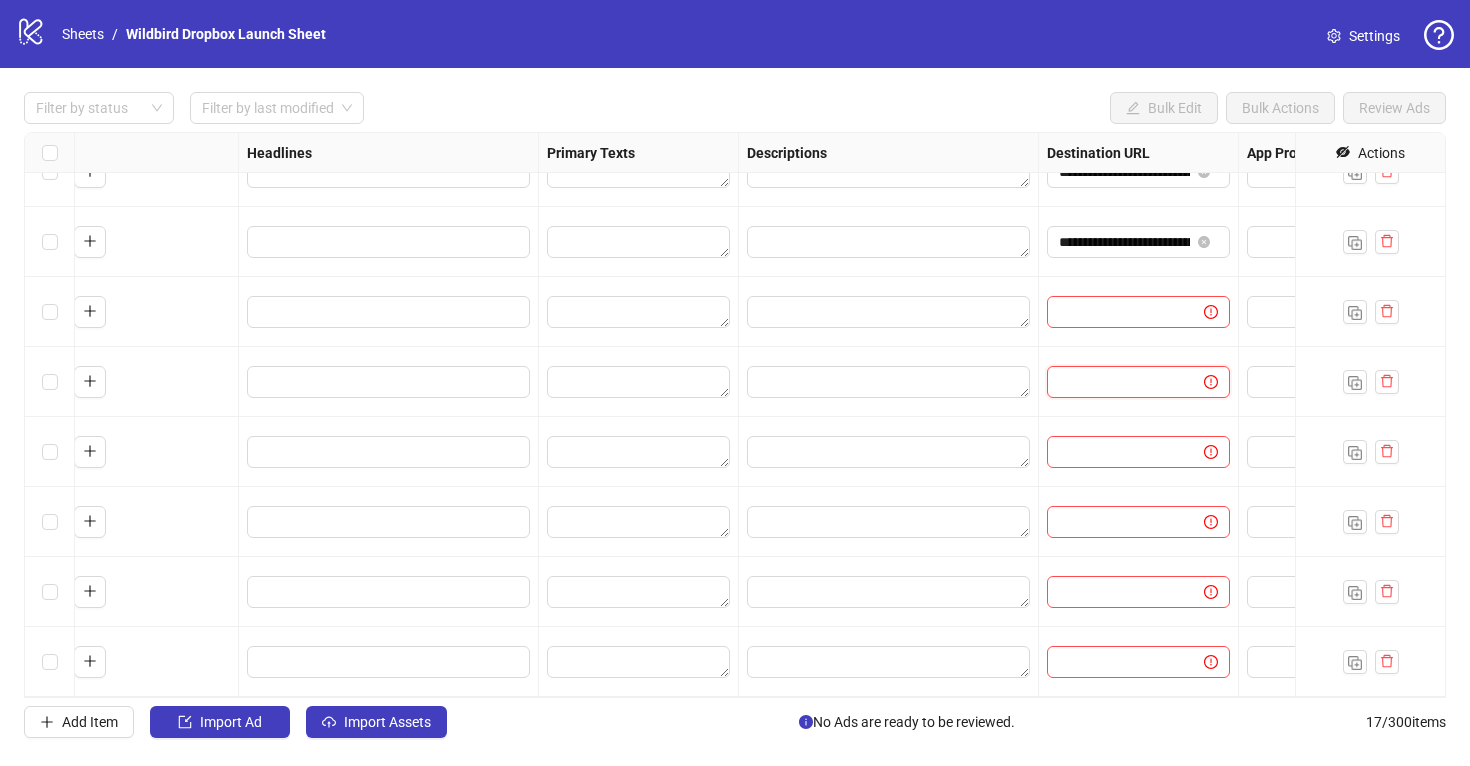 click at bounding box center [1117, 382] 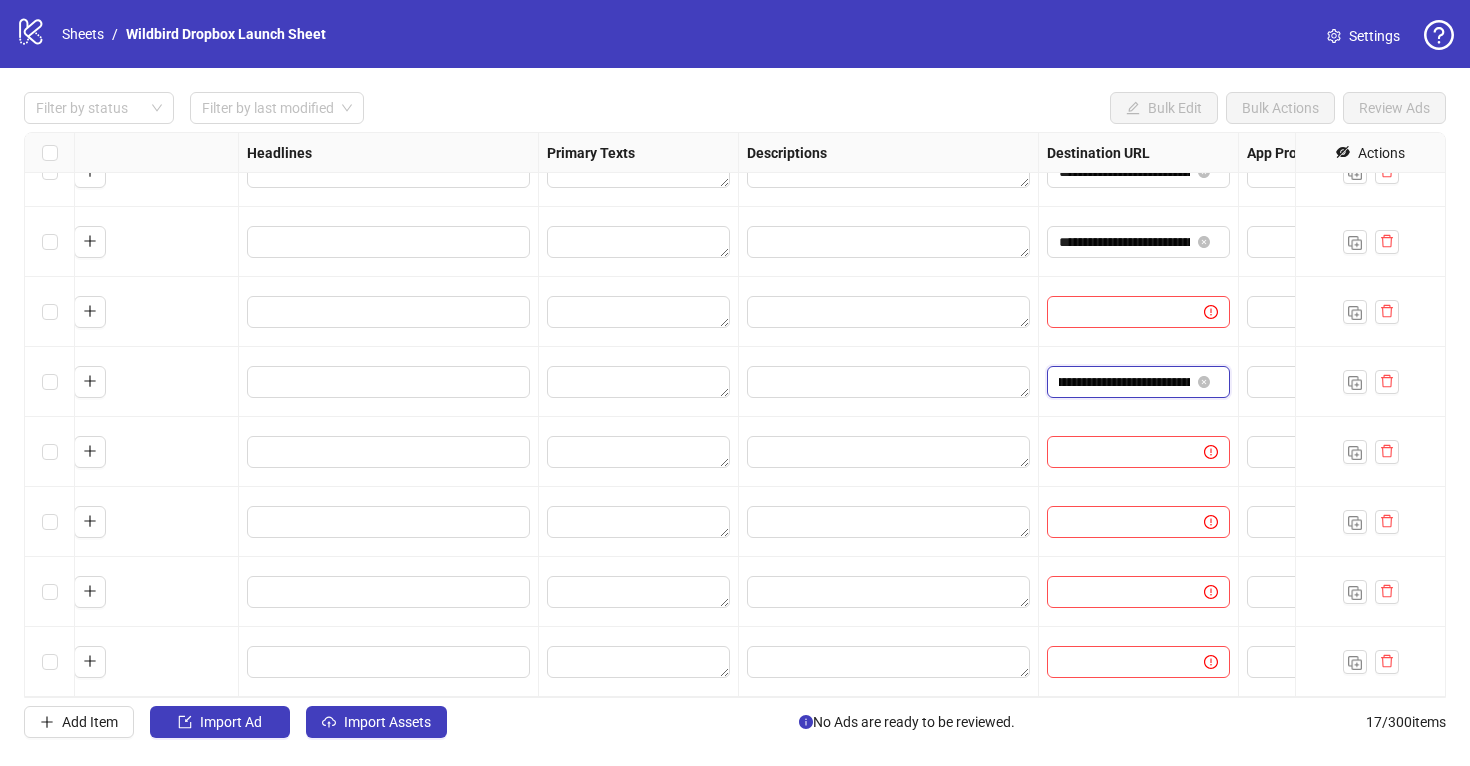 scroll, scrollTop: 0, scrollLeft: 0, axis: both 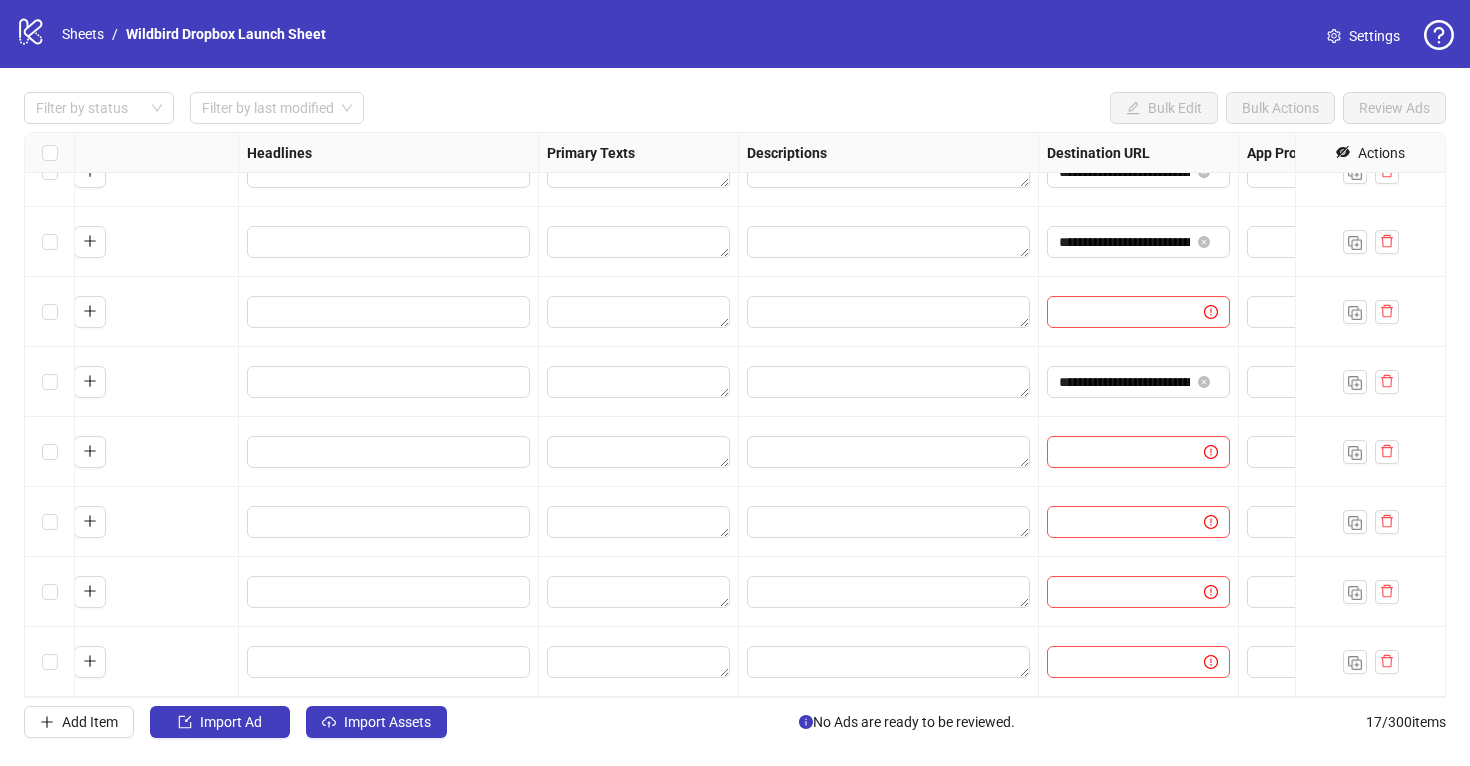 click at bounding box center [889, 382] 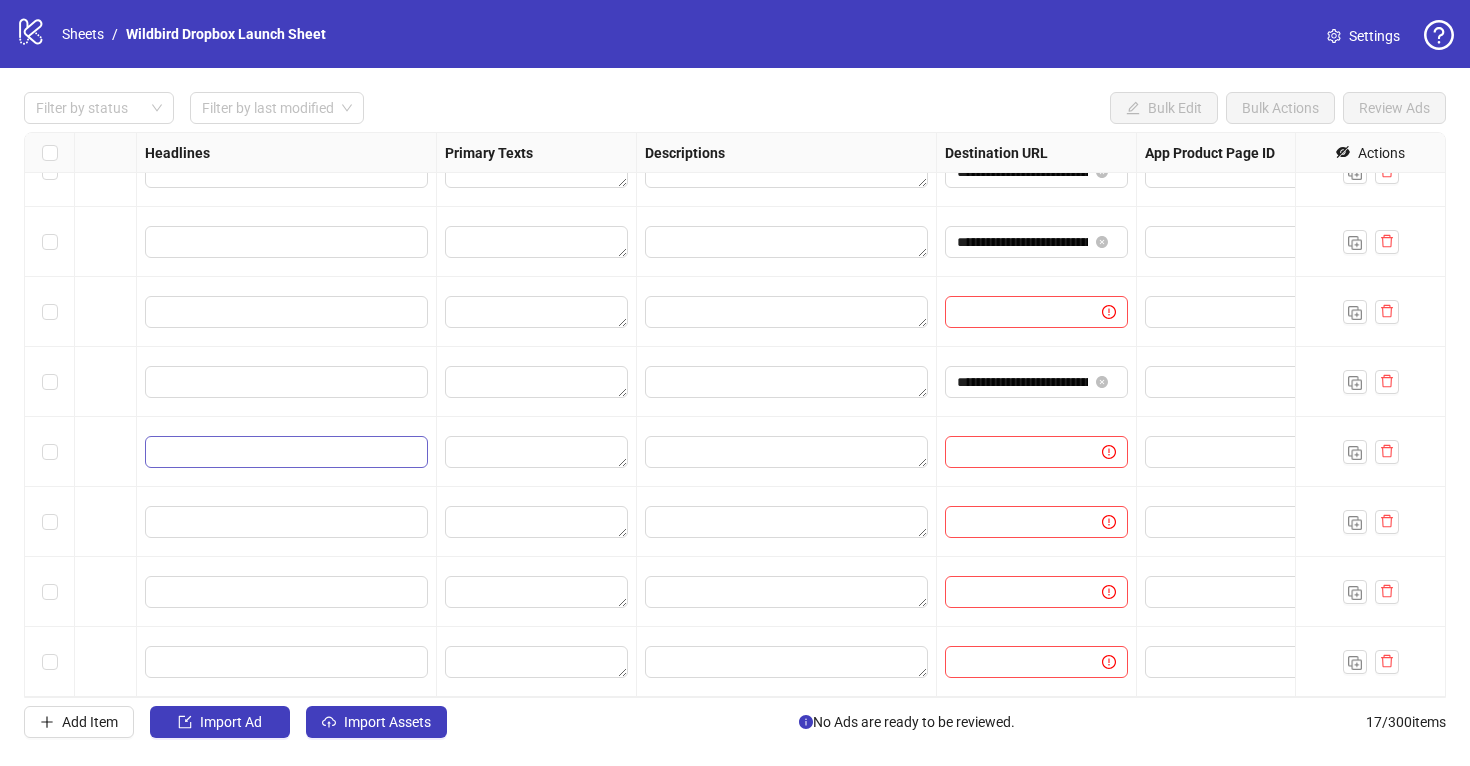 scroll, scrollTop: 666, scrollLeft: 1226, axis: both 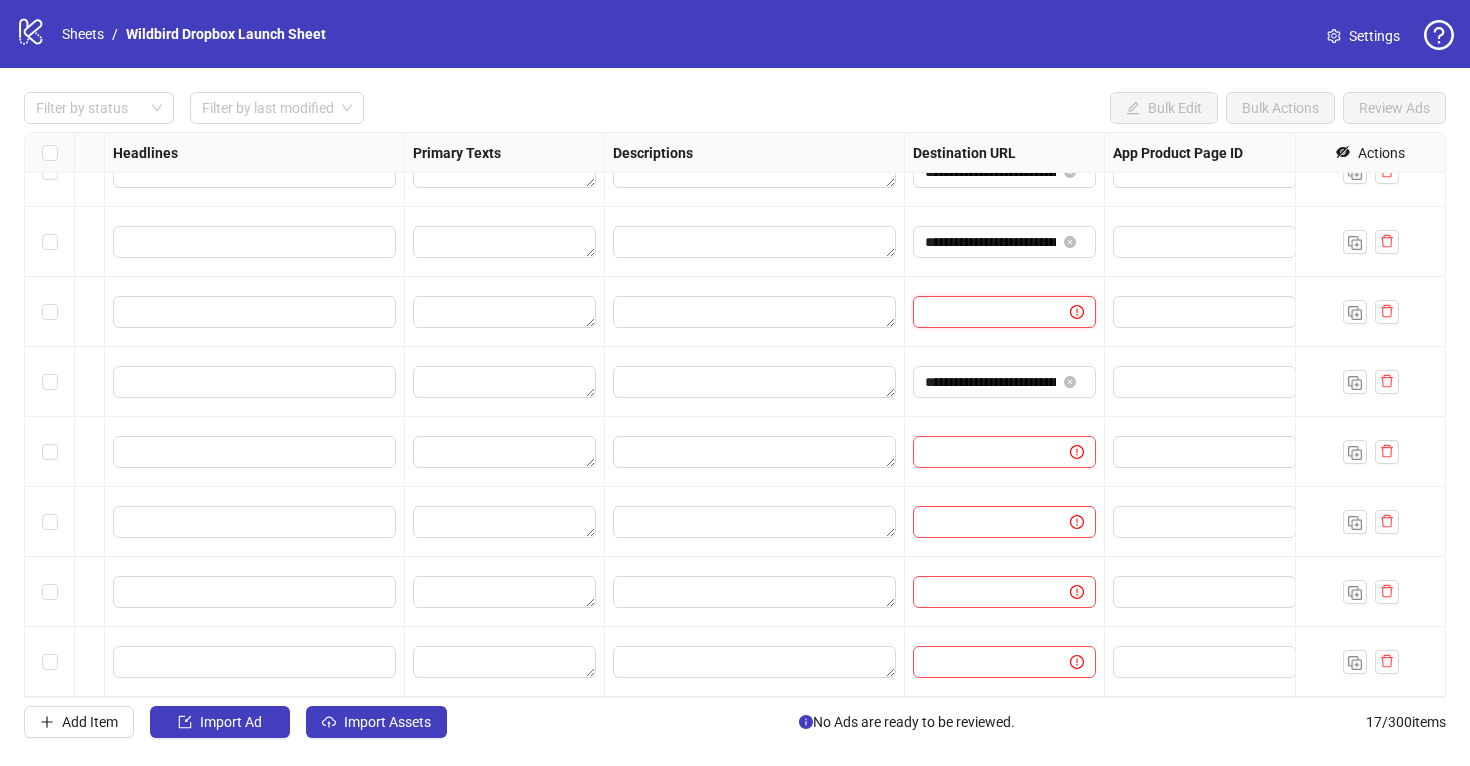click at bounding box center [983, 312] 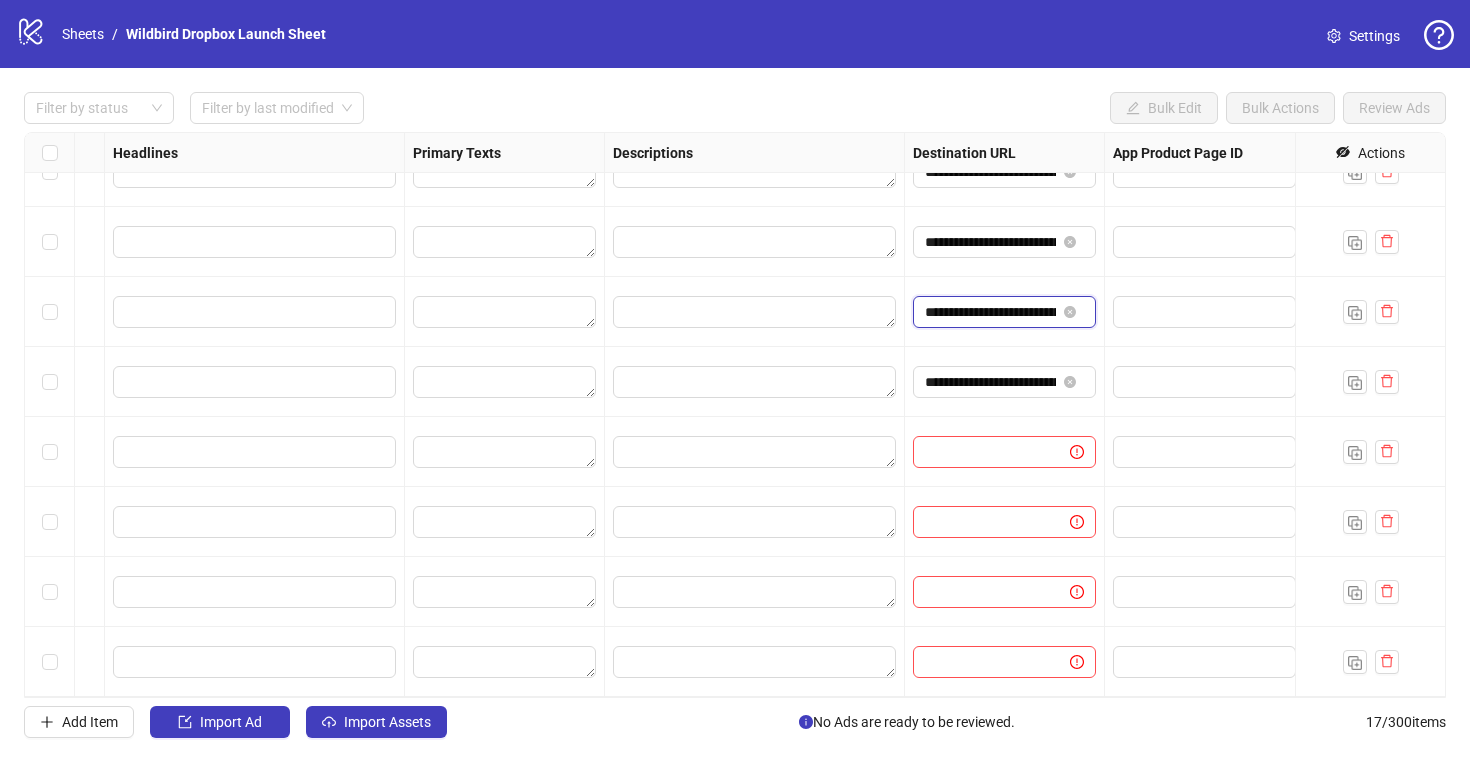 scroll, scrollTop: 0, scrollLeft: 157, axis: horizontal 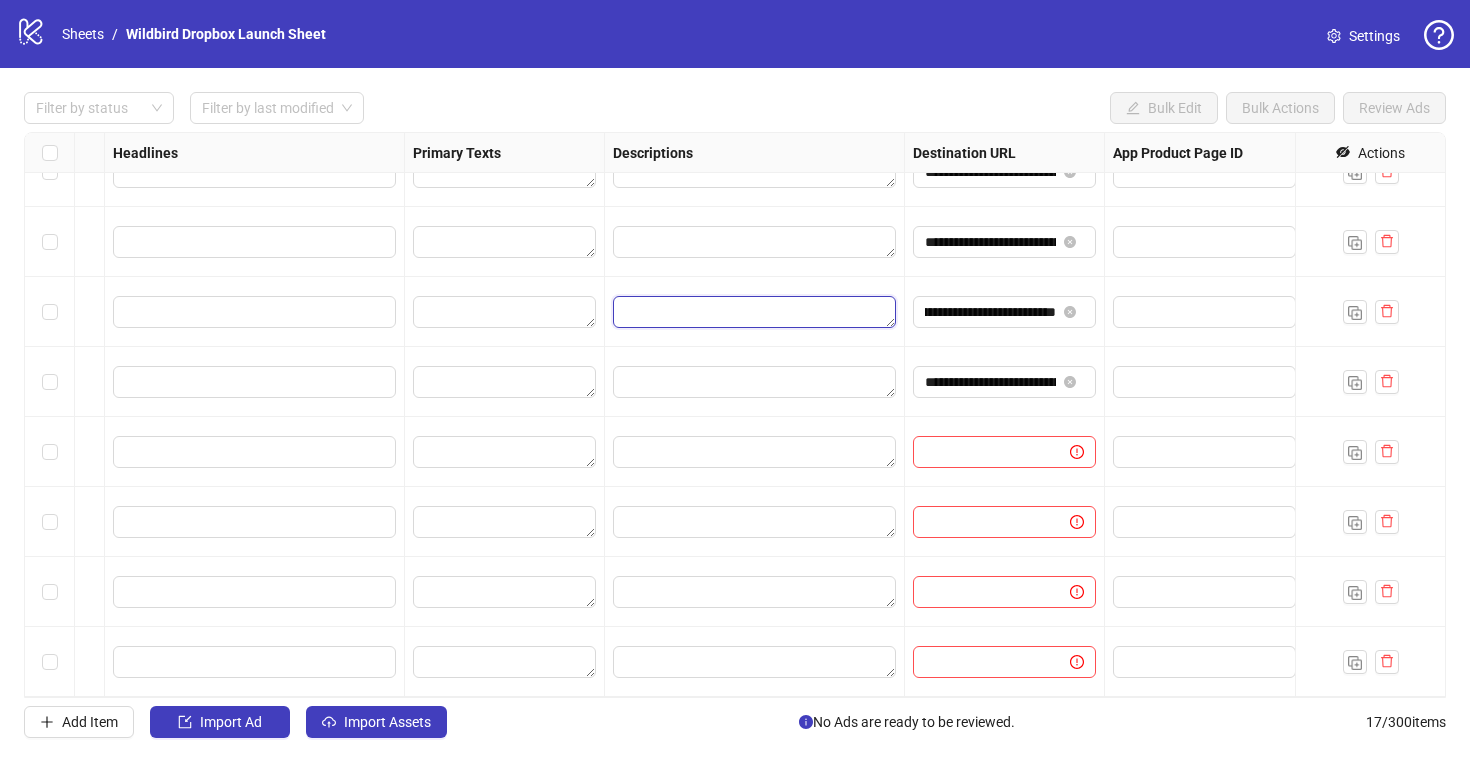 click at bounding box center (754, 312) 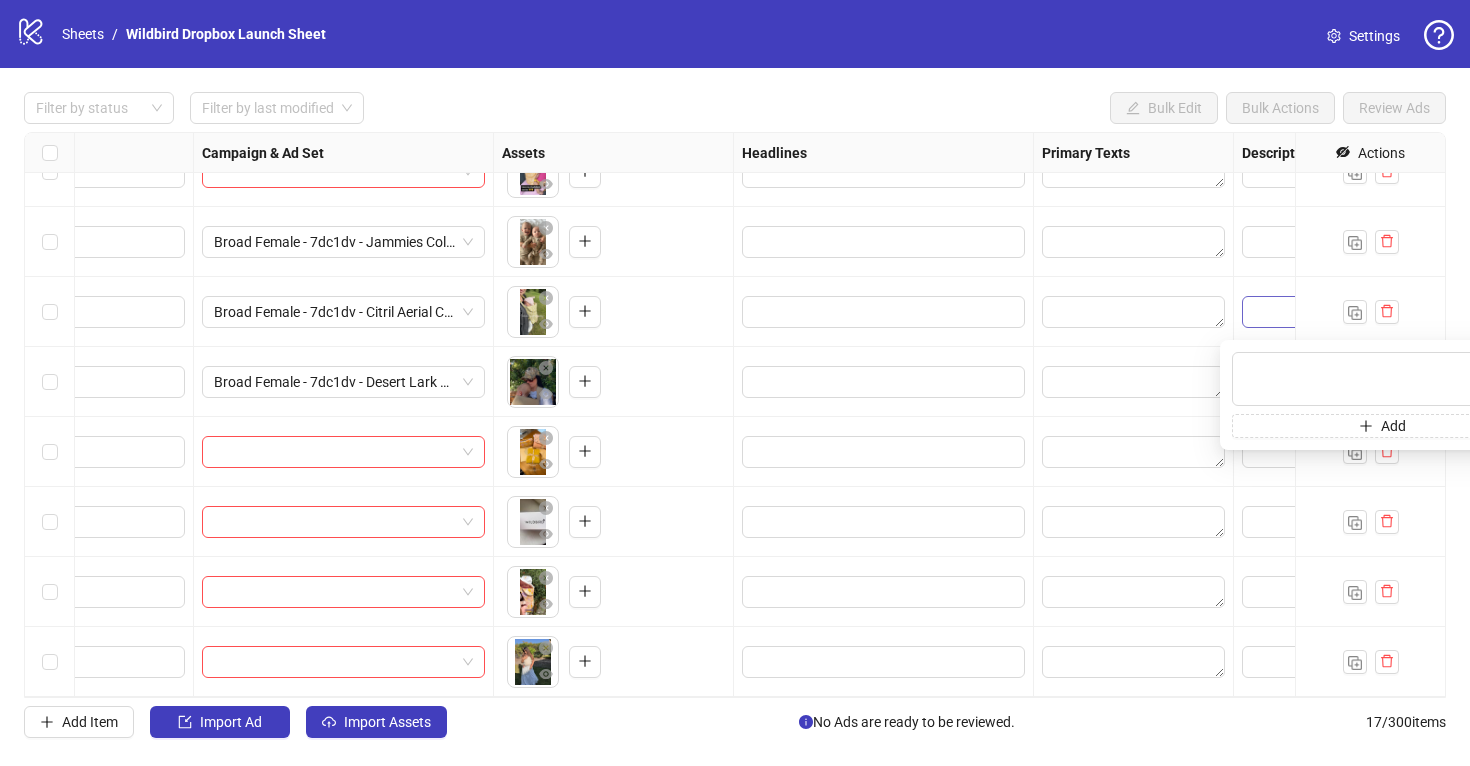 scroll, scrollTop: 666, scrollLeft: 573, axis: both 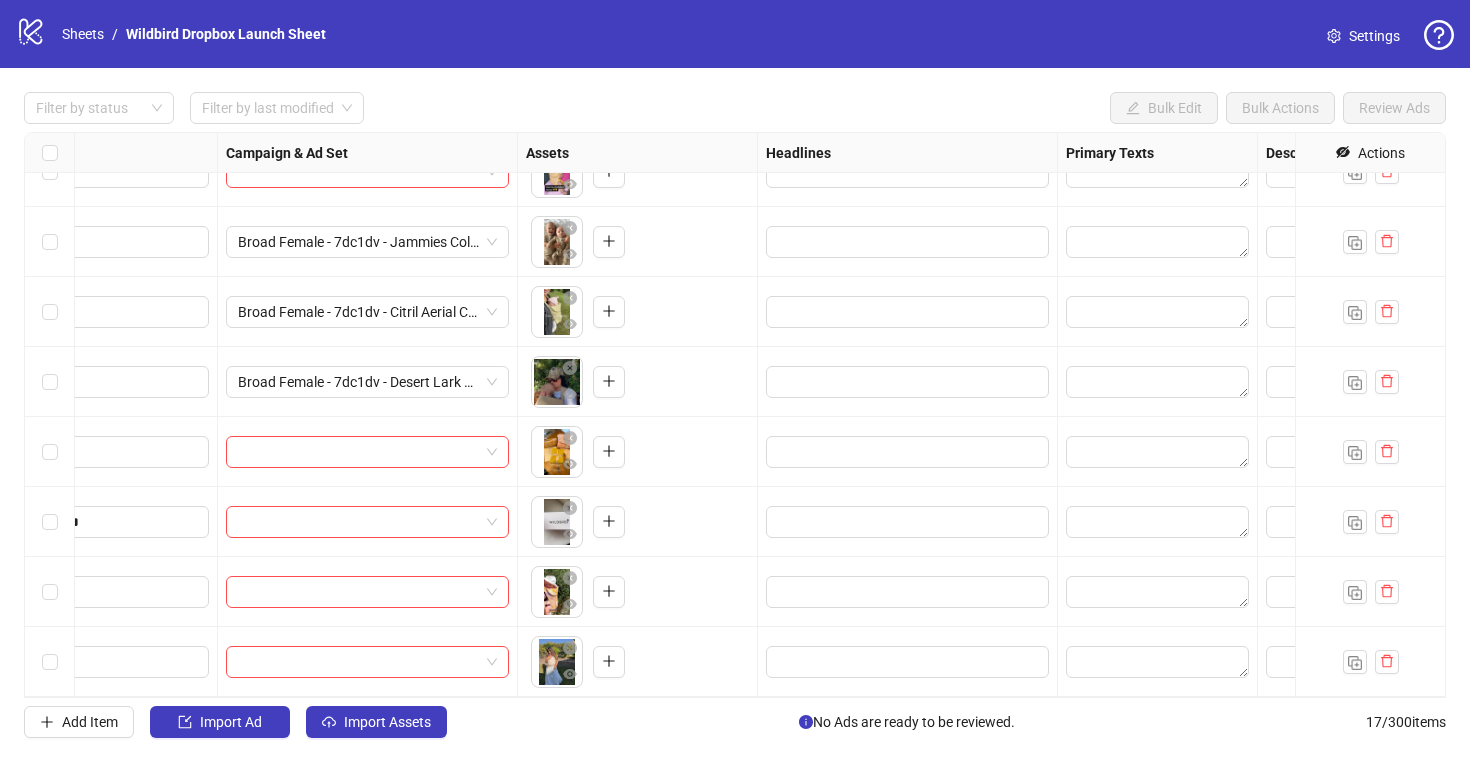 click on "To pick up a draggable item, press the space bar.
While dragging, use the arrow keys to move the item.
Press space again to drop the item in its new position, or press escape to cancel." at bounding box center (637, 382) 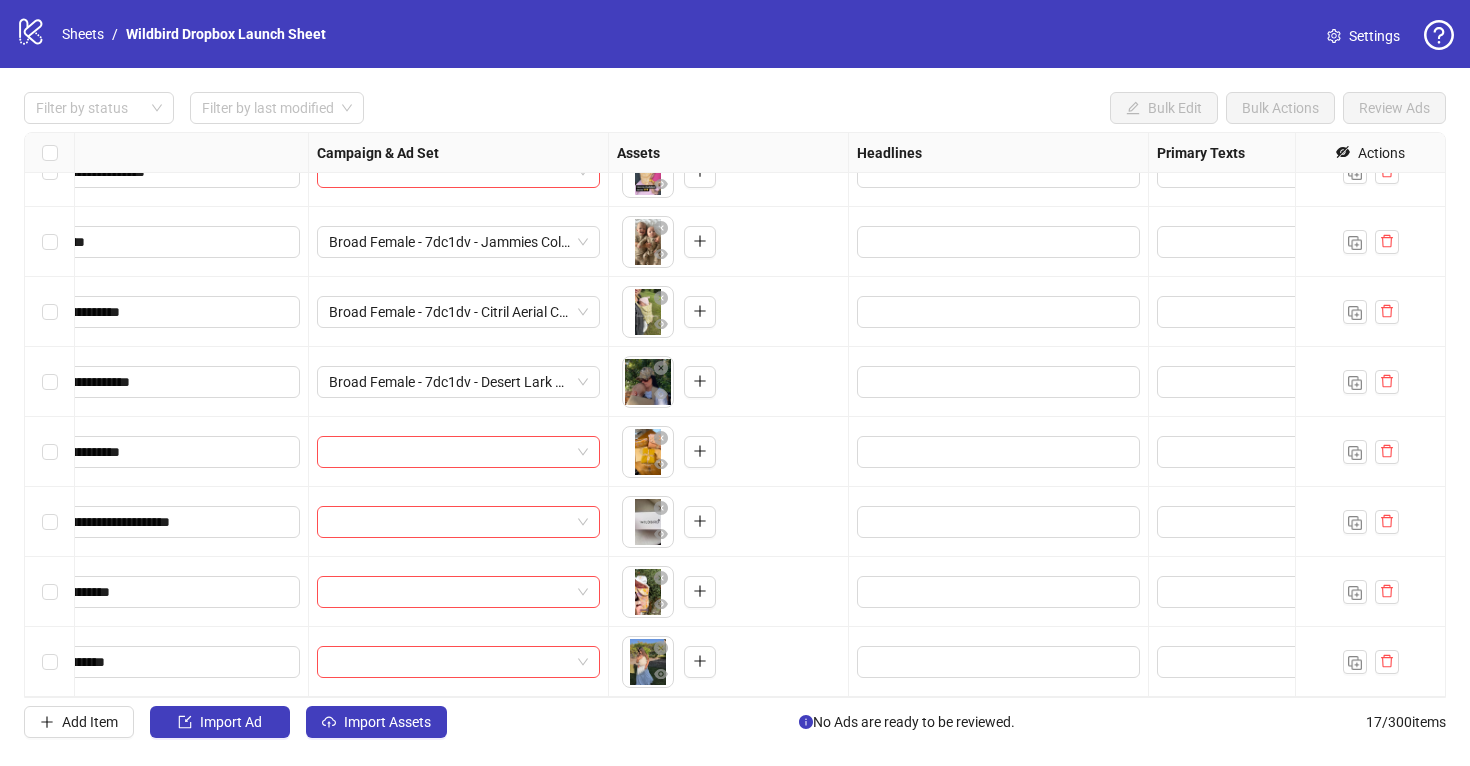 scroll, scrollTop: 664, scrollLeft: 480, axis: both 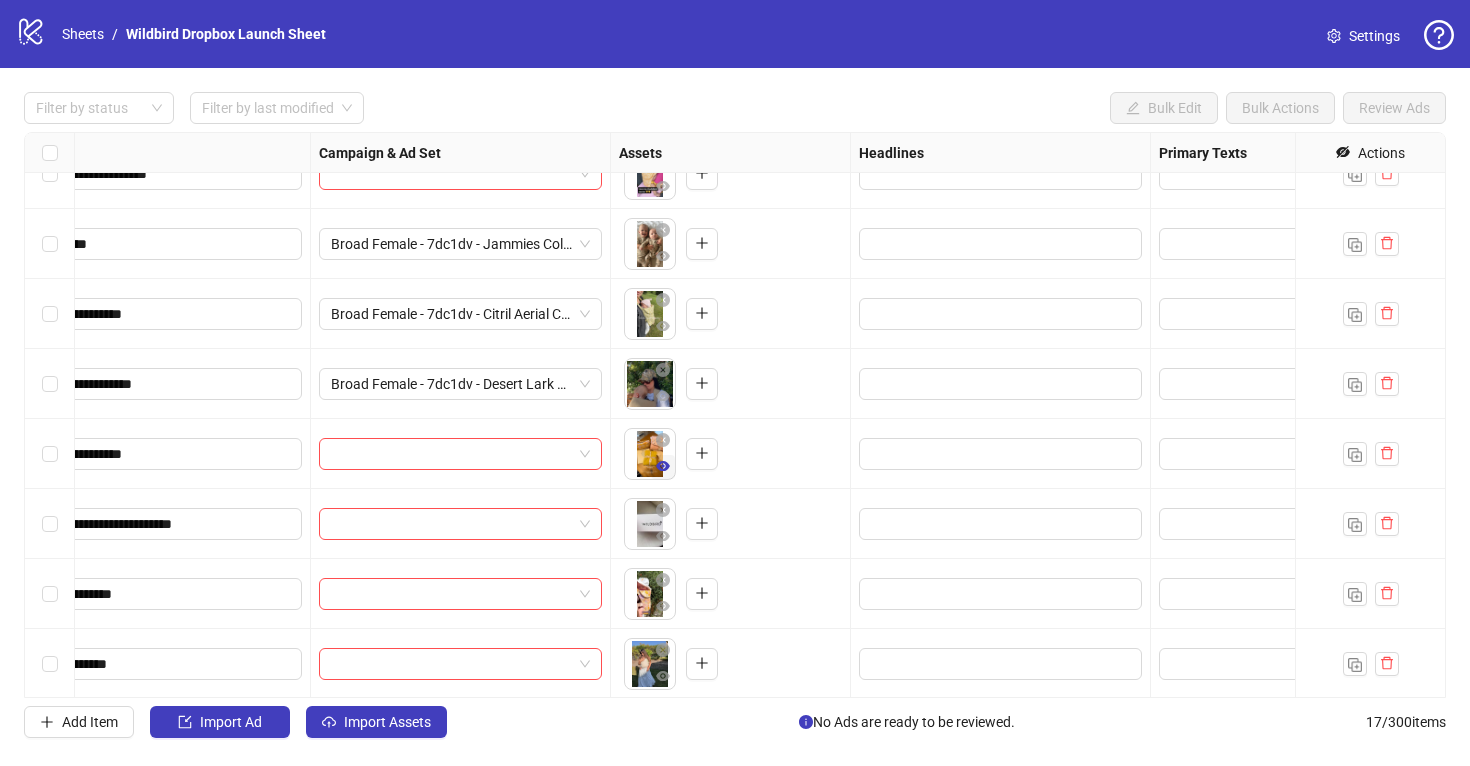 click 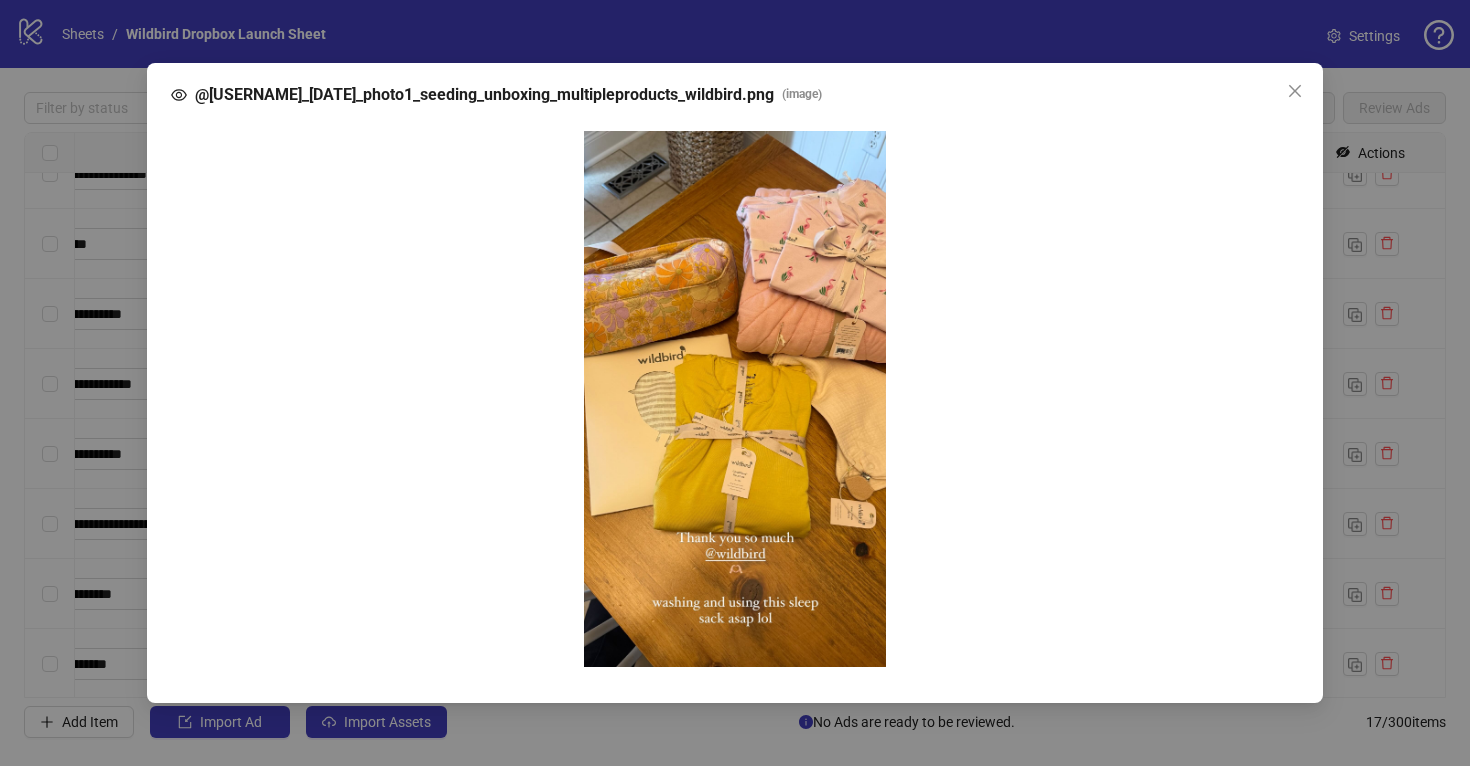 click on "@sumford_07-24-25_photo1_seeding_unboxing_multipleproducts_wildbird.png ( image )" at bounding box center (735, 383) 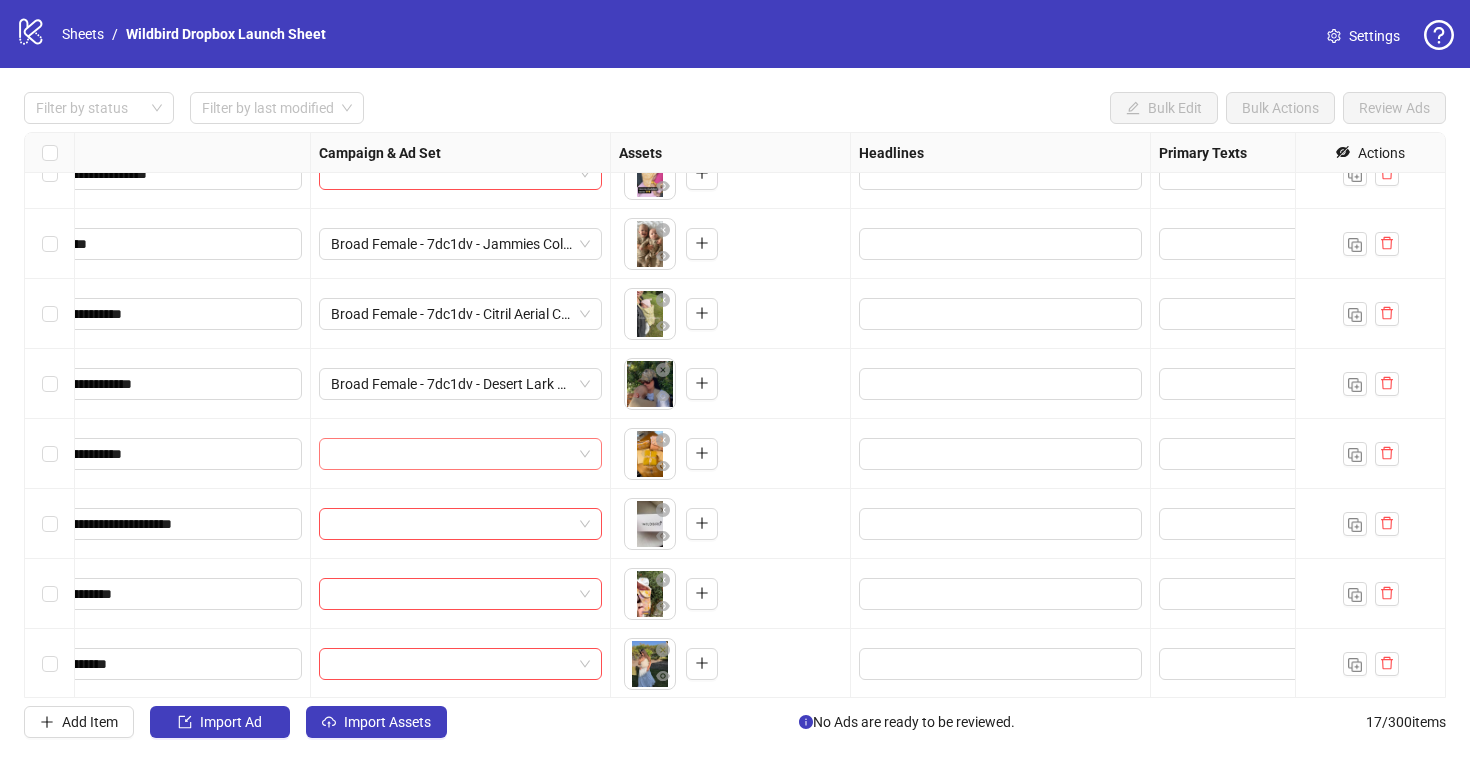 click at bounding box center (460, 454) 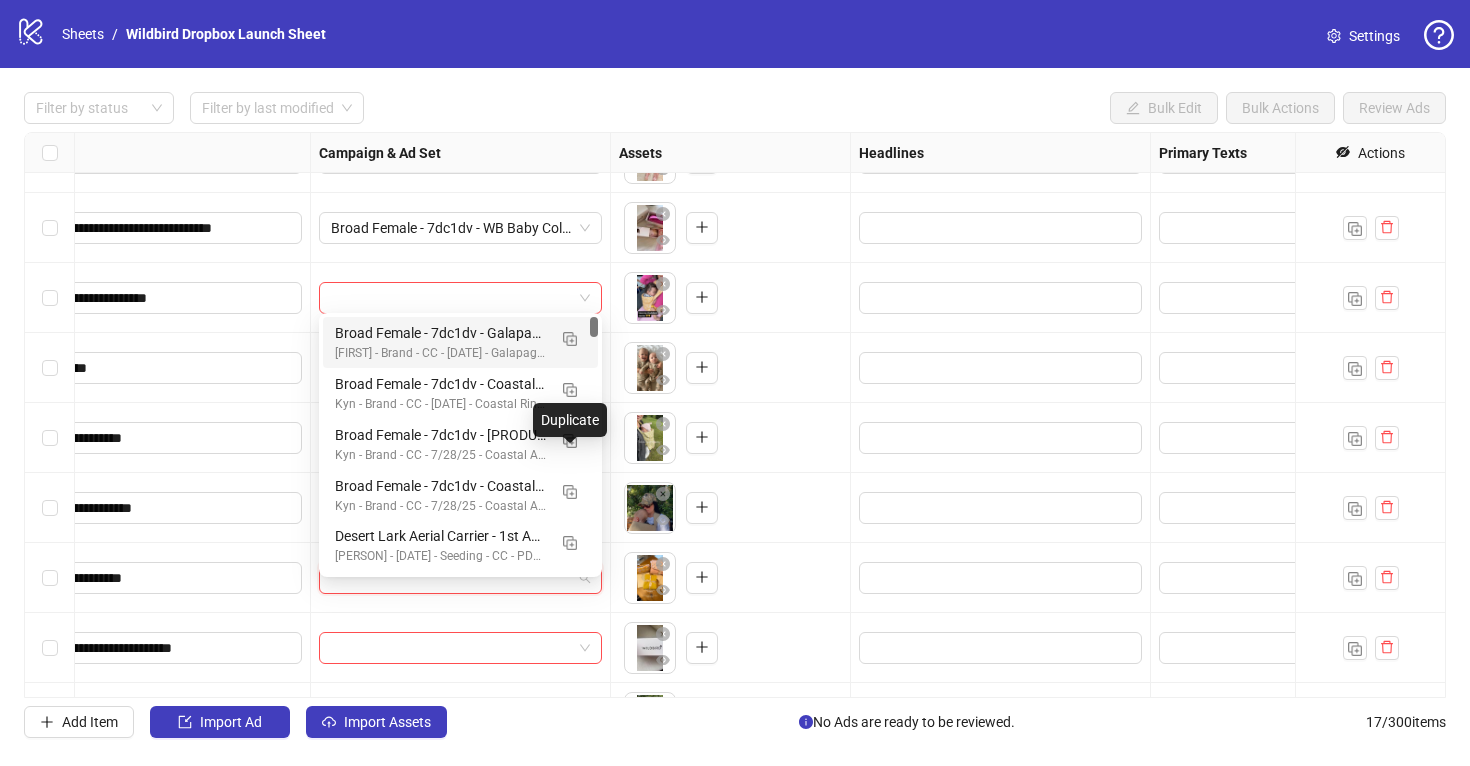 scroll, scrollTop: 516, scrollLeft: 480, axis: both 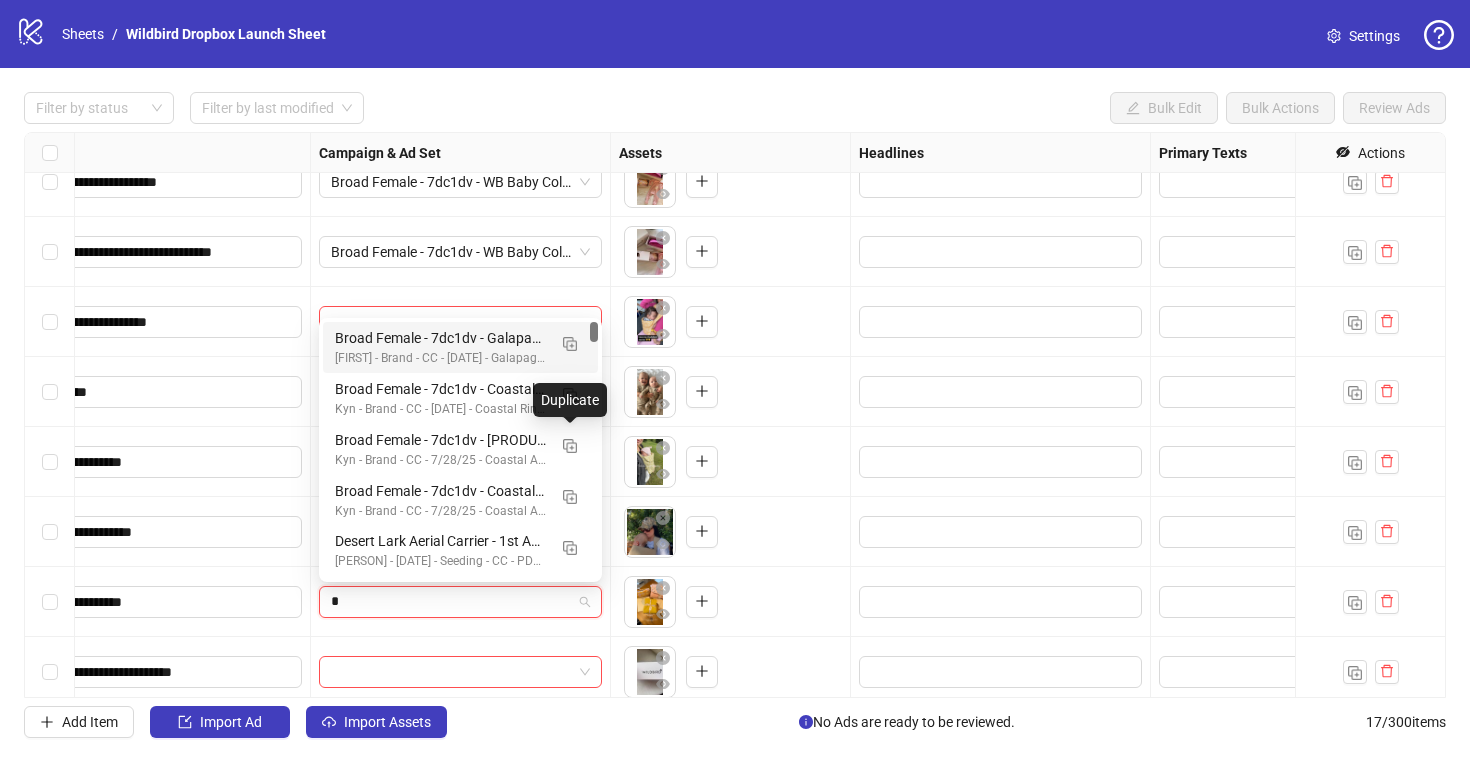 type on "**" 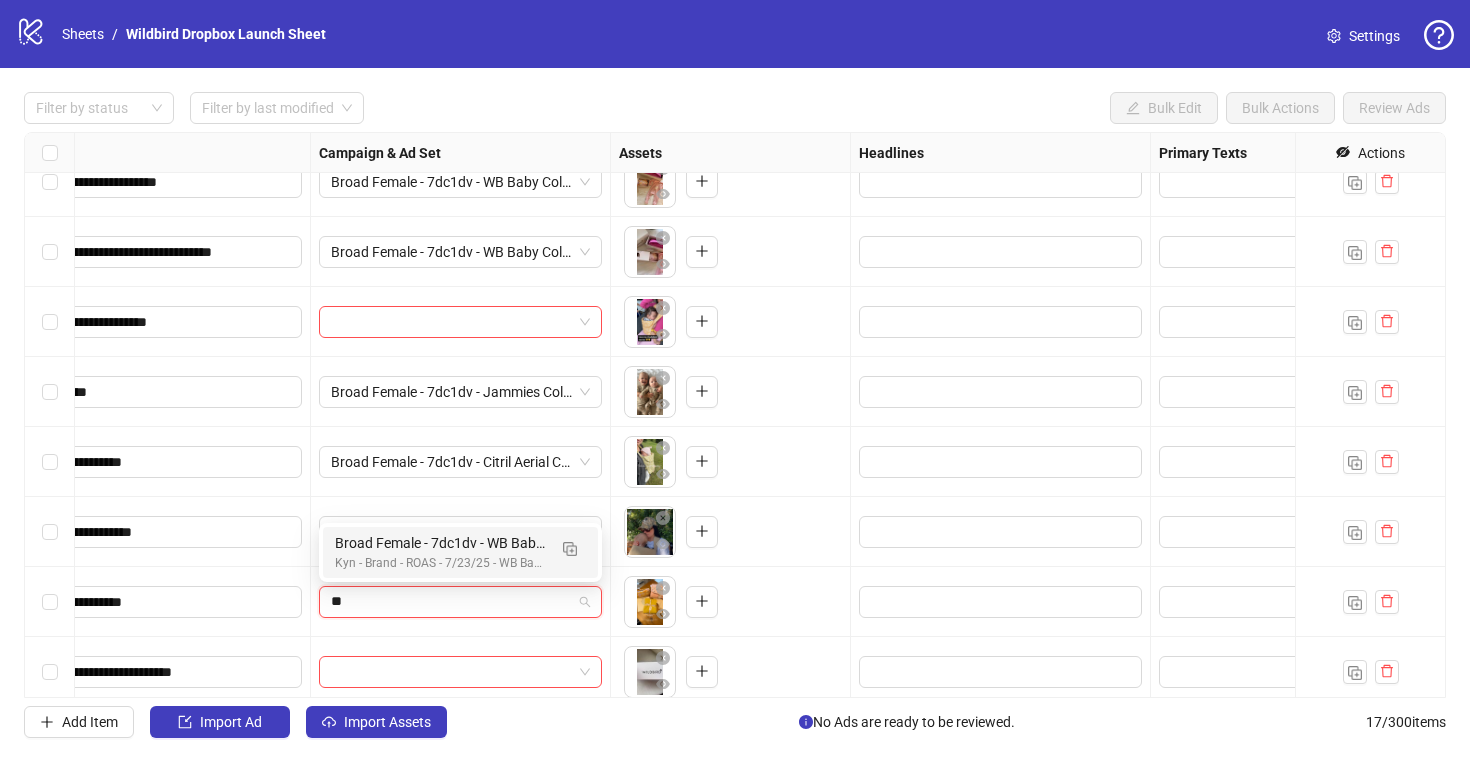 click on "Kyn - Brand - ROAS - 7/23/25 - WB Baby Collection Page" at bounding box center [440, 563] 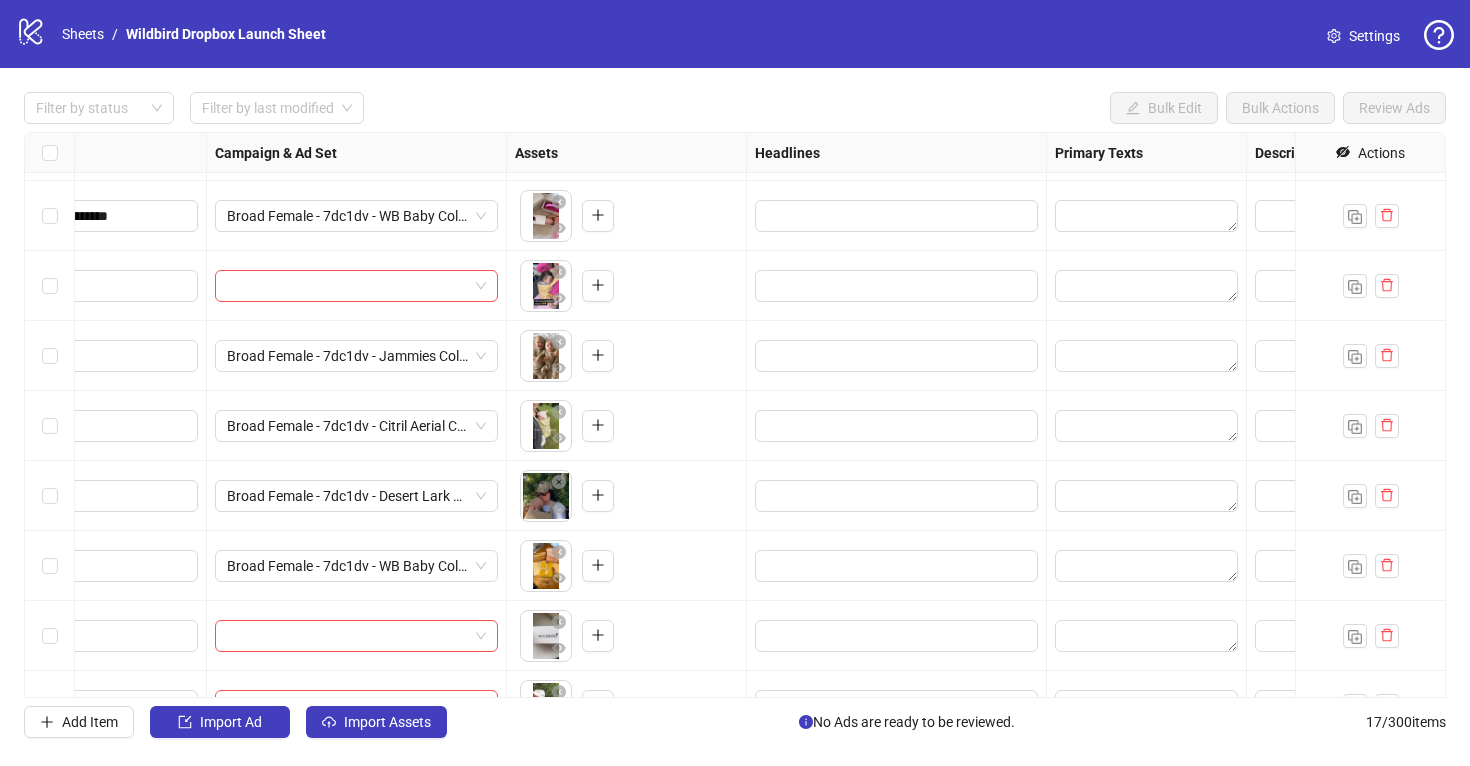 scroll, scrollTop: 666, scrollLeft: 584, axis: both 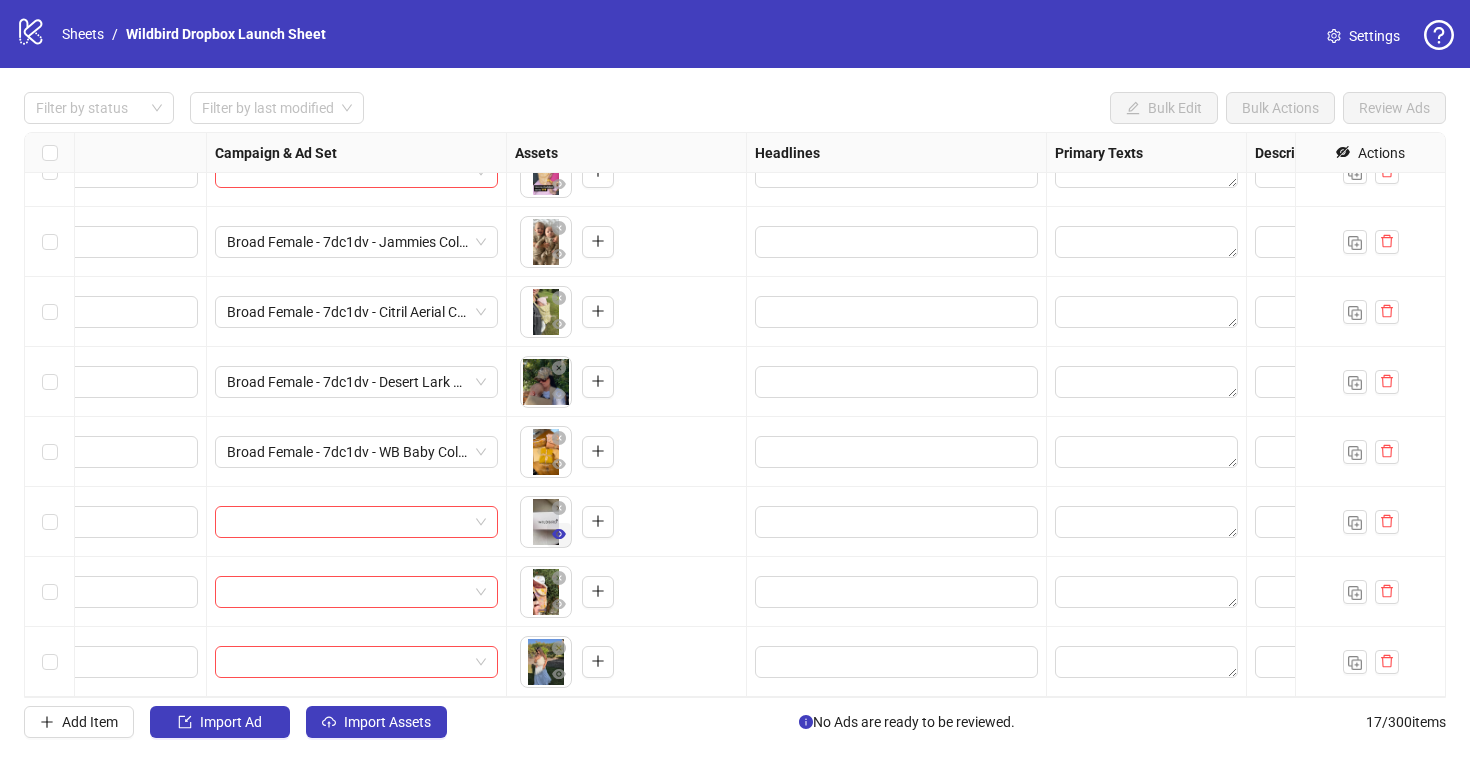 click 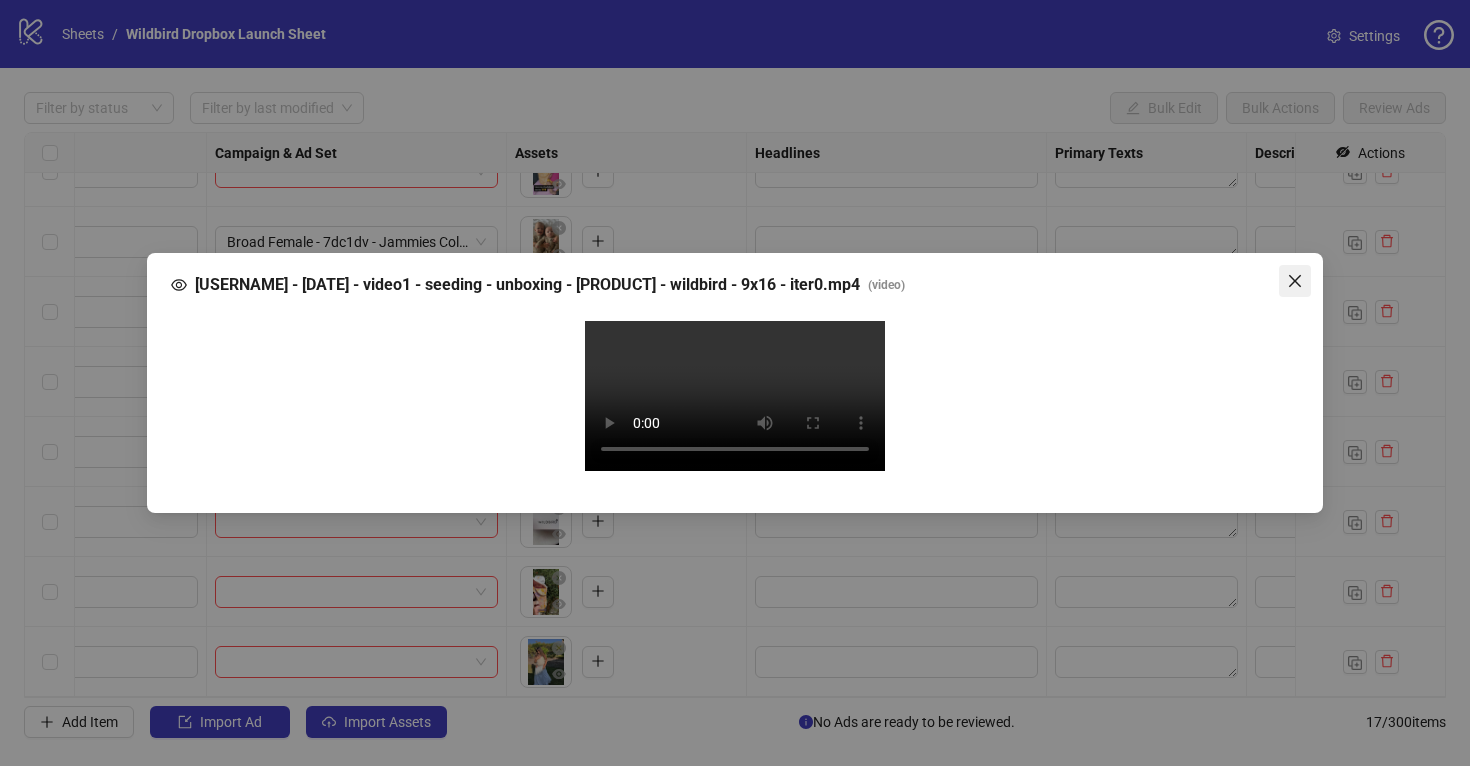 click 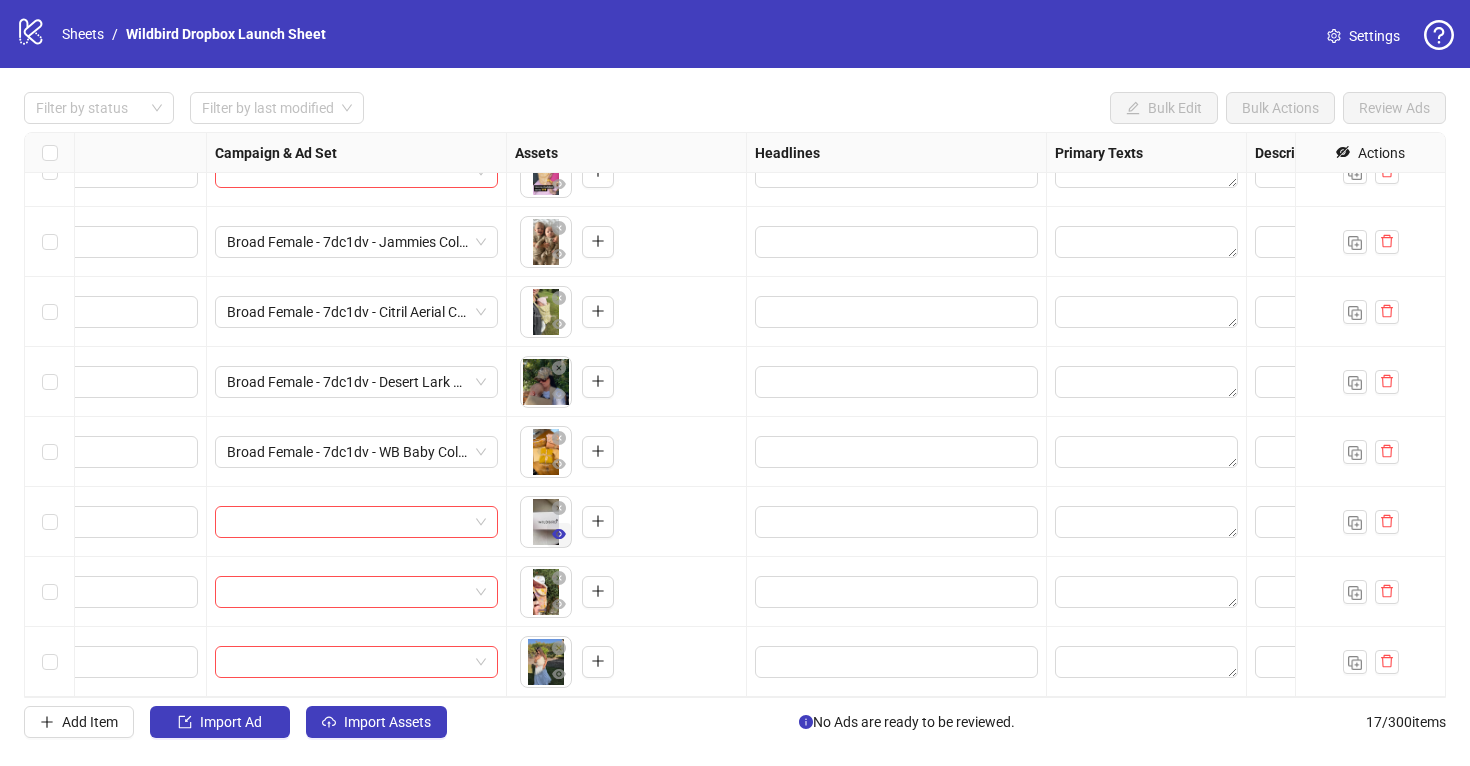 click 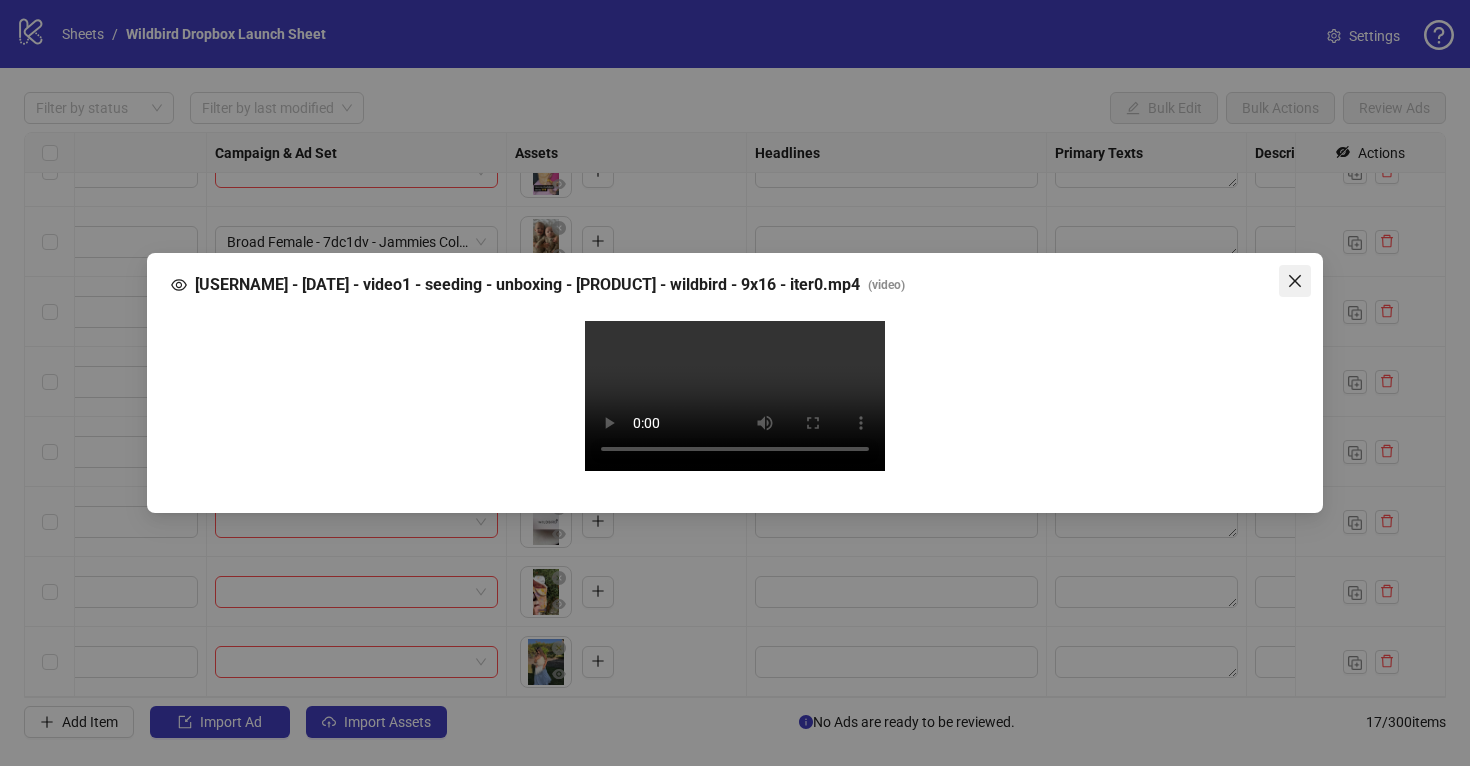 click 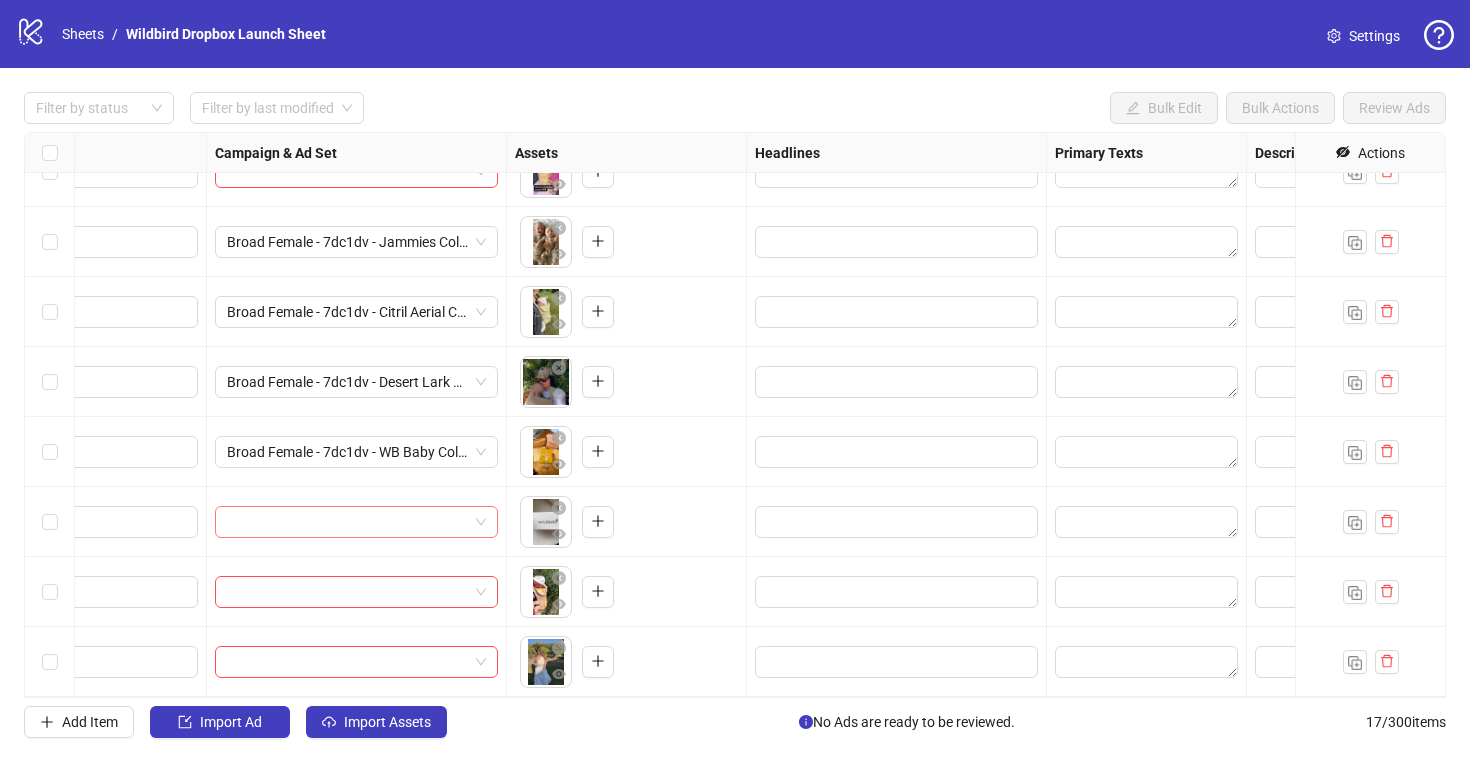 click at bounding box center [356, 522] 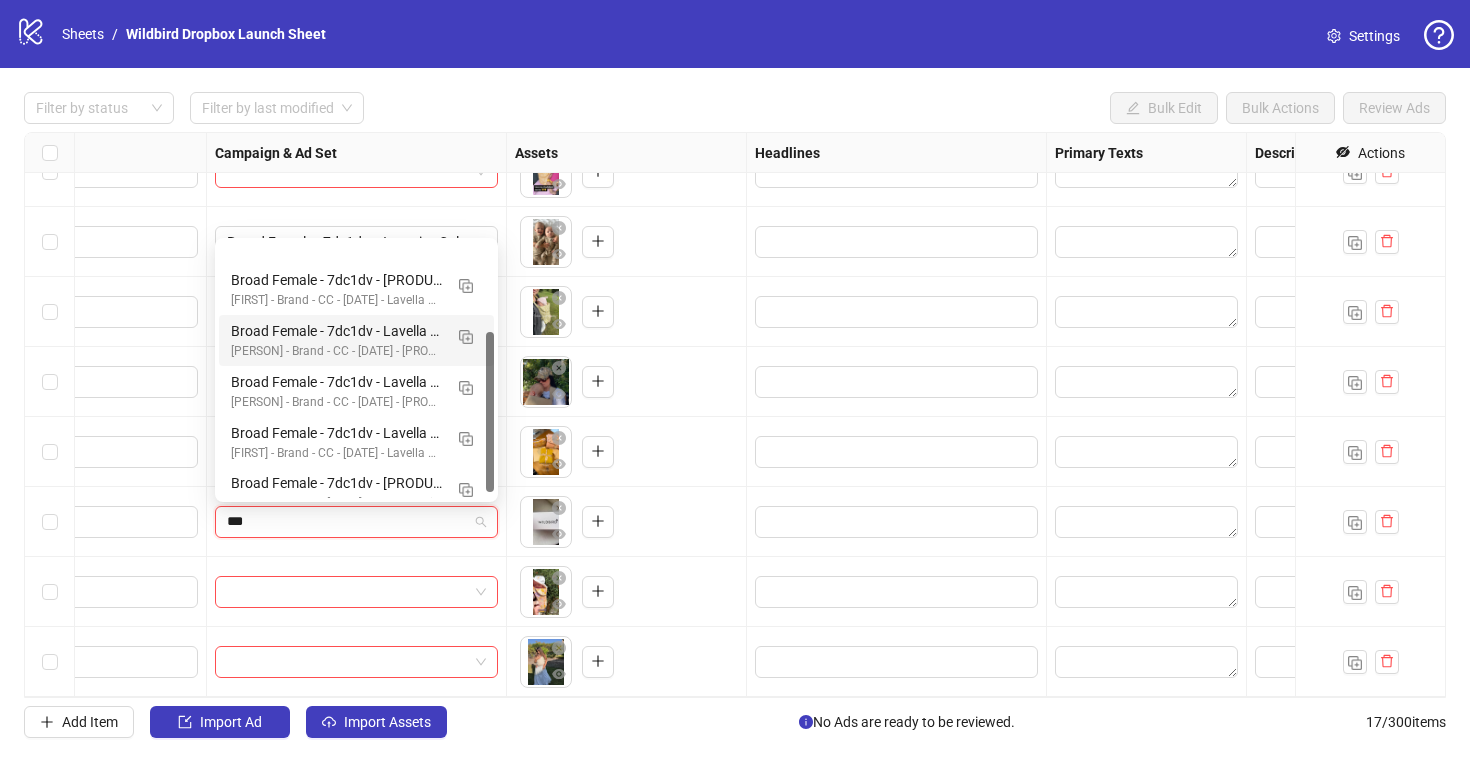 scroll, scrollTop: 152, scrollLeft: 0, axis: vertical 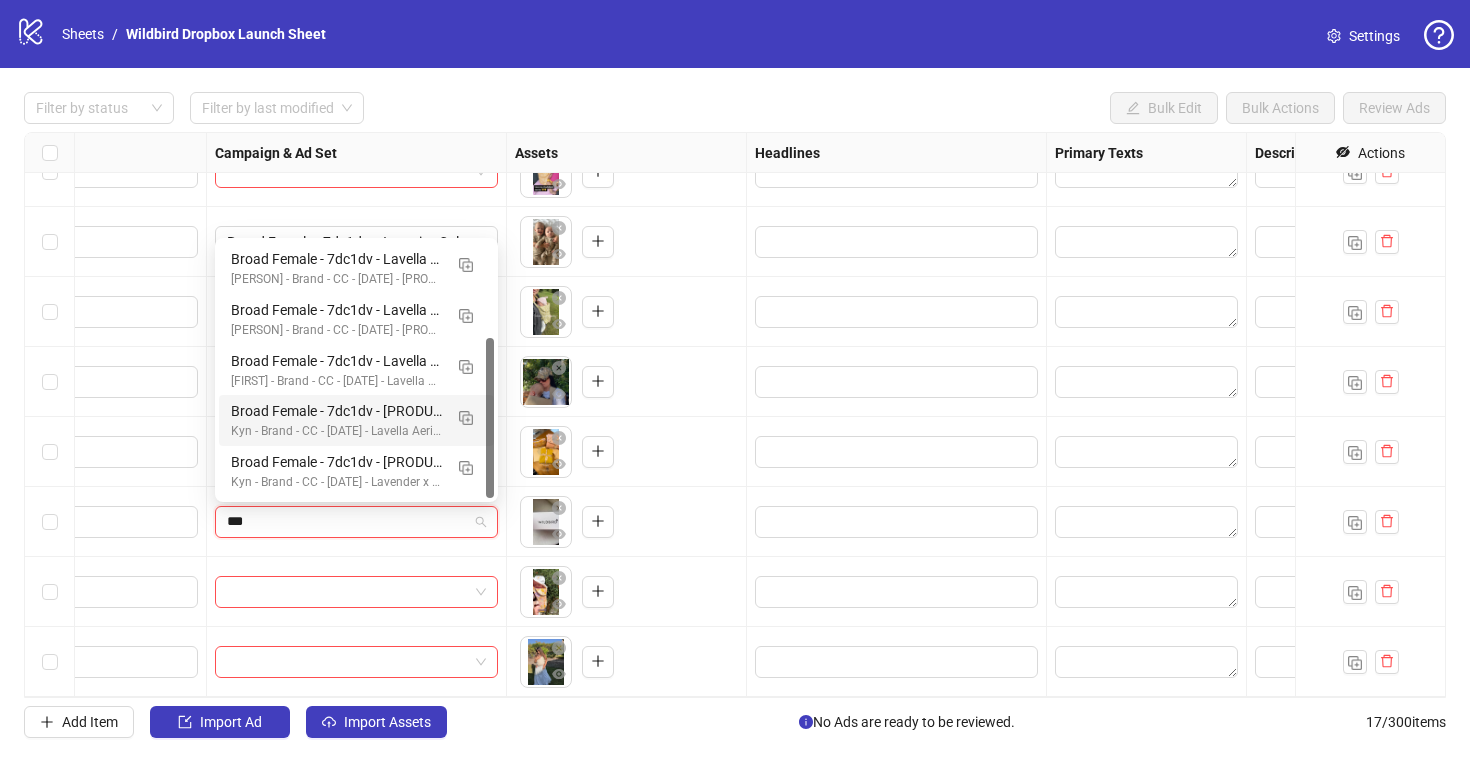 type on "***" 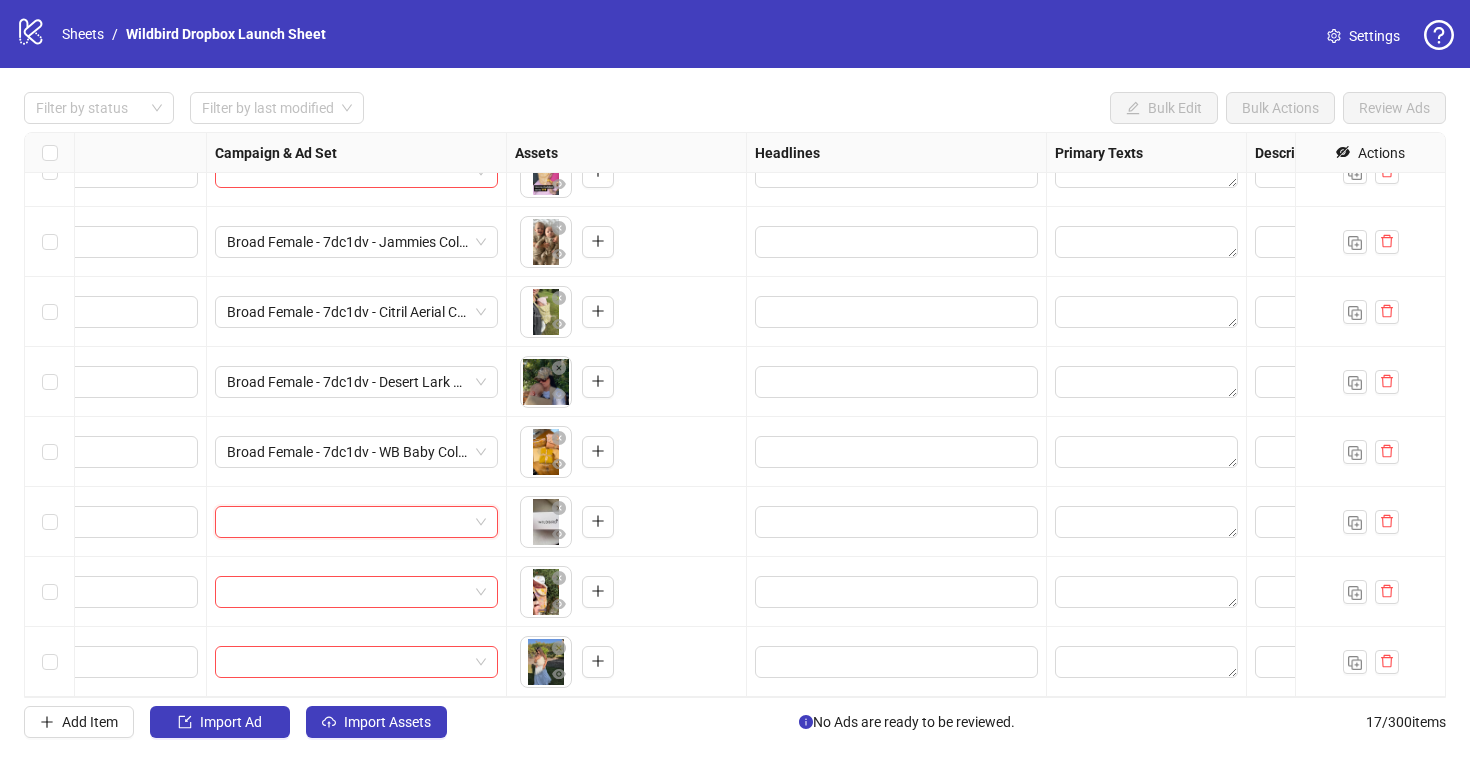 click at bounding box center (356, 522) 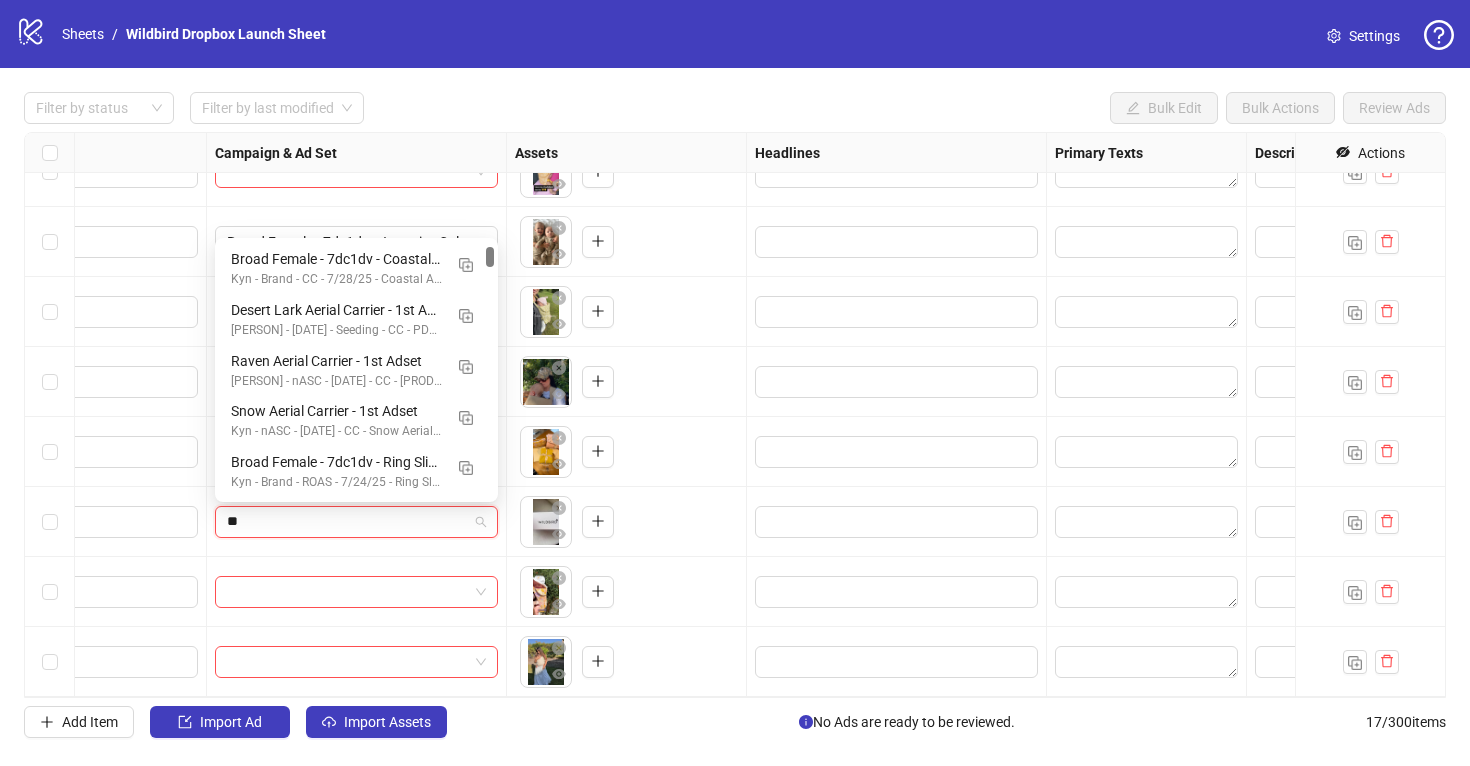 type on "***" 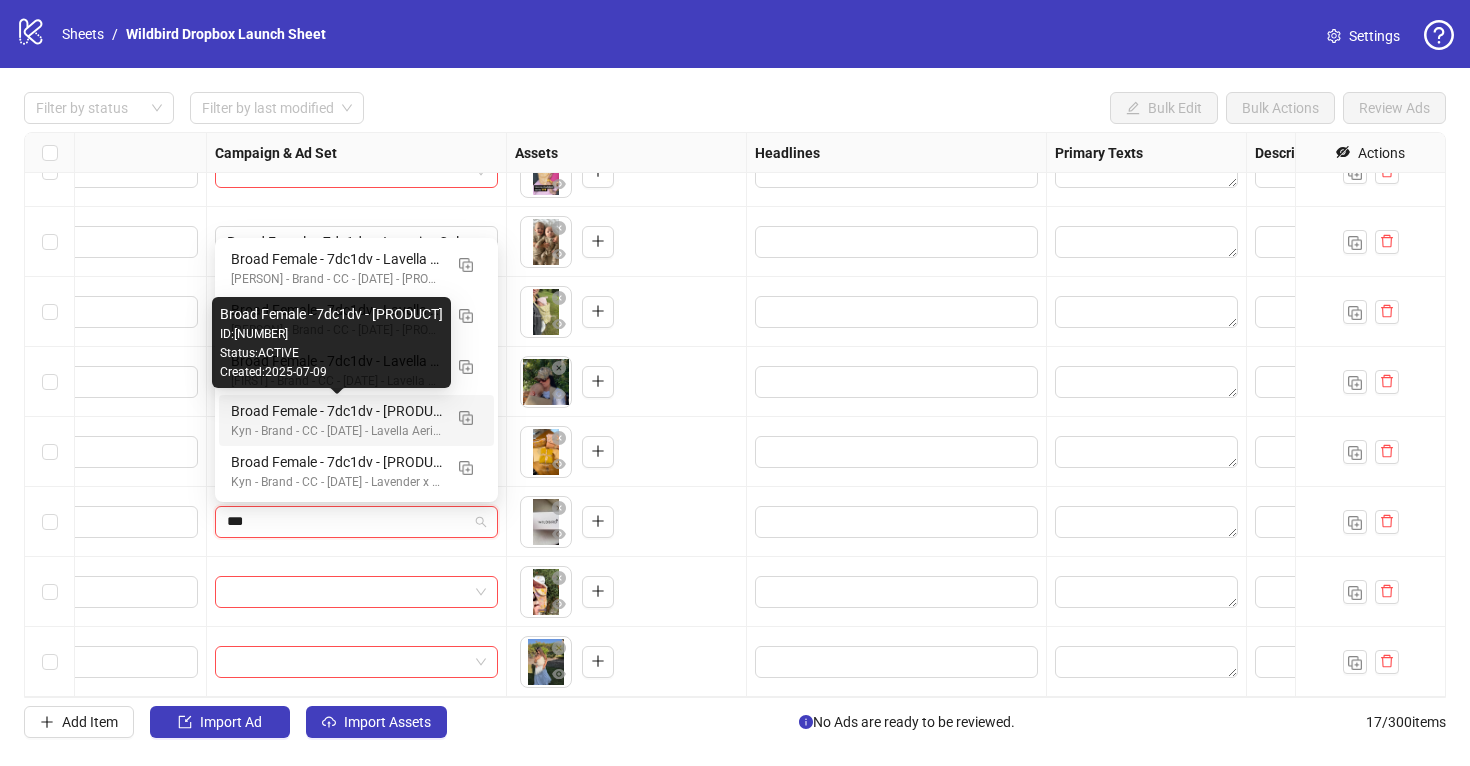 click on "Broad Female - 7dc1dv - Lavella Aerial Carrier" at bounding box center [336, 411] 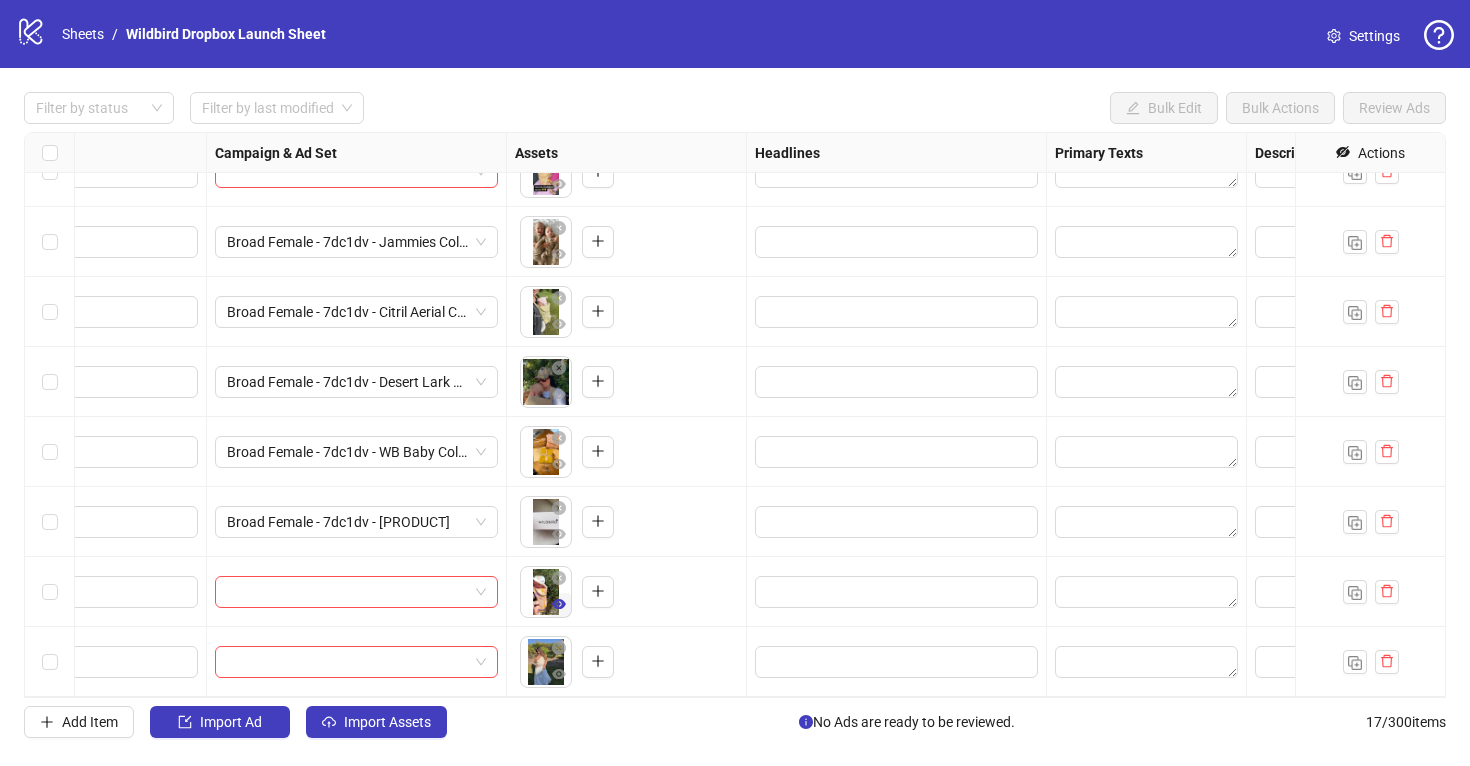 click 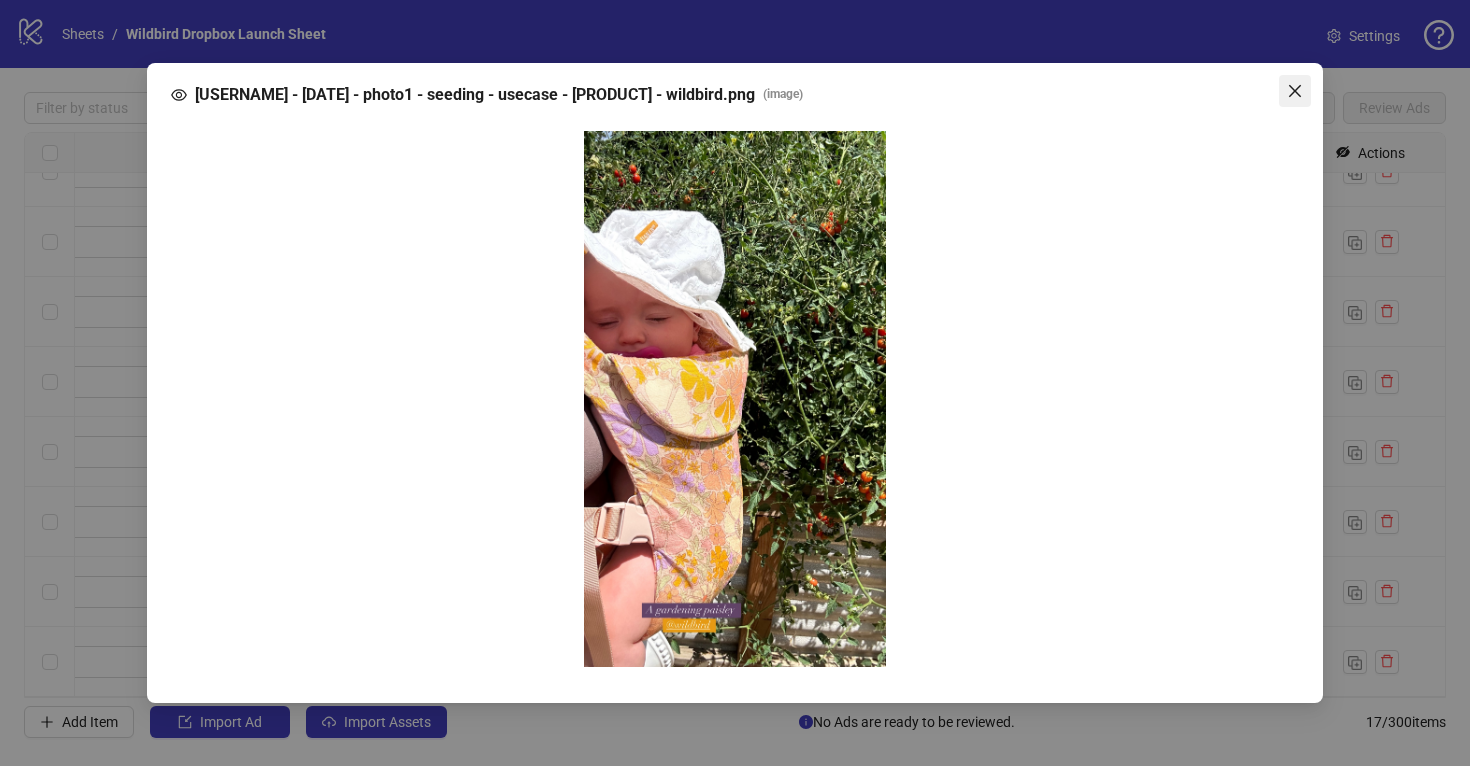 click at bounding box center [1295, 91] 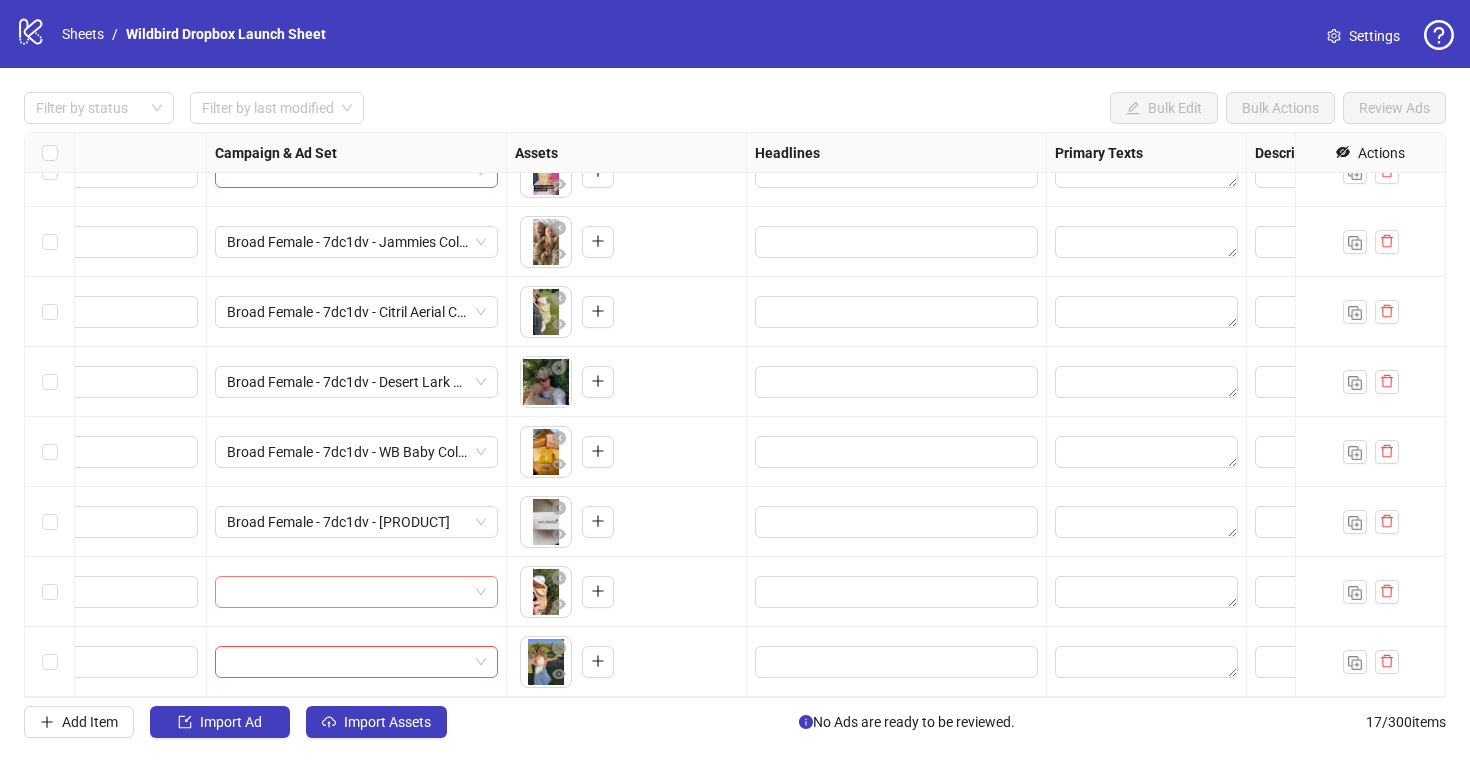 click at bounding box center [356, 592] 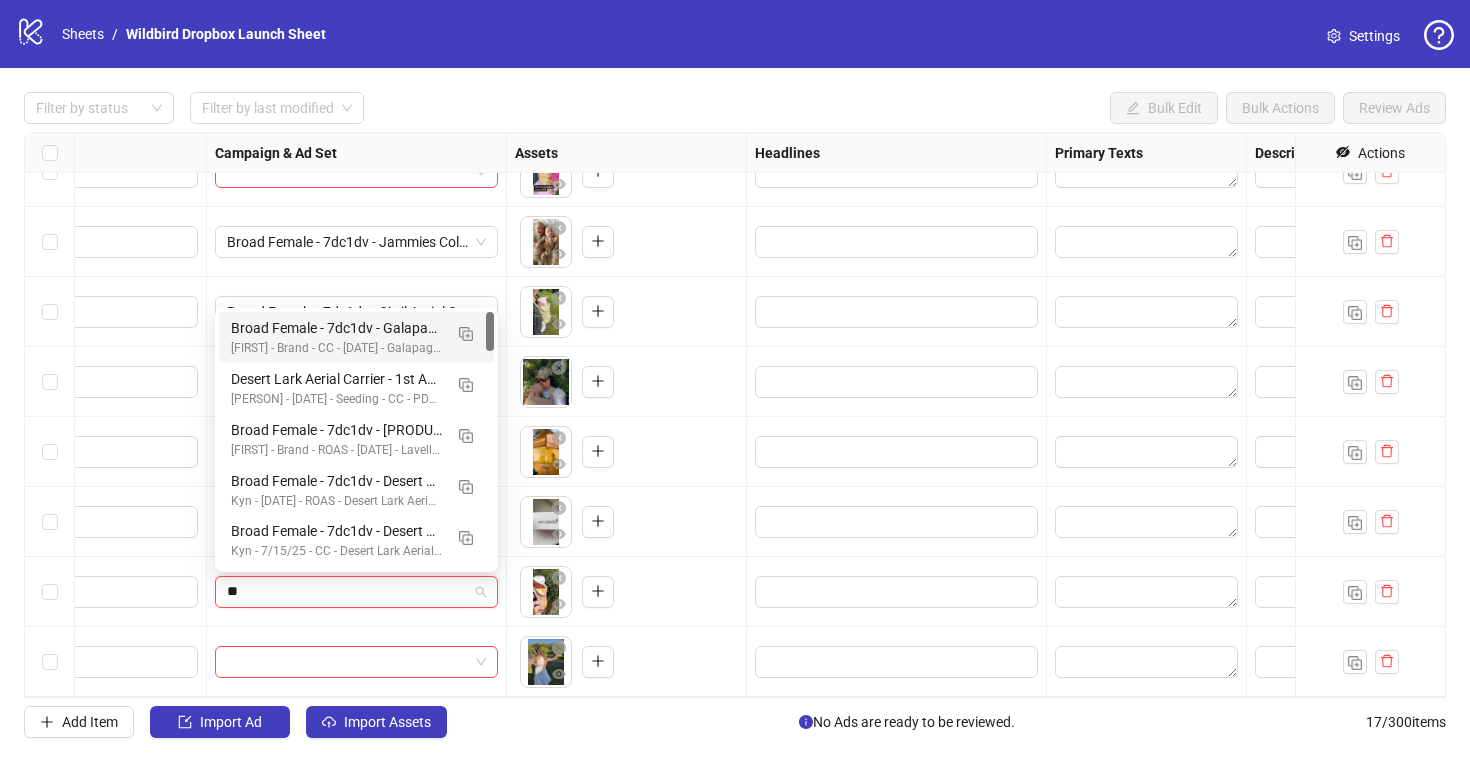 type on "***" 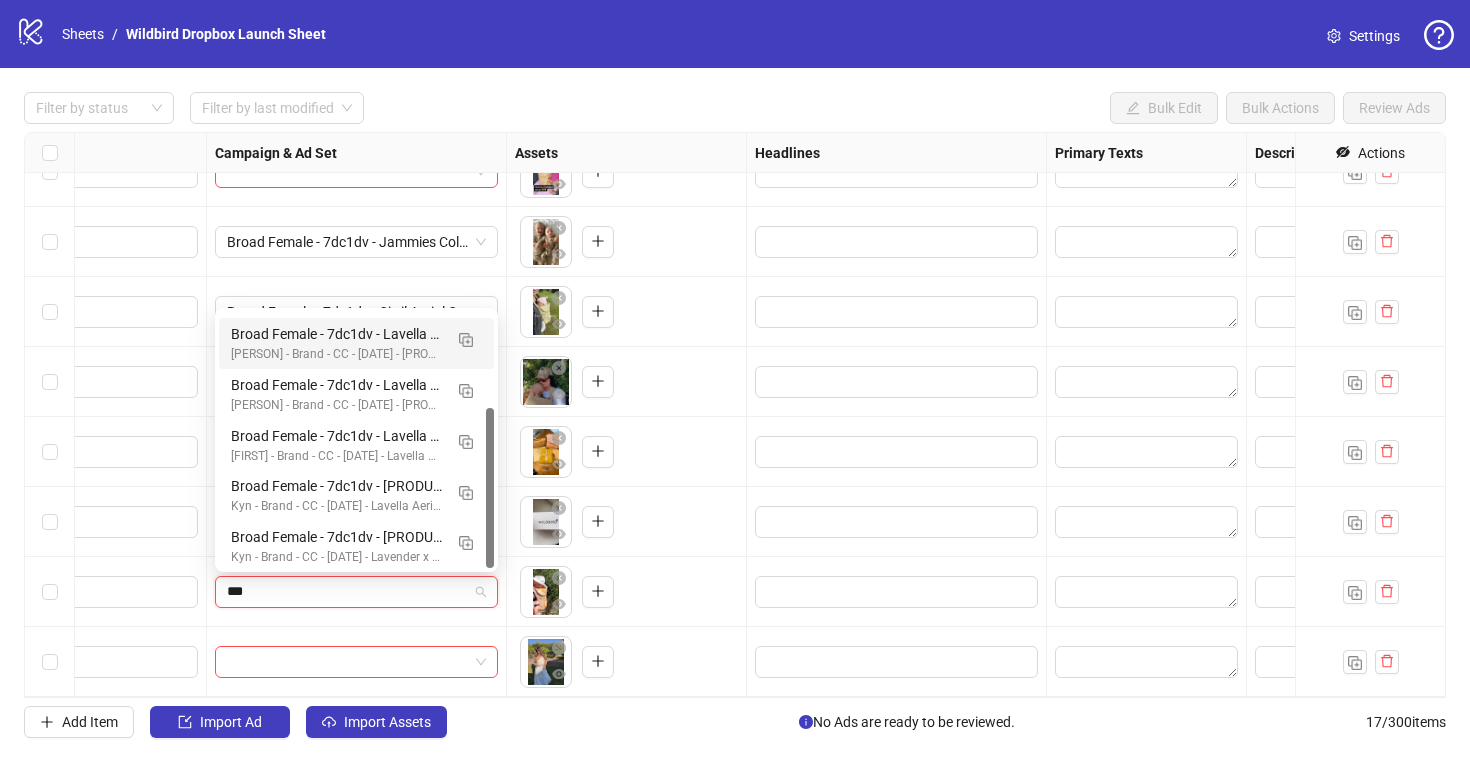 scroll, scrollTop: 152, scrollLeft: 0, axis: vertical 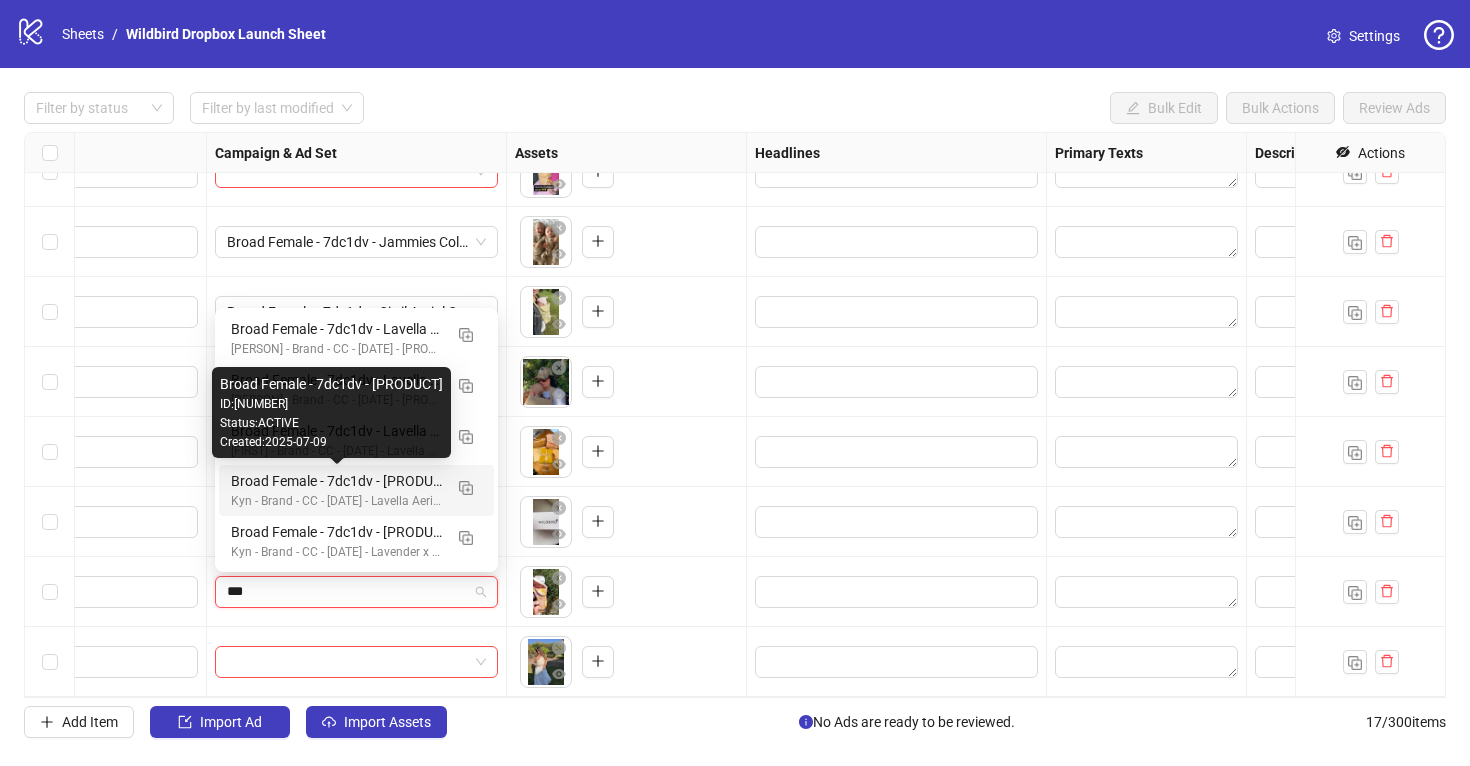 click on "Broad Female - 7dc1dv - Lavella Aerial Carrier" at bounding box center (336, 481) 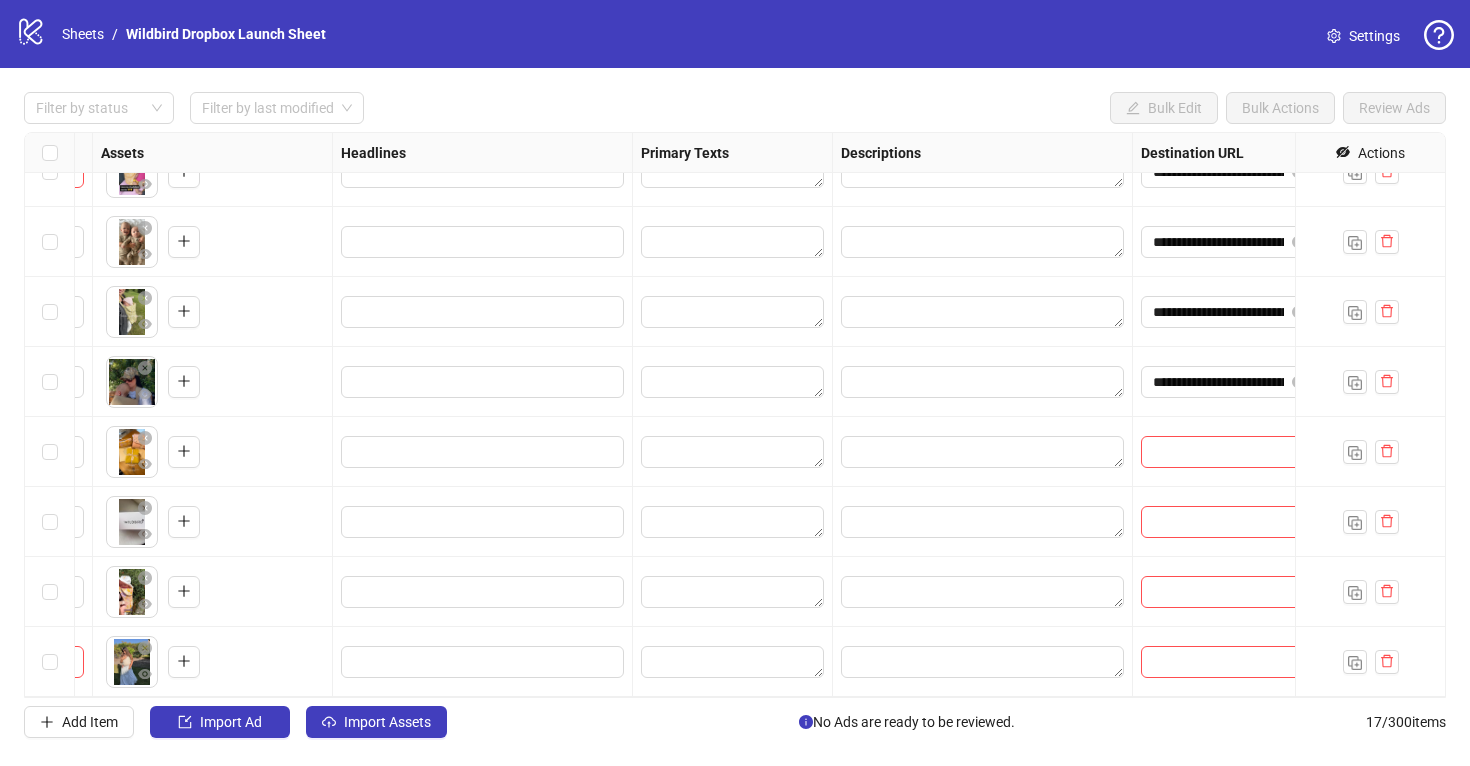scroll, scrollTop: 666, scrollLeft: 1056, axis: both 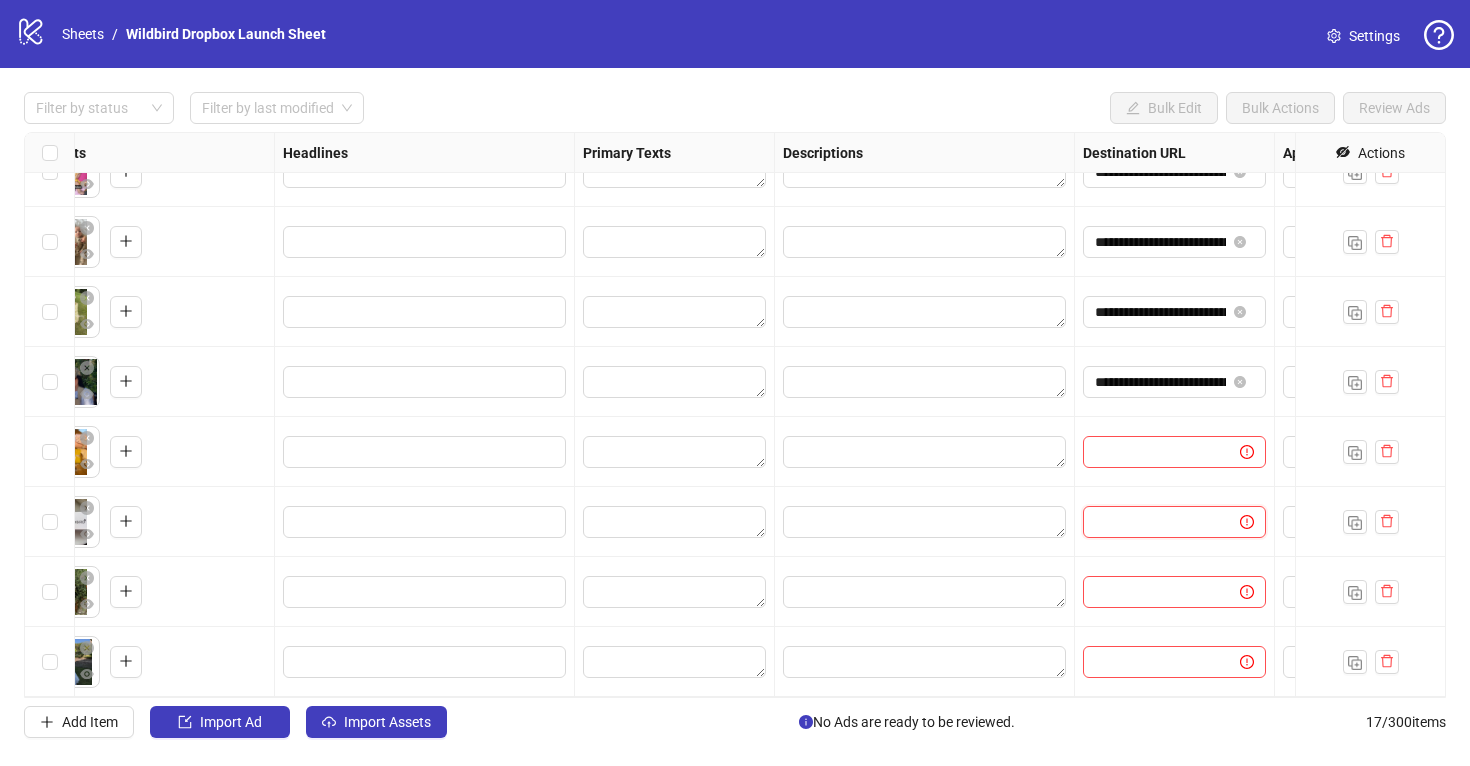 click at bounding box center [1153, 522] 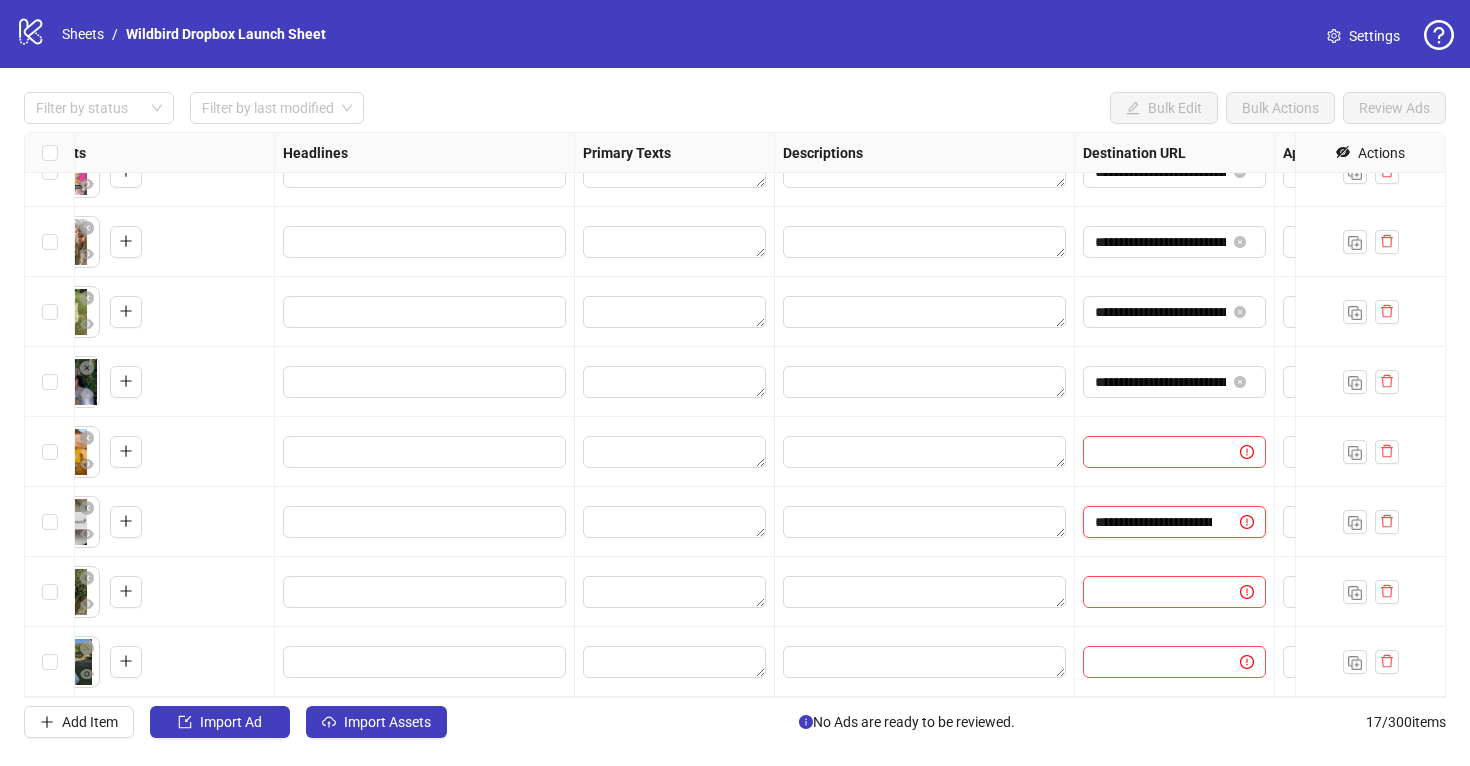 scroll, scrollTop: 0, scrollLeft: 170, axis: horizontal 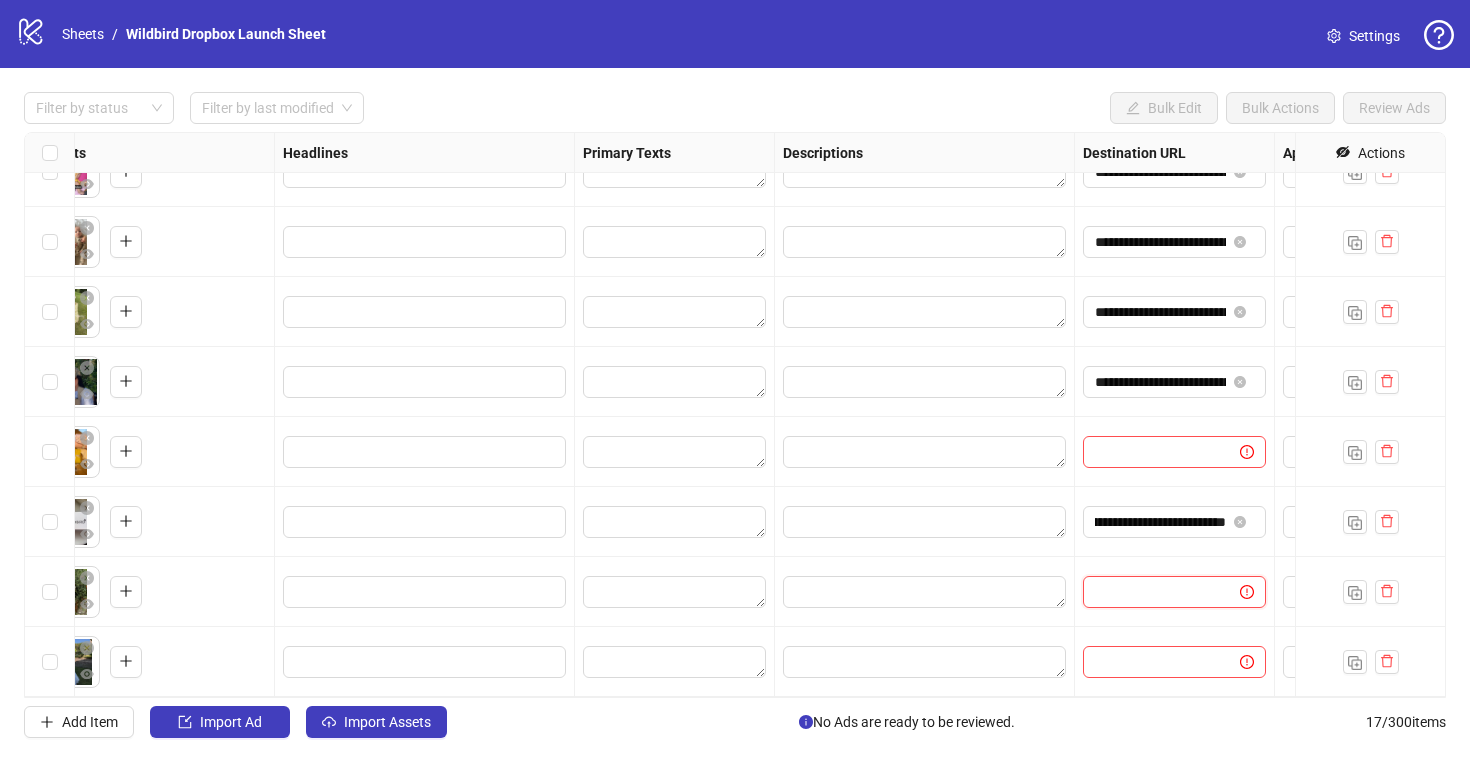 click at bounding box center [1153, 592] 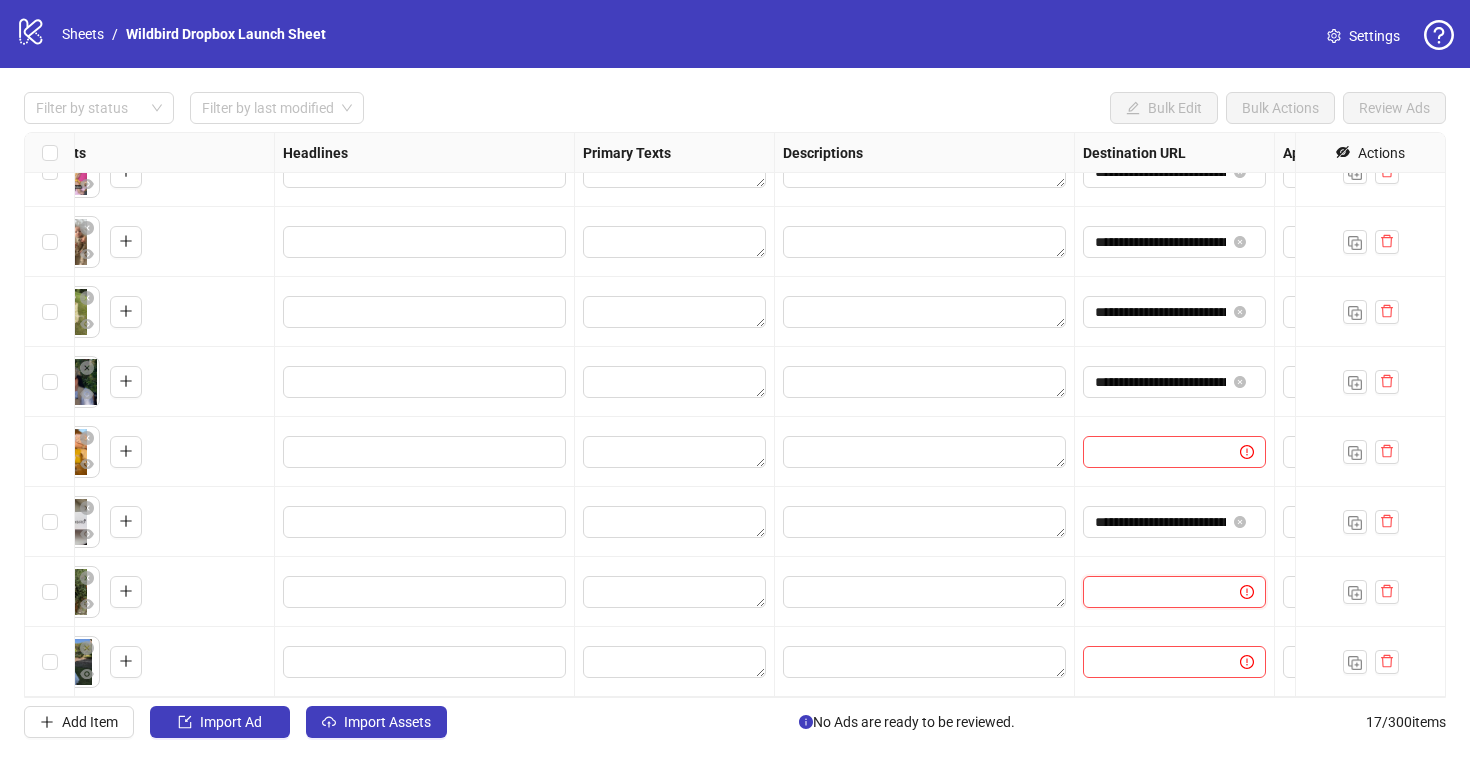 paste on "**********" 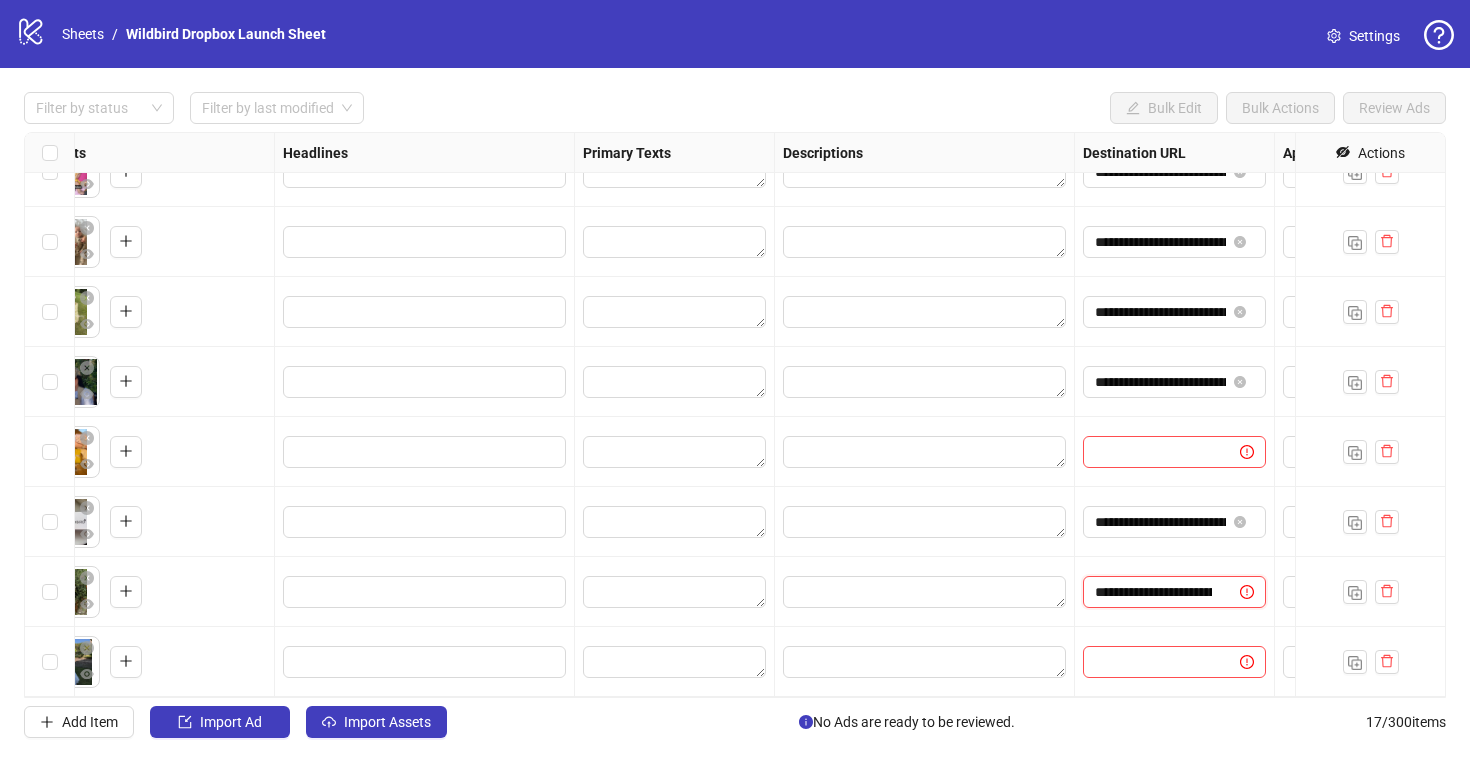 scroll, scrollTop: 0, scrollLeft: 170, axis: horizontal 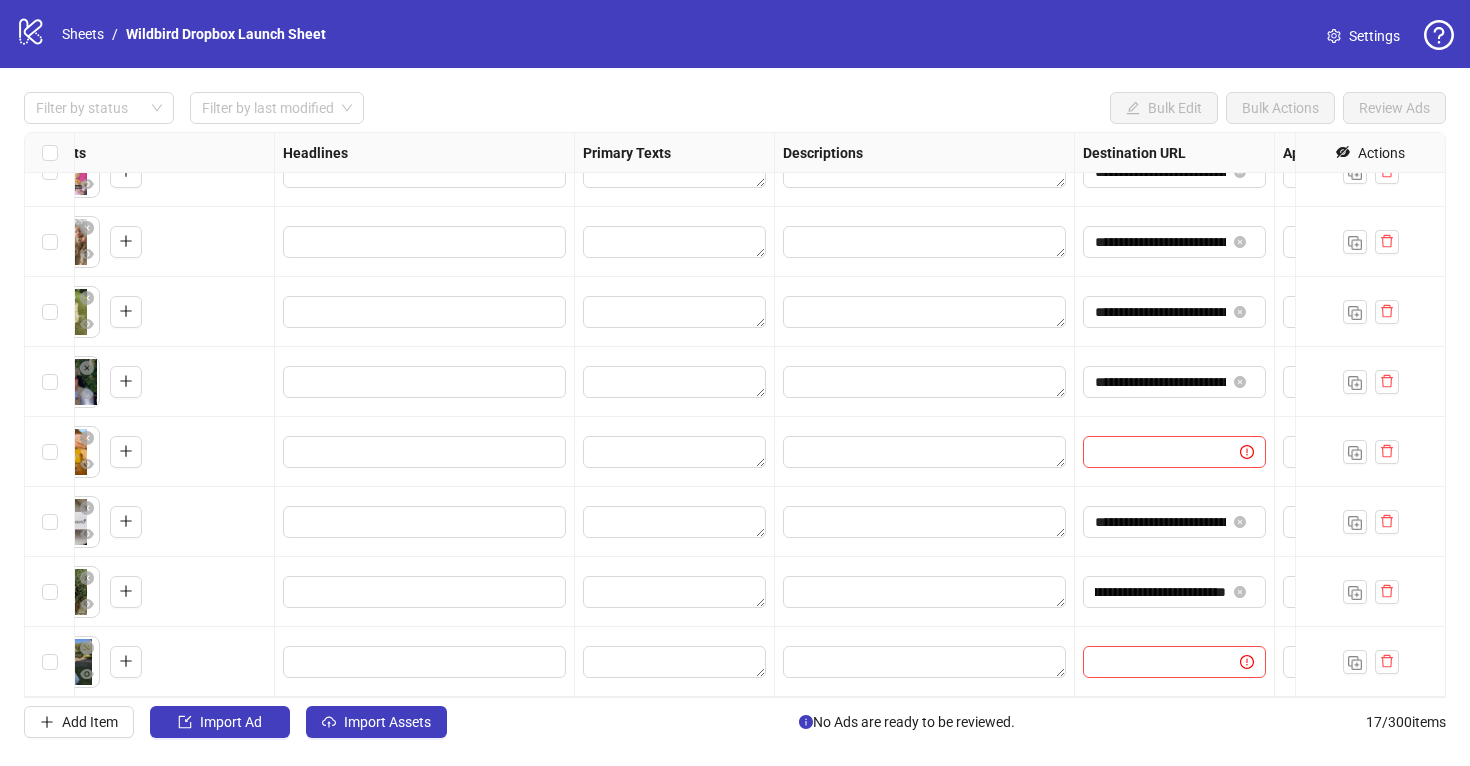 click at bounding box center (925, 522) 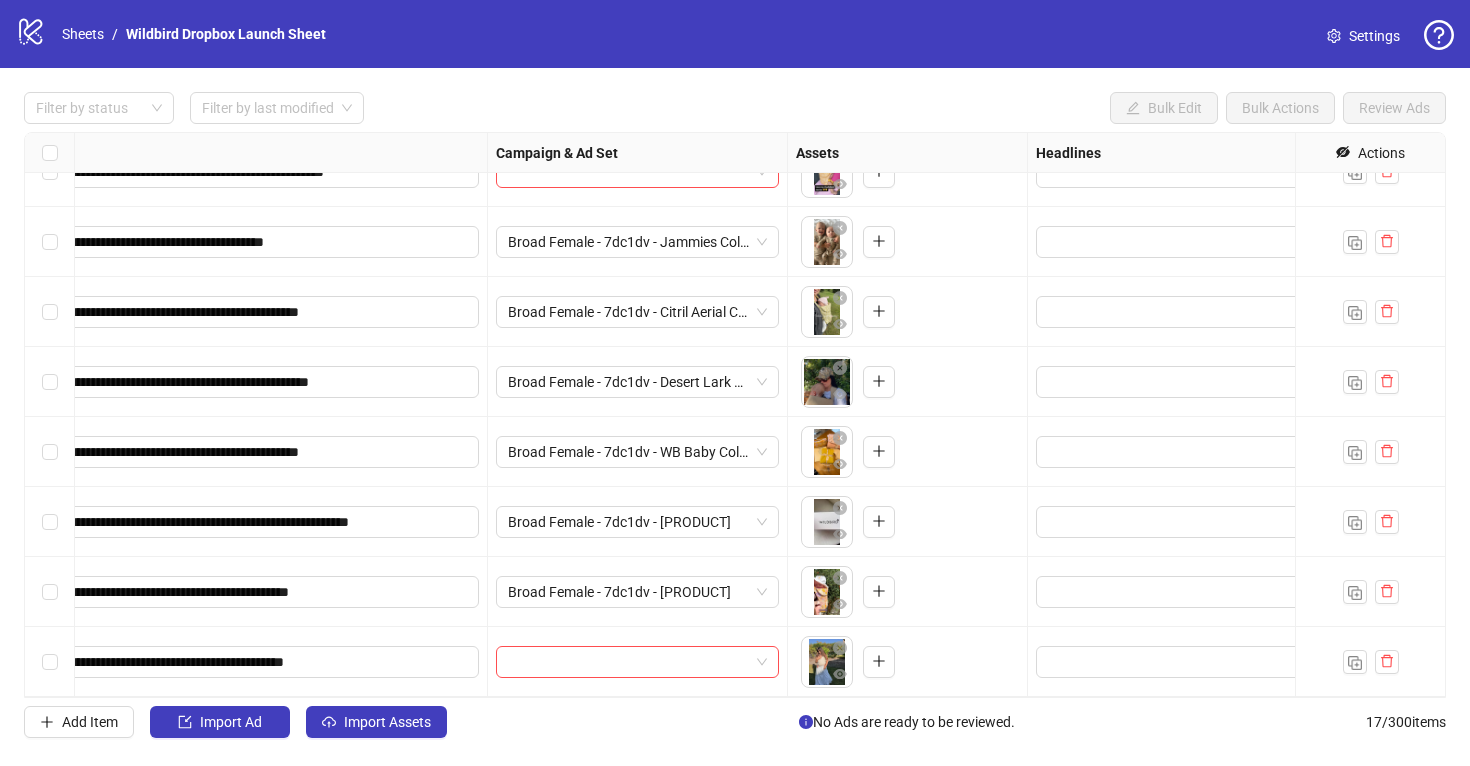 scroll, scrollTop: 666, scrollLeft: 277, axis: both 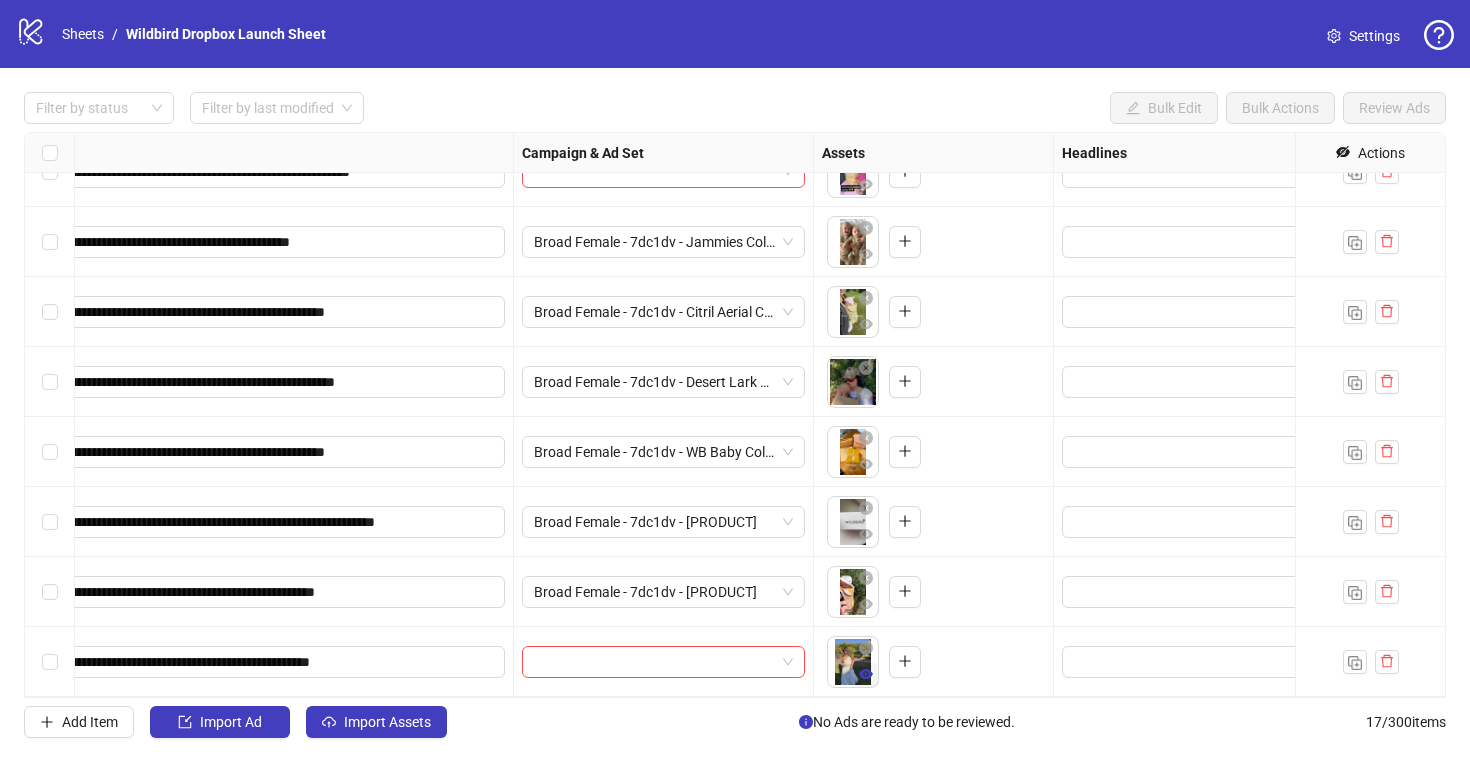 click 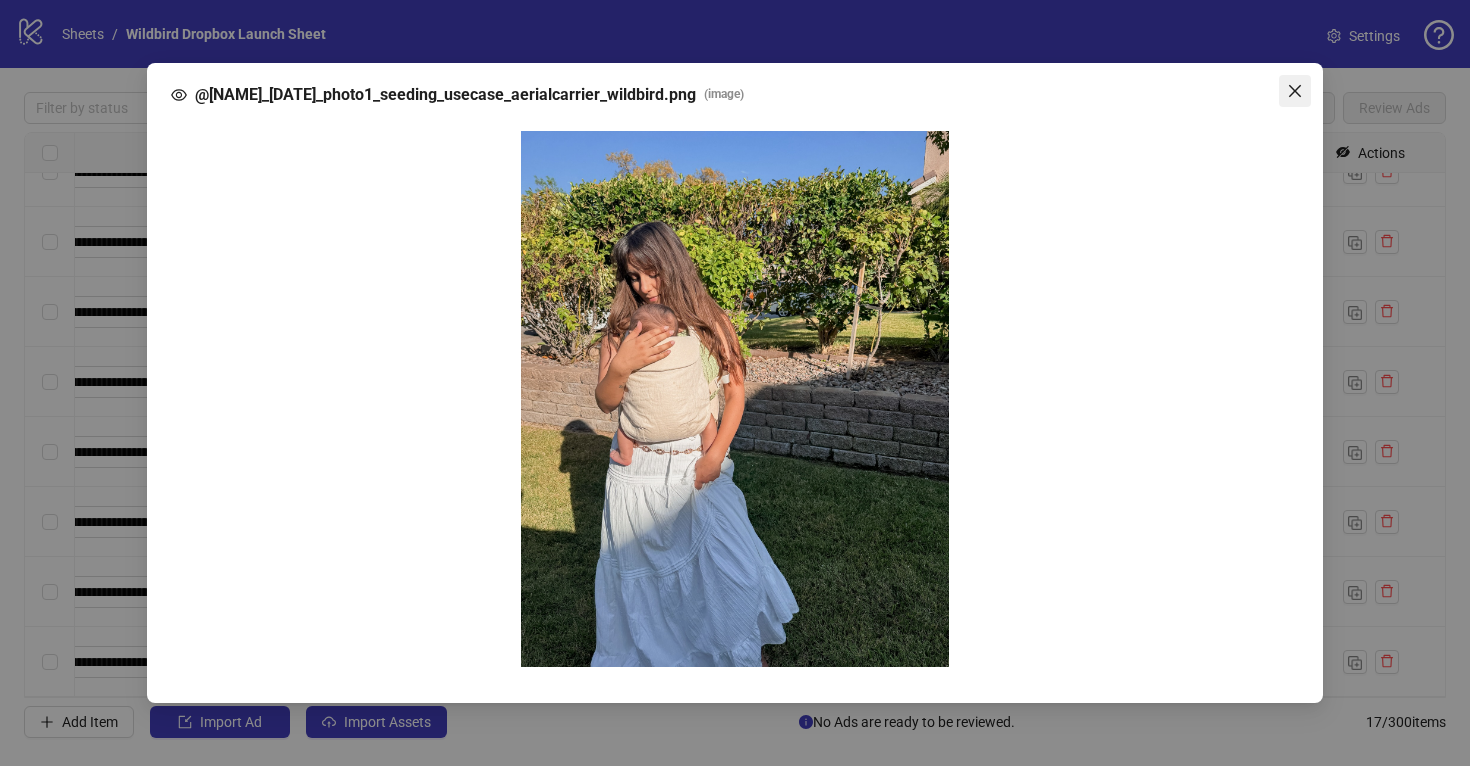 click 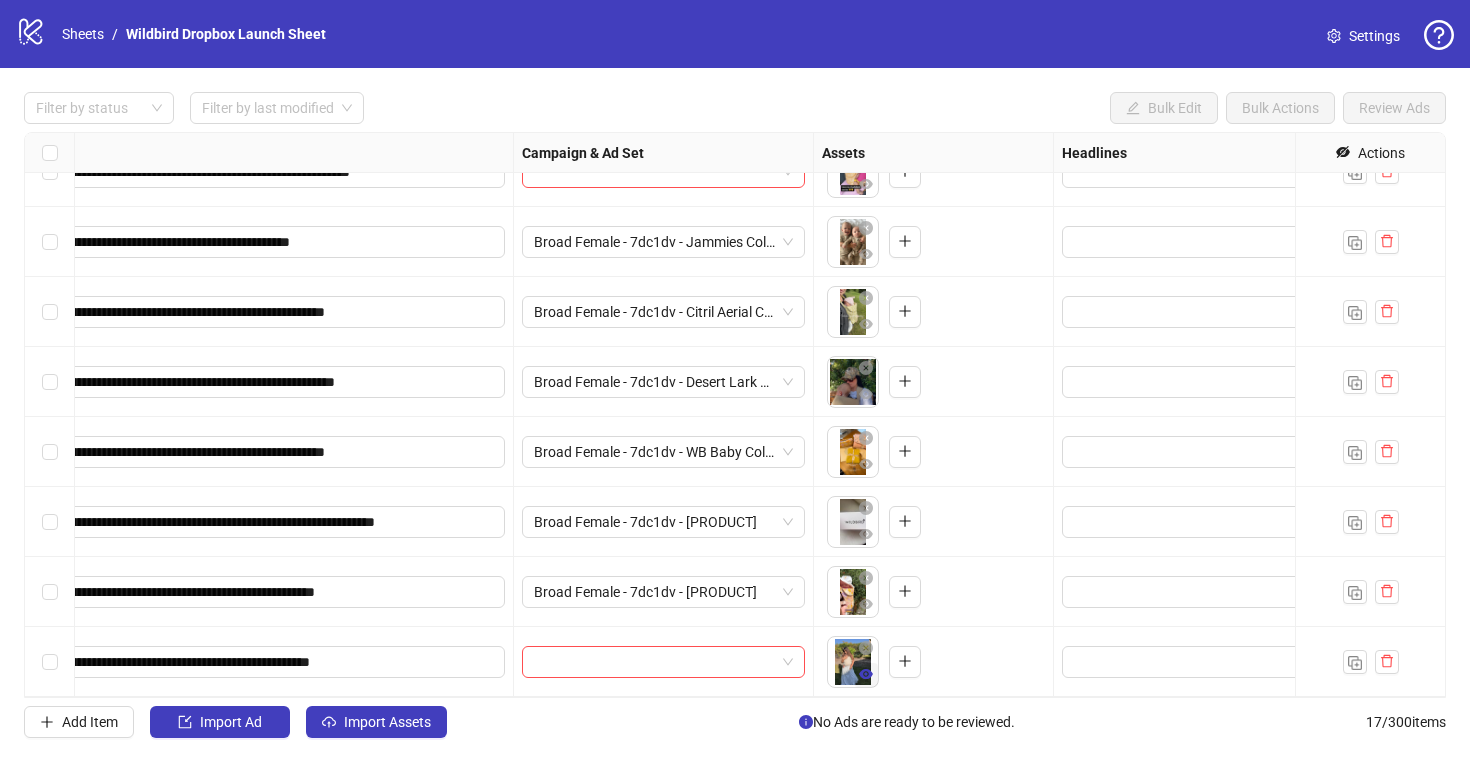 click 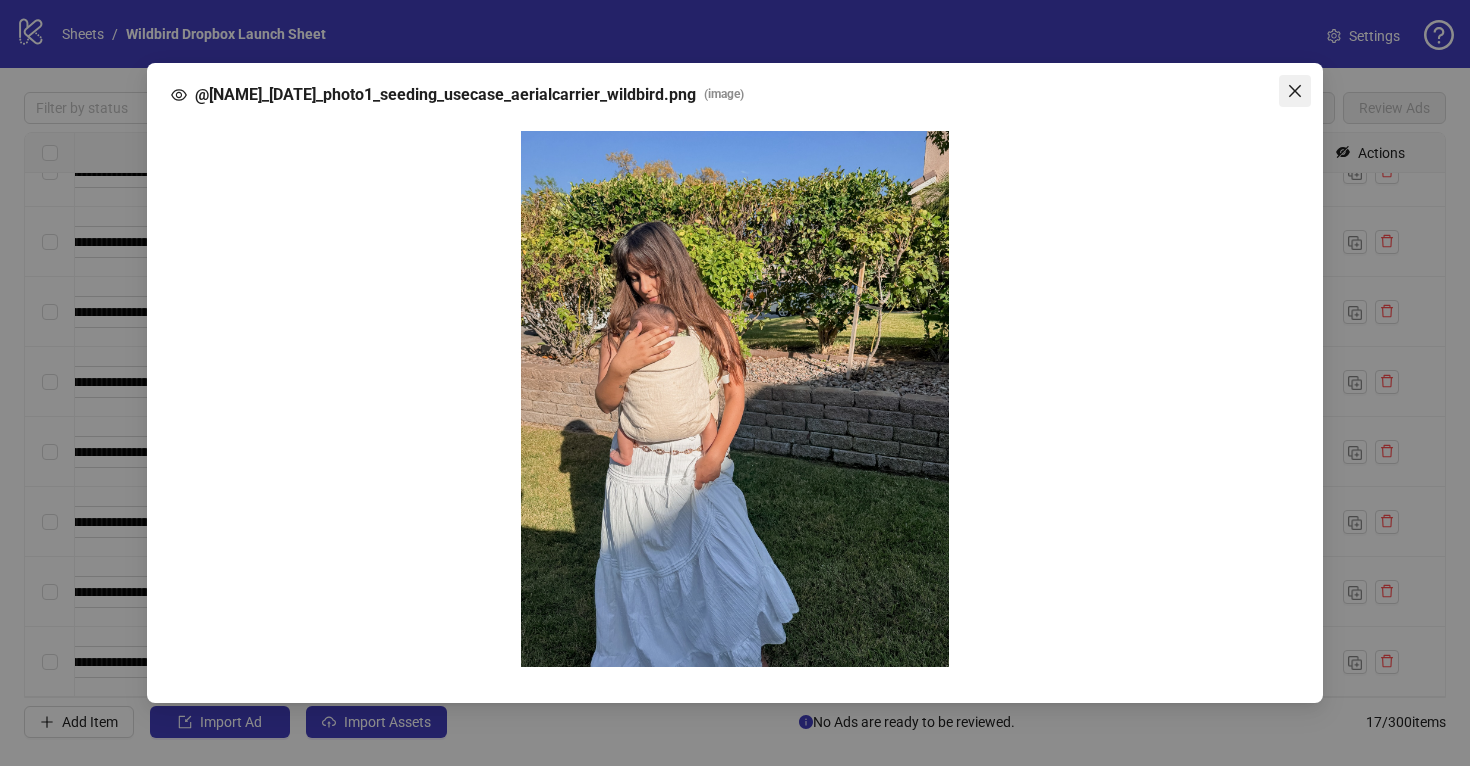 click 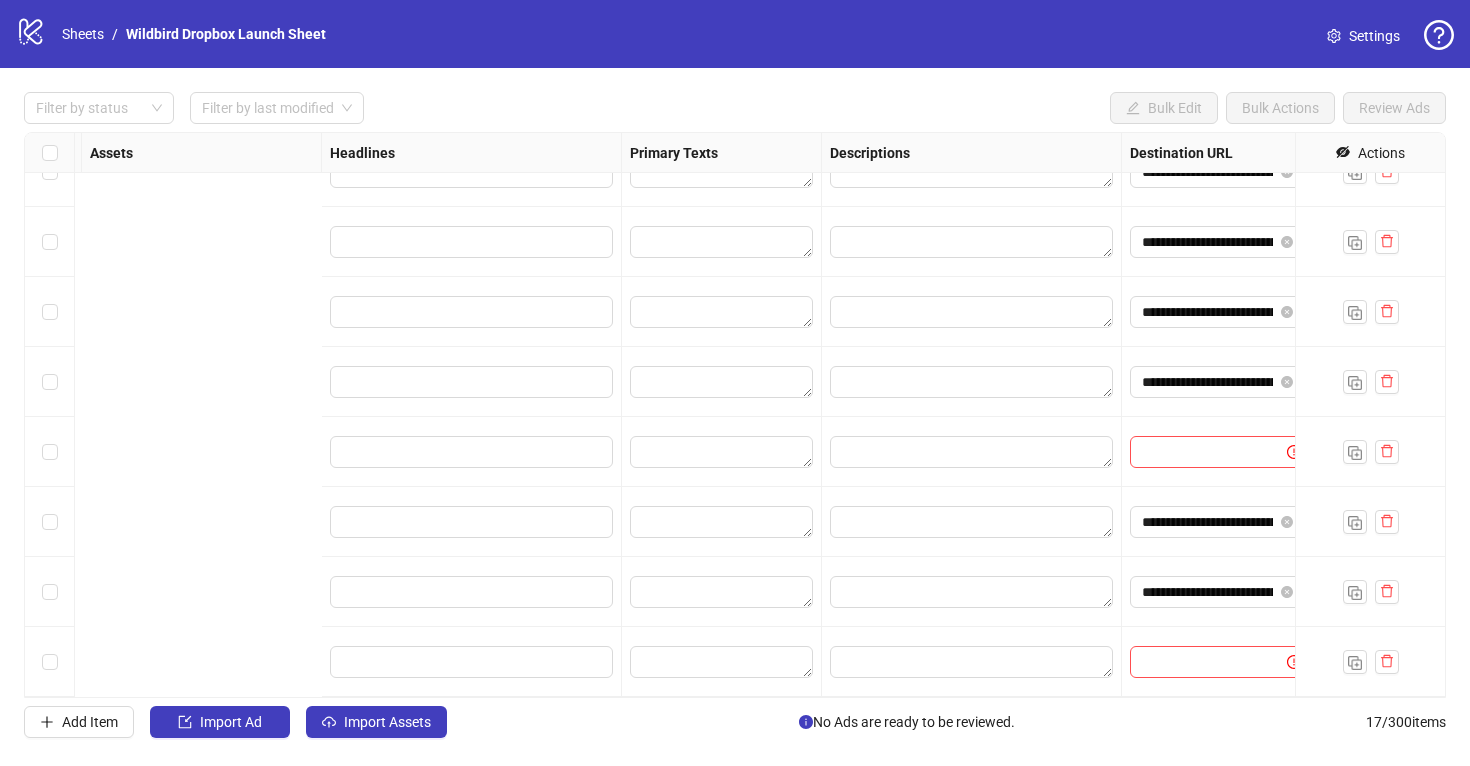 scroll, scrollTop: 666, scrollLeft: 1996, axis: both 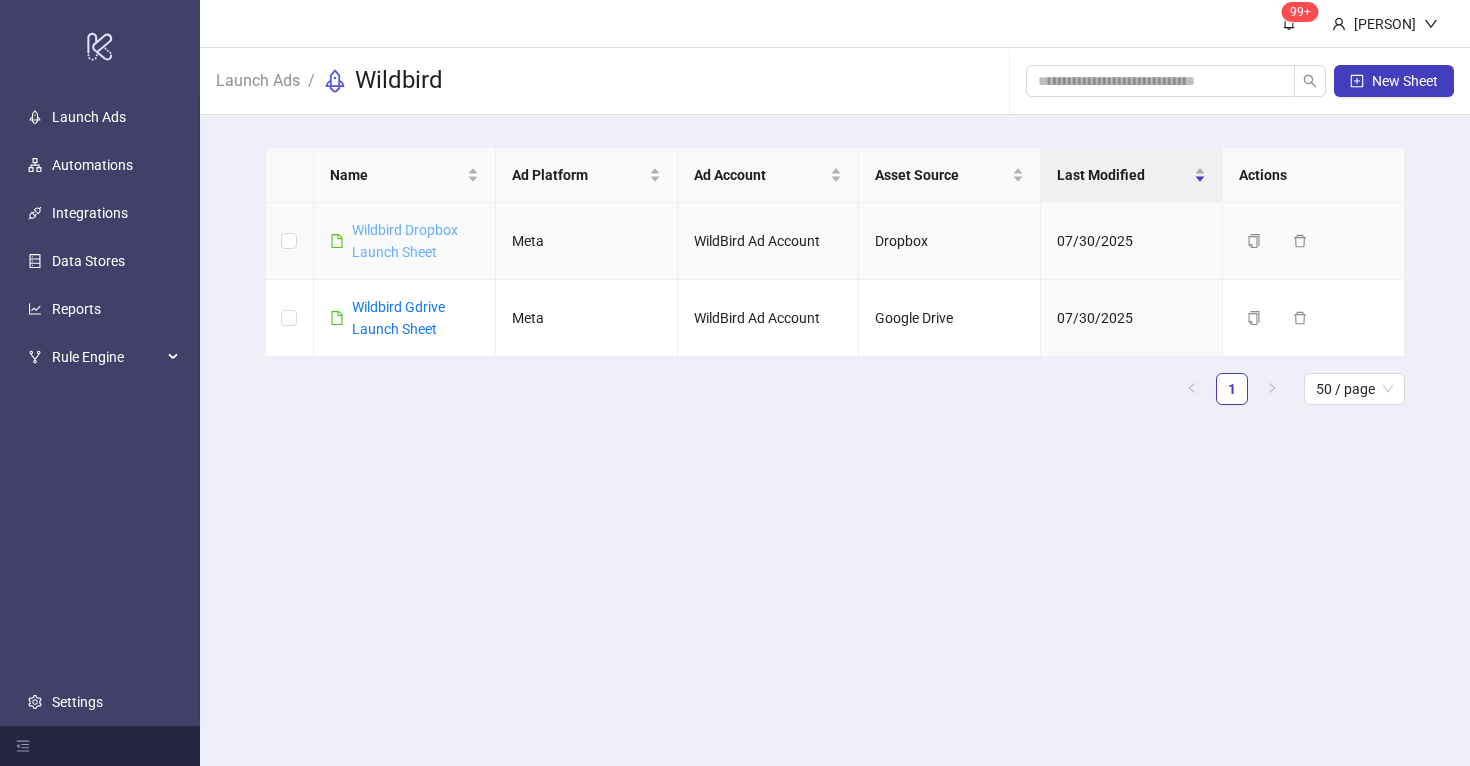 click on "Wildbird Dropbox Launch Sheet" at bounding box center (405, 241) 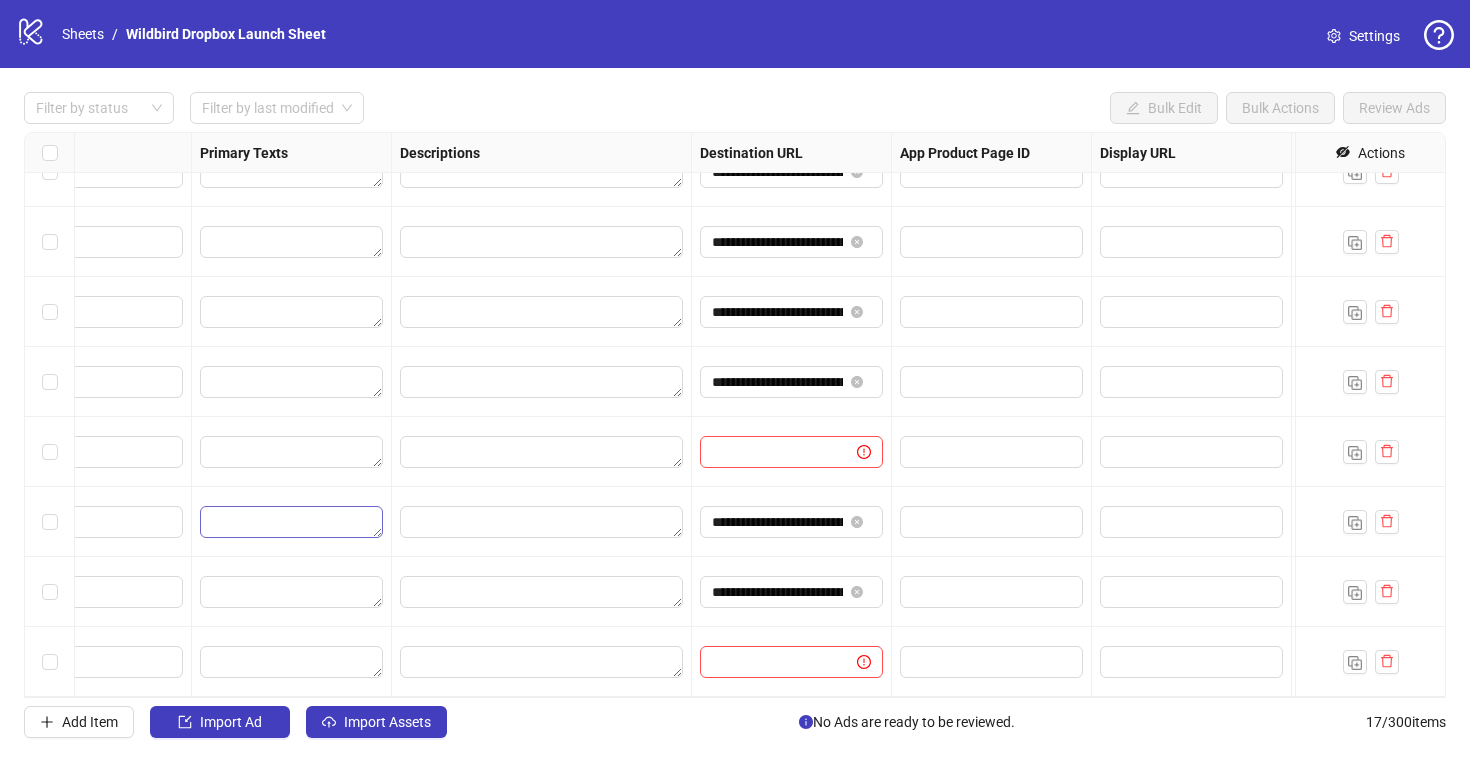 scroll, scrollTop: 666, scrollLeft: 1384, axis: both 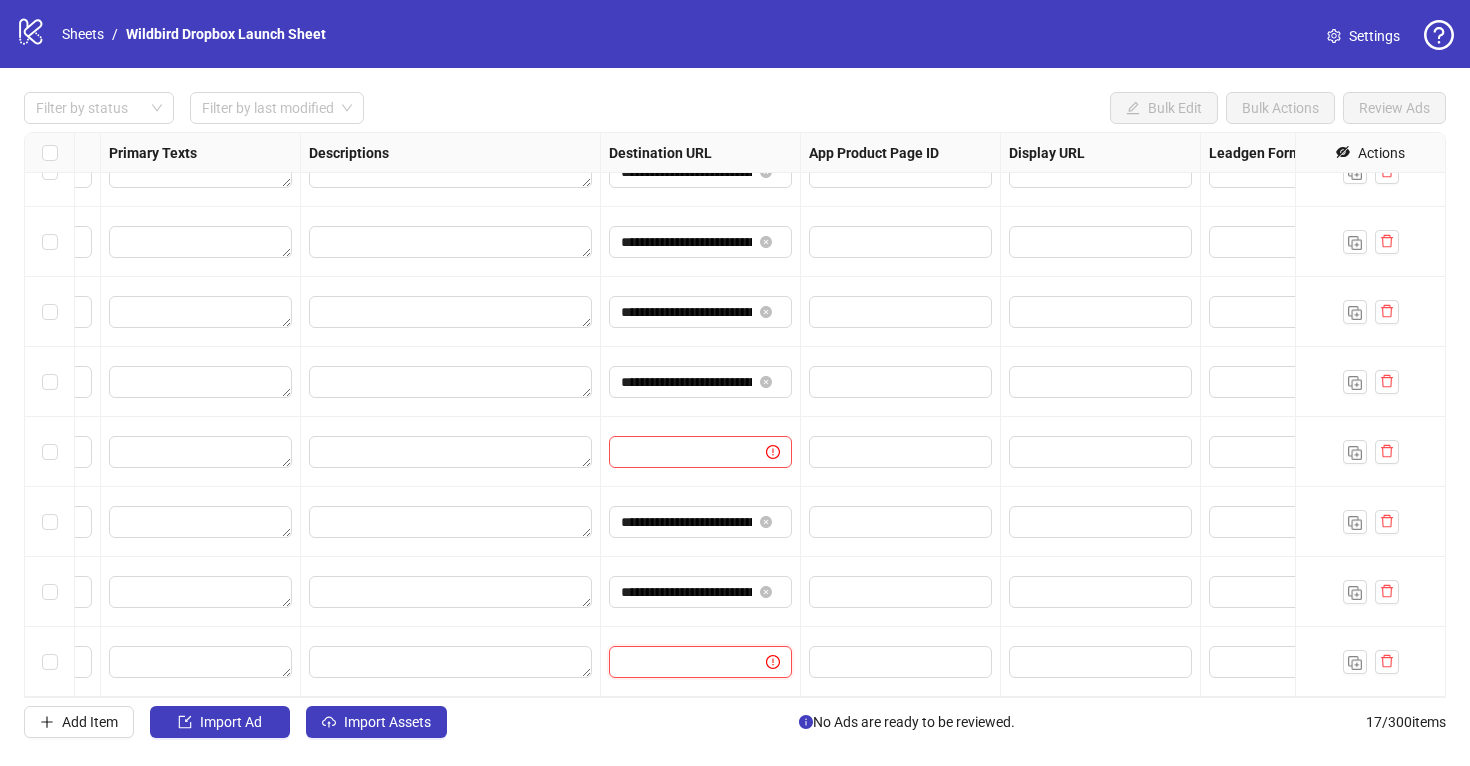 click at bounding box center [679, 662] 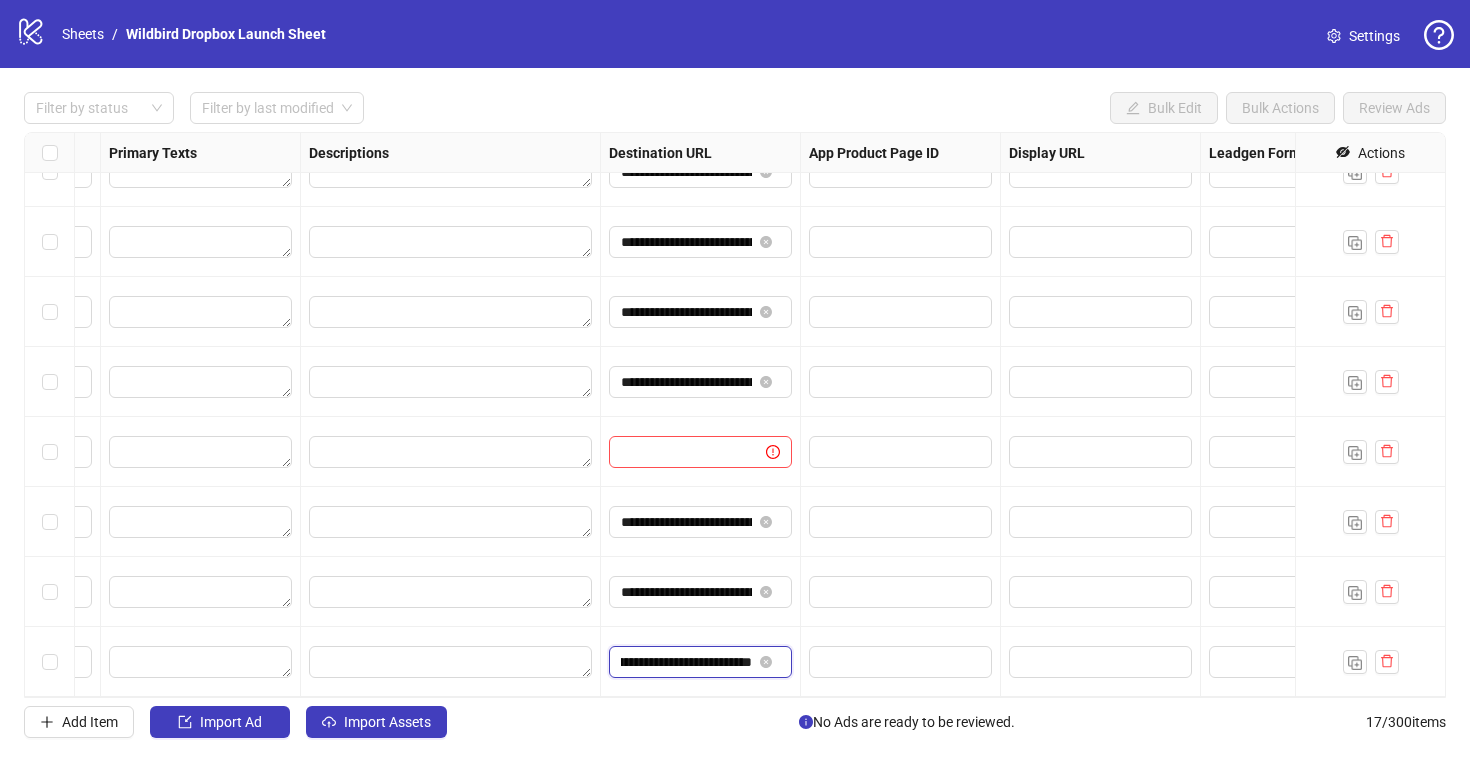 scroll, scrollTop: 0, scrollLeft: 0, axis: both 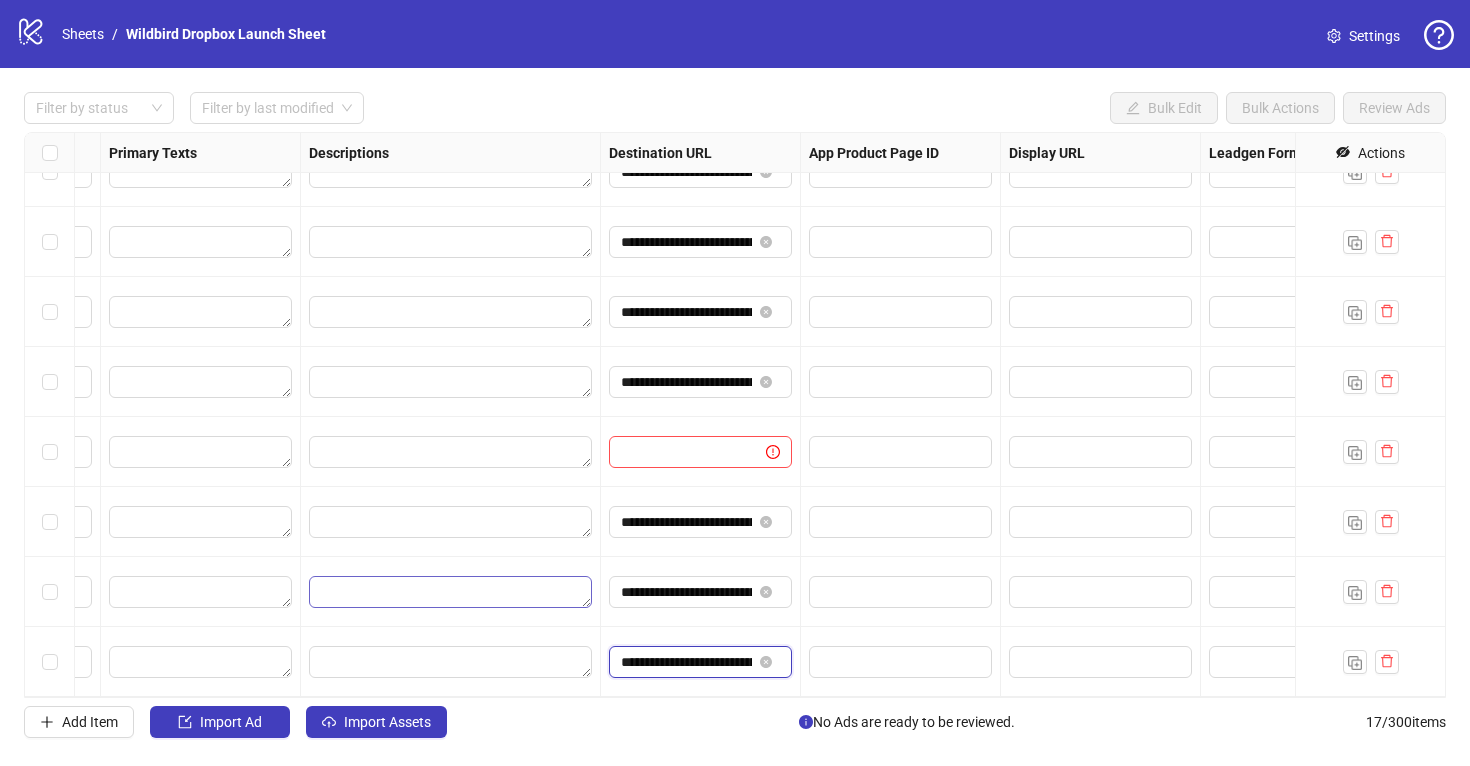click at bounding box center (450, 592) 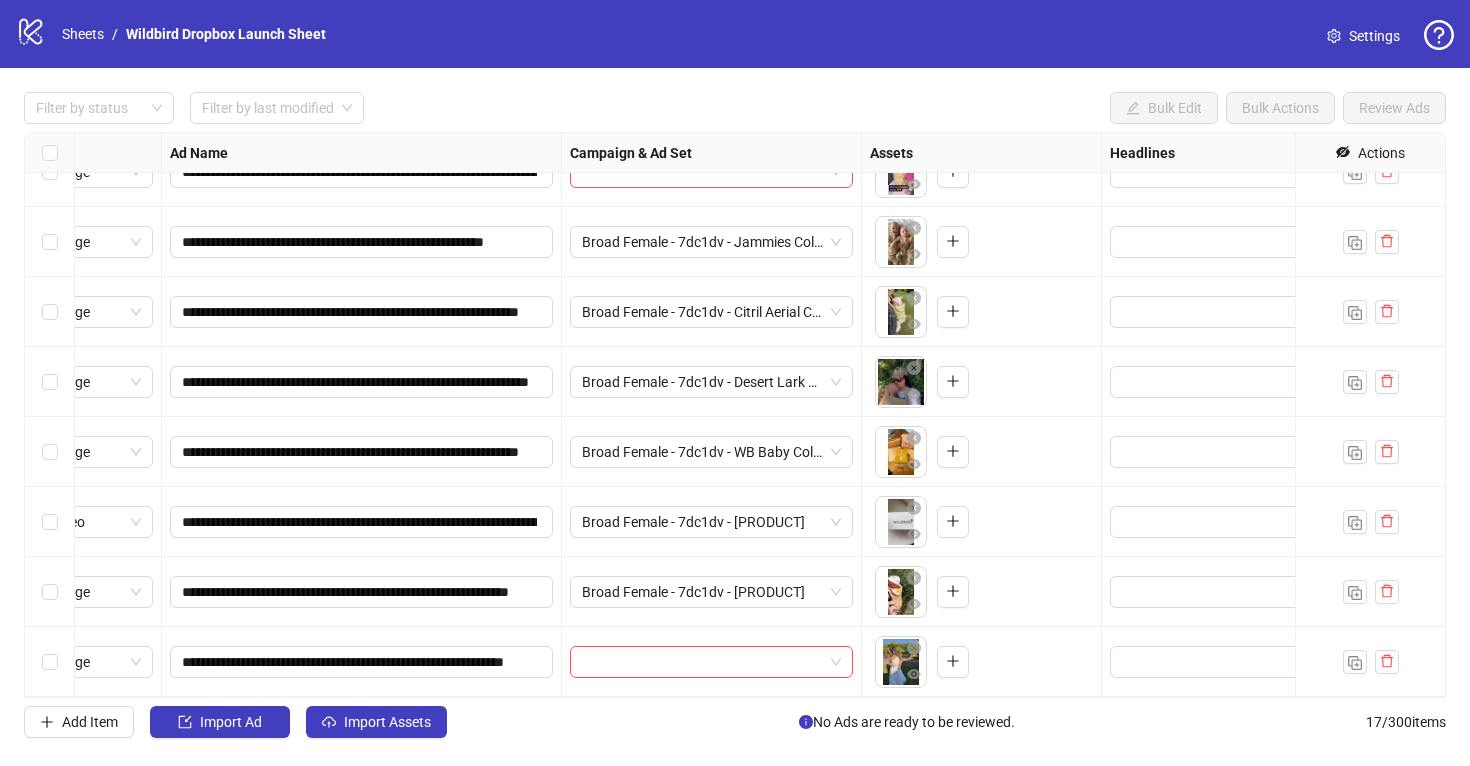 scroll, scrollTop: 666, scrollLeft: 0, axis: vertical 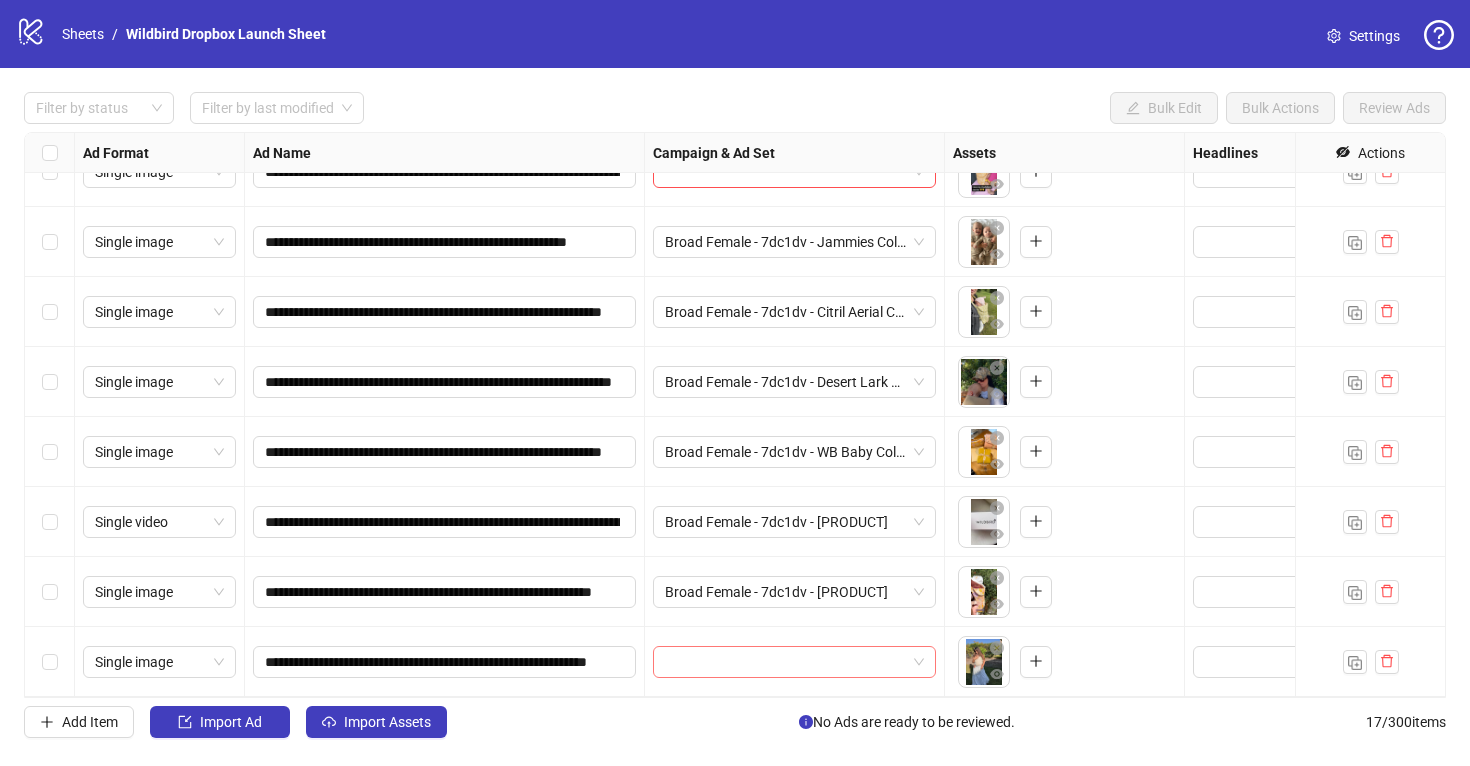 click at bounding box center (794, 662) 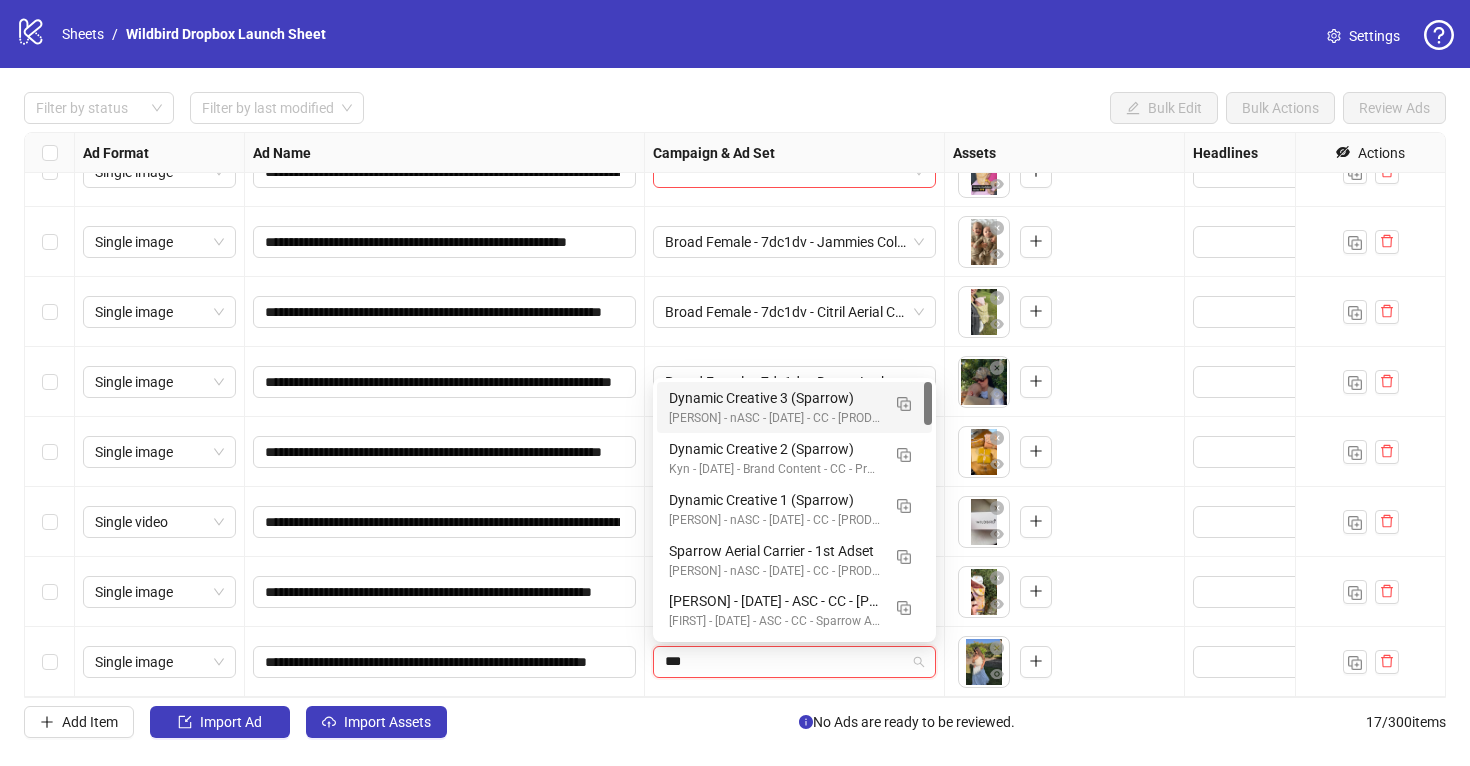 type on "****" 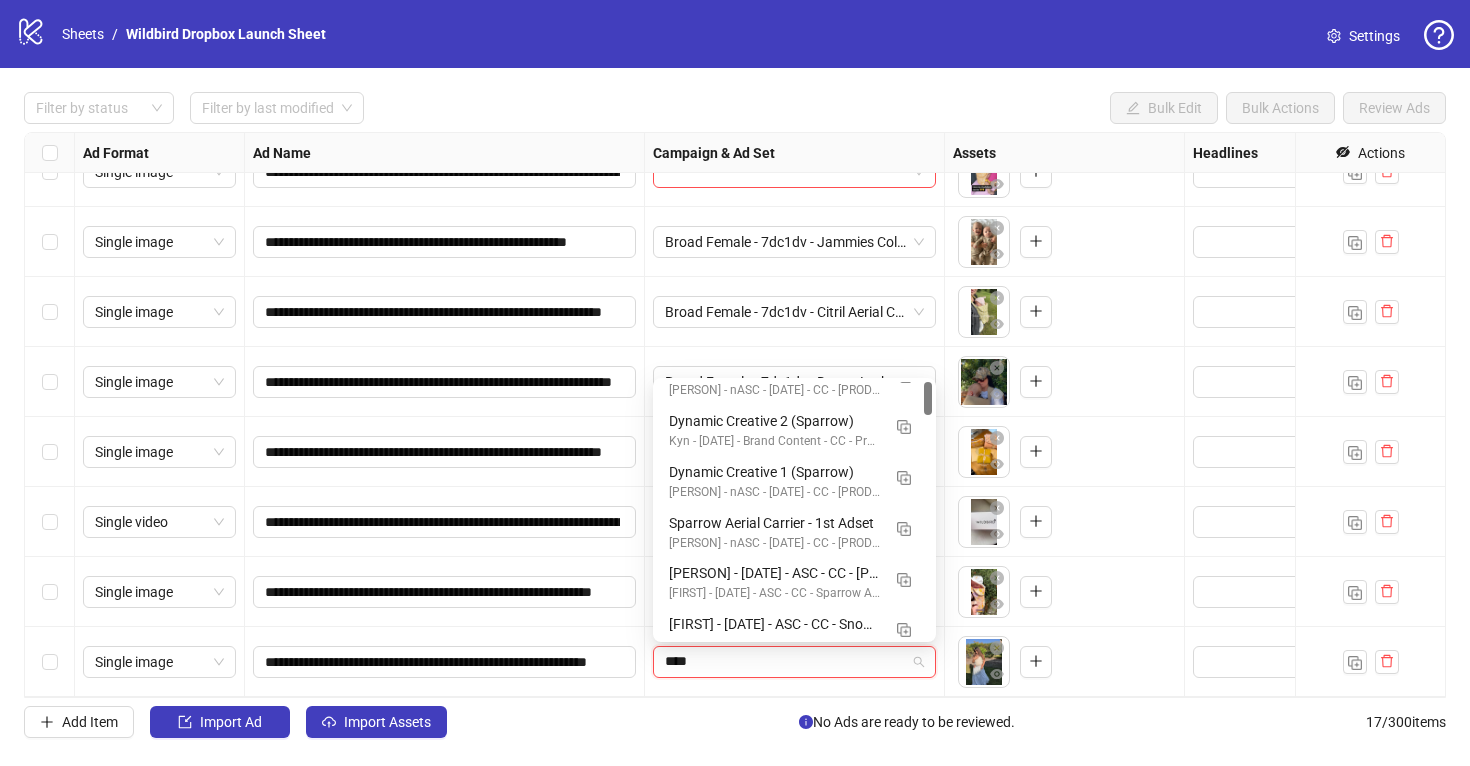 scroll, scrollTop: 0, scrollLeft: 0, axis: both 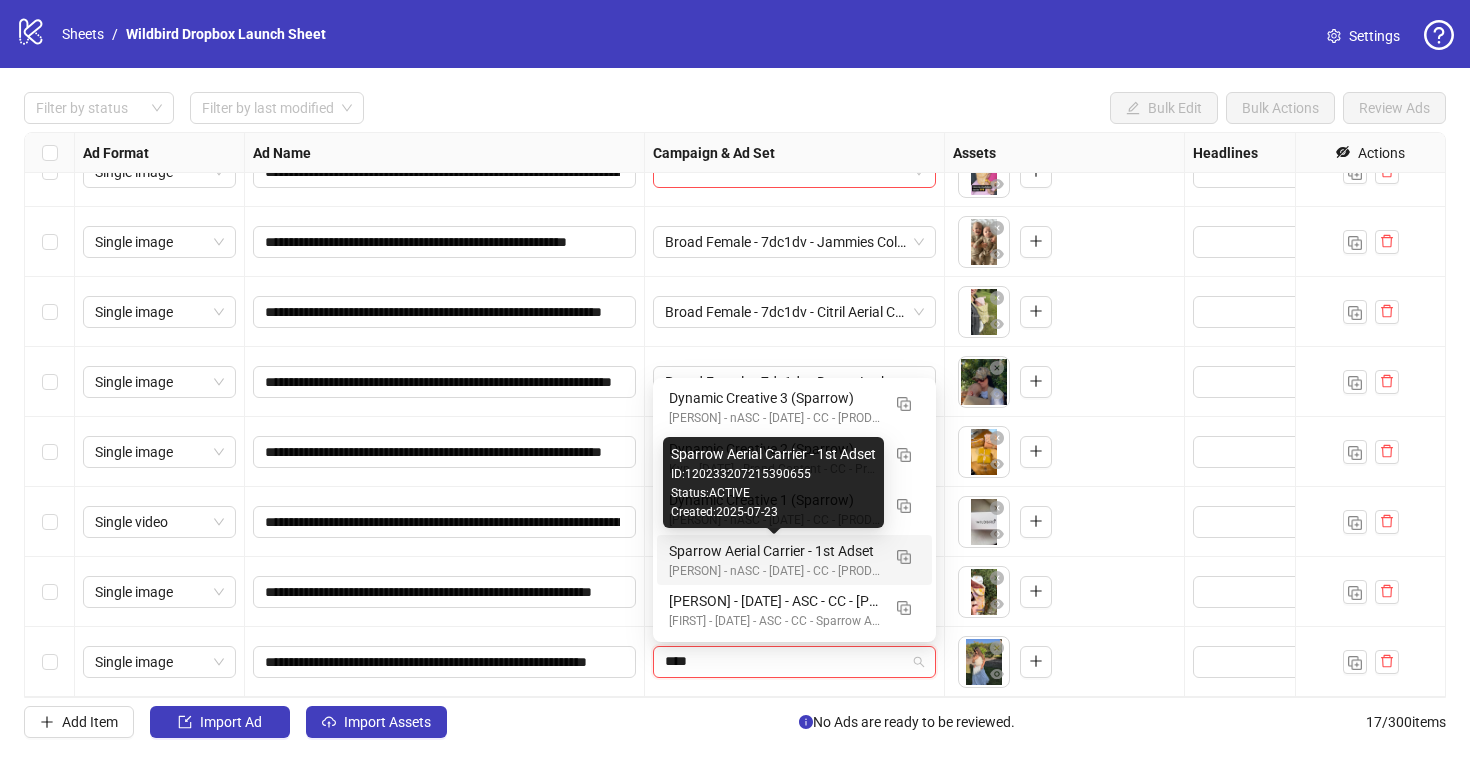 click on "Sparrow Aerial Carrier - 1st Adset" at bounding box center [774, 551] 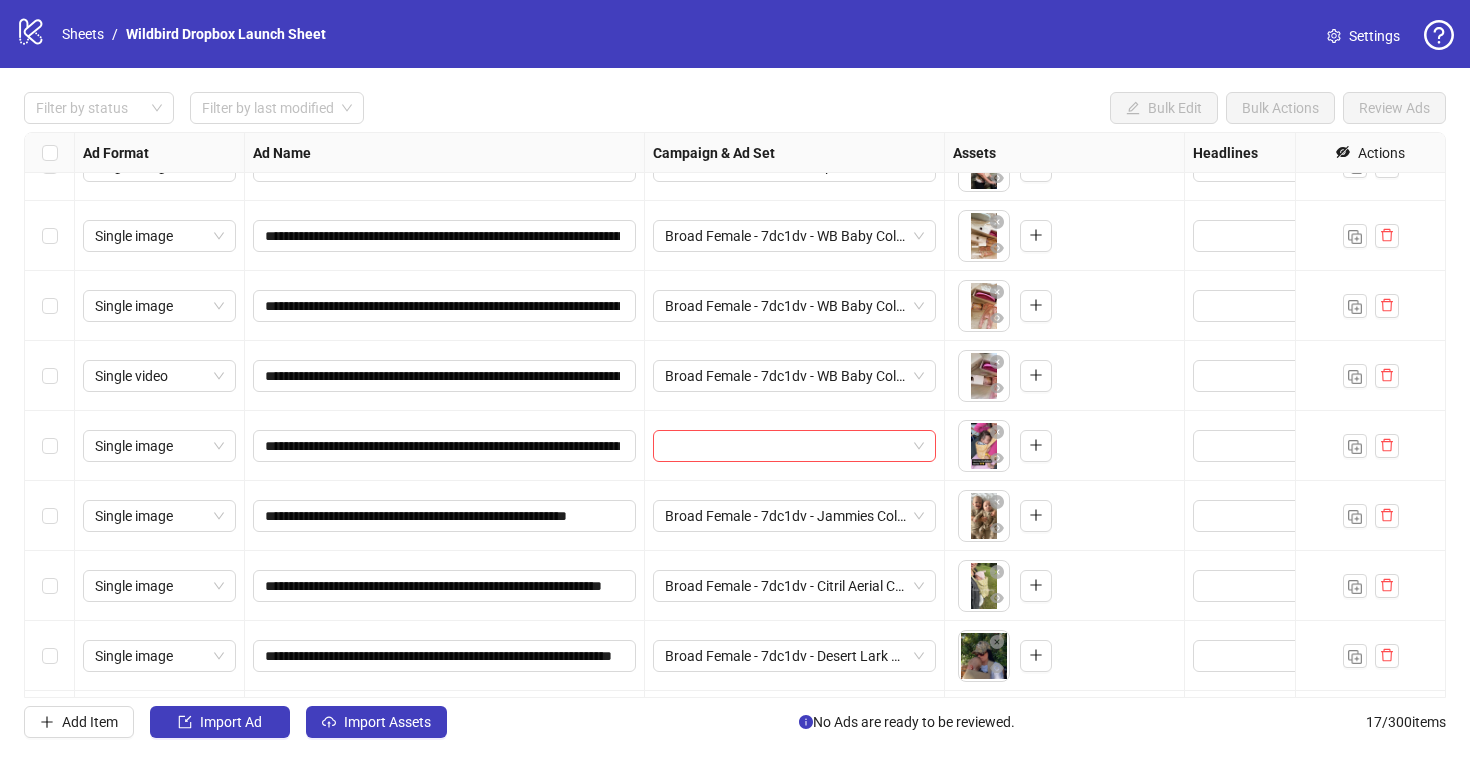 scroll, scrollTop: 385, scrollLeft: 0, axis: vertical 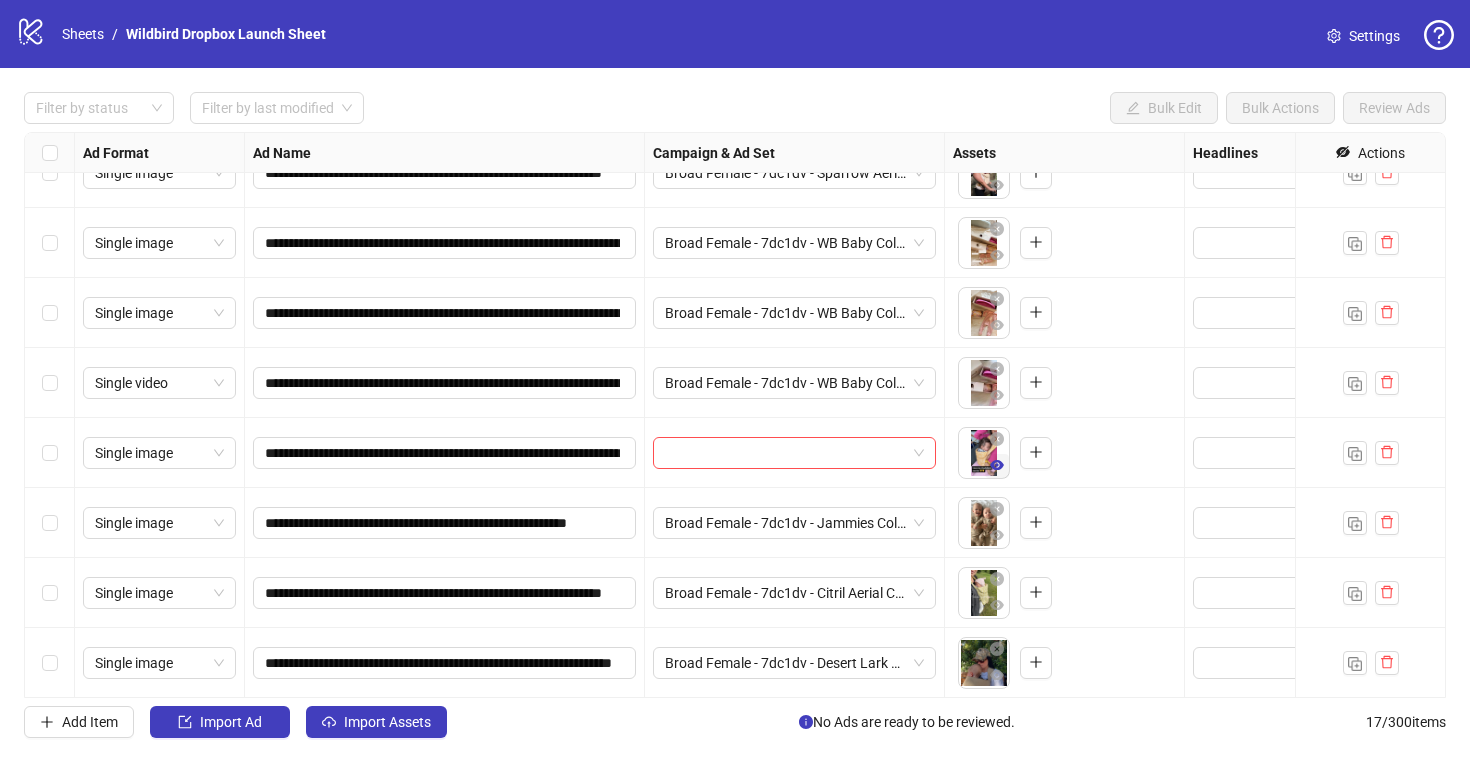 click 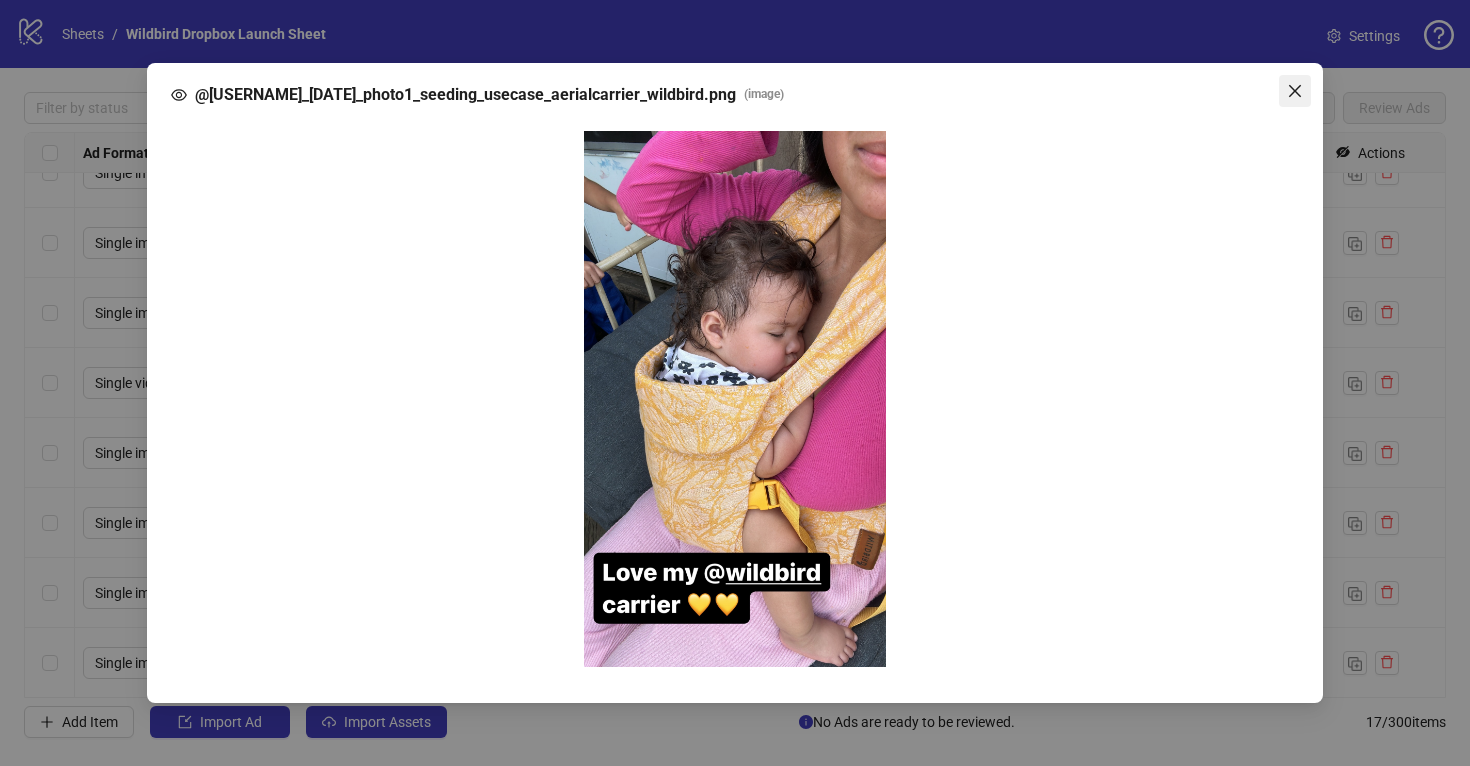 click 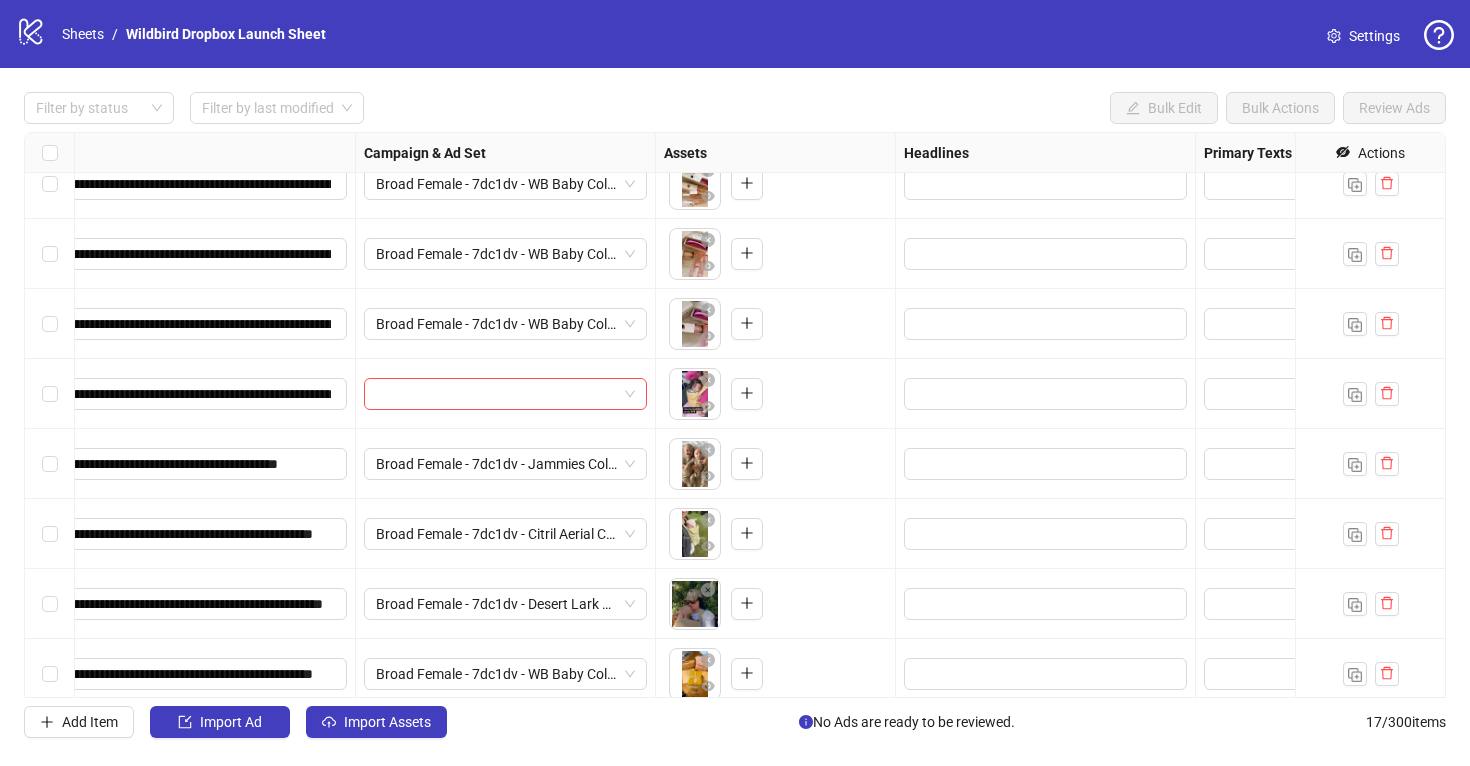 scroll, scrollTop: 444, scrollLeft: 196, axis: both 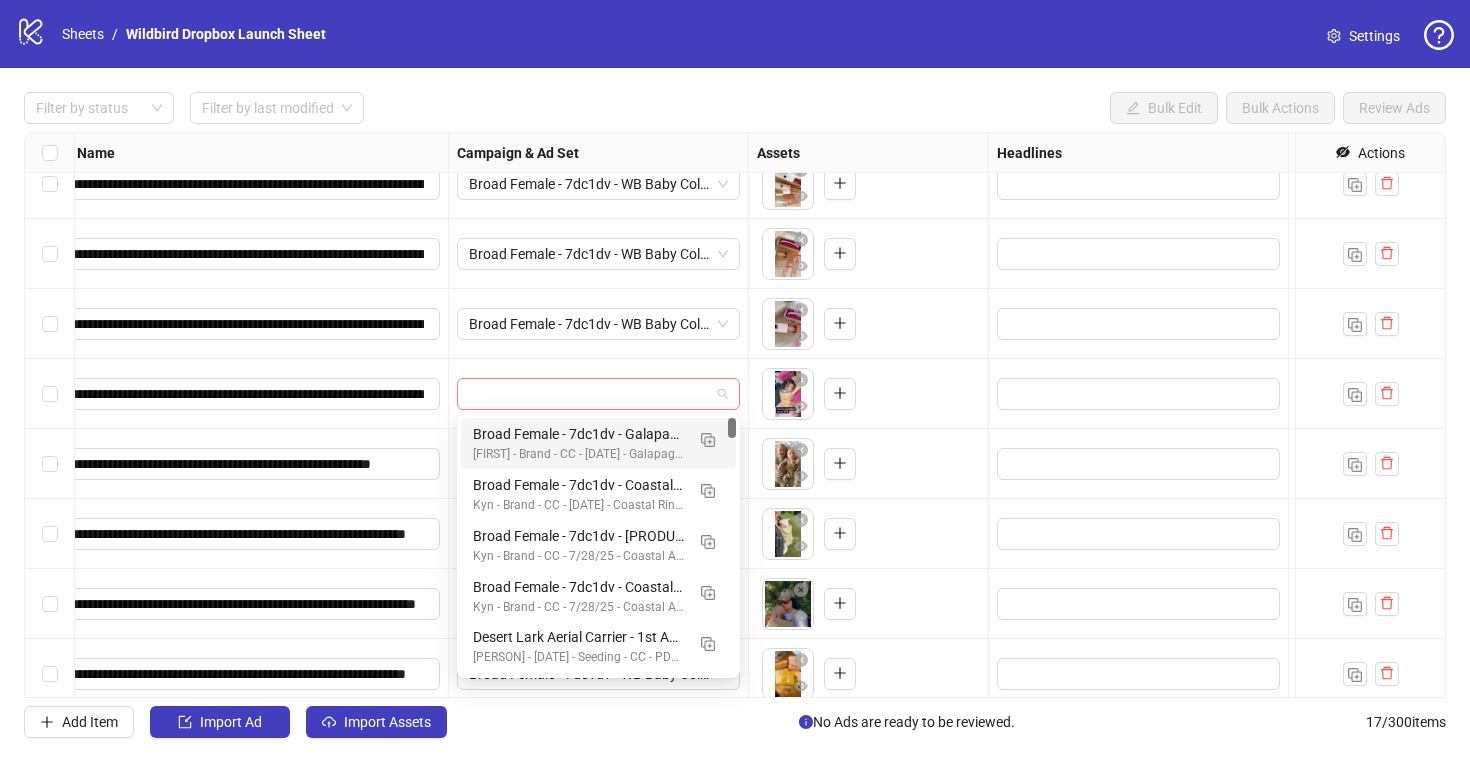 click at bounding box center (598, 394) 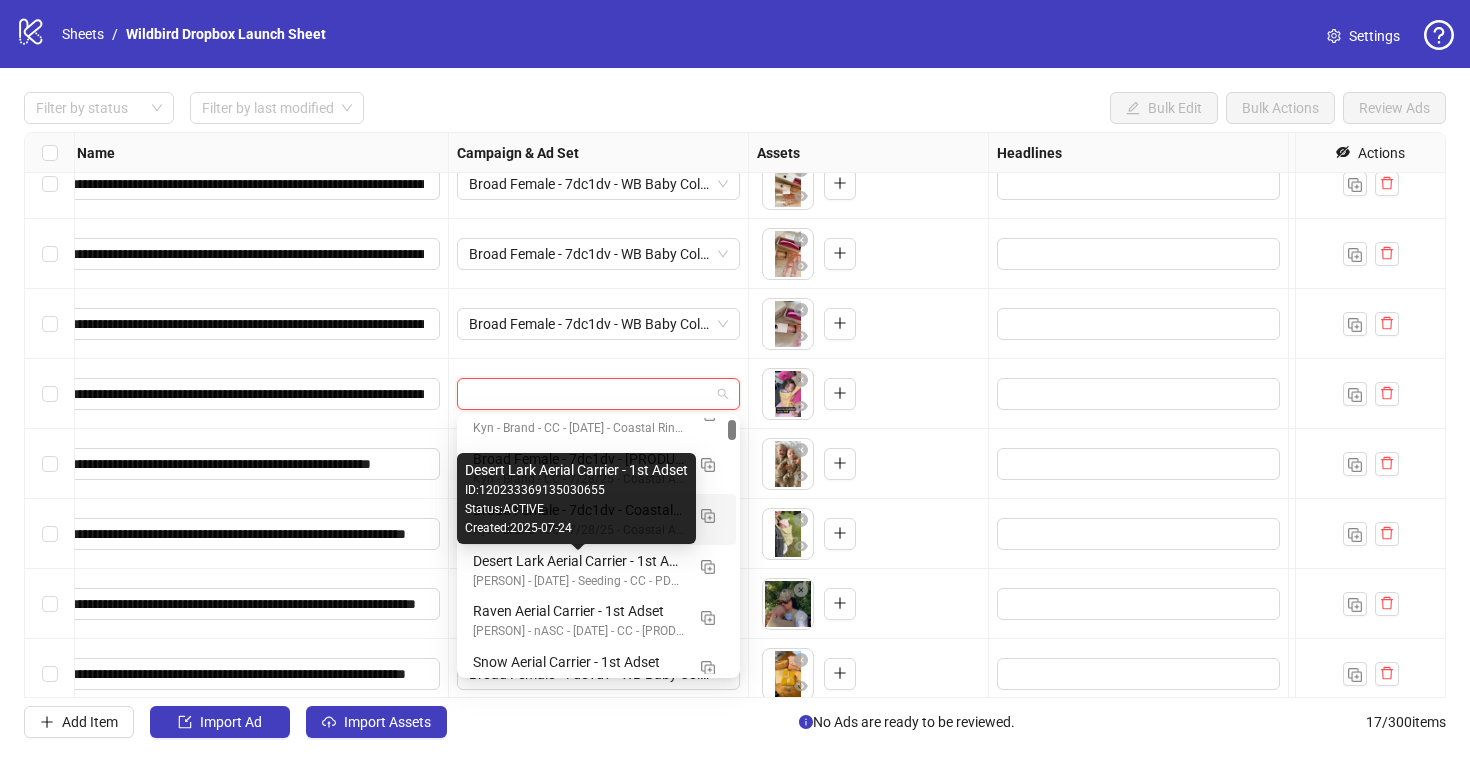 scroll, scrollTop: 88, scrollLeft: 0, axis: vertical 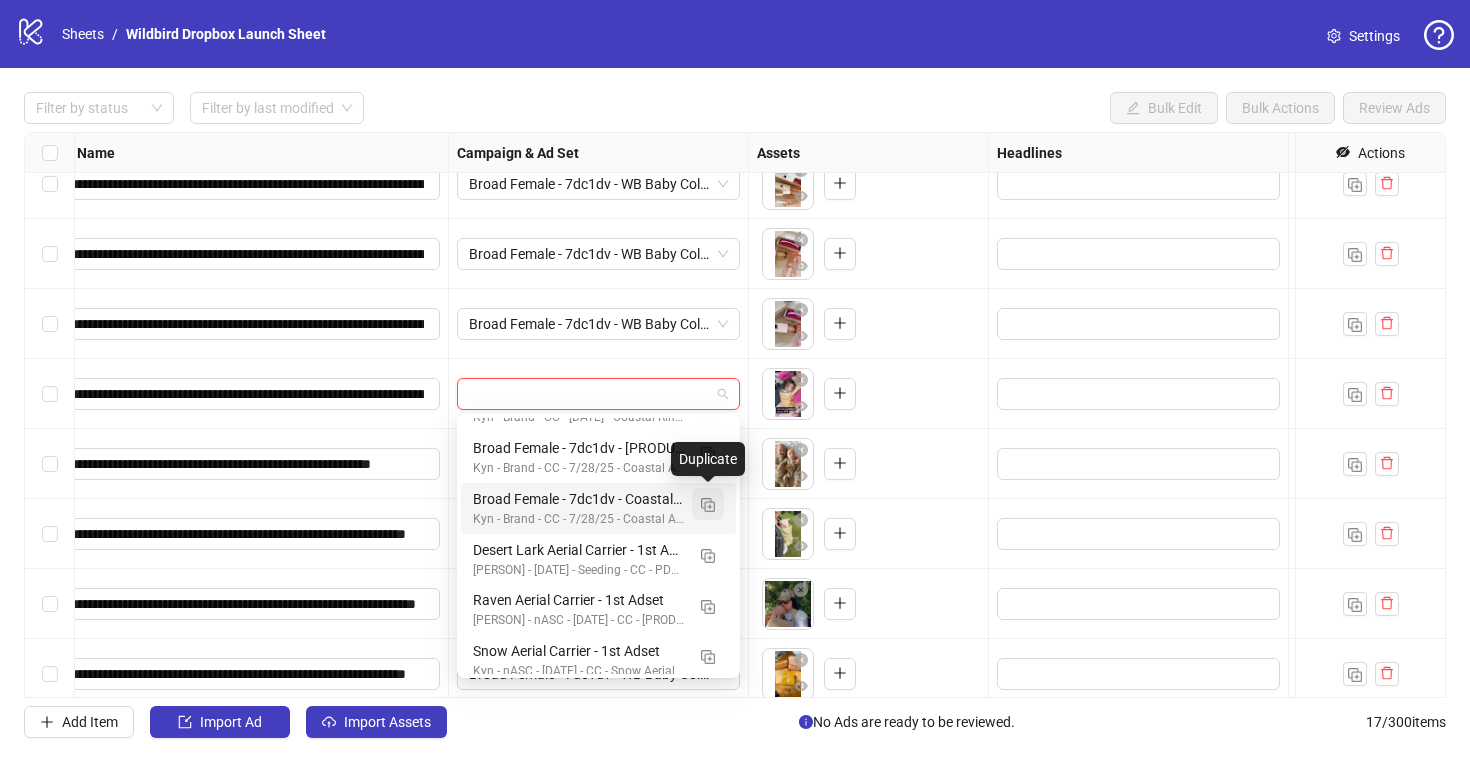 click at bounding box center [708, 505] 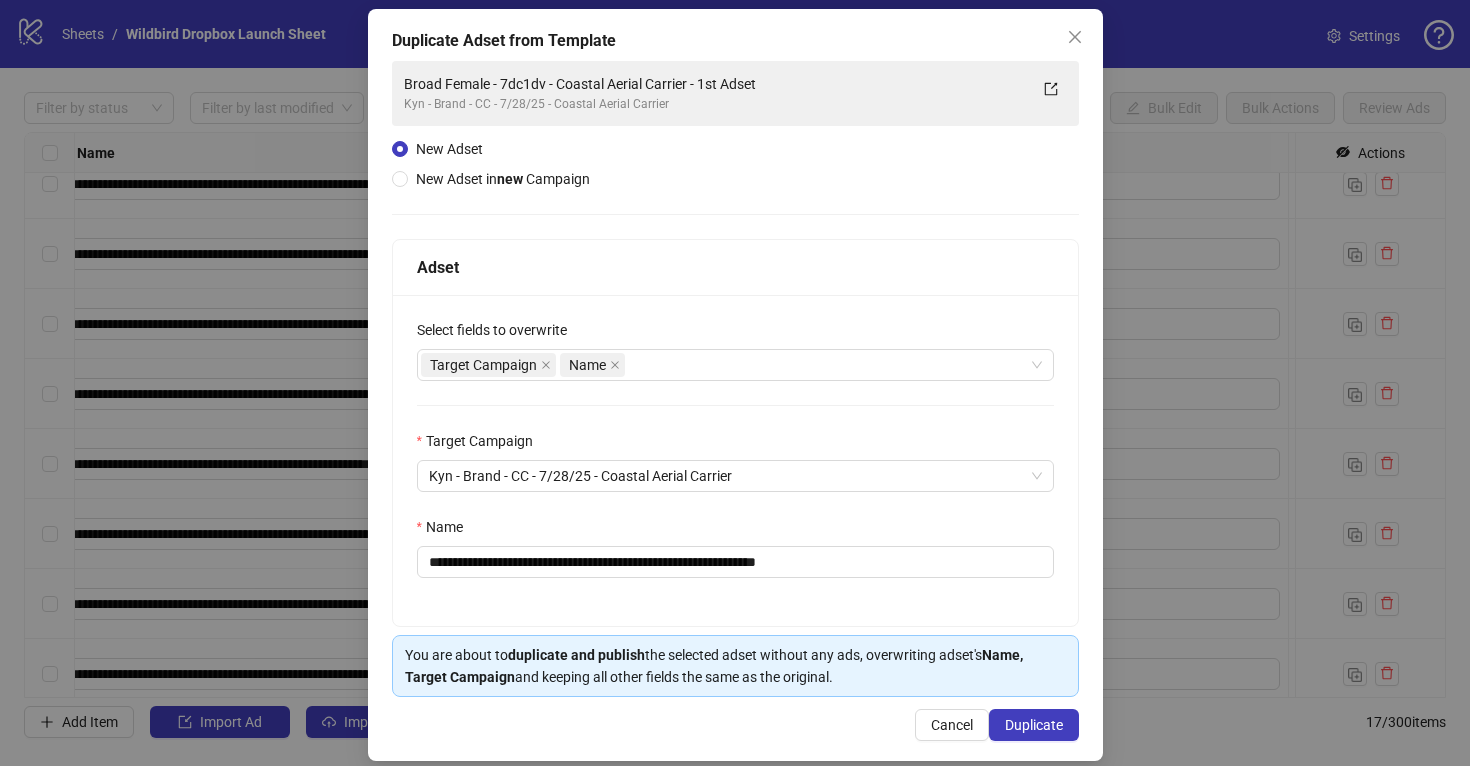 scroll, scrollTop: 111, scrollLeft: 0, axis: vertical 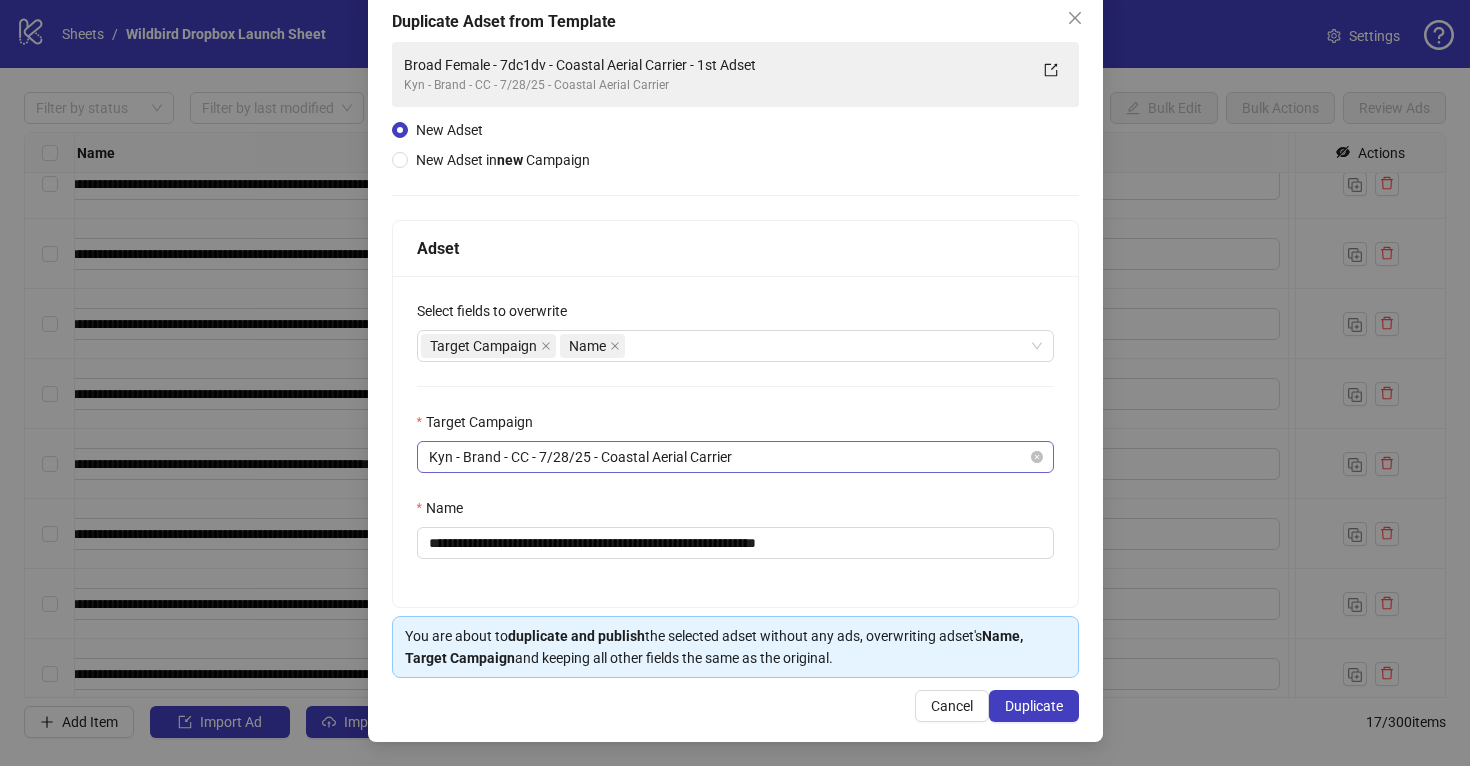 click on "Kyn - Brand - CC - 7/28/25 - Coastal Aerial Carrier" at bounding box center [735, 457] 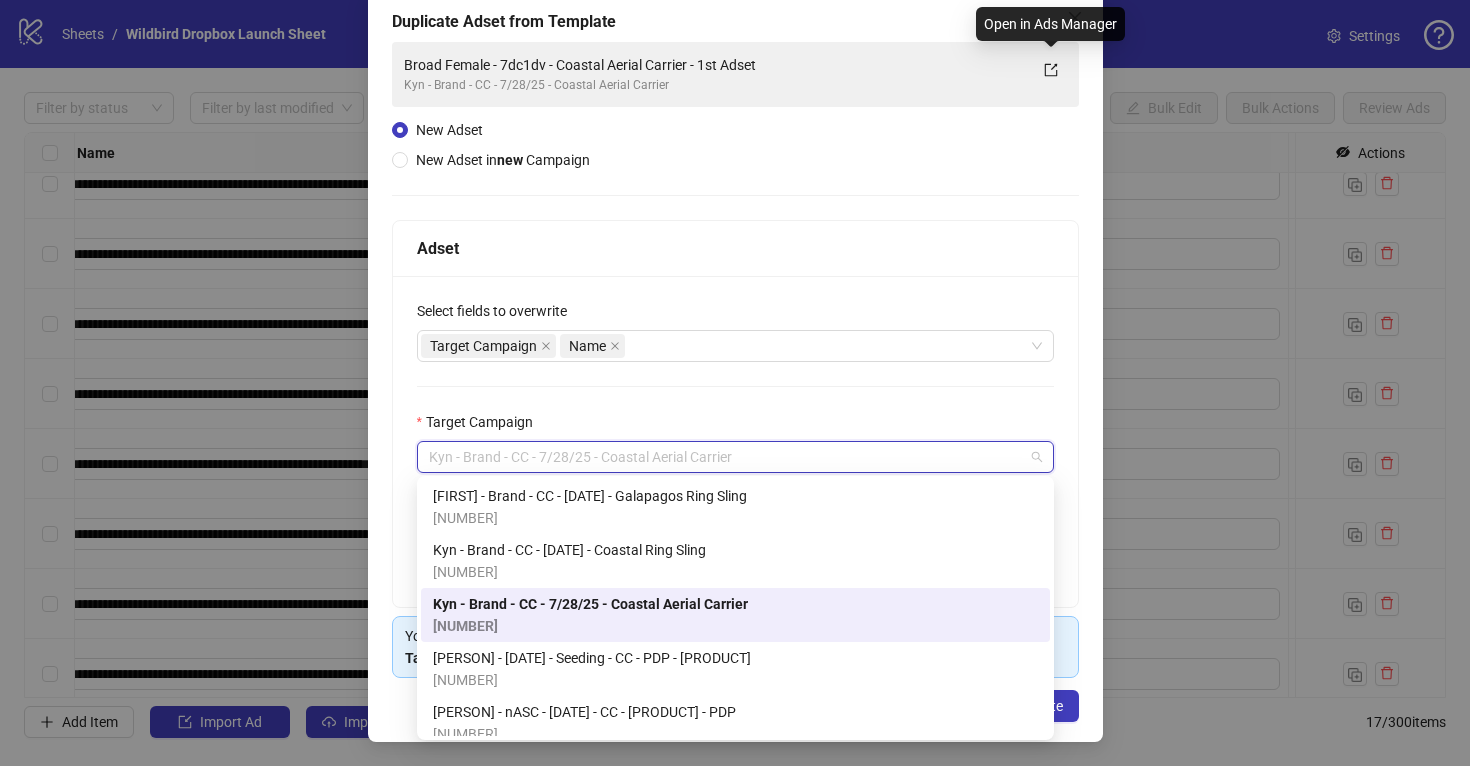 click on "Open in Ads Manager" at bounding box center [1050, 24] 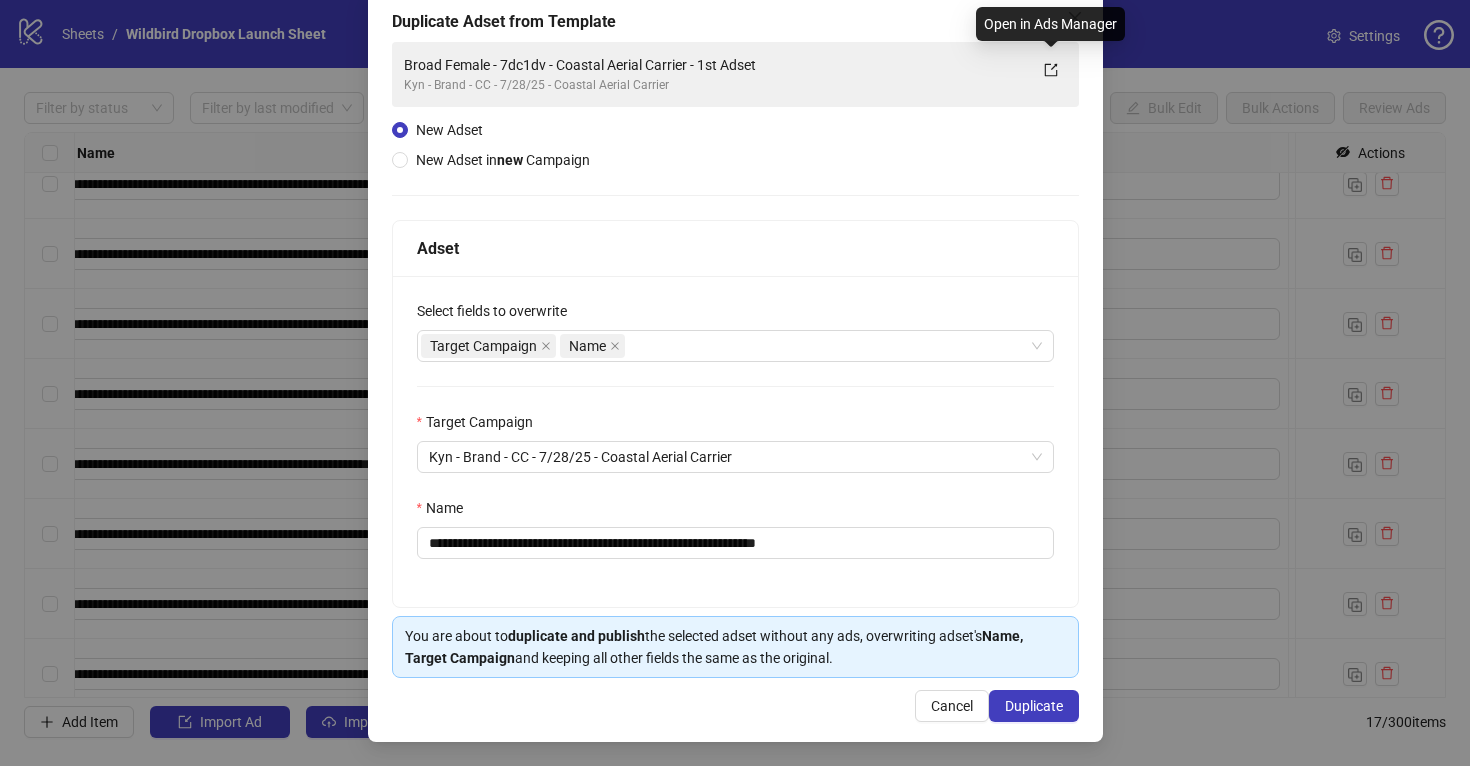 click on "Duplicate Adset from Template" at bounding box center (735, 22) 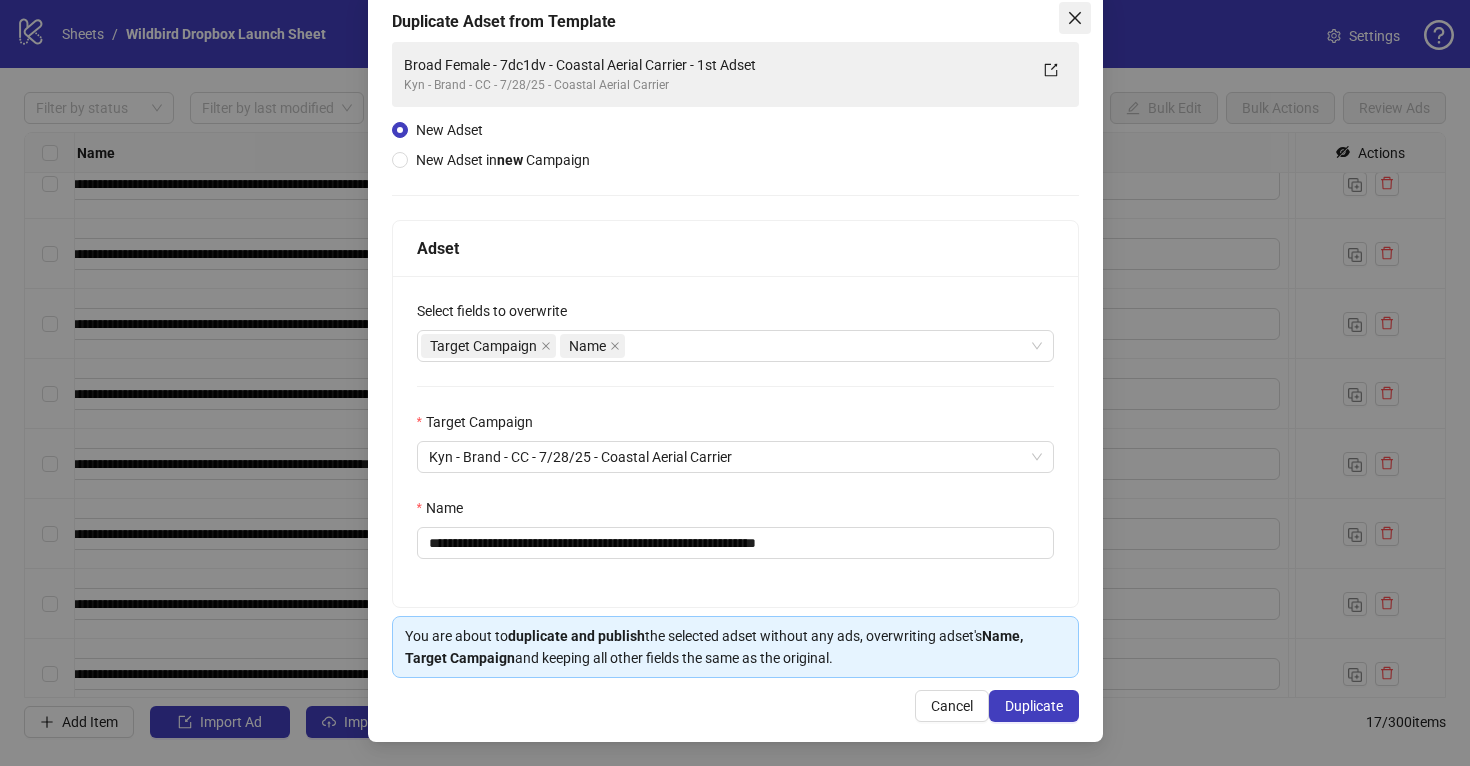 click 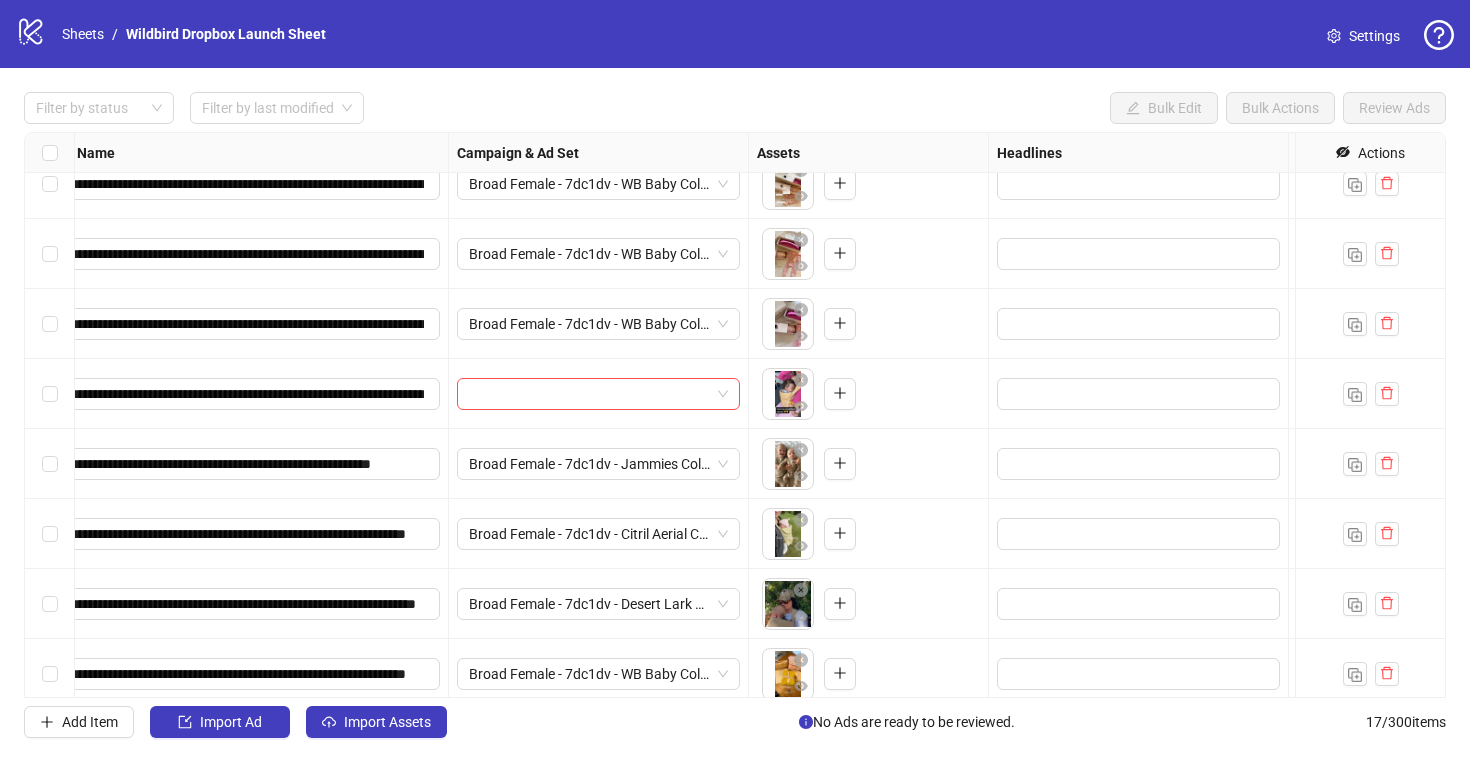 click on "logo/logo-mobile Sheets / Wildbird Dropbox Launch Sheet Settings" at bounding box center [735, 34] 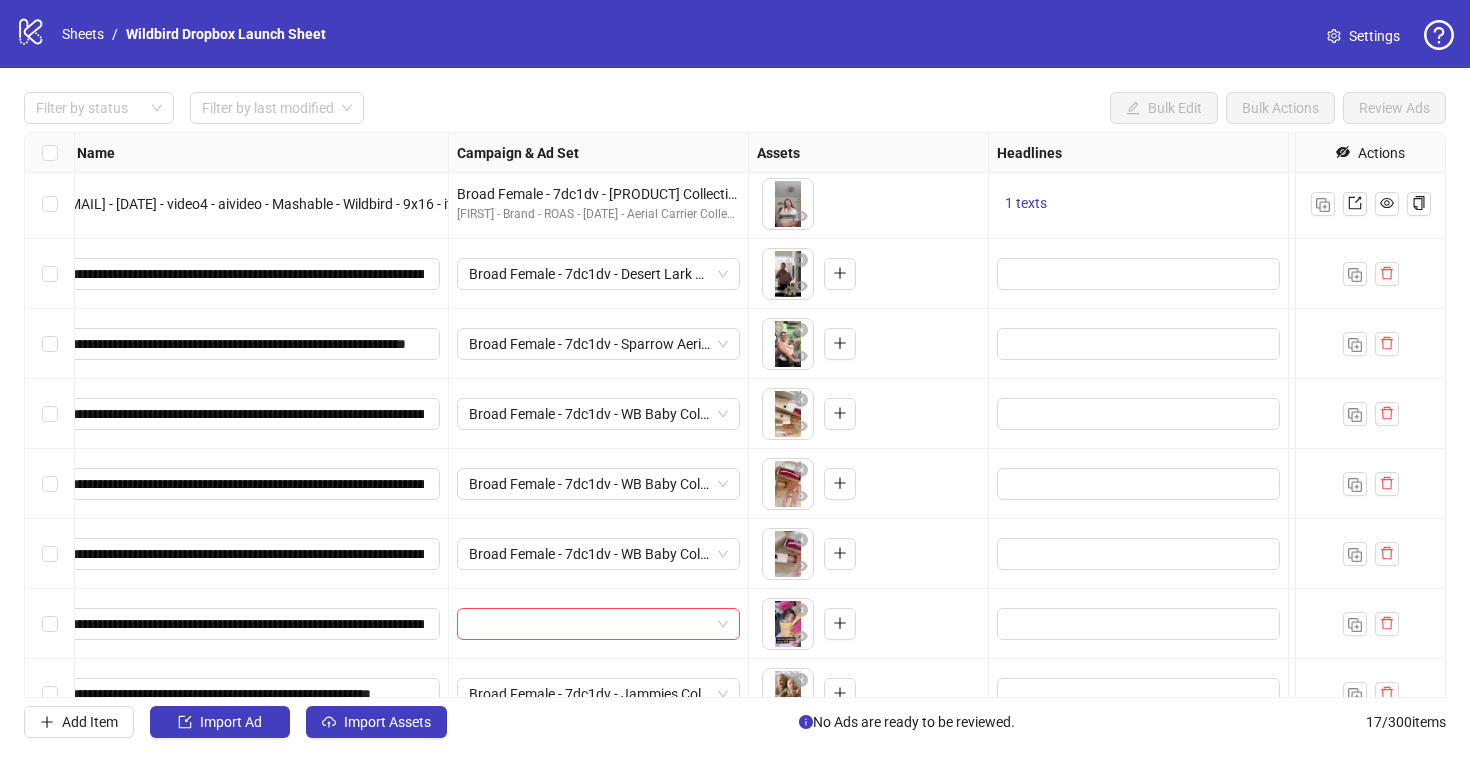 scroll, scrollTop: 214, scrollLeft: 195, axis: both 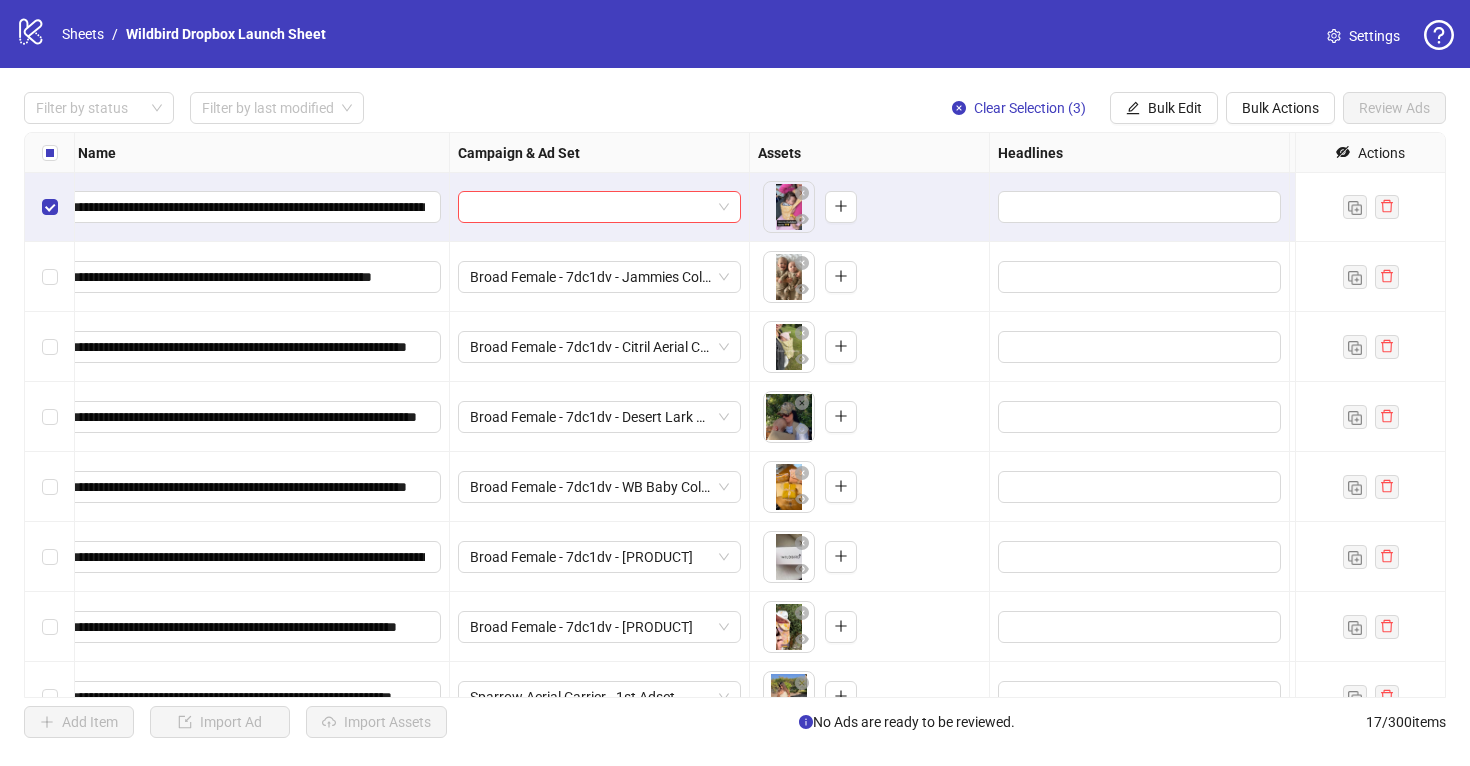 click at bounding box center [50, 347] 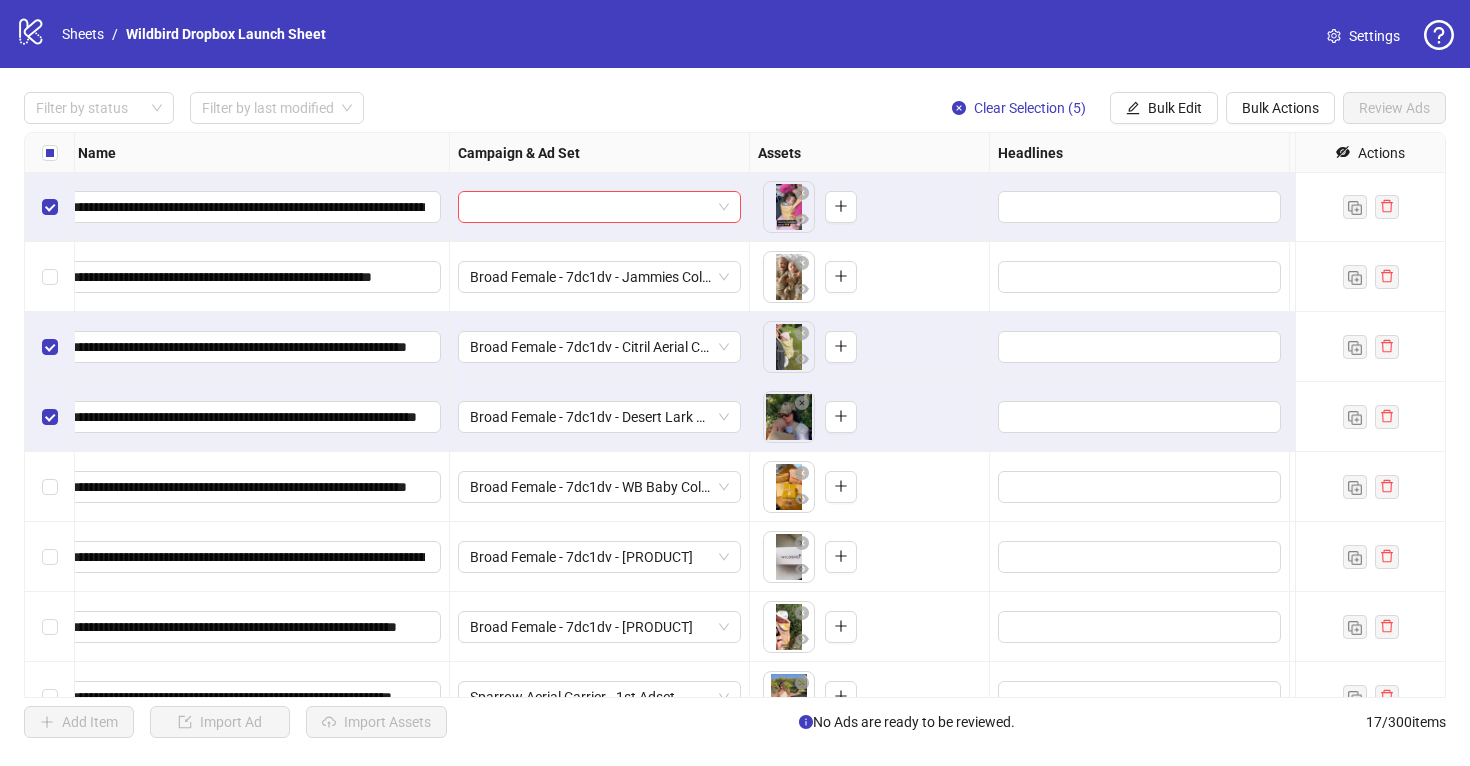 scroll, scrollTop: 666, scrollLeft: 195, axis: both 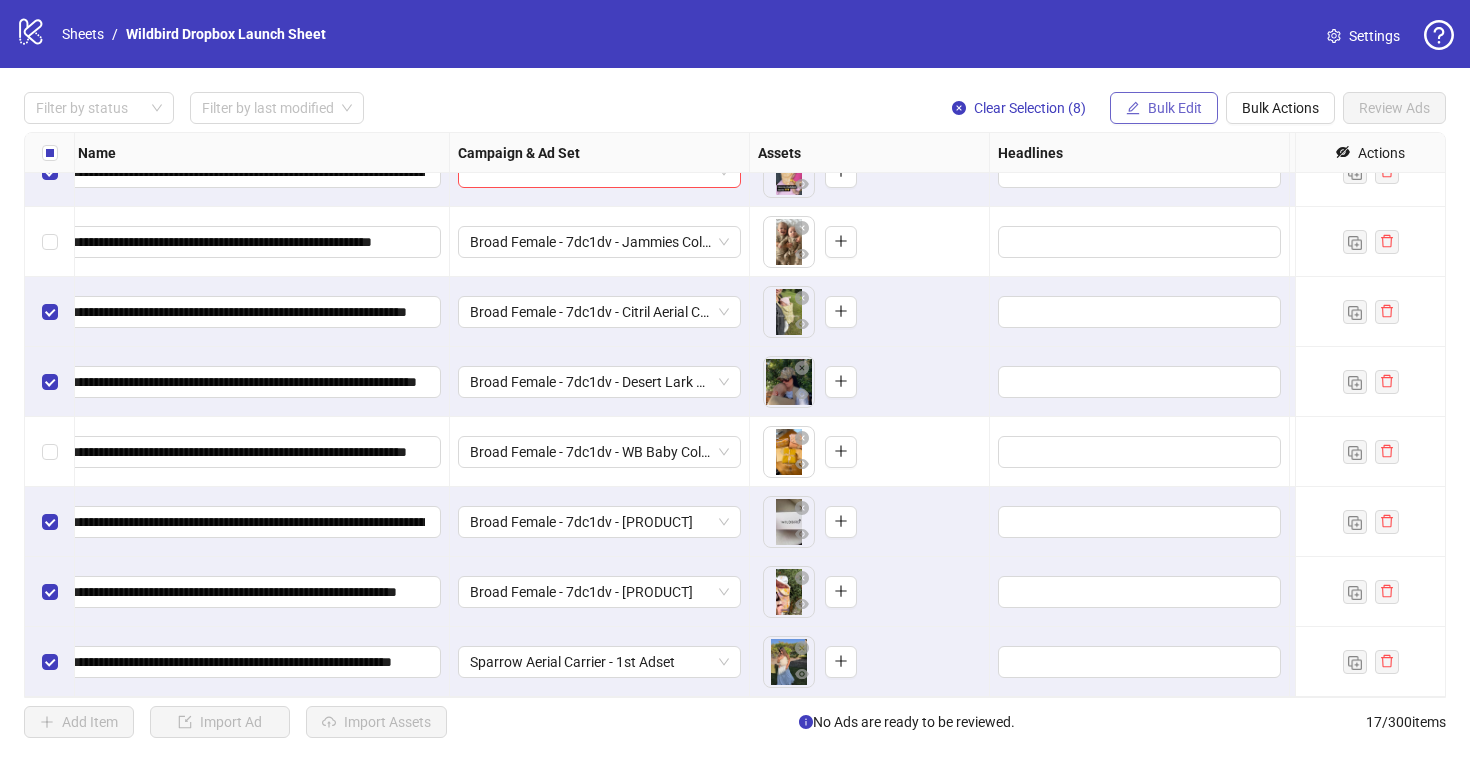 click on "Bulk Edit" at bounding box center (1175, 108) 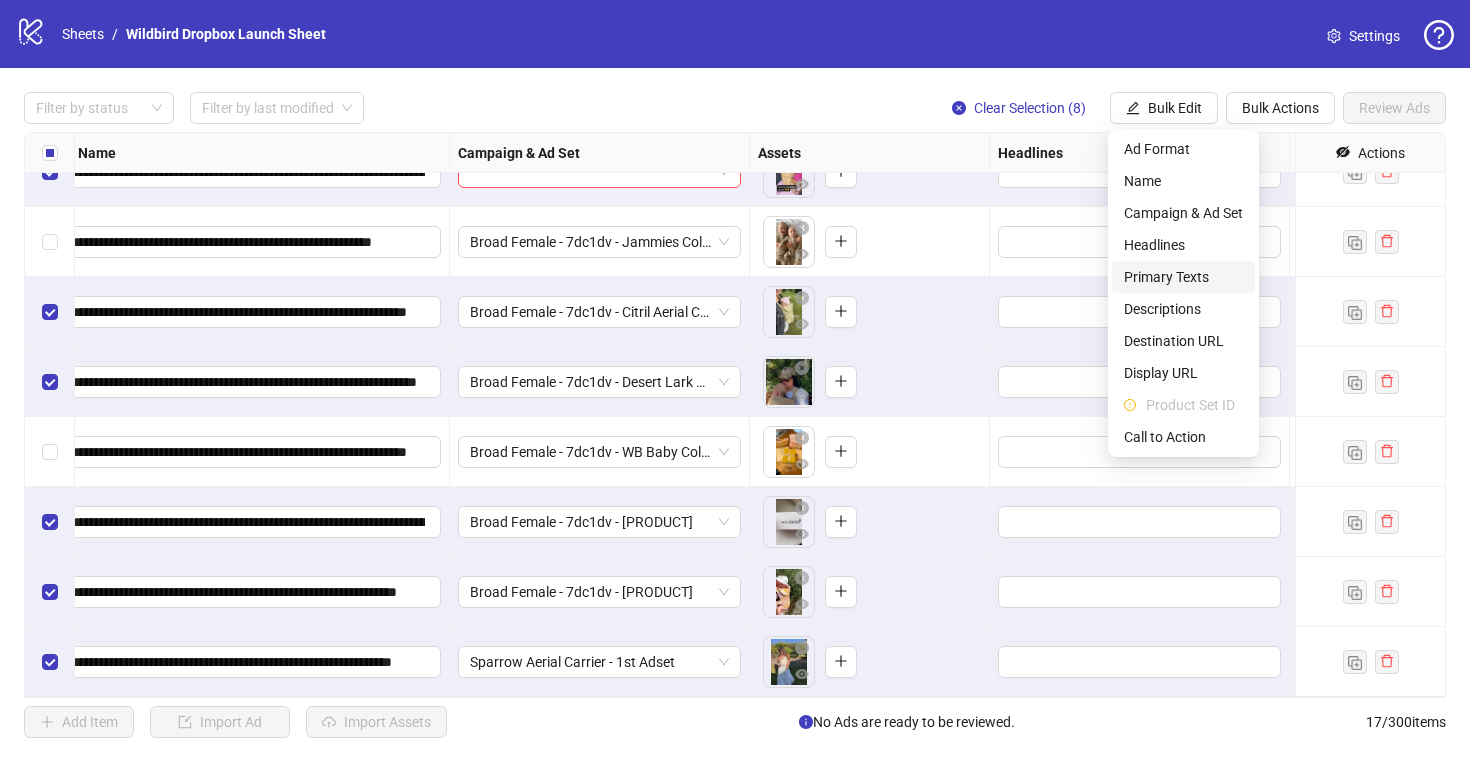click on "Primary Texts" at bounding box center [1183, 277] 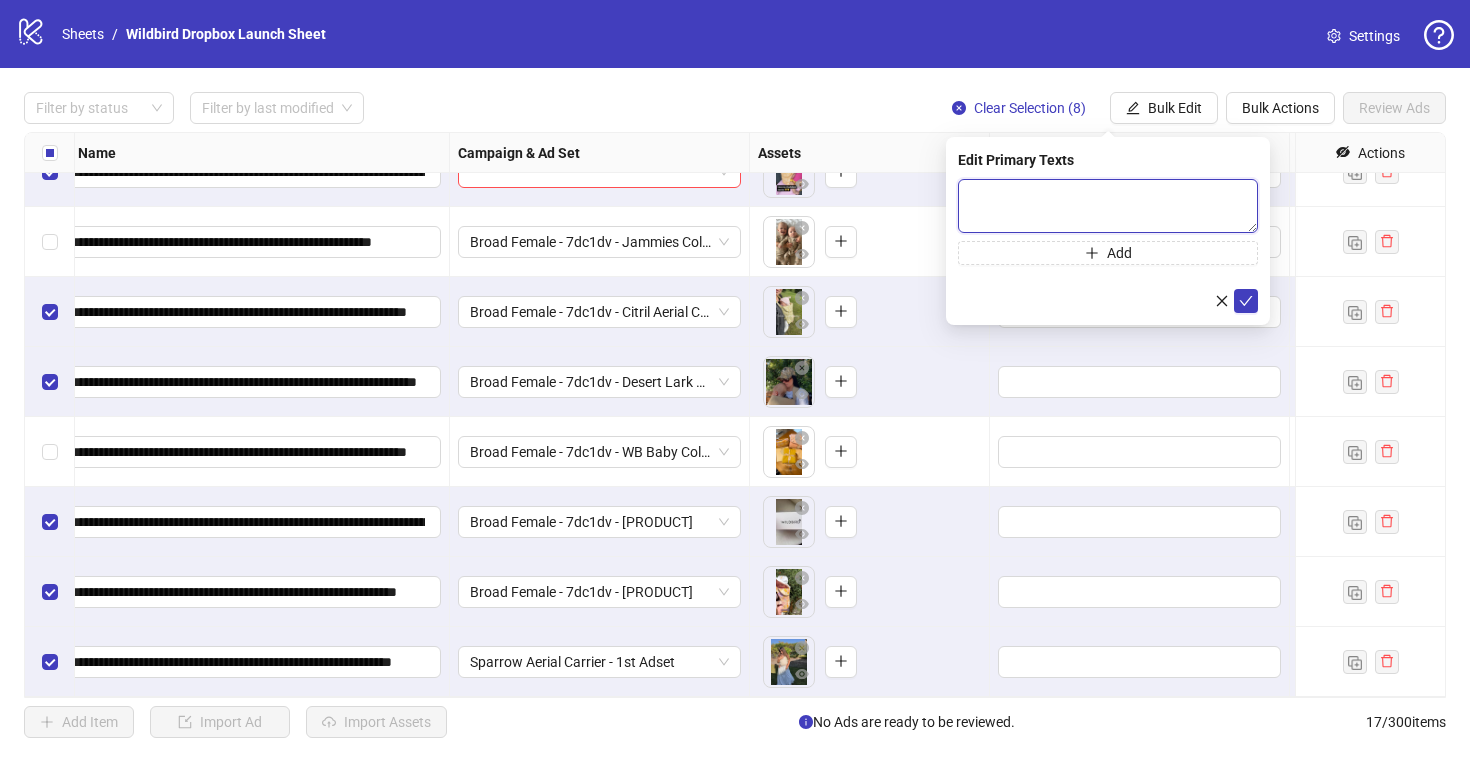 click at bounding box center (1108, 206) 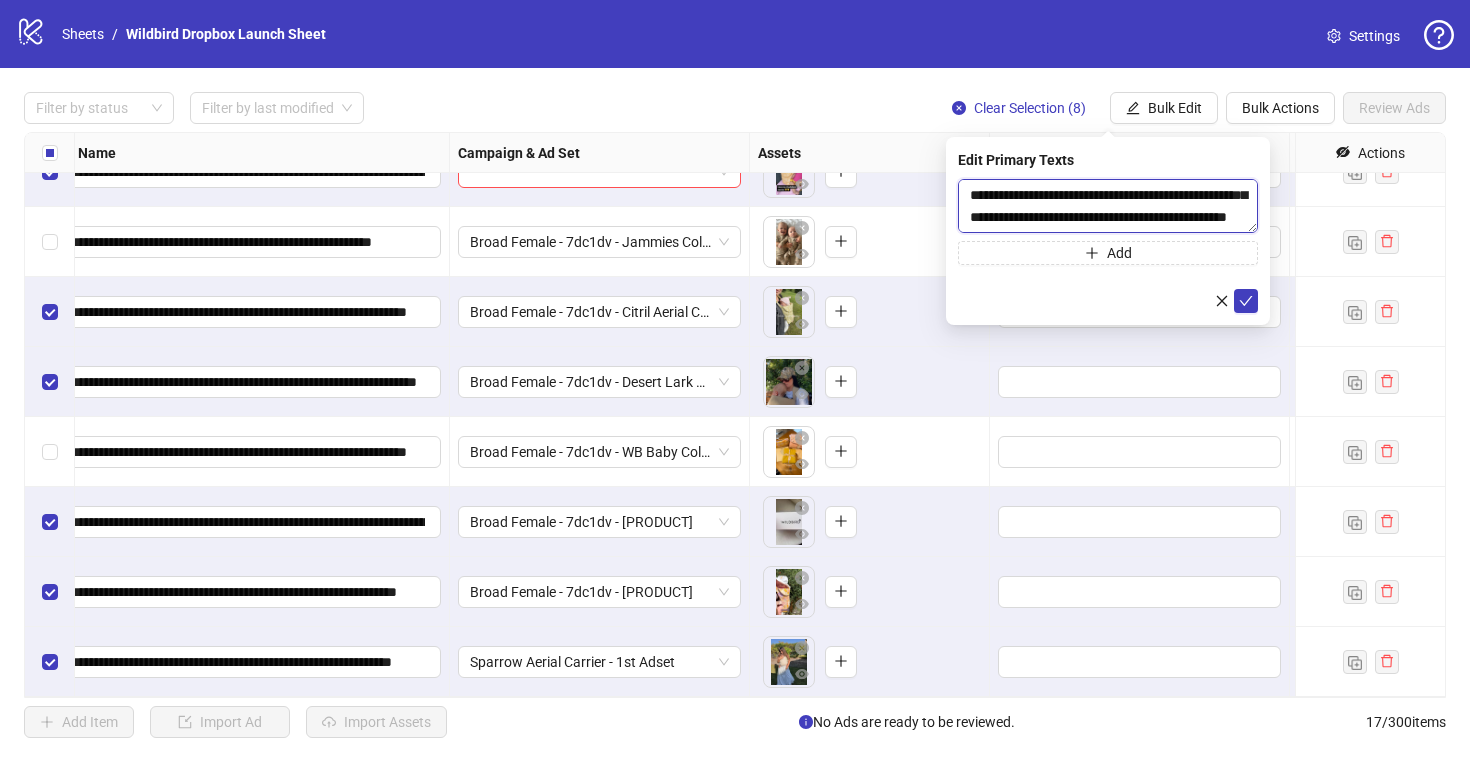 scroll, scrollTop: 132, scrollLeft: 0, axis: vertical 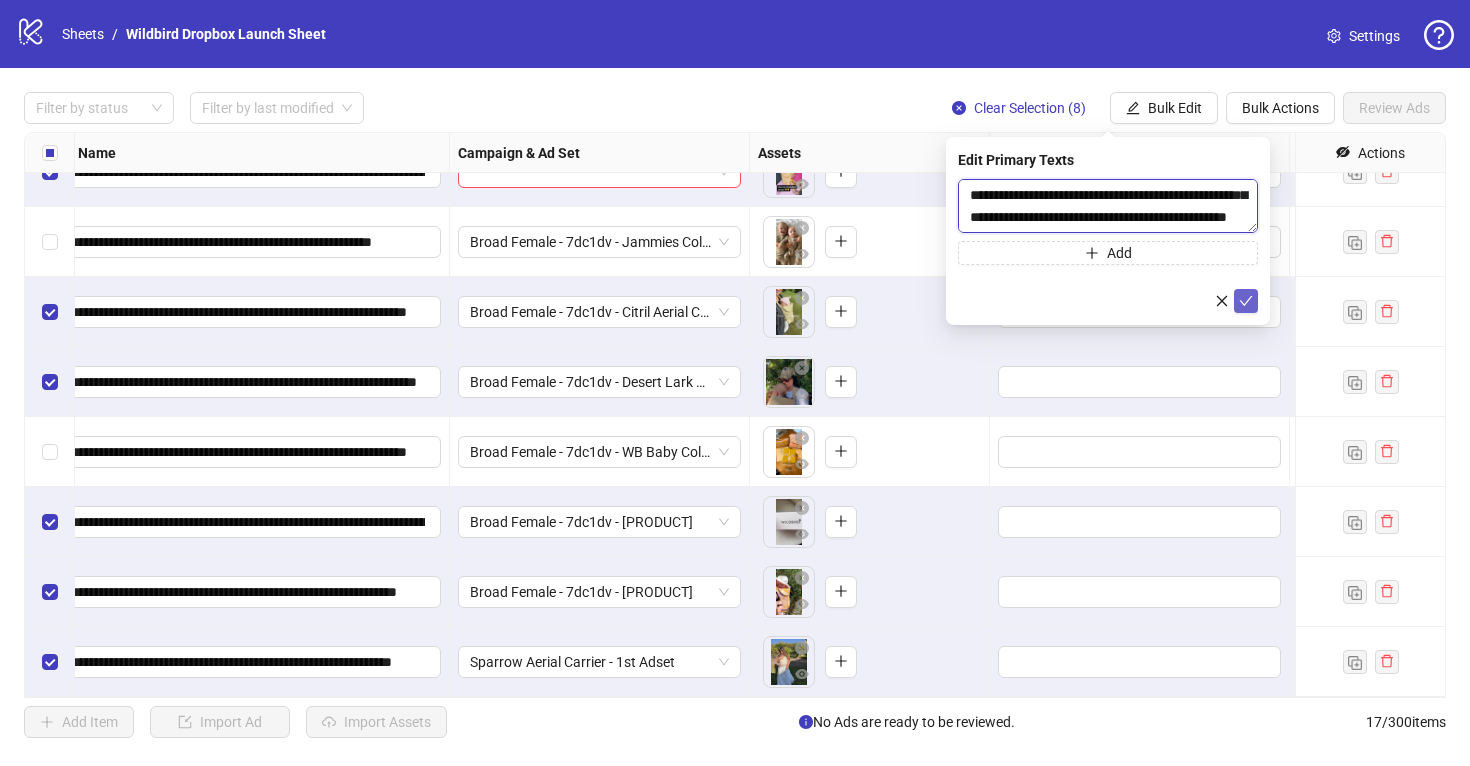 type on "**********" 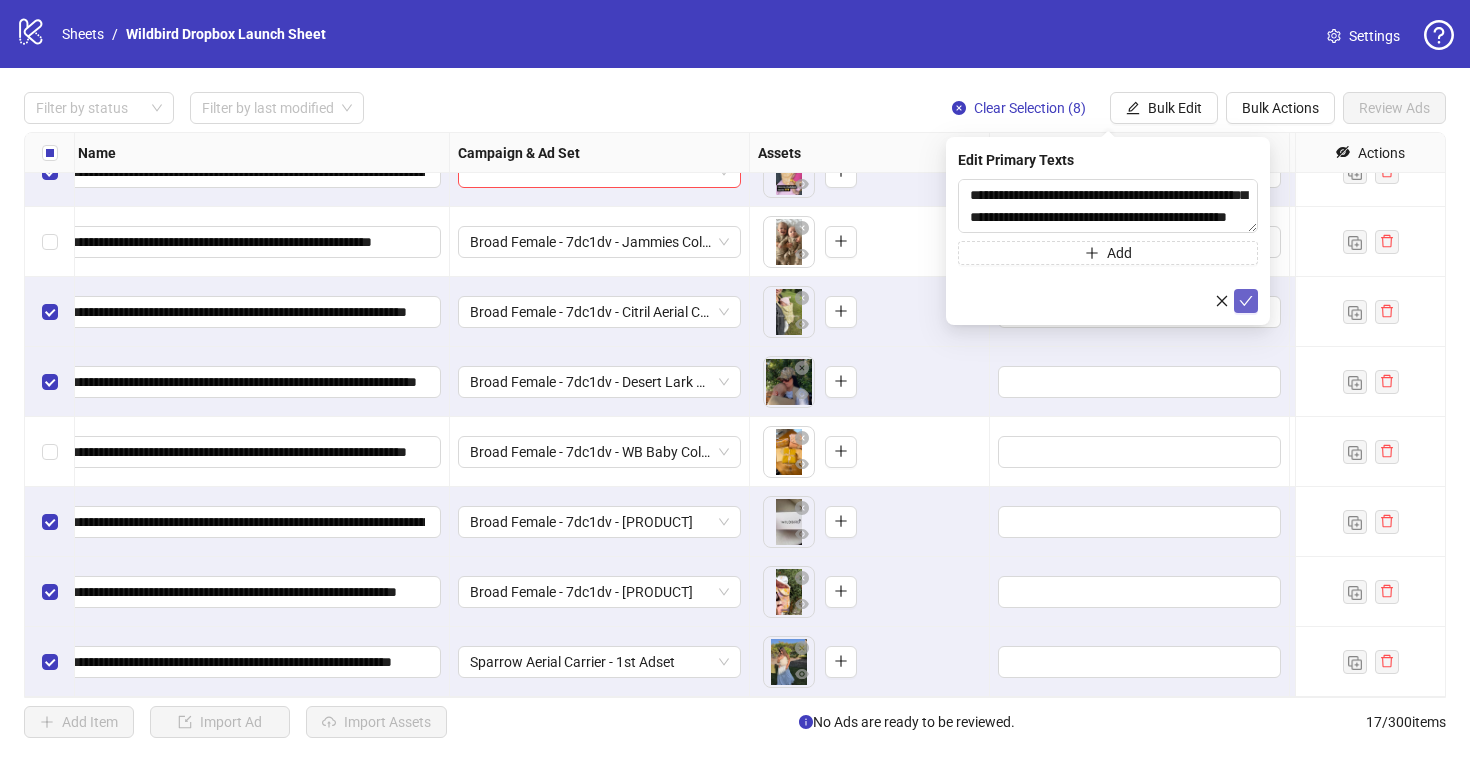click 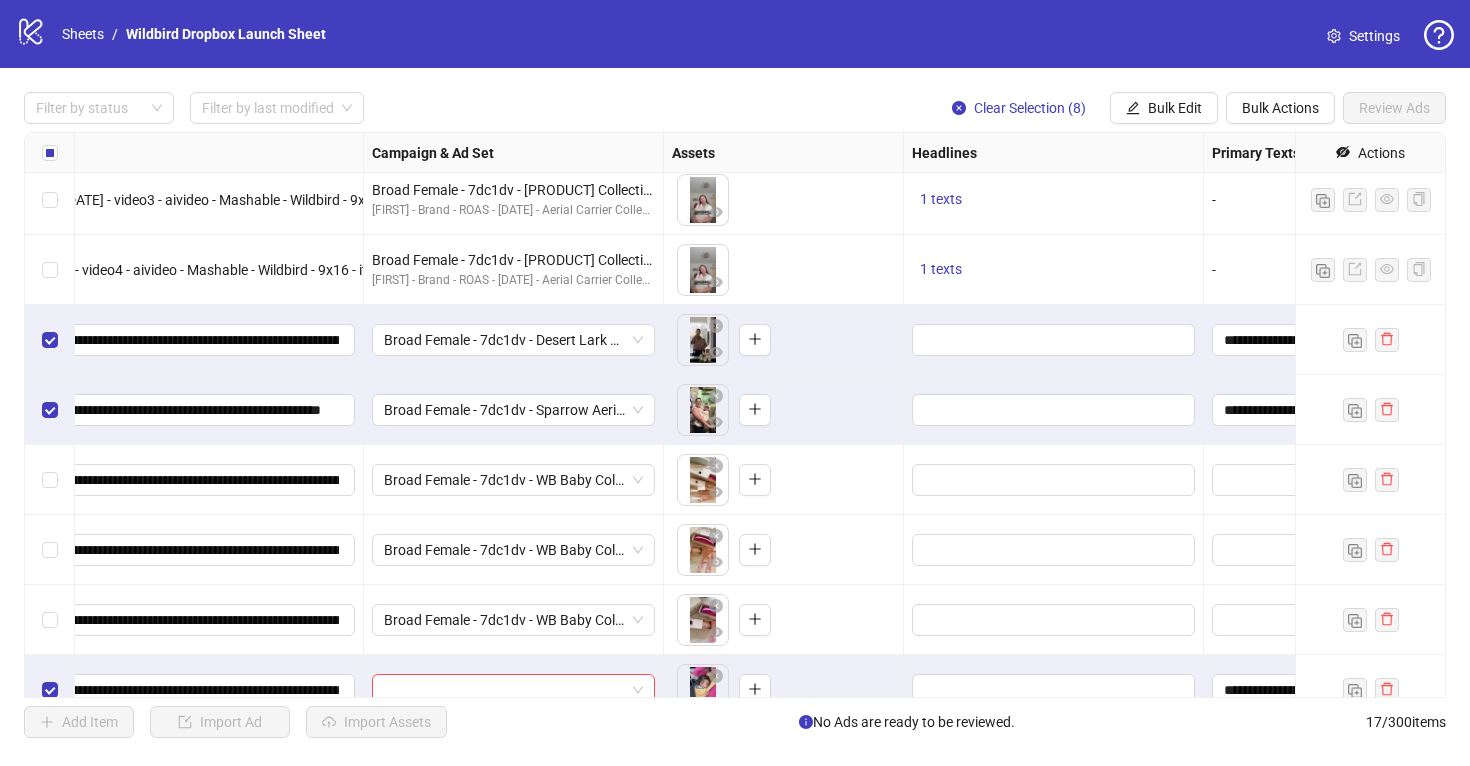 scroll, scrollTop: 148, scrollLeft: 631, axis: both 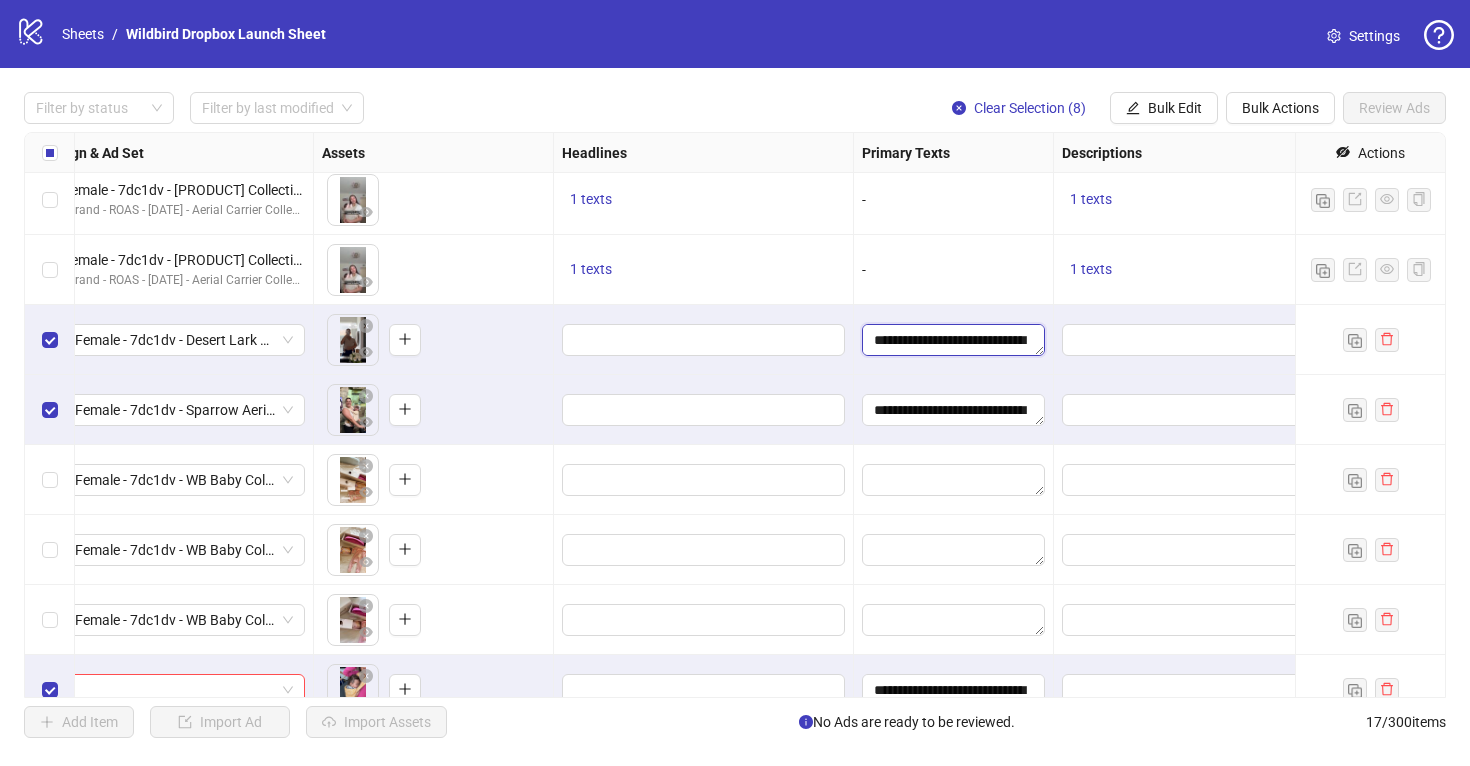 click on "**********" at bounding box center [953, 340] 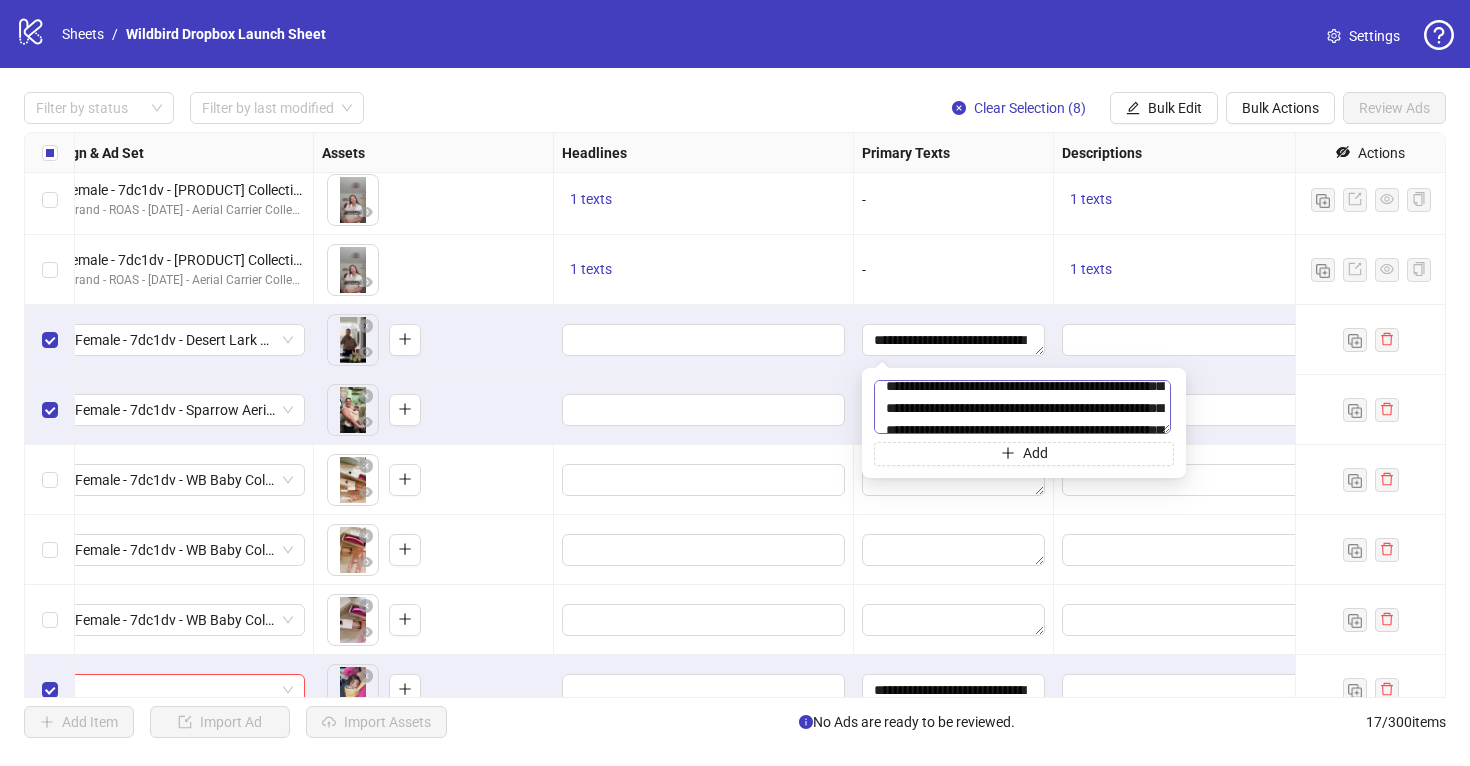 scroll, scrollTop: 29, scrollLeft: 0, axis: vertical 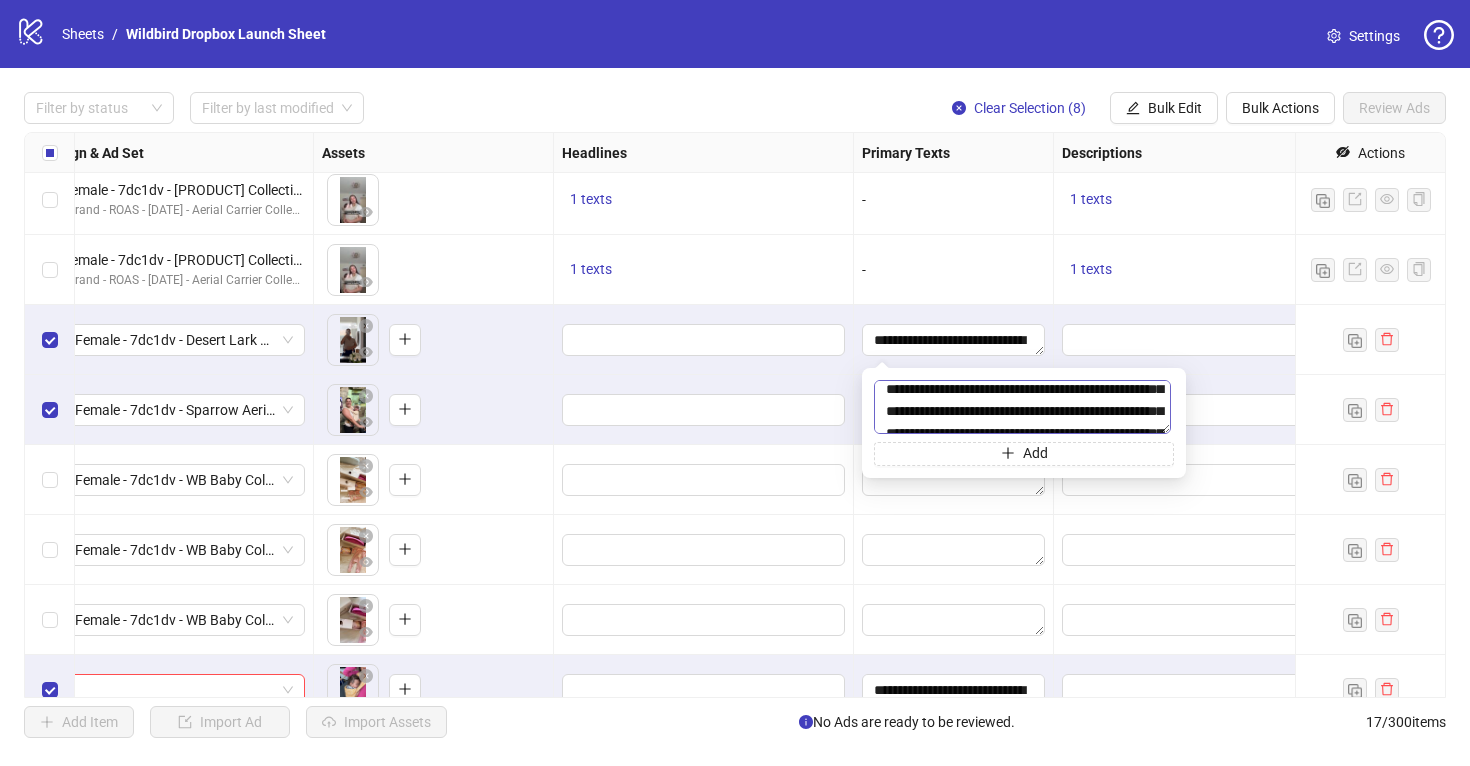 drag, startPoint x: 985, startPoint y: 412, endPoint x: 878, endPoint y: 412, distance: 107 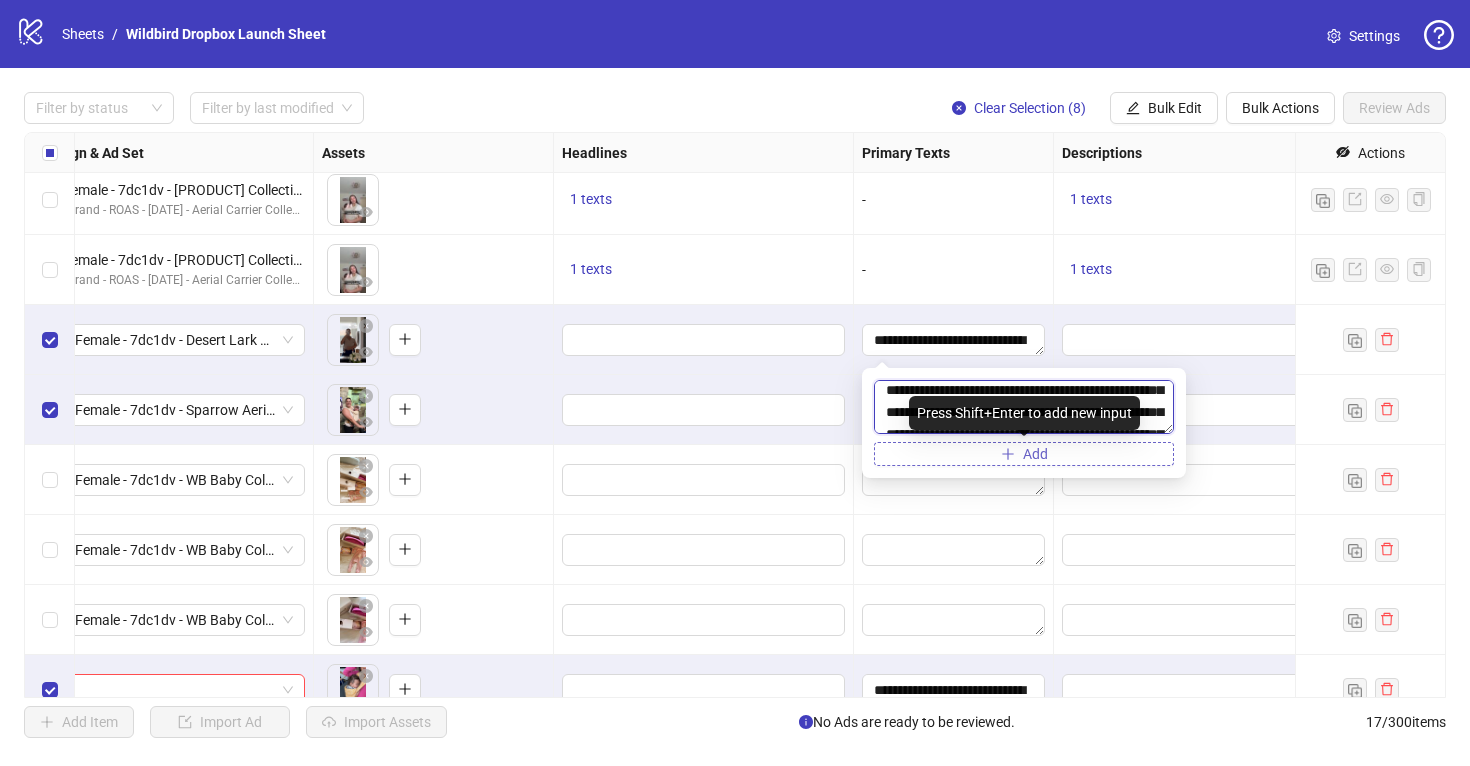 type on "**********" 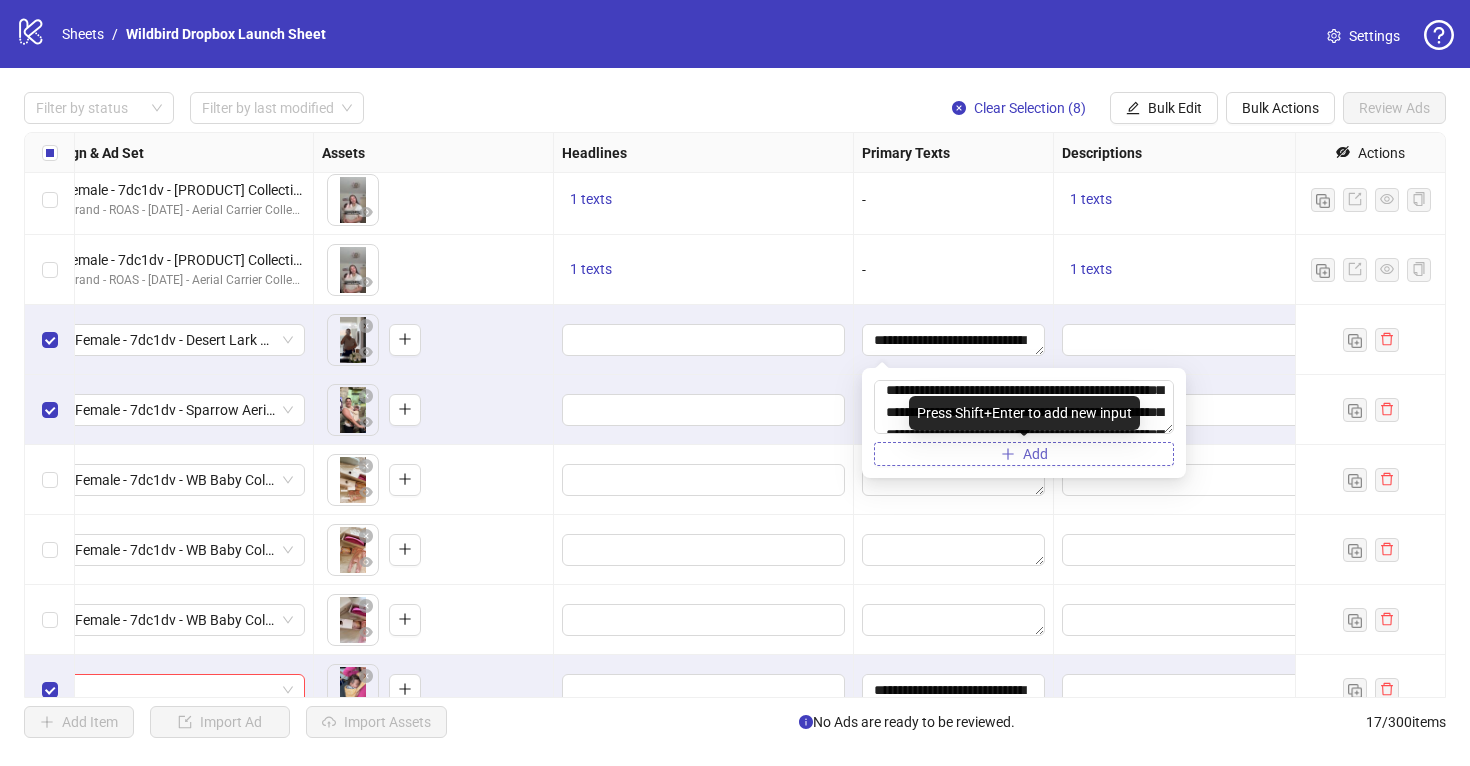 click on "Add" at bounding box center [1024, 454] 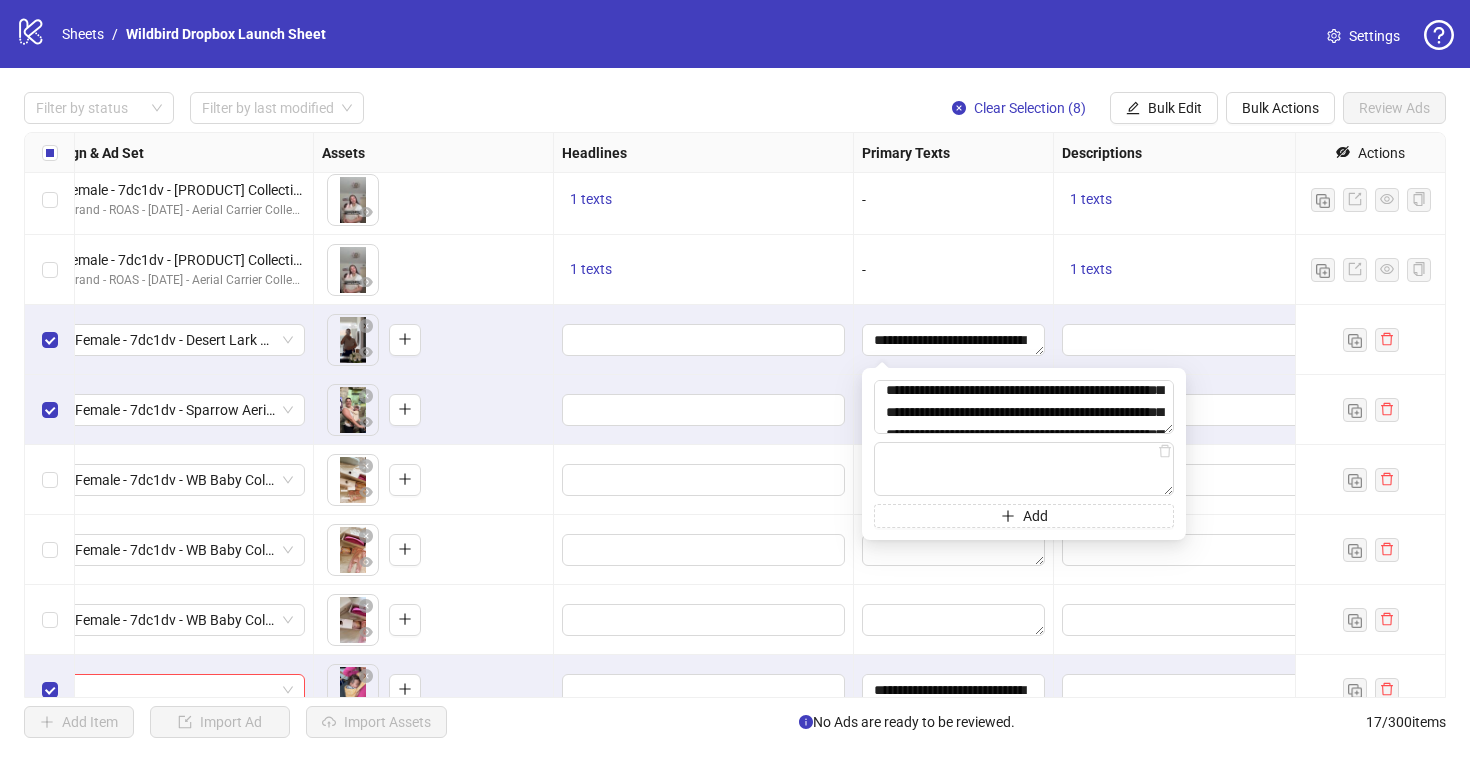 click at bounding box center [704, 480] 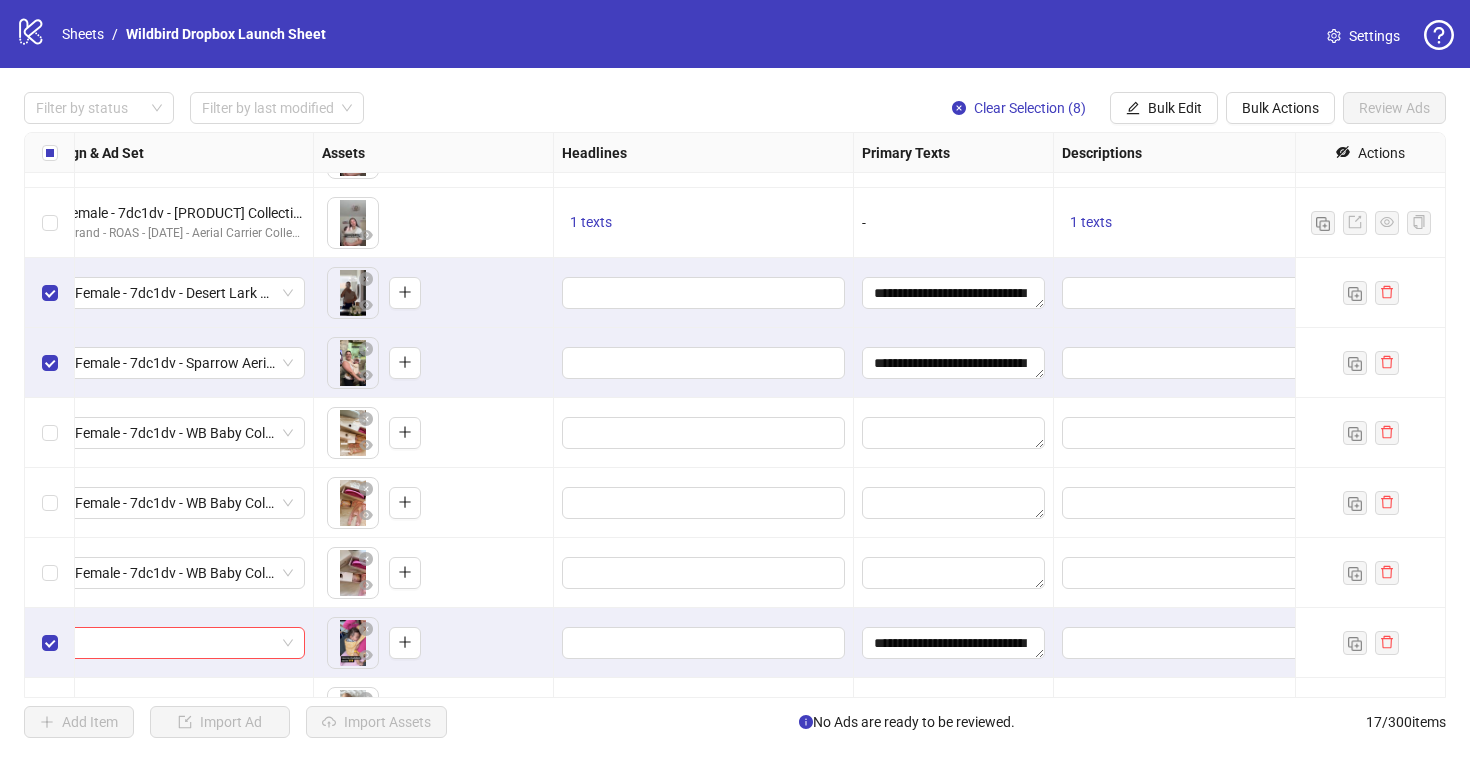 scroll, scrollTop: 185, scrollLeft: 631, axis: both 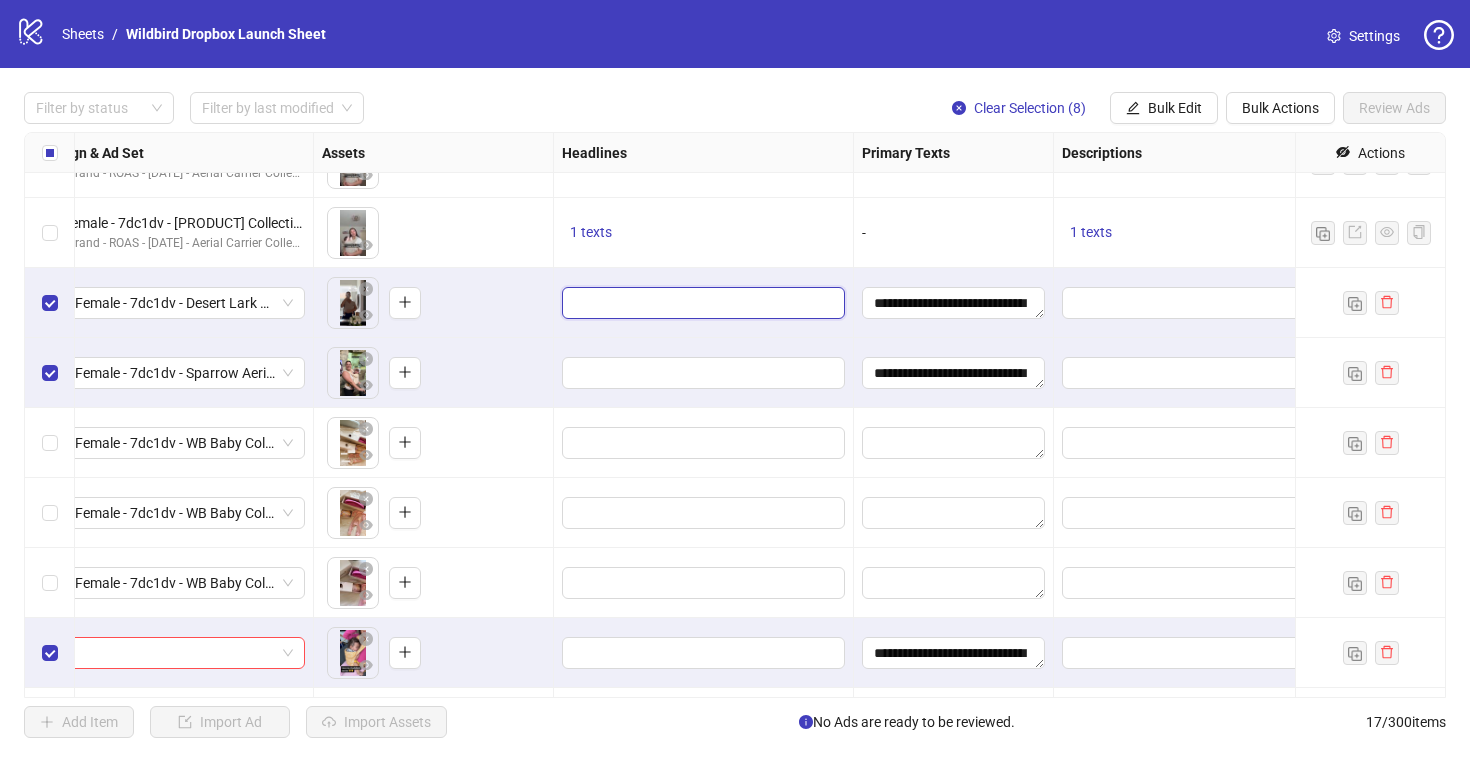 click at bounding box center (701, 303) 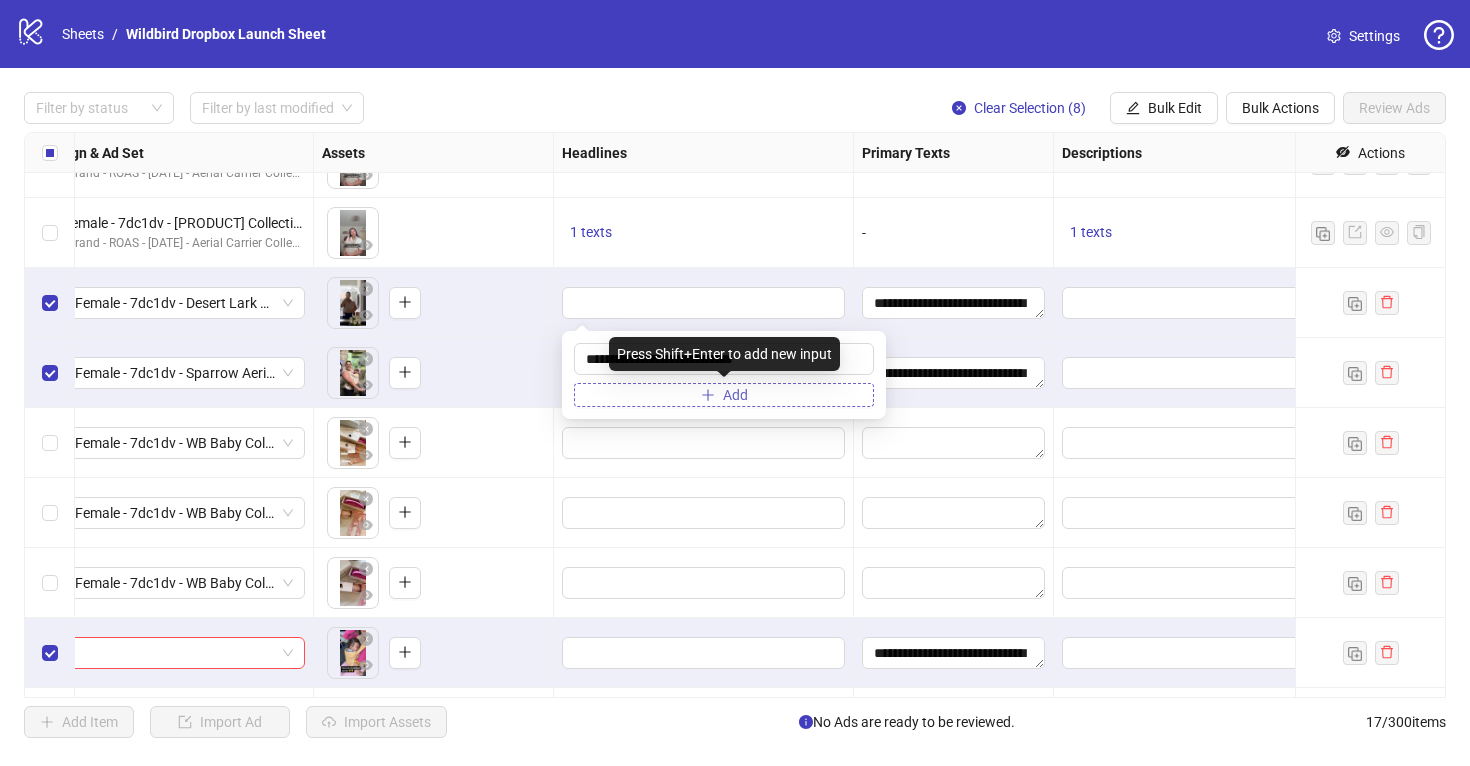 type on "**********" 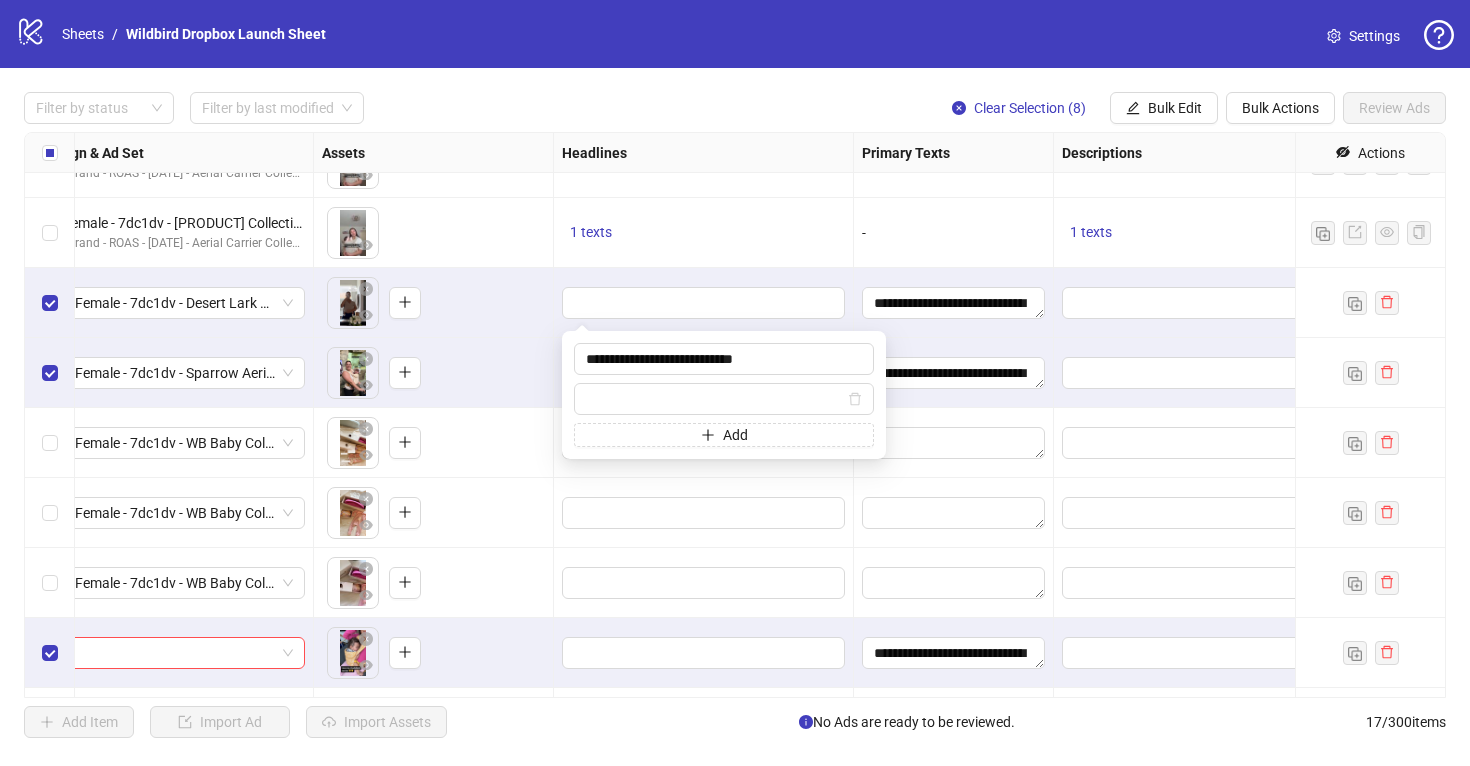 click on "To pick up a draggable item, press the space bar.
While dragging, use the arrow keys to move the item.
Press space again to drop the item in its new position, or press escape to cancel." at bounding box center [433, 443] 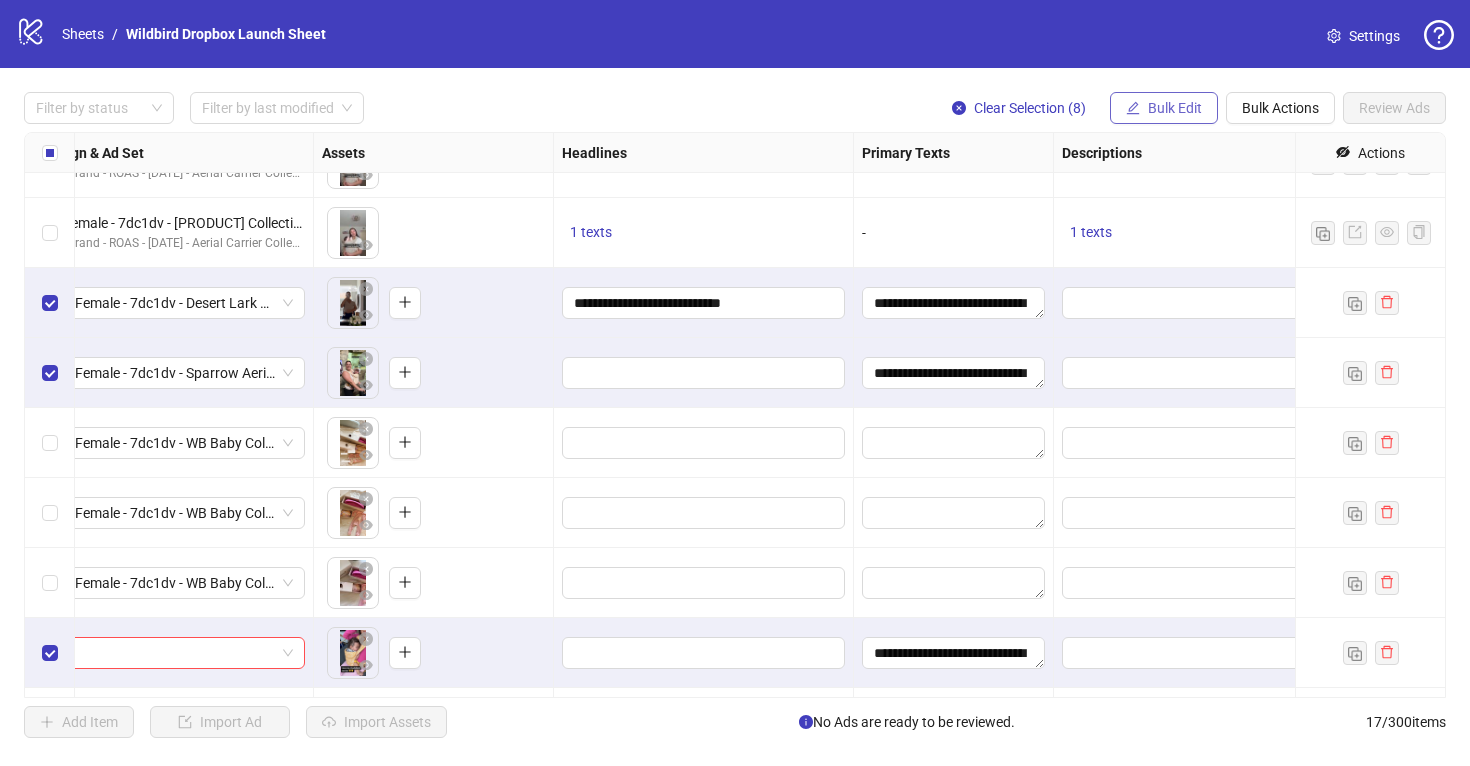 click on "Bulk Edit" at bounding box center [1175, 108] 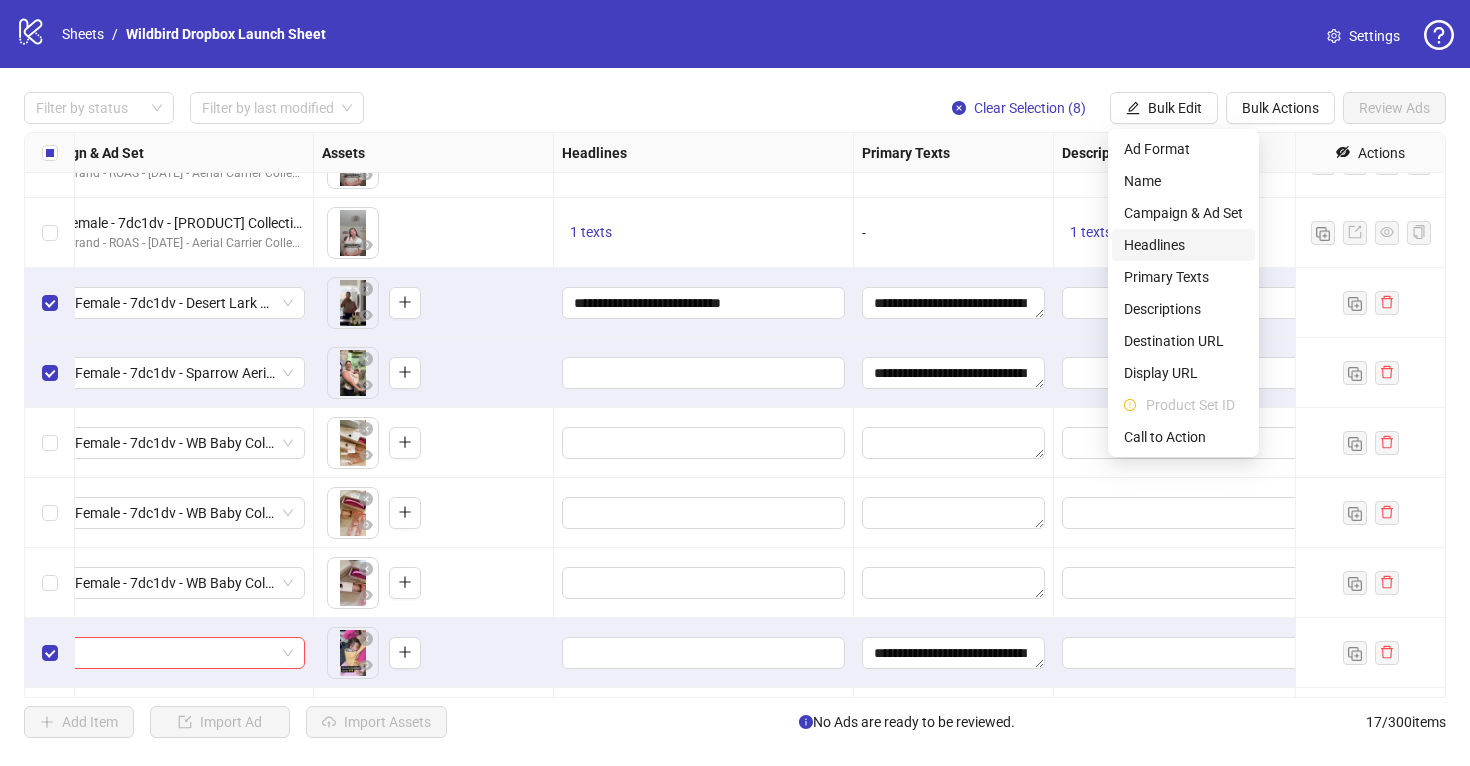 click on "Headlines" at bounding box center (1183, 245) 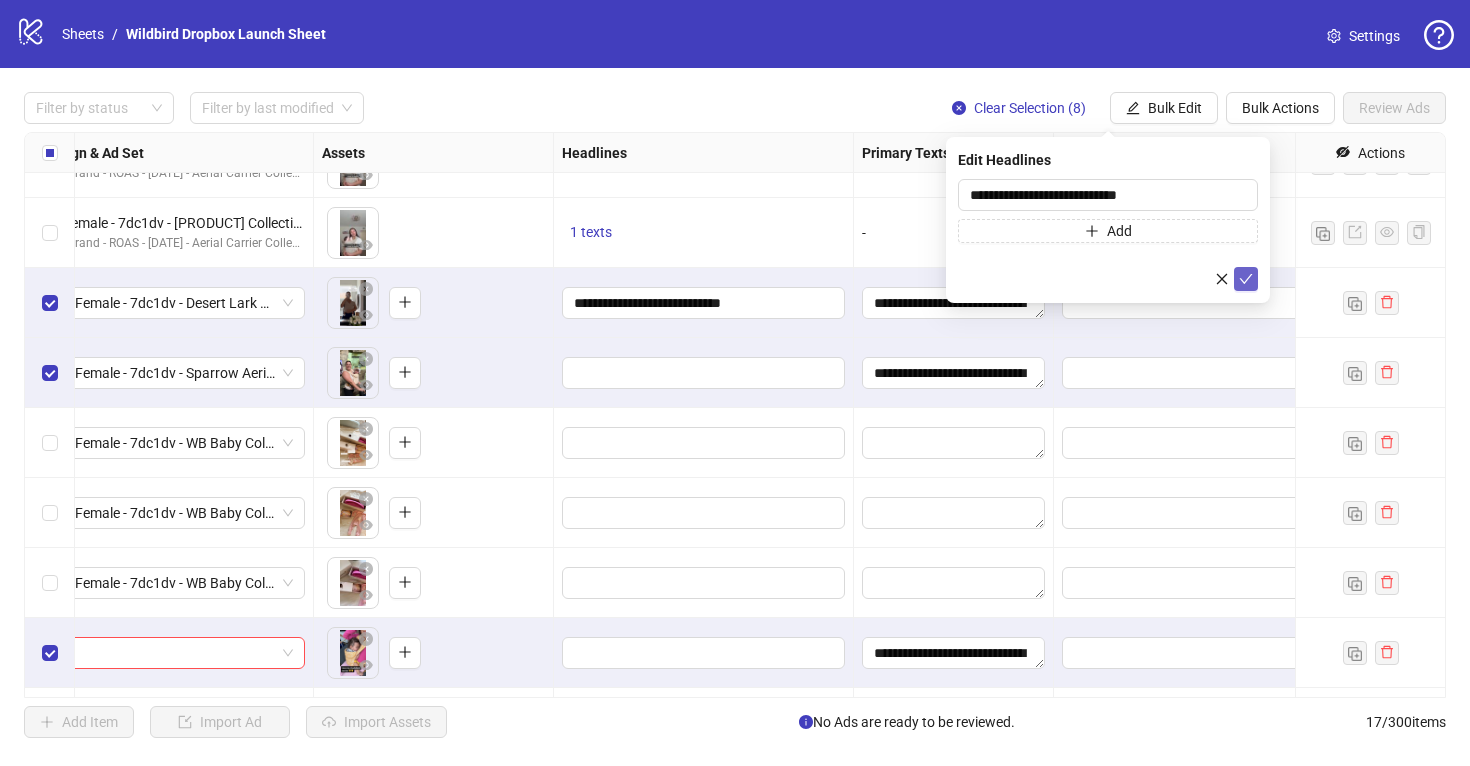 click 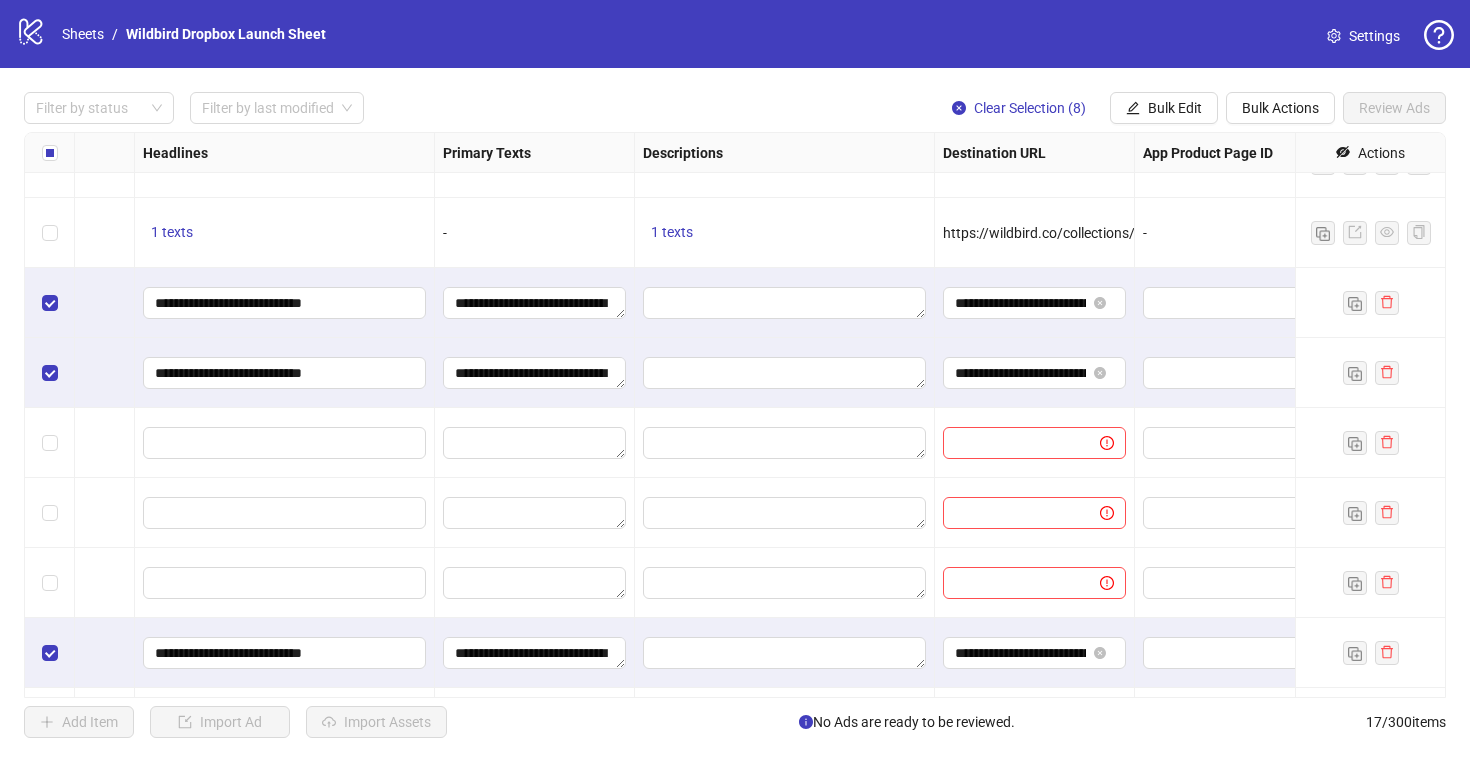 scroll, scrollTop: 185, scrollLeft: 1070, axis: both 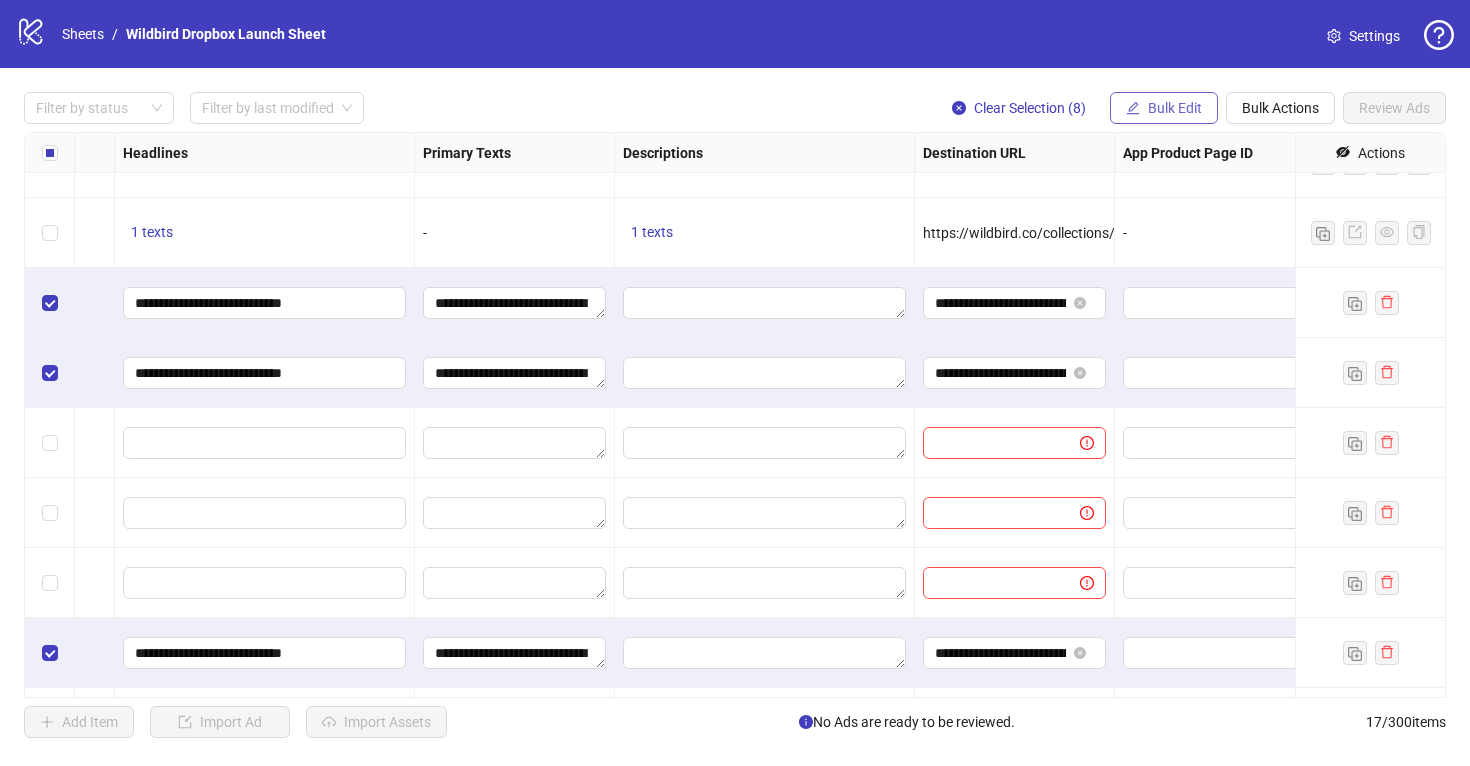 click on "Bulk Edit" at bounding box center (1175, 108) 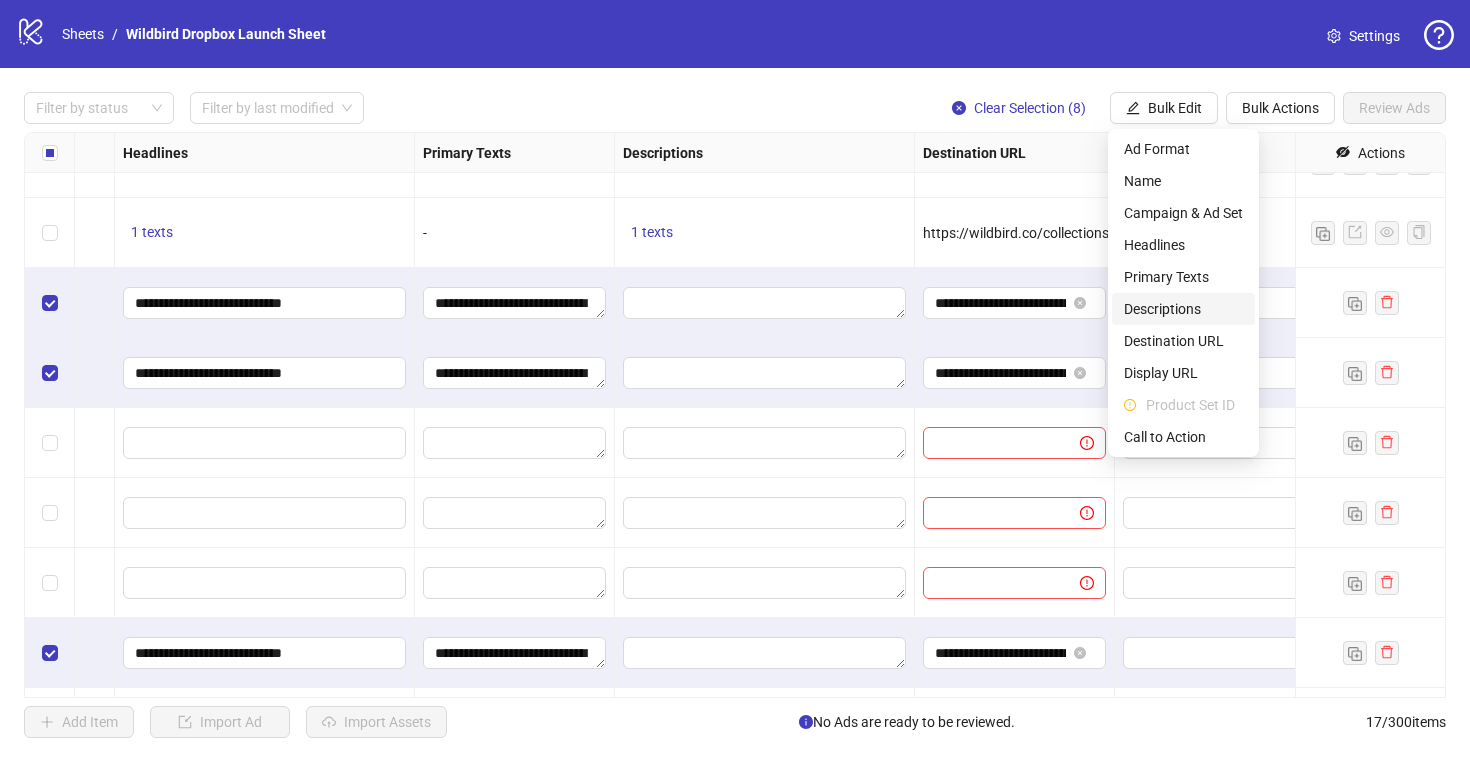 click on "Descriptions" at bounding box center (1183, 309) 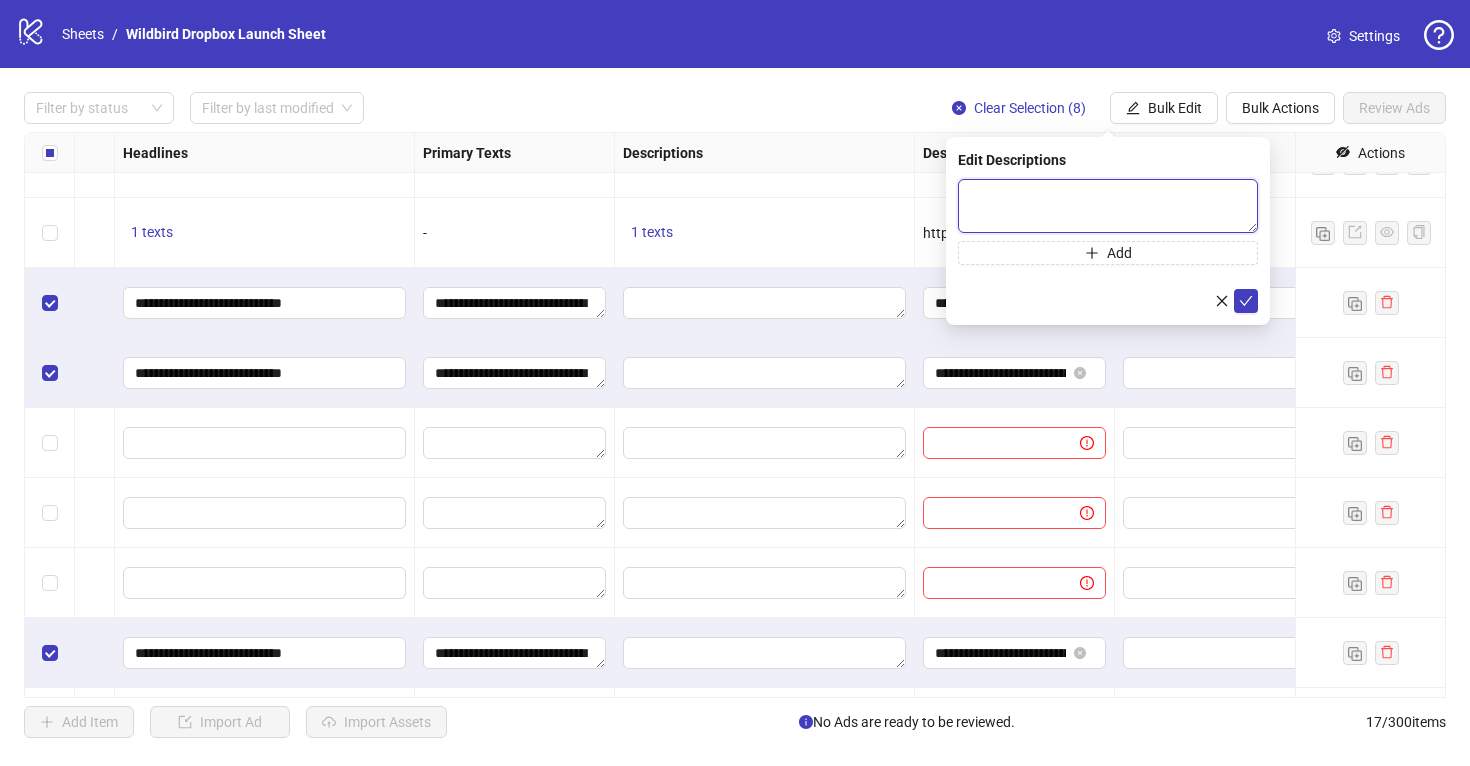 click at bounding box center (1108, 206) 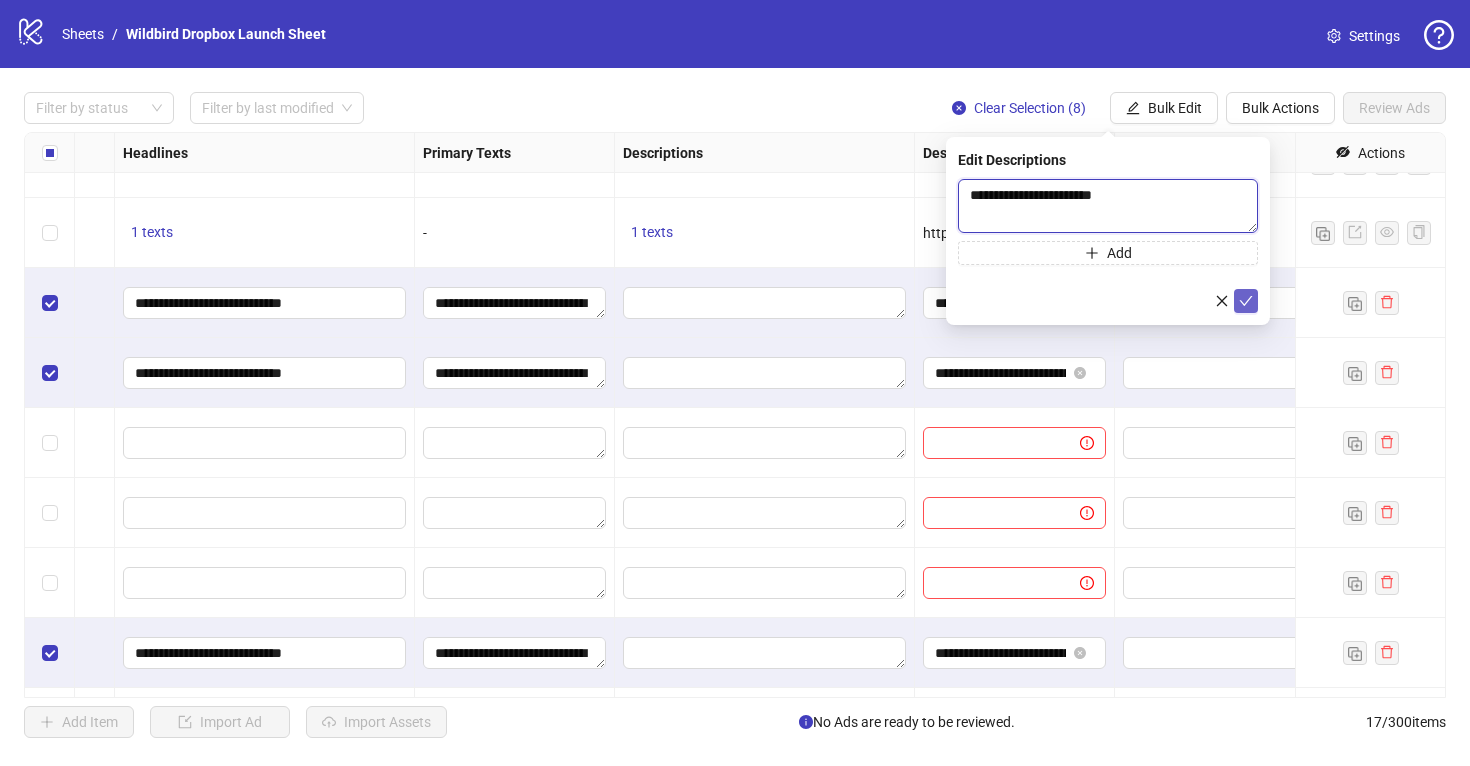 type on "**********" 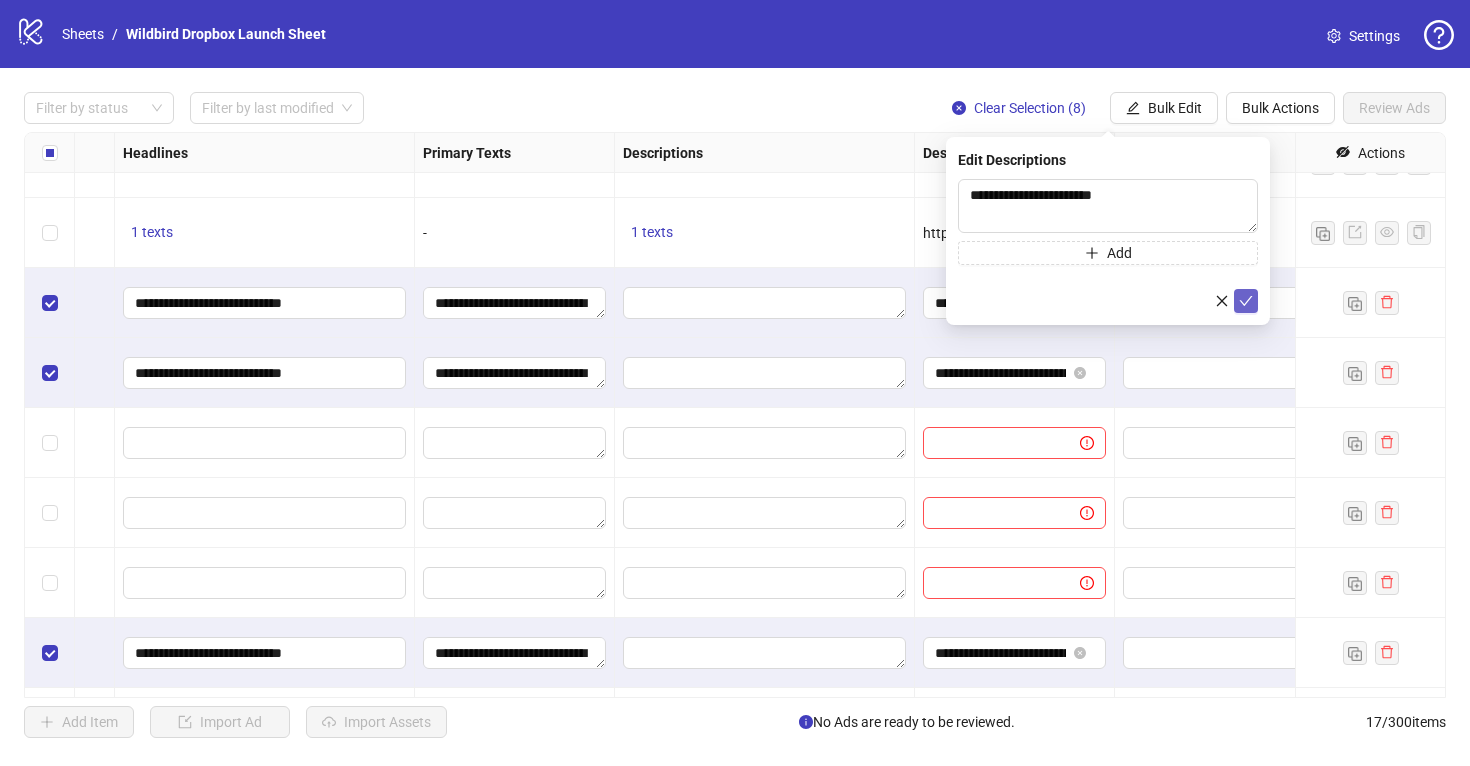 click 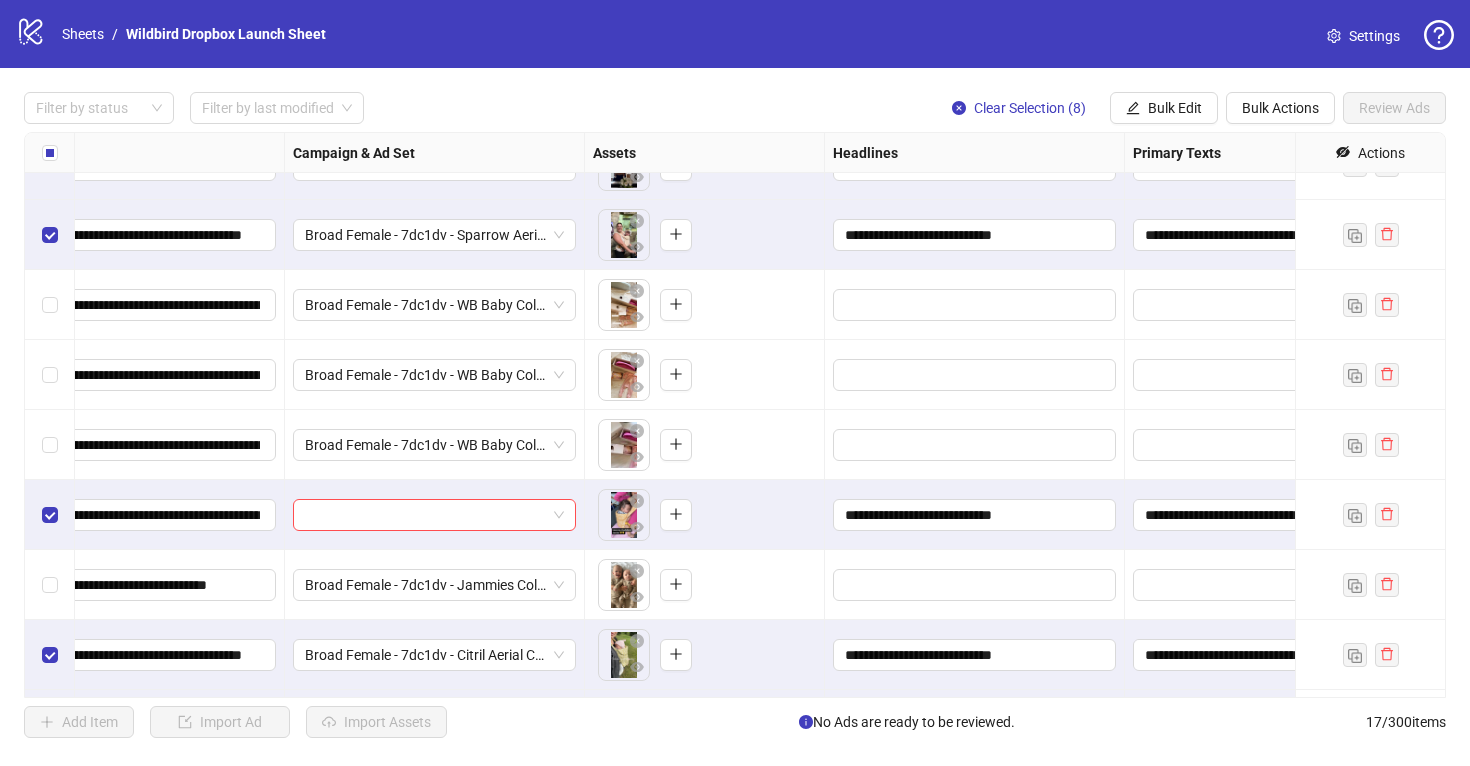 scroll, scrollTop: 323, scrollLeft: 402, axis: both 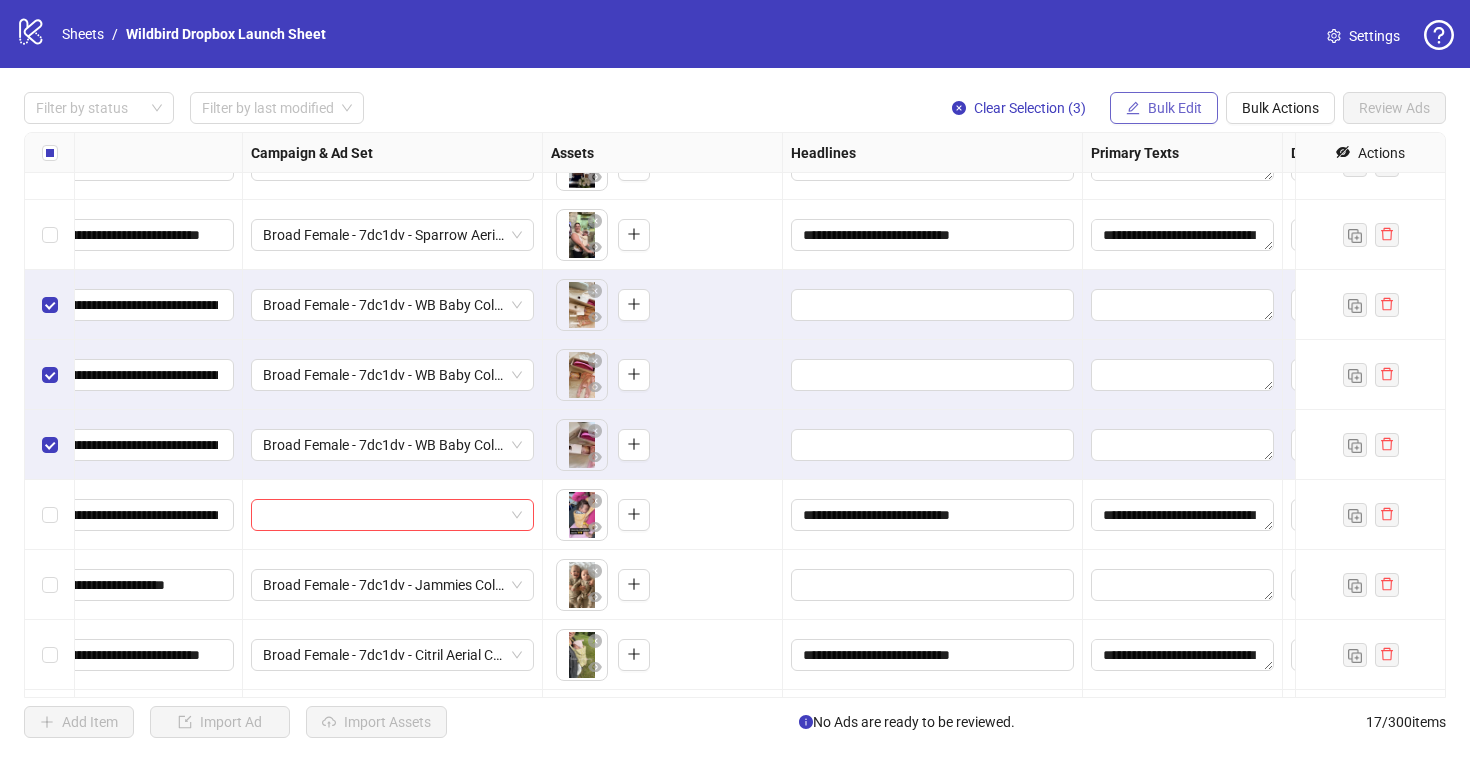 click on "Bulk Edit" at bounding box center [1175, 108] 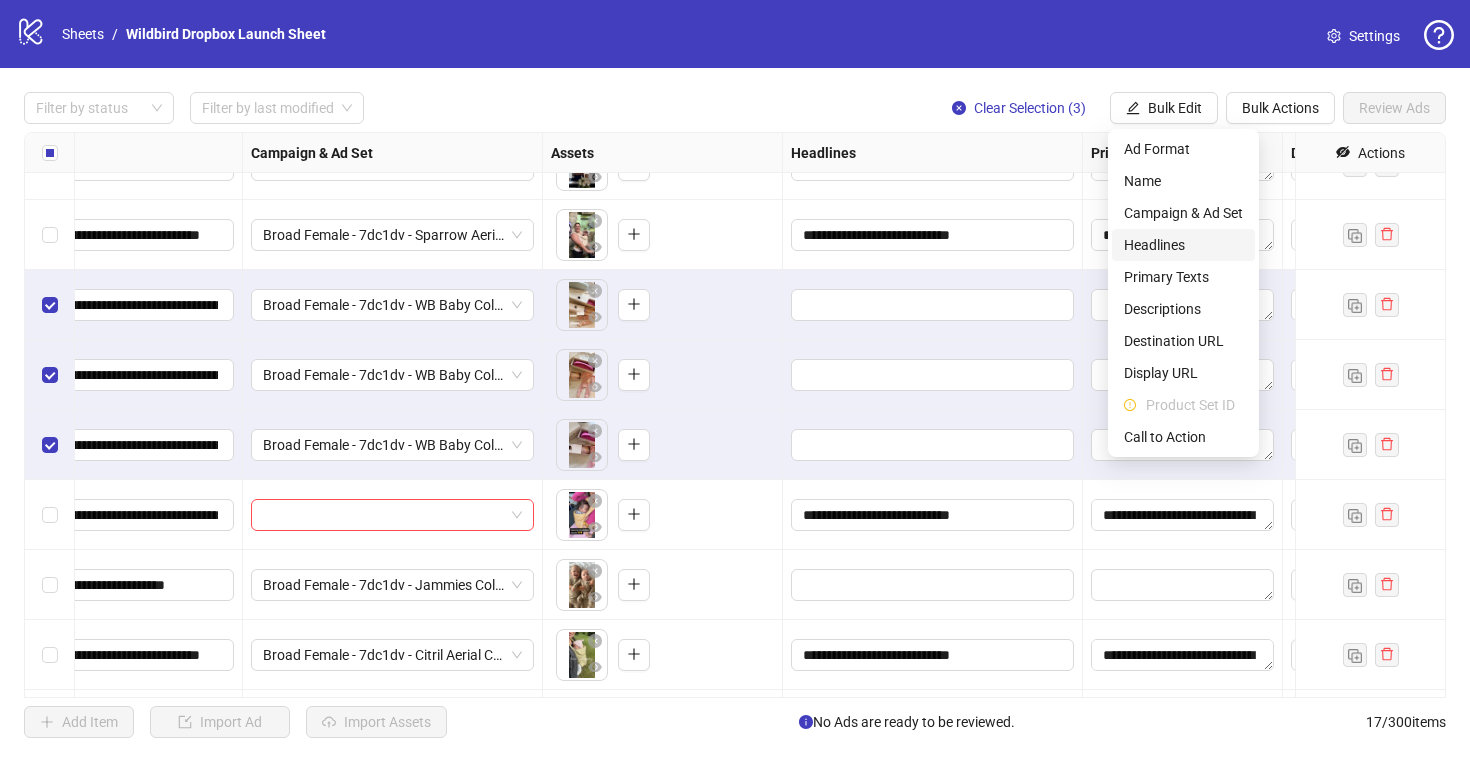 click on "Headlines" at bounding box center [1183, 245] 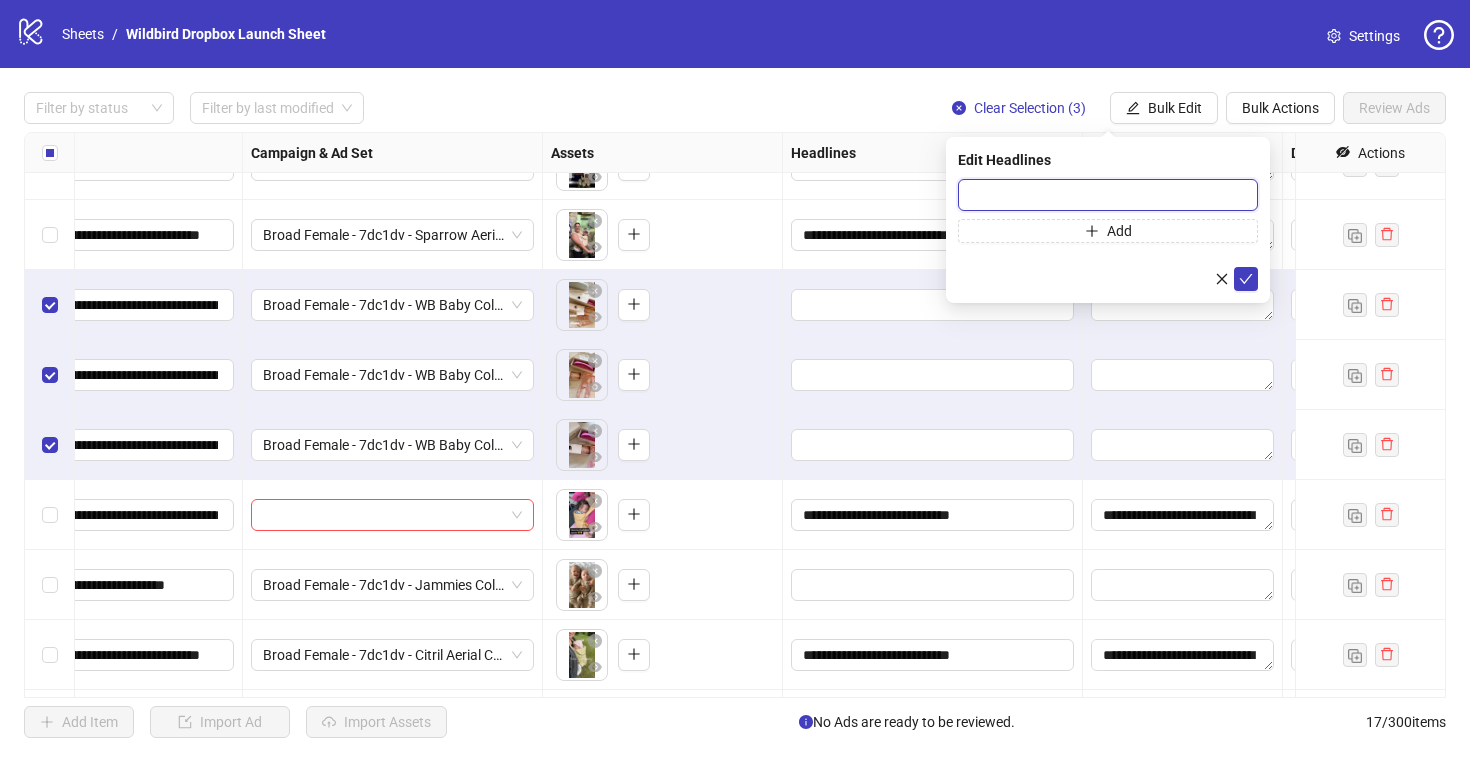 click at bounding box center (1108, 195) 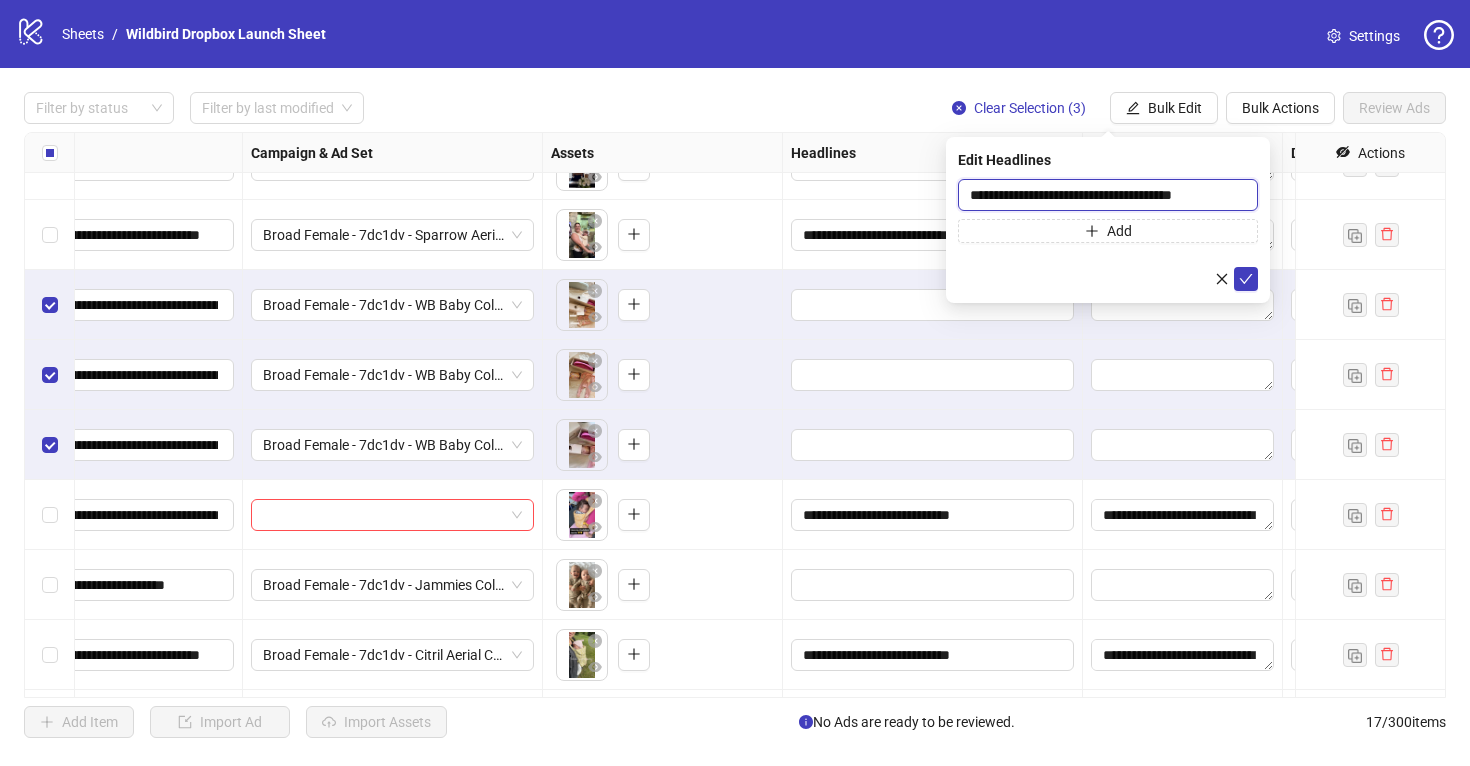 type on "**********" 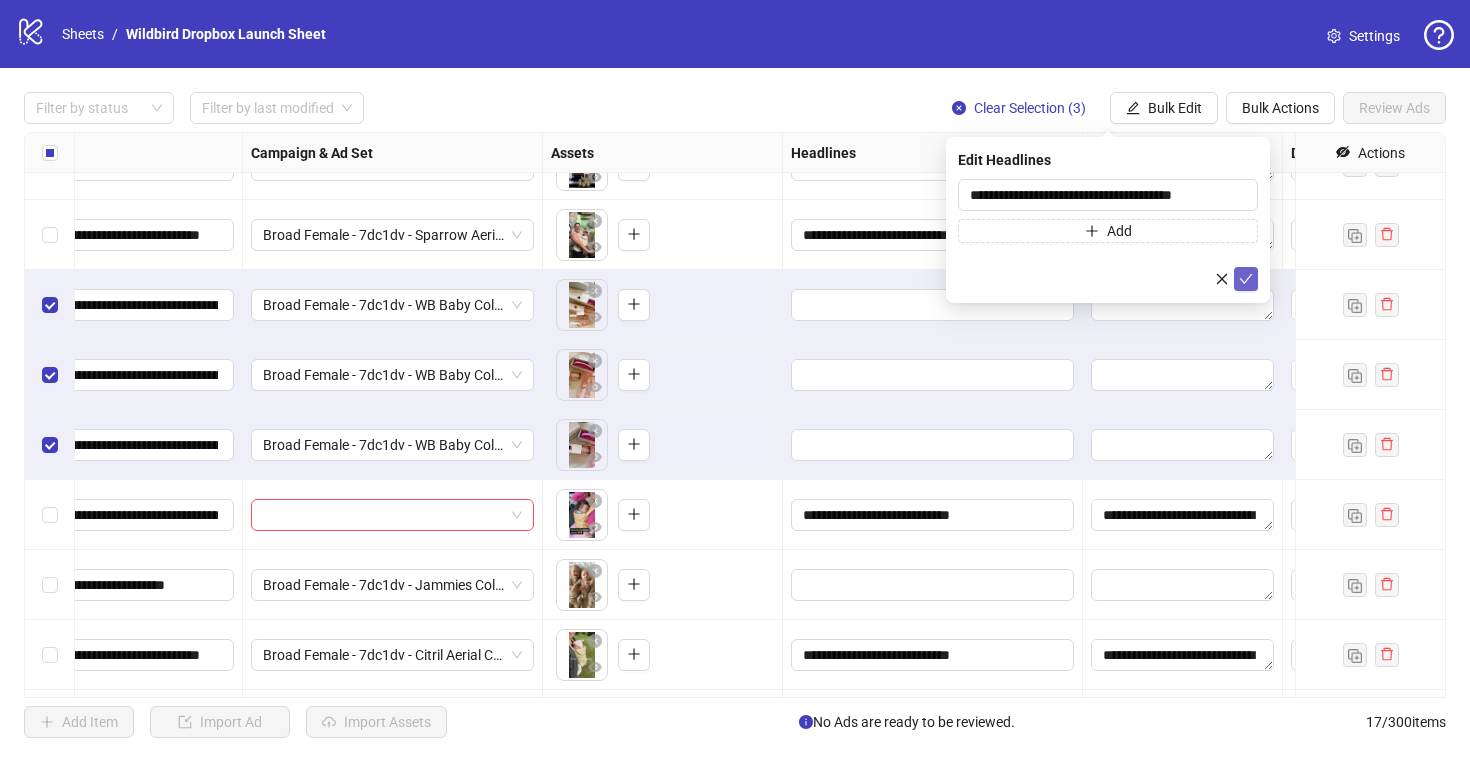 click 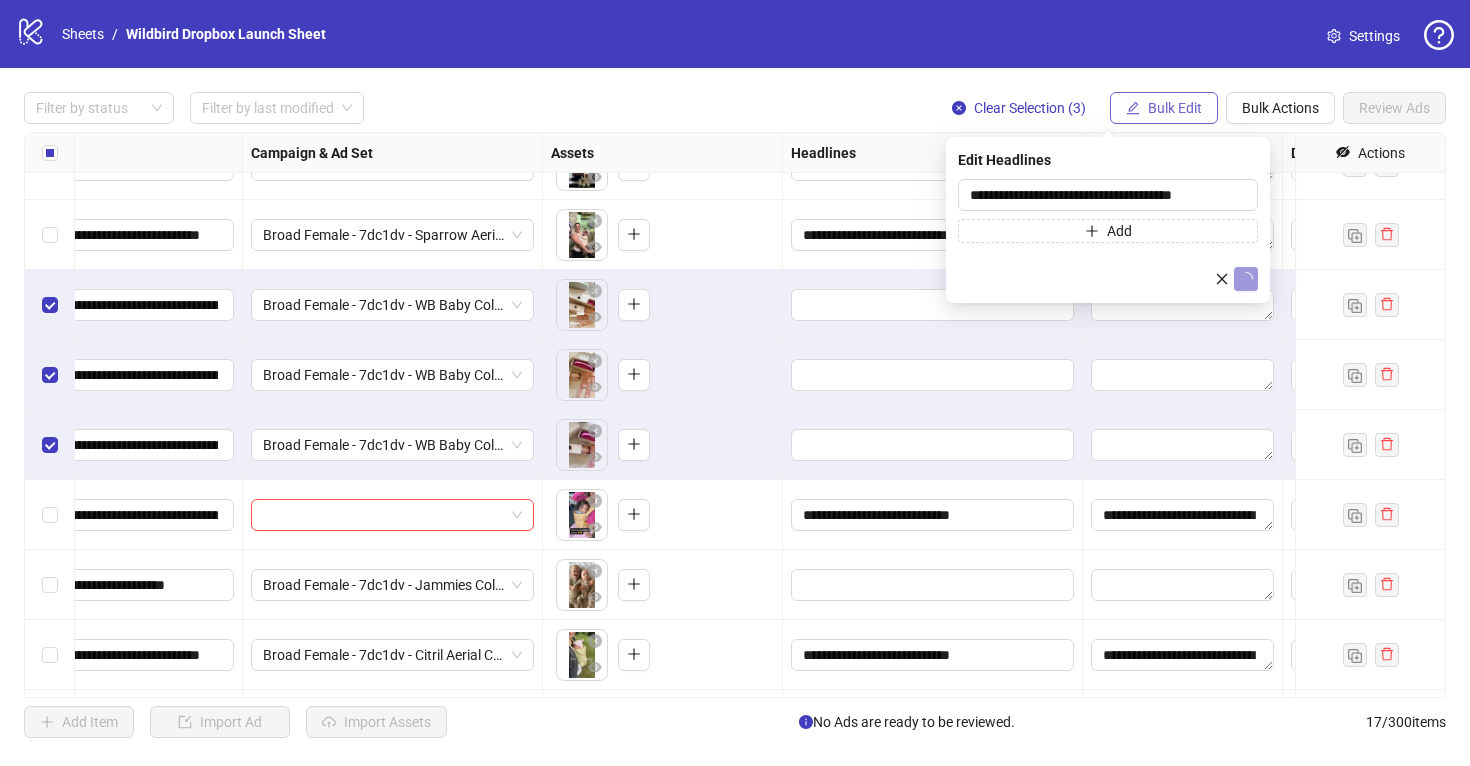 click on "Bulk Edit" at bounding box center [1175, 108] 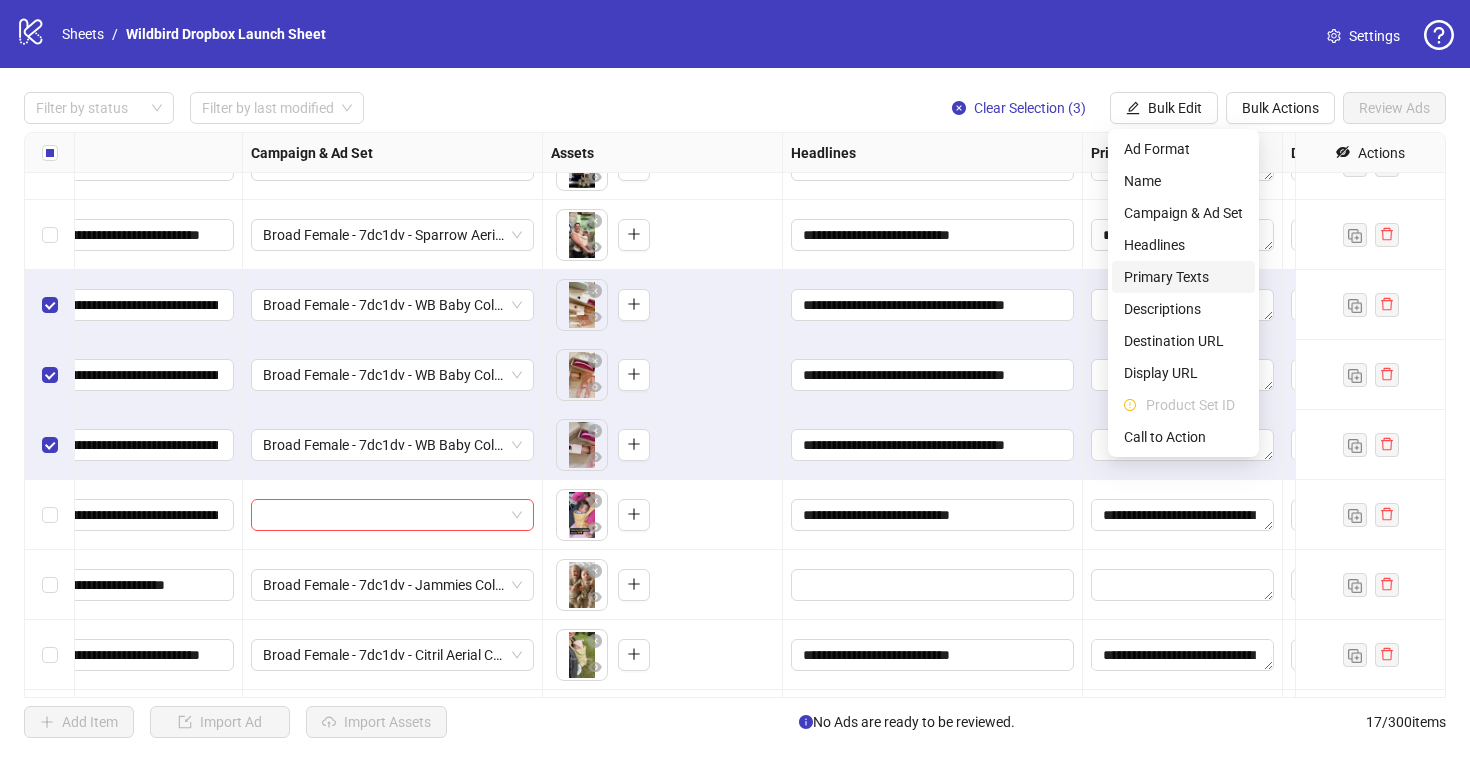 click on "Primary Texts" at bounding box center (1183, 277) 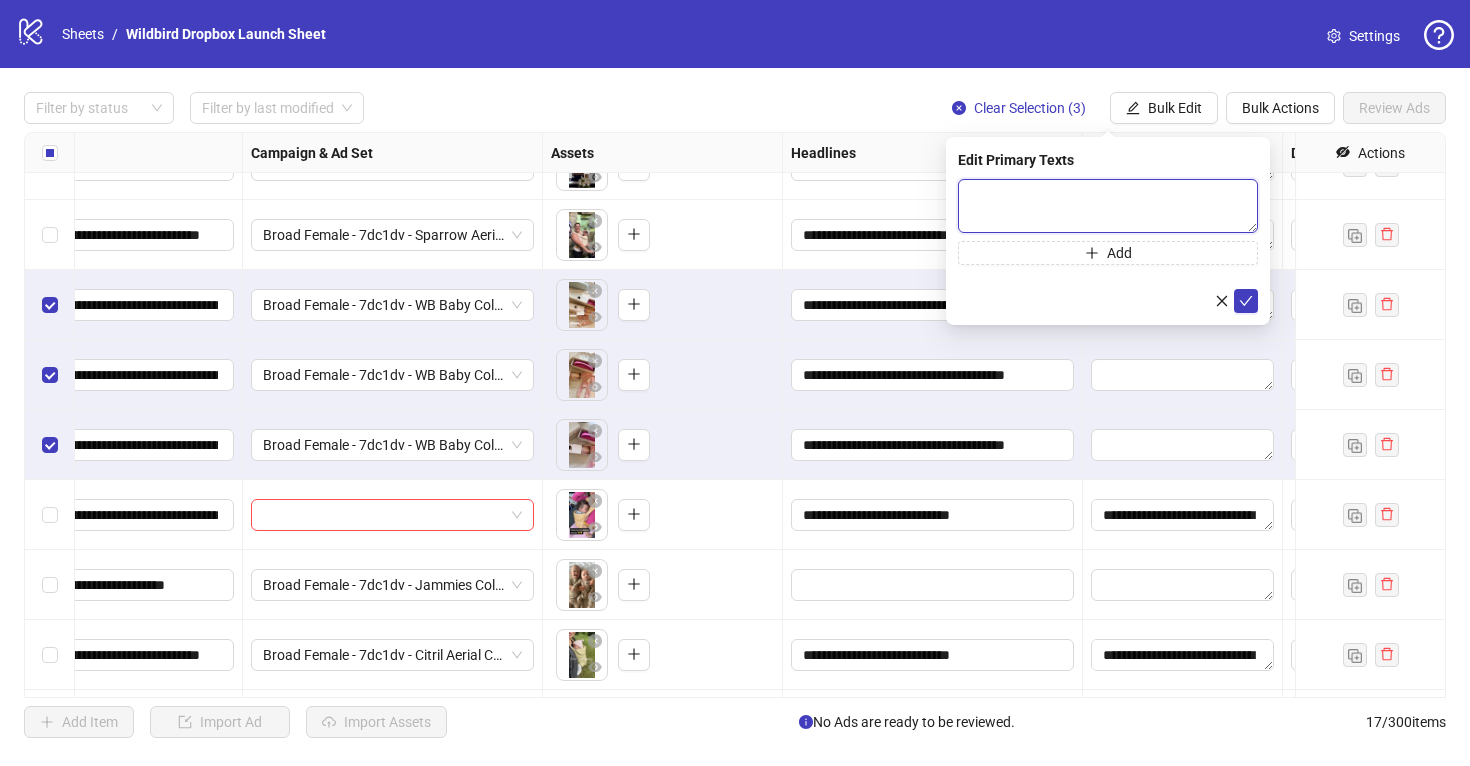 click at bounding box center [1108, 206] 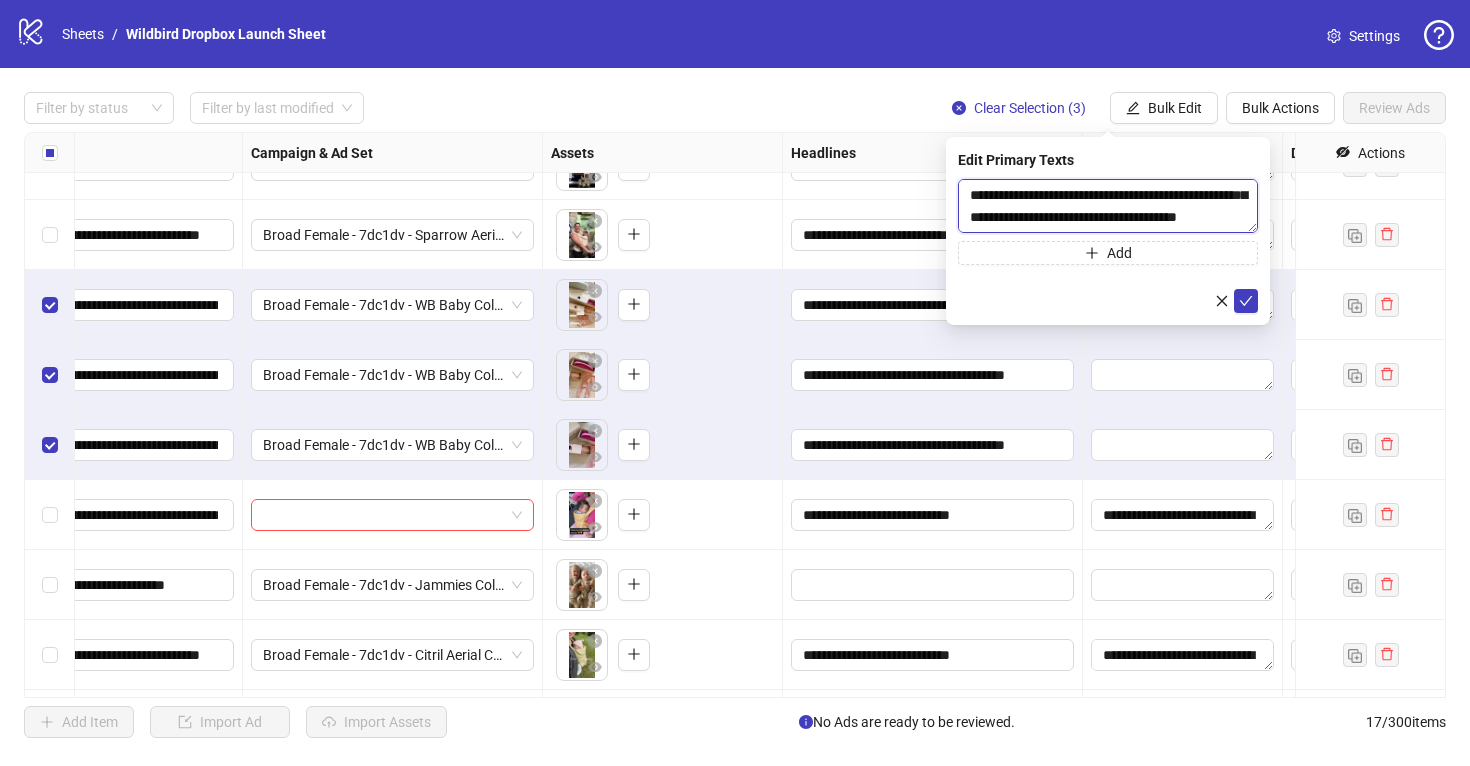 scroll, scrollTop: 0, scrollLeft: 0, axis: both 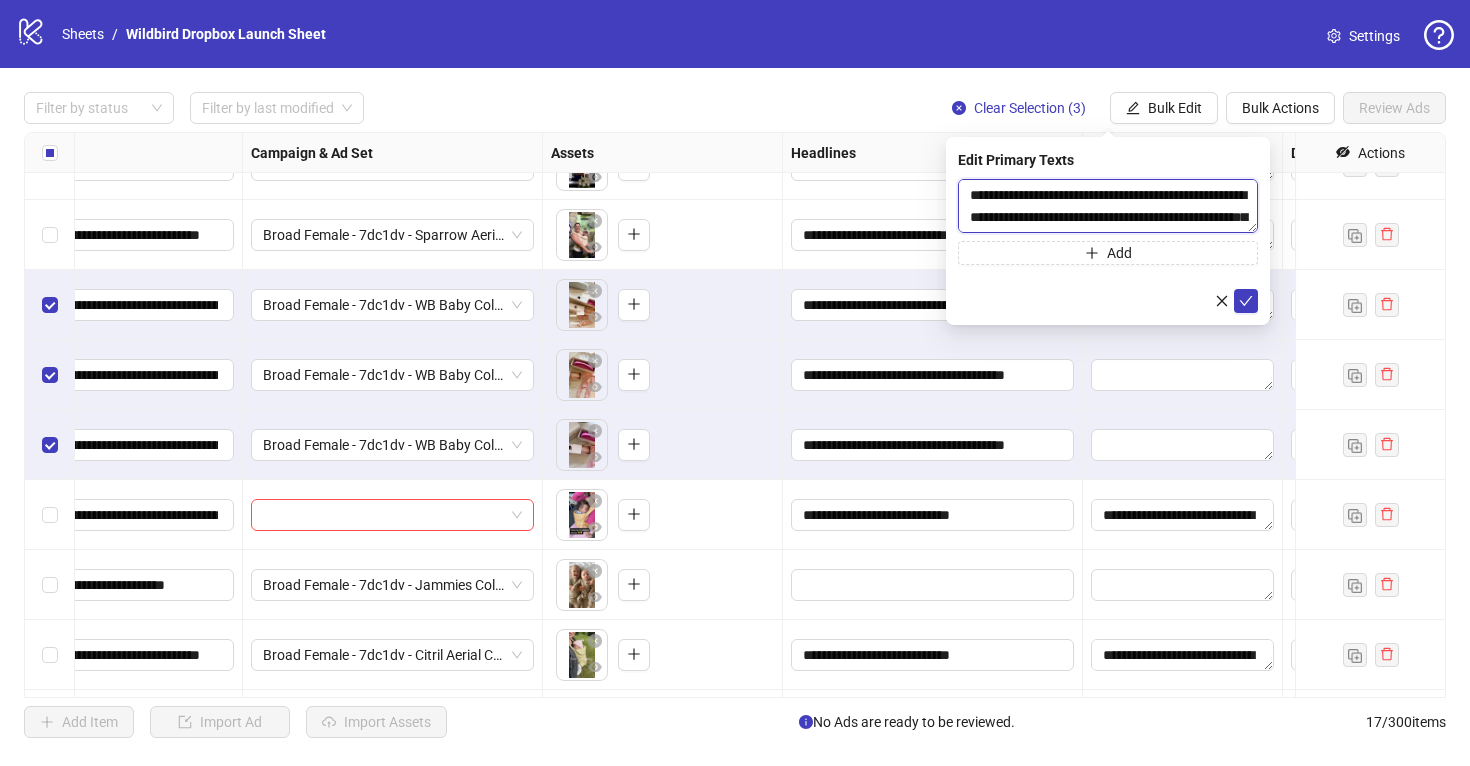 click on "**********" at bounding box center [1108, 206] 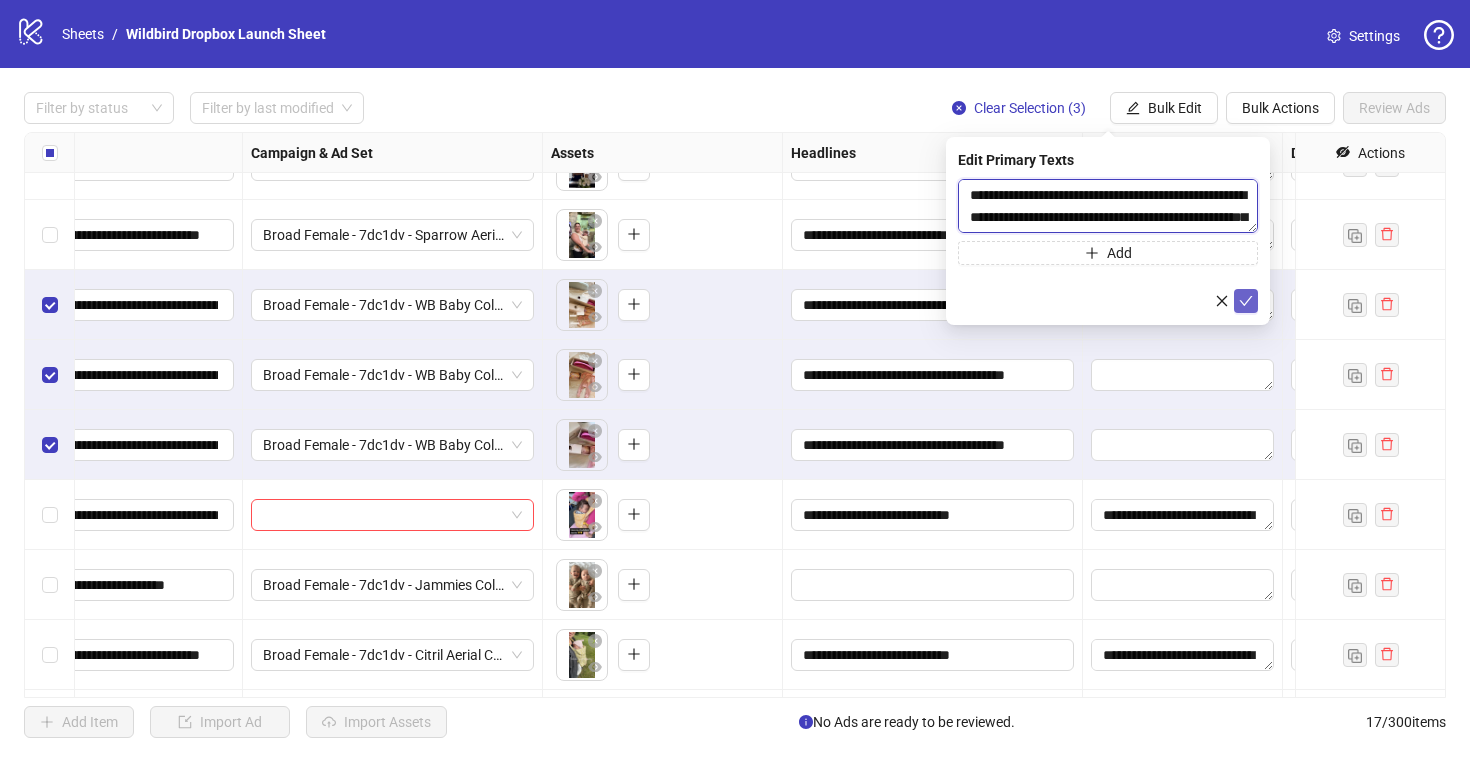 type on "**********" 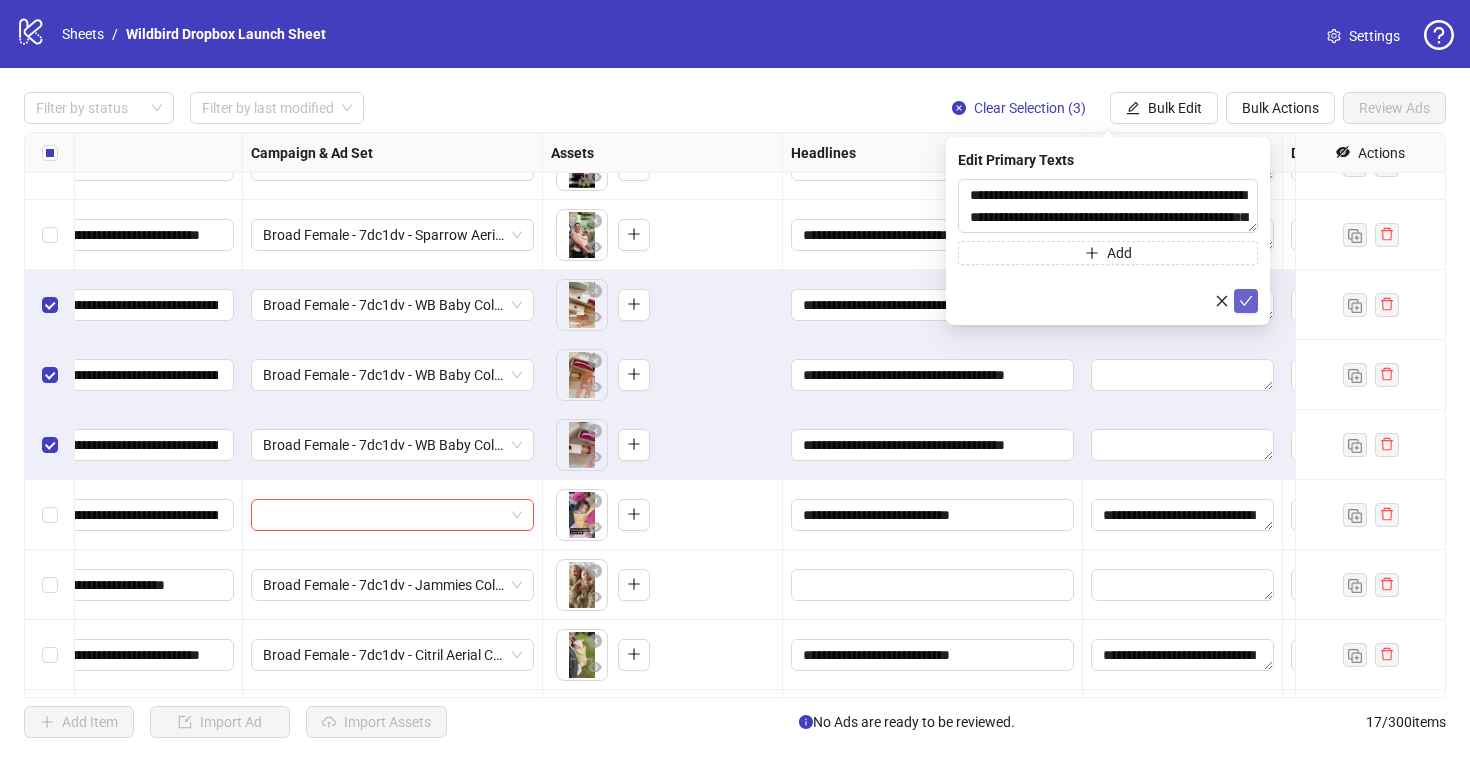 click 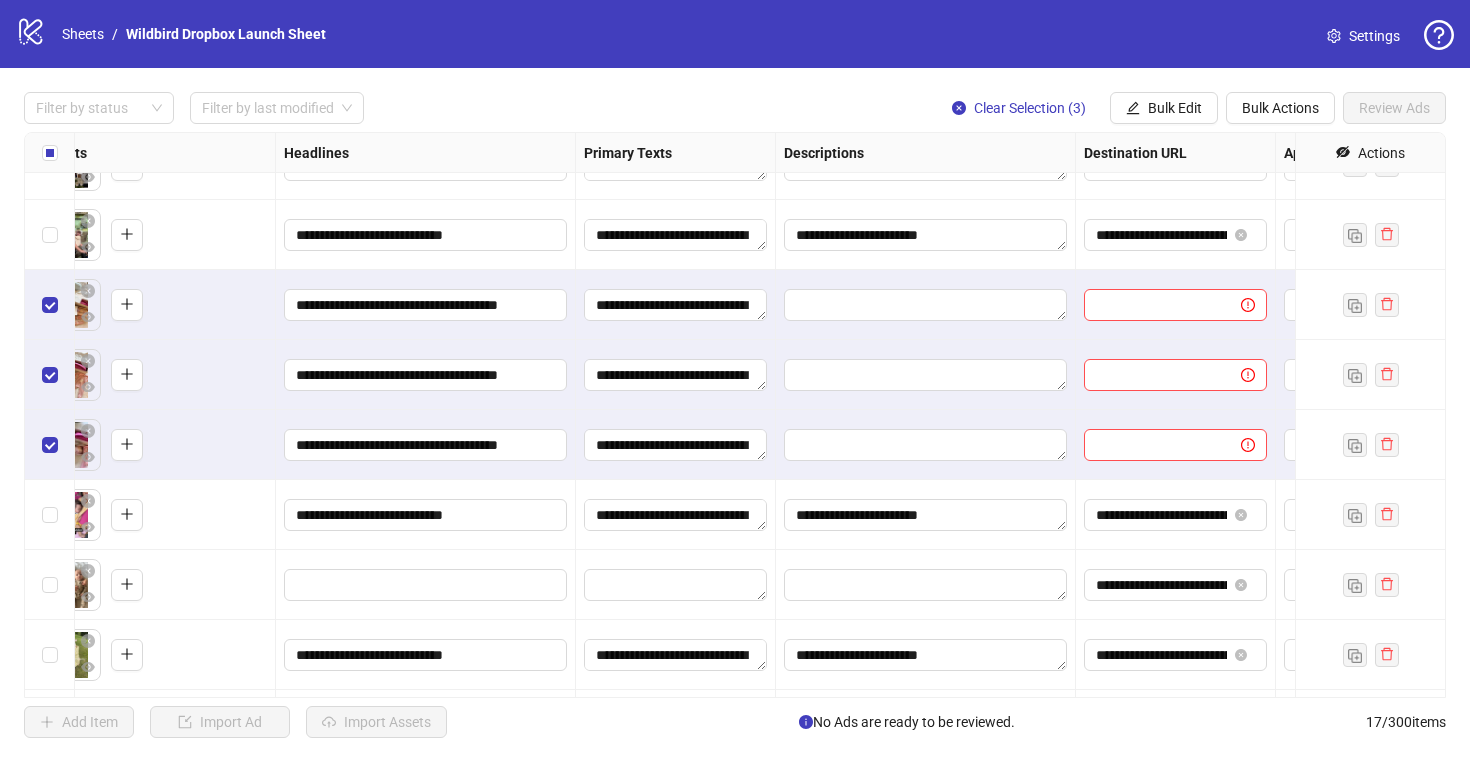 scroll, scrollTop: 323, scrollLeft: 1020, axis: both 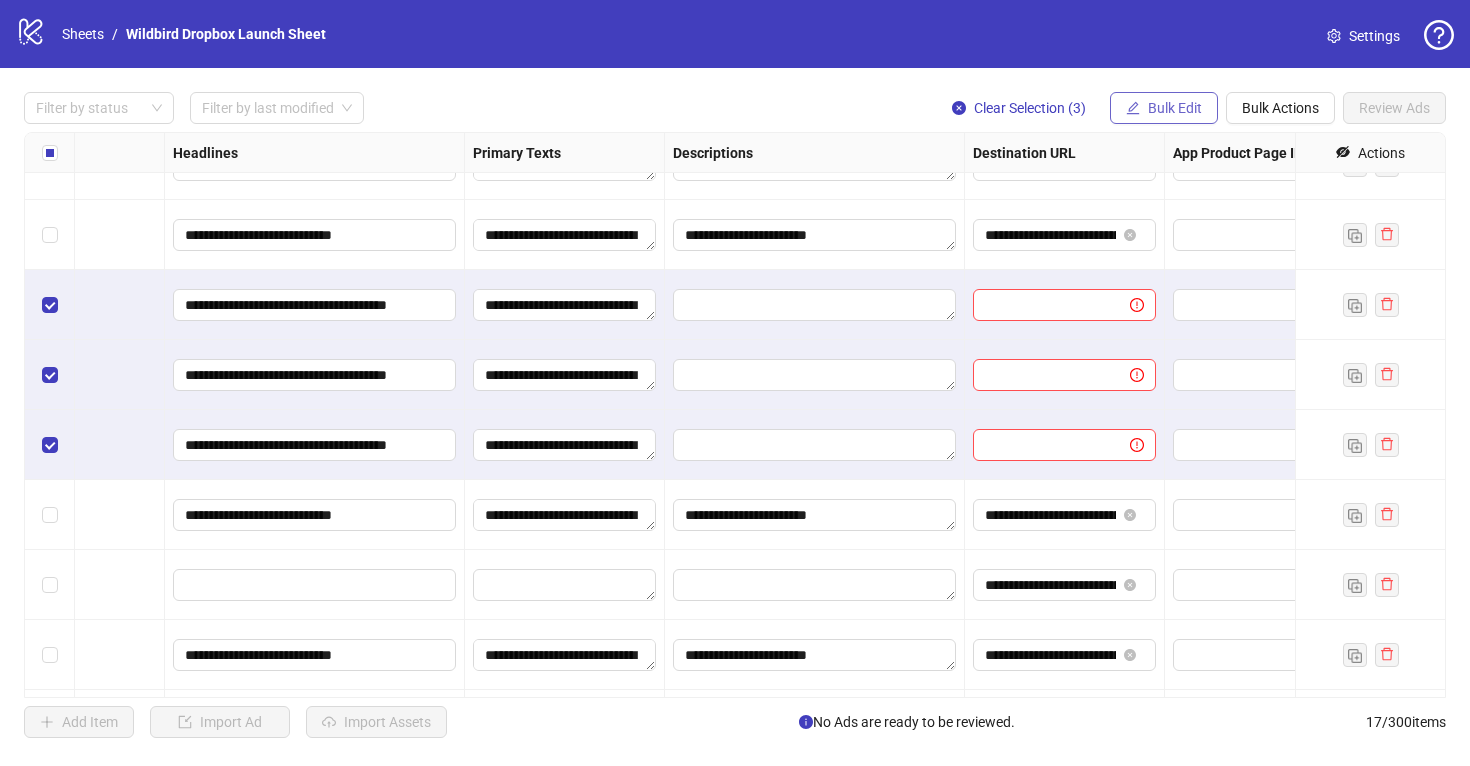 click on "Bulk Edit" at bounding box center (1175, 108) 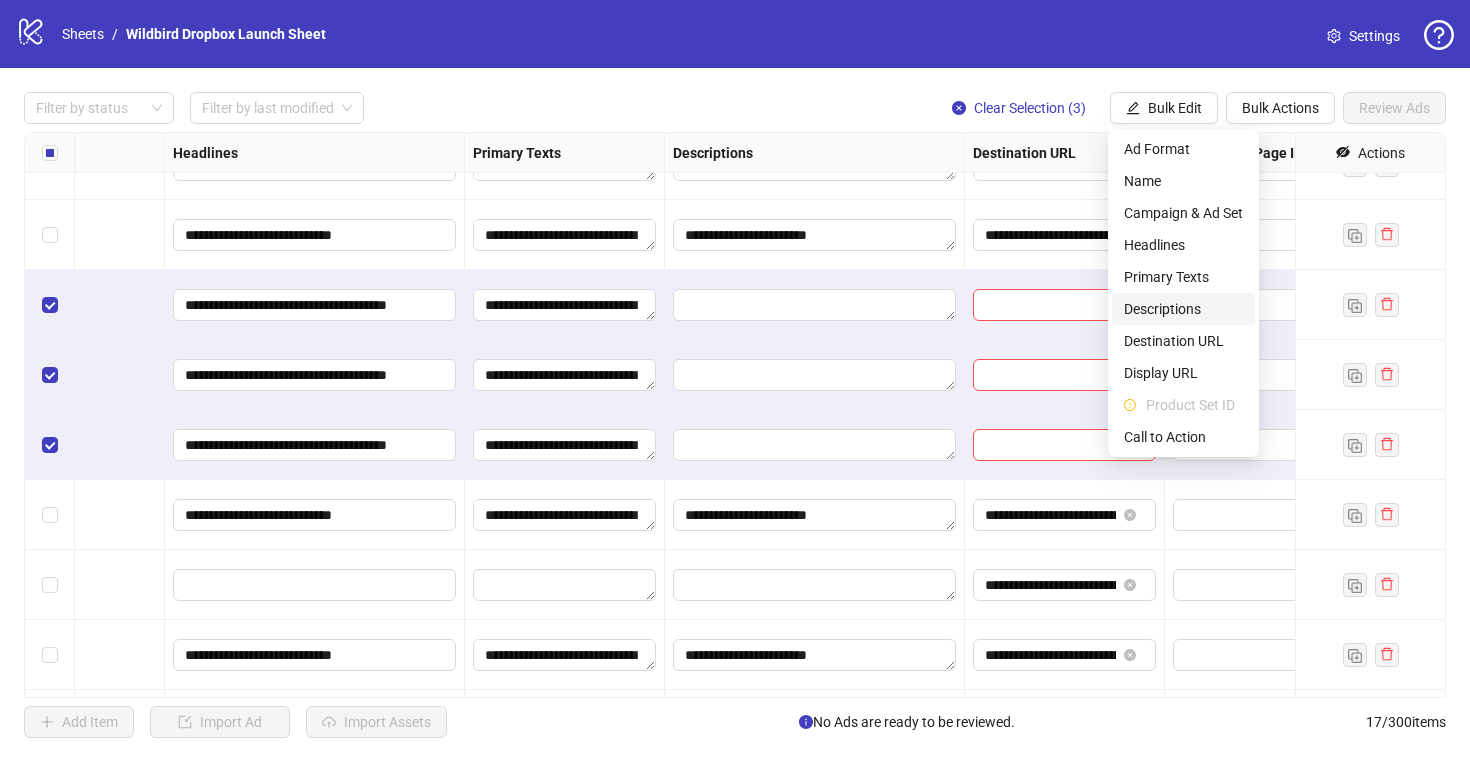 click on "Descriptions" at bounding box center [1183, 309] 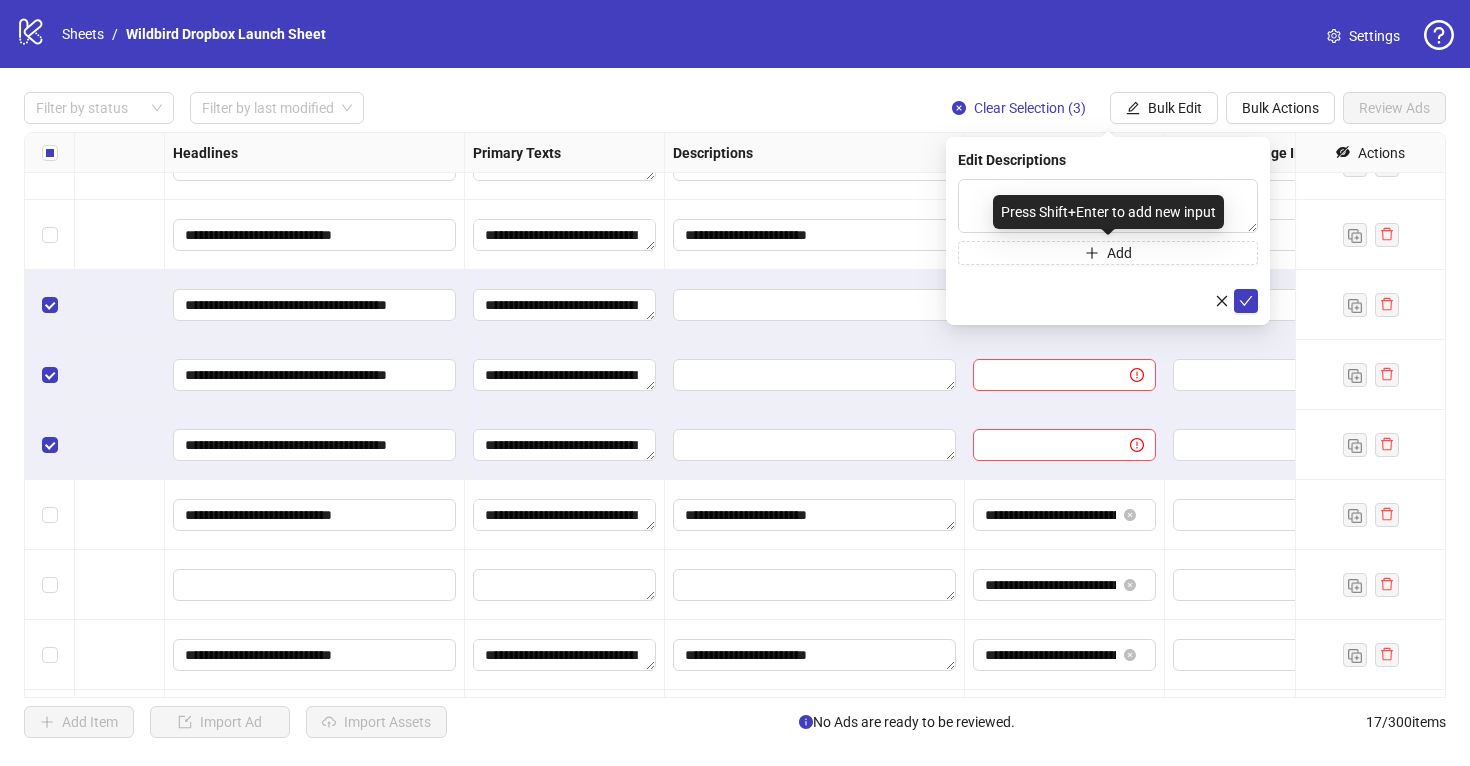 click on "Press Shift+Enter to add new input" at bounding box center [1108, 212] 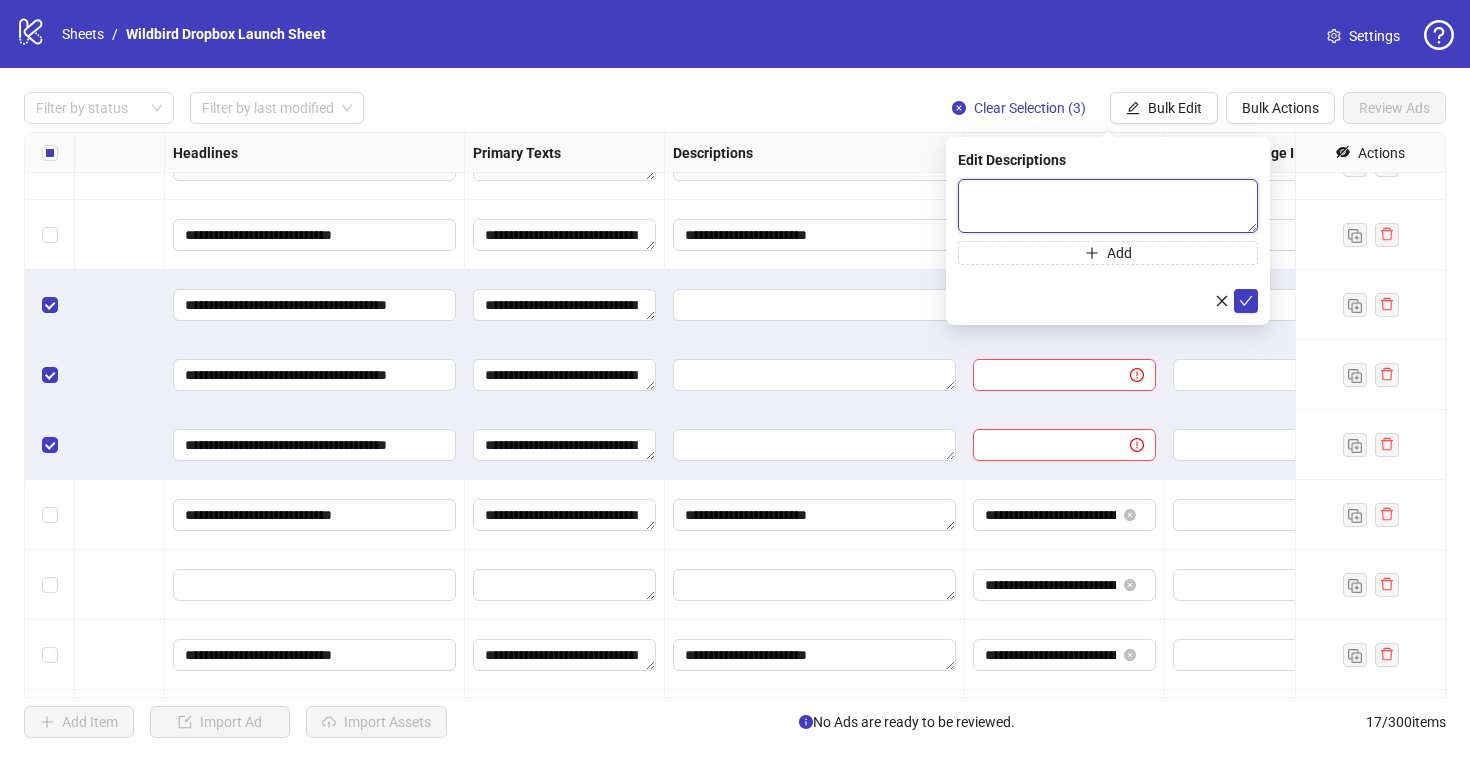 click at bounding box center (1108, 206) 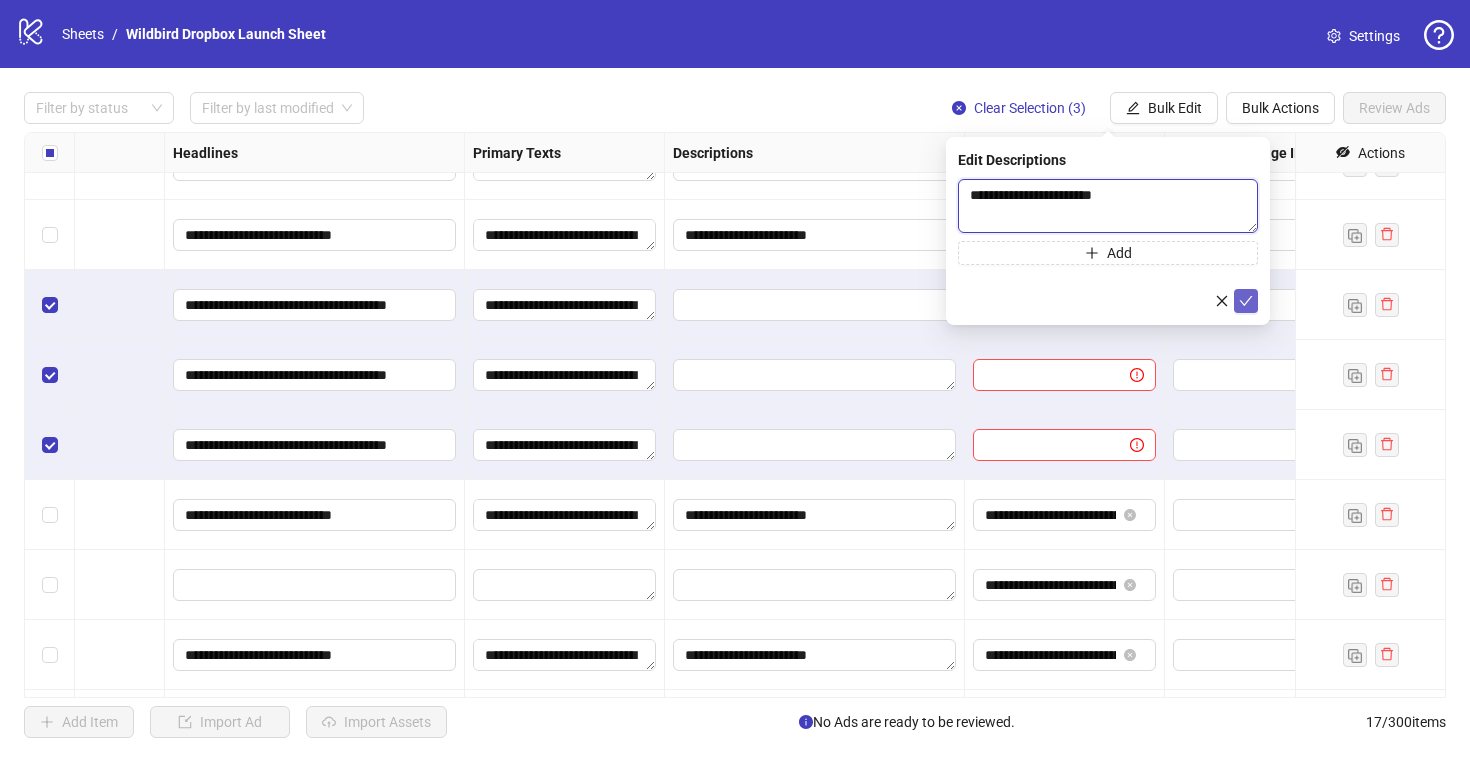 type on "**********" 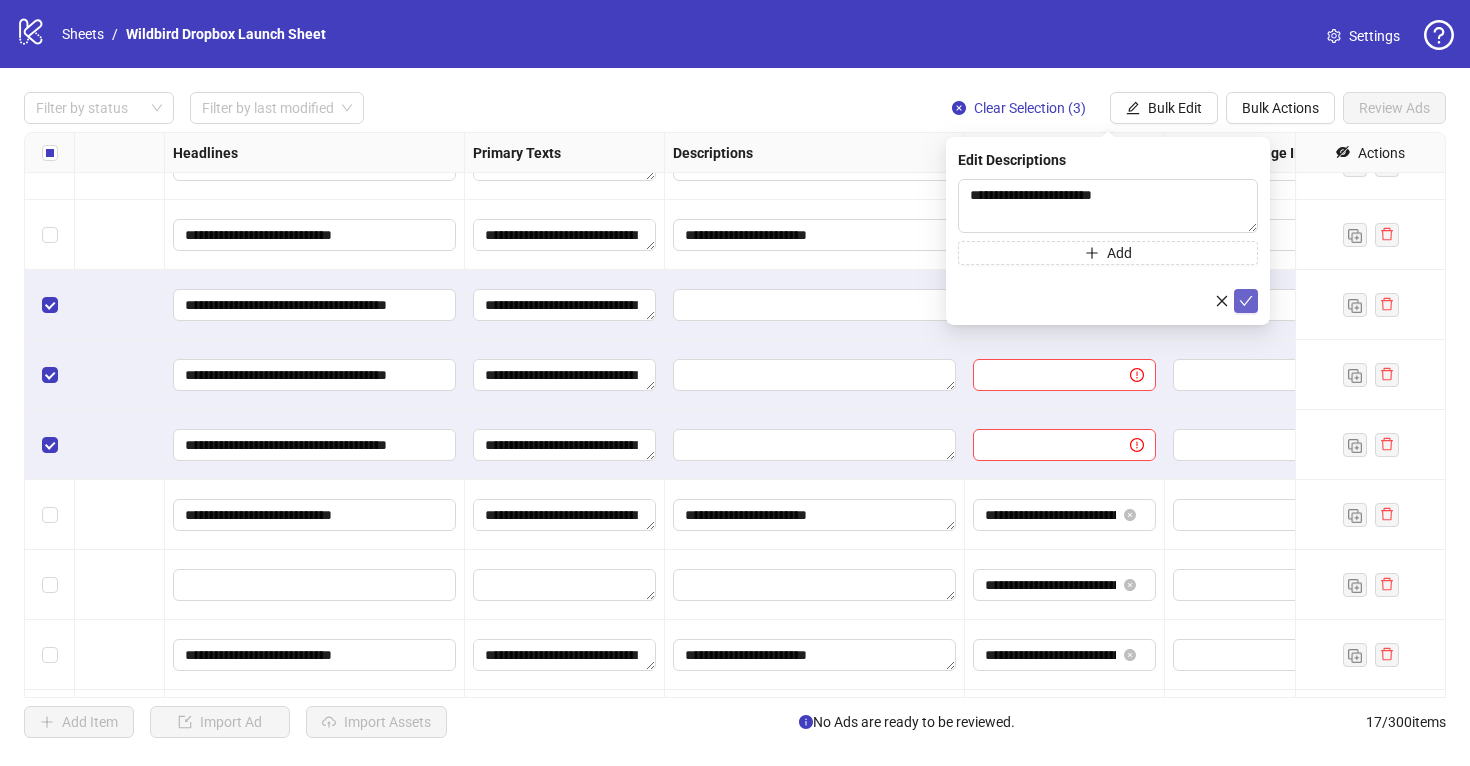click 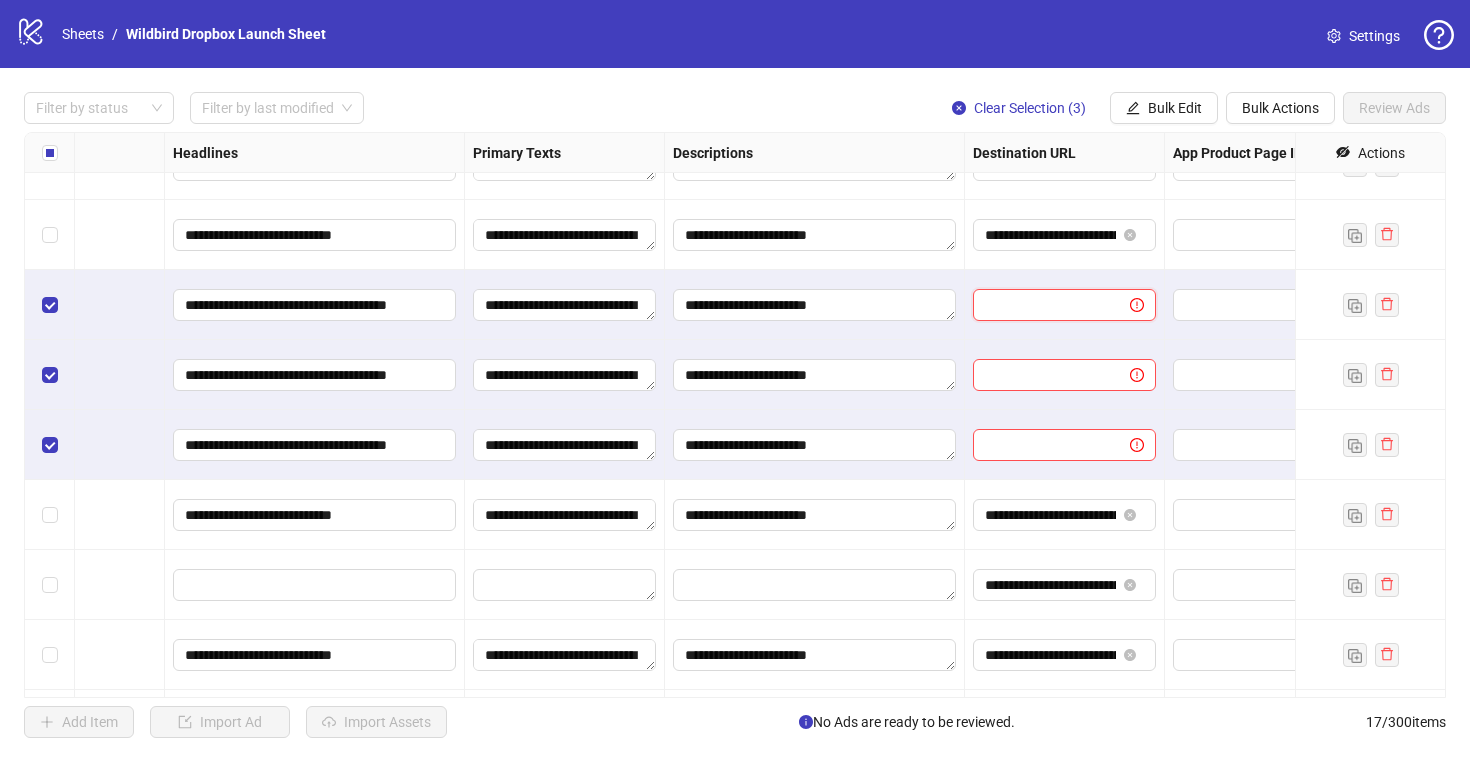 click at bounding box center [1043, 305] 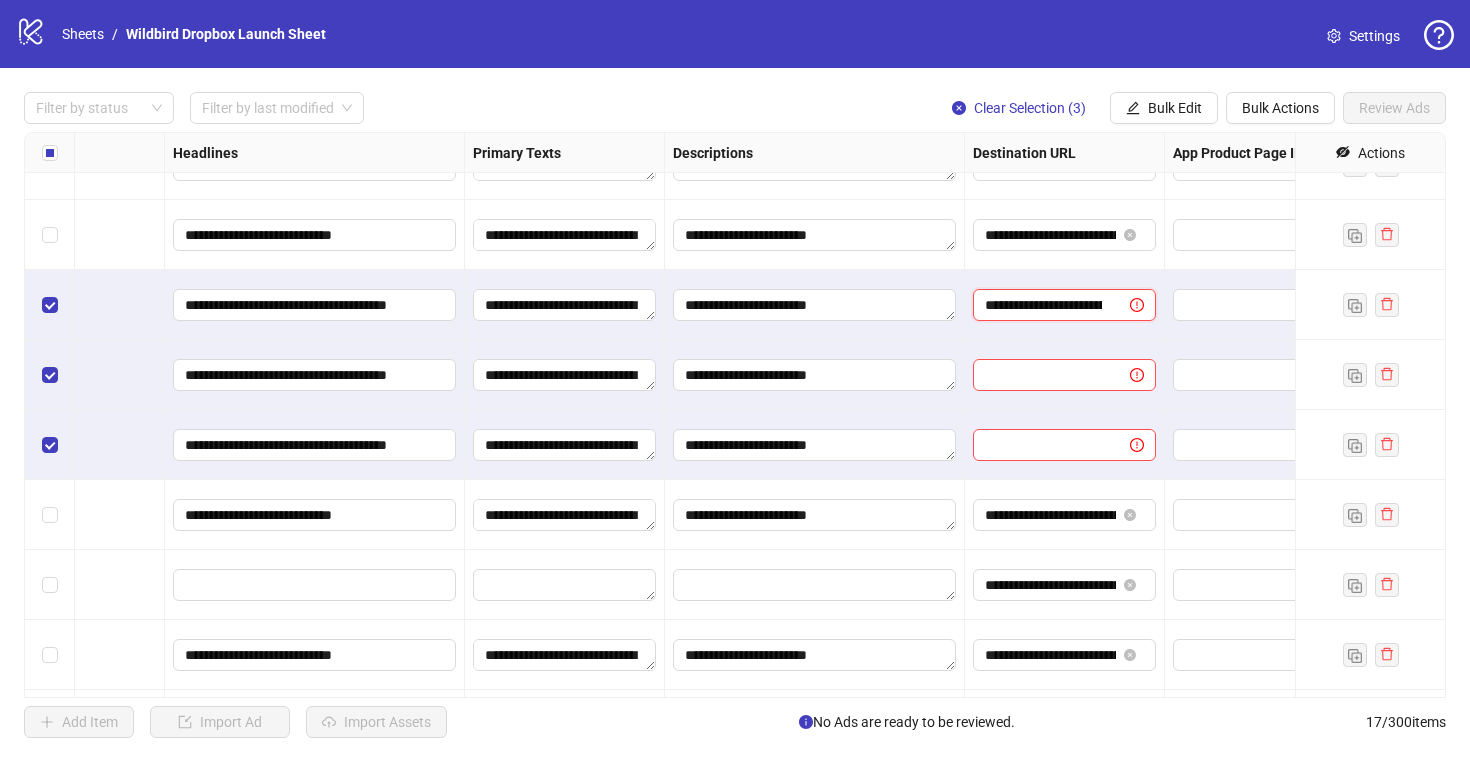 scroll, scrollTop: 0, scrollLeft: 144, axis: horizontal 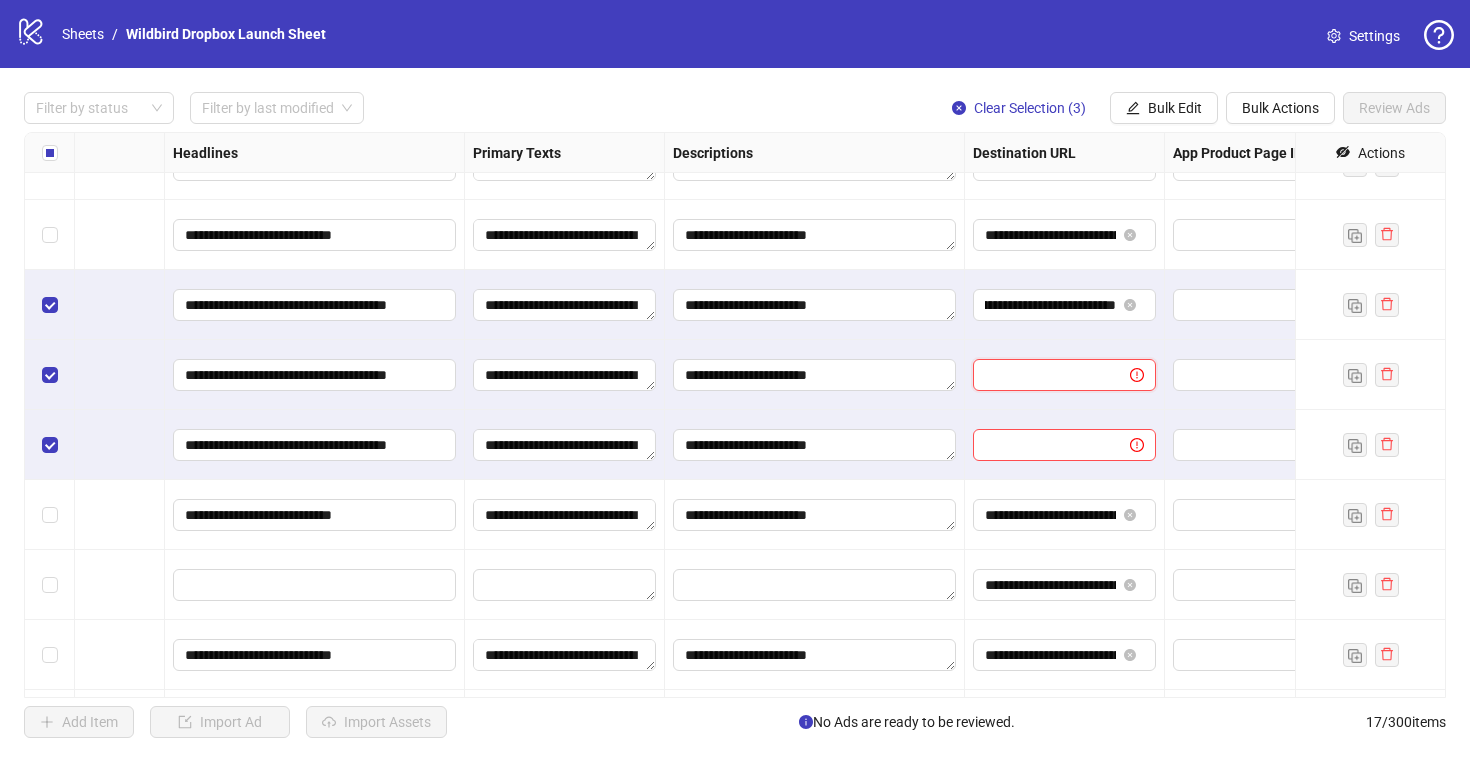 click at bounding box center [1043, 375] 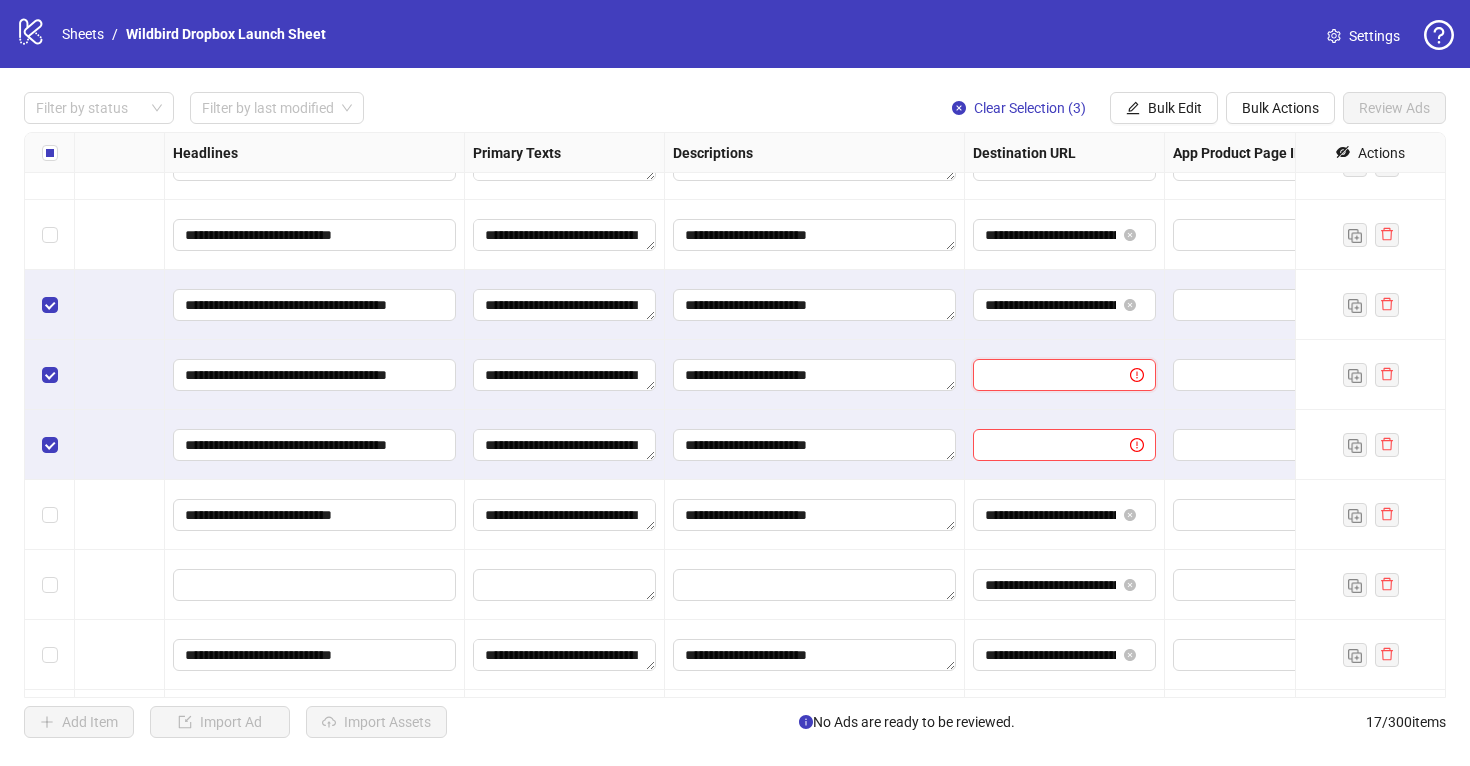 paste on "**********" 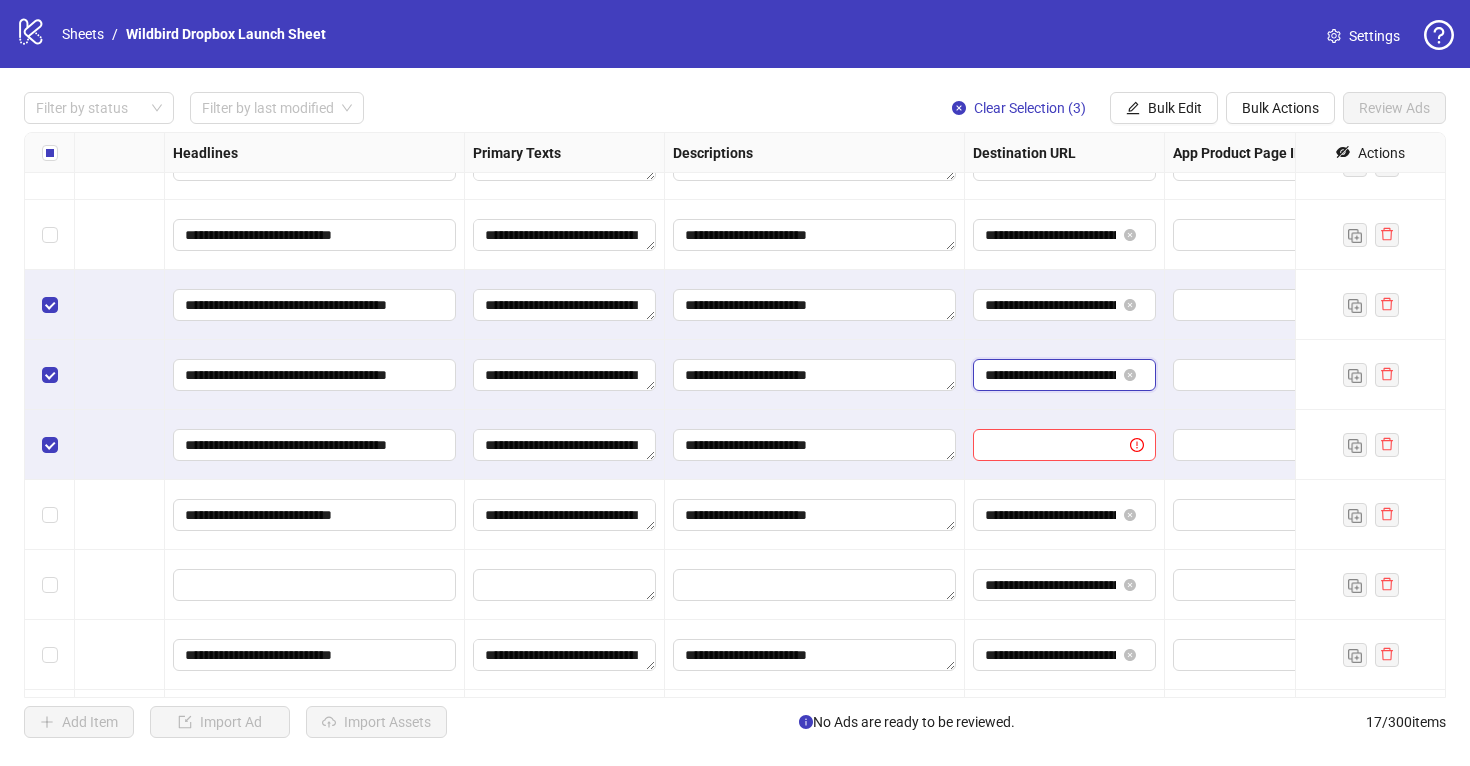 scroll, scrollTop: 0, scrollLeft: 144, axis: horizontal 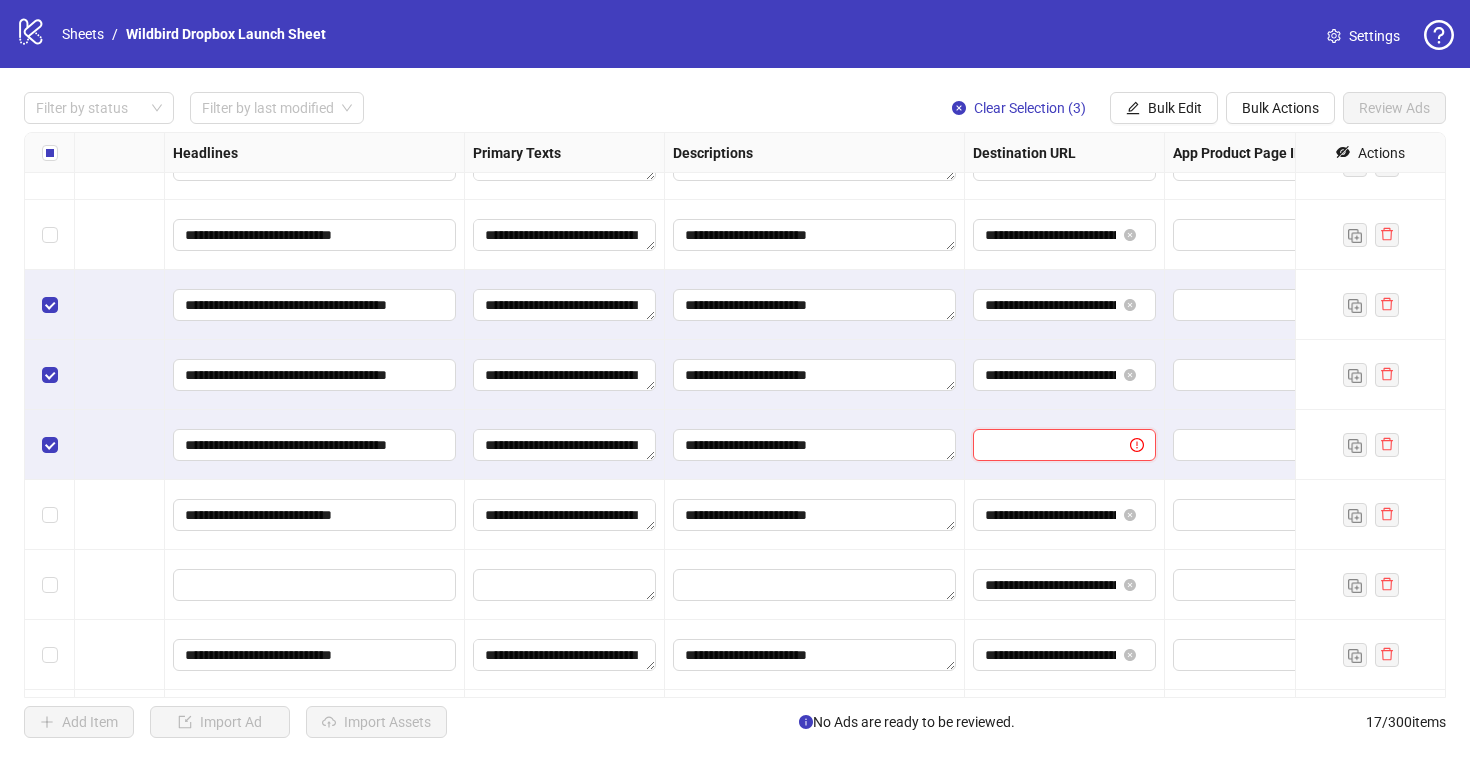 click at bounding box center [1043, 445] 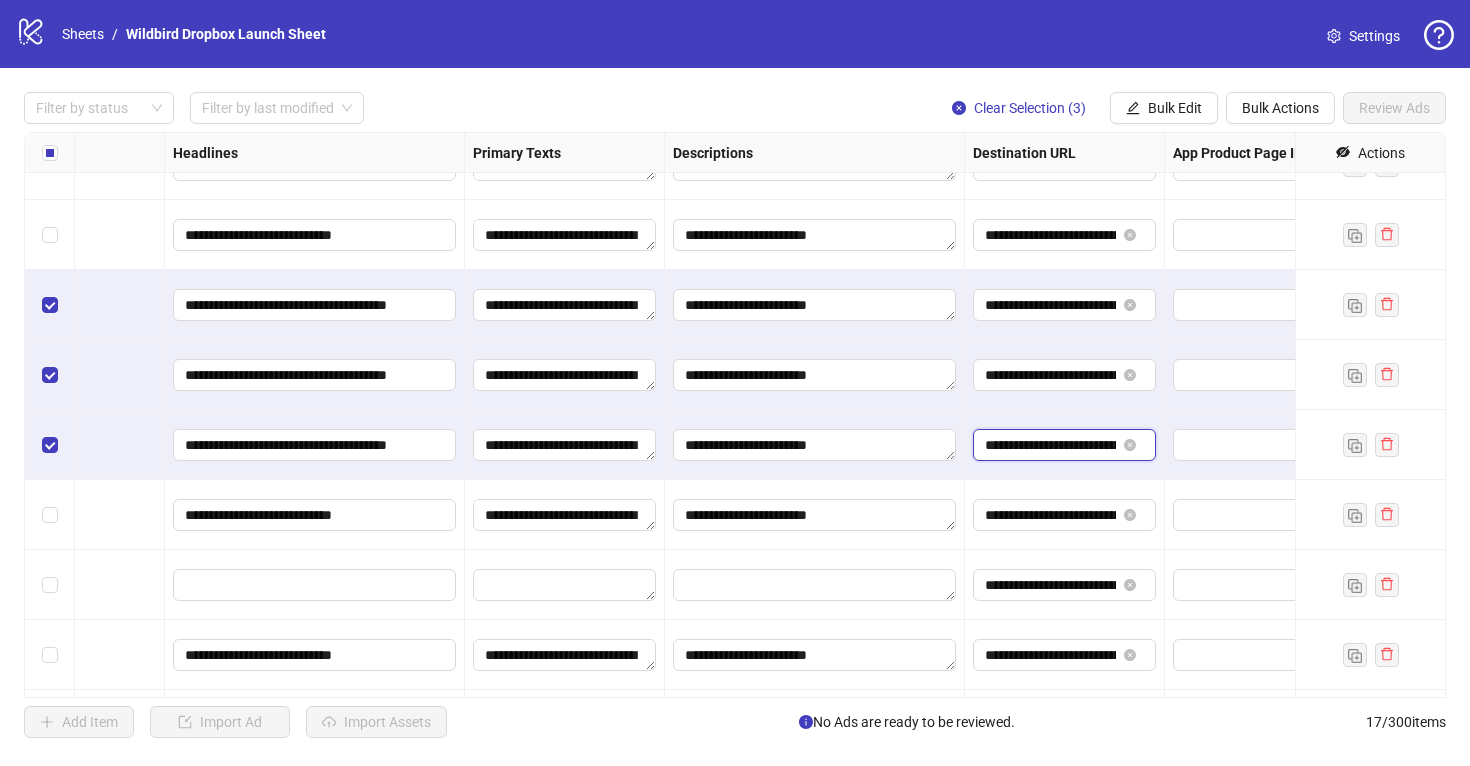 scroll, scrollTop: 0, scrollLeft: 144, axis: horizontal 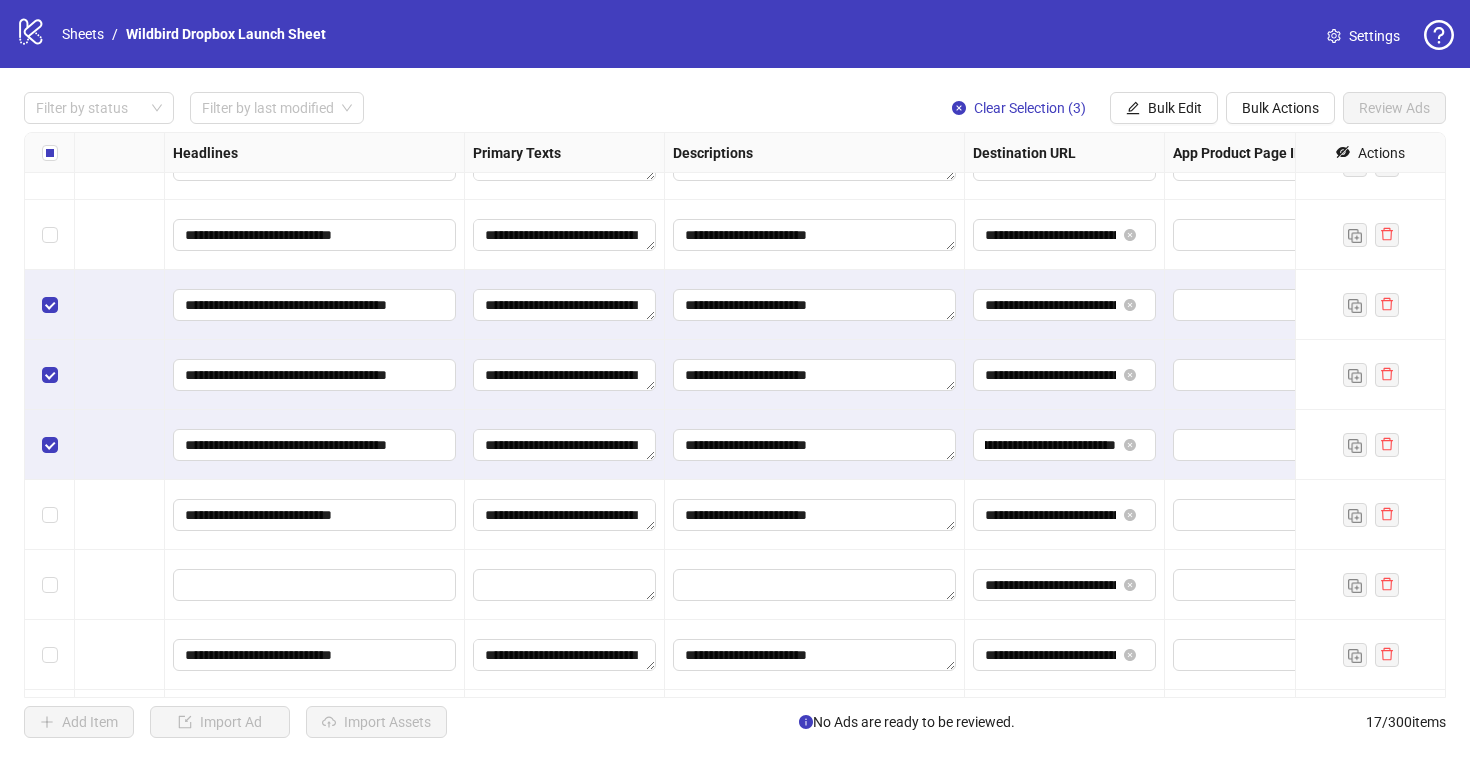 click at bounding box center (1265, 445) 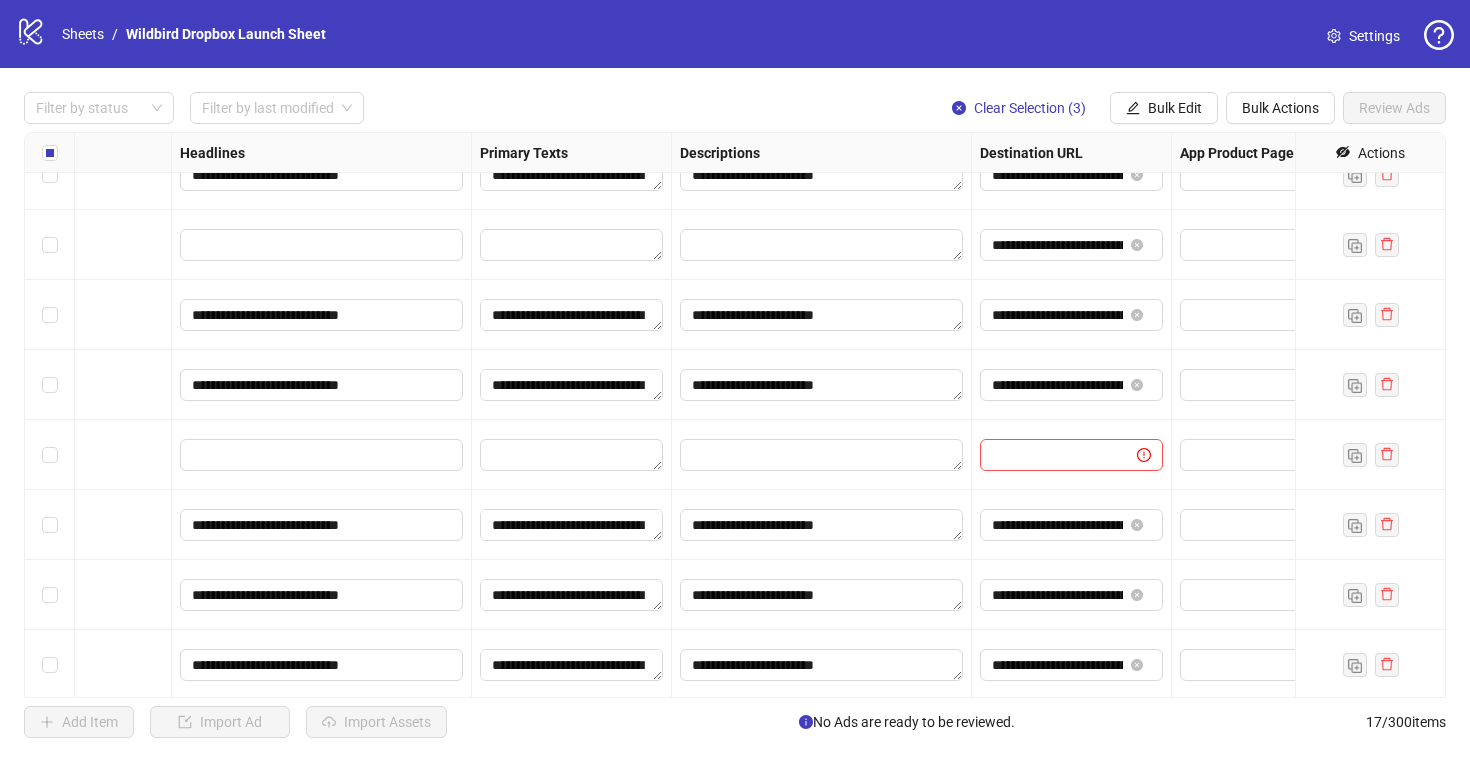 scroll, scrollTop: 663, scrollLeft: 1015, axis: both 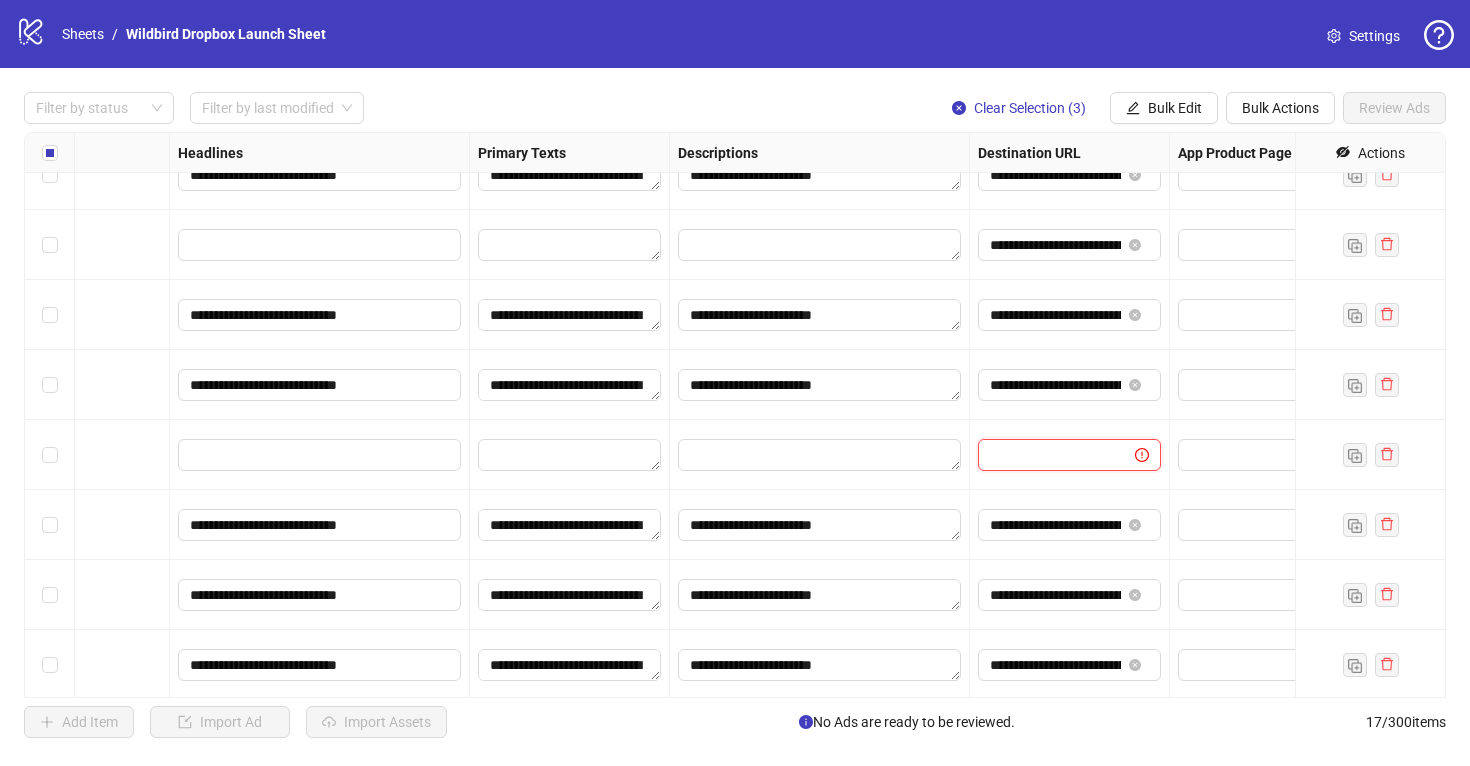 click at bounding box center [1048, 455] 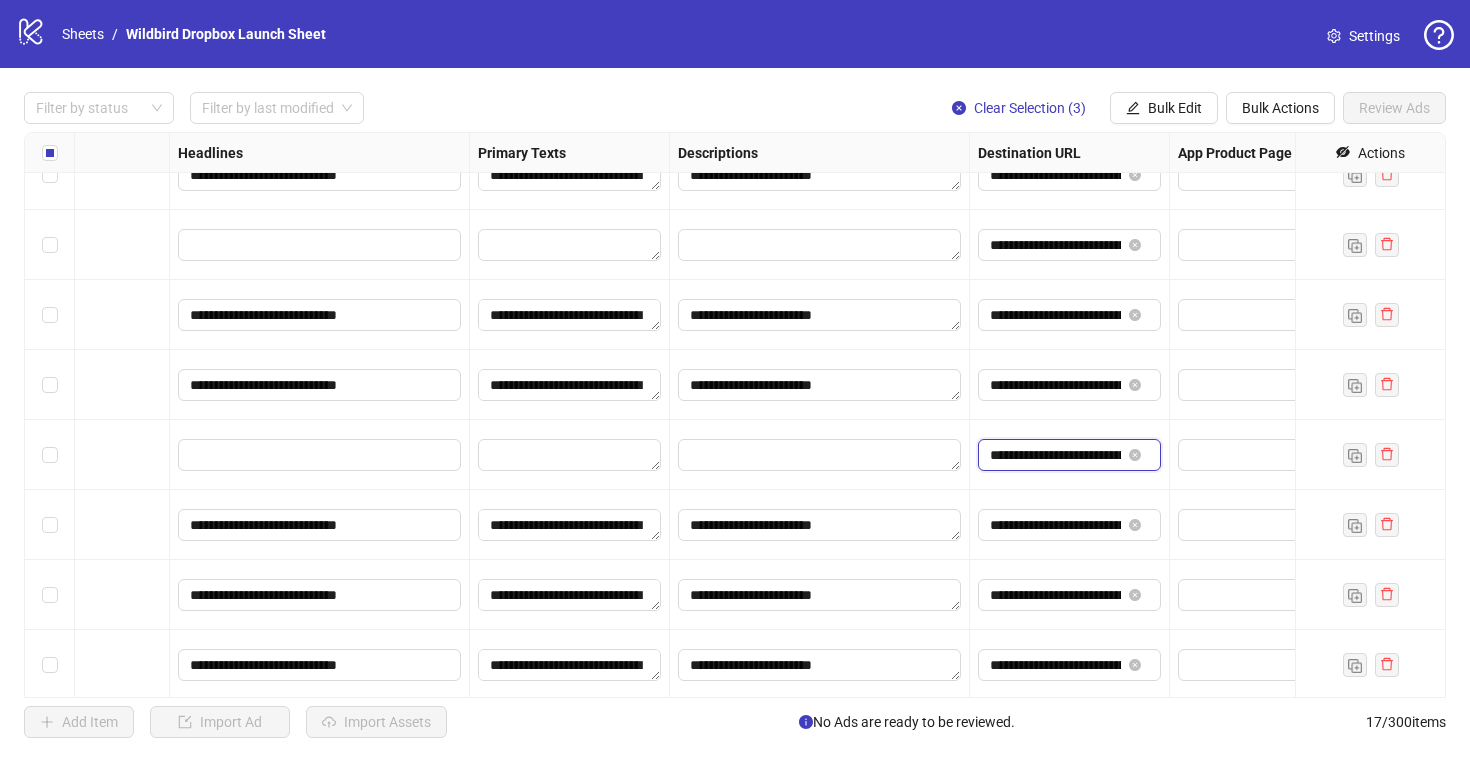 scroll, scrollTop: 0, scrollLeft: 144, axis: horizontal 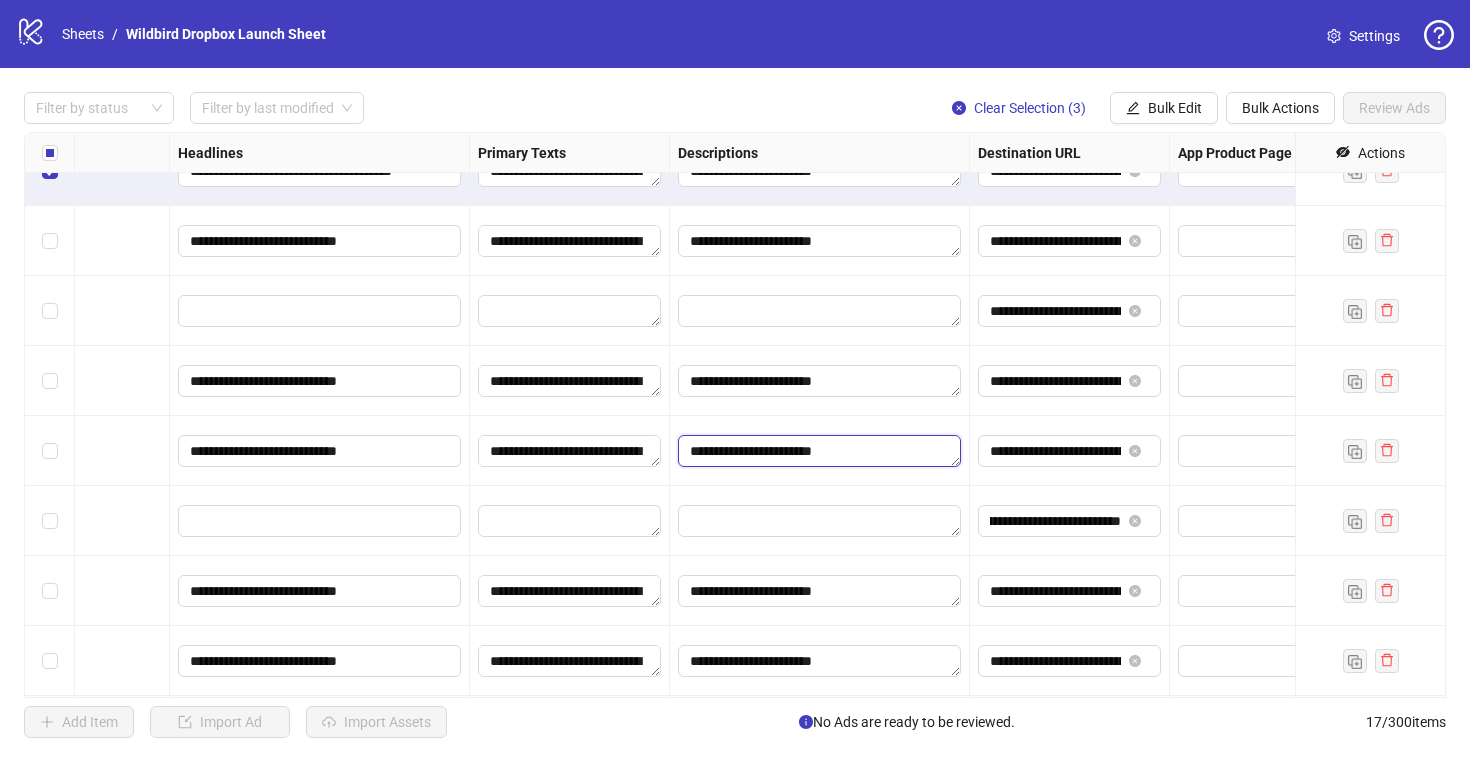 click on "**********" at bounding box center (819, 451) 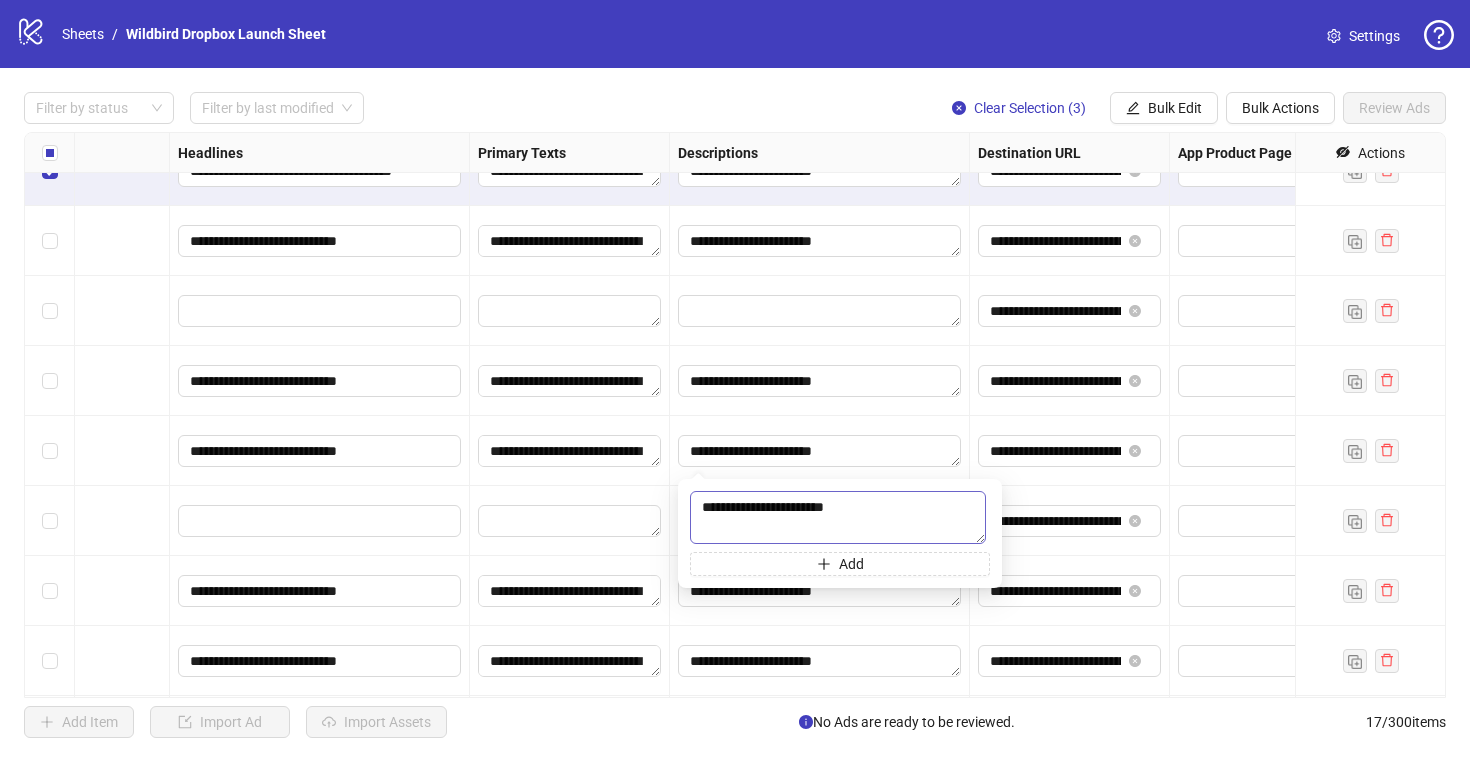 click on "**********" at bounding box center [838, 517] 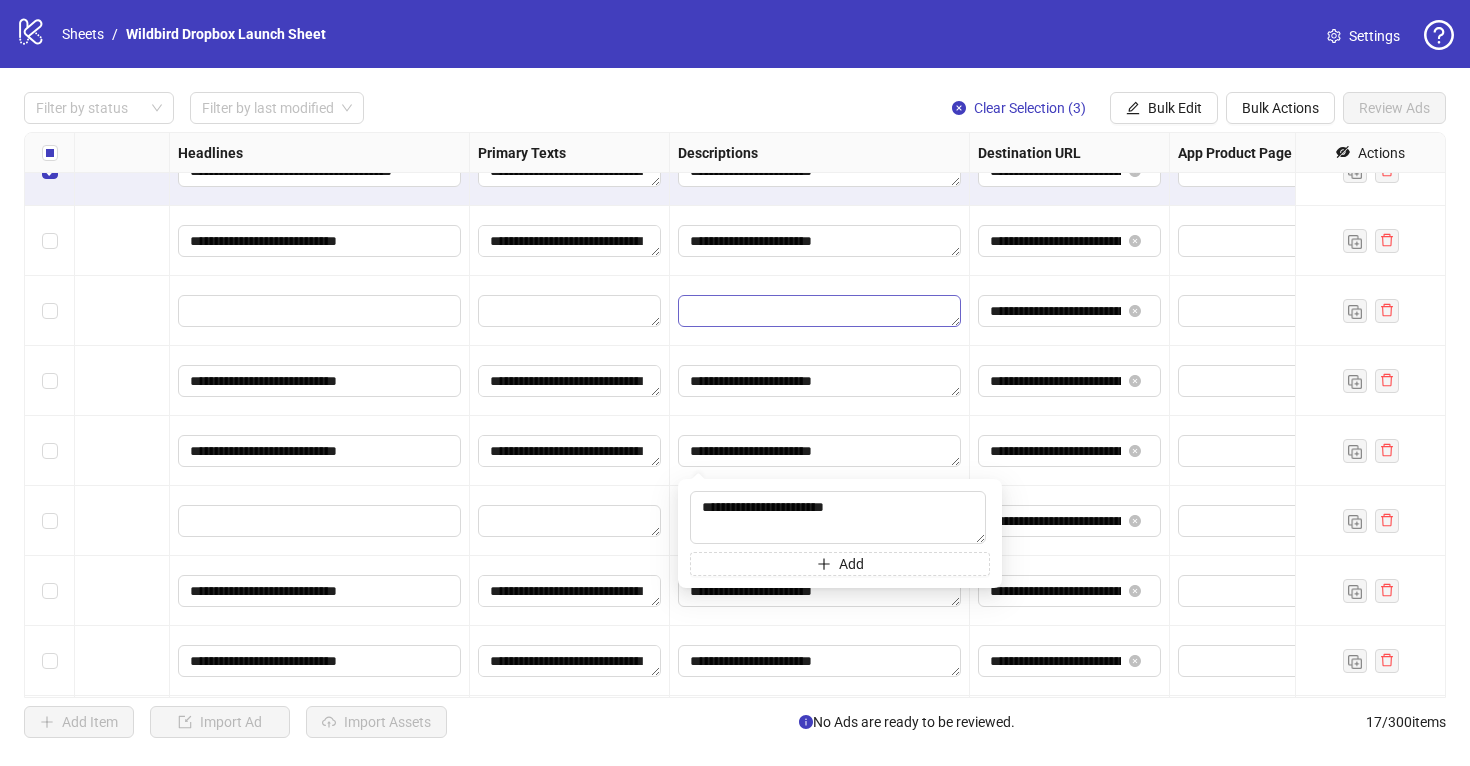 click at bounding box center (819, 311) 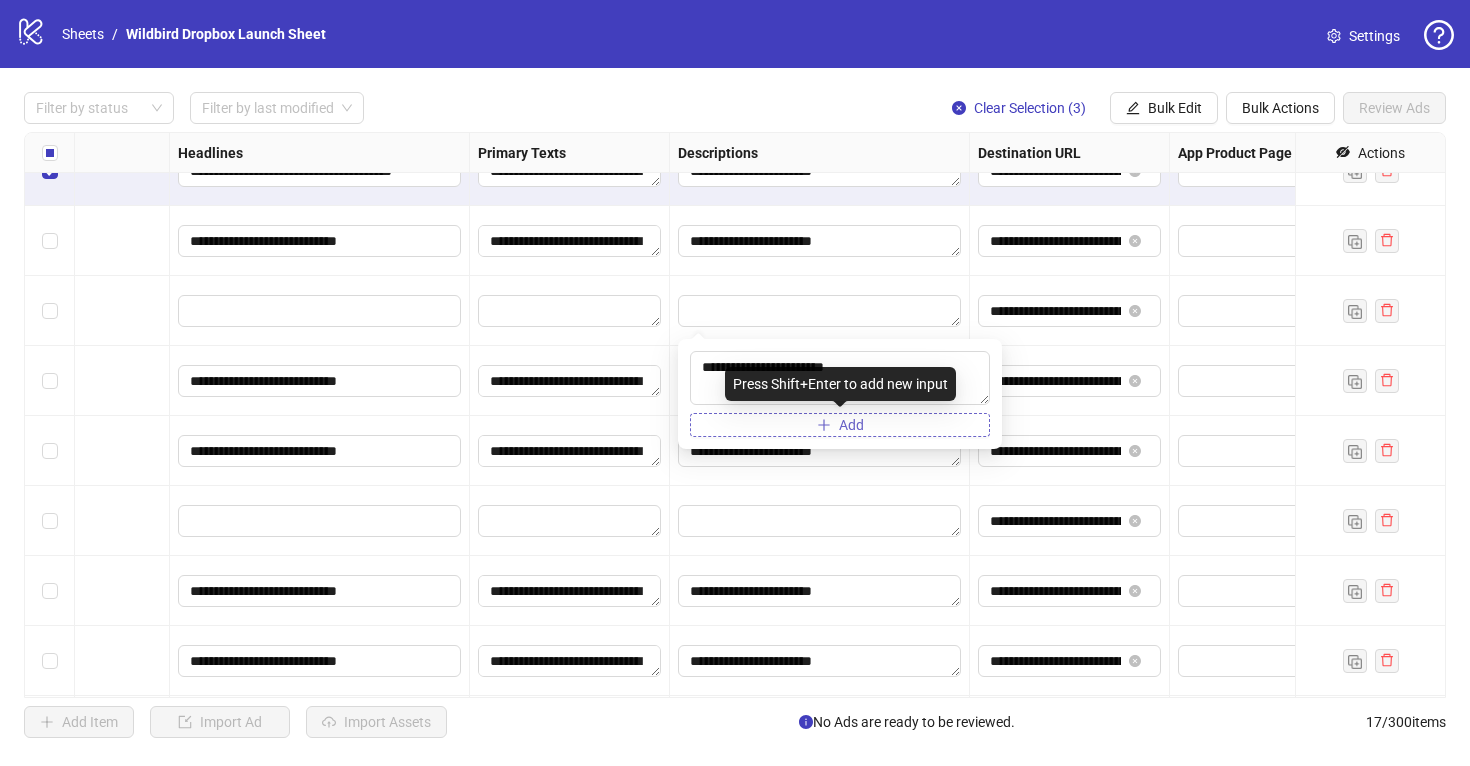 type on "**********" 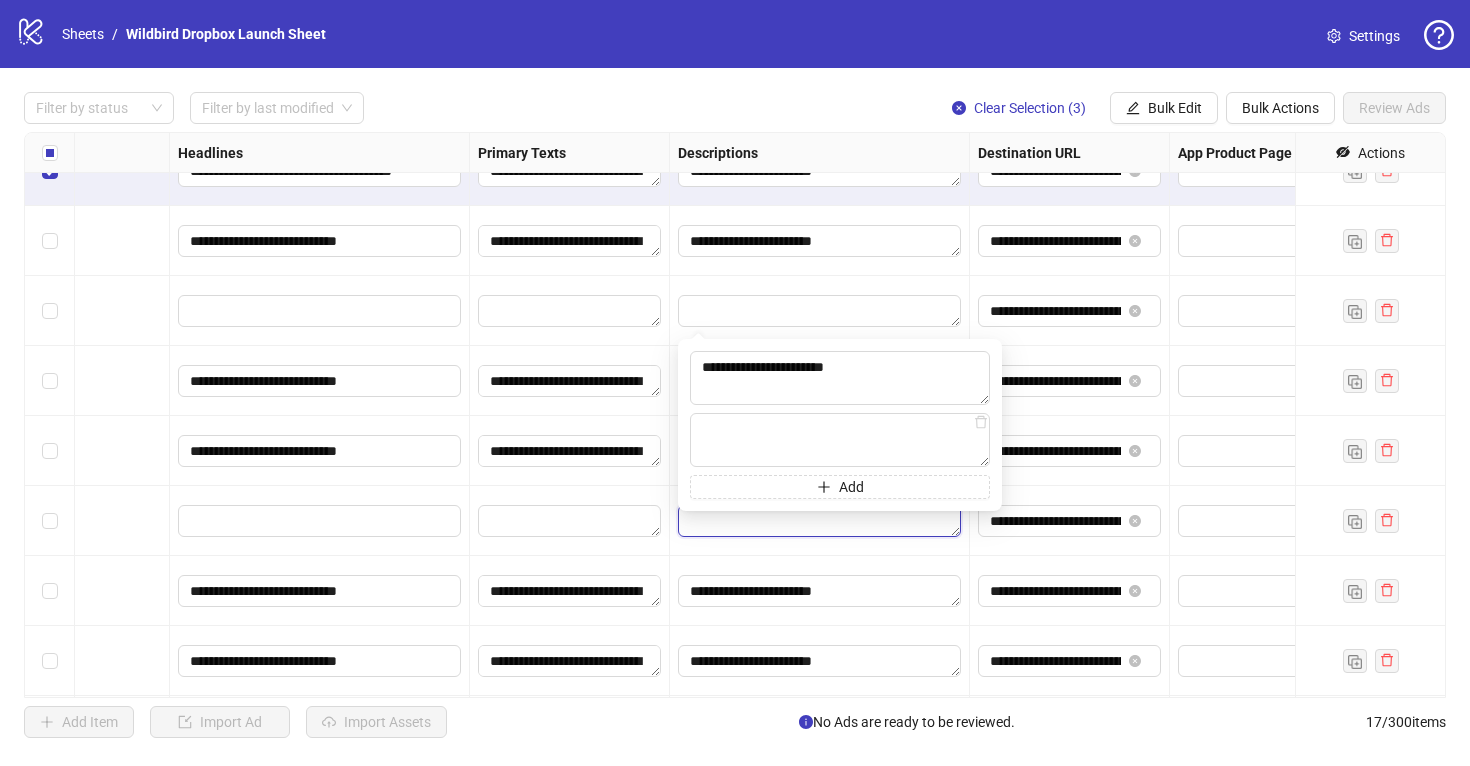 click at bounding box center (819, 521) 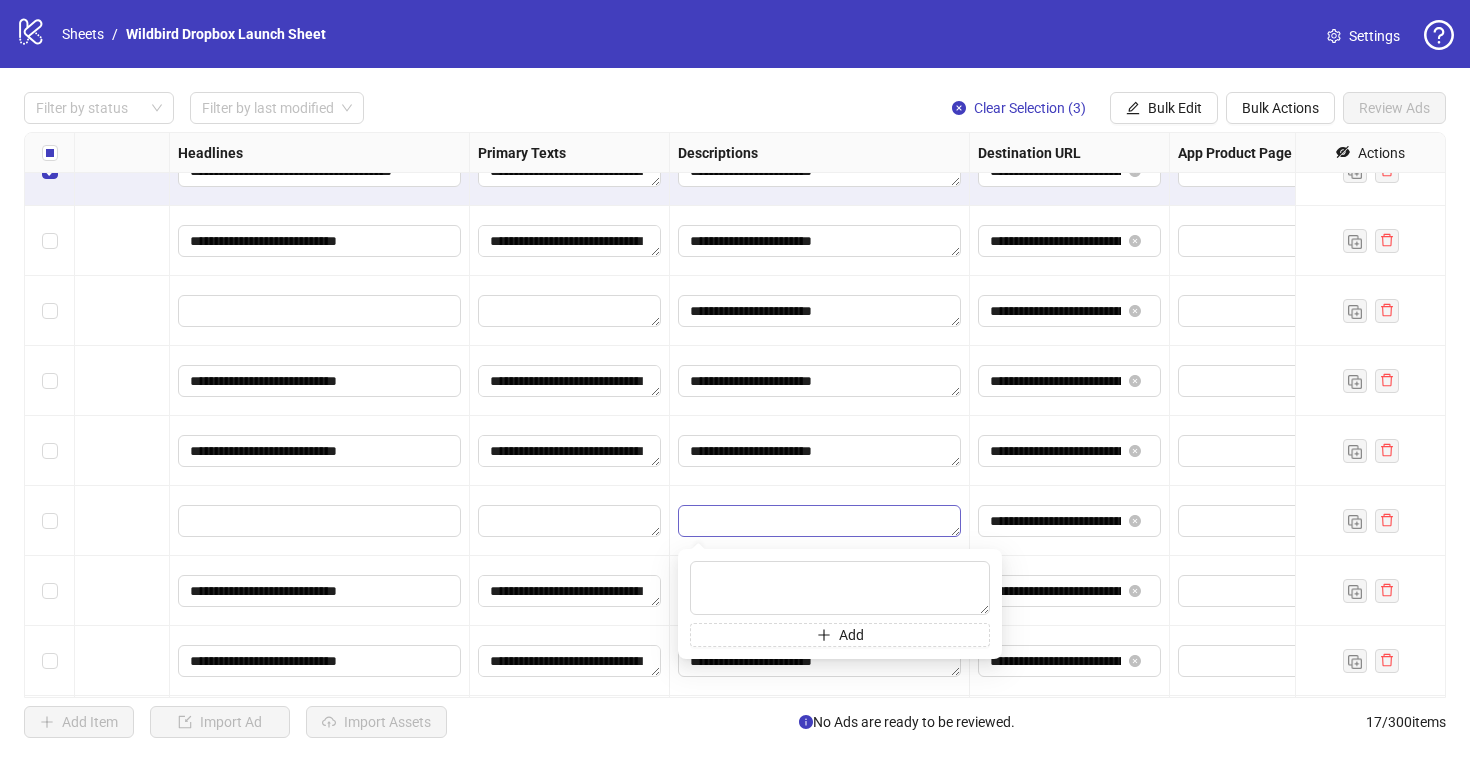 type on "**********" 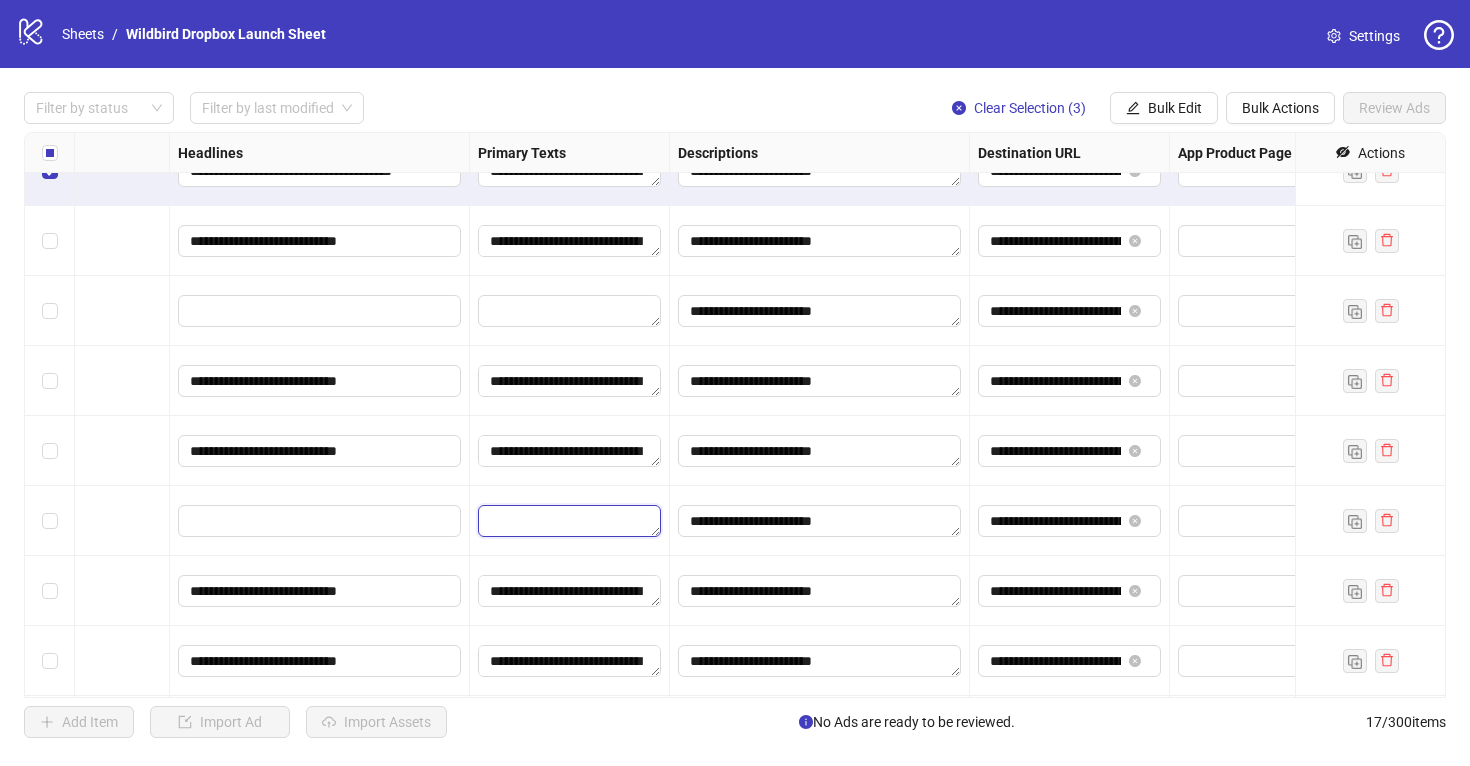 click at bounding box center [569, 521] 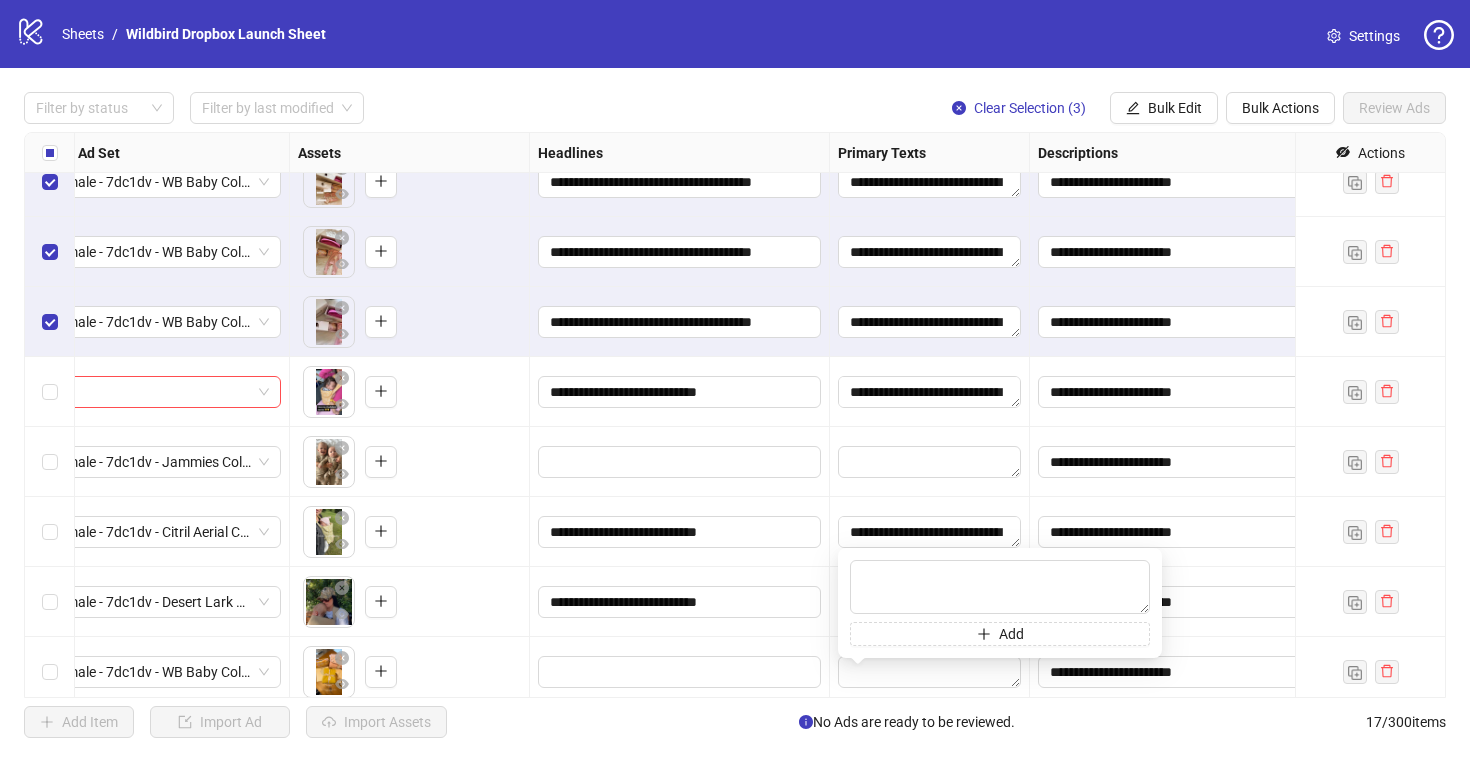 scroll, scrollTop: 432, scrollLeft: 655, axis: both 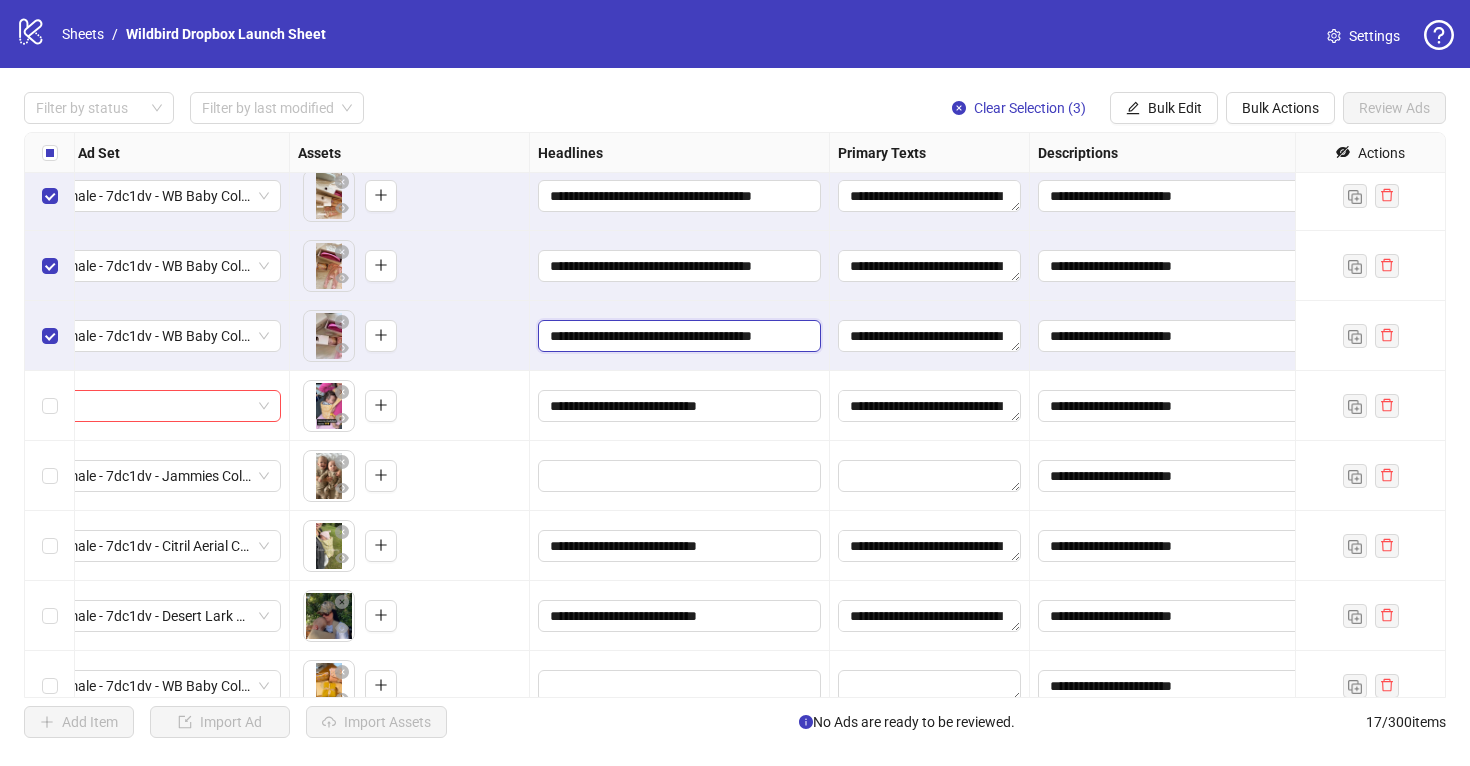 click on "**********" at bounding box center [677, 336] 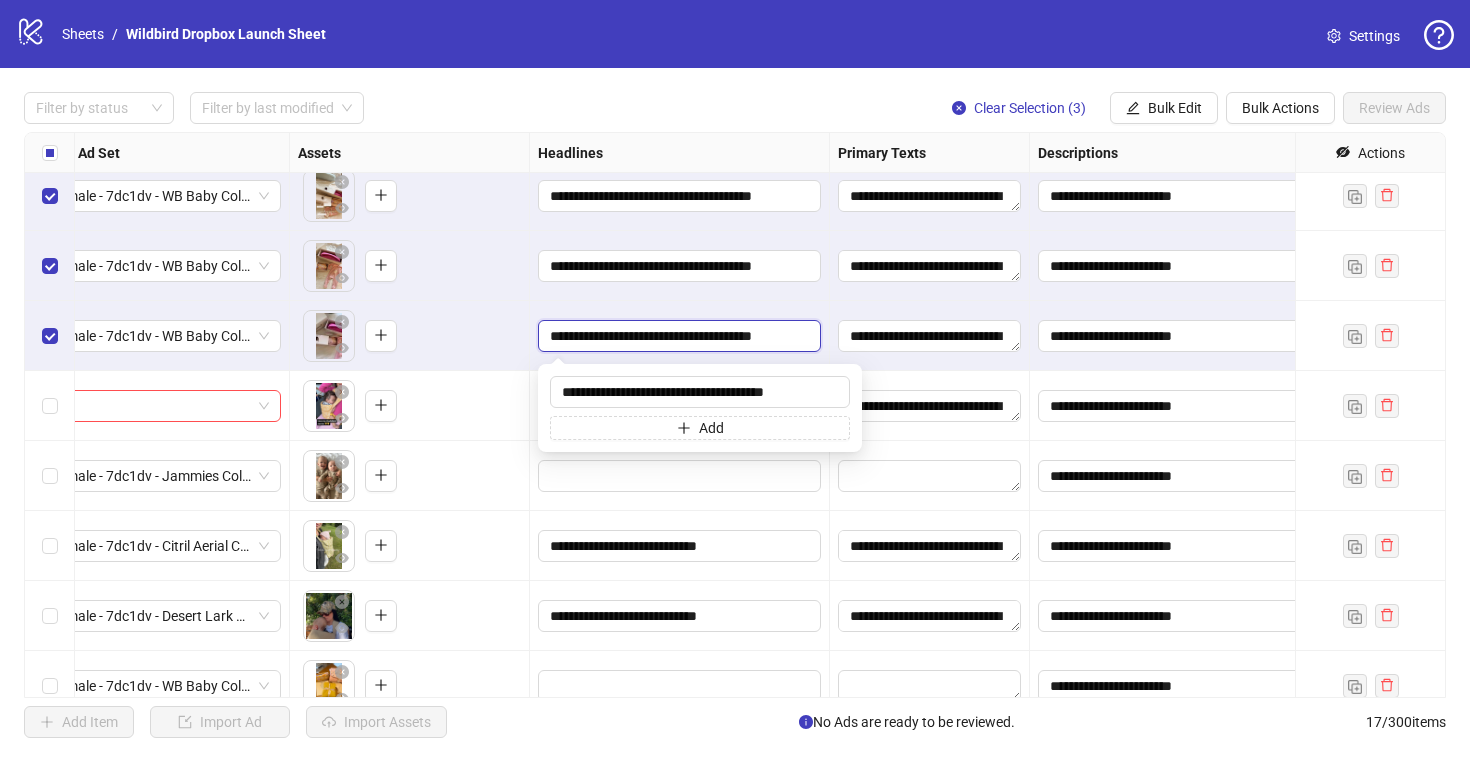 click on "**********" at bounding box center [677, 336] 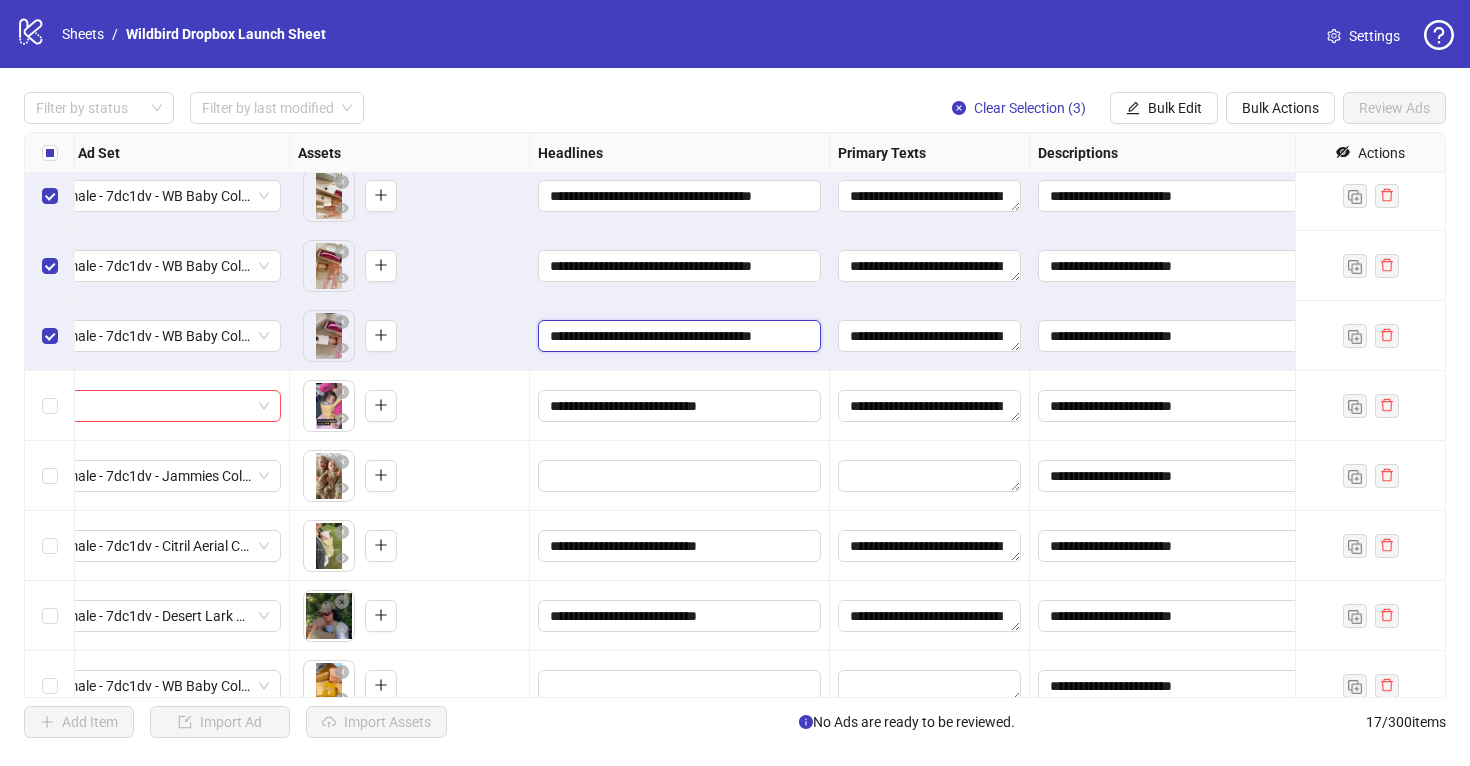 click on "**********" at bounding box center [677, 336] 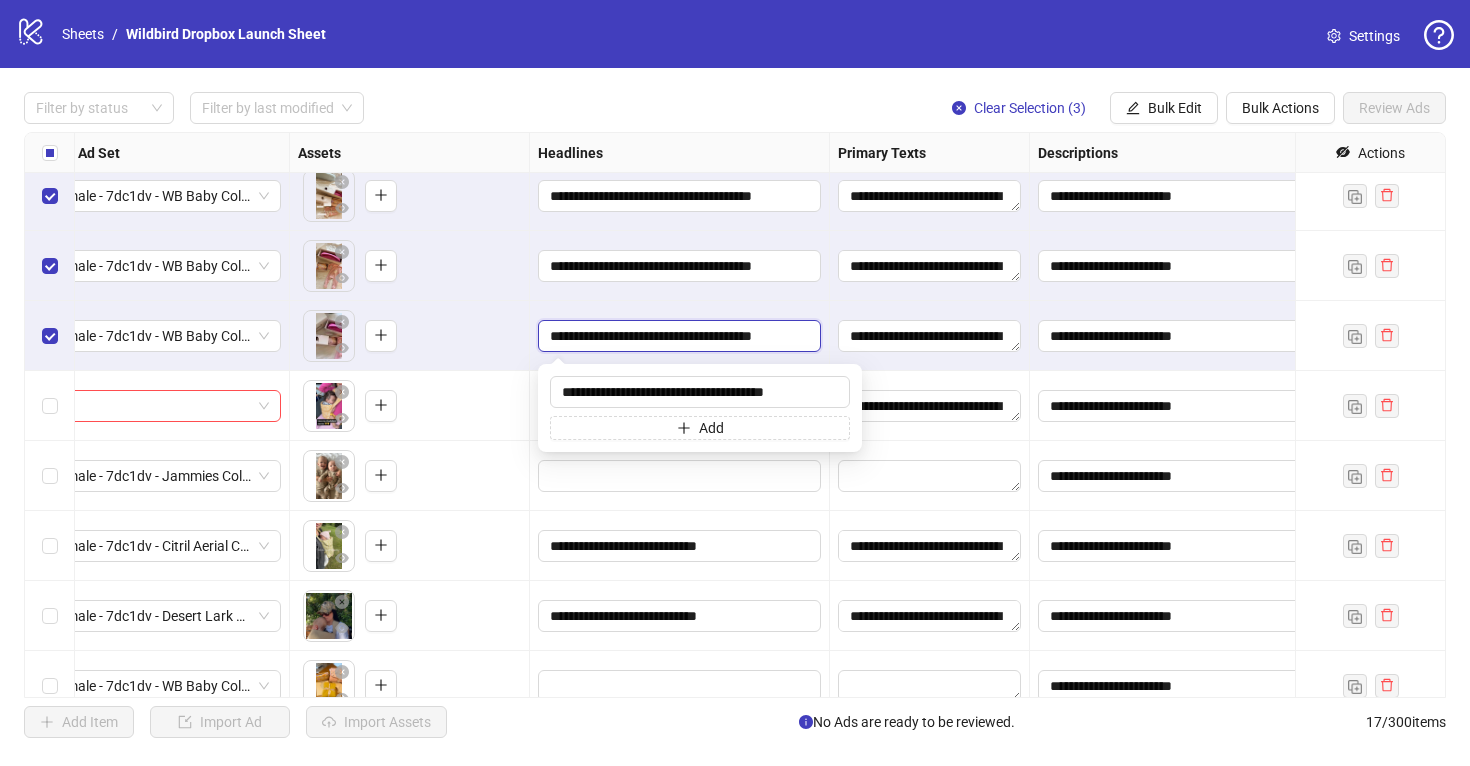 click on "**********" at bounding box center (677, 336) 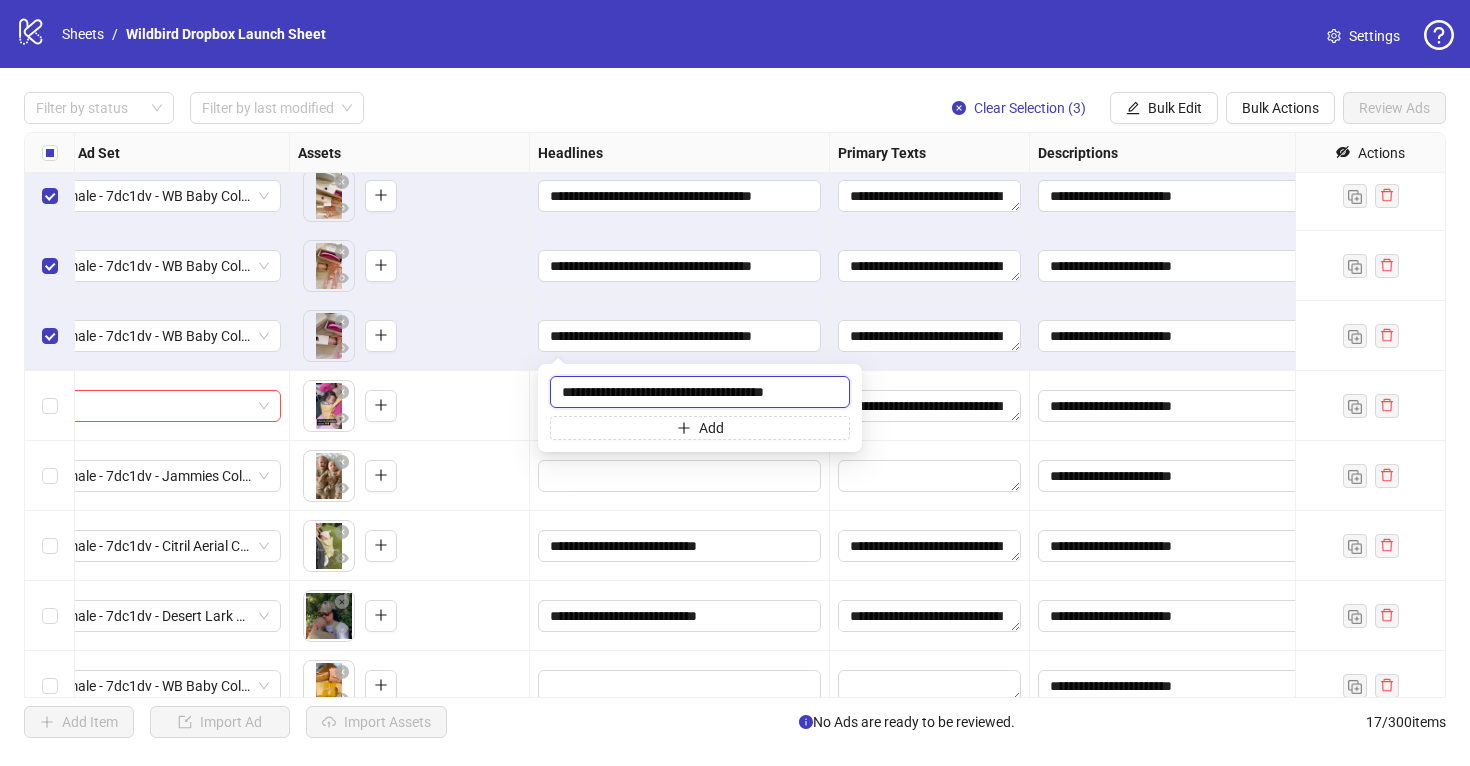 click on "**********" at bounding box center [700, 392] 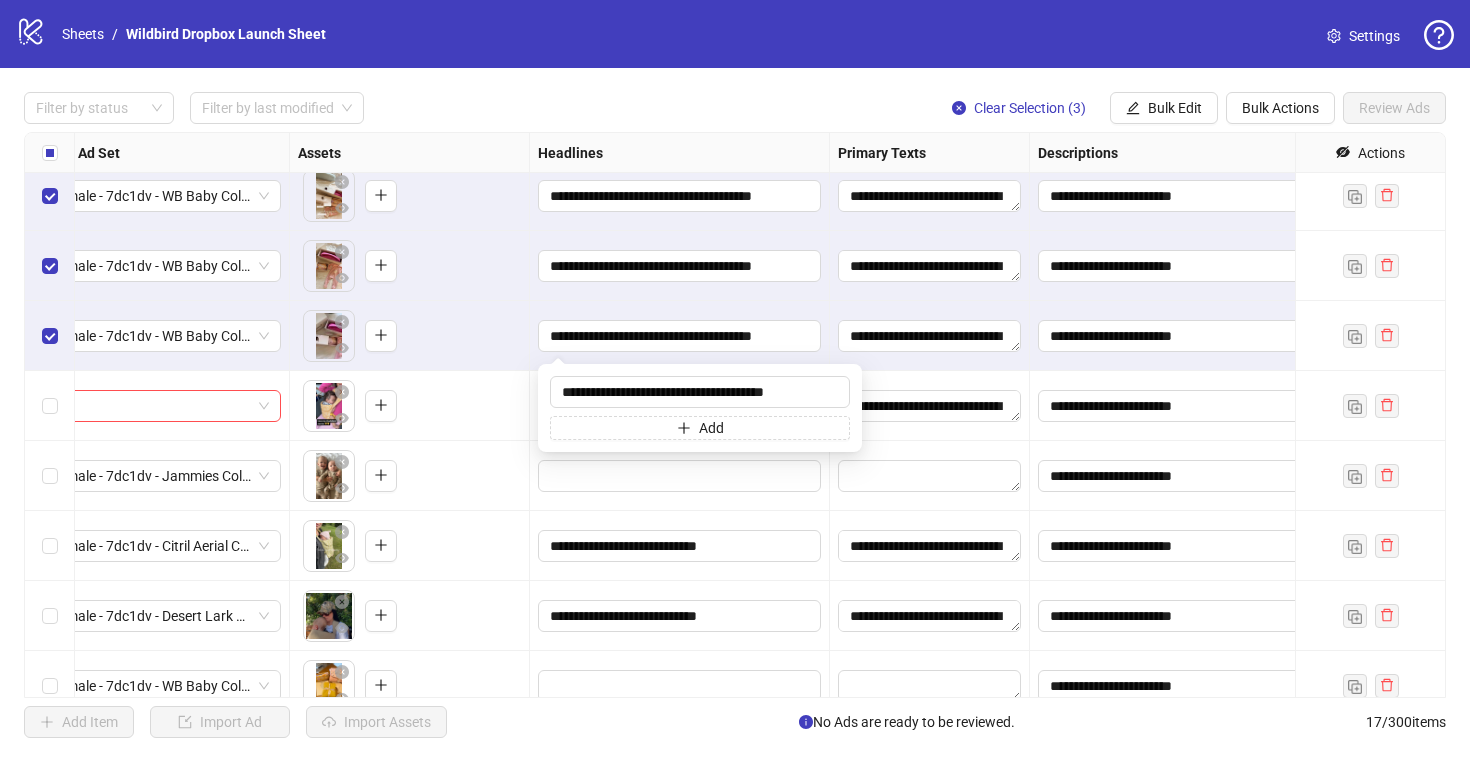 click on "To pick up a draggable item, press the space bar.
While dragging, use the arrow keys to move the item.
Press space again to drop the item in its new position, or press escape to cancel." at bounding box center [409, 476] 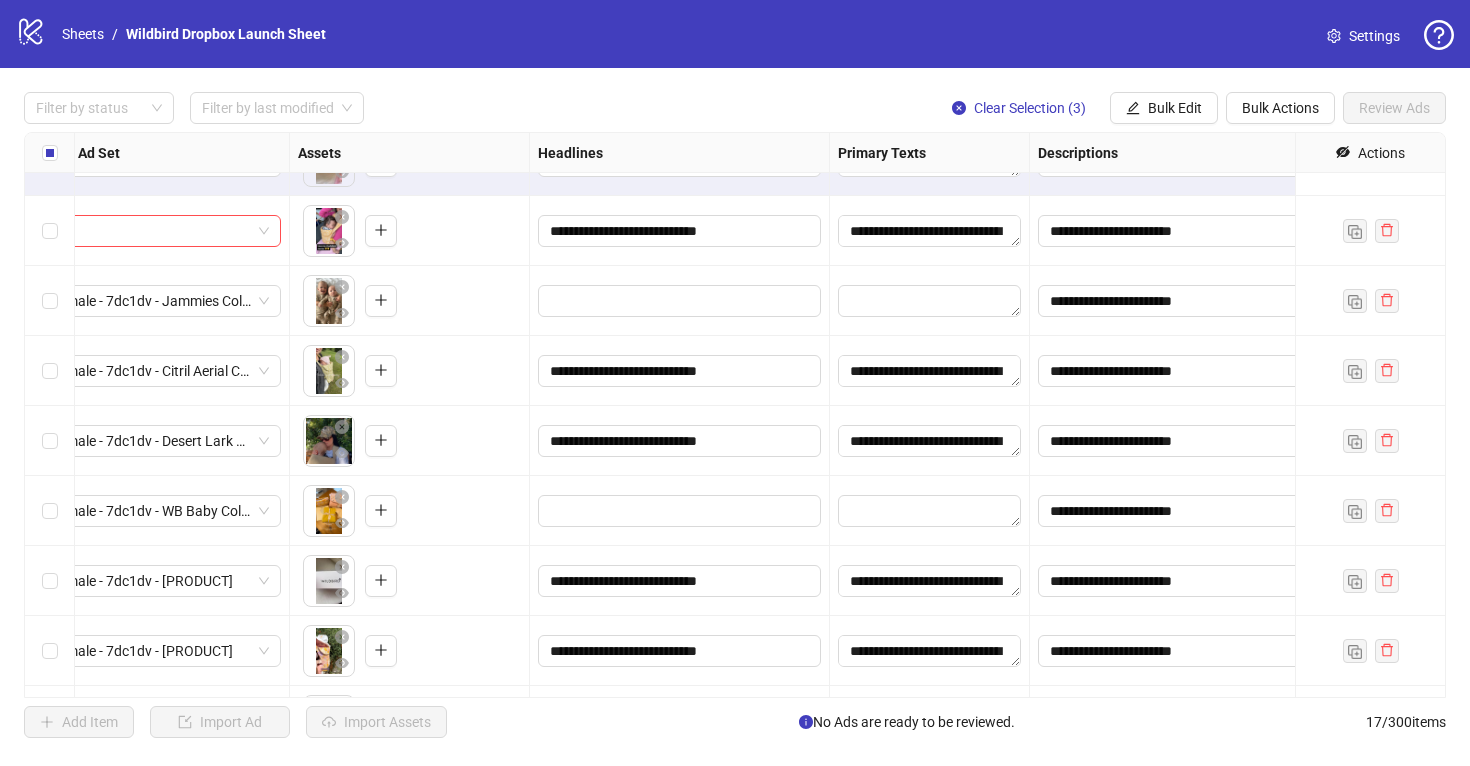 scroll, scrollTop: 615, scrollLeft: 655, axis: both 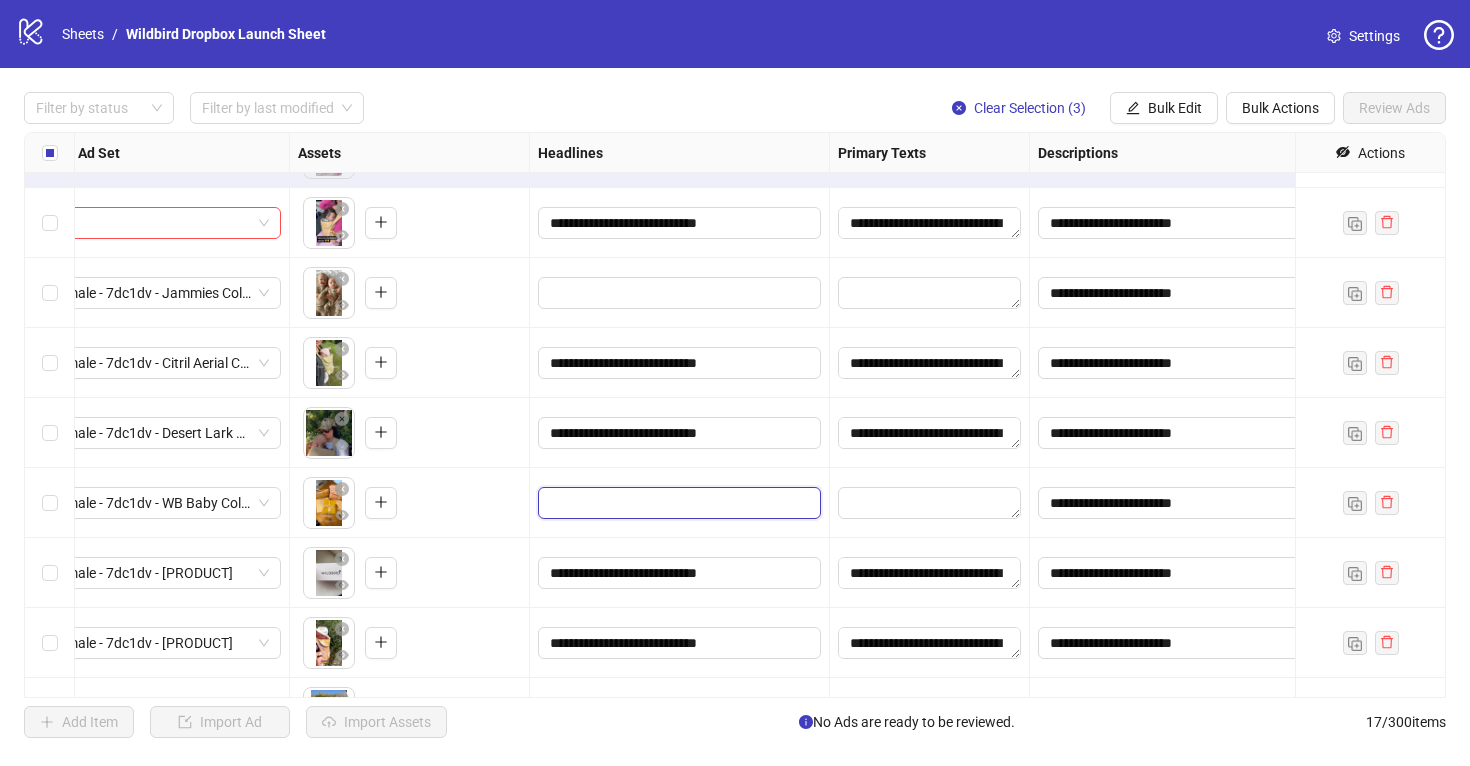 click at bounding box center (677, 503) 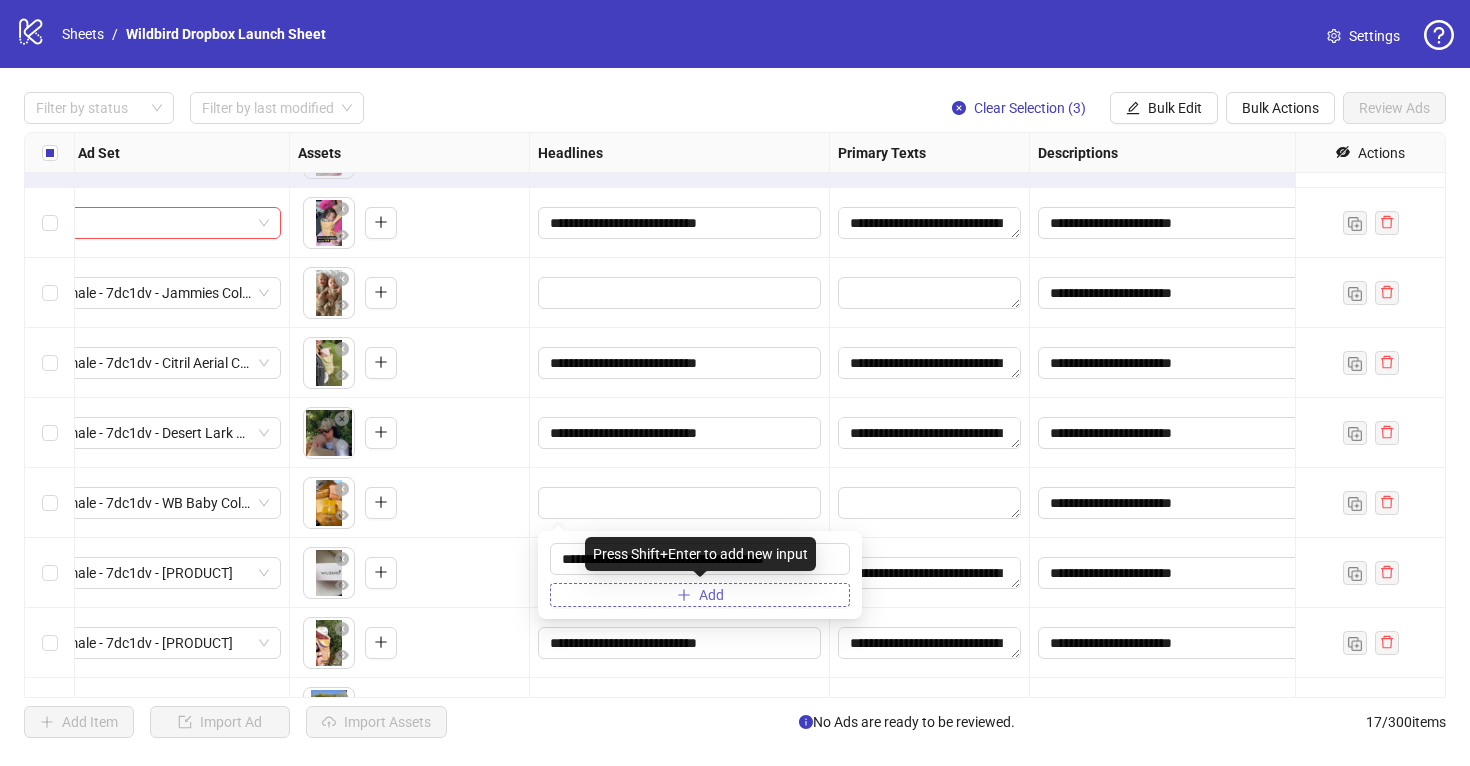 type on "**********" 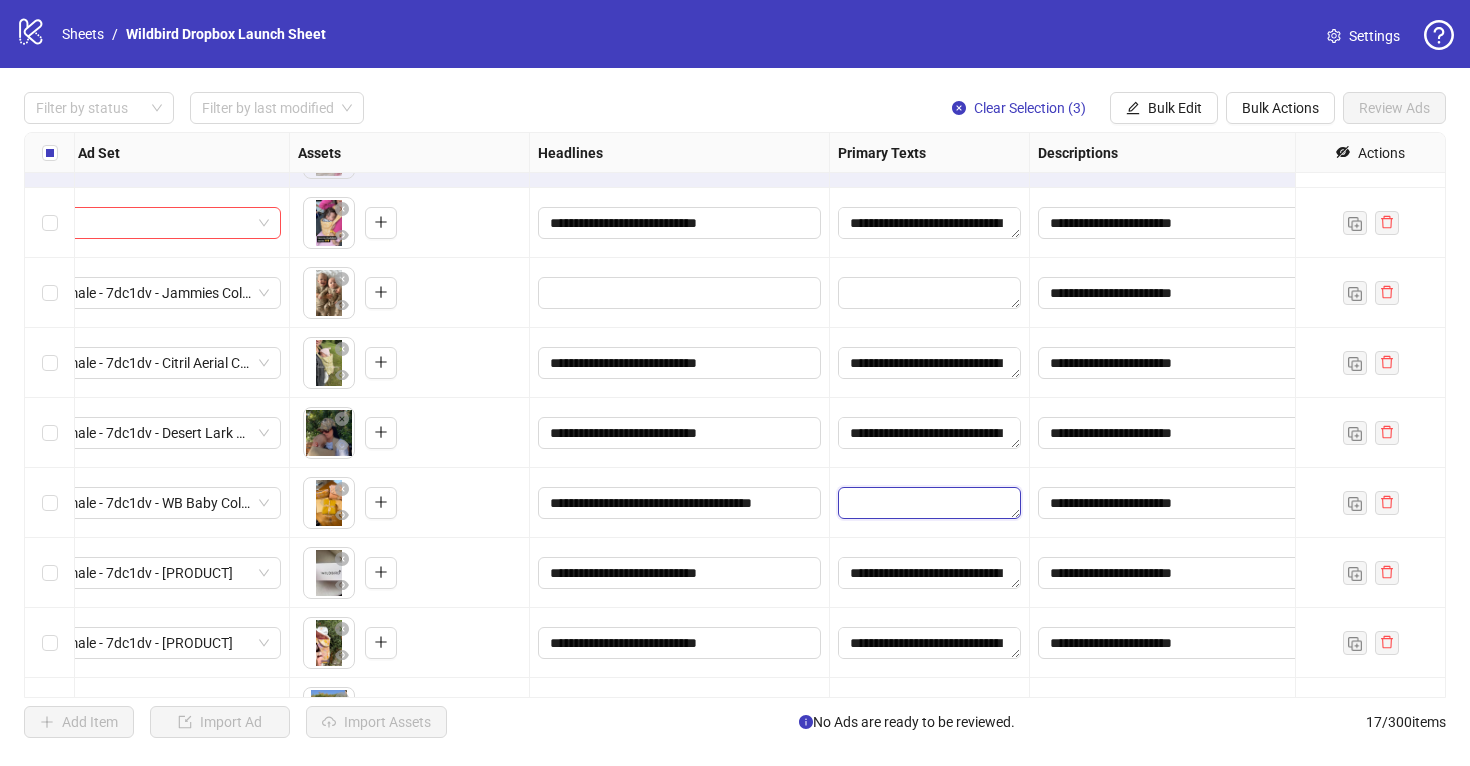 click at bounding box center (929, 503) 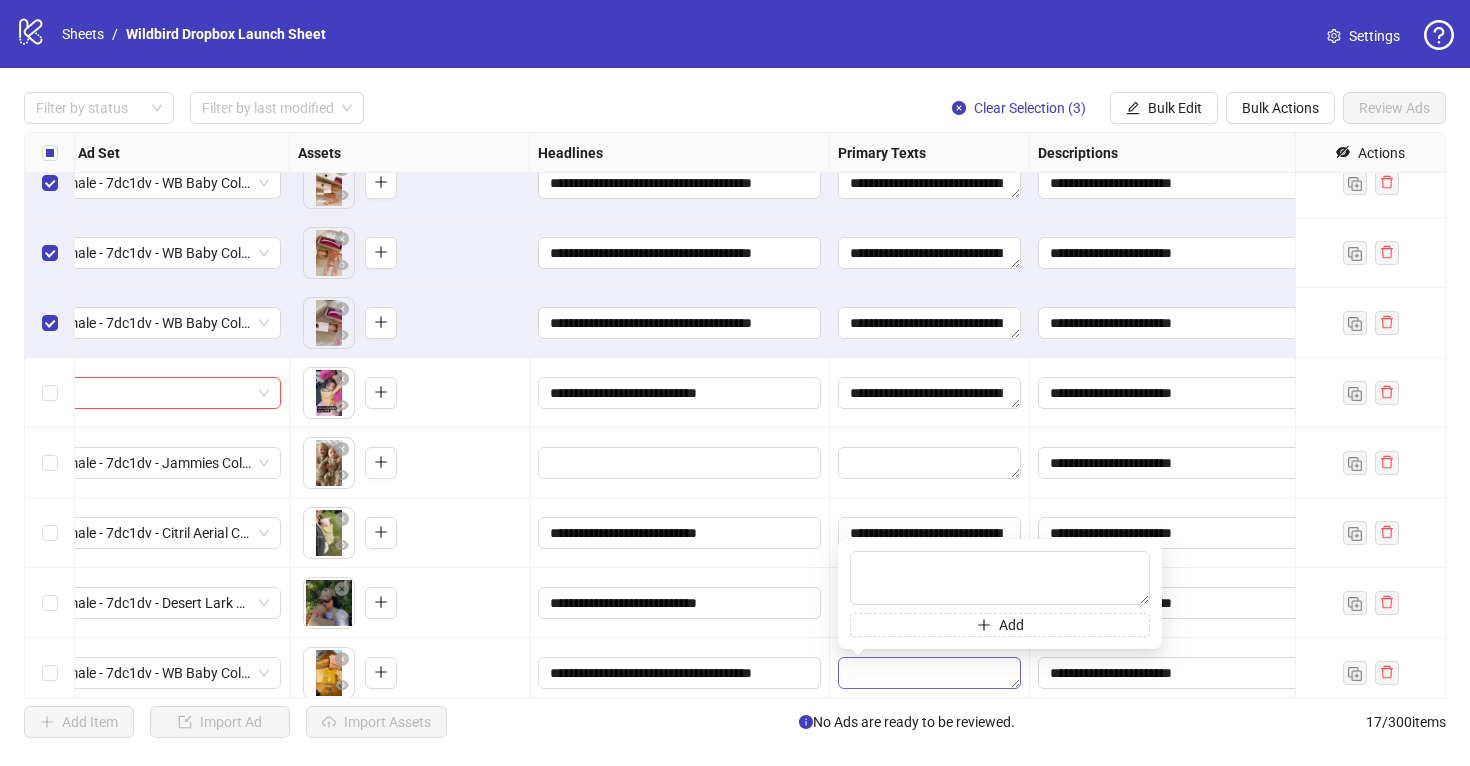 scroll, scrollTop: 422, scrollLeft: 655, axis: both 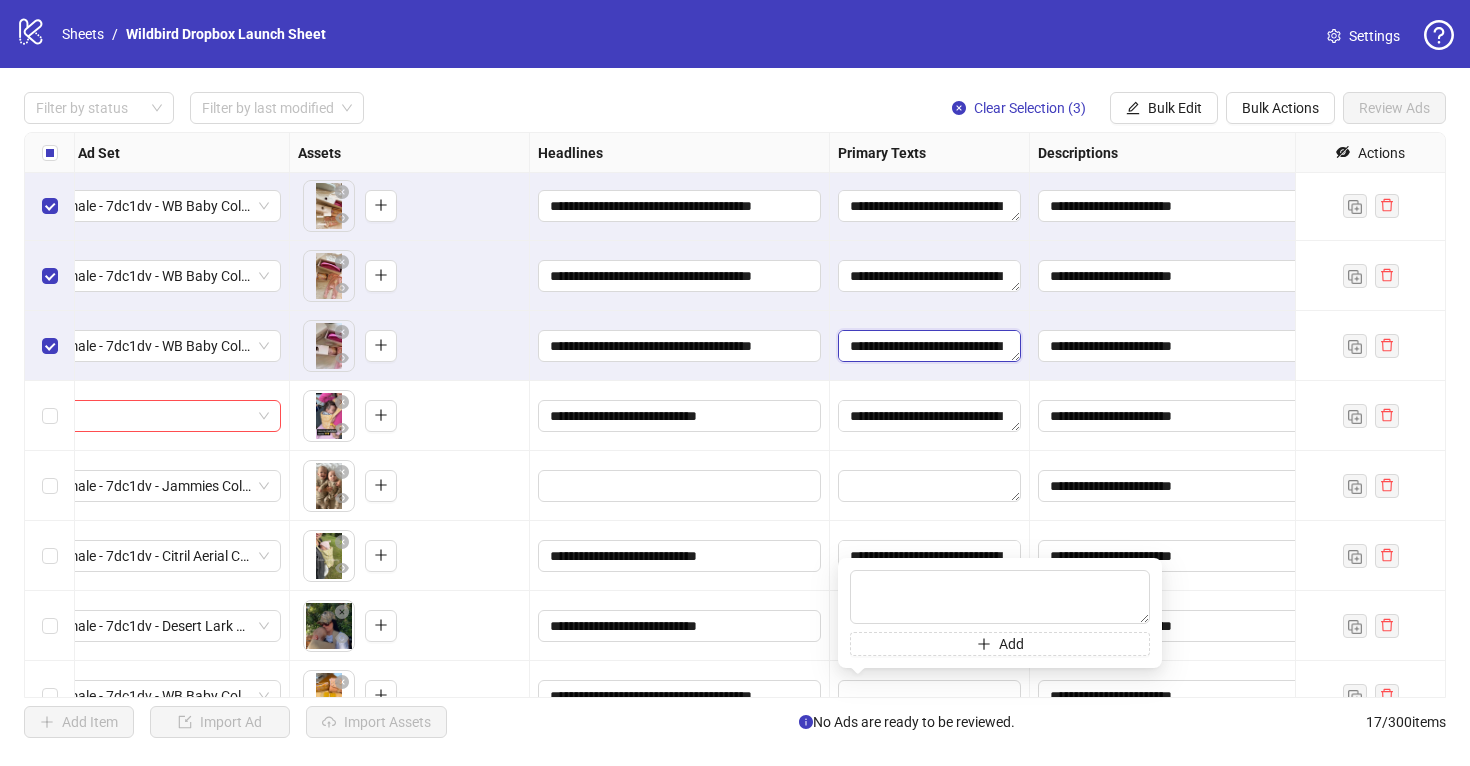 click on "**********" at bounding box center (929, 346) 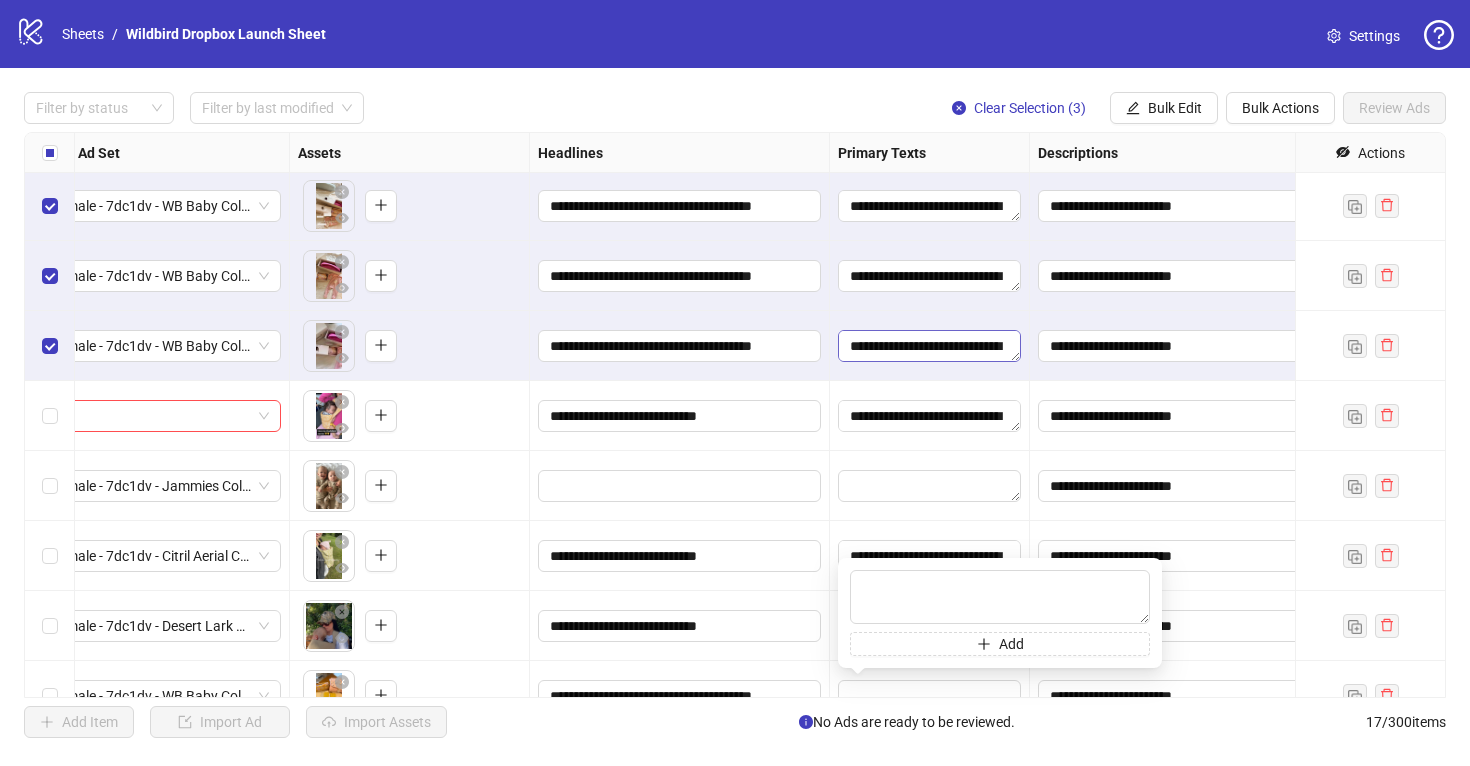 scroll, scrollTop: 436, scrollLeft: 655, axis: both 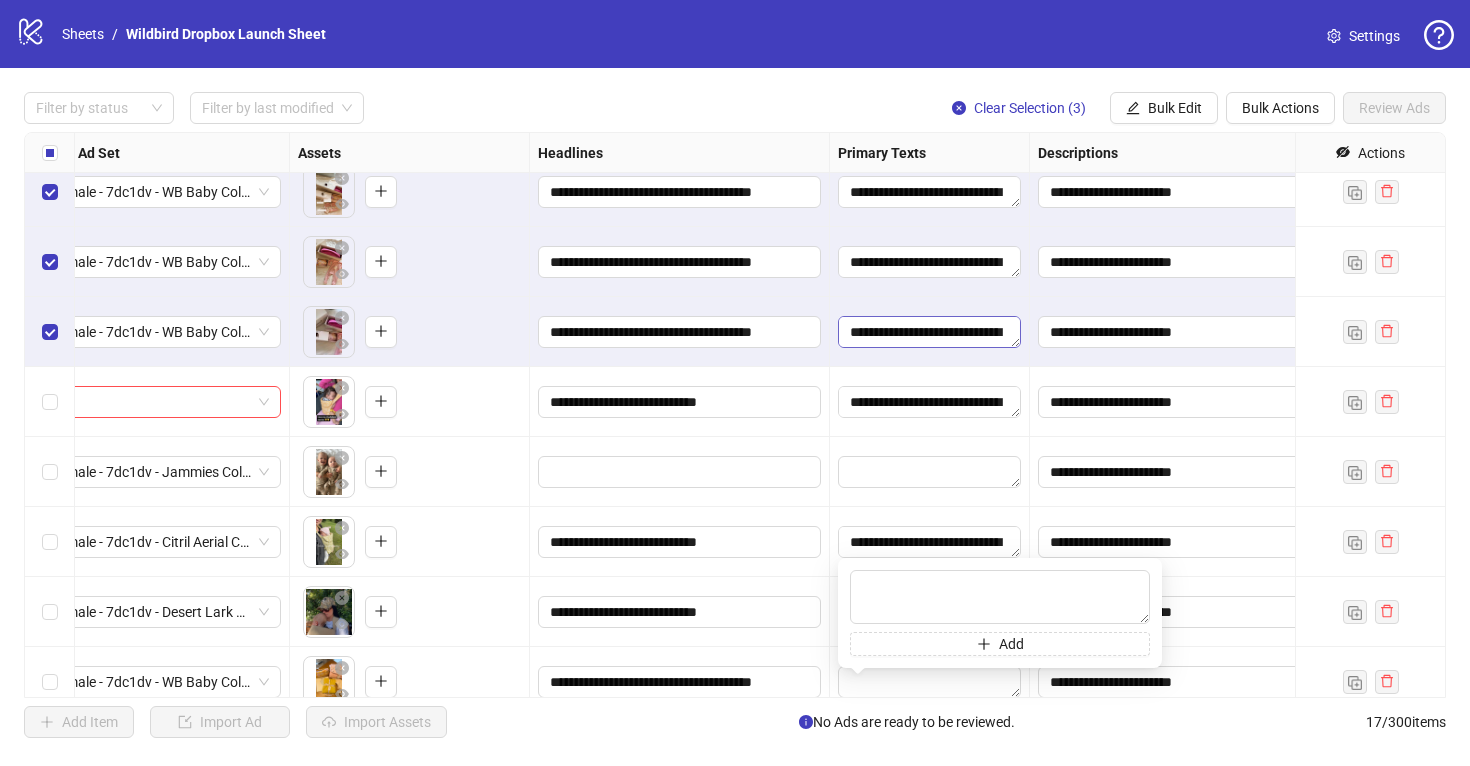 click on "**********" at bounding box center [735, 415] 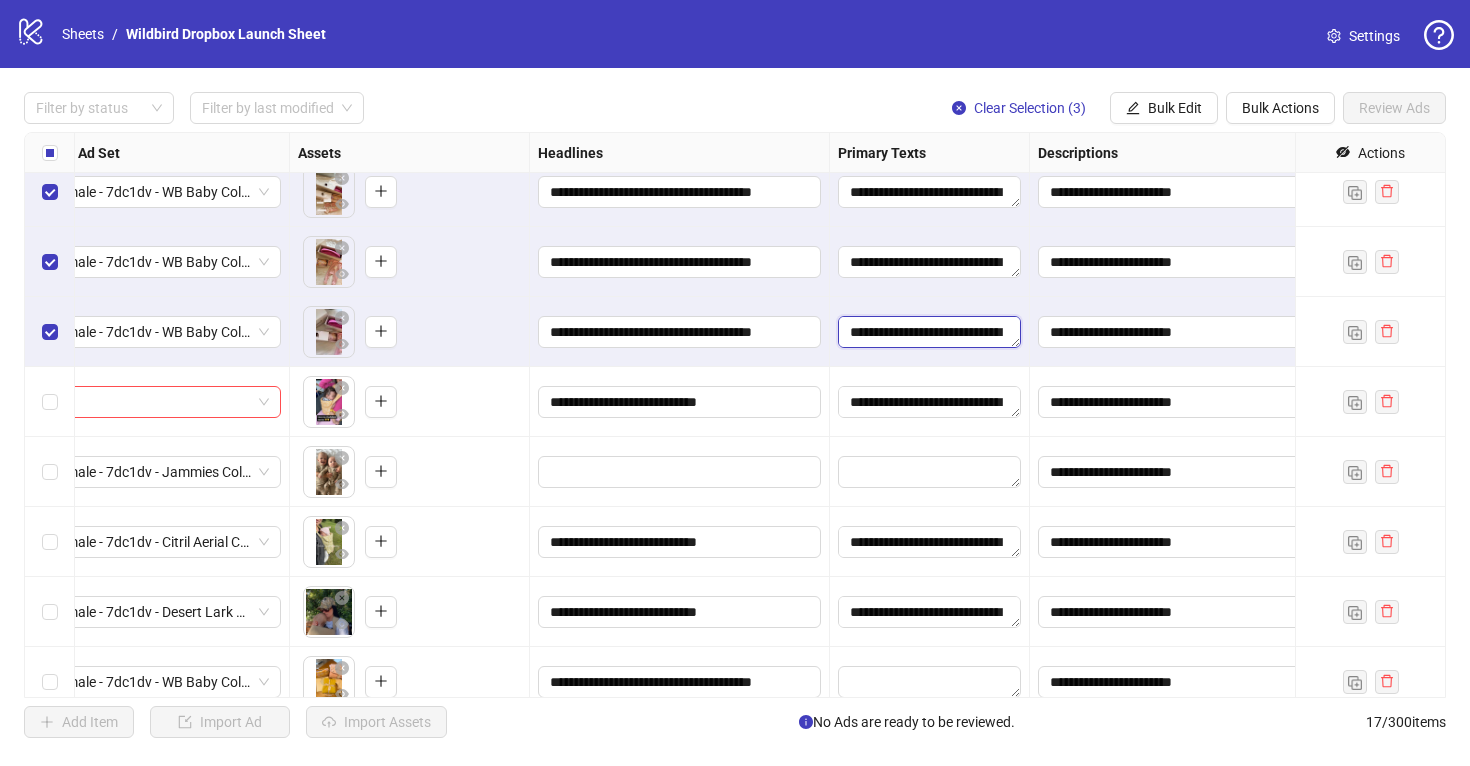 click on "**********" at bounding box center (929, 332) 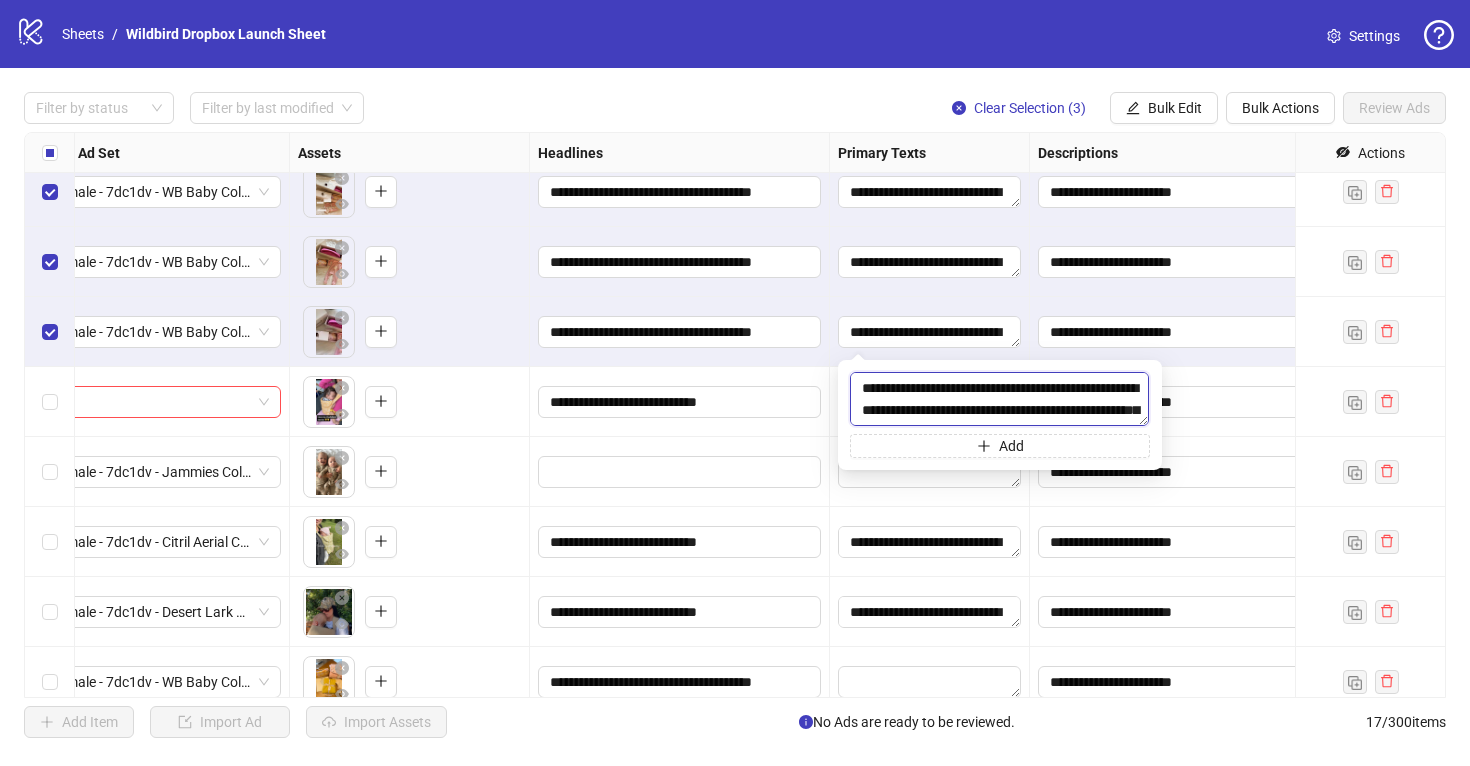 click on "**********" at bounding box center [999, 399] 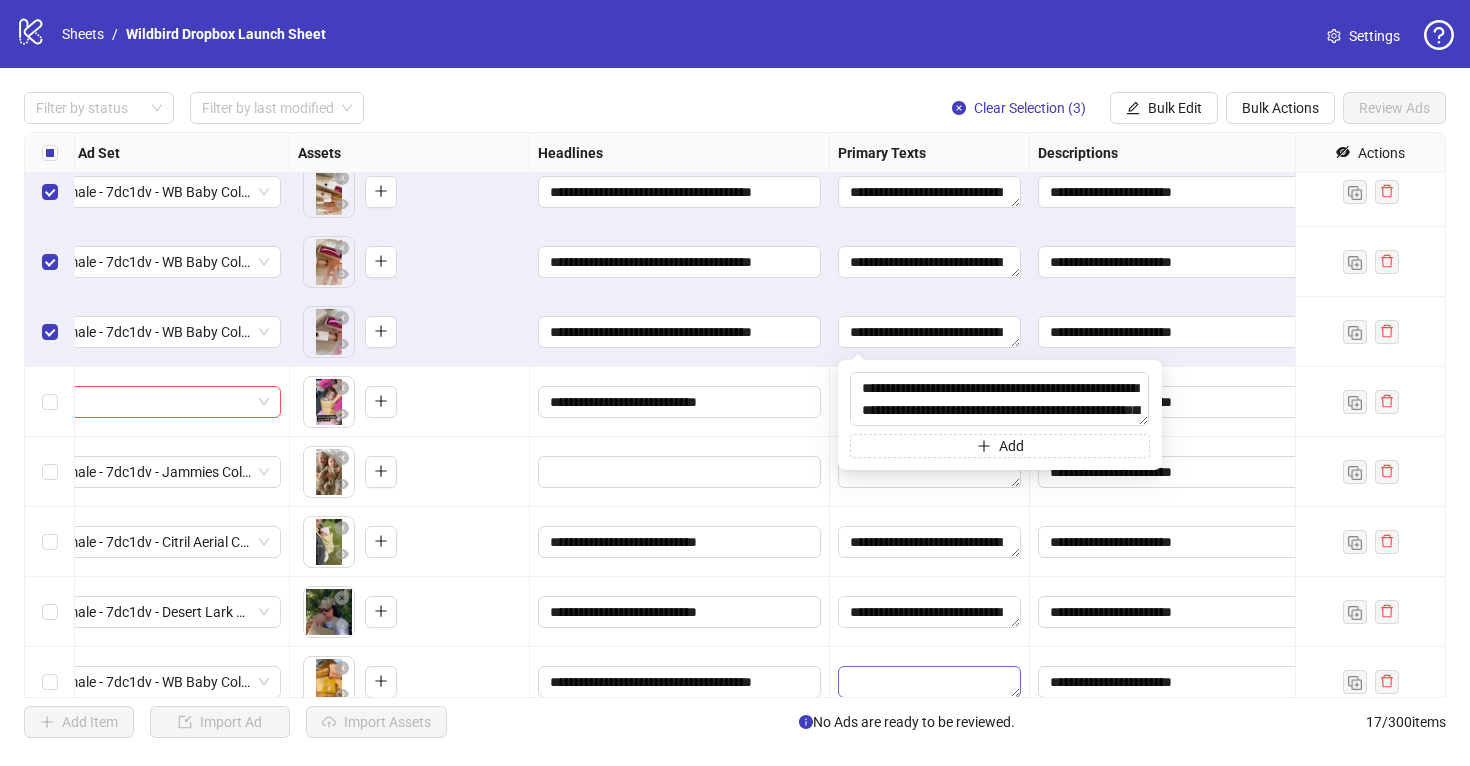 click at bounding box center [929, 682] 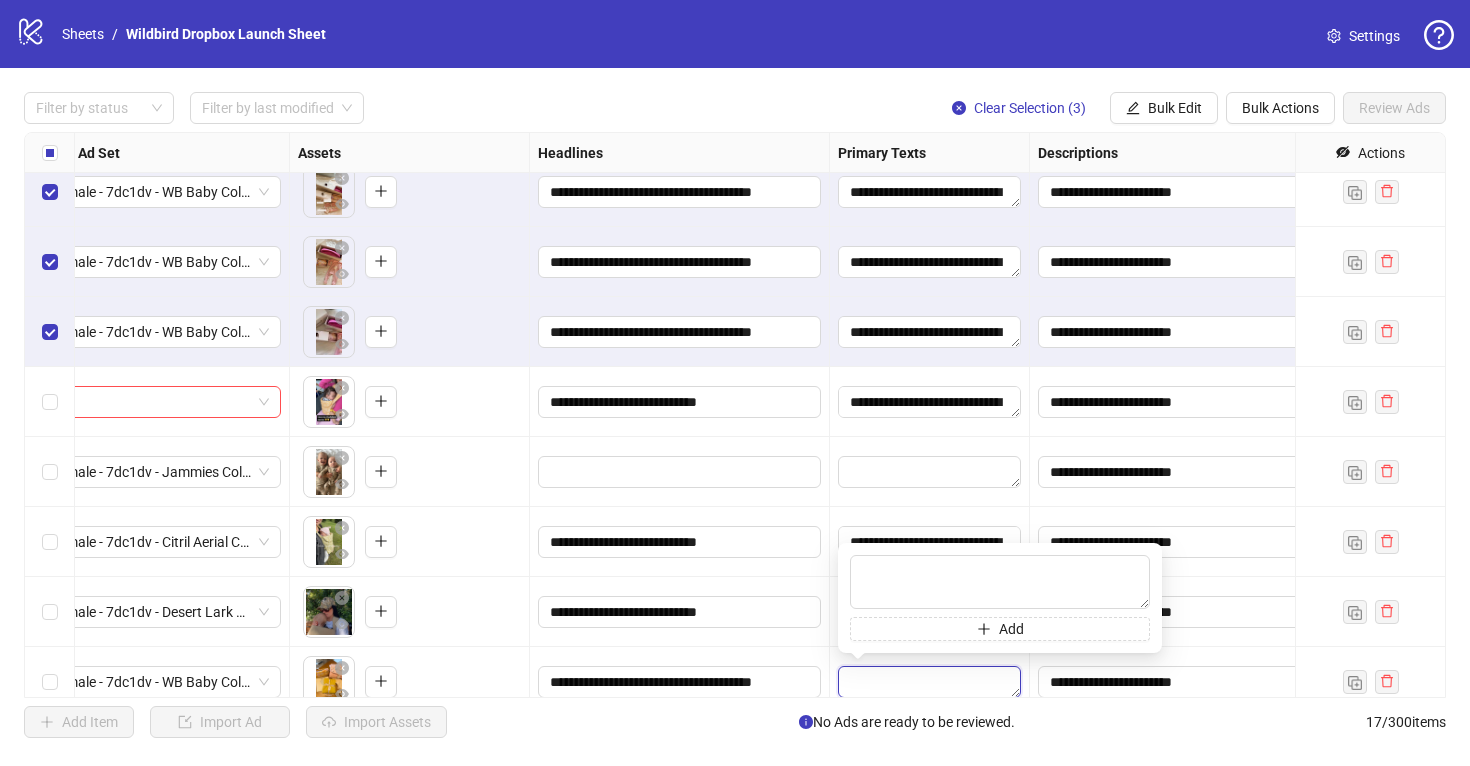 click at bounding box center [929, 682] 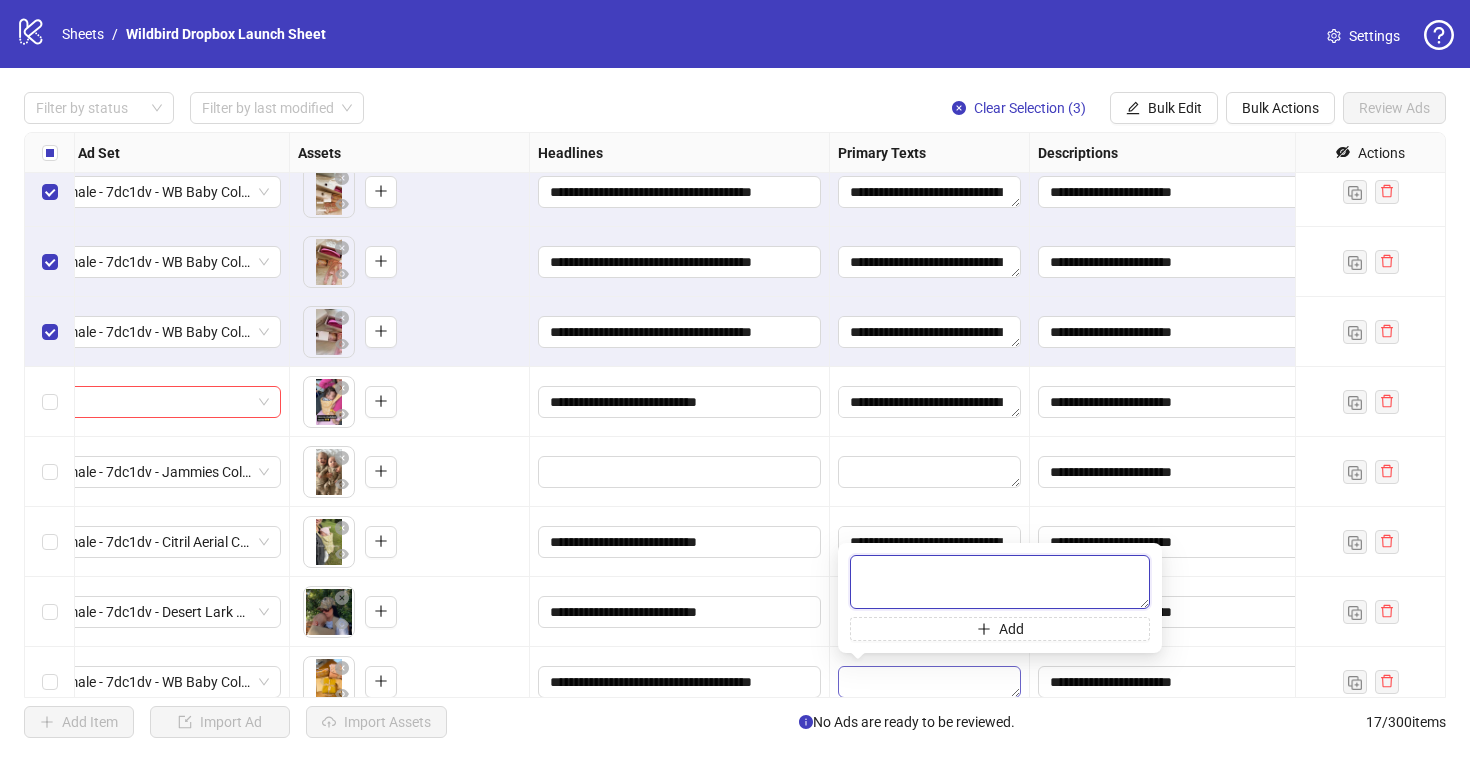 paste on "**********" 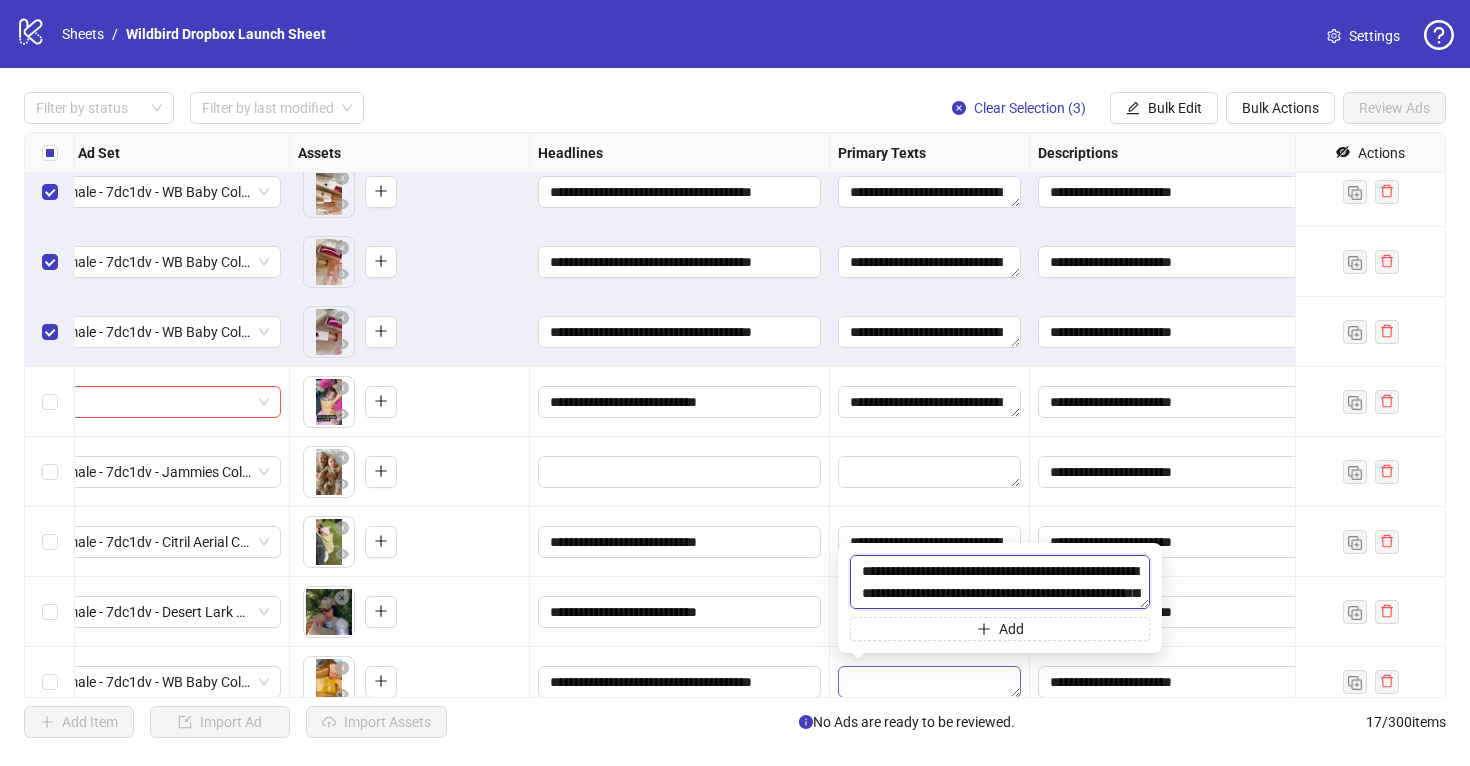 scroll, scrollTop: 81, scrollLeft: 0, axis: vertical 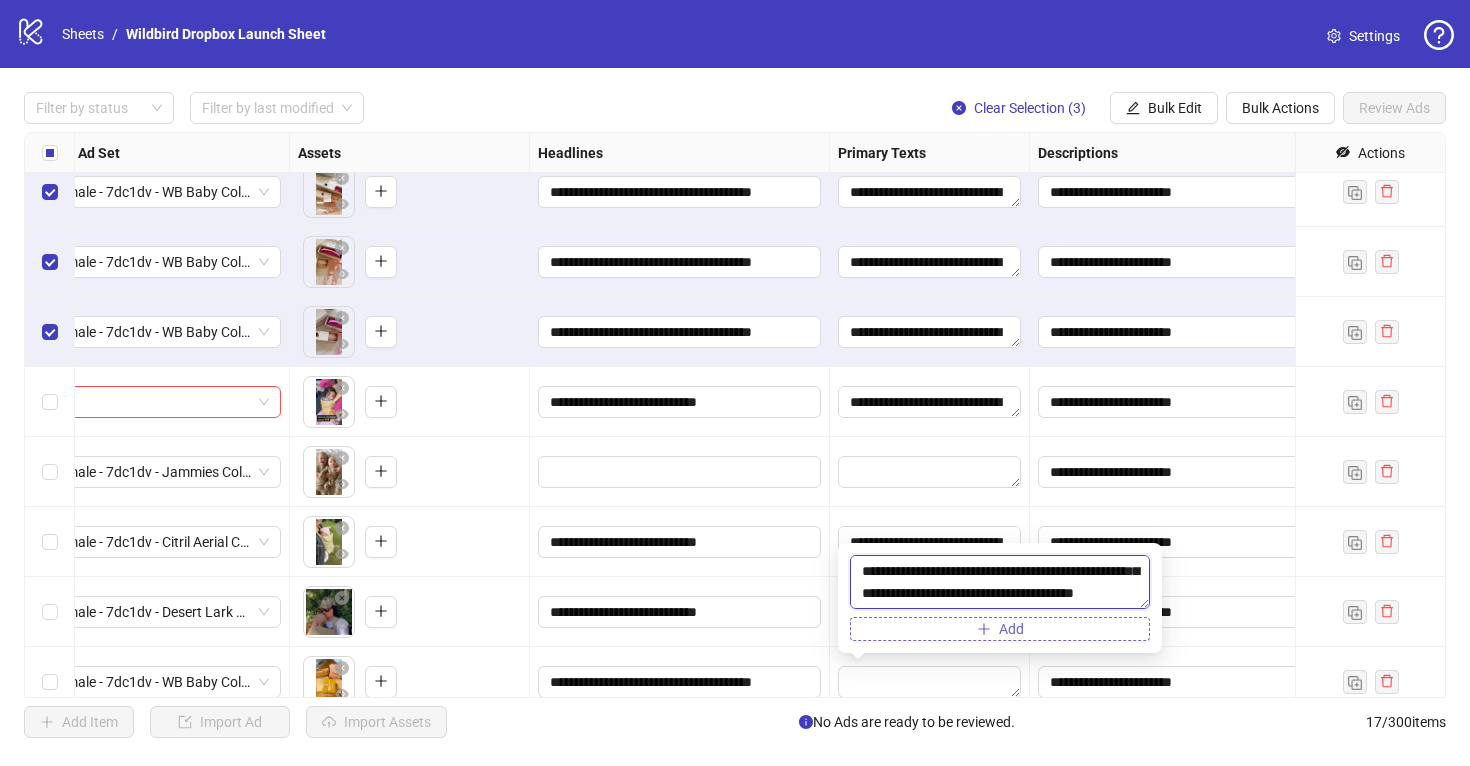 type on "**********" 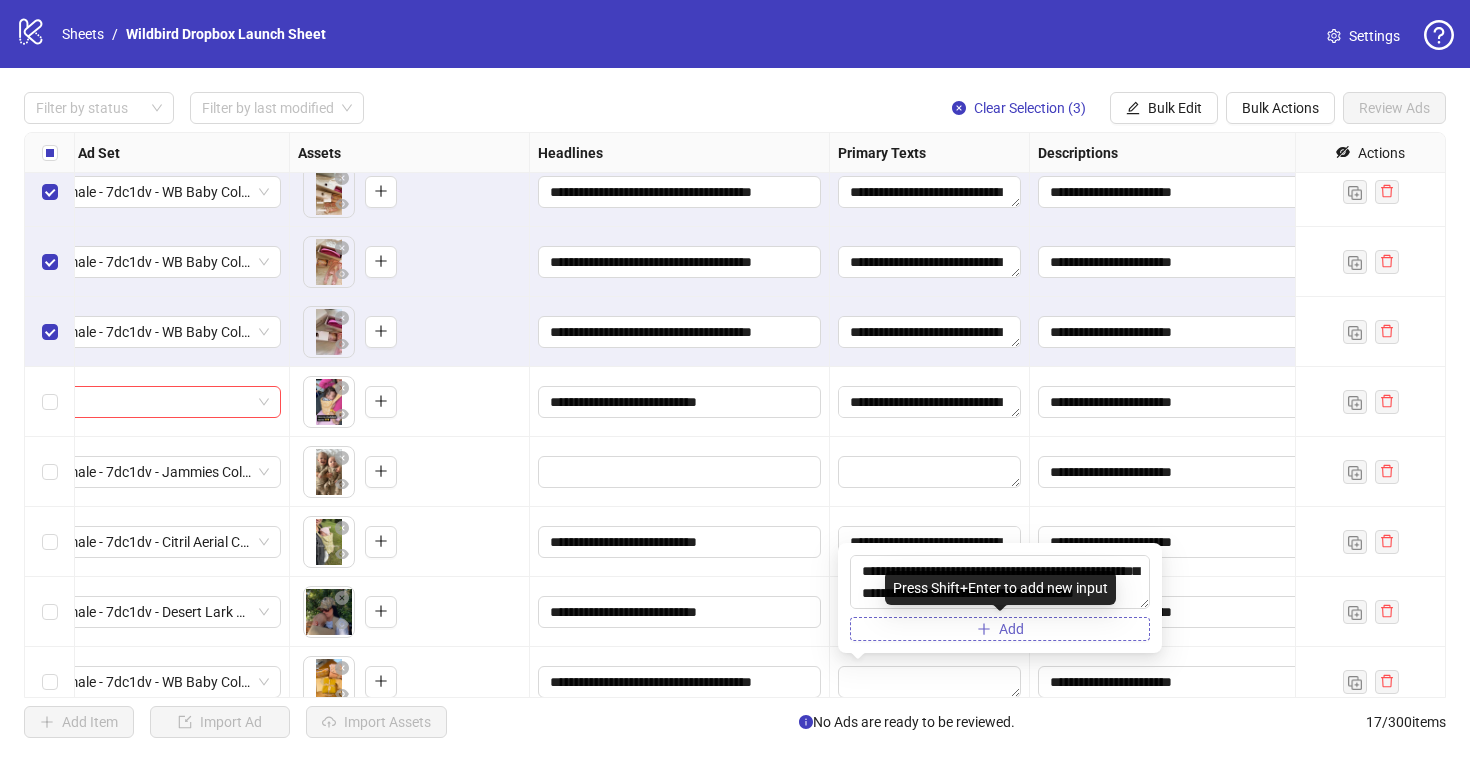 click on "Add" at bounding box center (1000, 629) 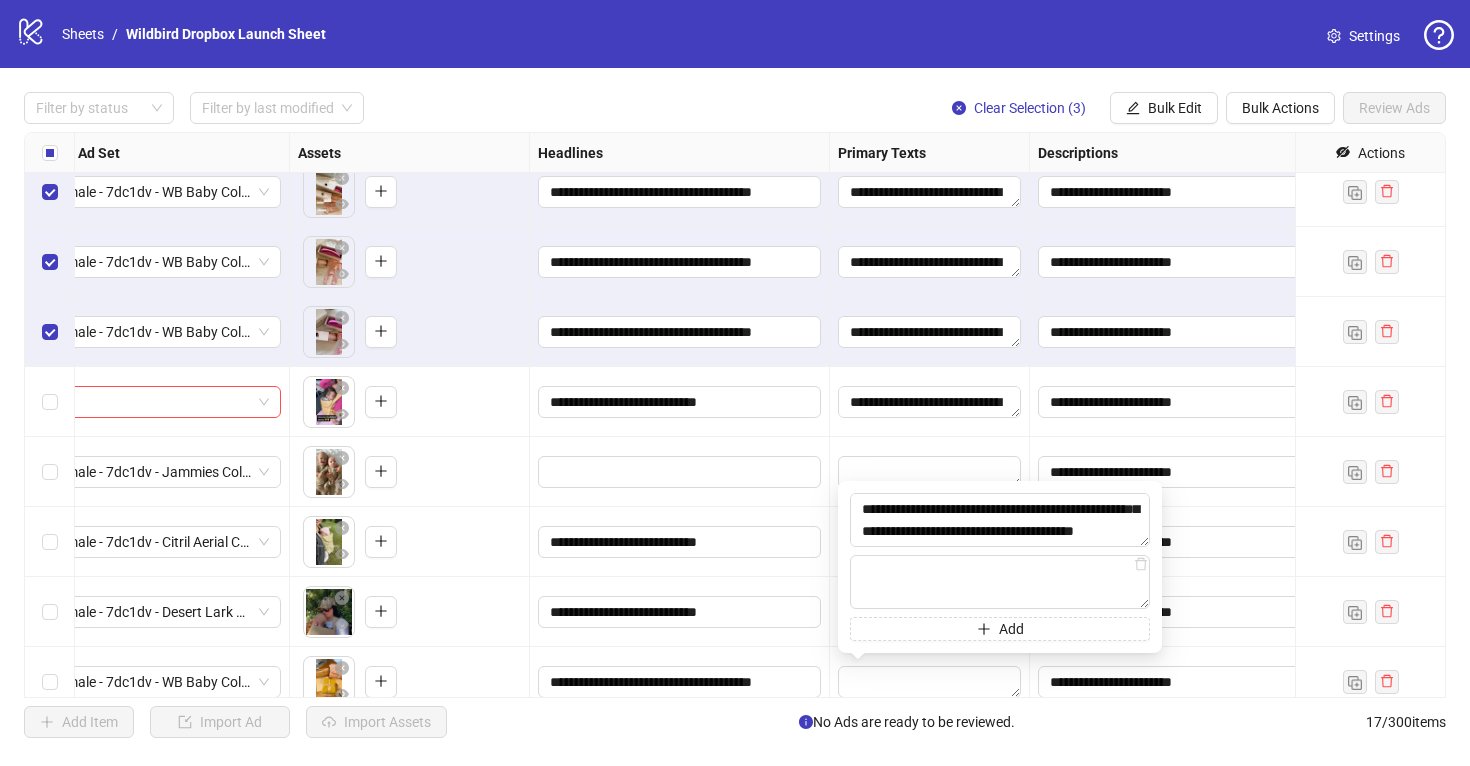 click on "To pick up a draggable item, press the space bar.
While dragging, use the arrow keys to move the item.
Press space again to drop the item in its new position, or press escape to cancel." at bounding box center (409, 612) 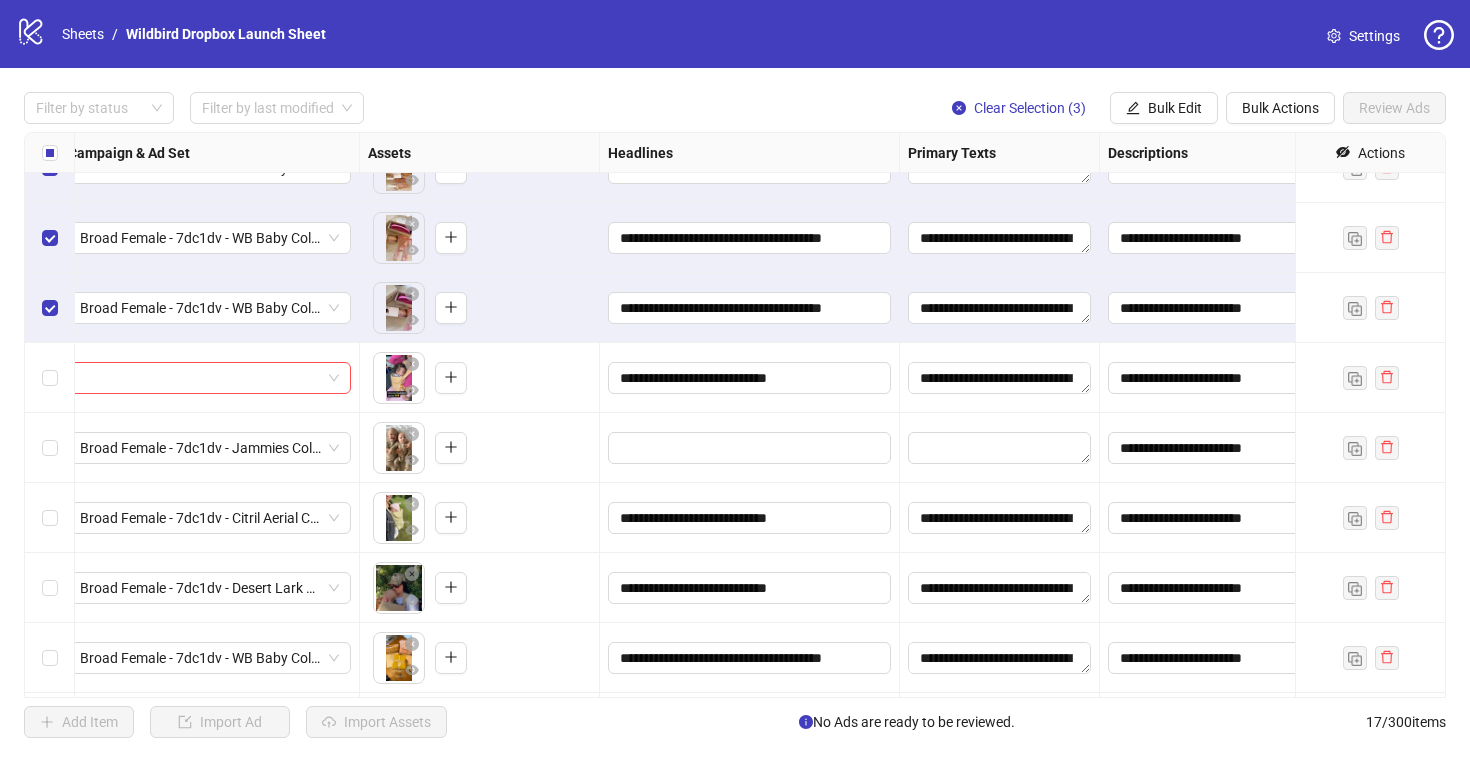 scroll, scrollTop: 460, scrollLeft: 578, axis: both 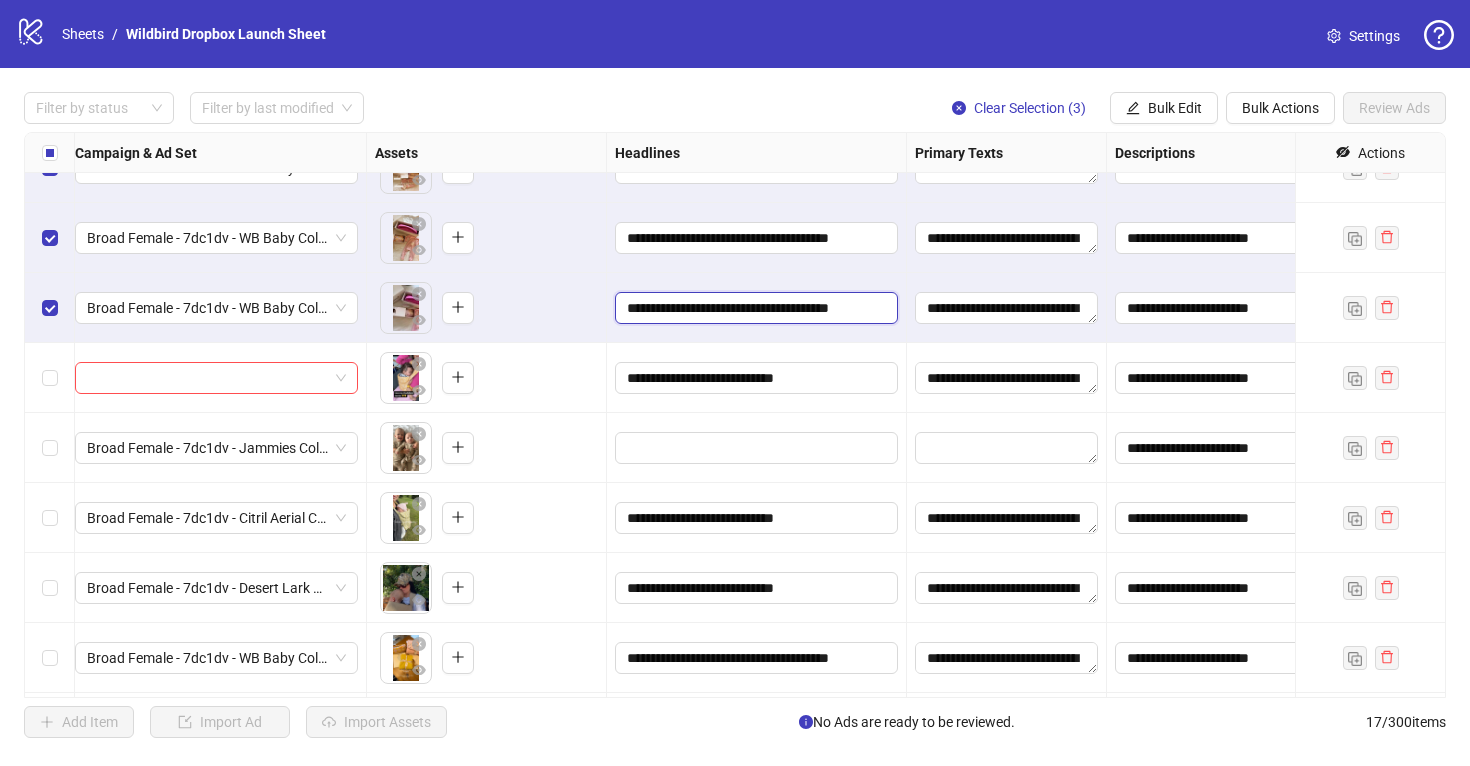 click on "**********" at bounding box center [754, 308] 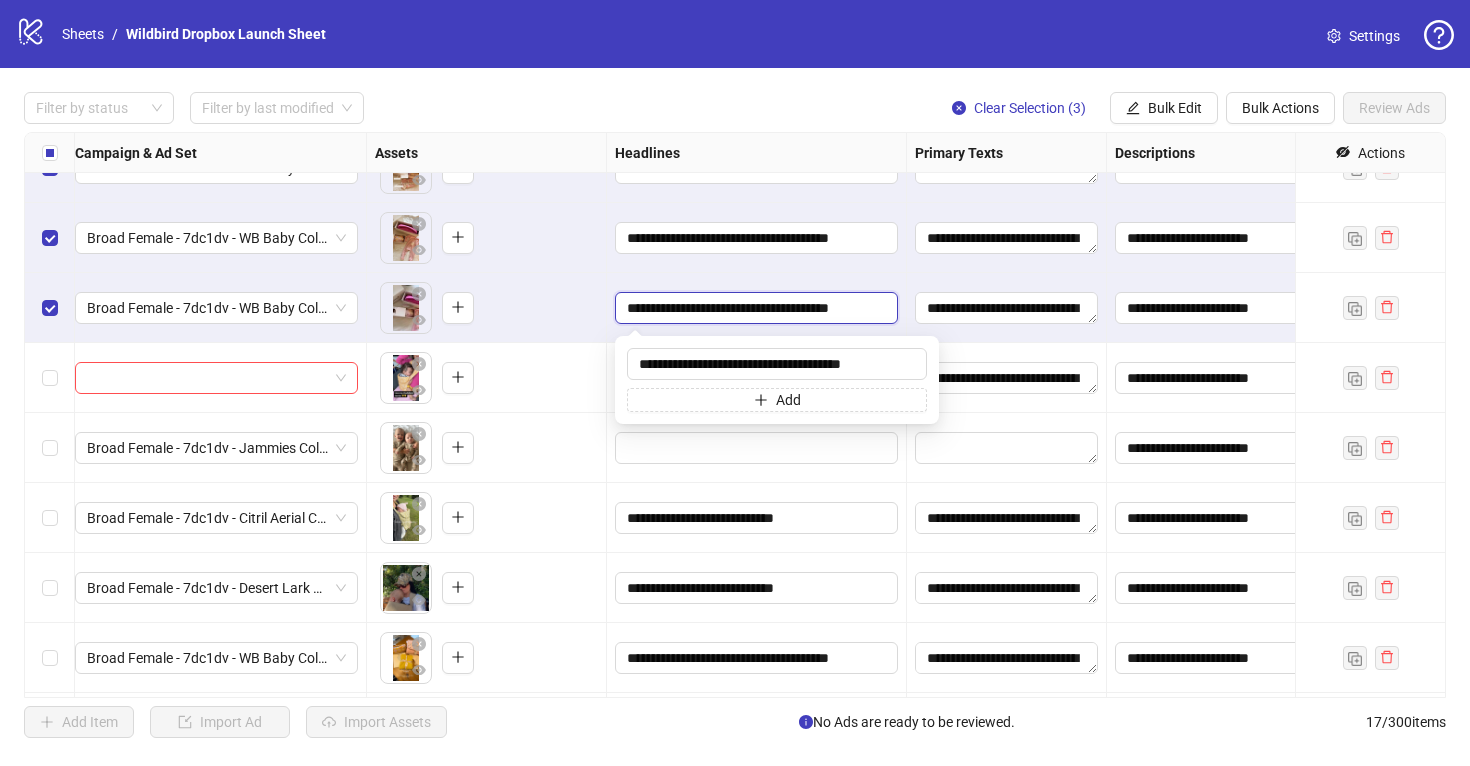 click on "**********" at bounding box center [754, 308] 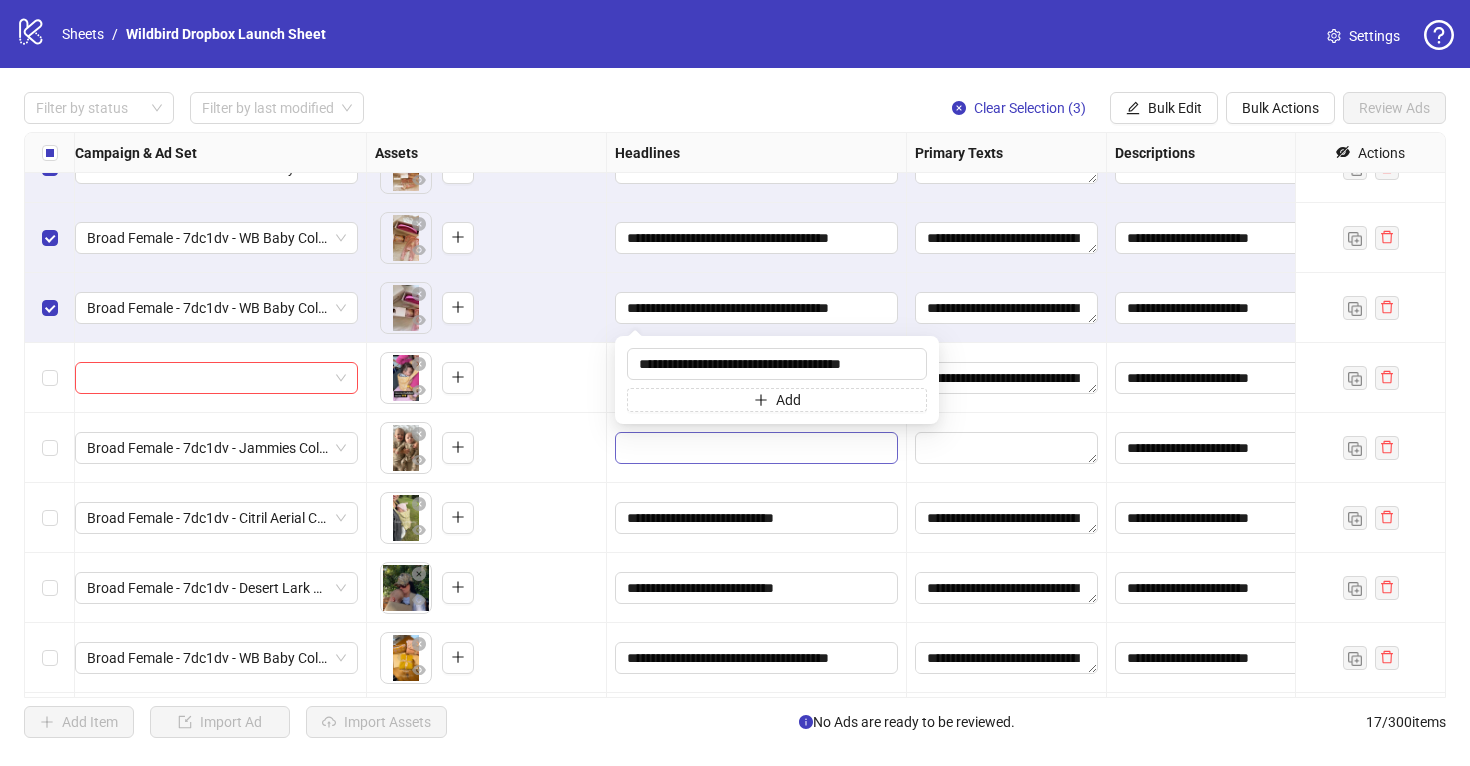 click at bounding box center (754, 448) 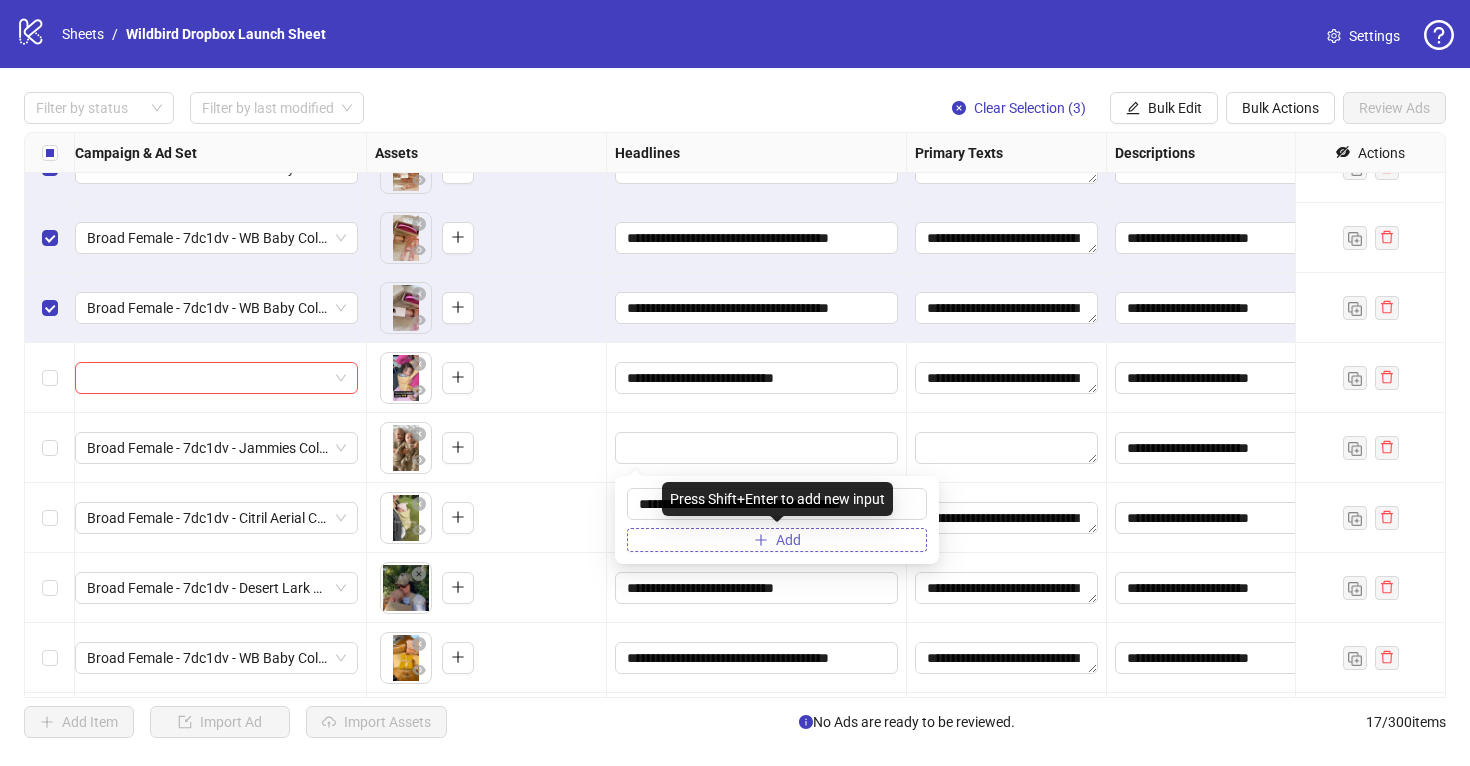 type on "**********" 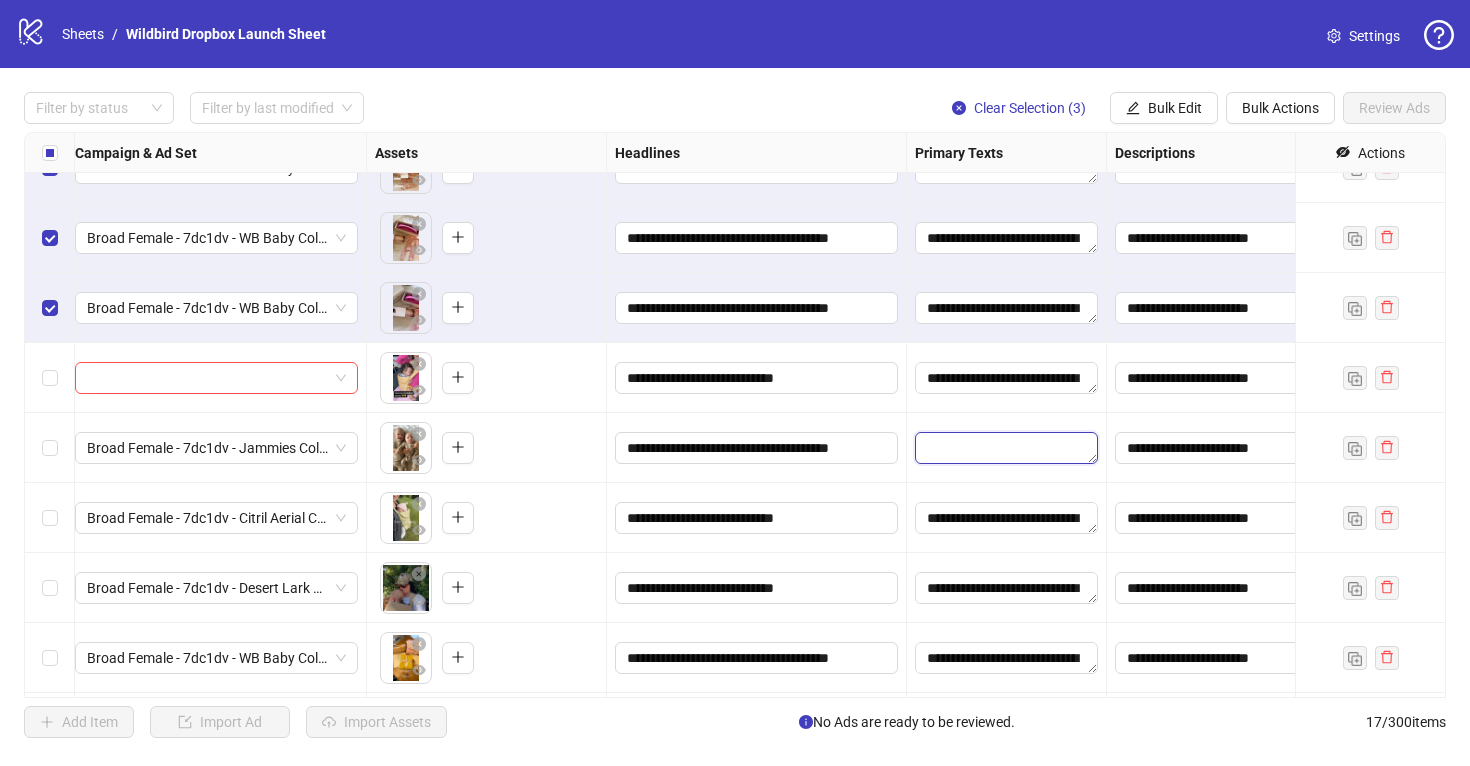 click at bounding box center [1006, 448] 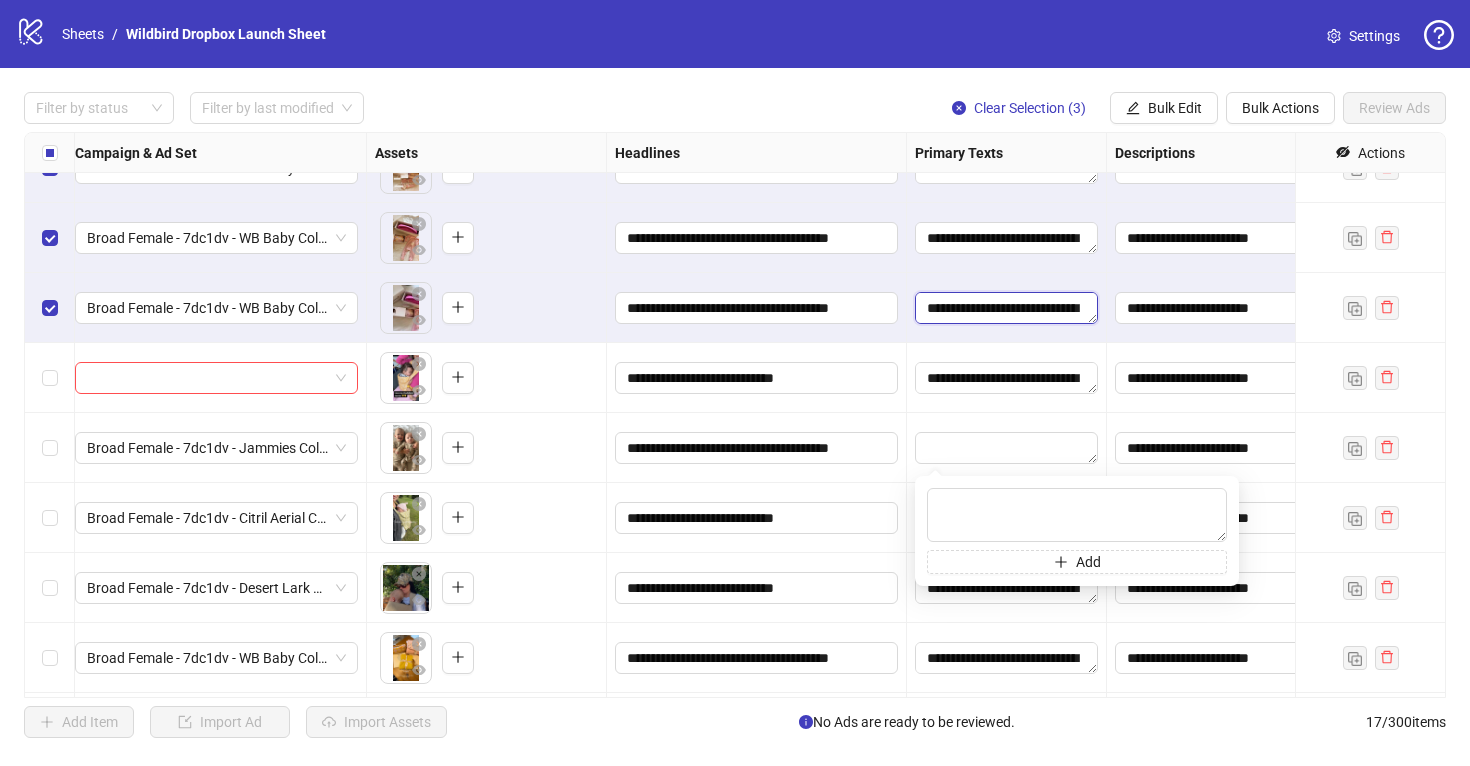 click on "**********" at bounding box center (1006, 308) 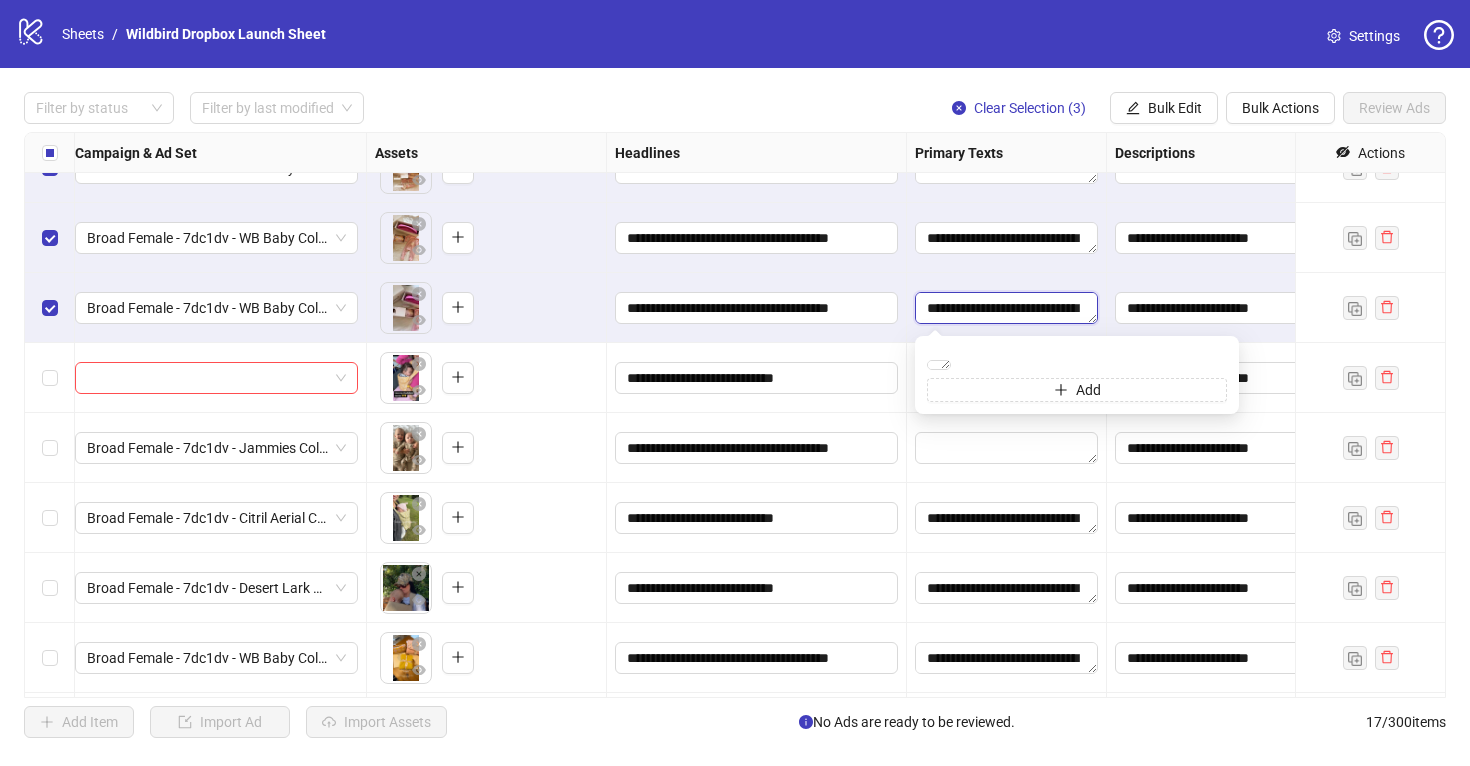 click on "**********" at bounding box center [1006, 308] 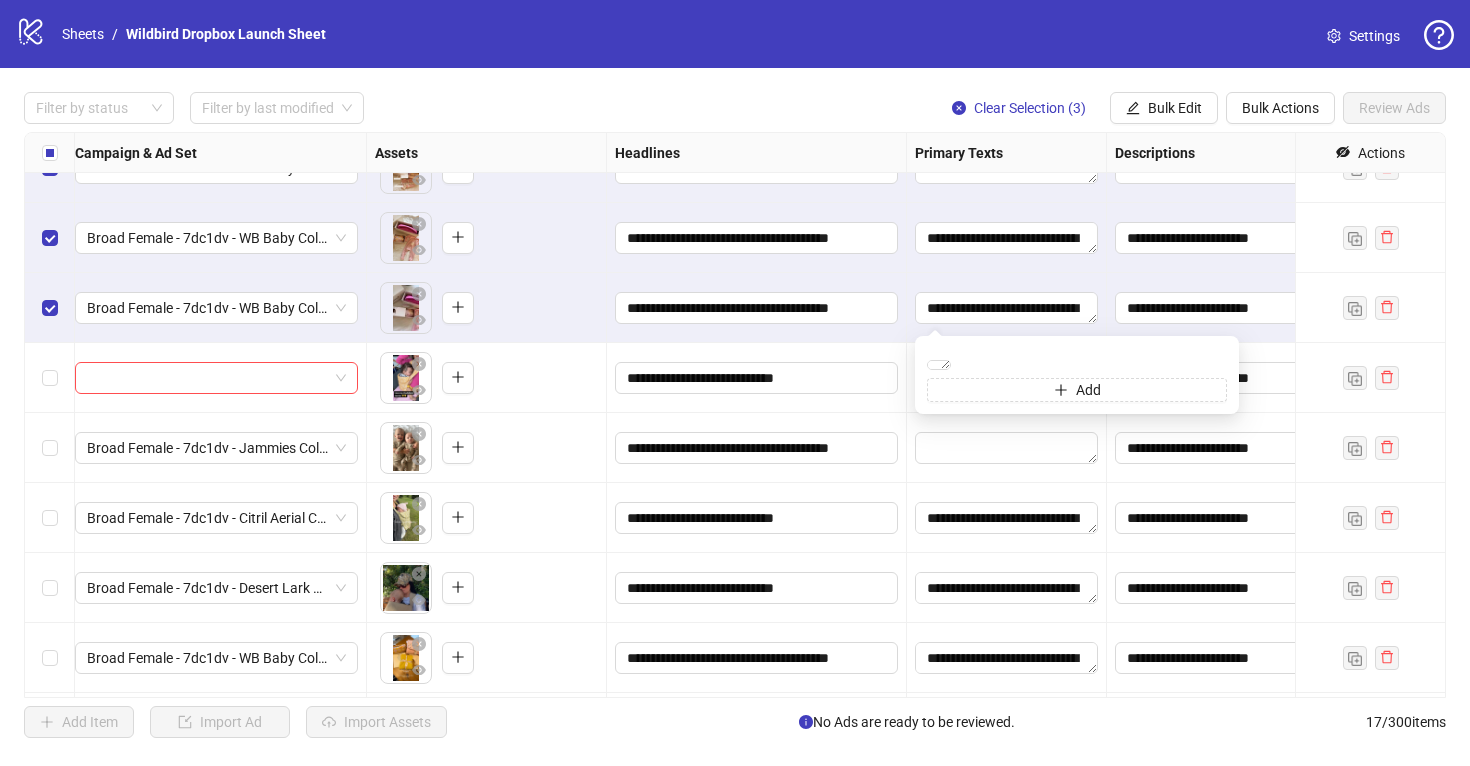 click at bounding box center (1007, 448) 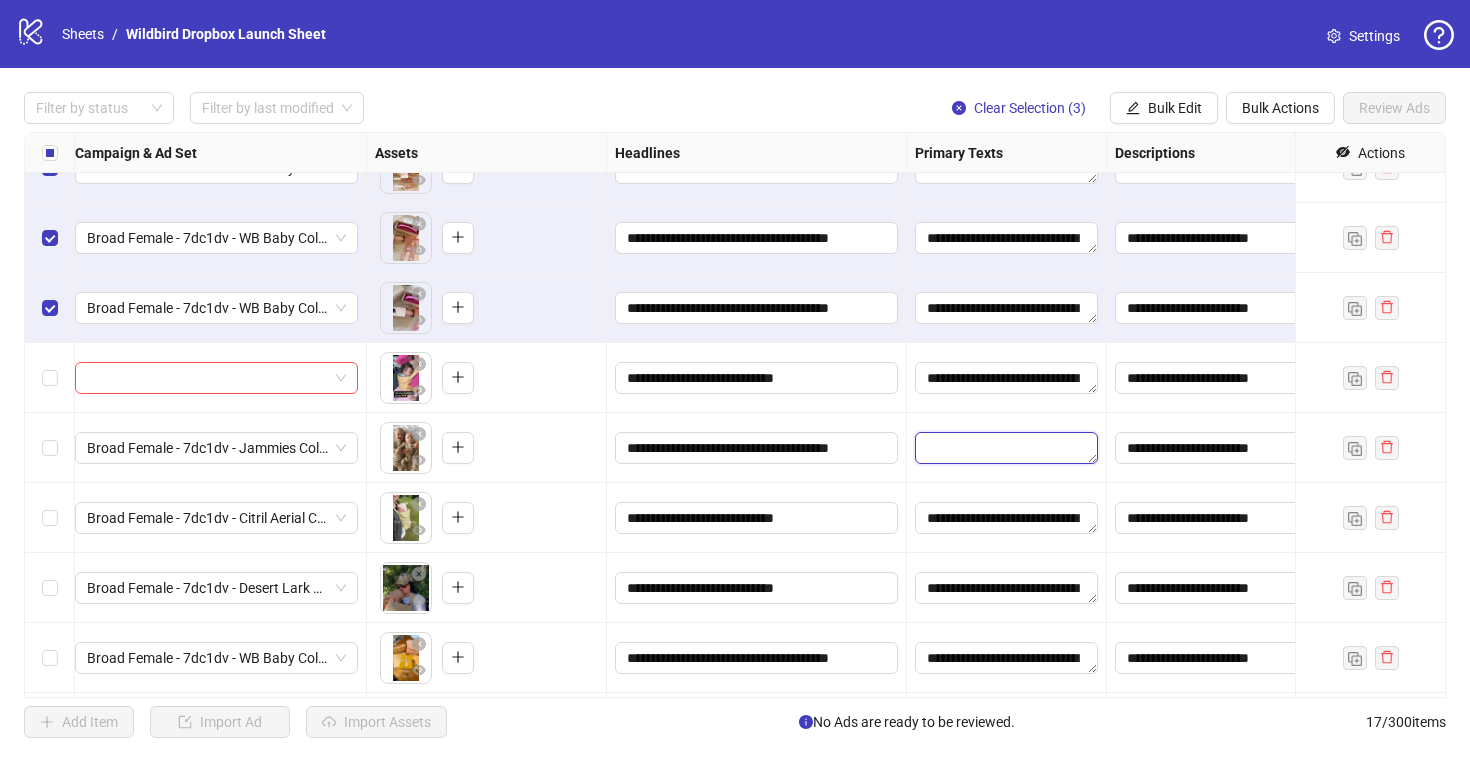 click at bounding box center (1006, 448) 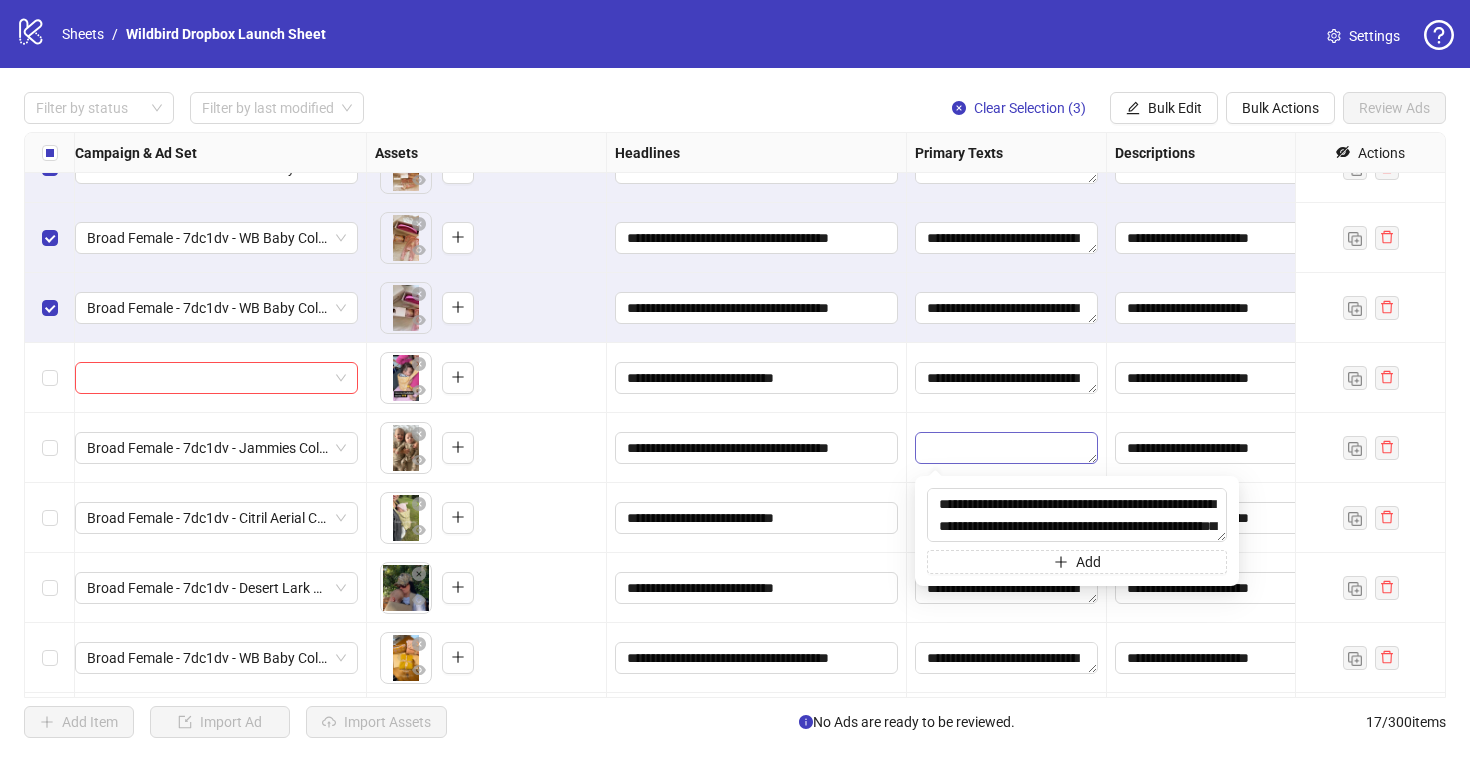 scroll, scrollTop: 81, scrollLeft: 0, axis: vertical 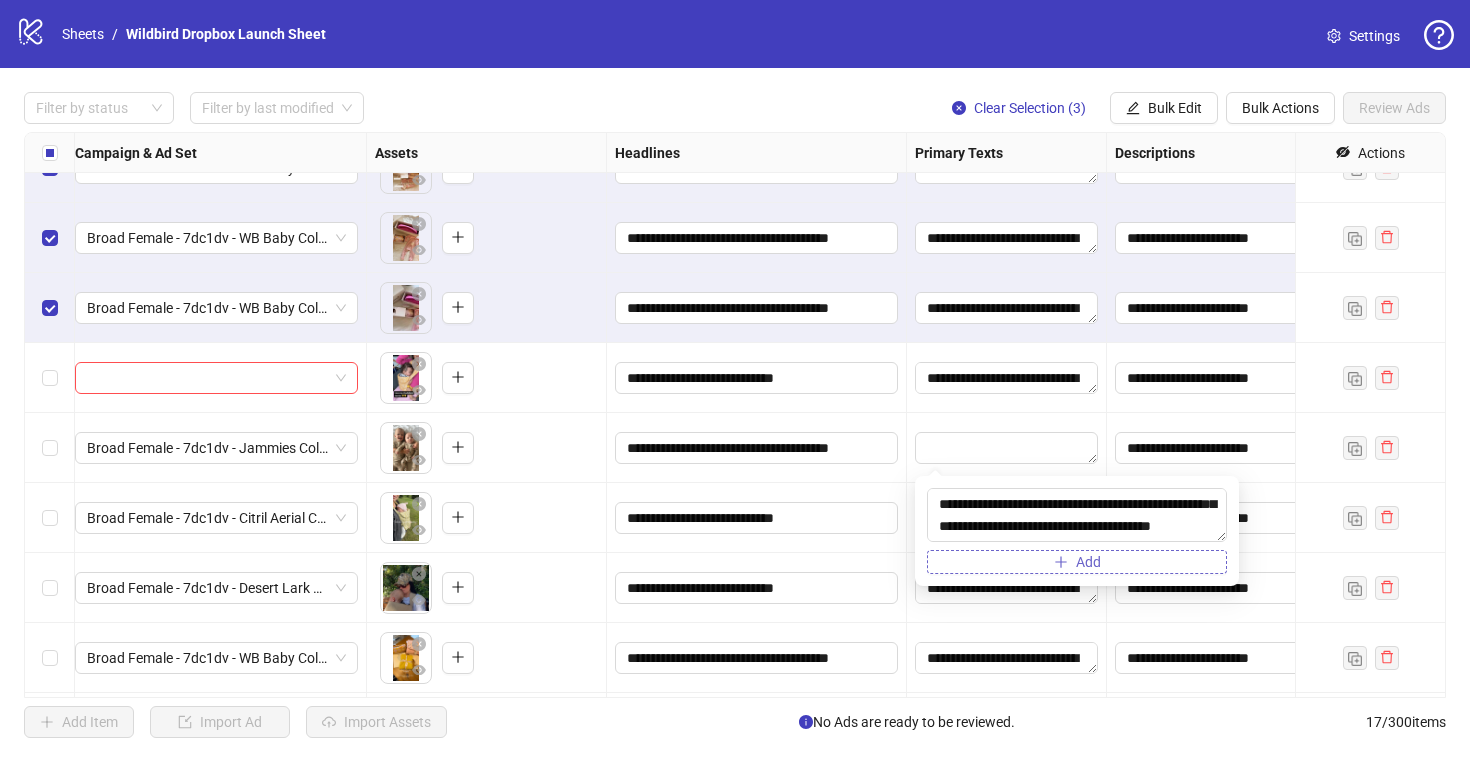 type on "**********" 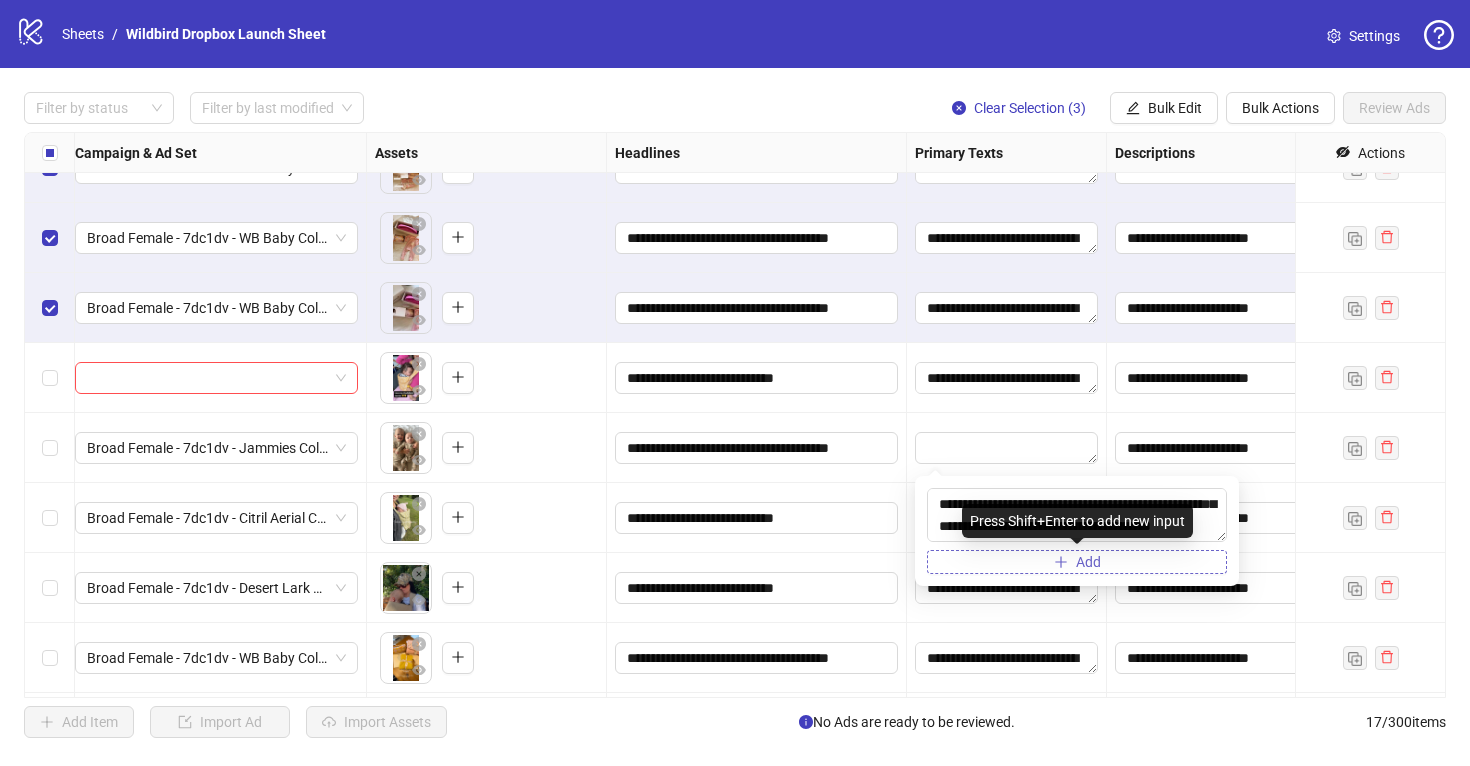 click on "Add" at bounding box center [1077, 562] 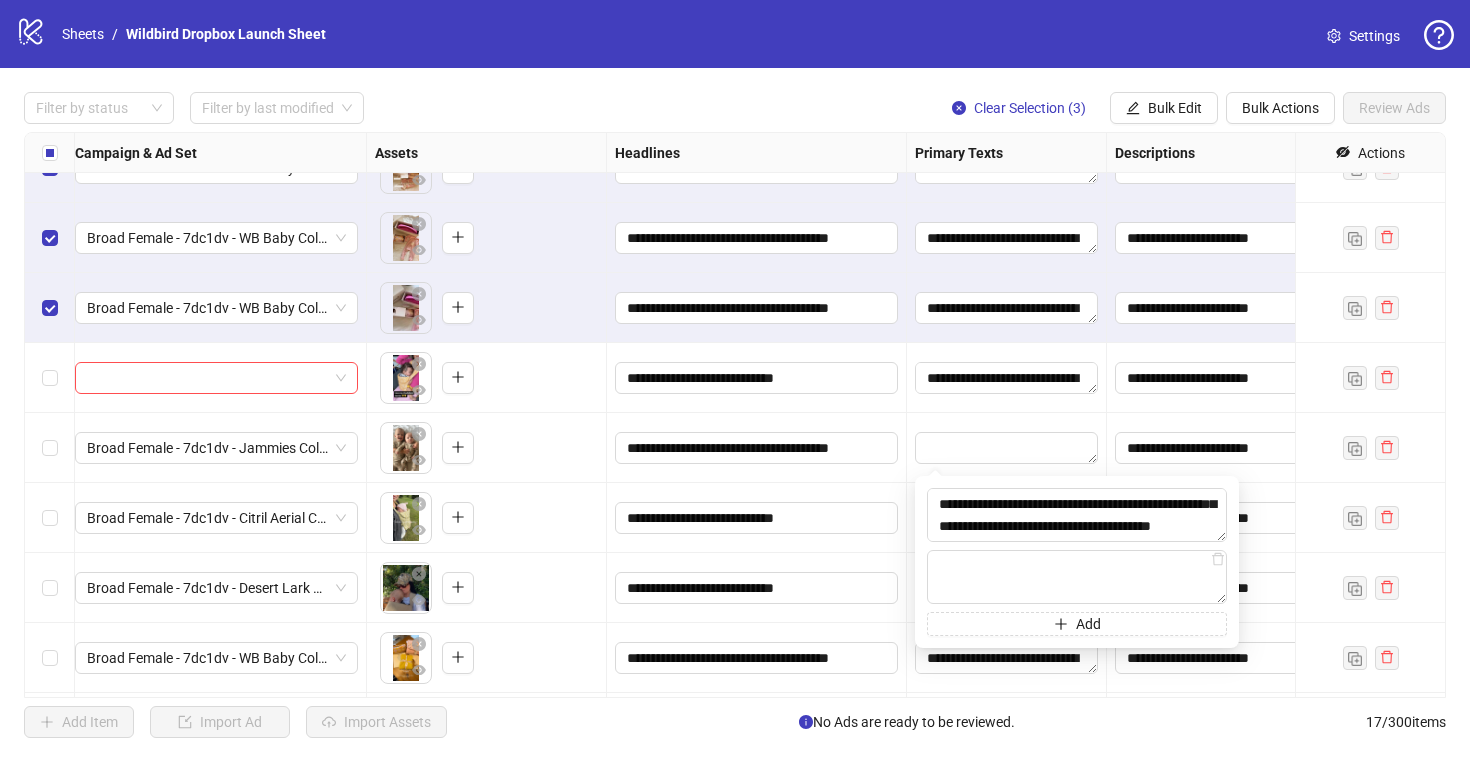 click on "To pick up a draggable item, press the space bar.
While dragging, use the arrow keys to move the item.
Press space again to drop the item in its new position, or press escape to cancel." at bounding box center (486, 448) 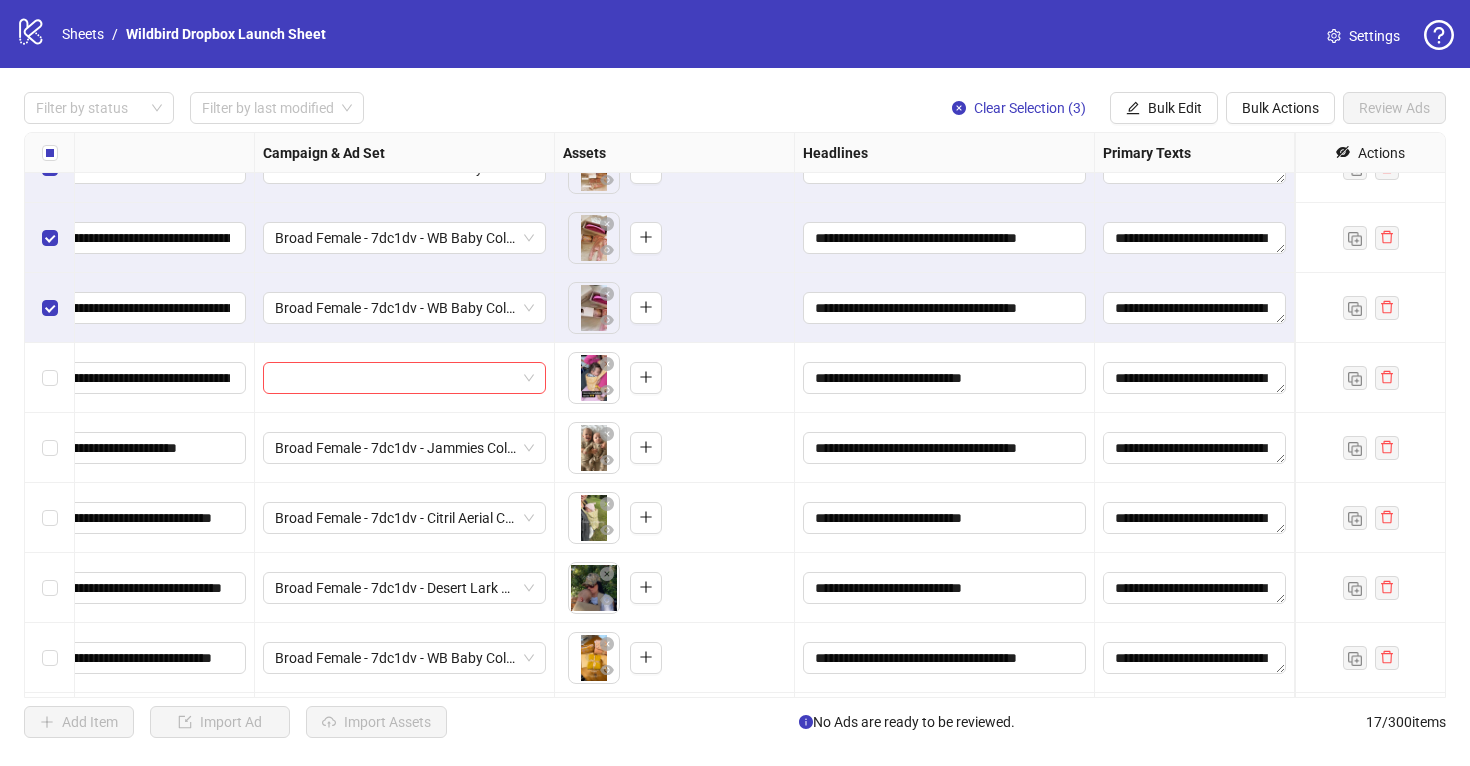 scroll, scrollTop: 460, scrollLeft: 0, axis: vertical 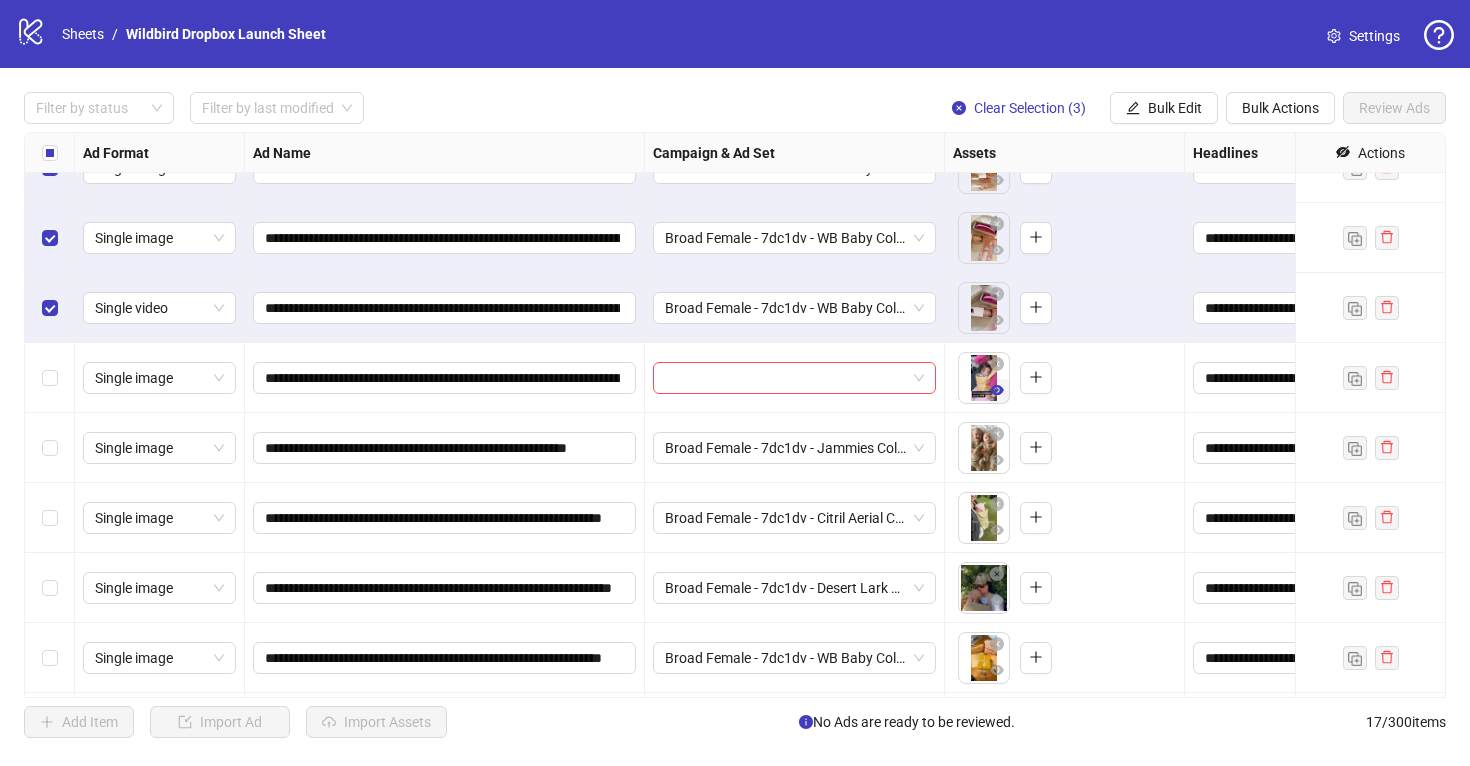 click 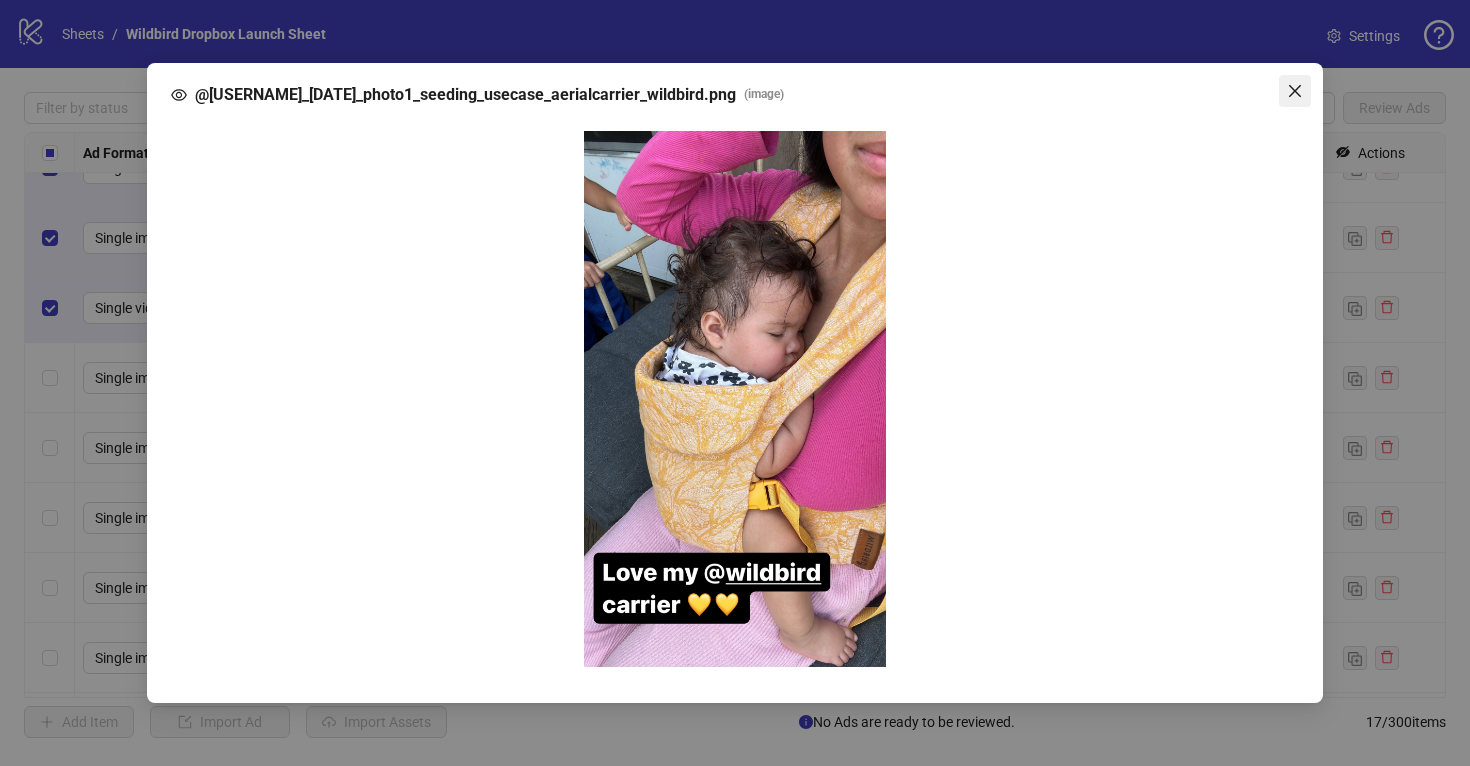 click at bounding box center (1295, 91) 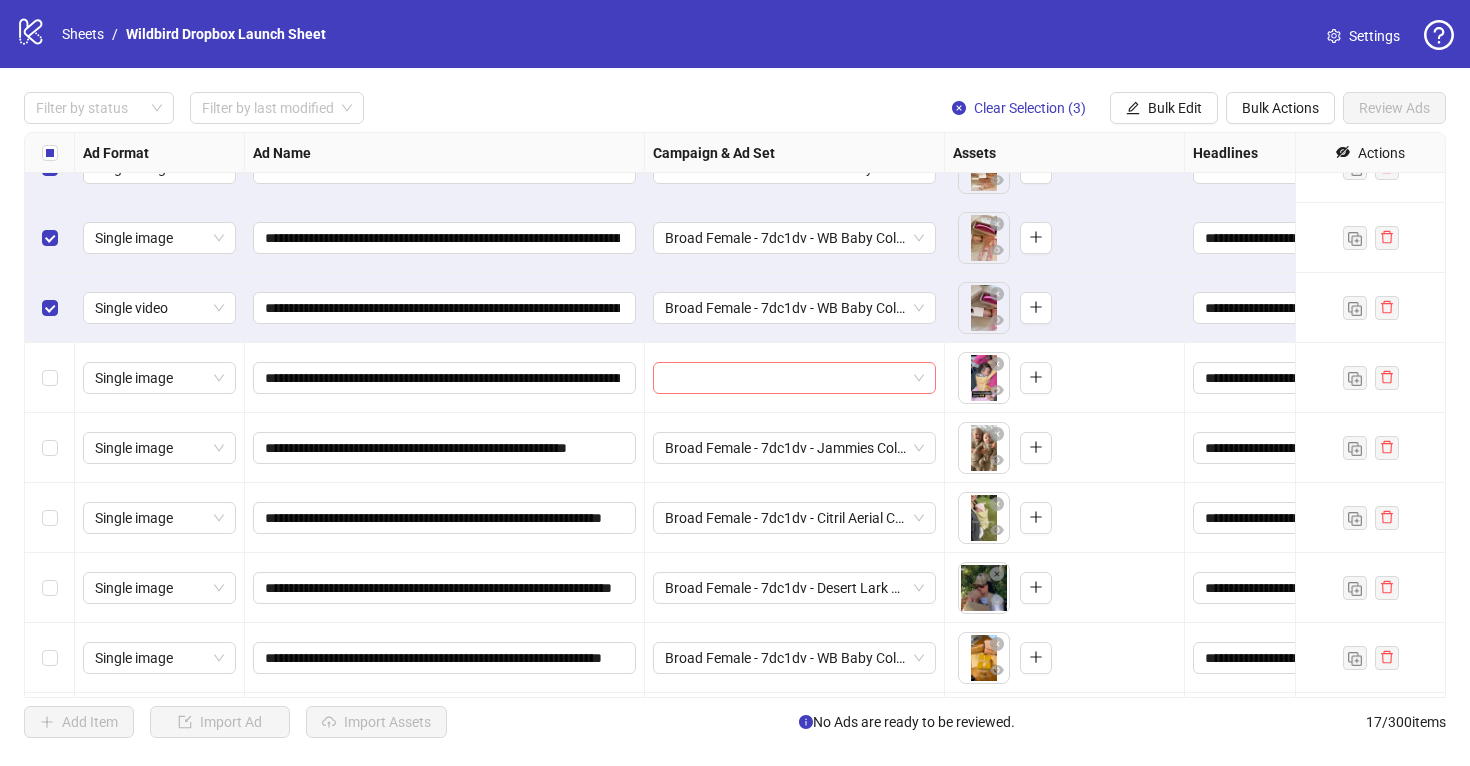 click at bounding box center (785, 378) 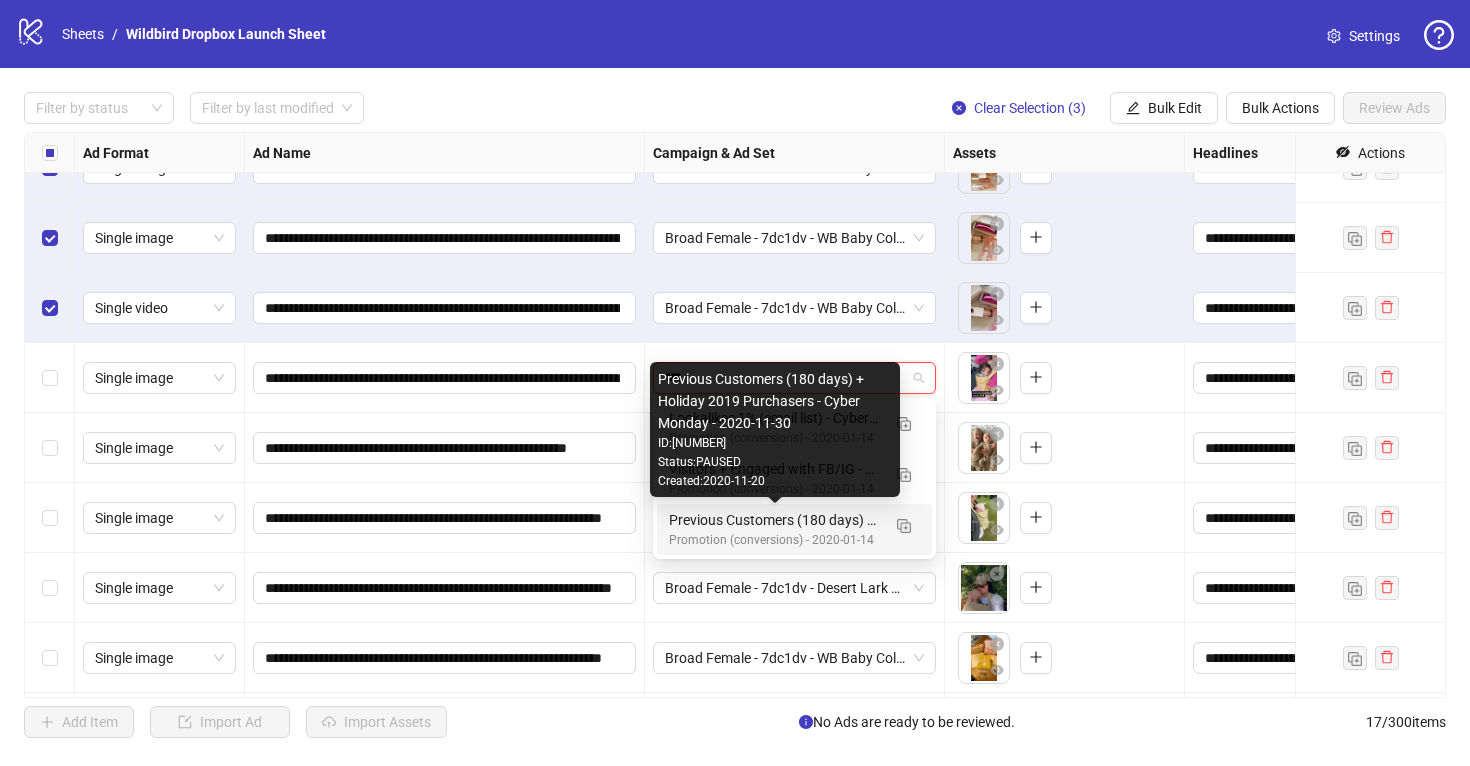 type on "**" 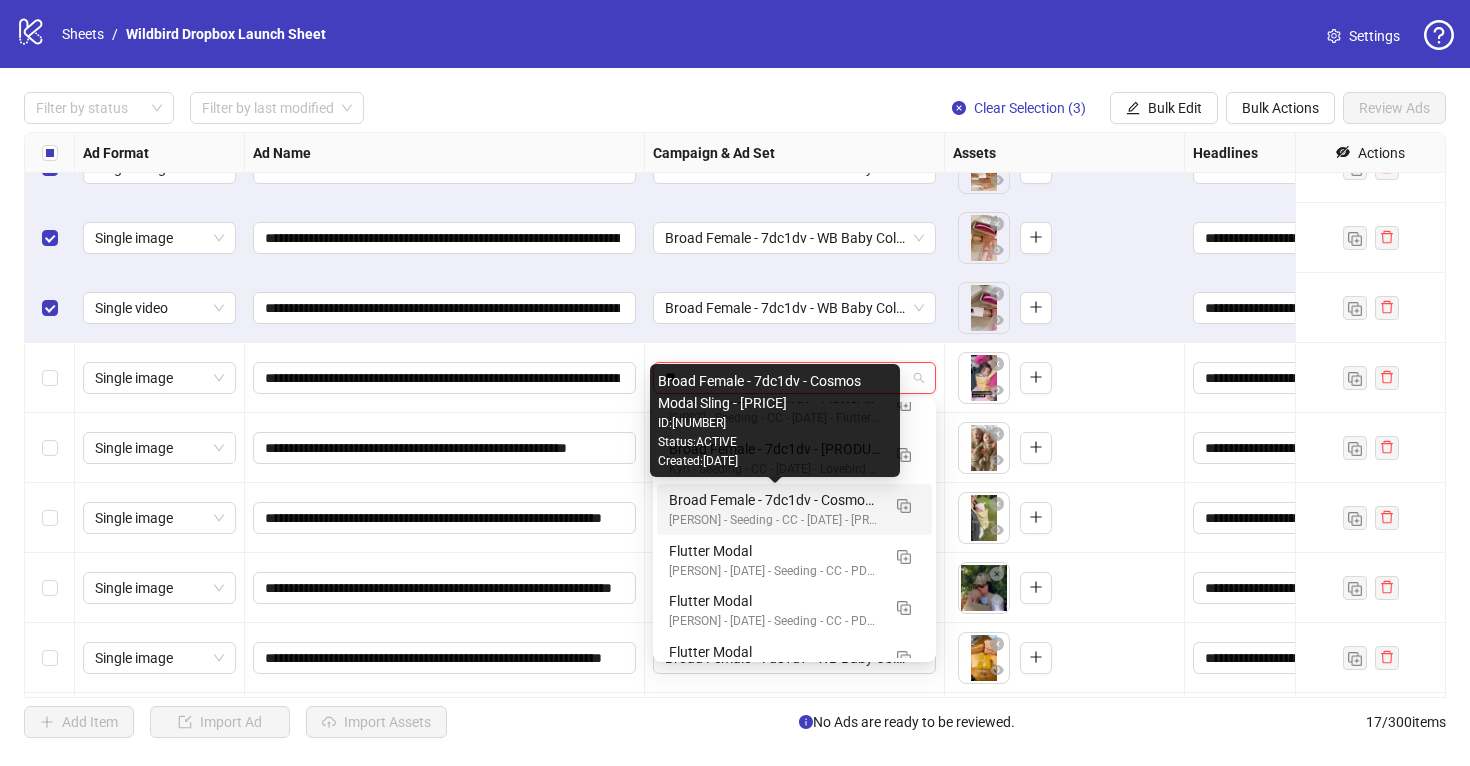 scroll, scrollTop: 540, scrollLeft: 0, axis: vertical 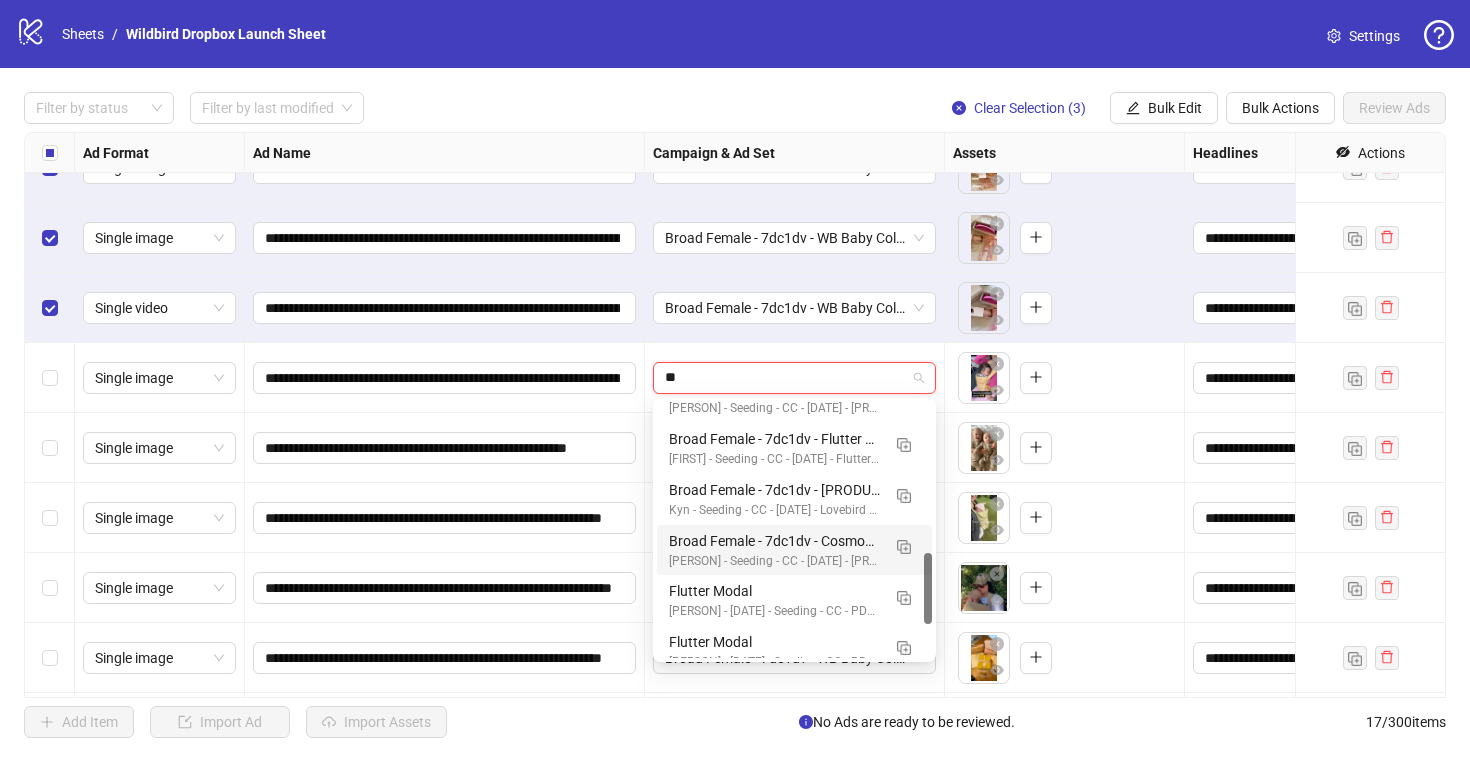 click on "**" at bounding box center (785, 378) 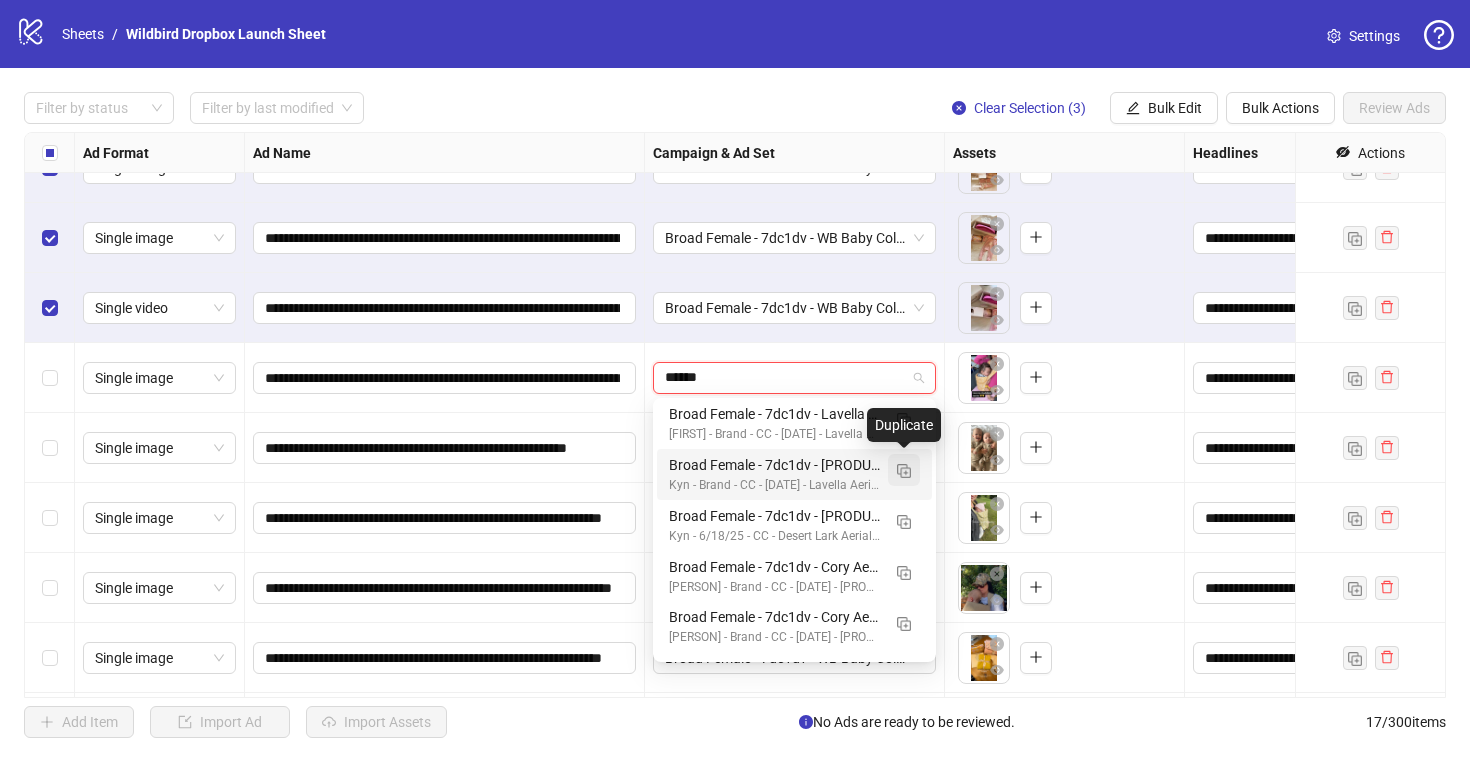 click at bounding box center (904, 471) 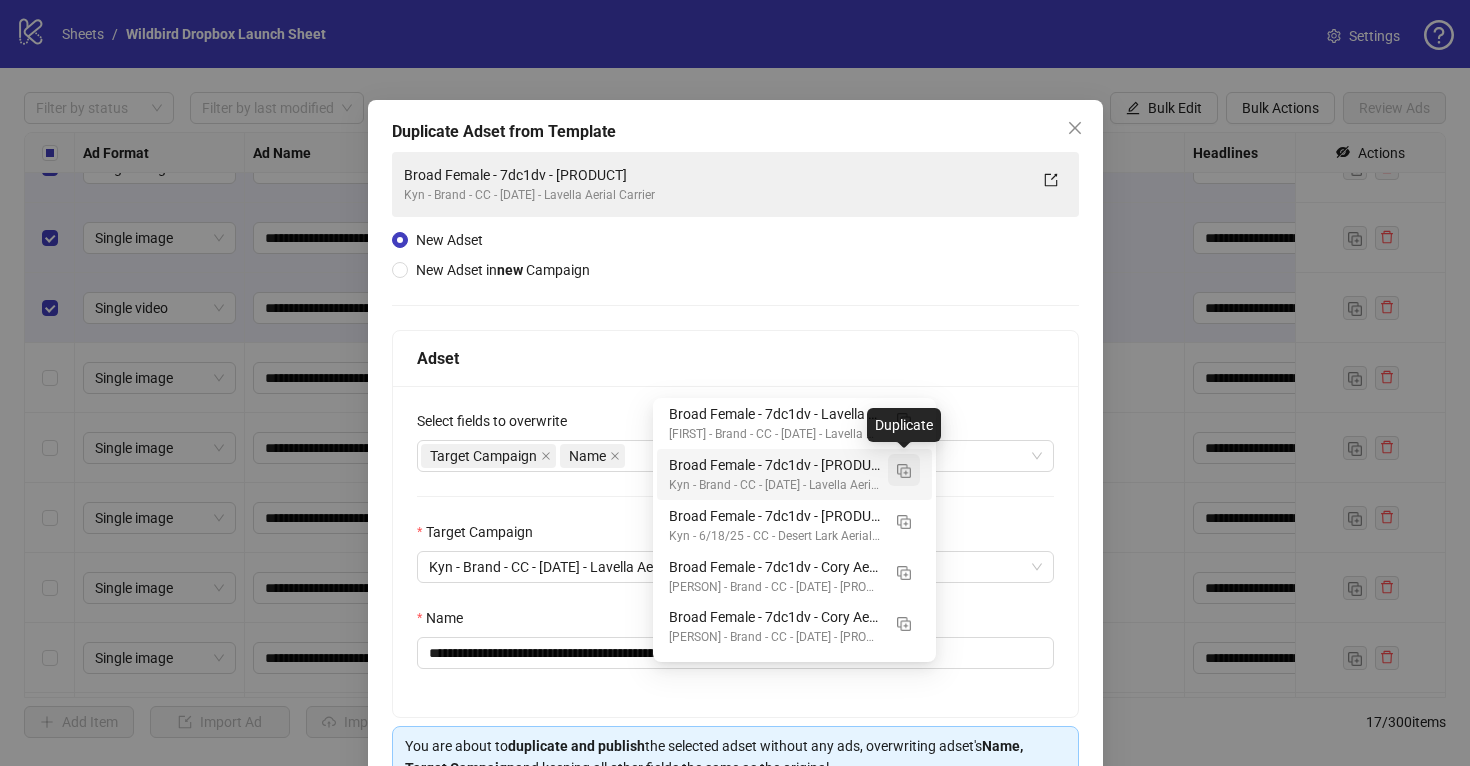 type on "******" 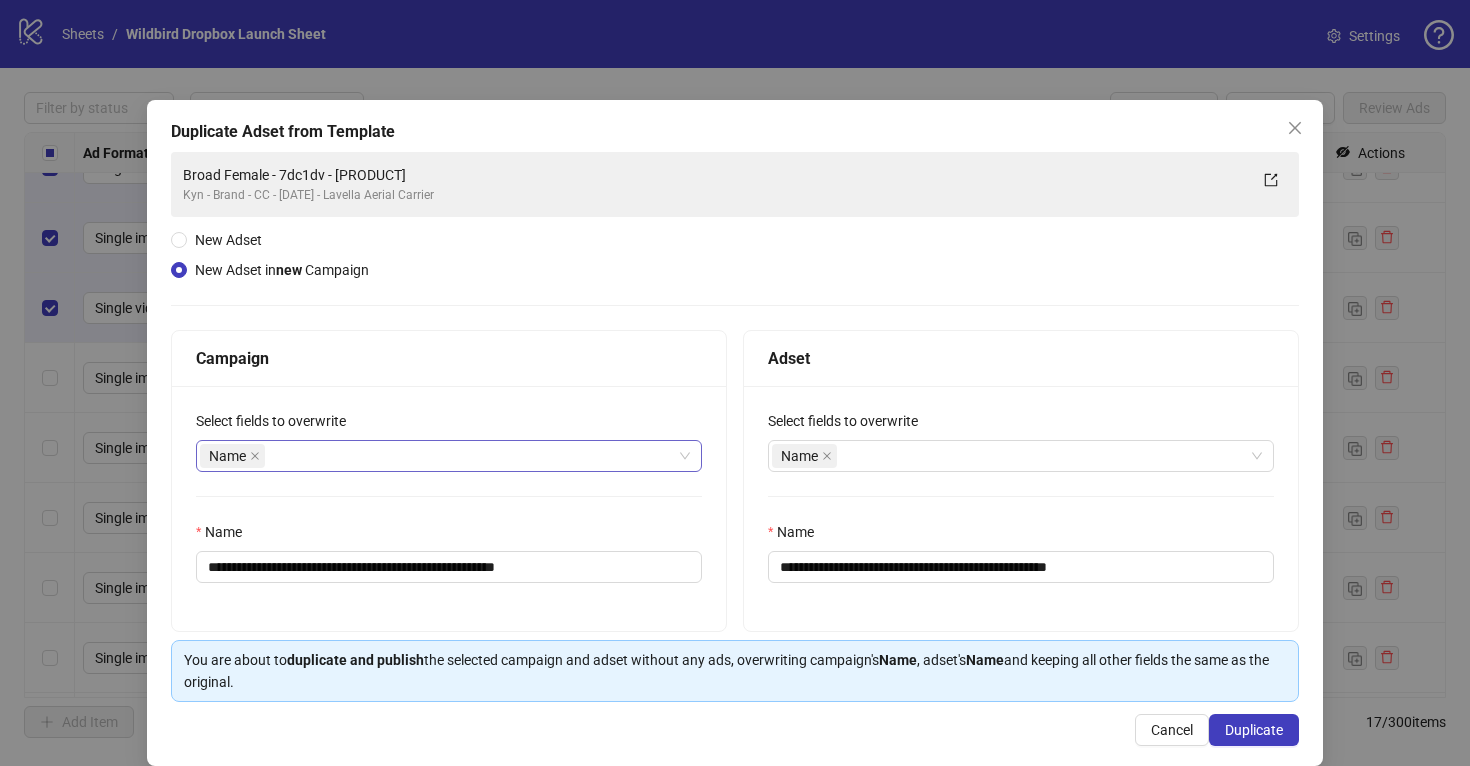 scroll, scrollTop: 24, scrollLeft: 0, axis: vertical 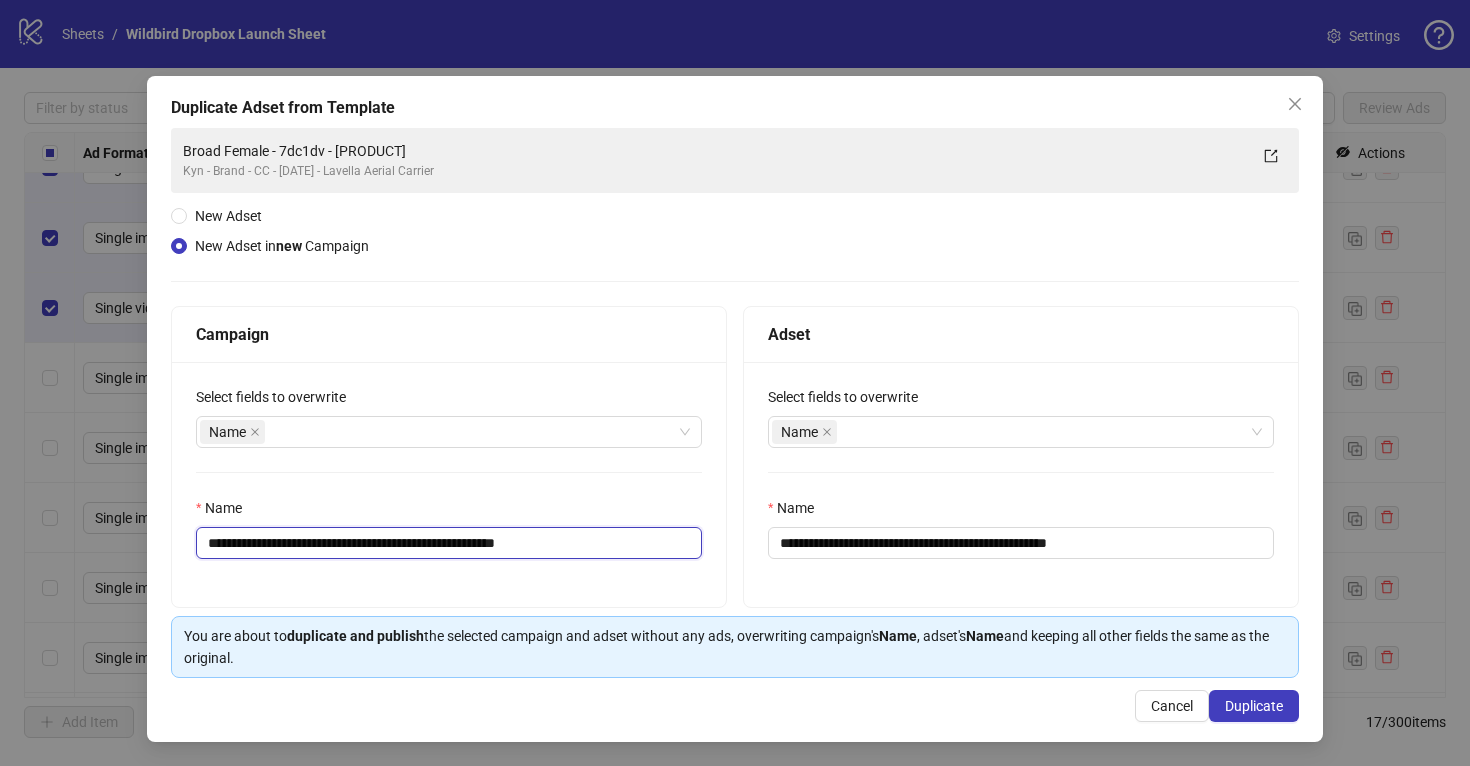 click on "**********" at bounding box center [449, 543] 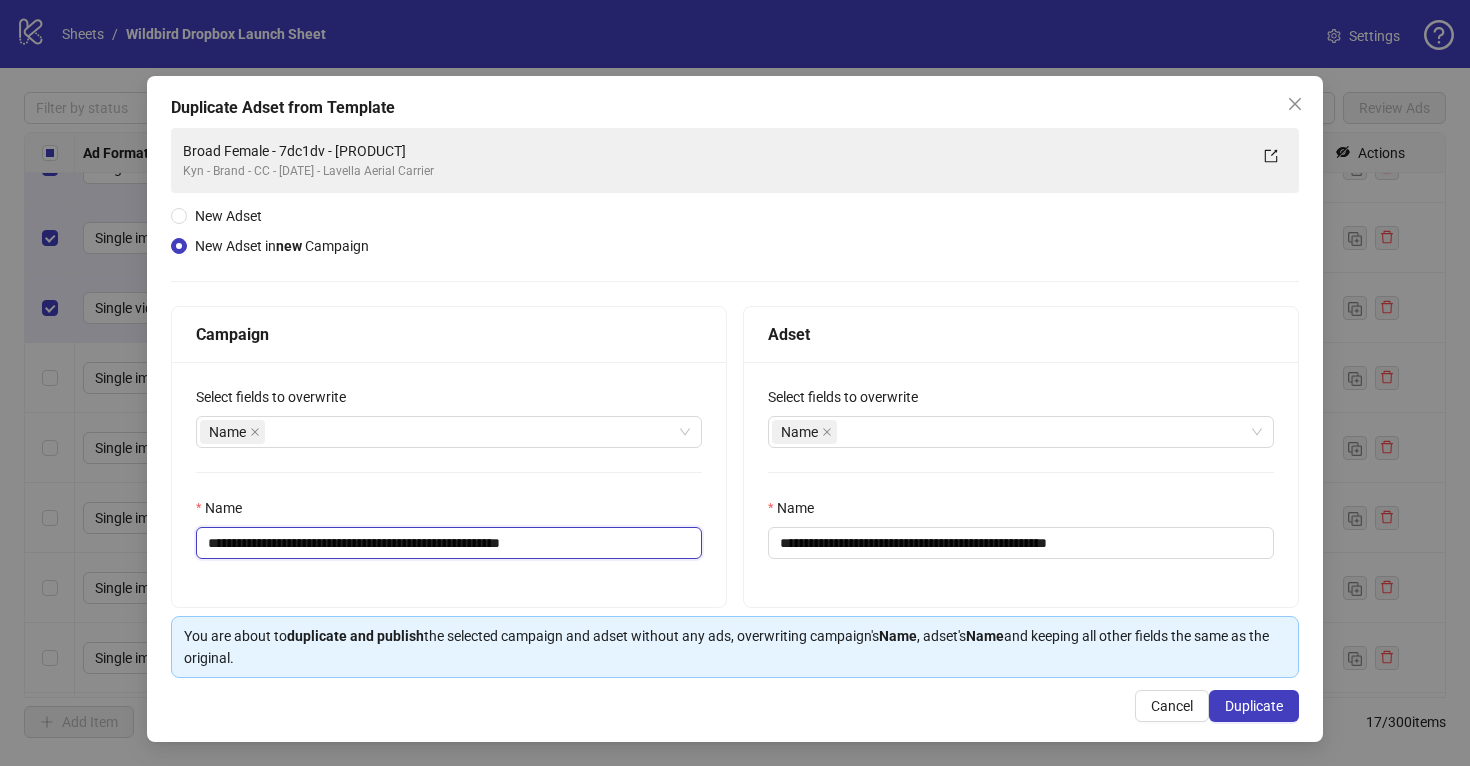 drag, startPoint x: 423, startPoint y: 541, endPoint x: 377, endPoint y: 541, distance: 46 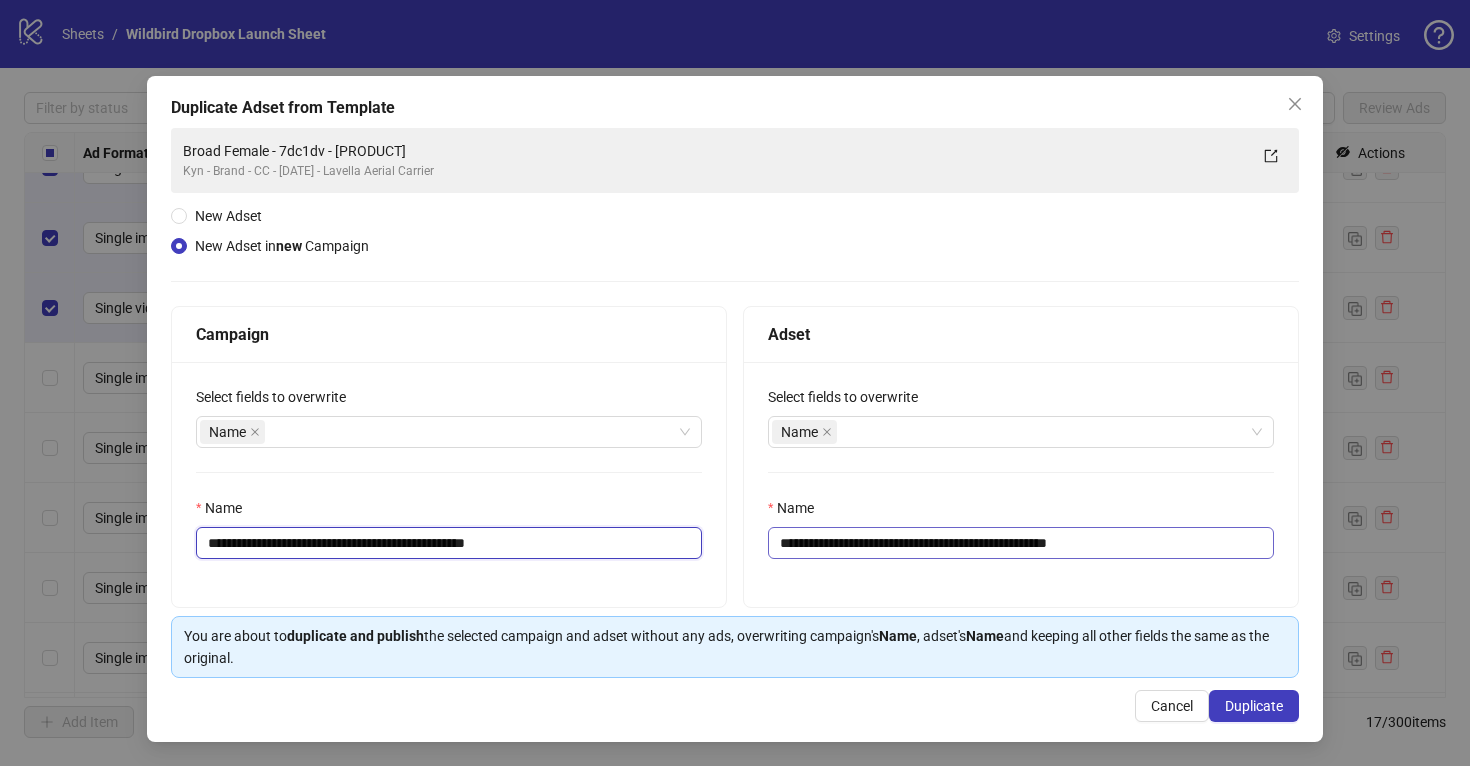 type on "**********" 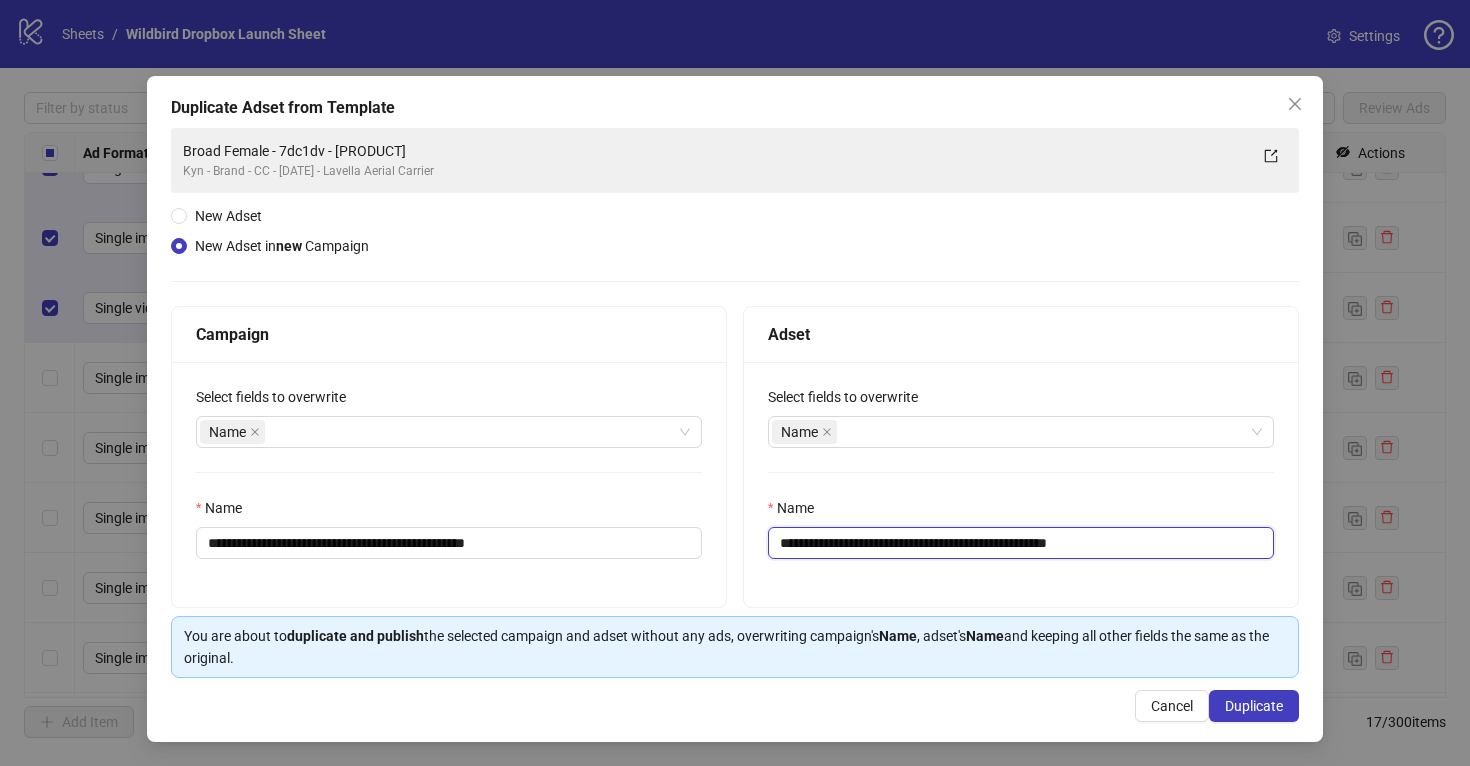 drag, startPoint x: 977, startPoint y: 537, endPoint x: 933, endPoint y: 537, distance: 44 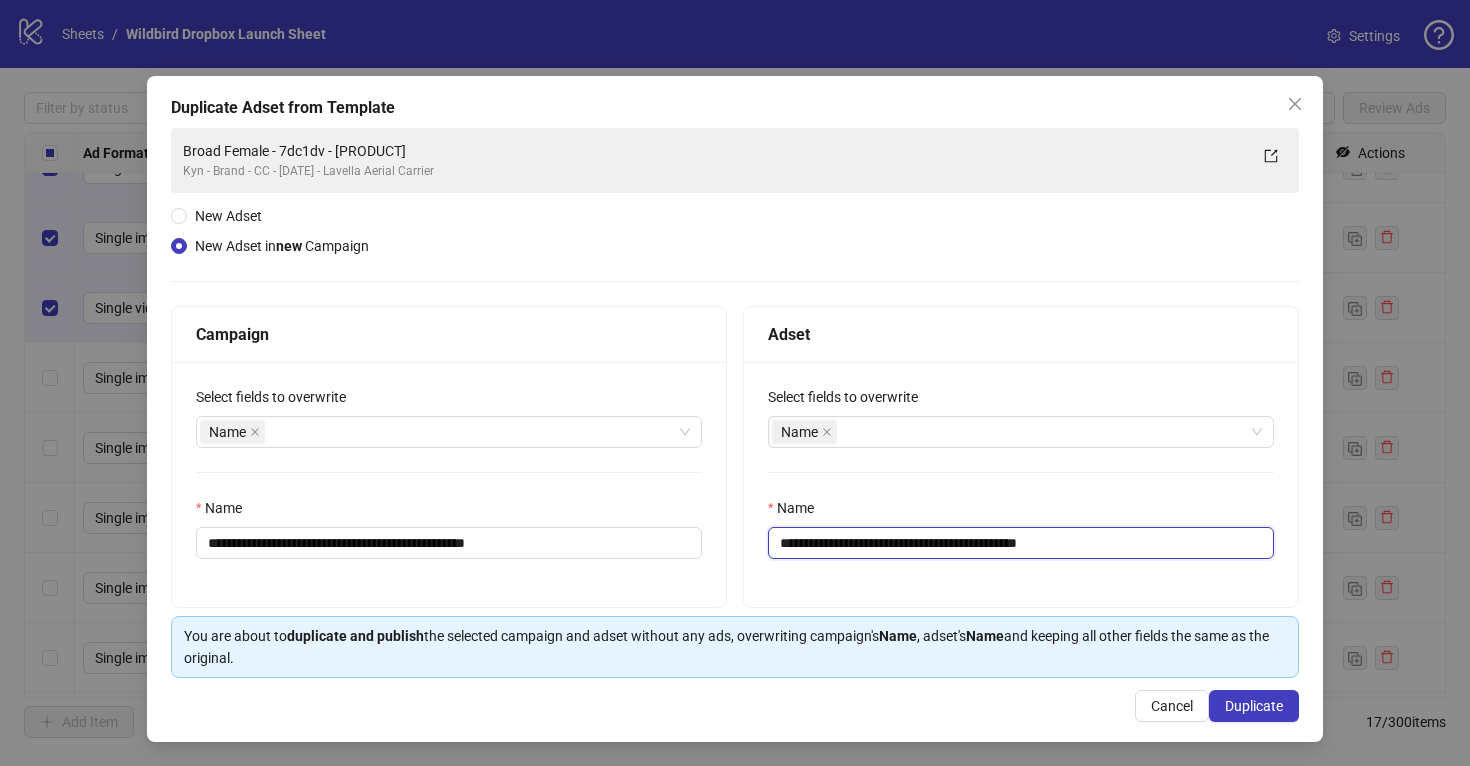 type on "**********" 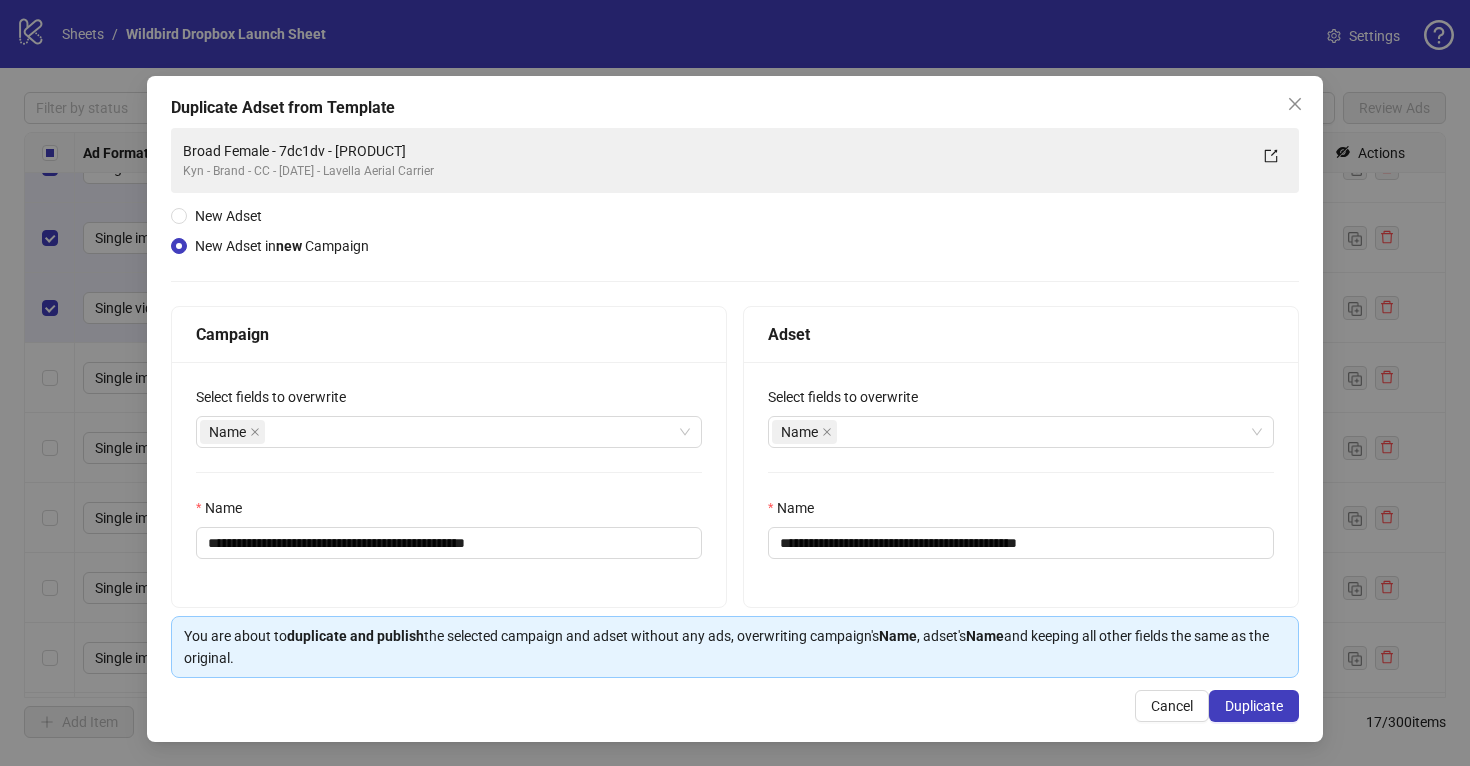 click on "**********" at bounding box center [1021, 484] 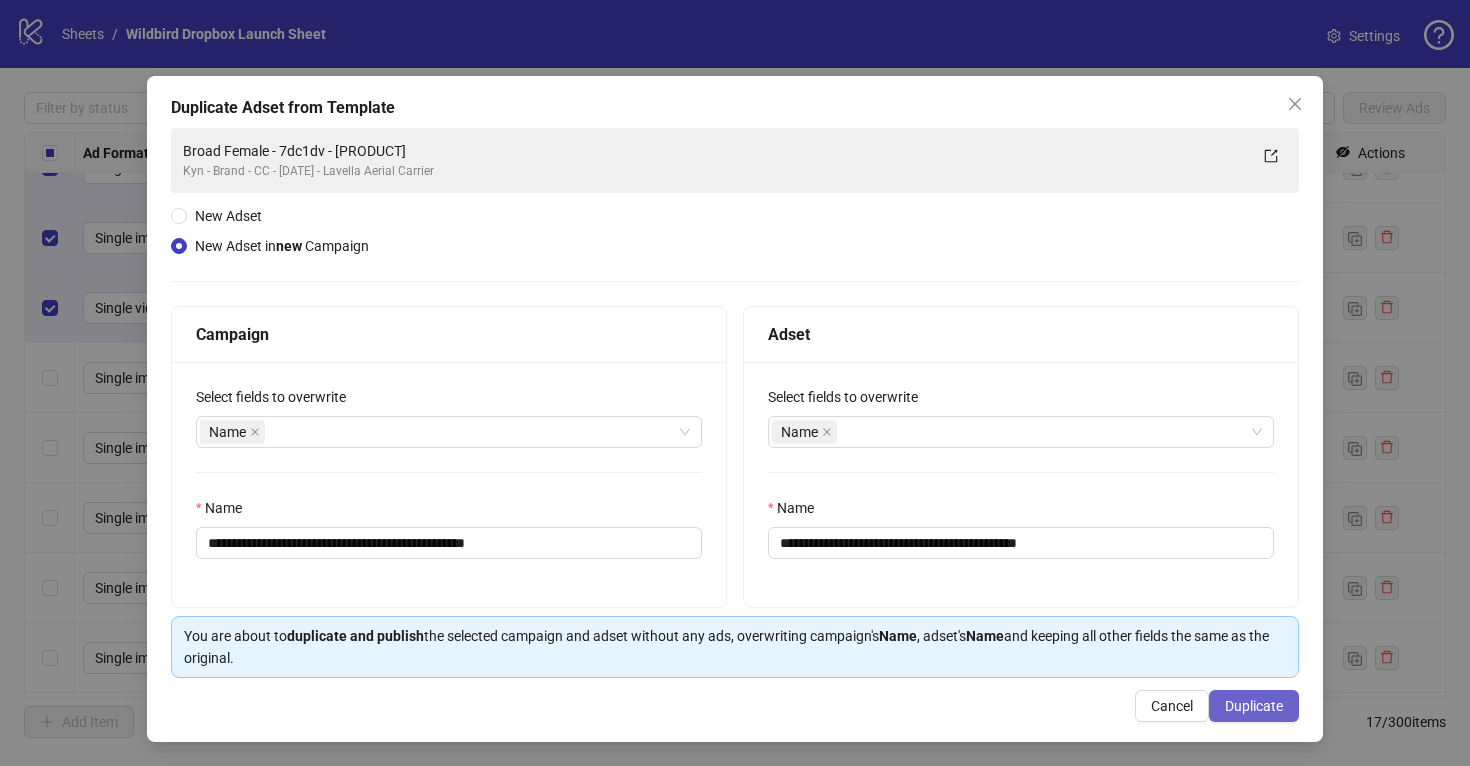 click on "Duplicate" at bounding box center [1254, 706] 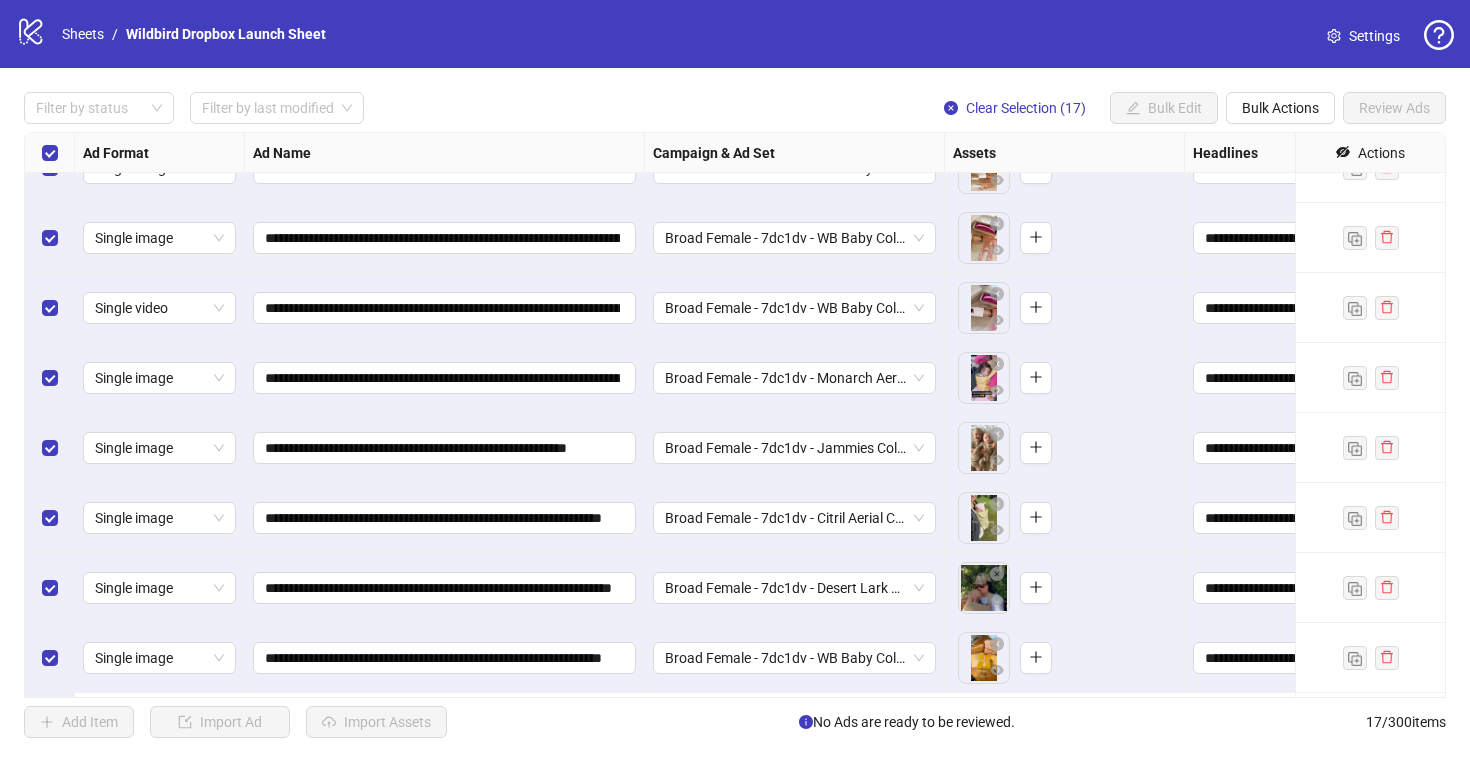 scroll, scrollTop: 0, scrollLeft: 0, axis: both 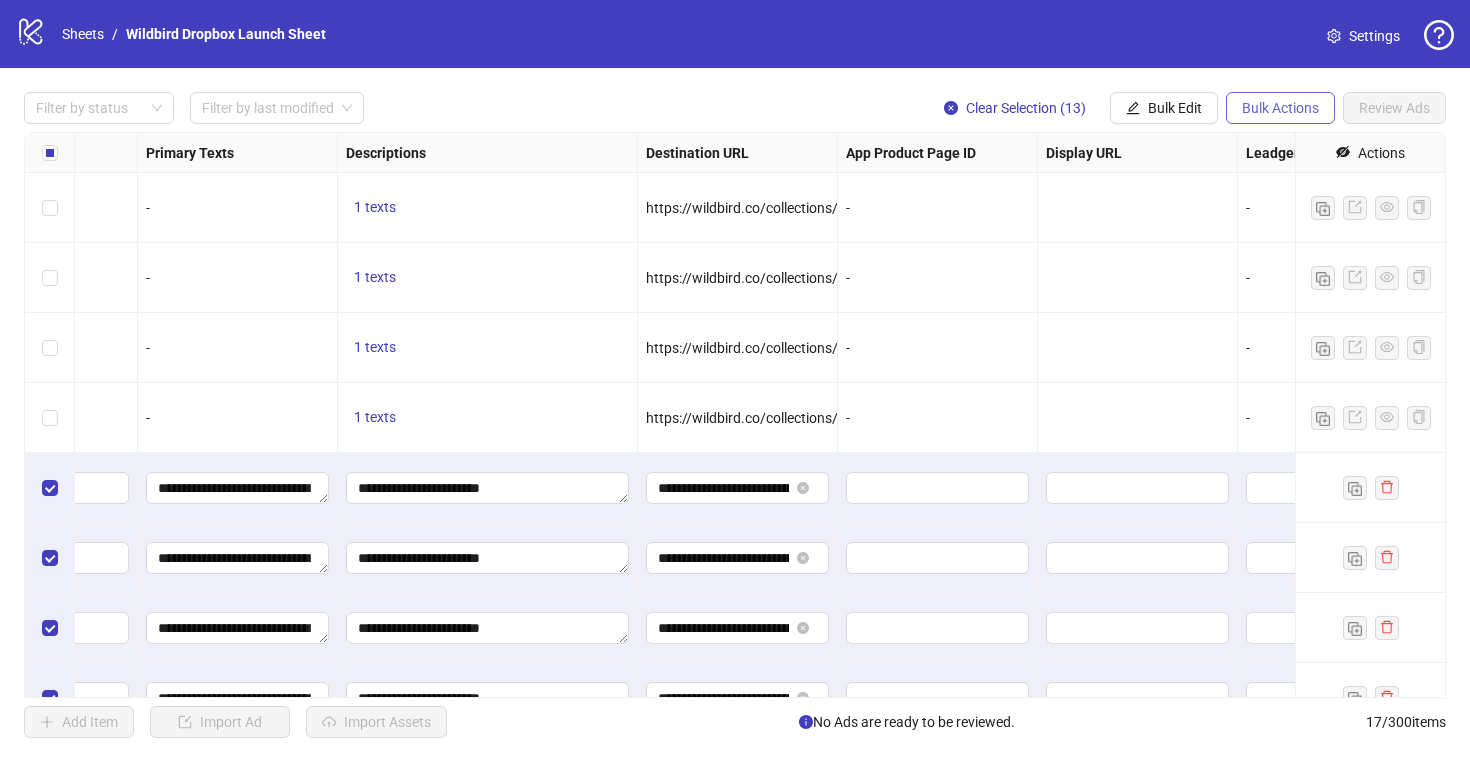 click on "Bulk Actions" at bounding box center [1280, 108] 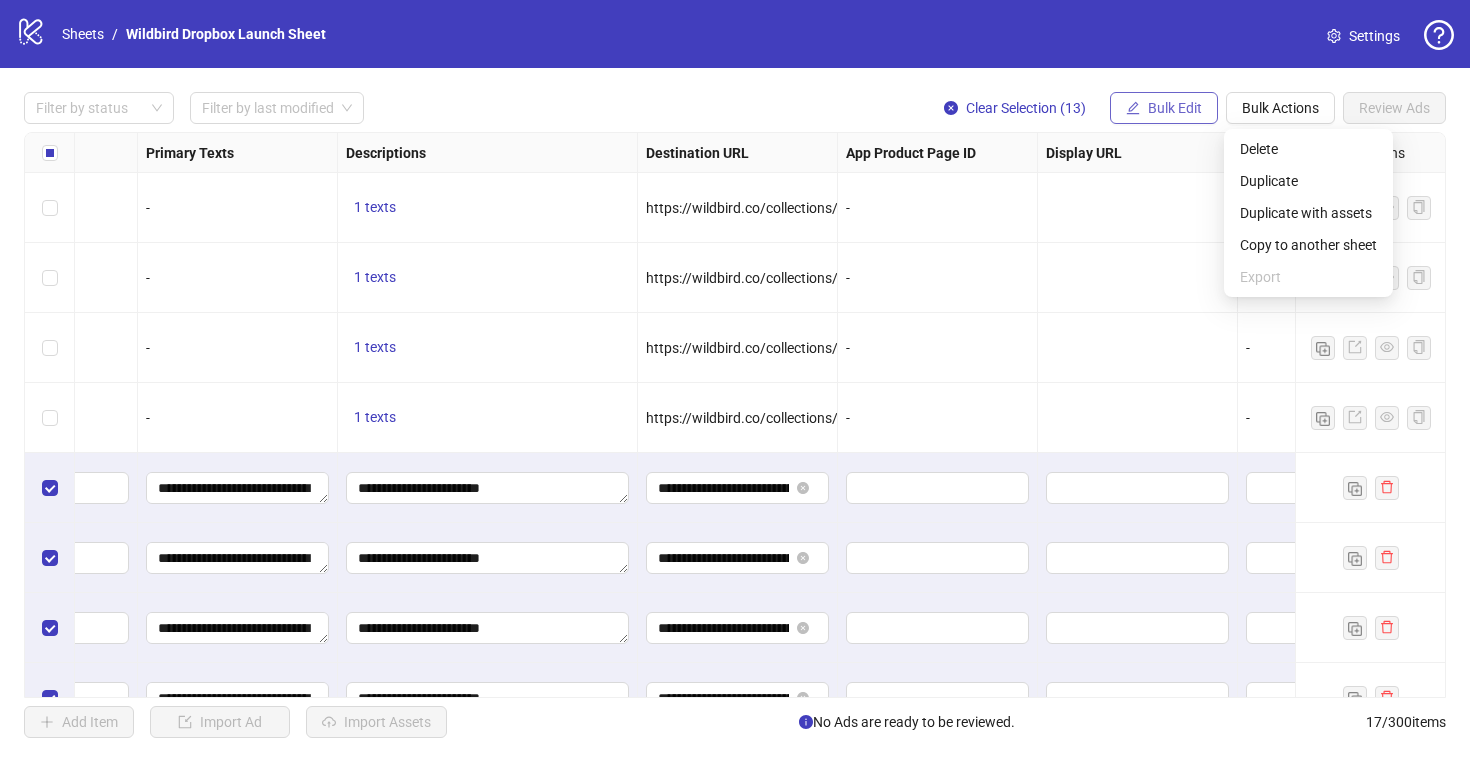click on "Bulk Edit" at bounding box center (1175, 108) 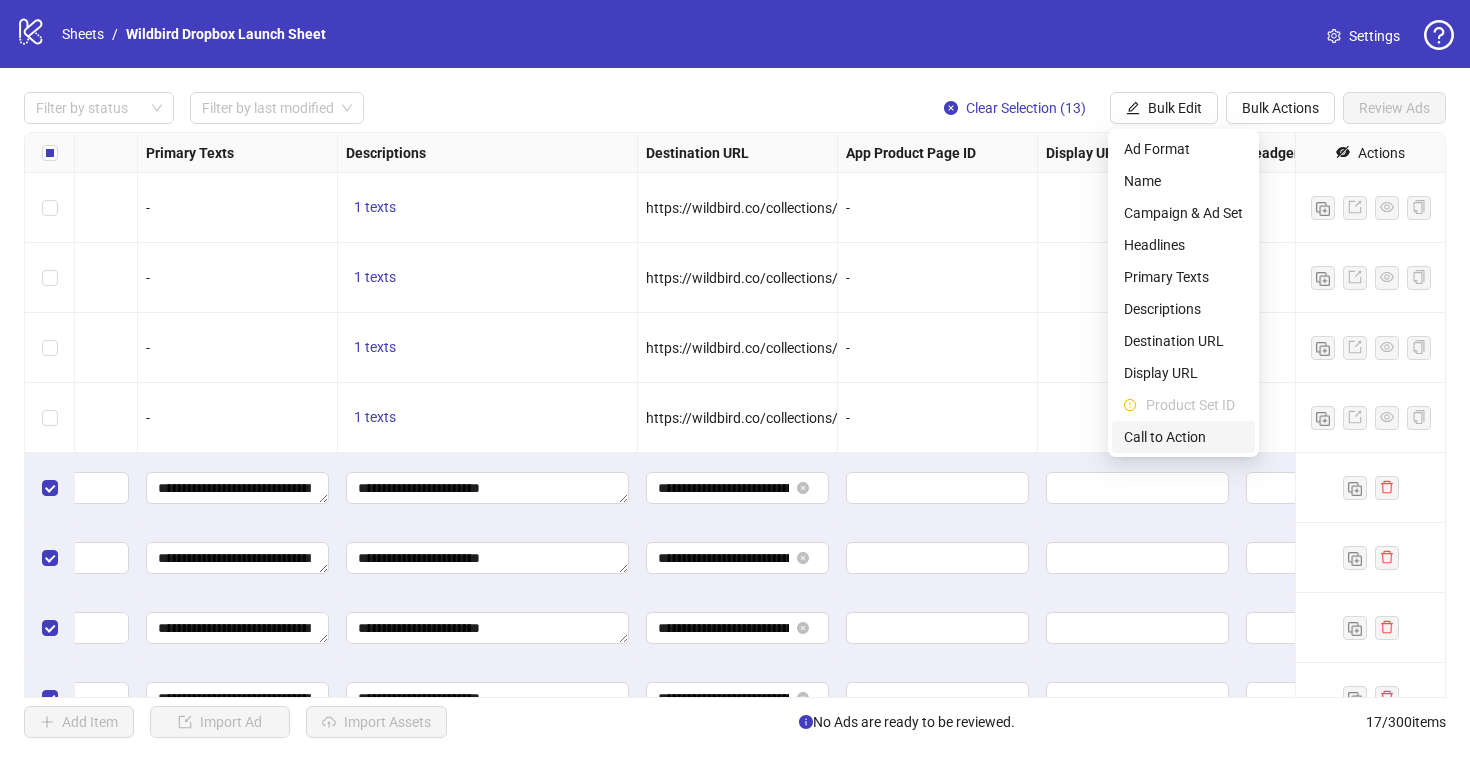click on "Call to Action" at bounding box center (1183, 437) 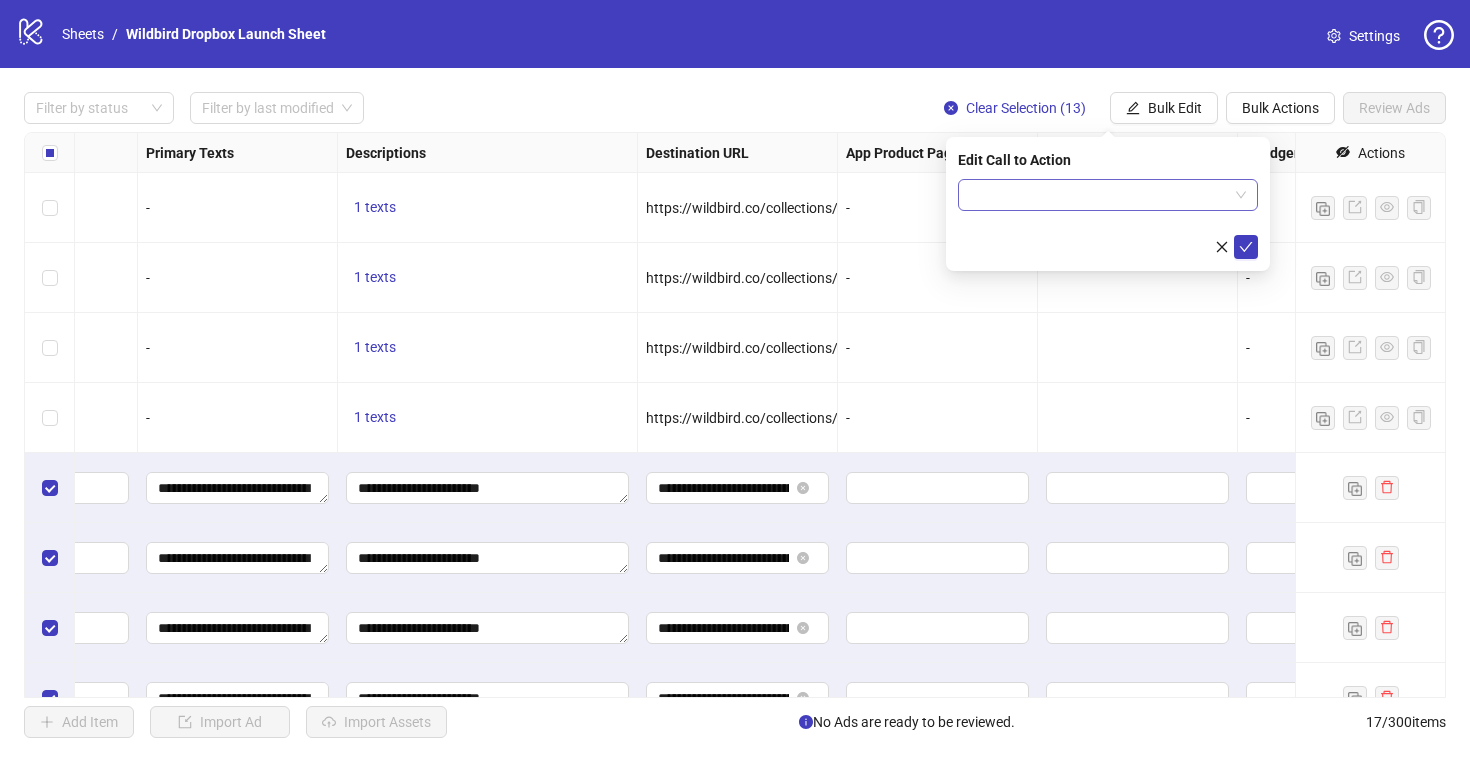 click at bounding box center (1099, 195) 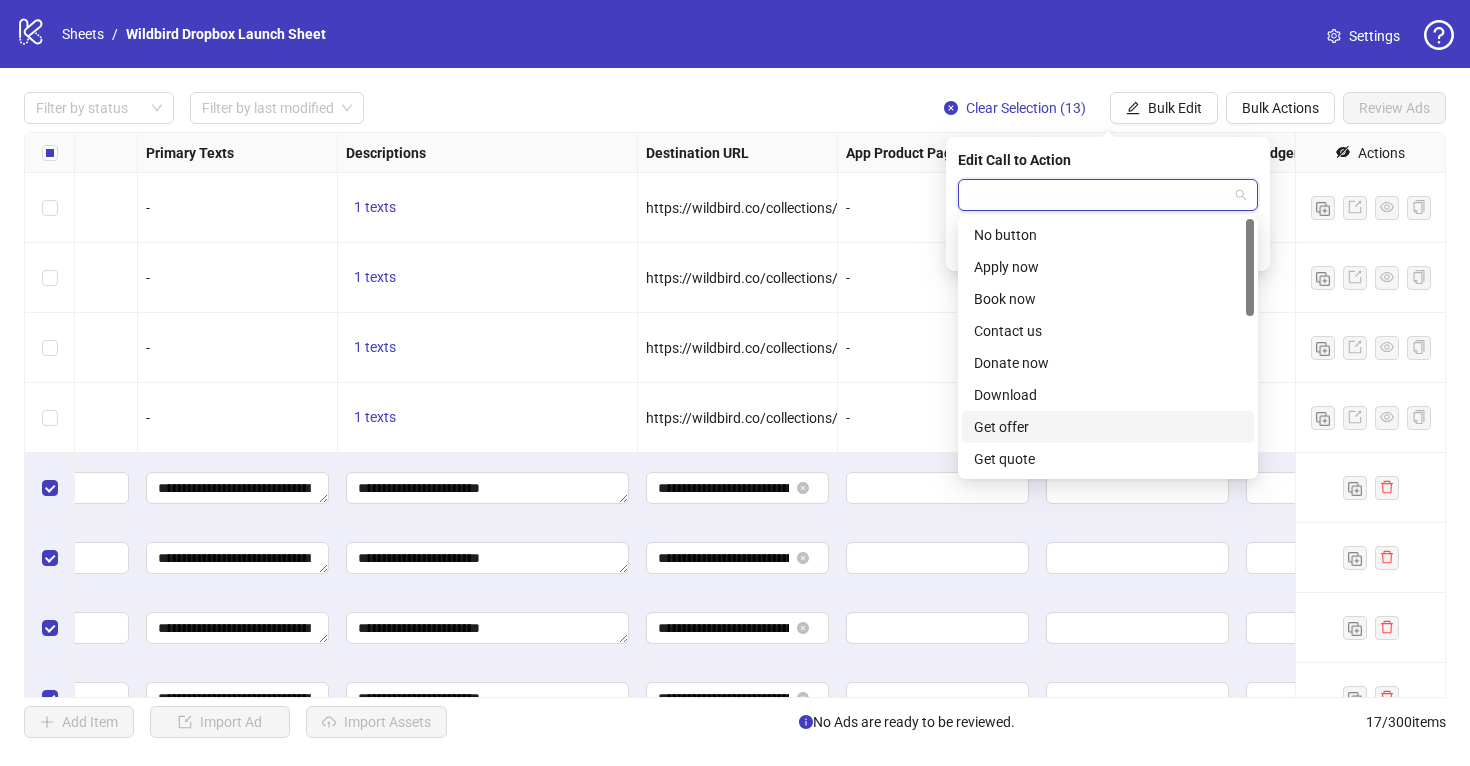 scroll, scrollTop: 416, scrollLeft: 0, axis: vertical 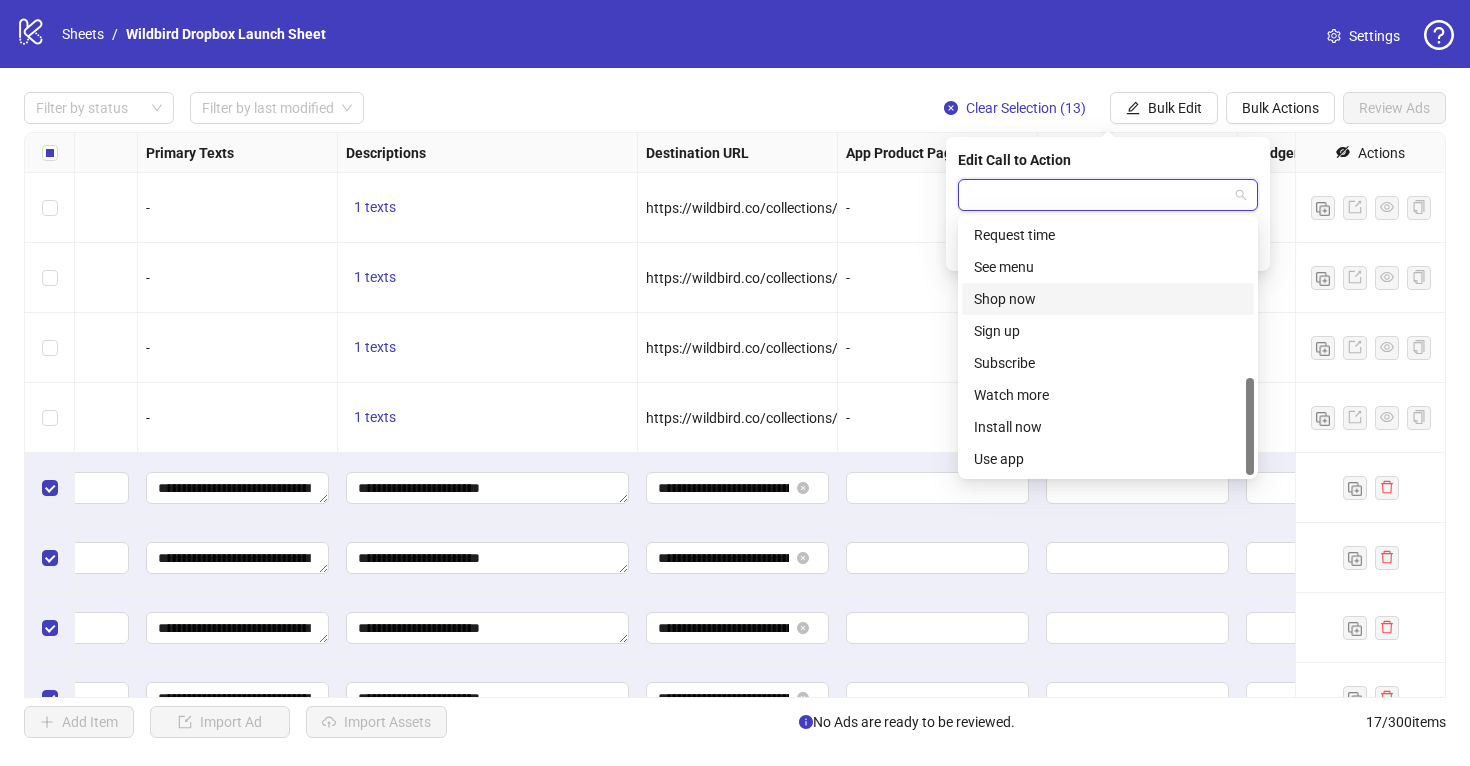 click on "Shop now" at bounding box center (1108, 299) 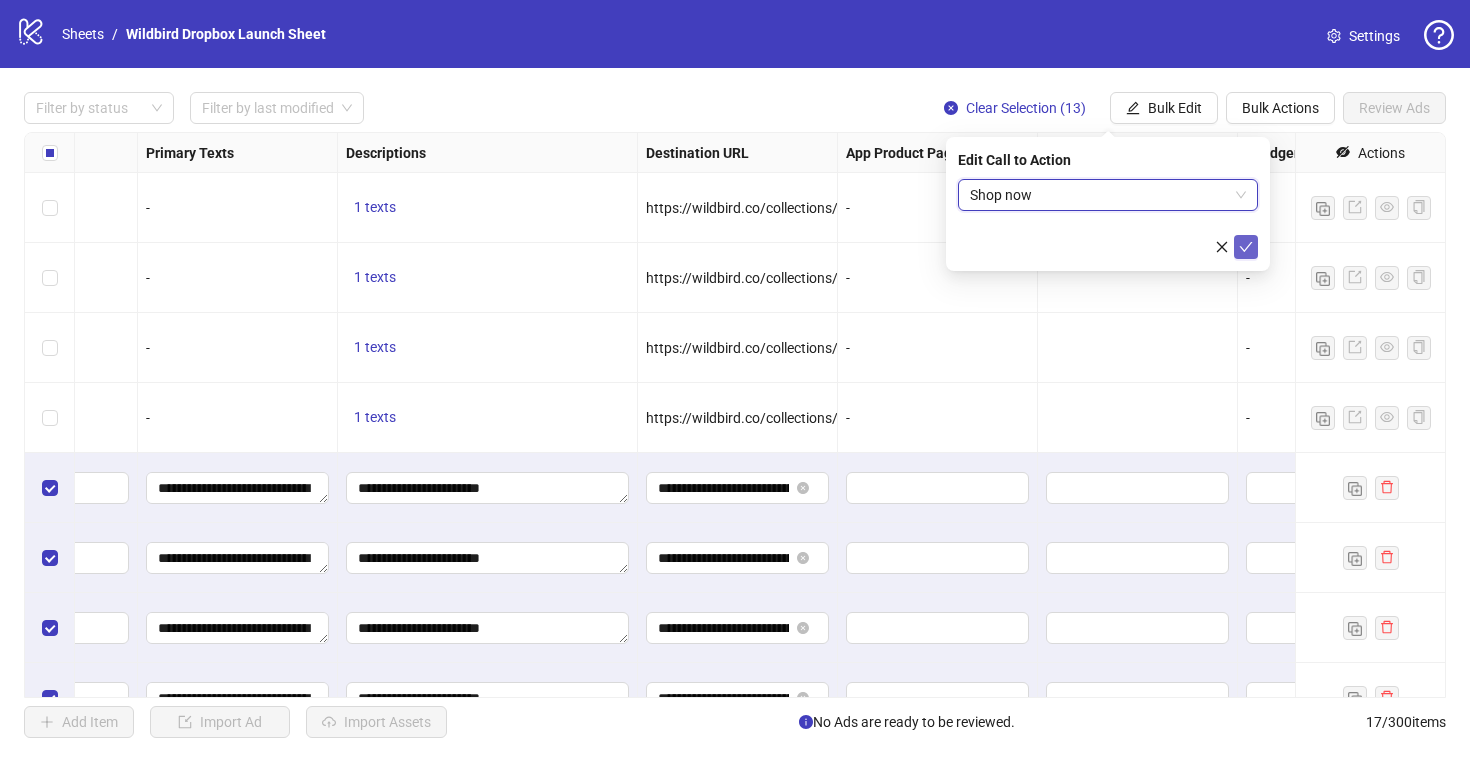 click 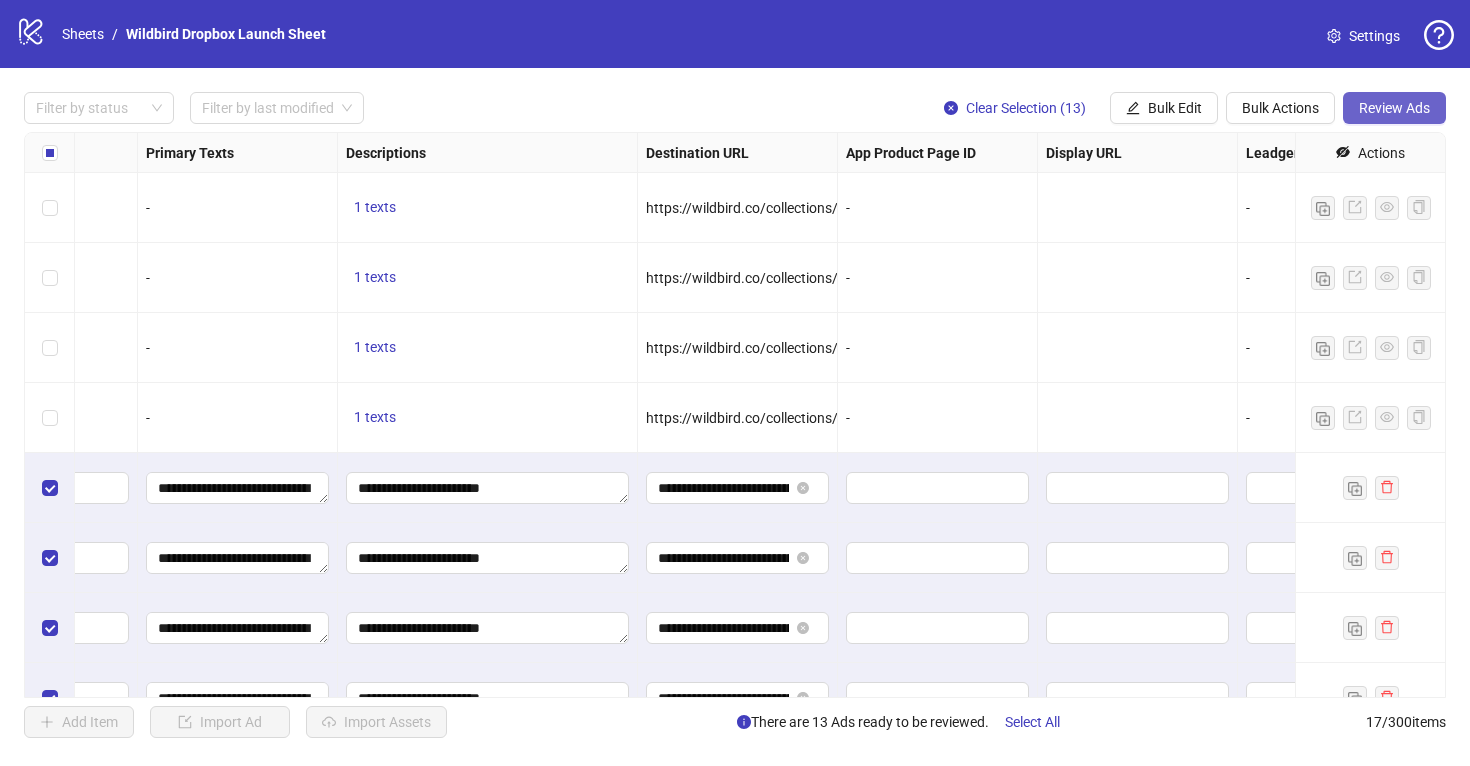 click on "Review Ads" at bounding box center (1394, 108) 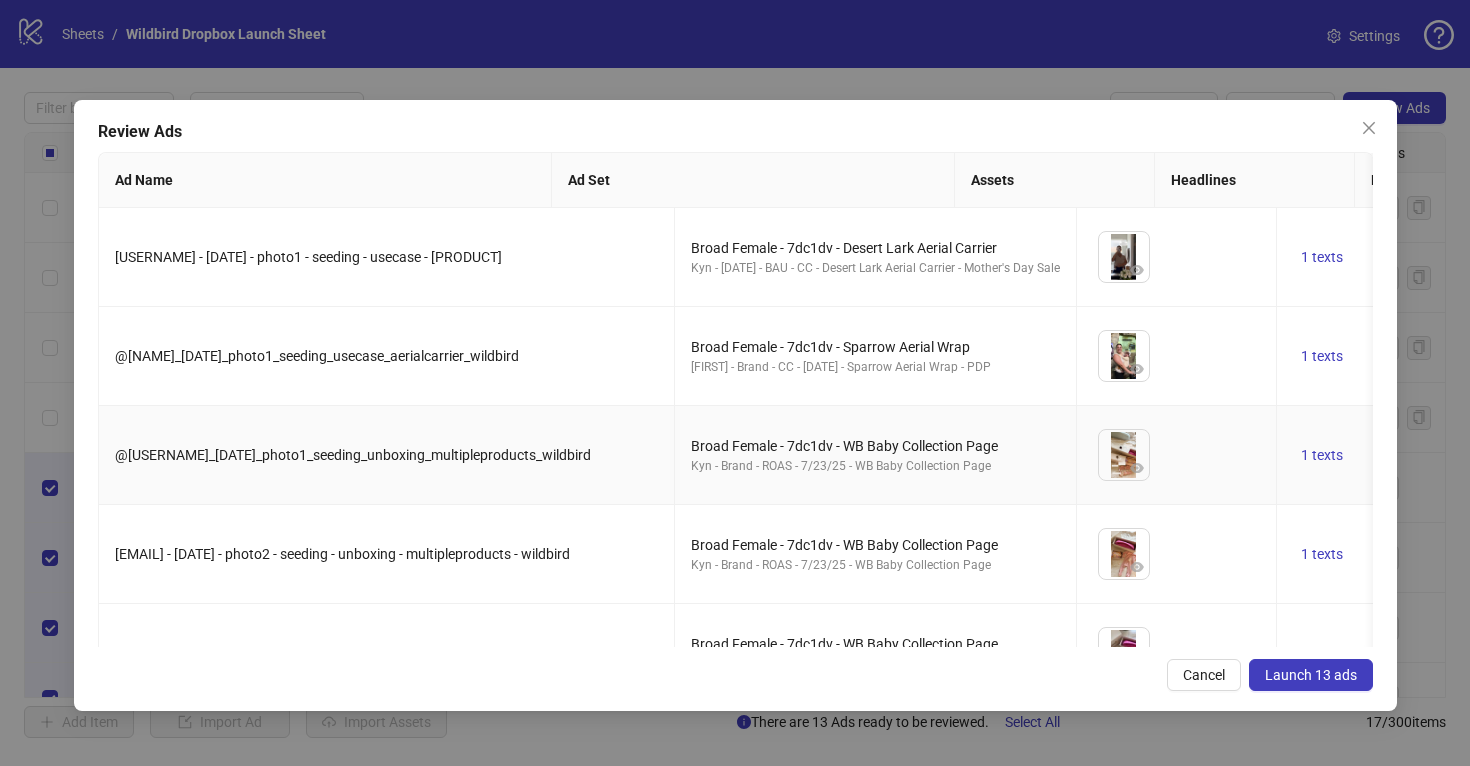 scroll, scrollTop: 0, scrollLeft: 245, axis: horizontal 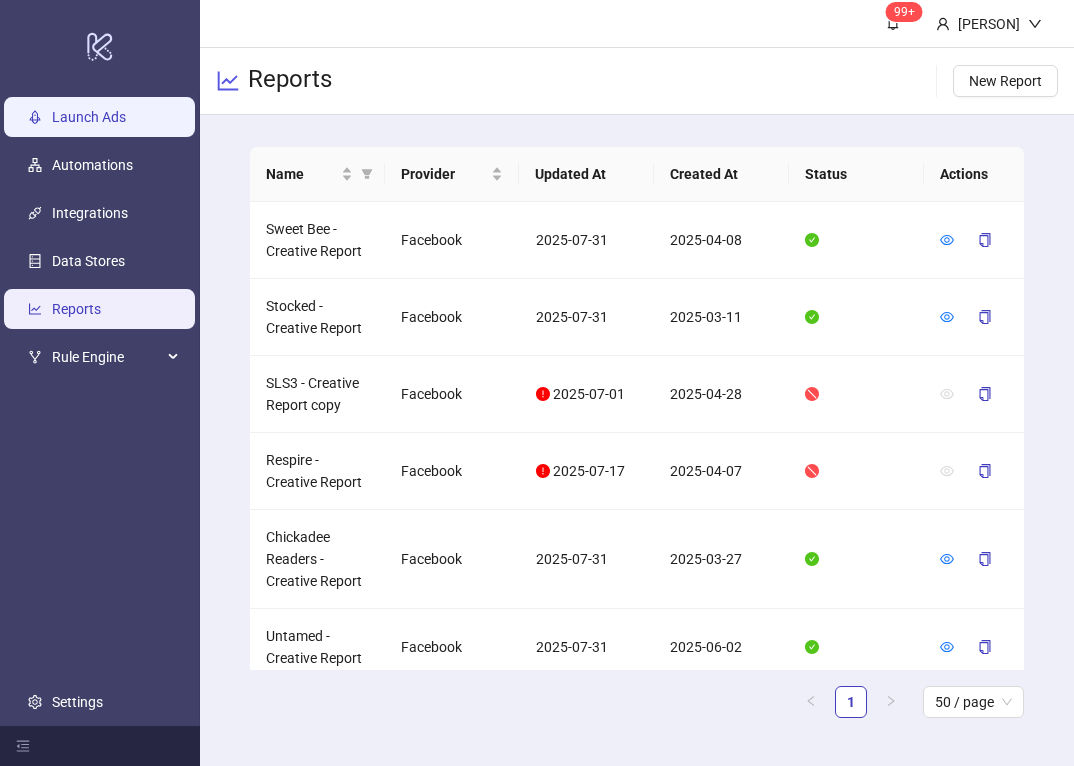 click on "Launch Ads" at bounding box center [89, 117] 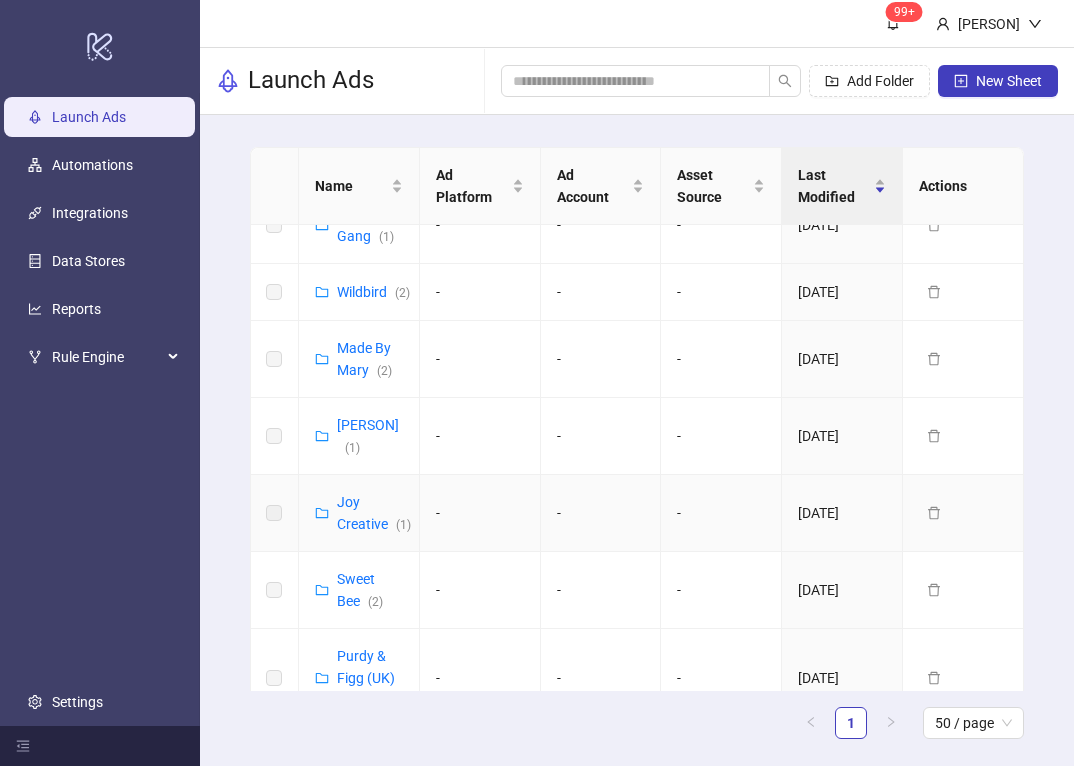scroll, scrollTop: 571, scrollLeft: 0, axis: vertical 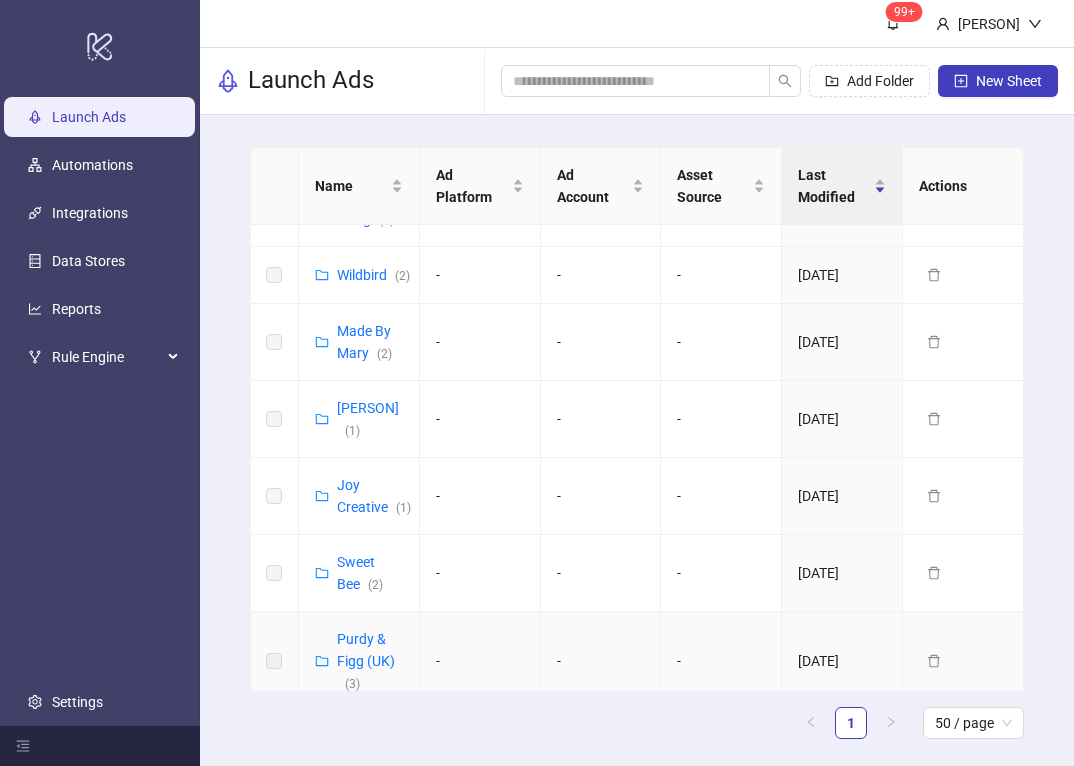 click on "[COMPANY] & [COMPANY] (UK) ( 3 )" at bounding box center [370, 661] 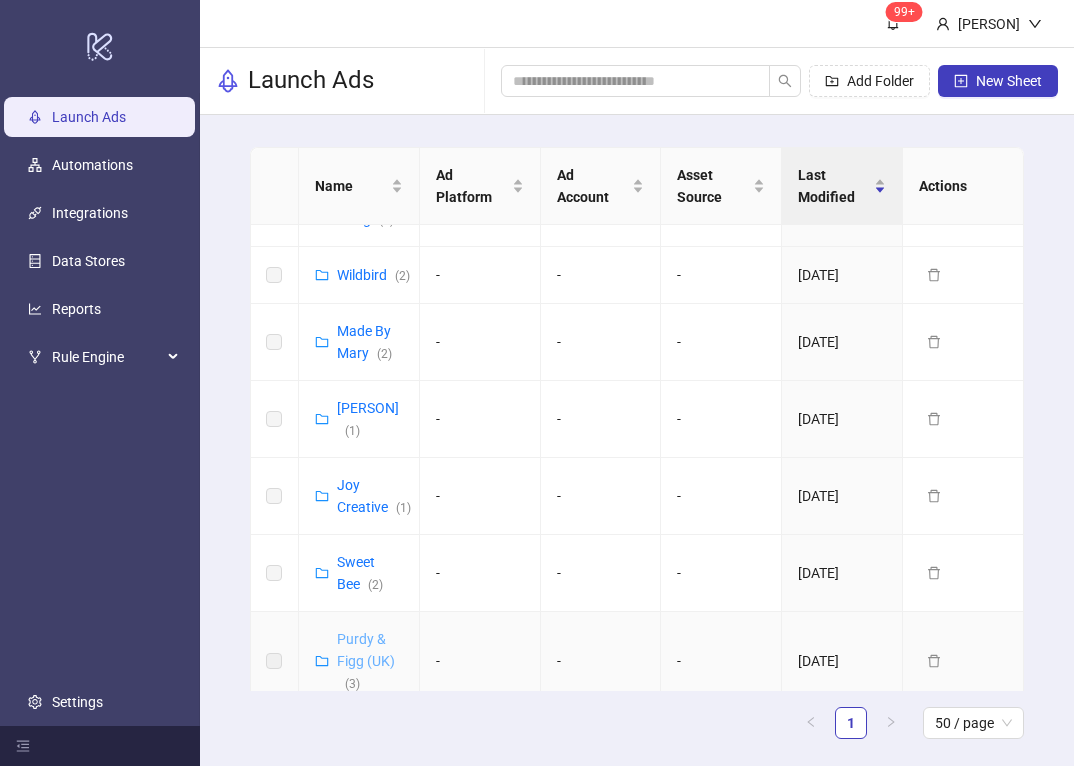 click on "[COMPANY] & [COMPANY] (UK) ( 3 )" at bounding box center [366, 661] 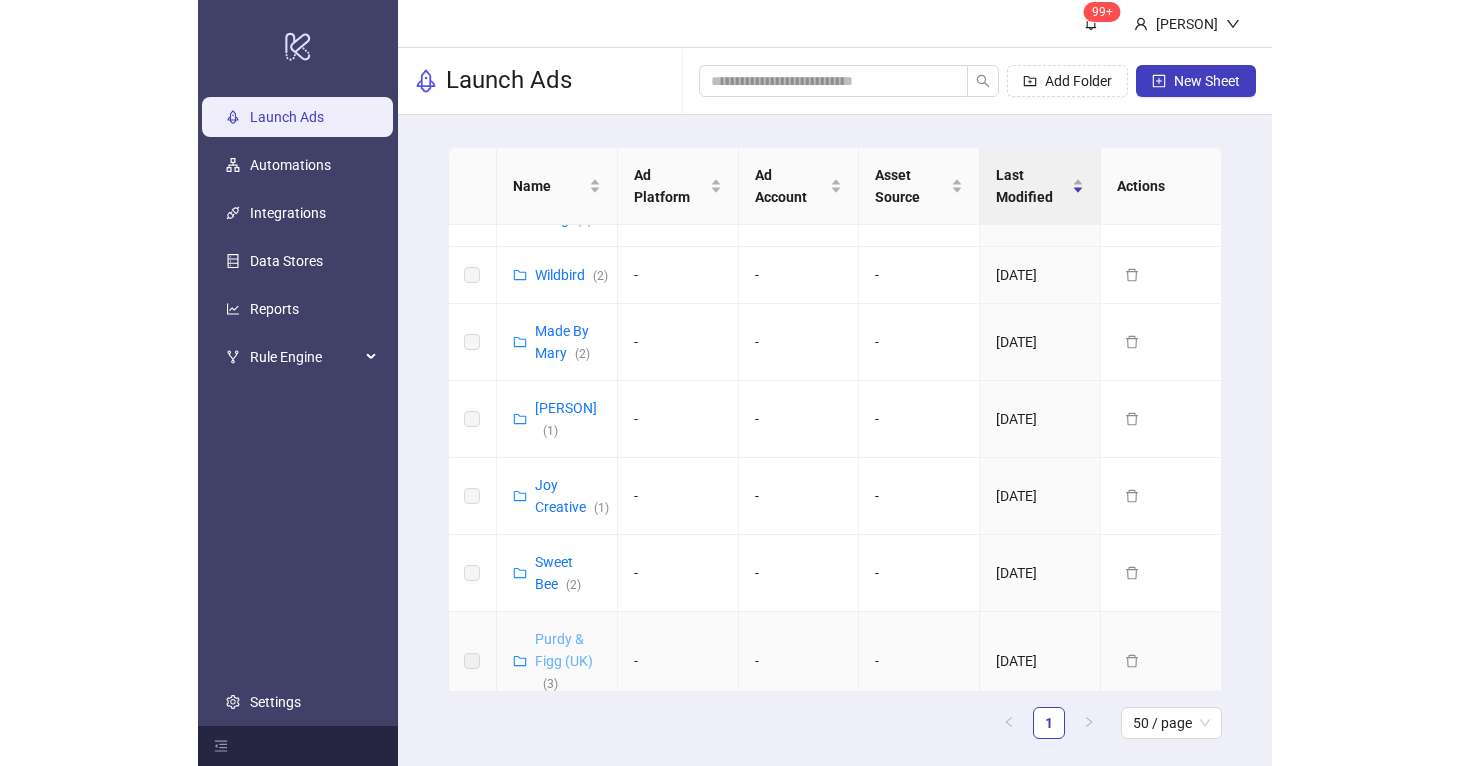 scroll, scrollTop: 0, scrollLeft: 0, axis: both 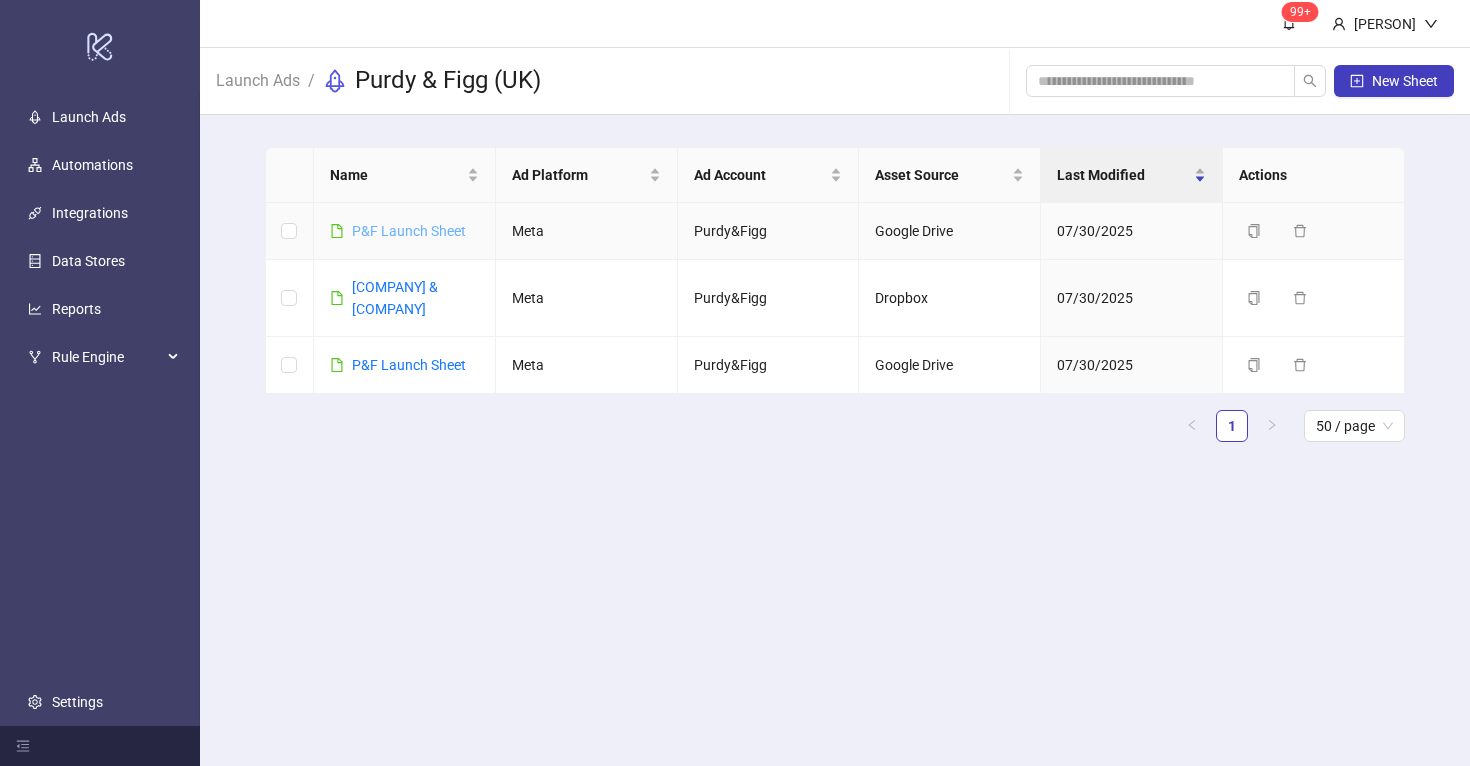 click on "P&F Launch Sheet" at bounding box center [409, 231] 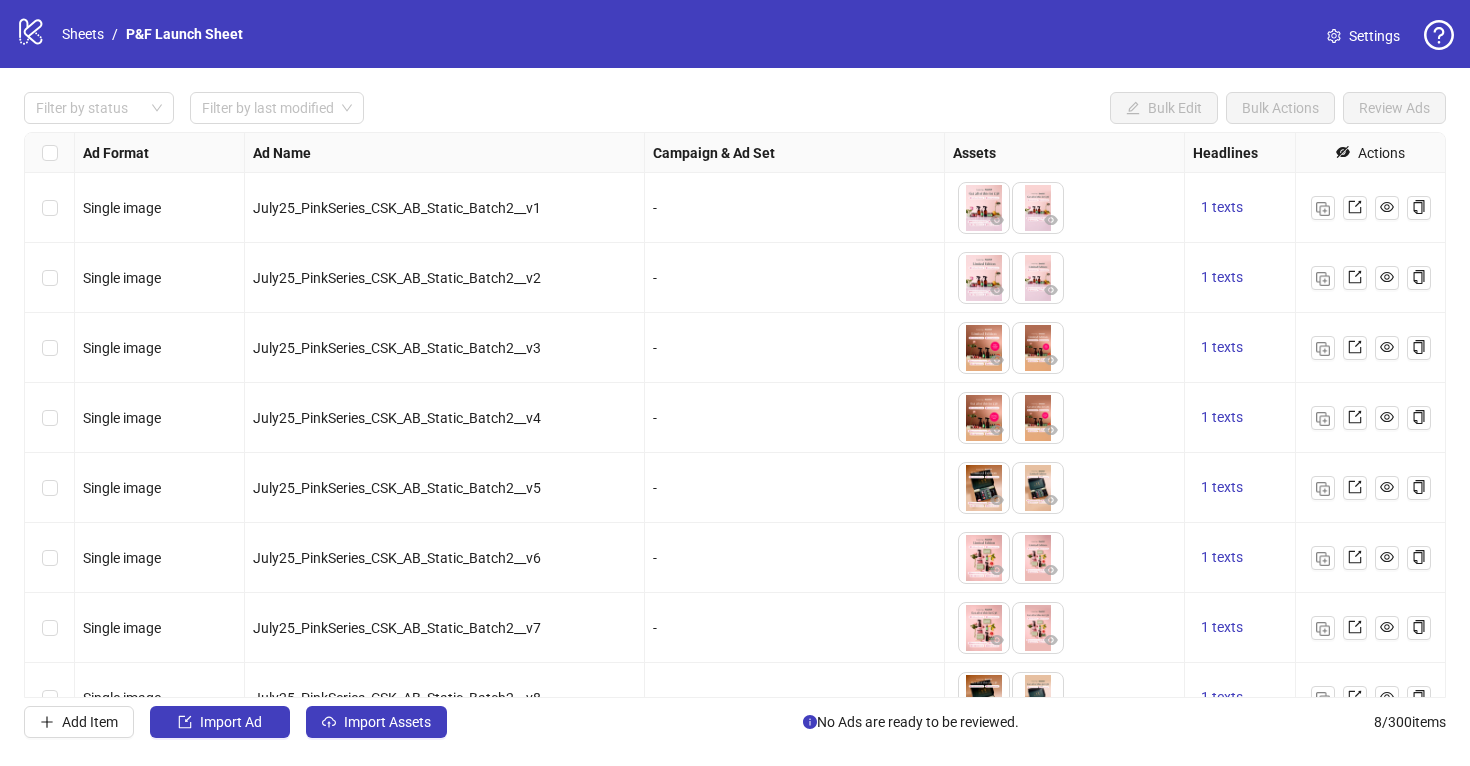 scroll, scrollTop: 36, scrollLeft: 0, axis: vertical 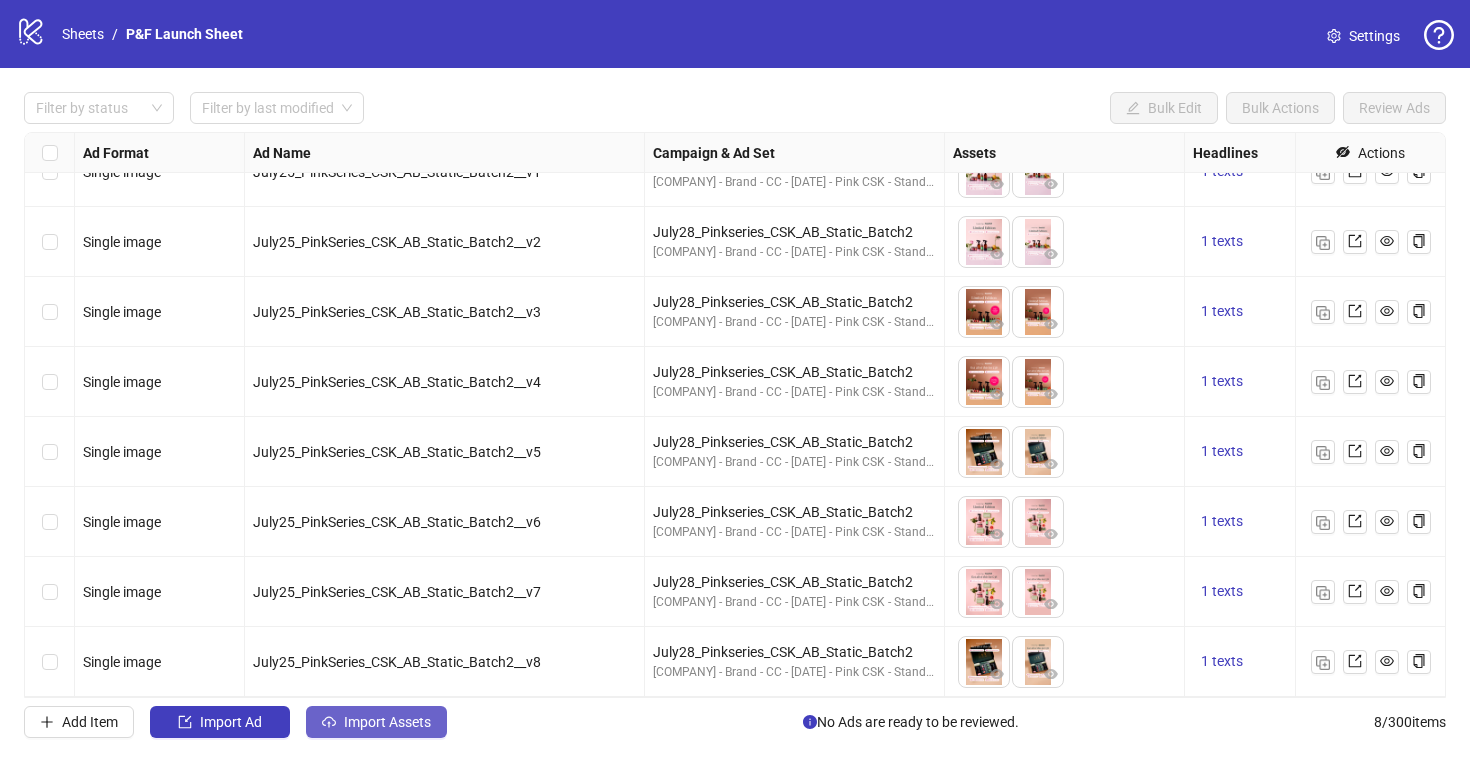click on "Import Assets" at bounding box center [387, 722] 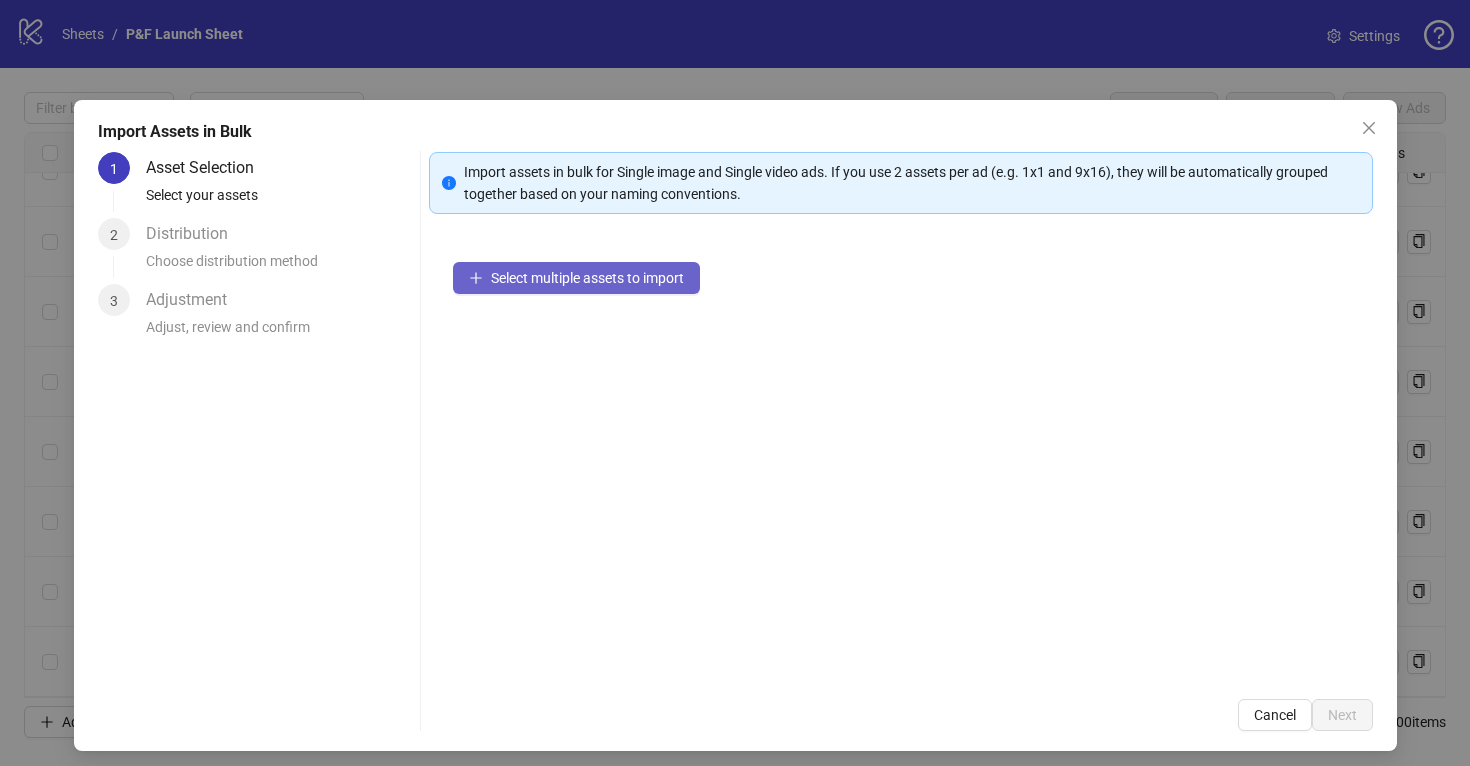 click on "Select multiple assets to import" at bounding box center [587, 278] 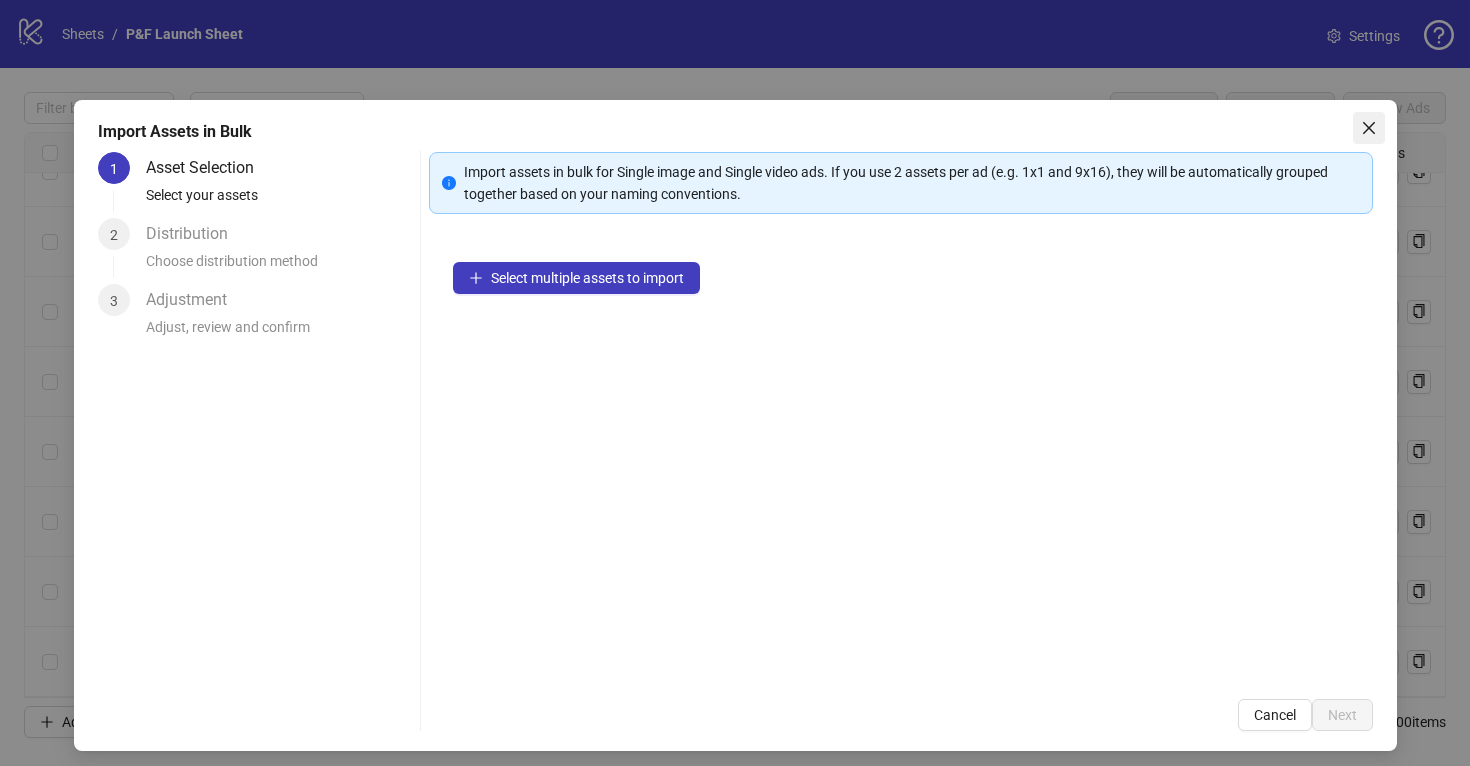 click 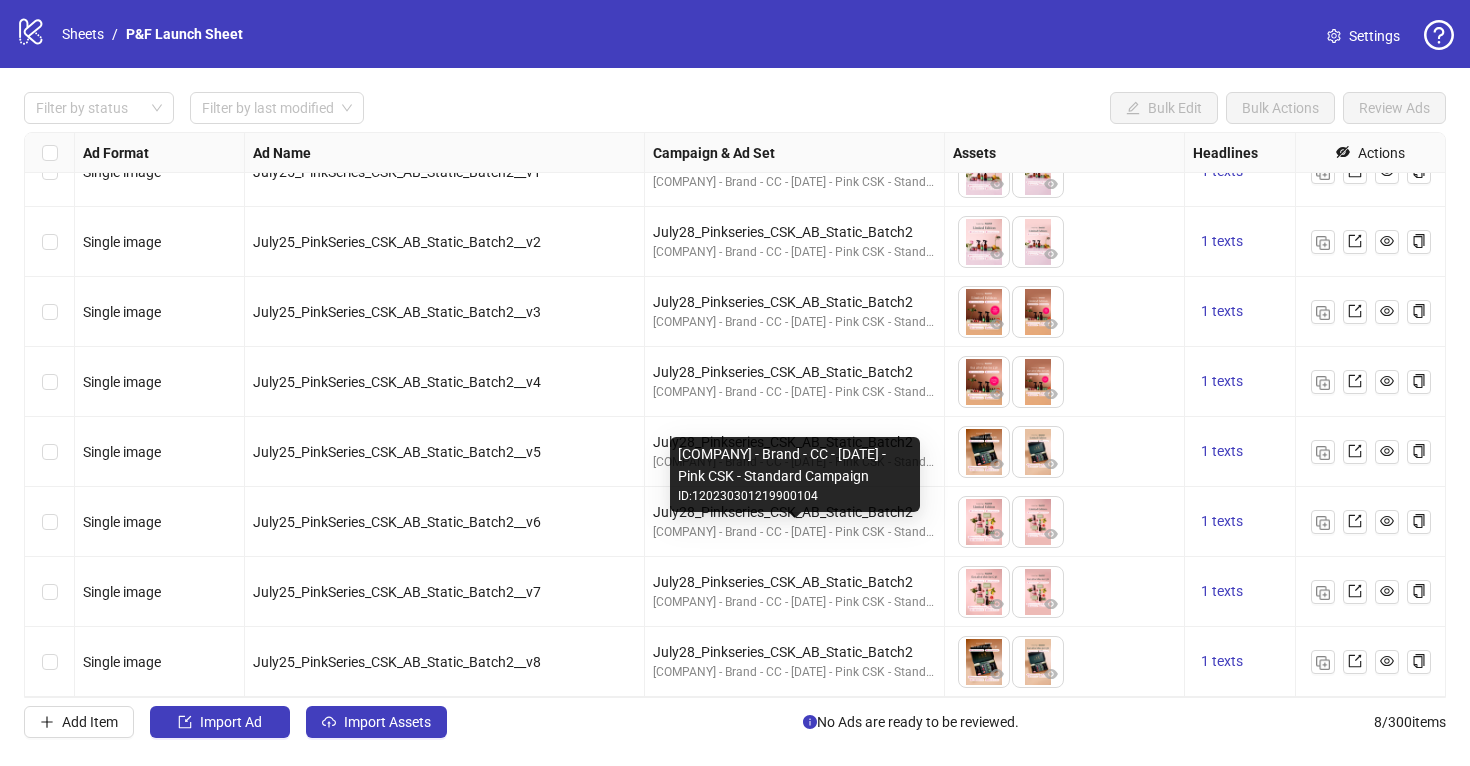 scroll, scrollTop: 0, scrollLeft: 0, axis: both 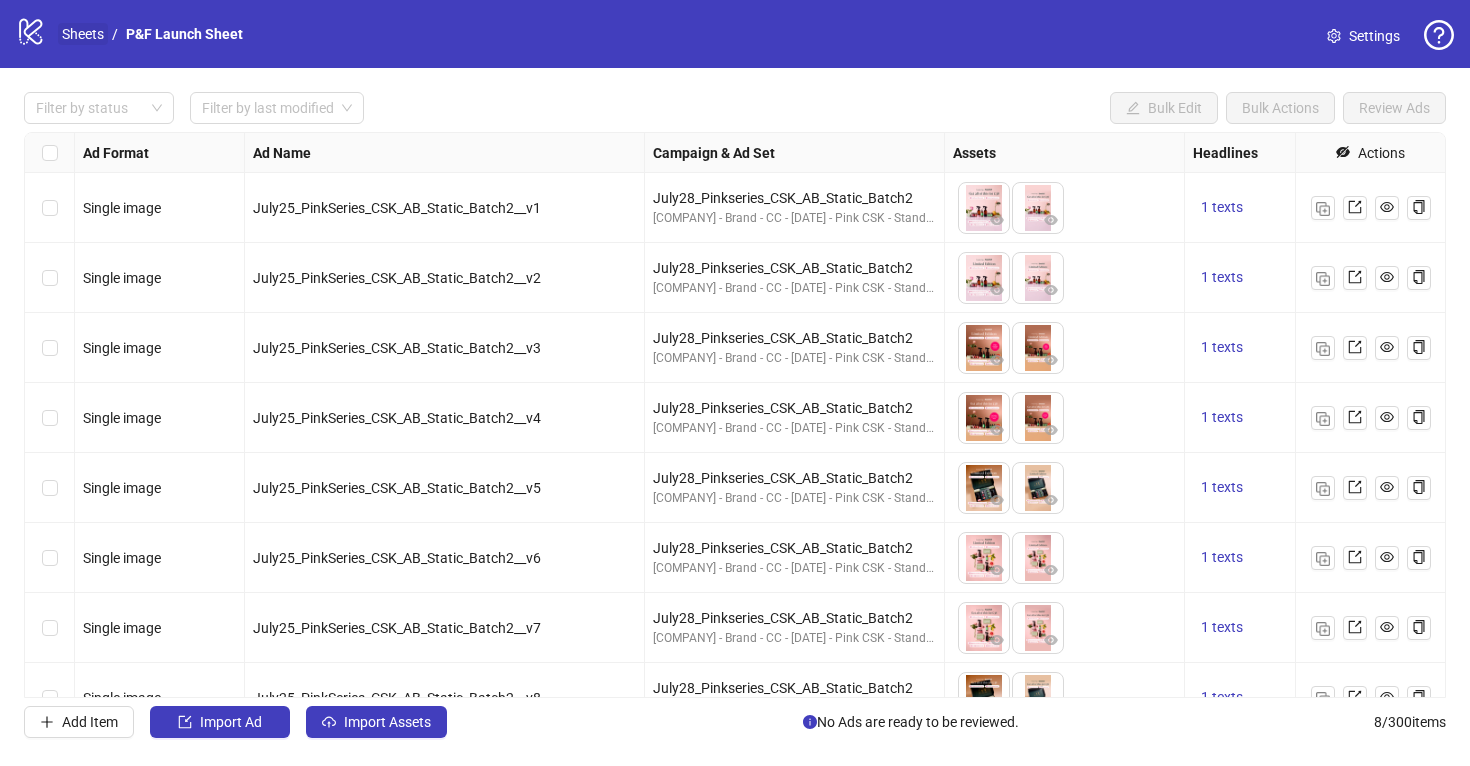click on "Sheets" at bounding box center [83, 34] 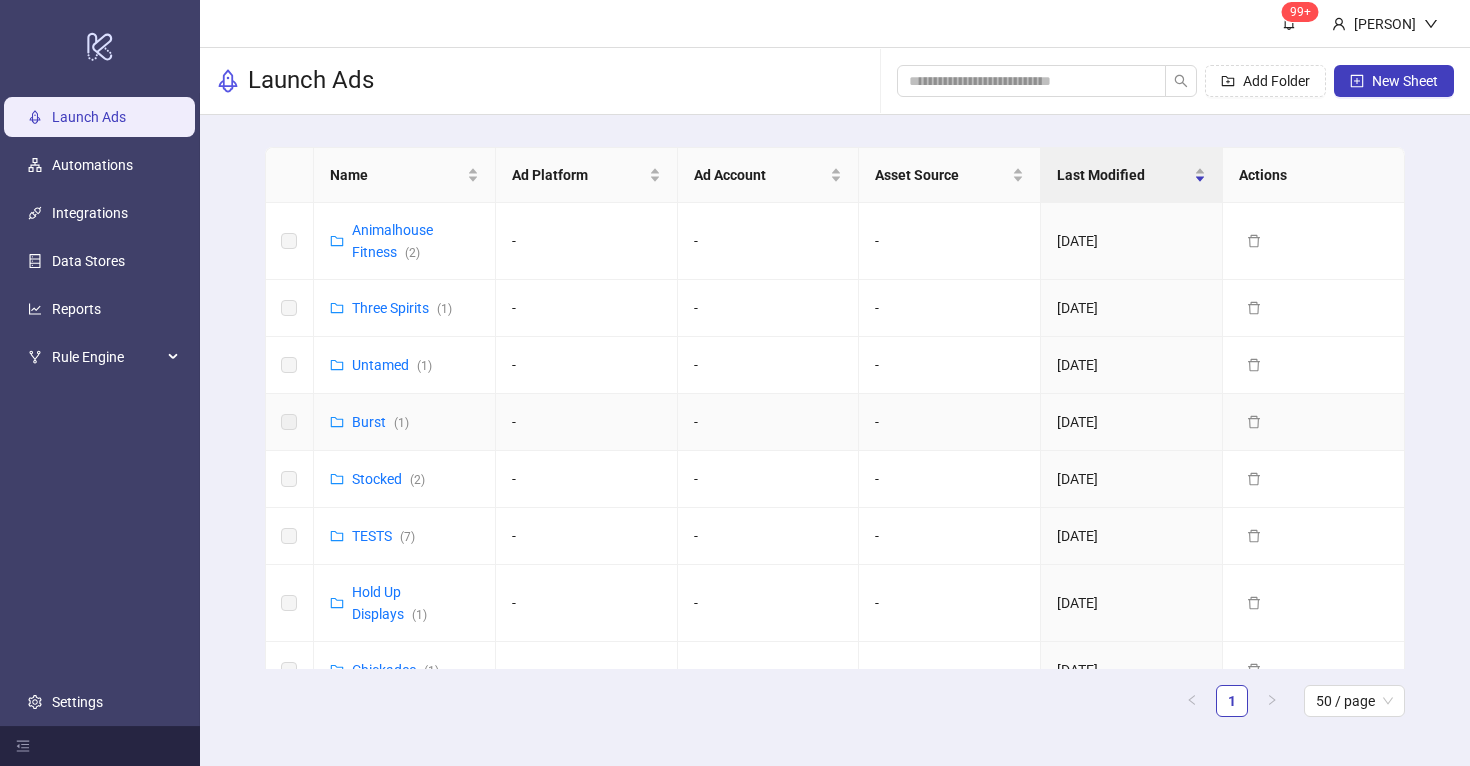 scroll, scrollTop: 449, scrollLeft: 0, axis: vertical 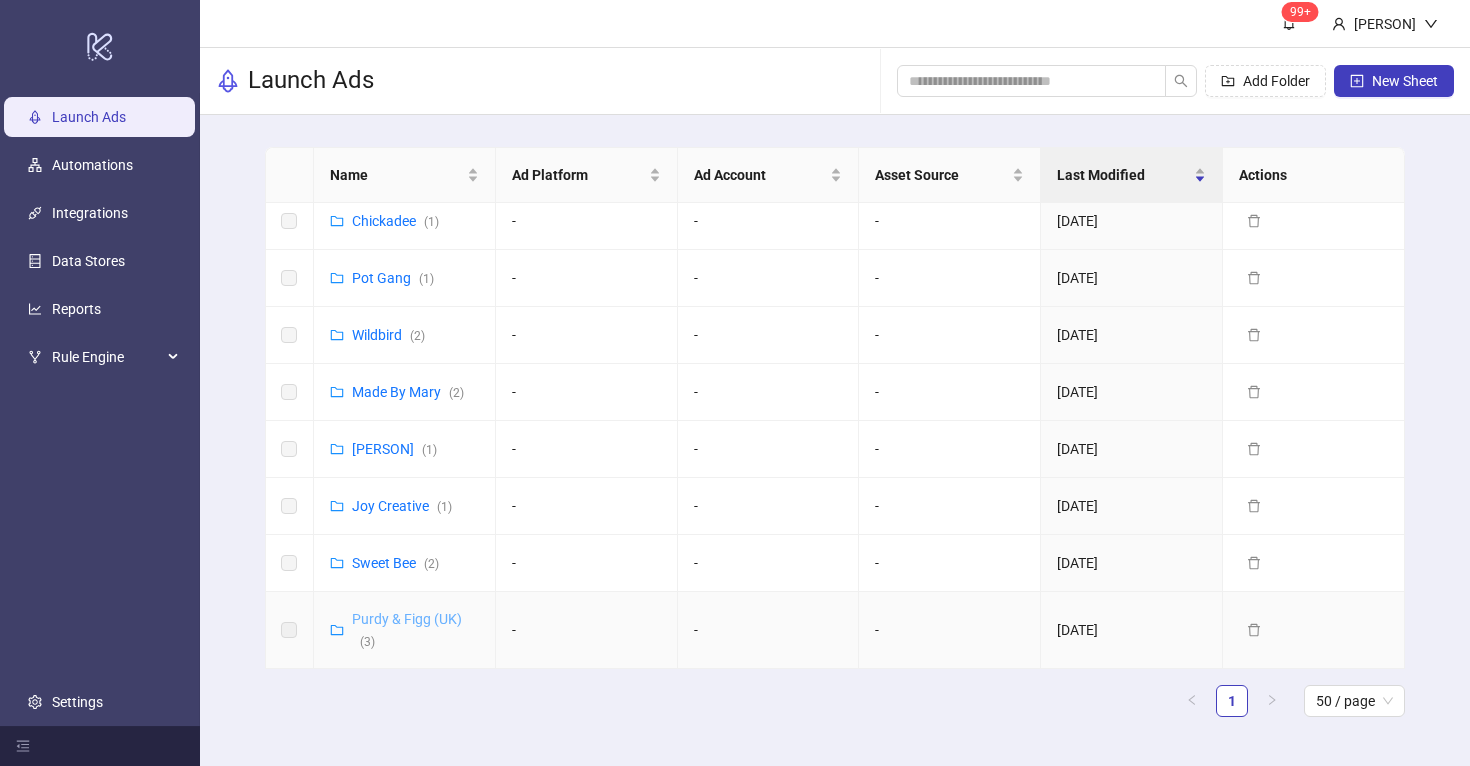 click on "Purdy & Figg (UK) ( 3 )" at bounding box center [407, 630] 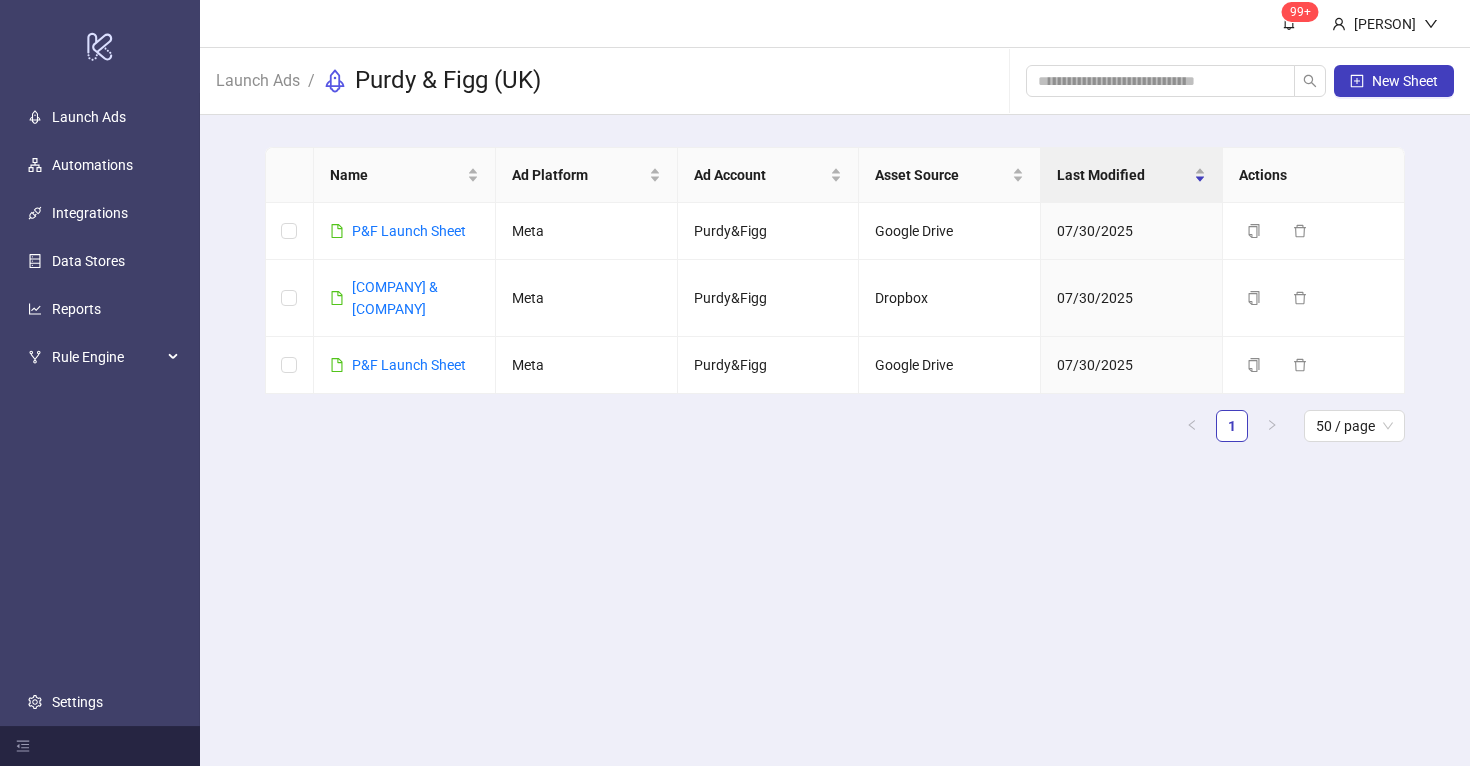 scroll, scrollTop: 0, scrollLeft: 0, axis: both 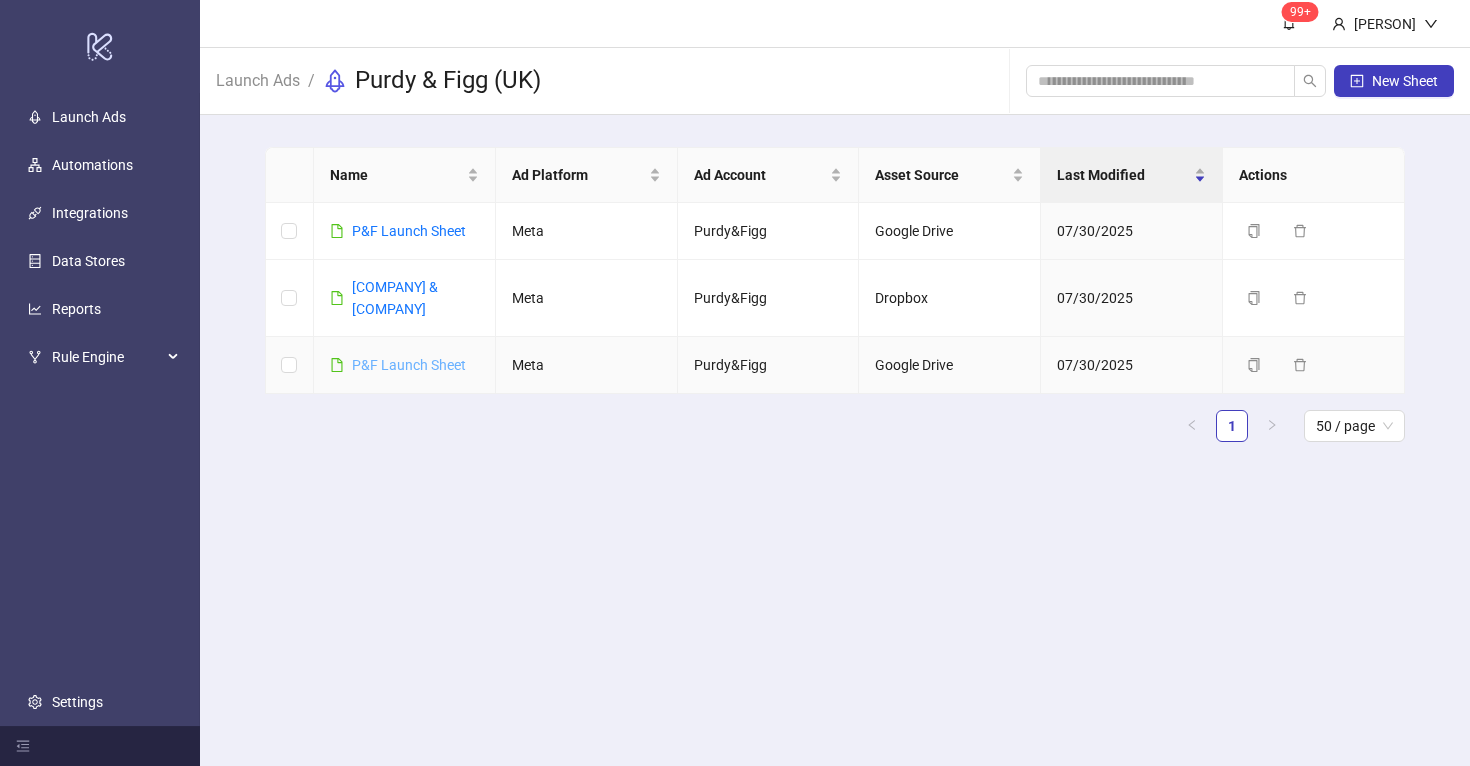 click on "P&F Launch Sheet" at bounding box center (409, 365) 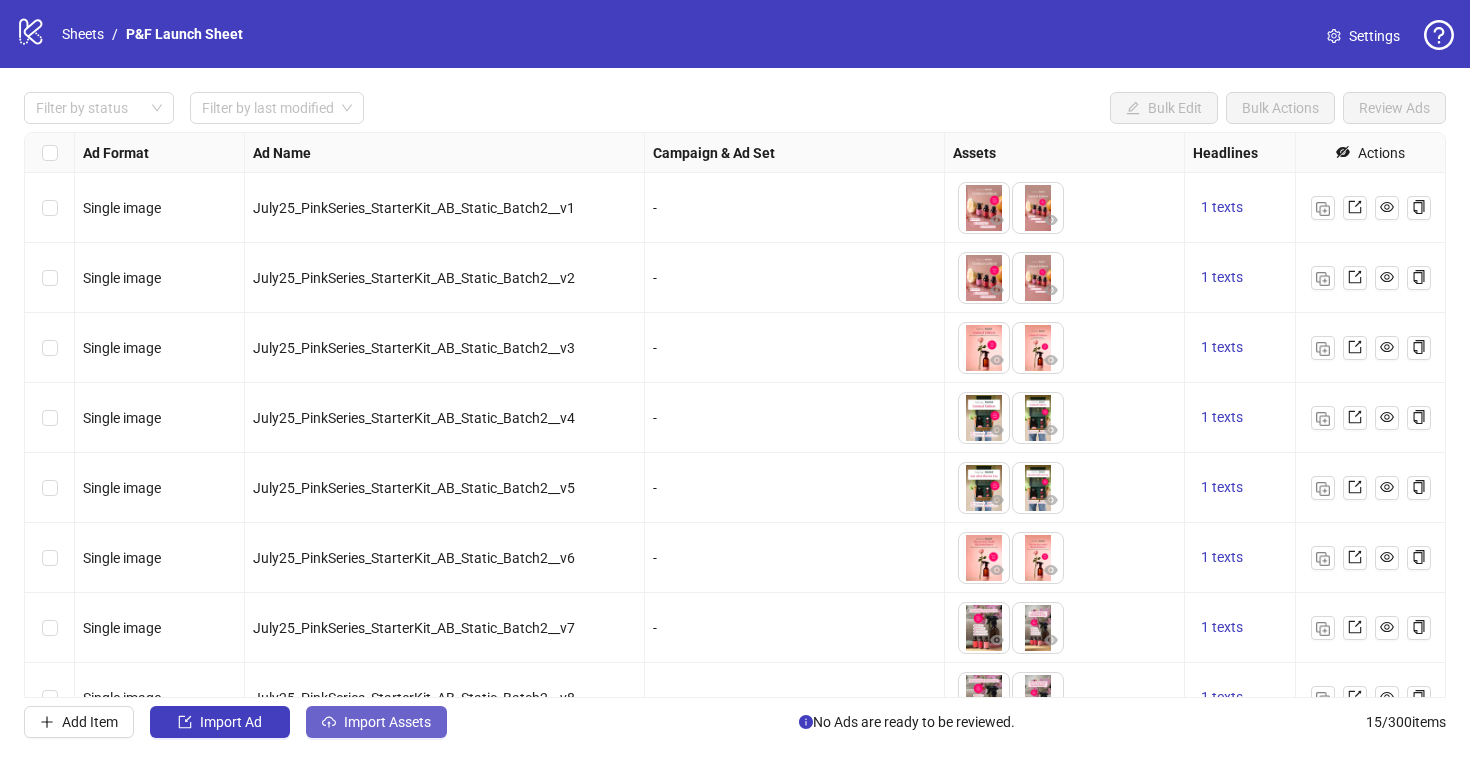 click on "Import Assets" at bounding box center (387, 722) 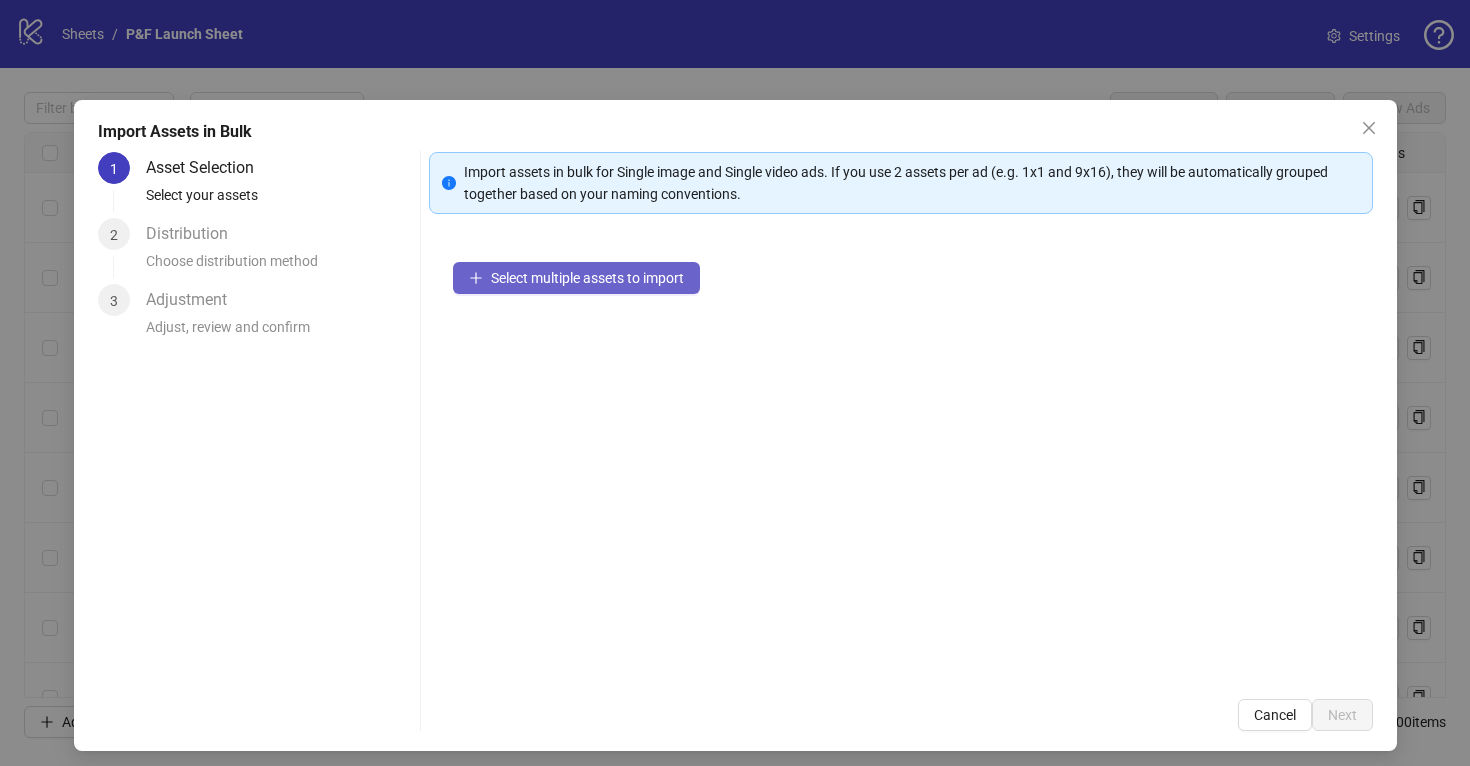 click on "Select multiple assets to import" at bounding box center [576, 278] 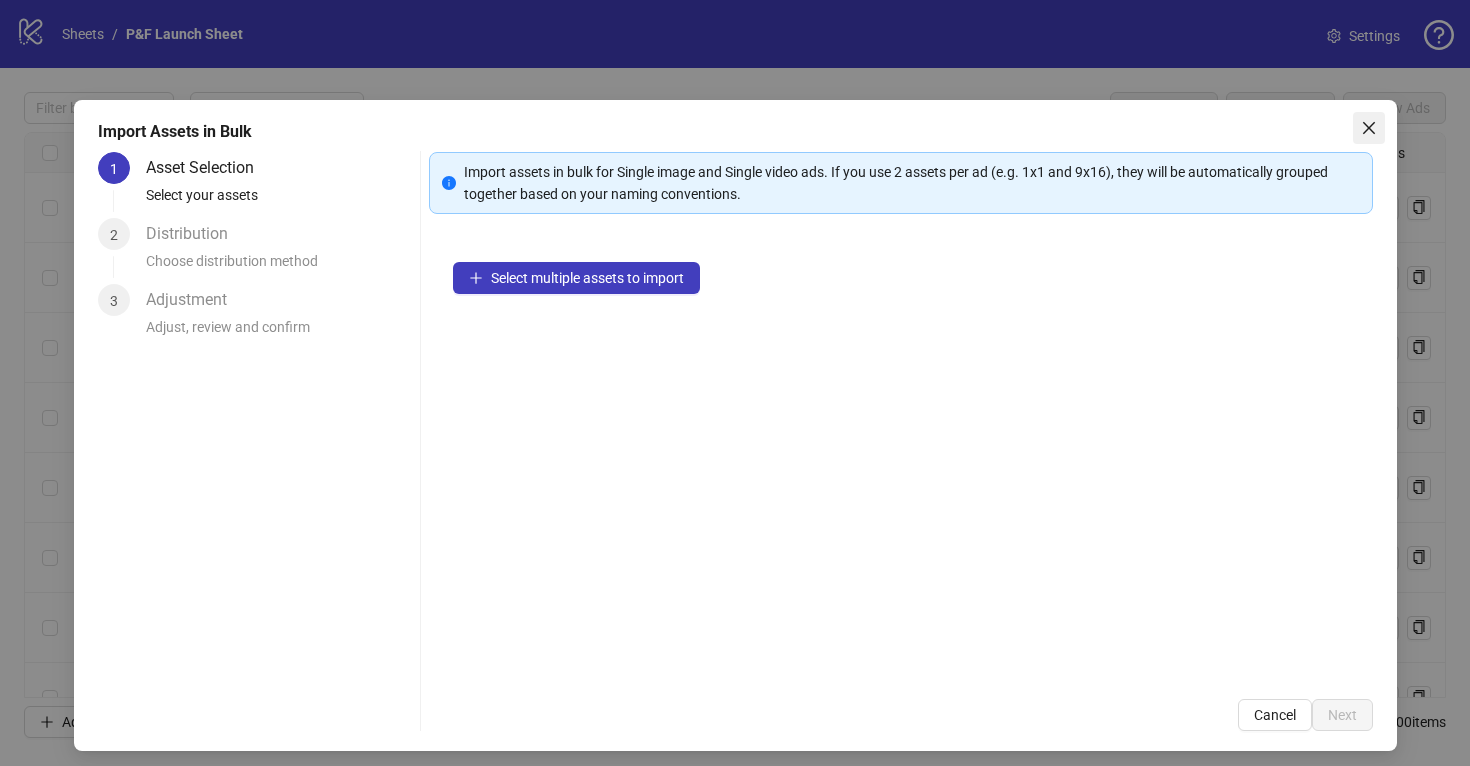 click 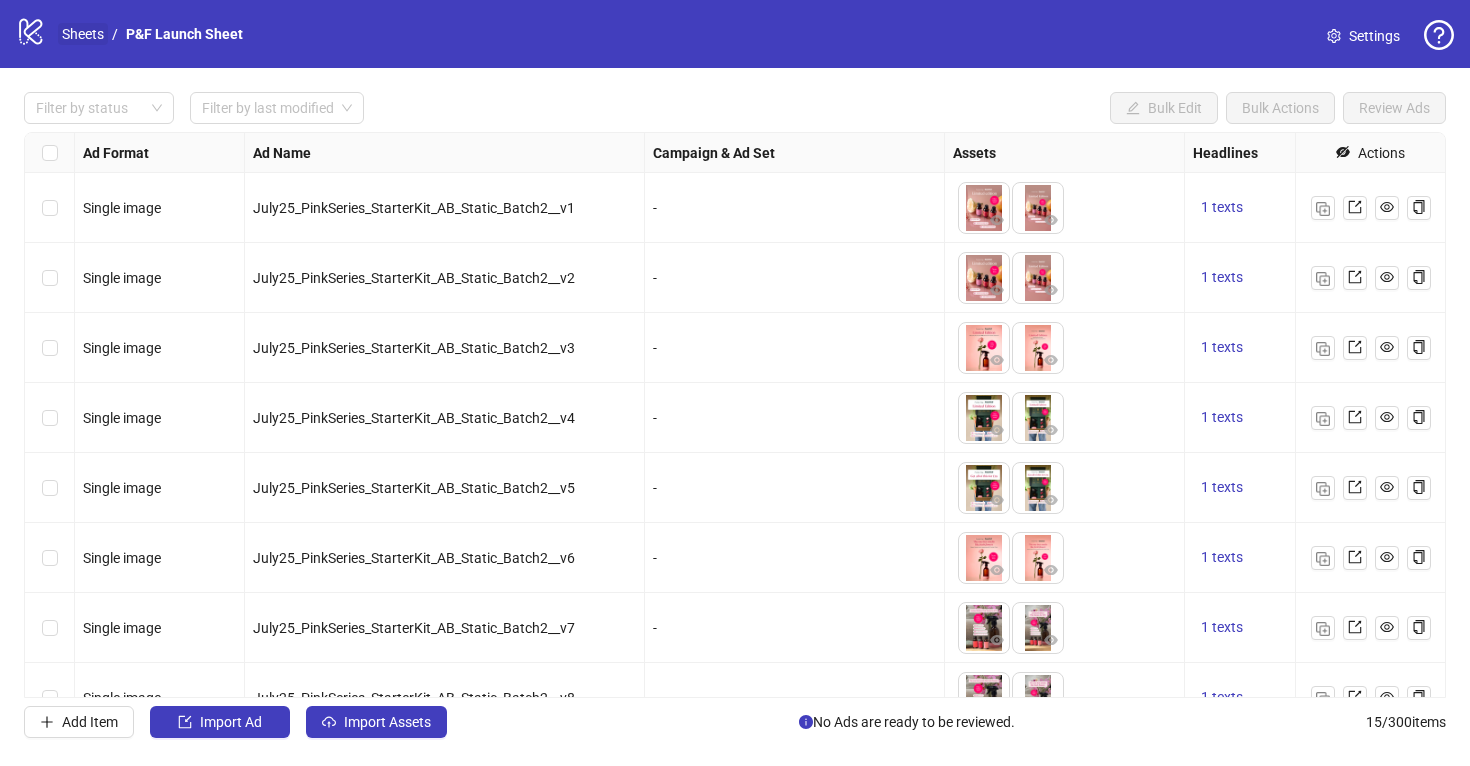 click on "Sheets" at bounding box center (83, 34) 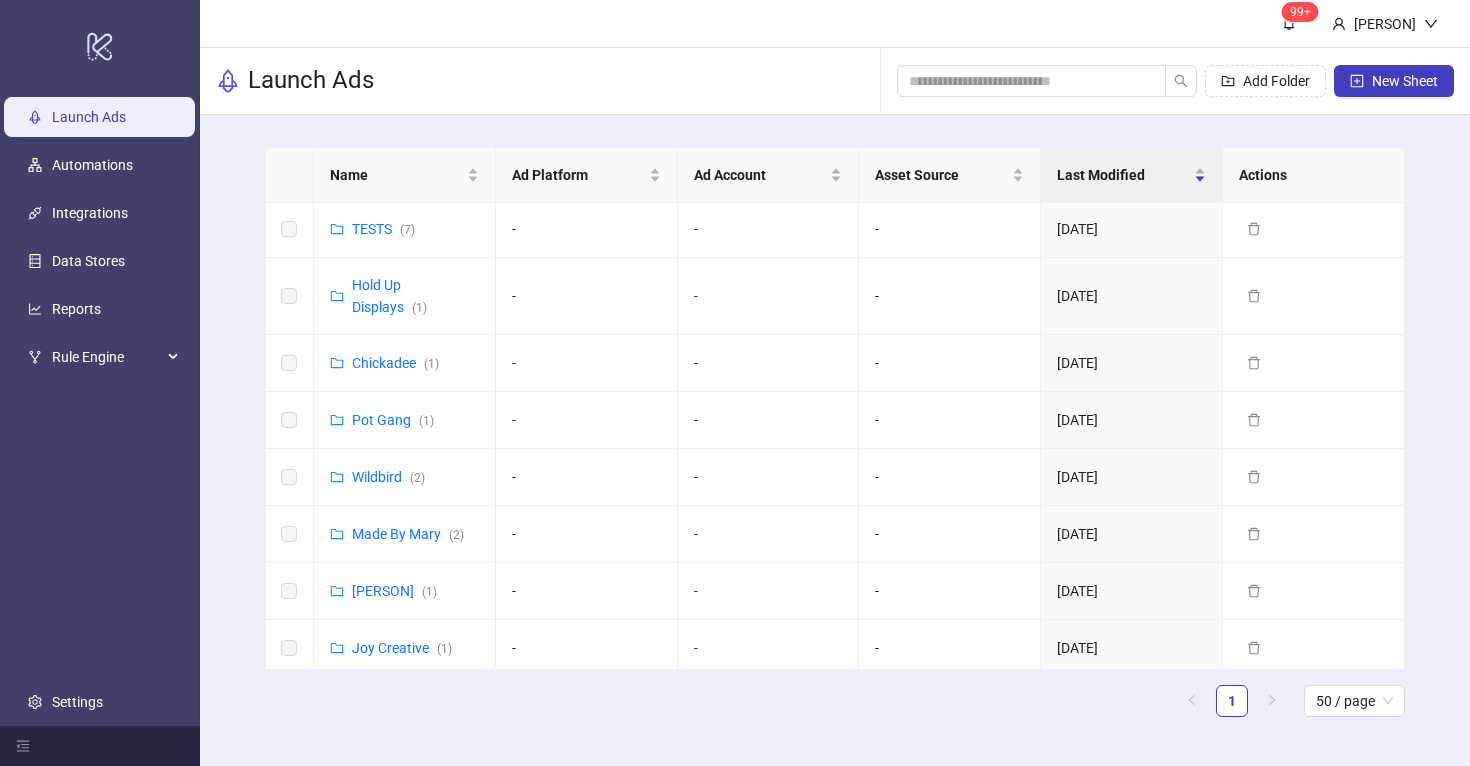 scroll, scrollTop: 449, scrollLeft: 0, axis: vertical 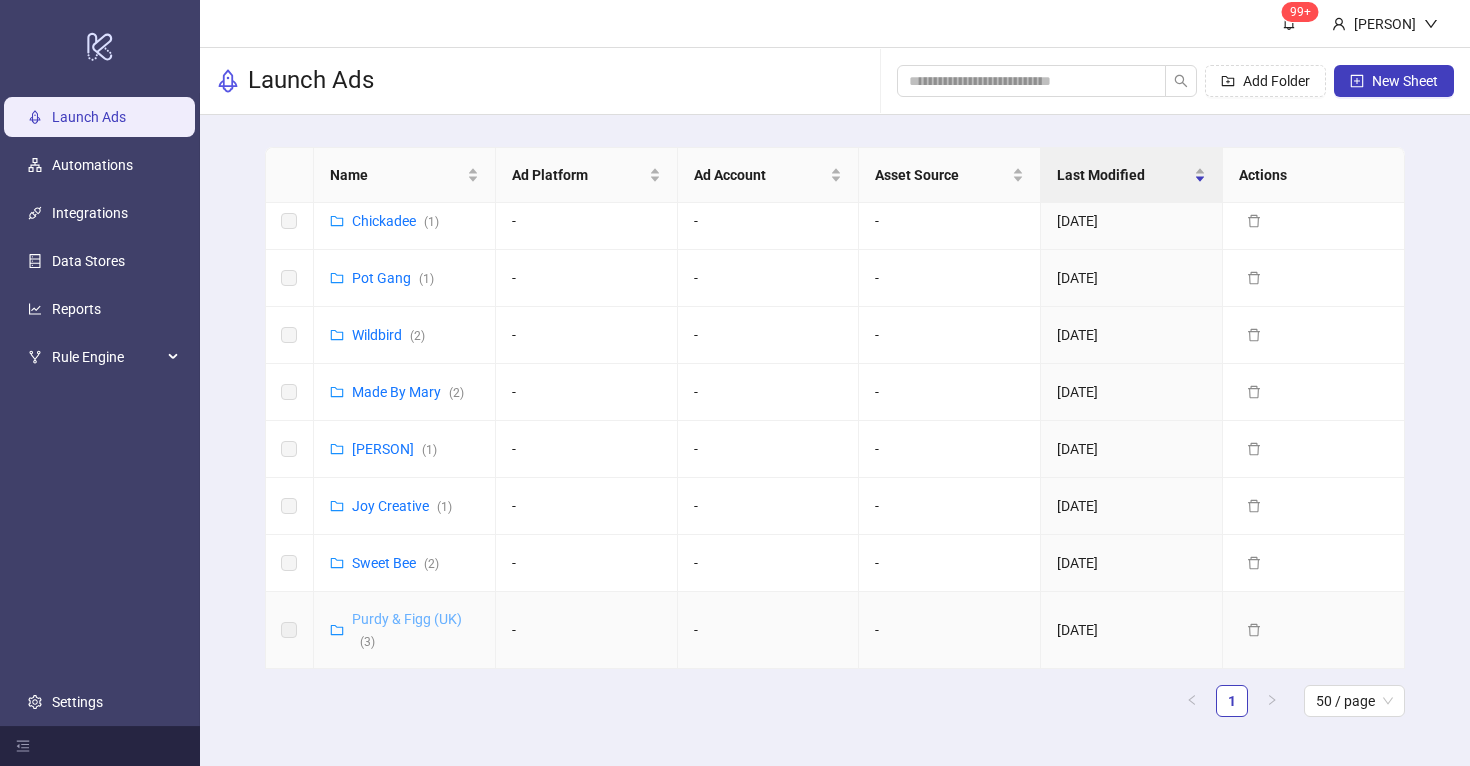 click on "Purdy & Figg (UK) ( 3 )" at bounding box center (407, 630) 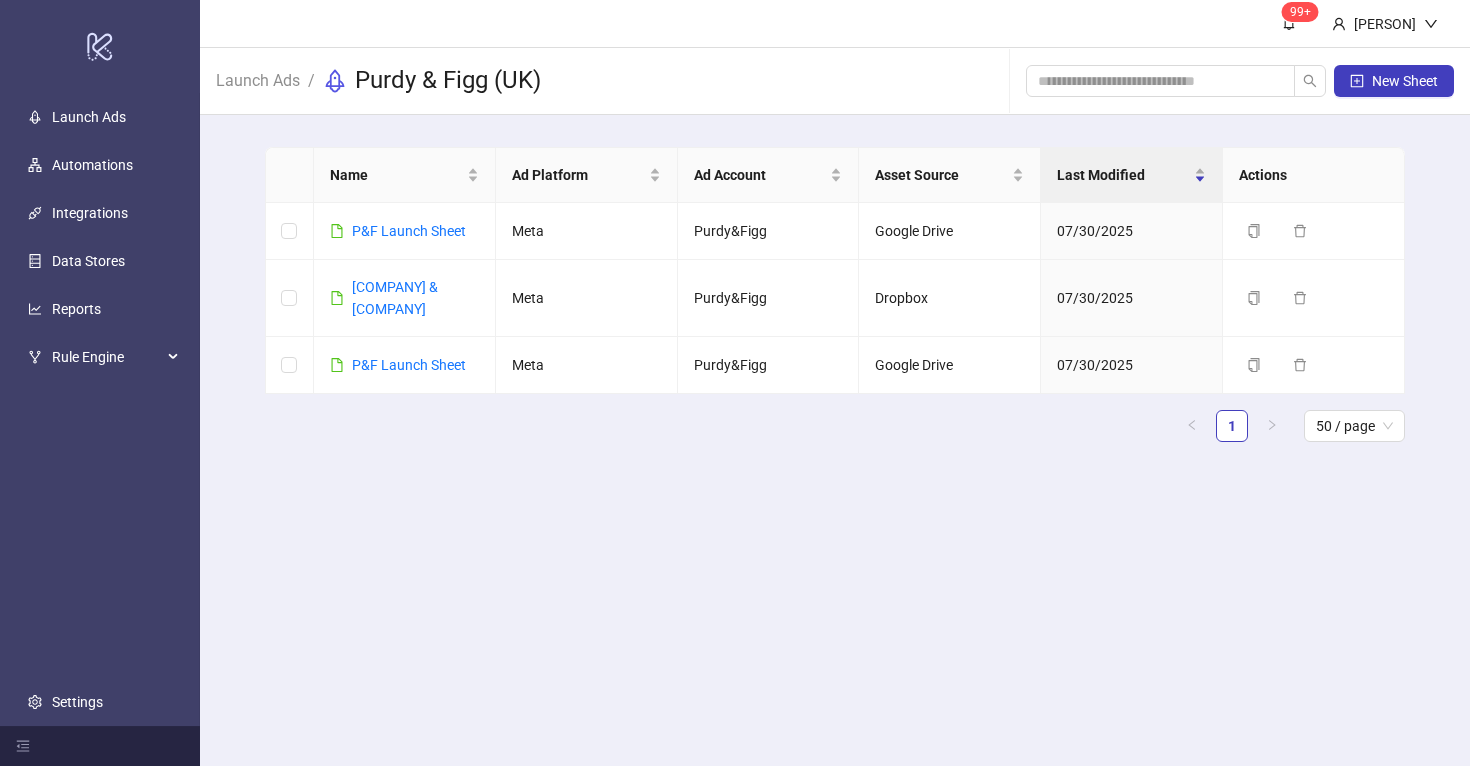 scroll, scrollTop: 0, scrollLeft: 0, axis: both 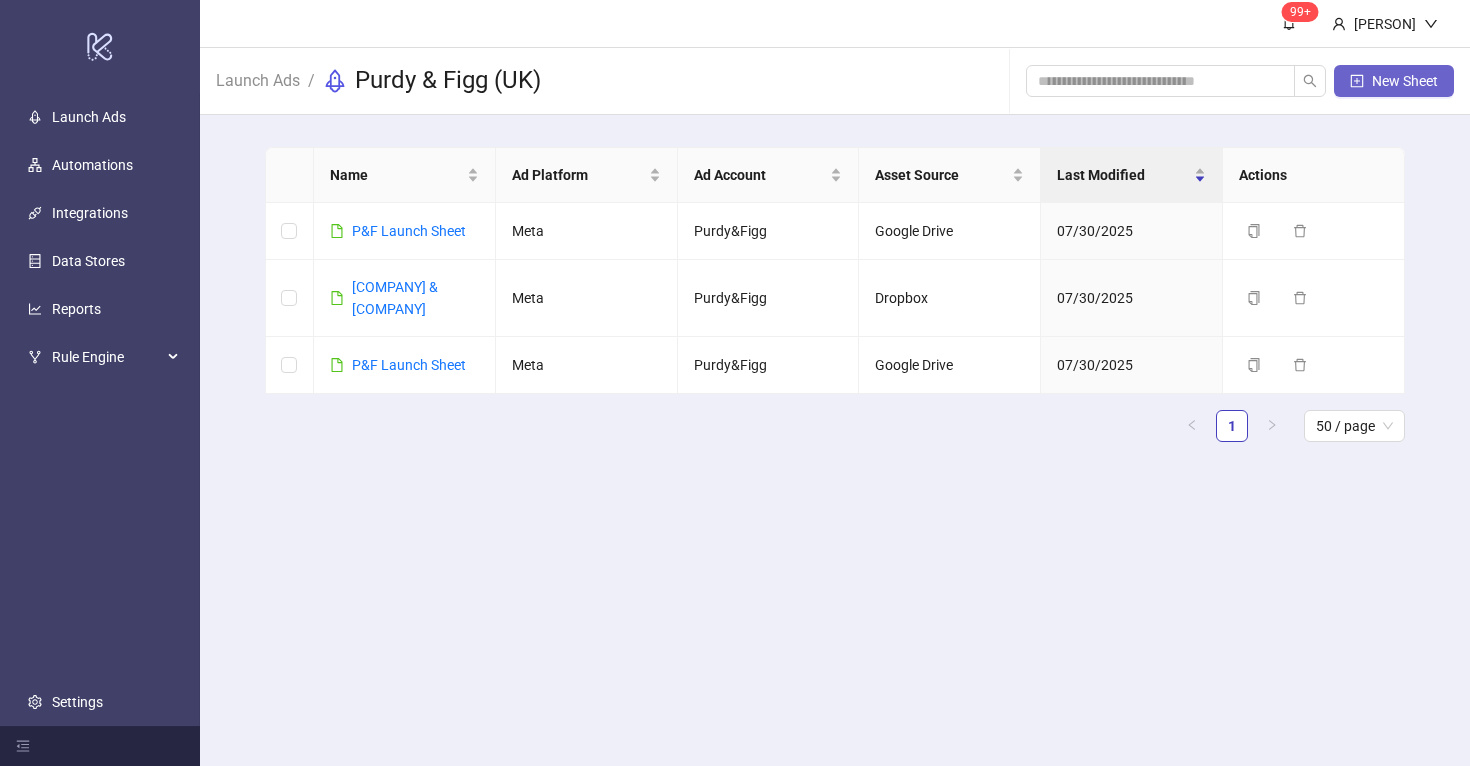 click on "New Sheet" at bounding box center (1405, 81) 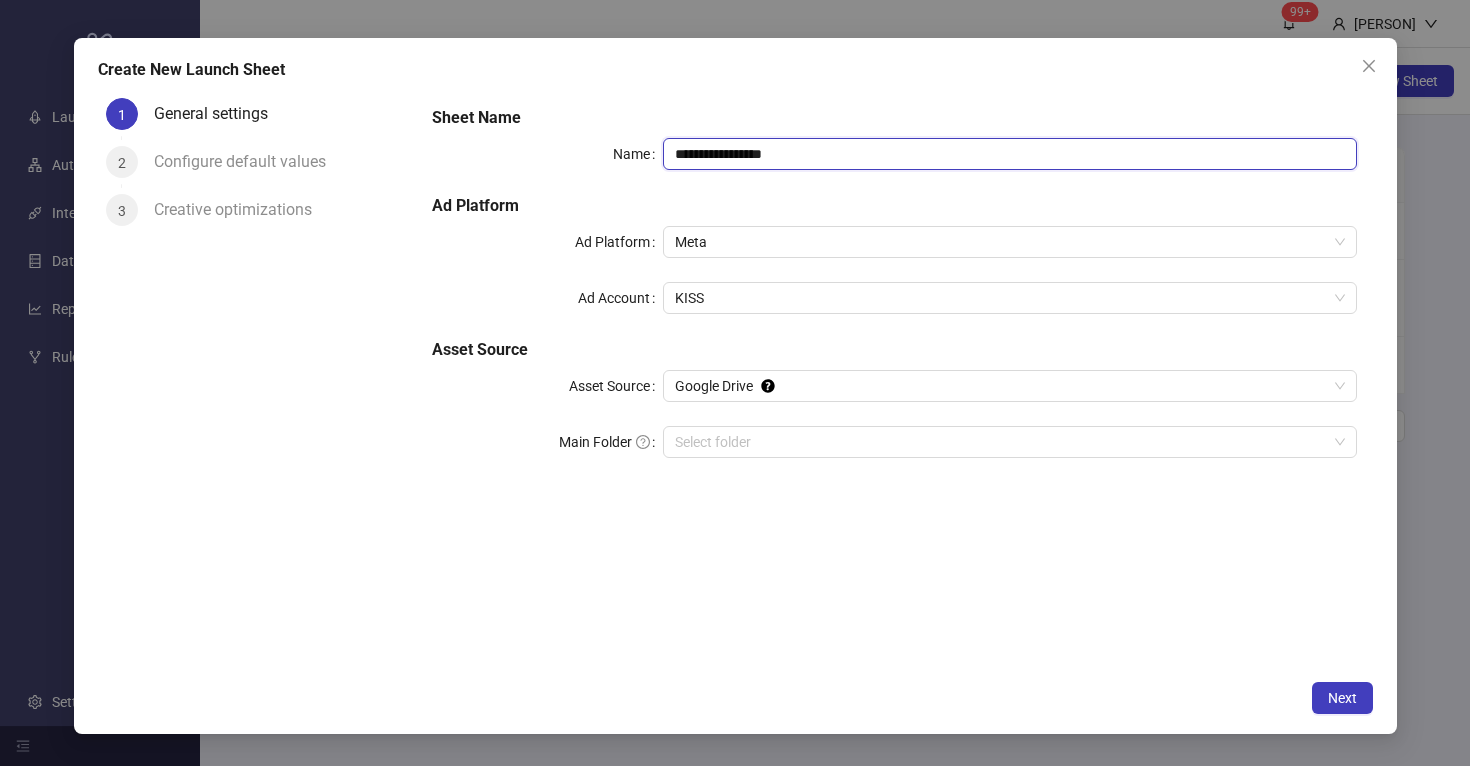 drag, startPoint x: 707, startPoint y: 158, endPoint x: 630, endPoint y: 155, distance: 77.05842 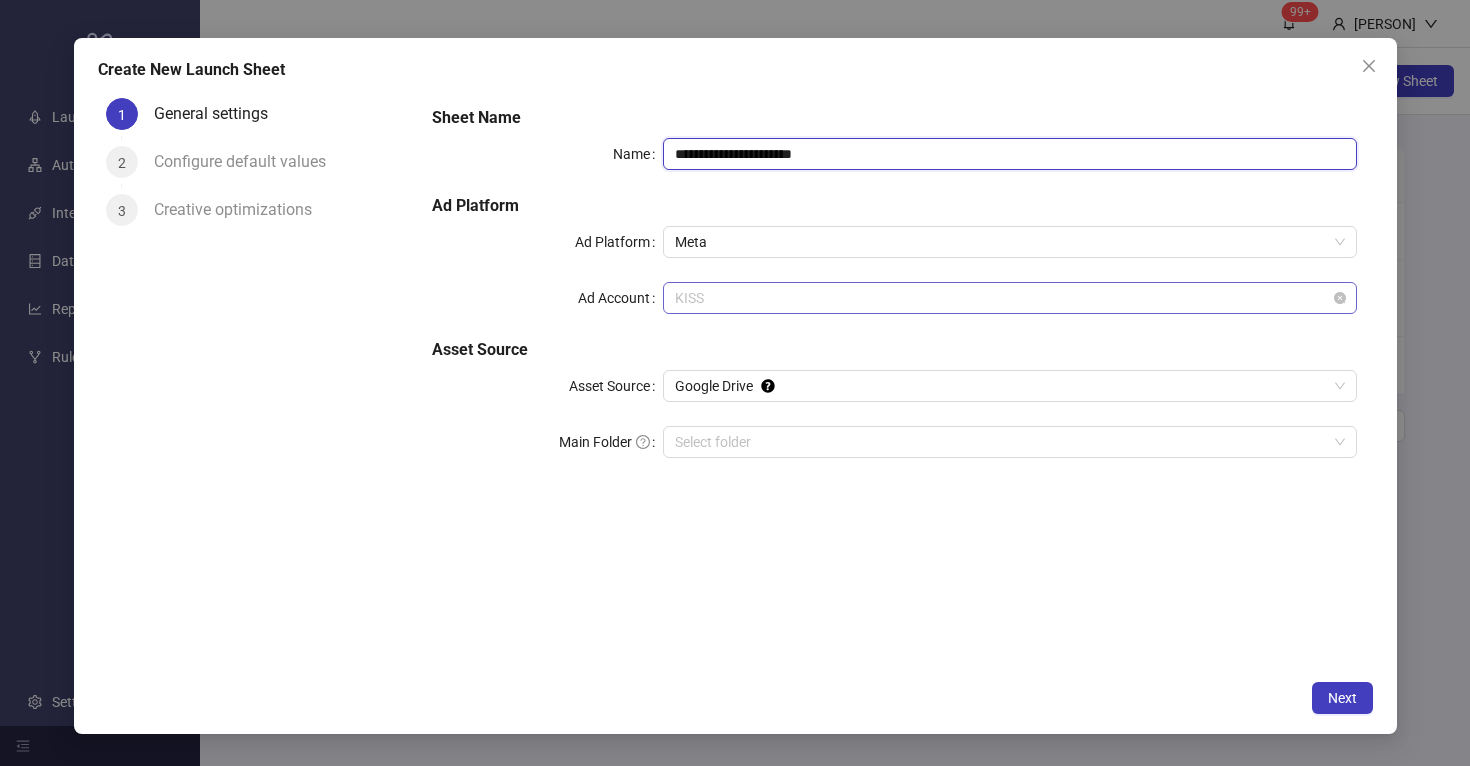 click on "KISS" at bounding box center (1009, 298) 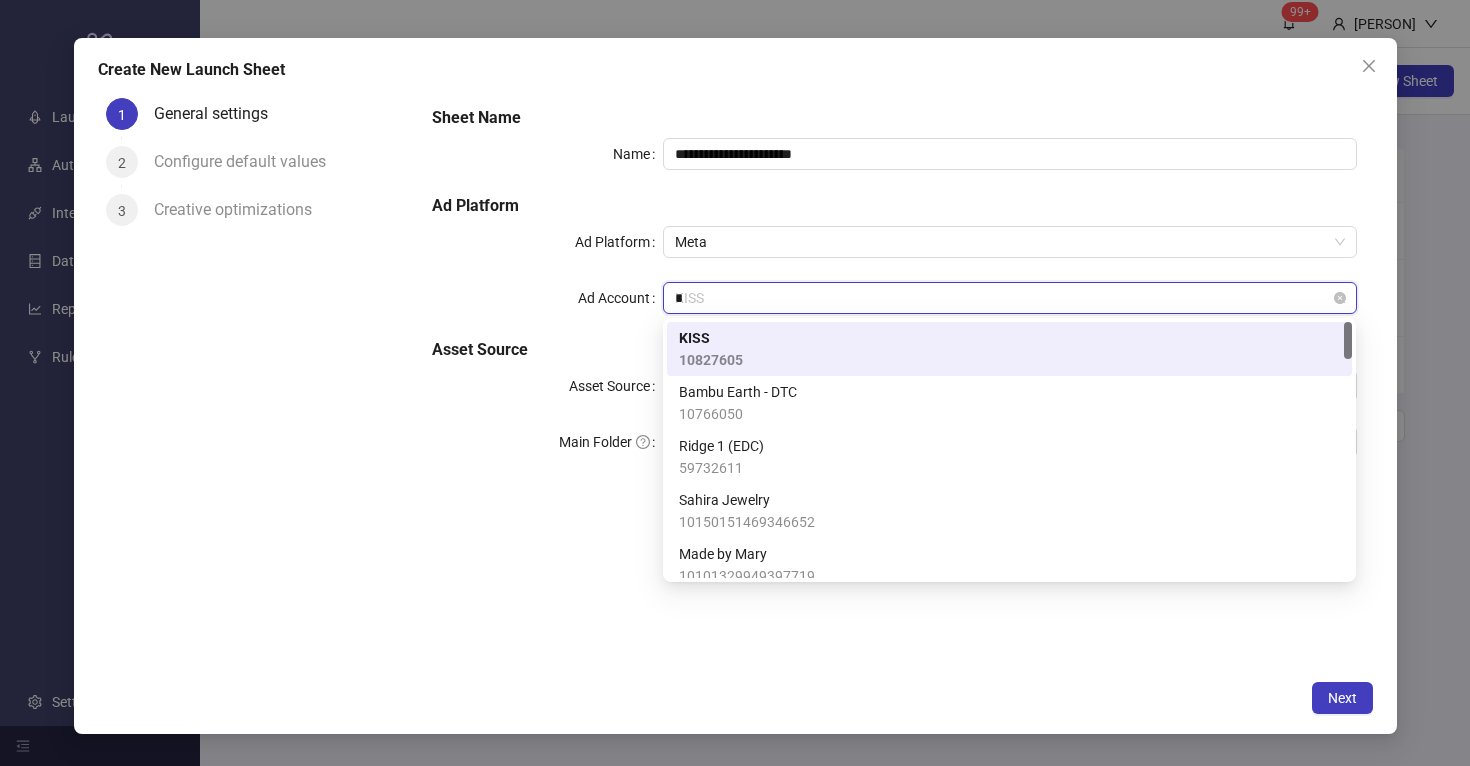 type on "**" 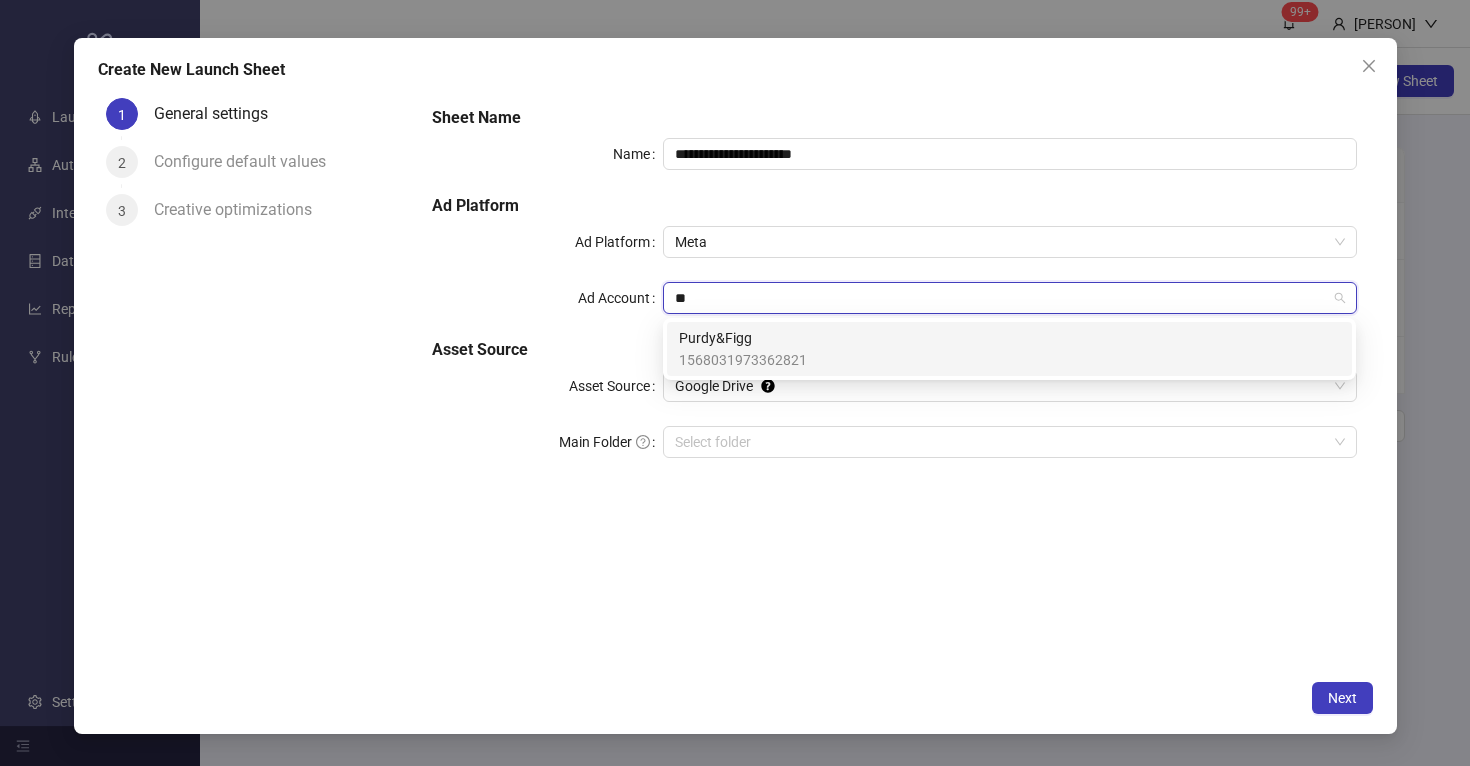 click on "Purdy&Figg" at bounding box center (743, 338) 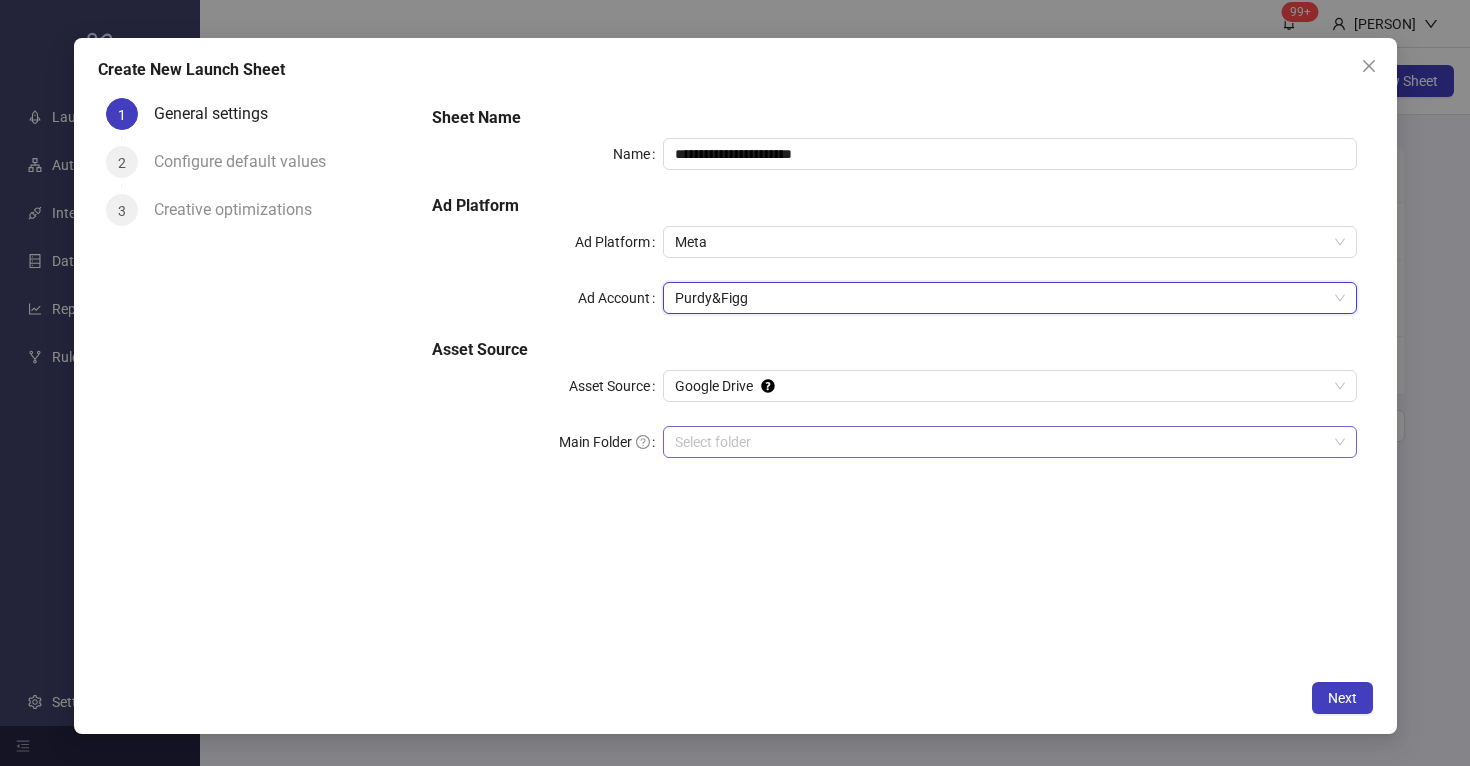 click on "Main Folder" at bounding box center [1000, 442] 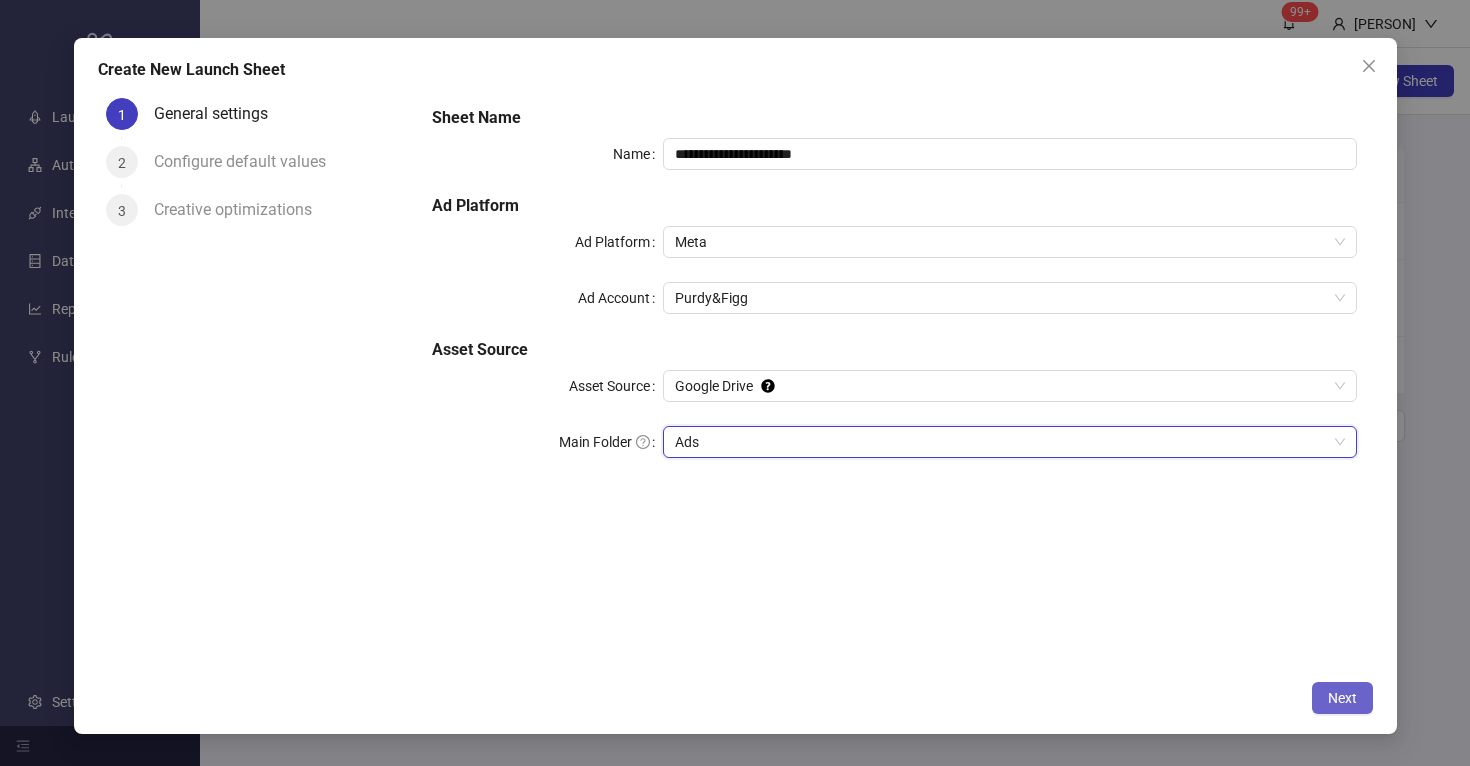 click on "Next" at bounding box center [1342, 698] 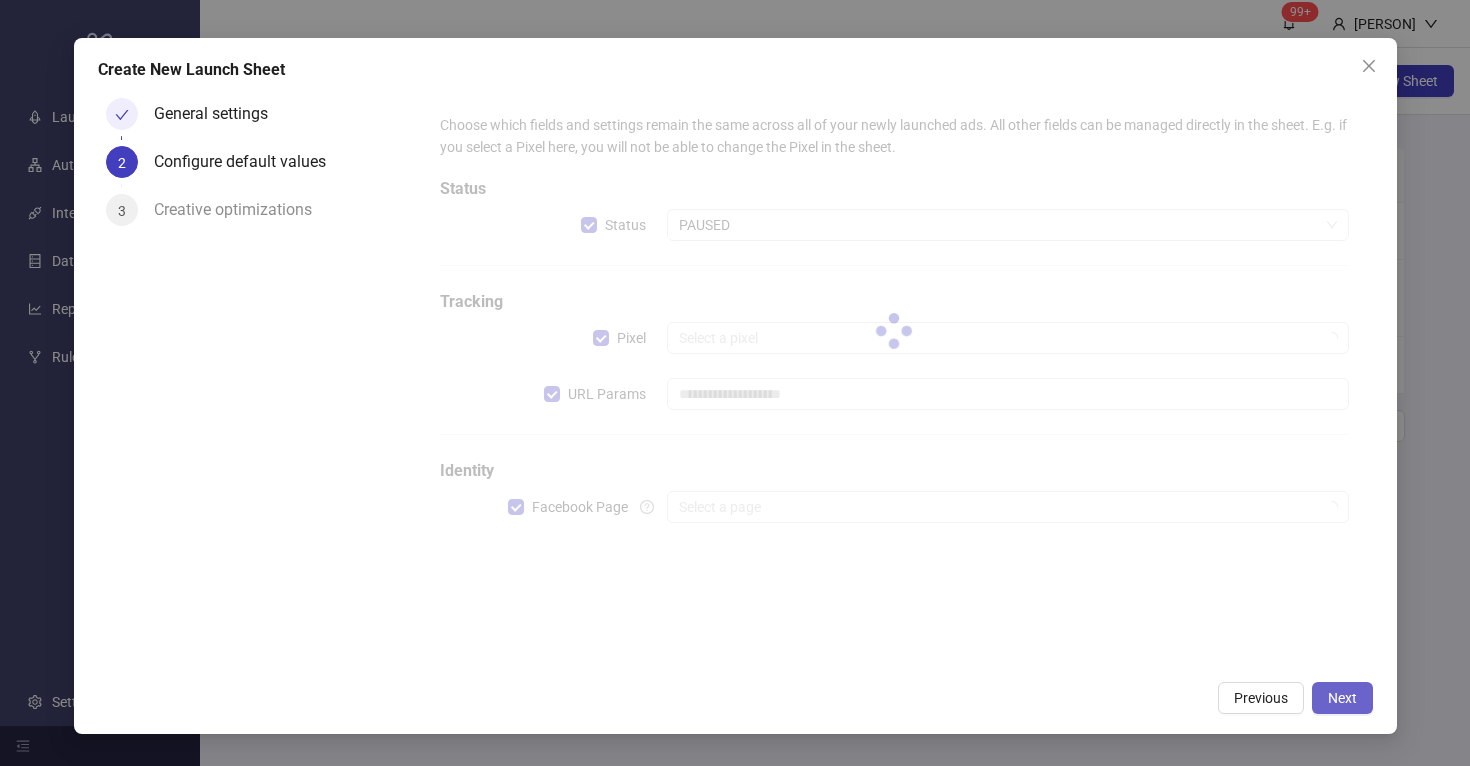 type on "**********" 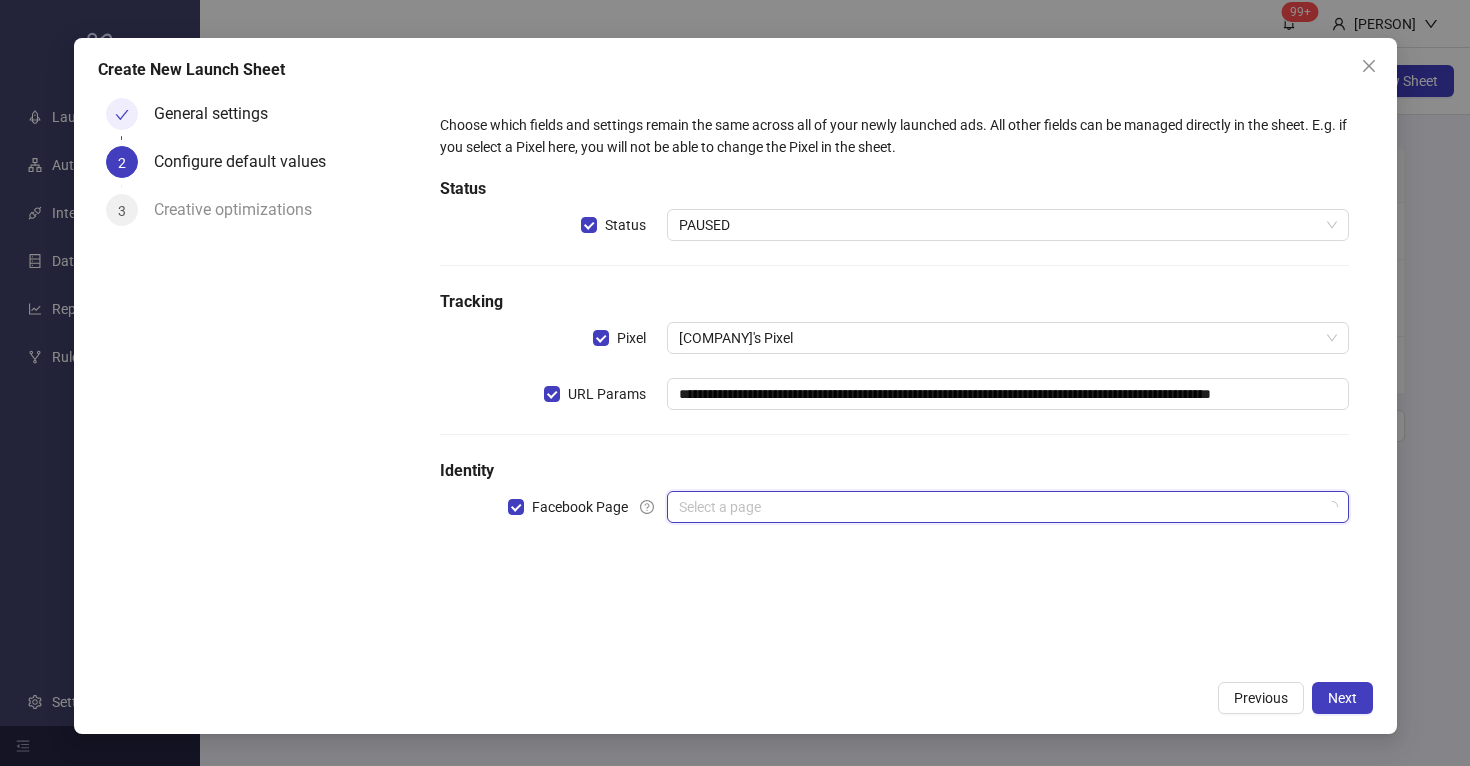 click at bounding box center [998, 507] 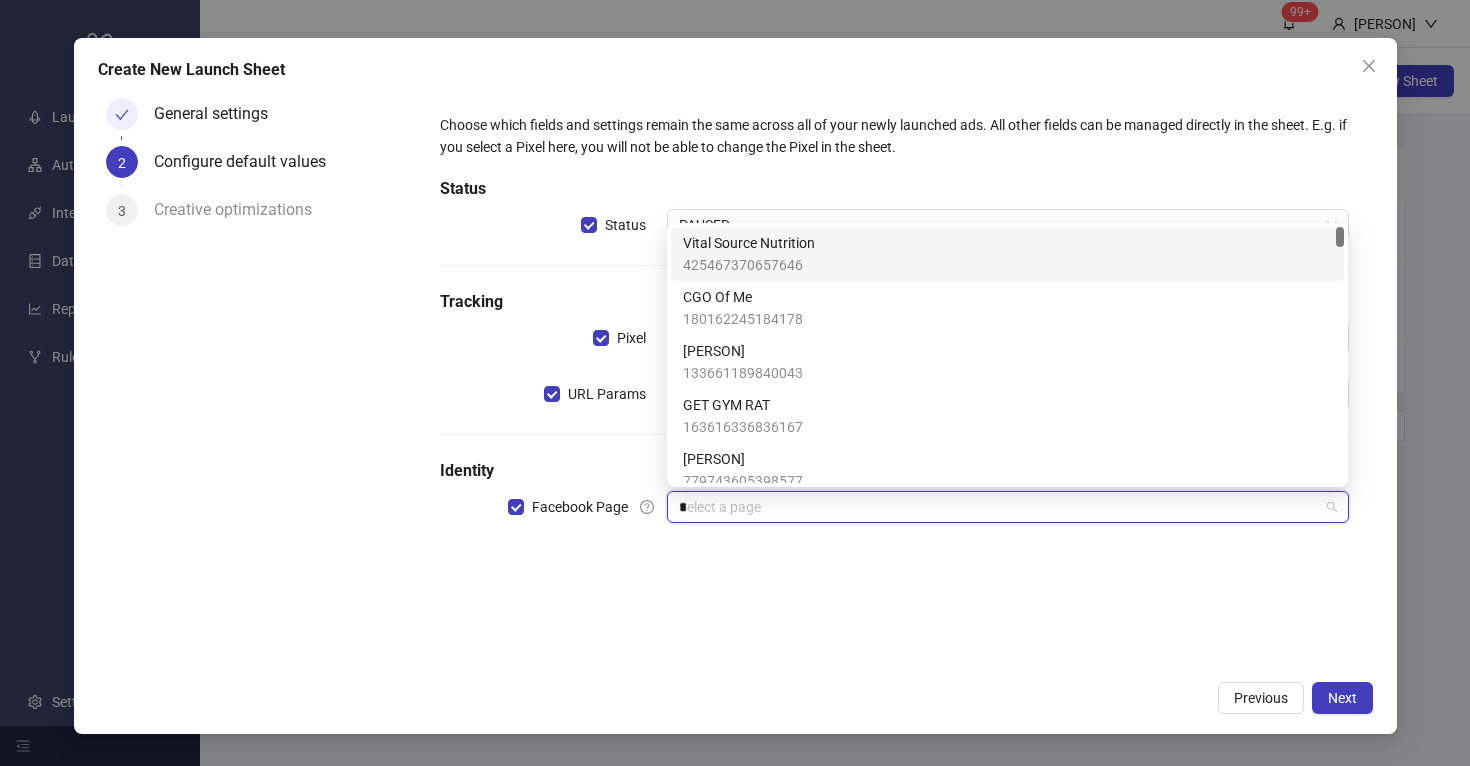type on "**" 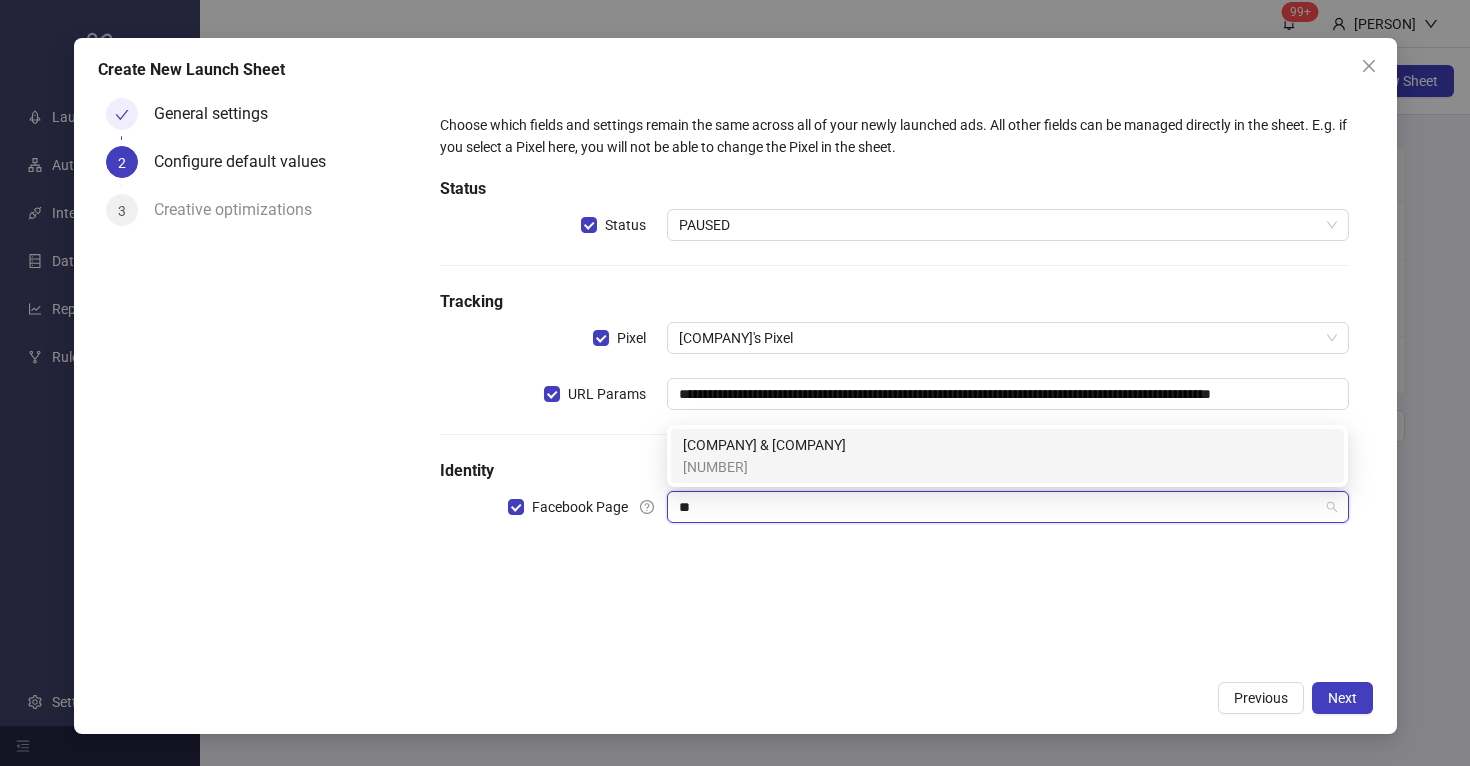 click on "Purdy & Figg 113187213661634" at bounding box center (1007, 456) 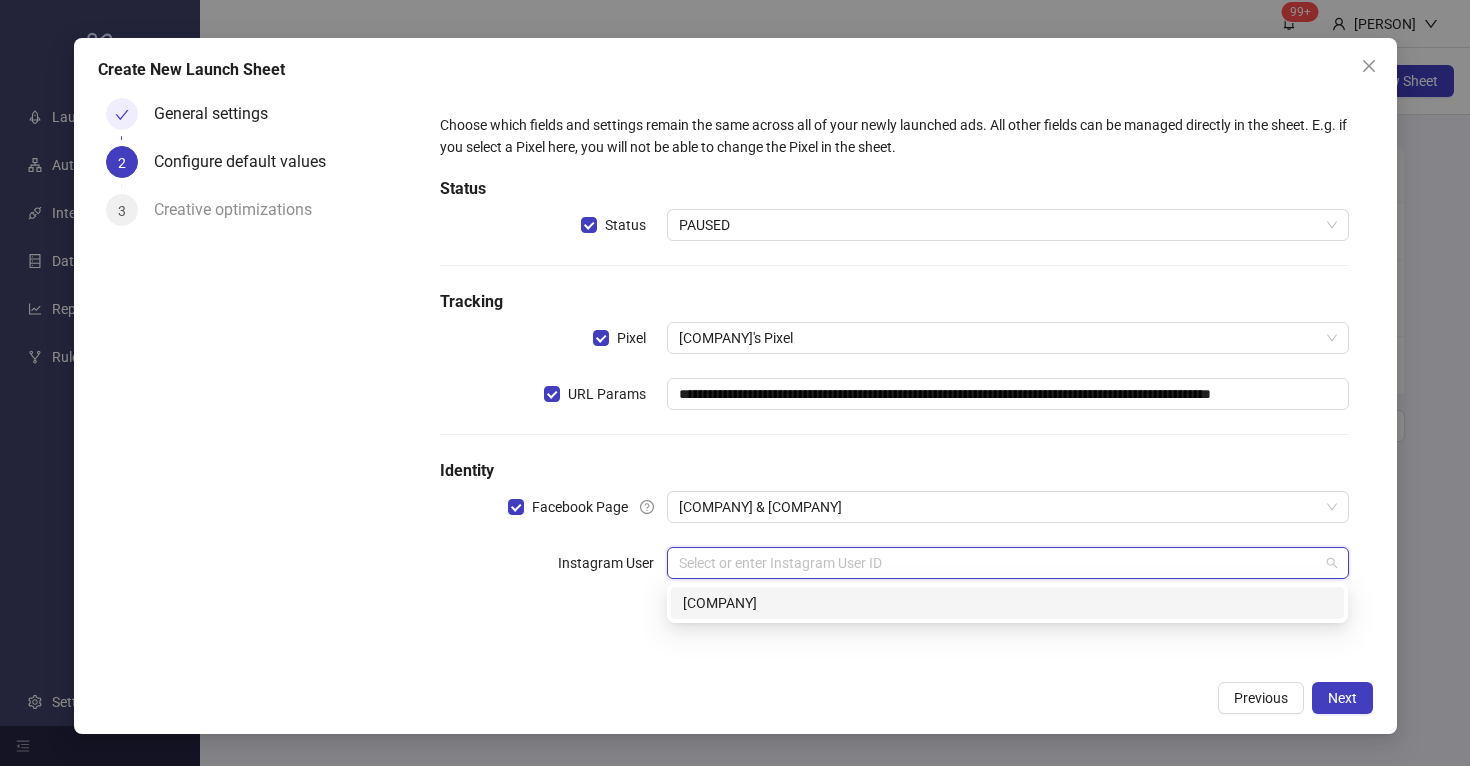 click at bounding box center (998, 563) 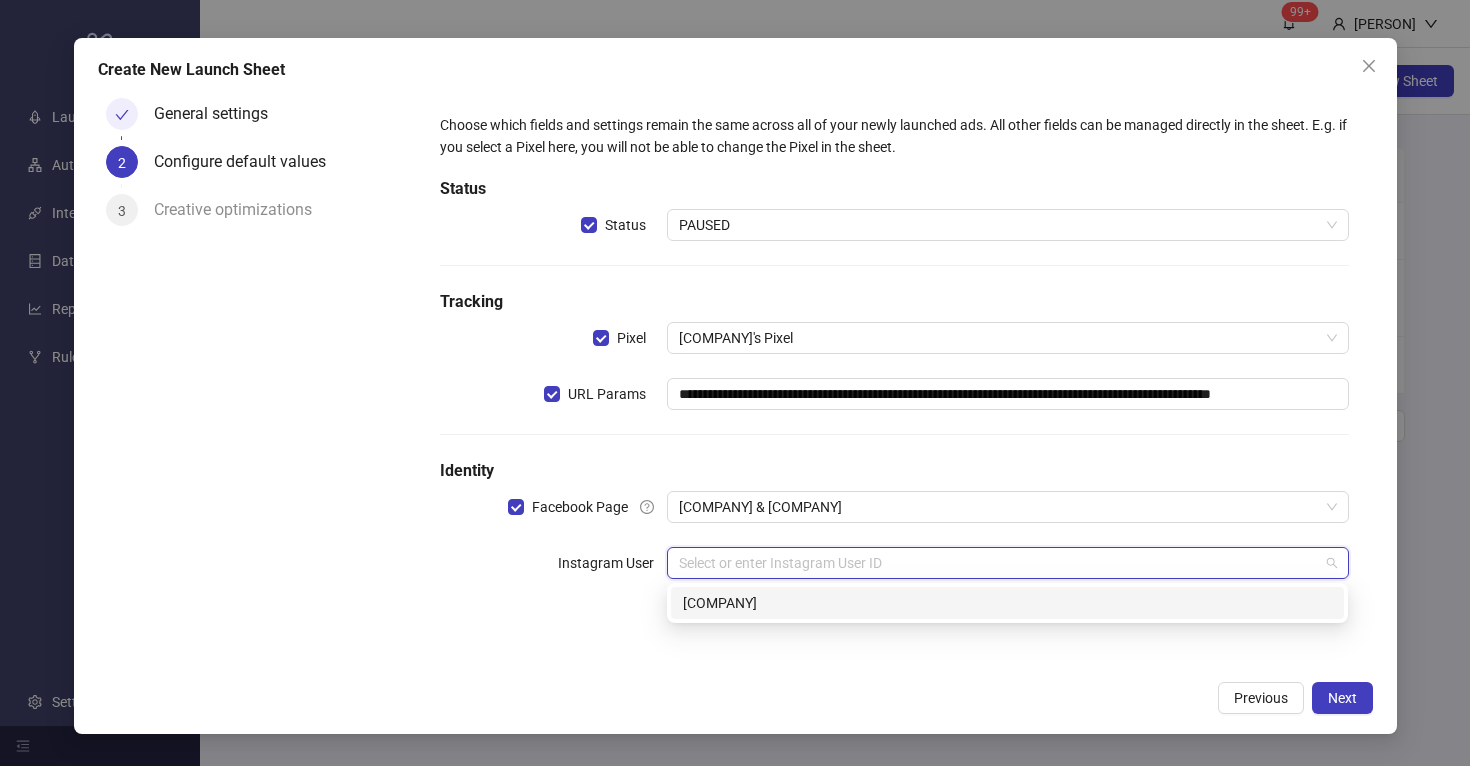 click on "purdyandfigg" at bounding box center [1007, 603] 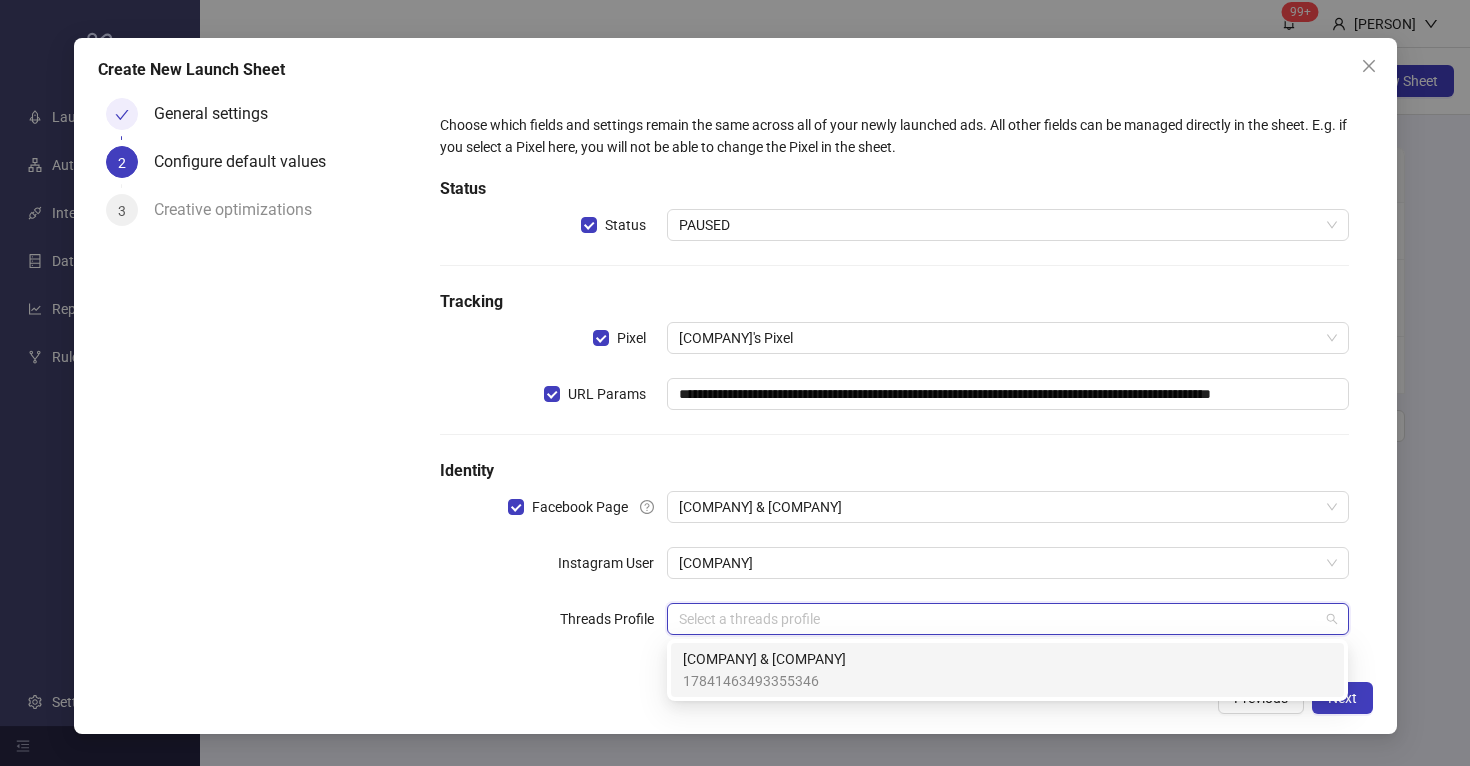 click at bounding box center [998, 619] 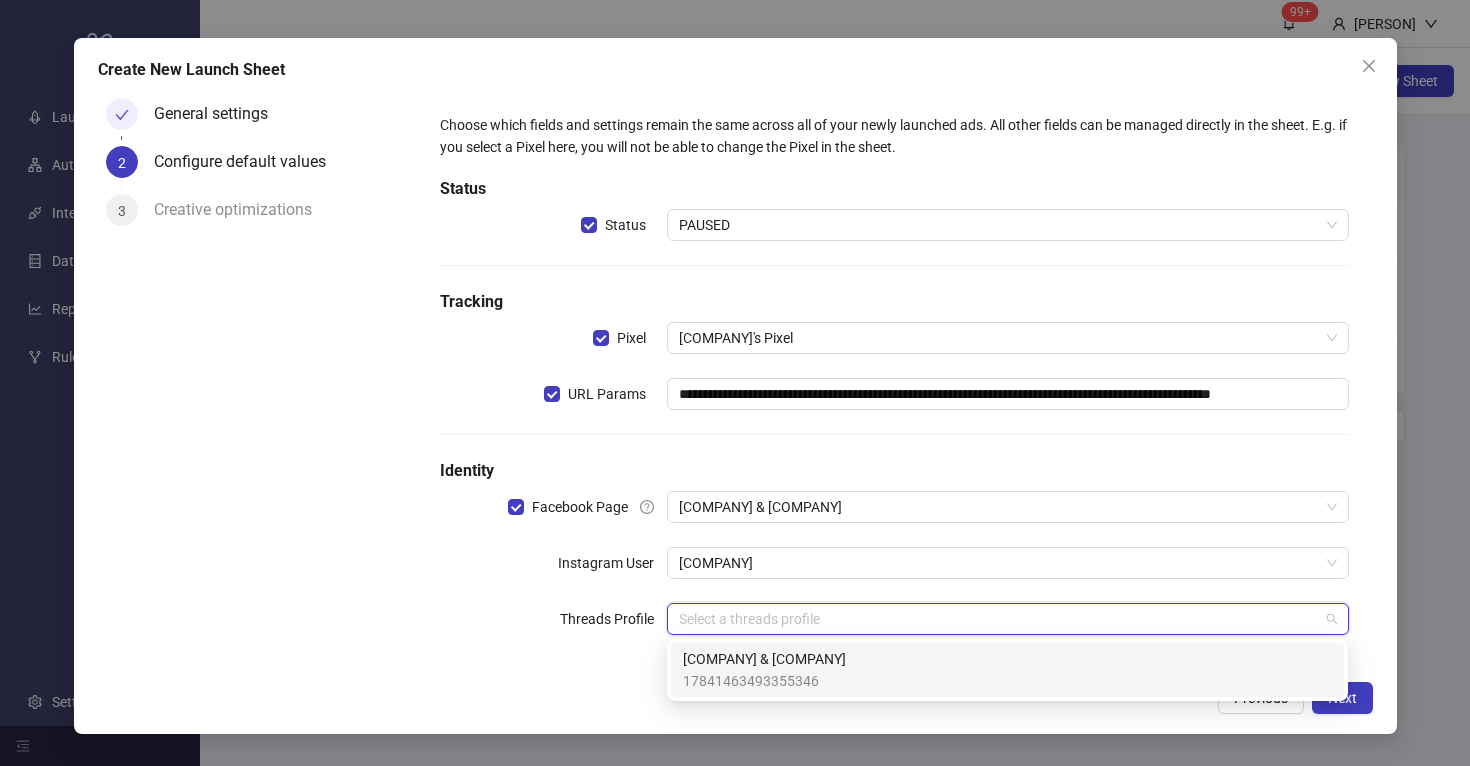 click on "Purdy & Figg 17841463493355346" at bounding box center (1007, 670) 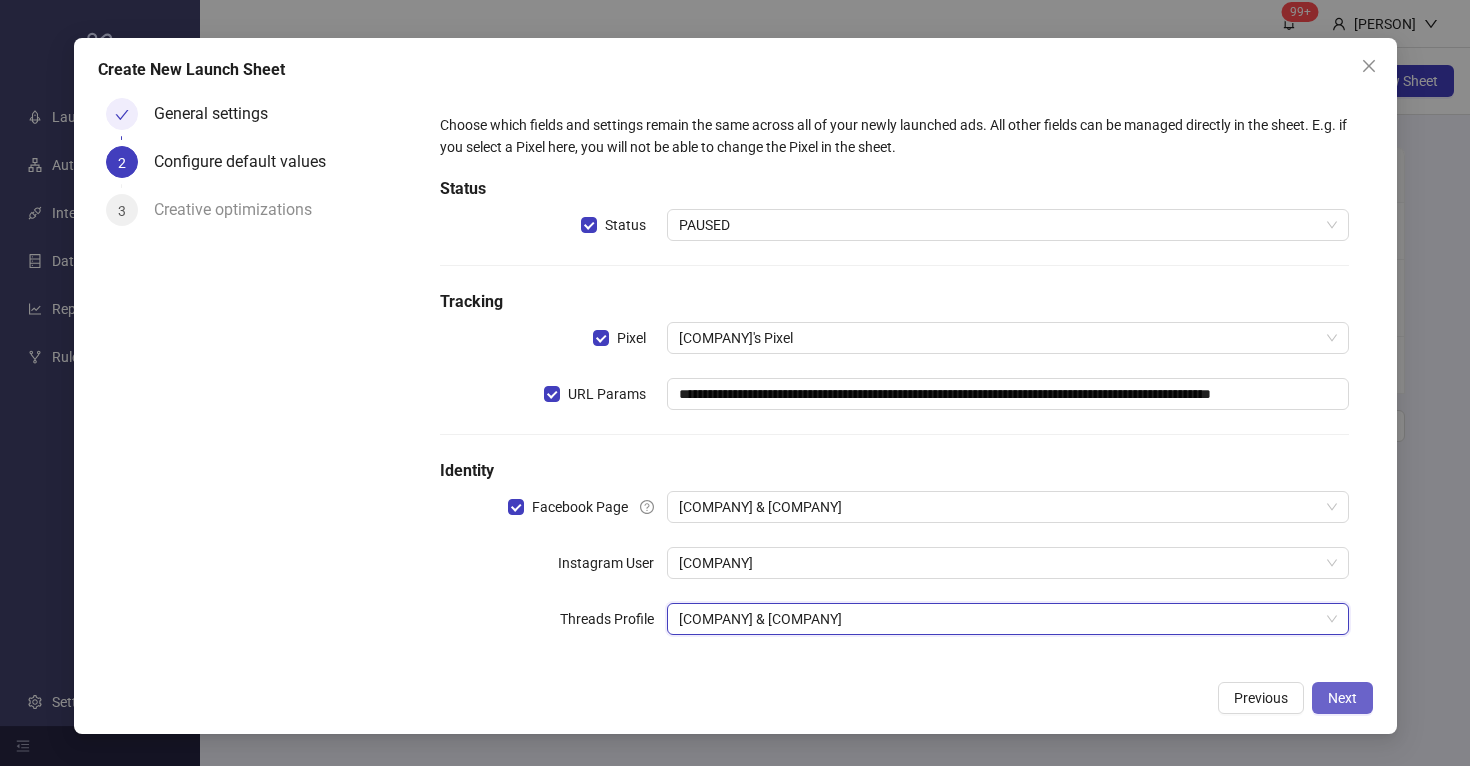 click on "Next" at bounding box center (1342, 698) 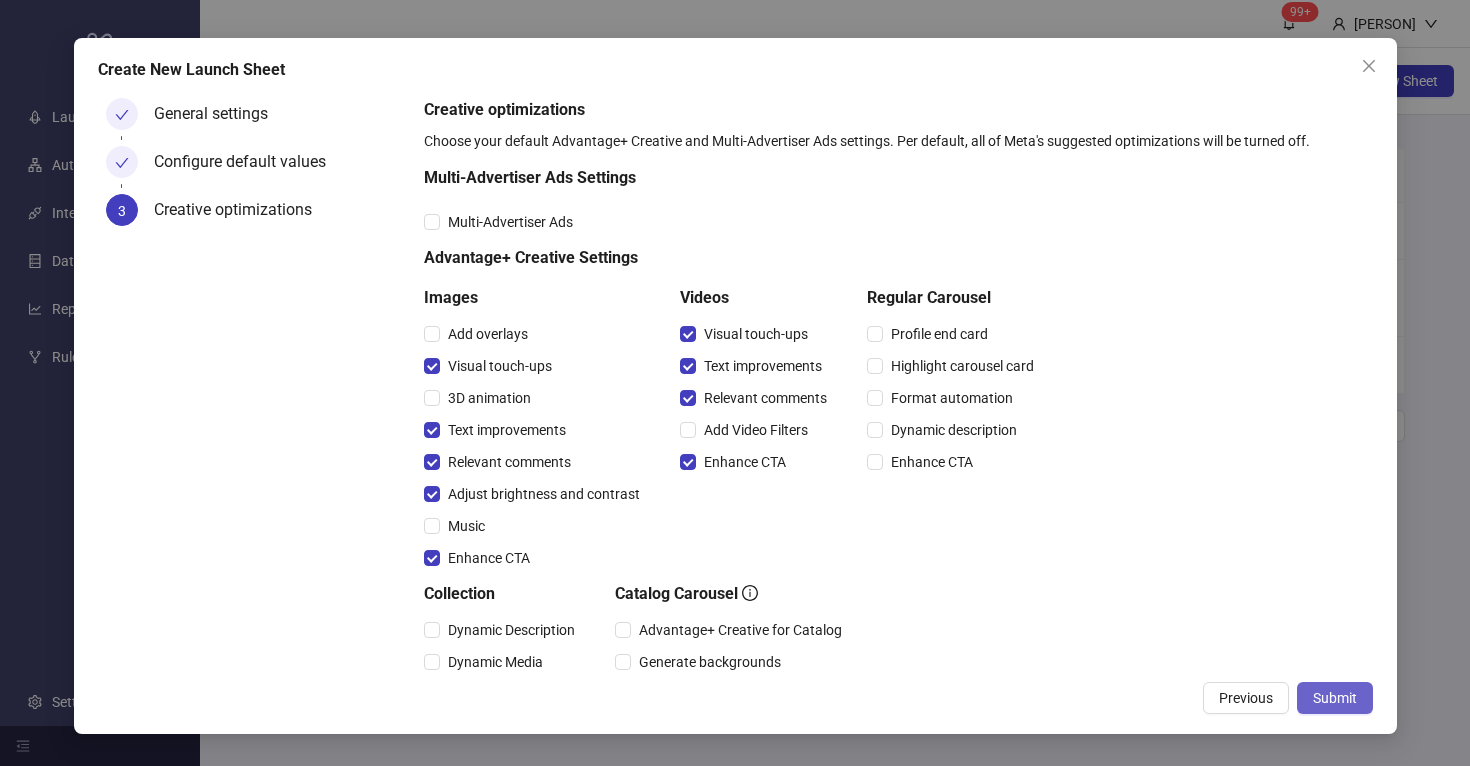 click on "Submit" at bounding box center [1335, 698] 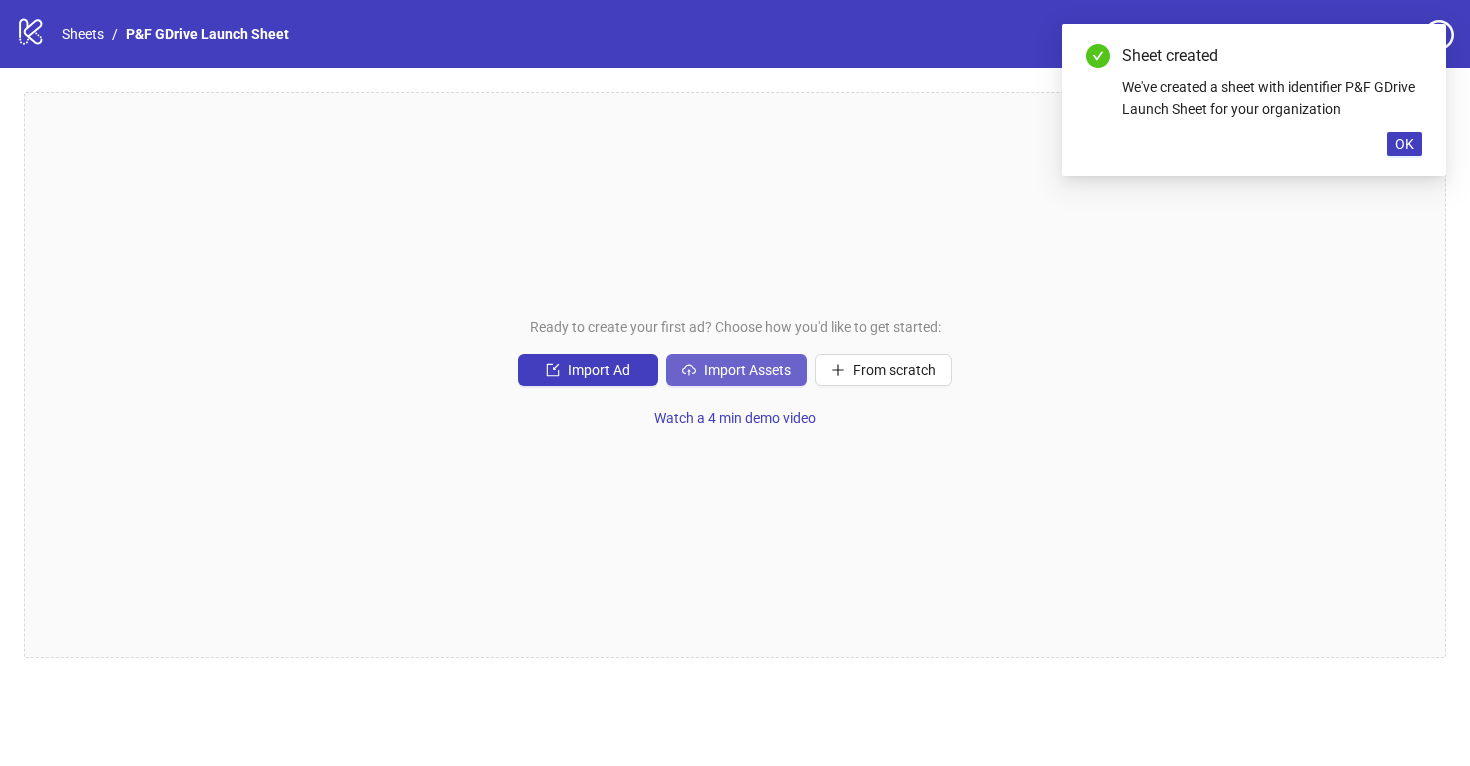 click on "Import Assets" at bounding box center (747, 370) 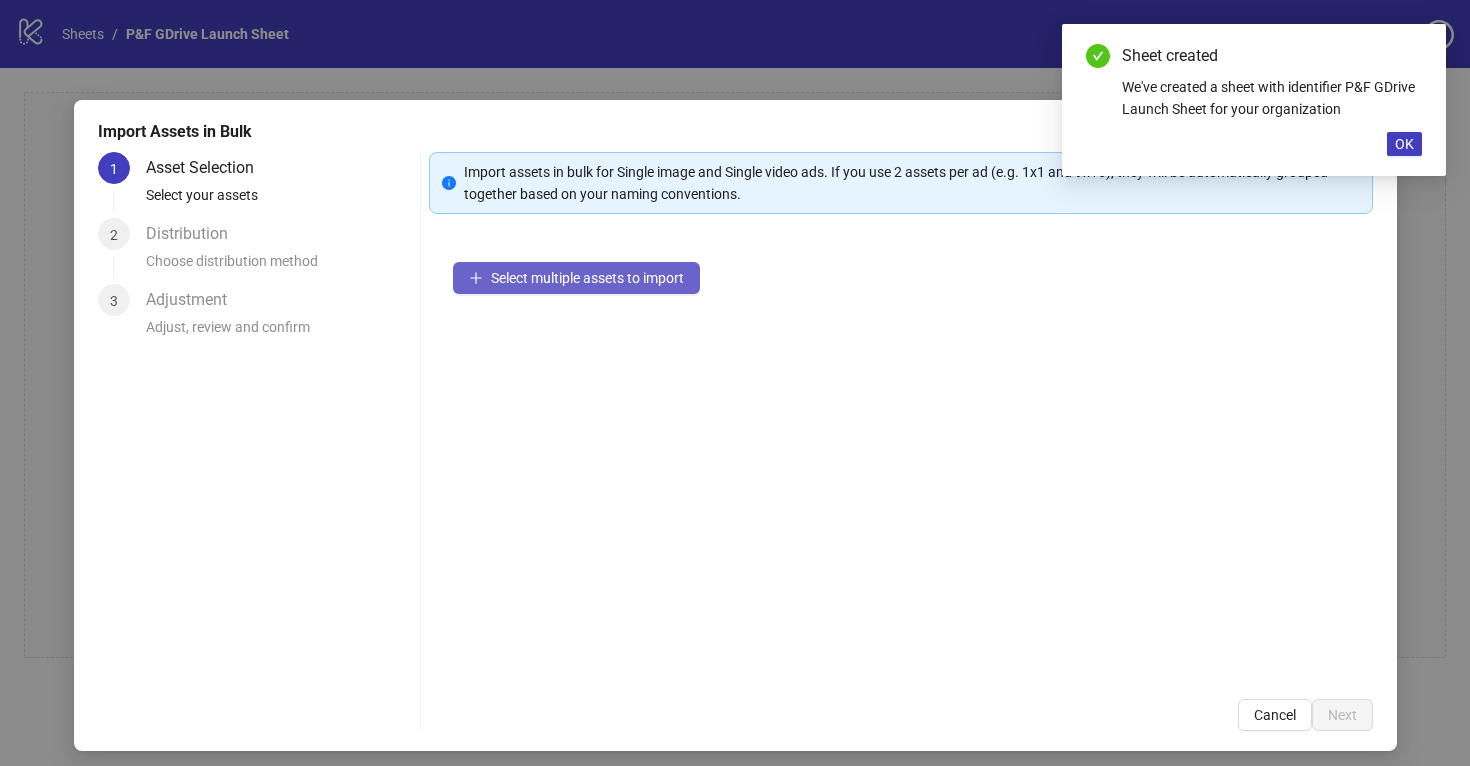 click on "Select multiple assets to import" at bounding box center (576, 278) 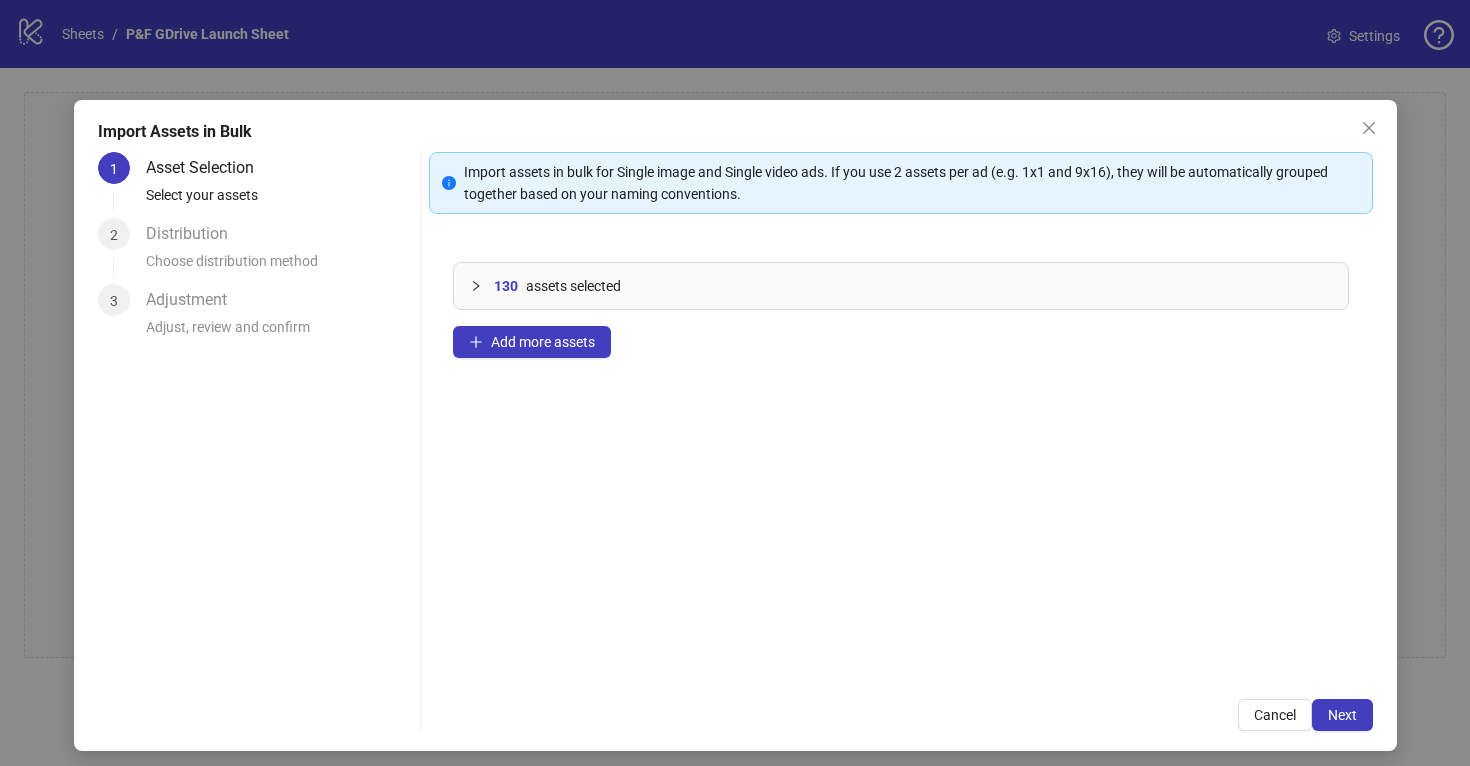 click on "130 assets selected" at bounding box center (901, 286) 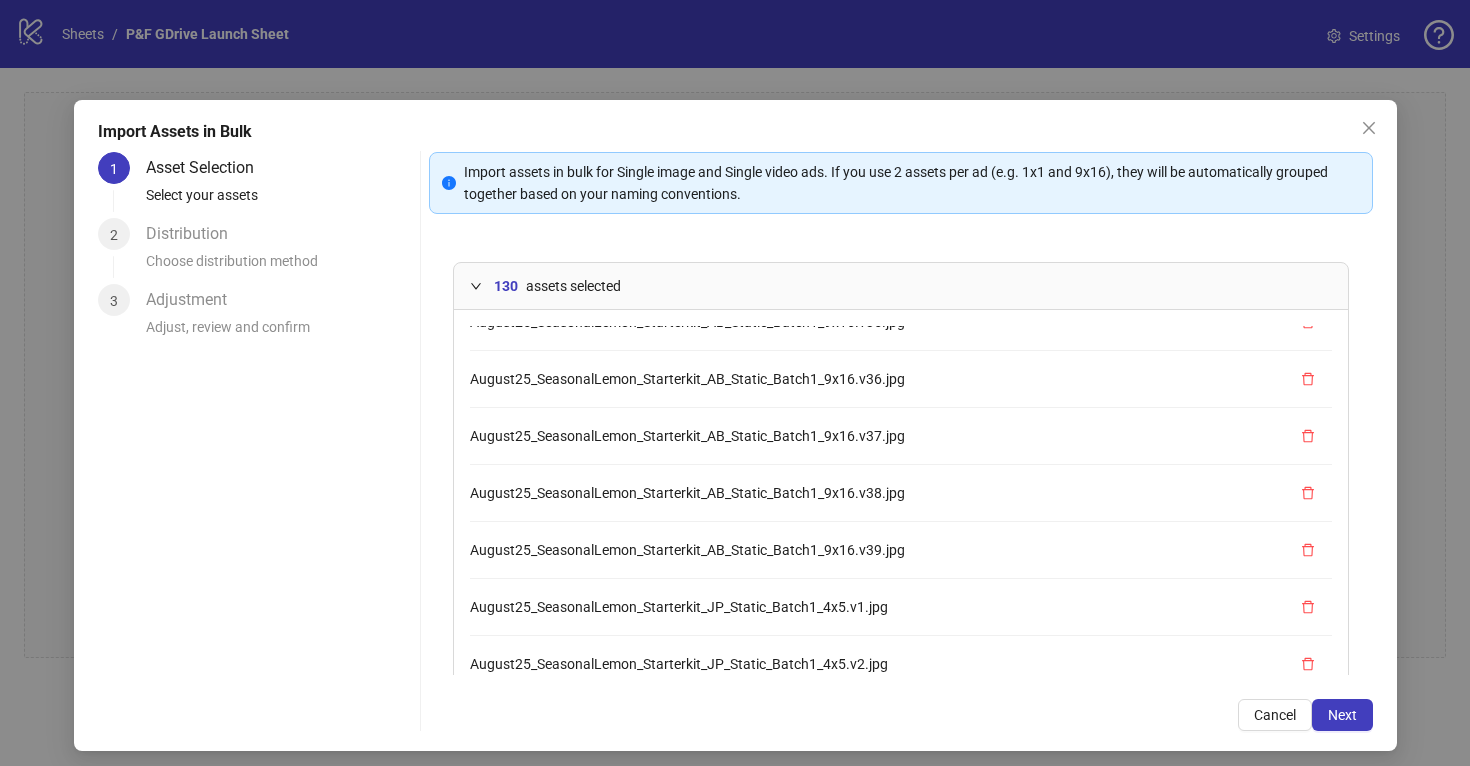 scroll, scrollTop: 3410, scrollLeft: 0, axis: vertical 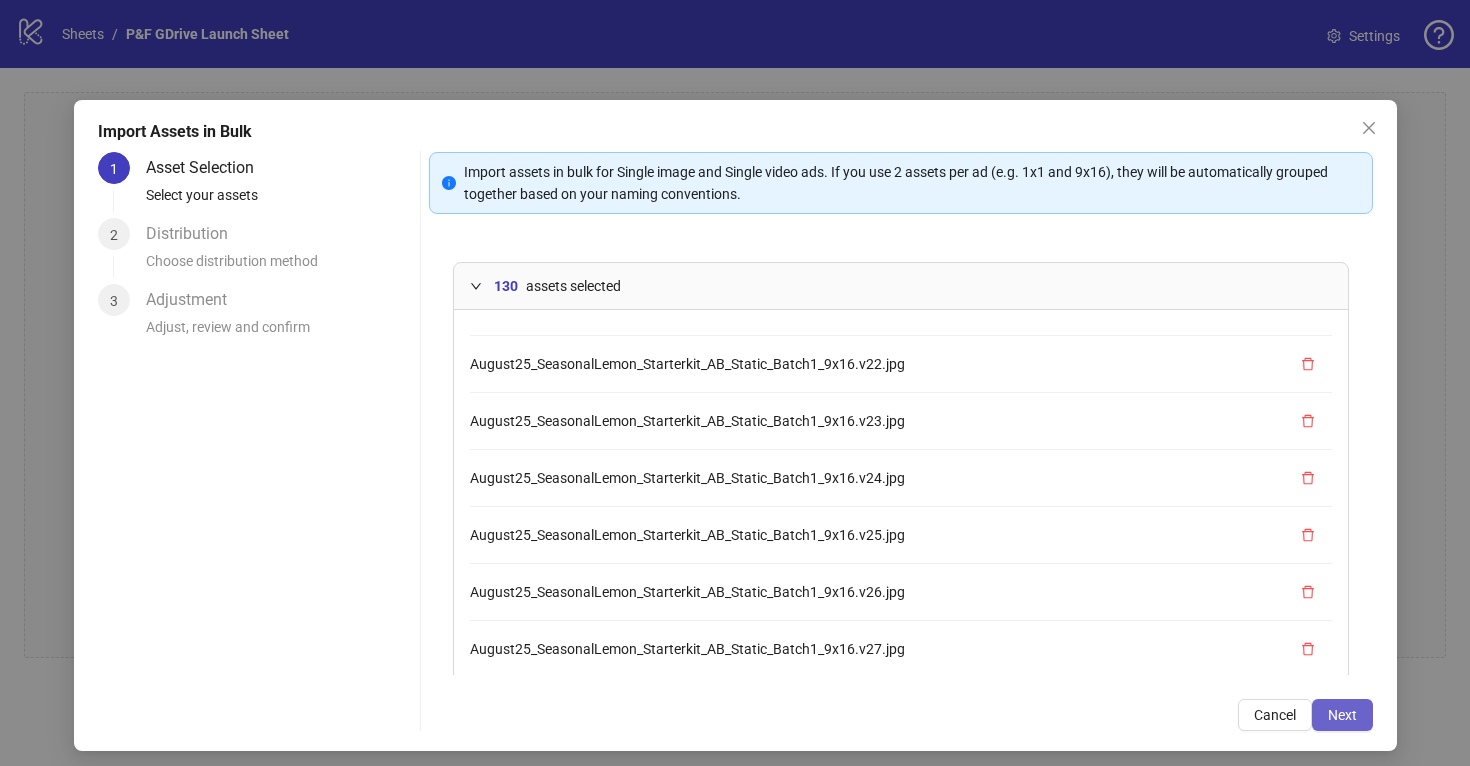 click on "Next" at bounding box center [1342, 715] 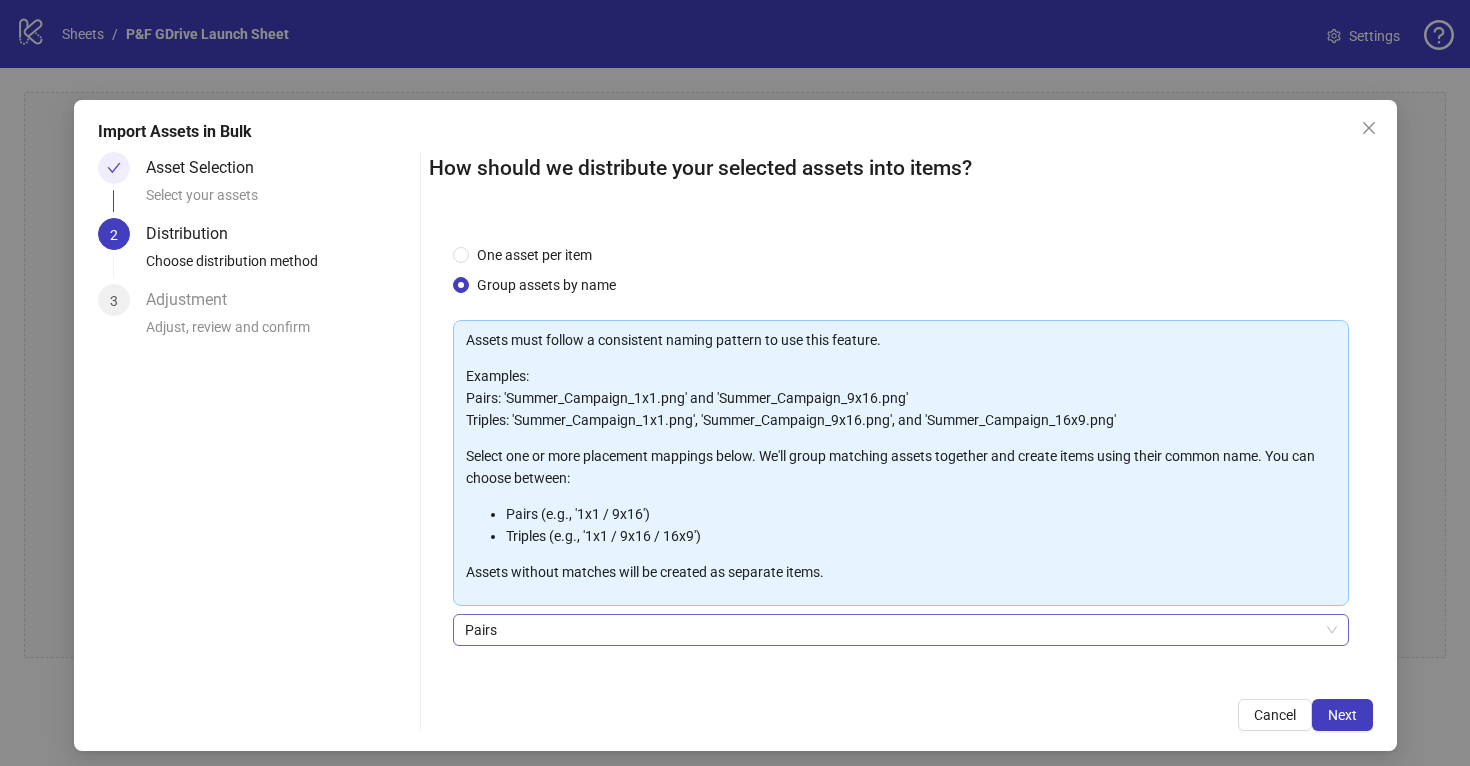 click on "Pairs" at bounding box center [901, 630] 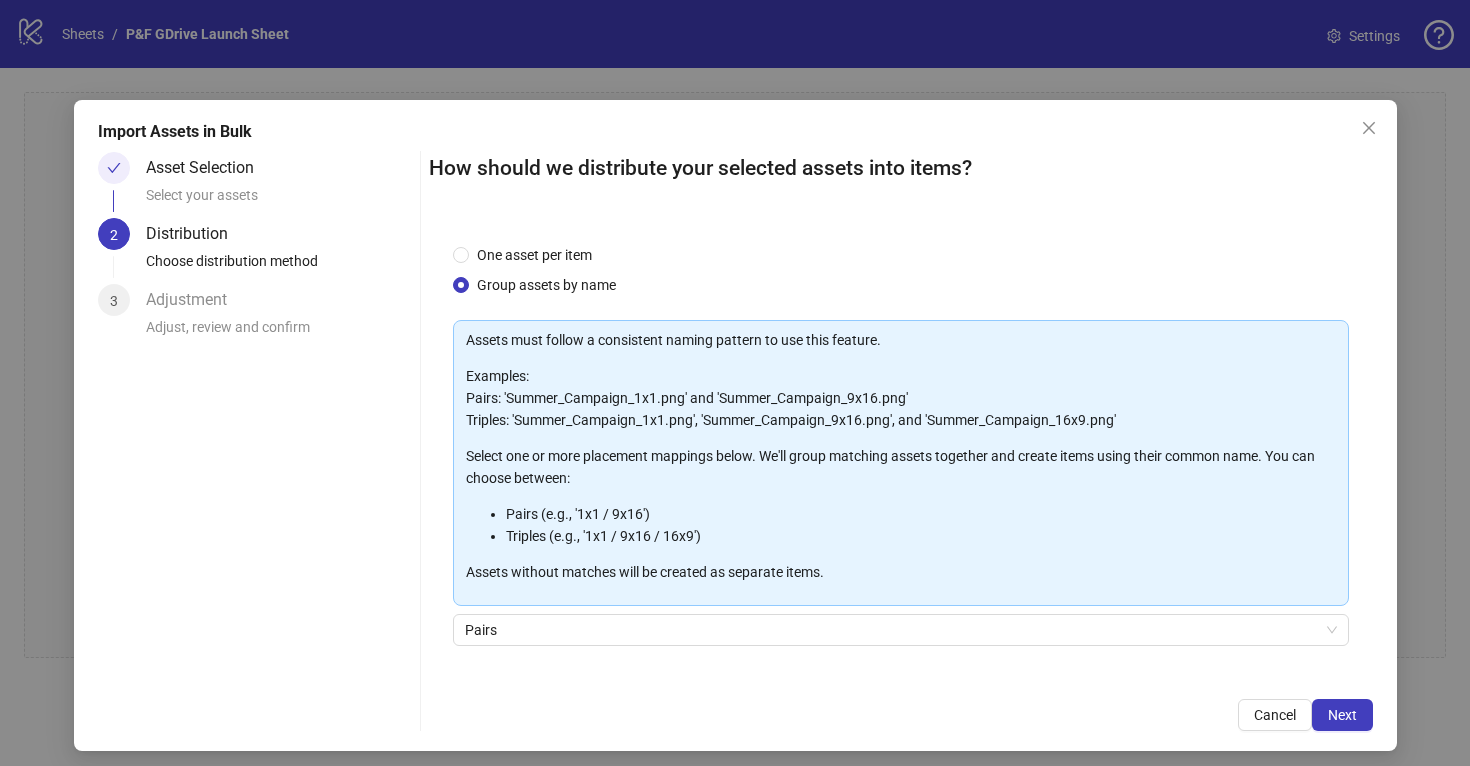 click on "Asset Selection Select your assets 2 Distribution Choose distribution method 3 Adjustment Adjust, review and confirm" at bounding box center (255, 441) 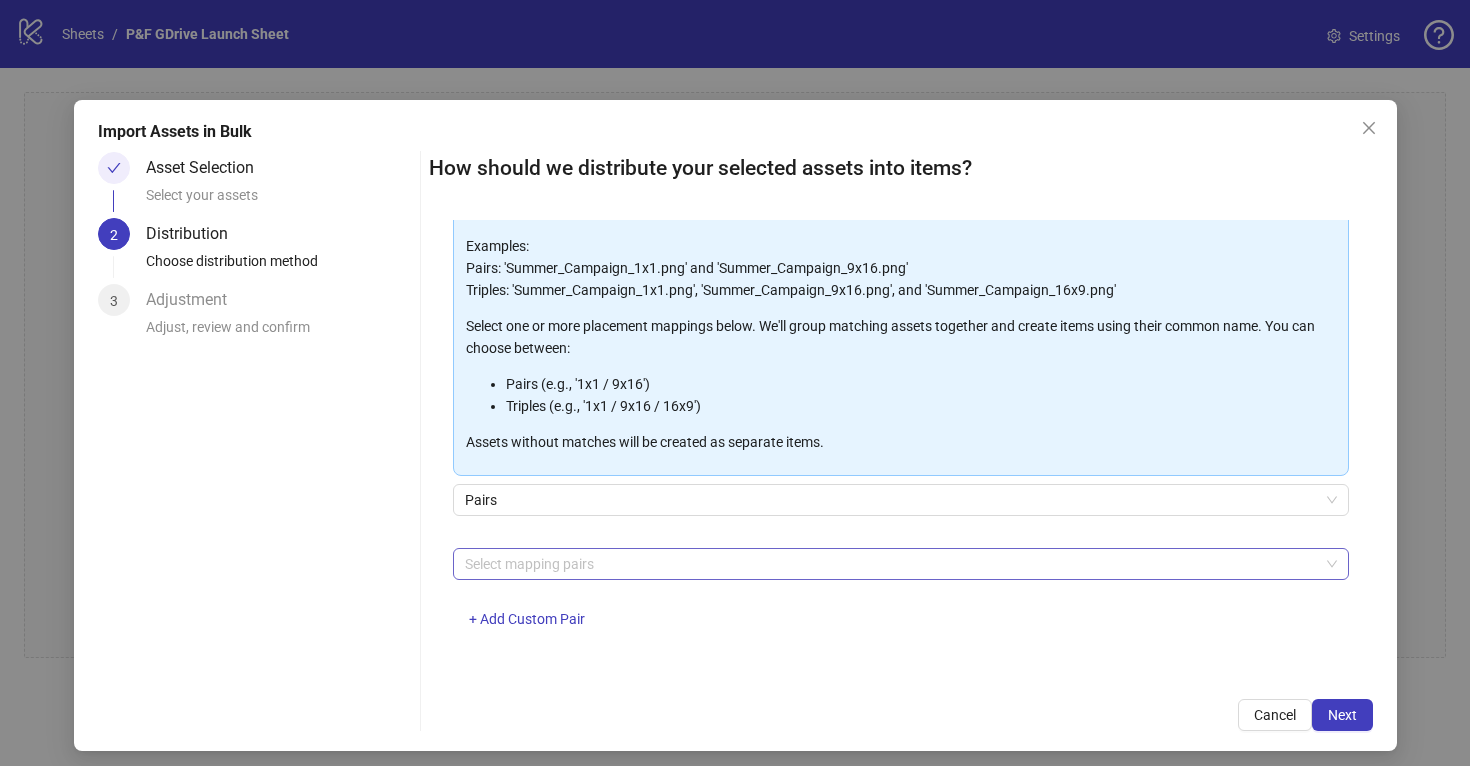 click at bounding box center (890, 564) 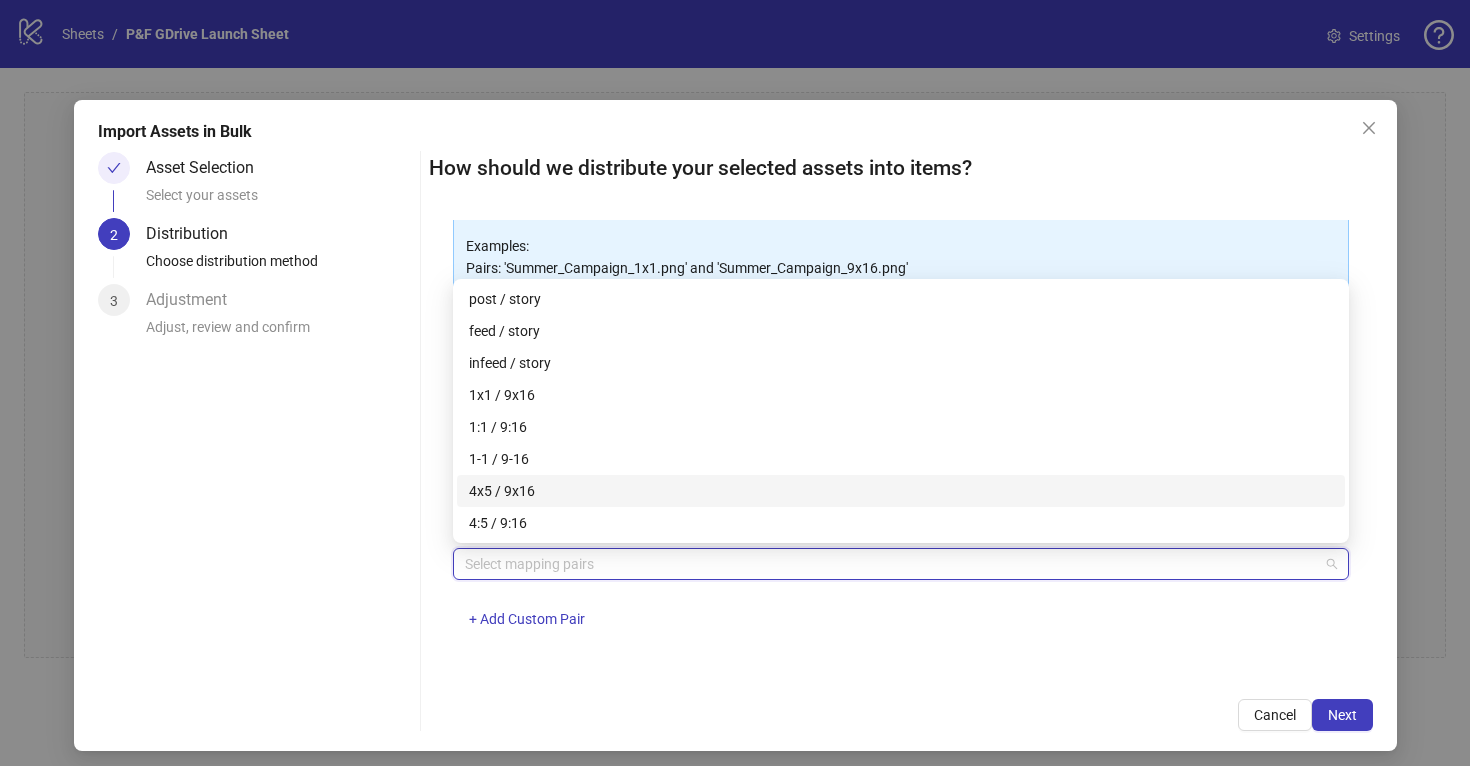 click on "4x5 / 9x16" at bounding box center (901, 491) 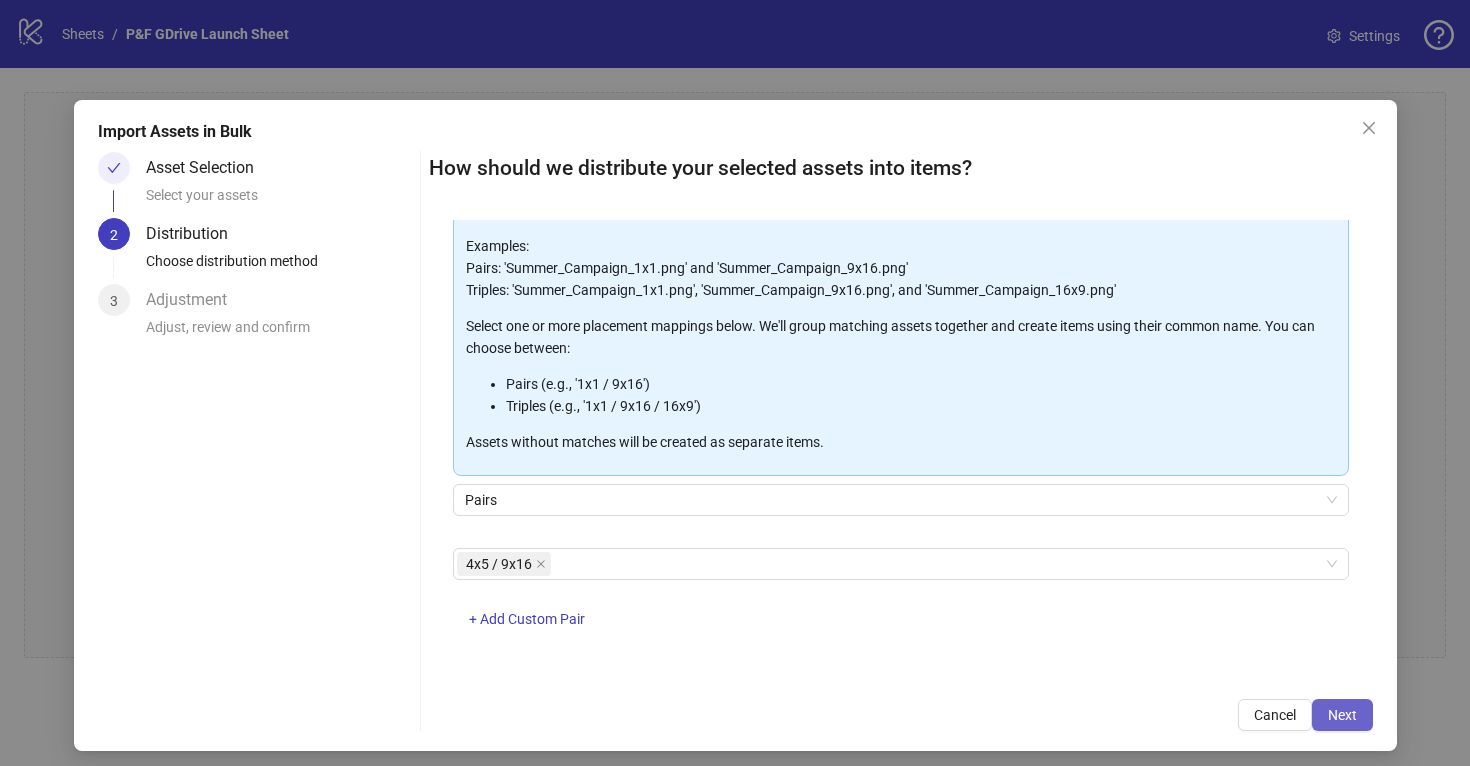click on "Next" at bounding box center (1342, 715) 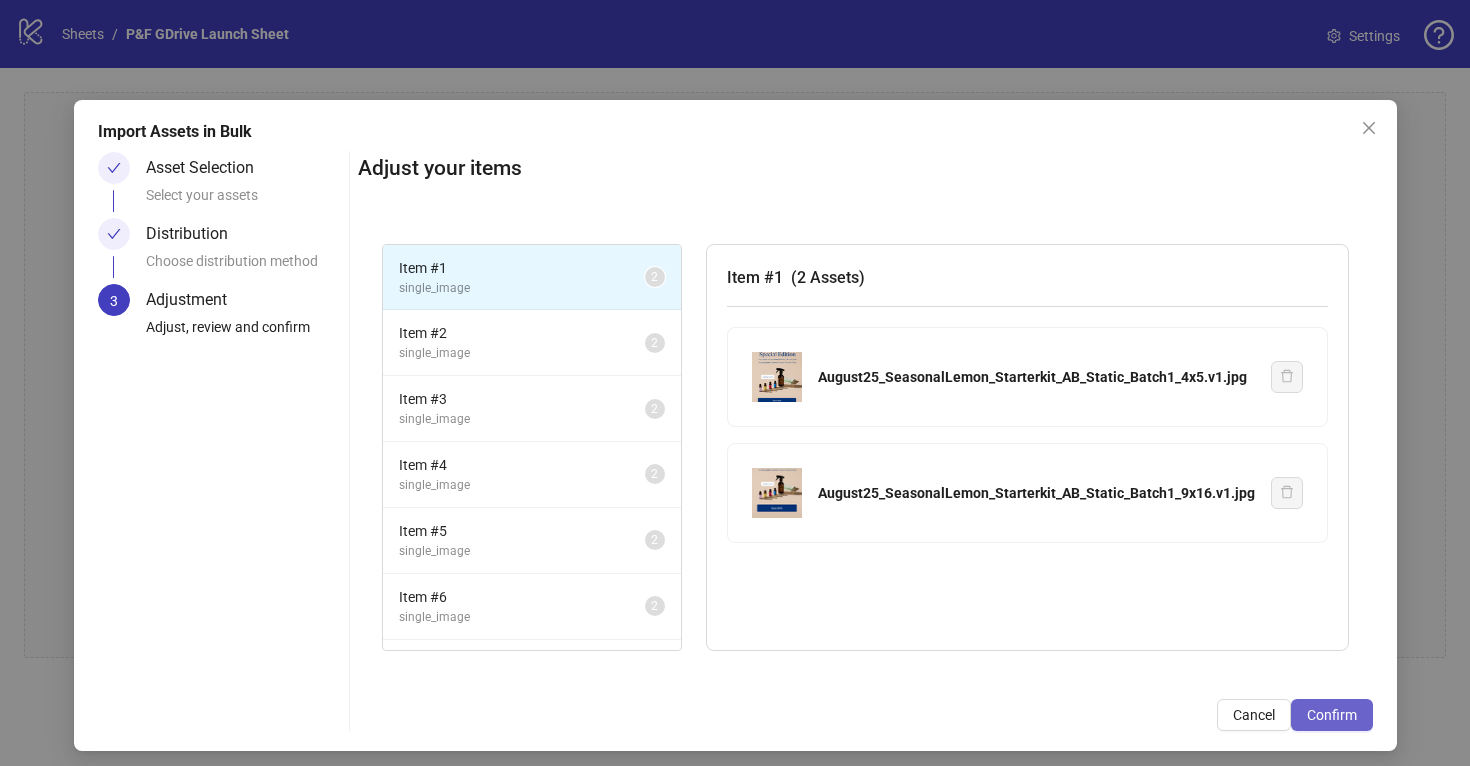 click on "Confirm" at bounding box center (1332, 715) 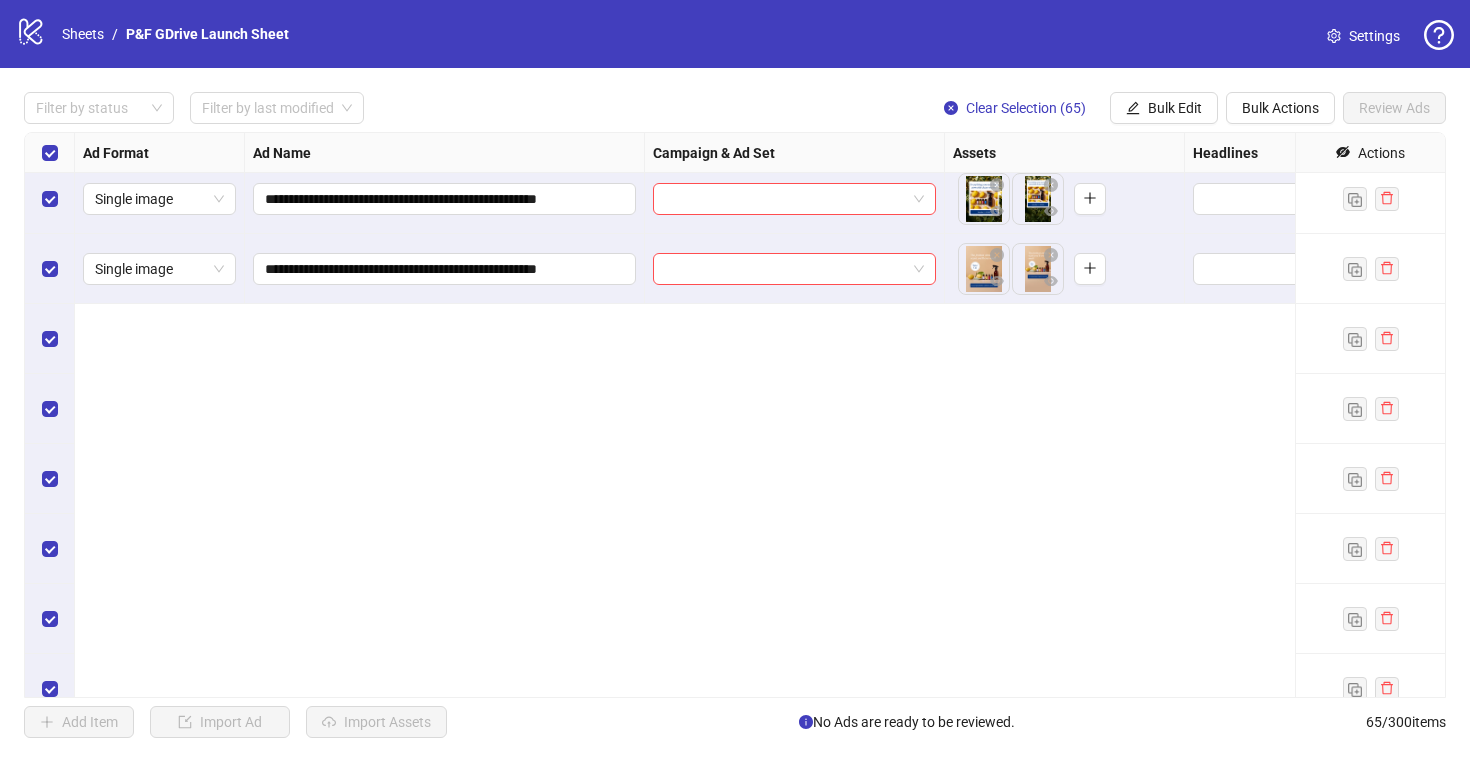 scroll, scrollTop: 4026, scrollLeft: 0, axis: vertical 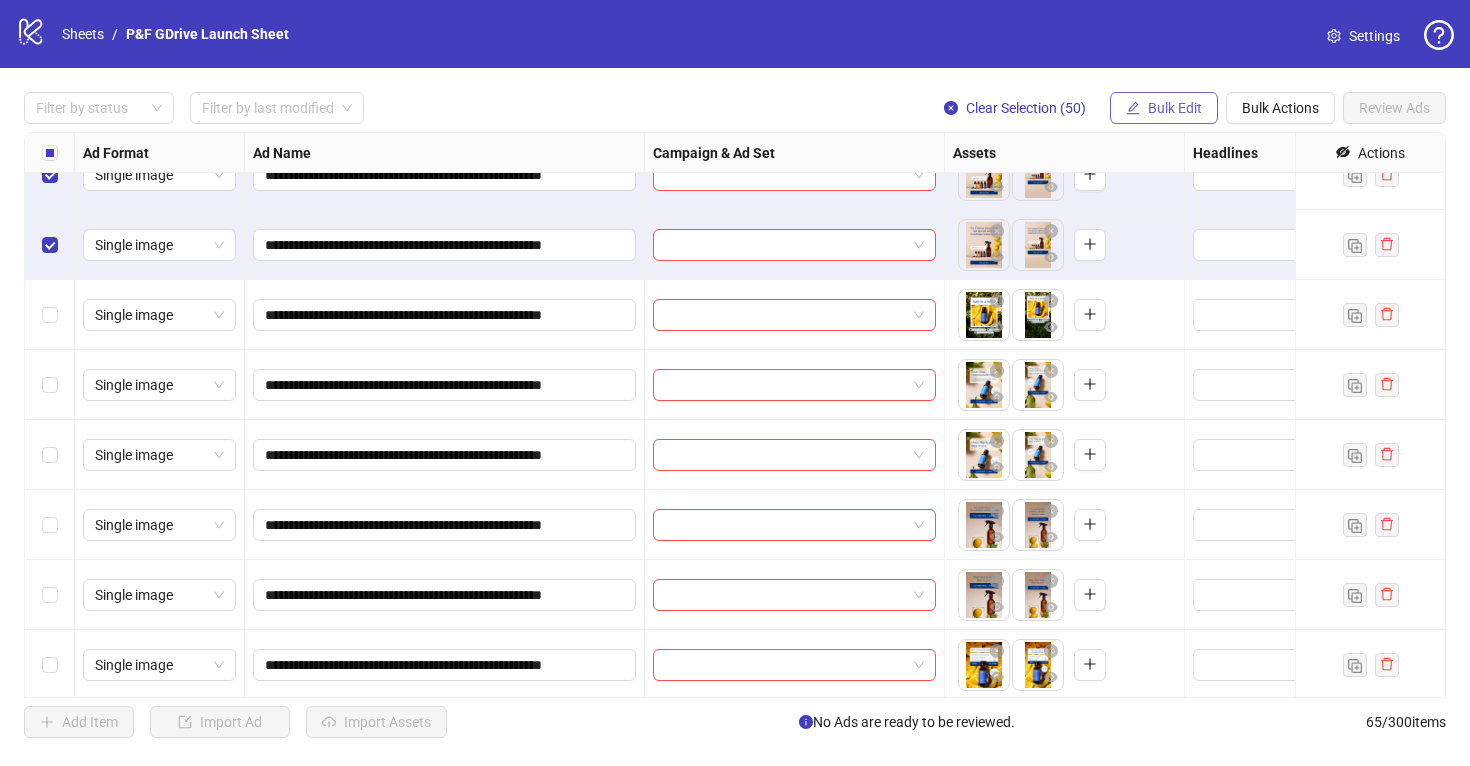 click on "Bulk Edit" at bounding box center [1175, 108] 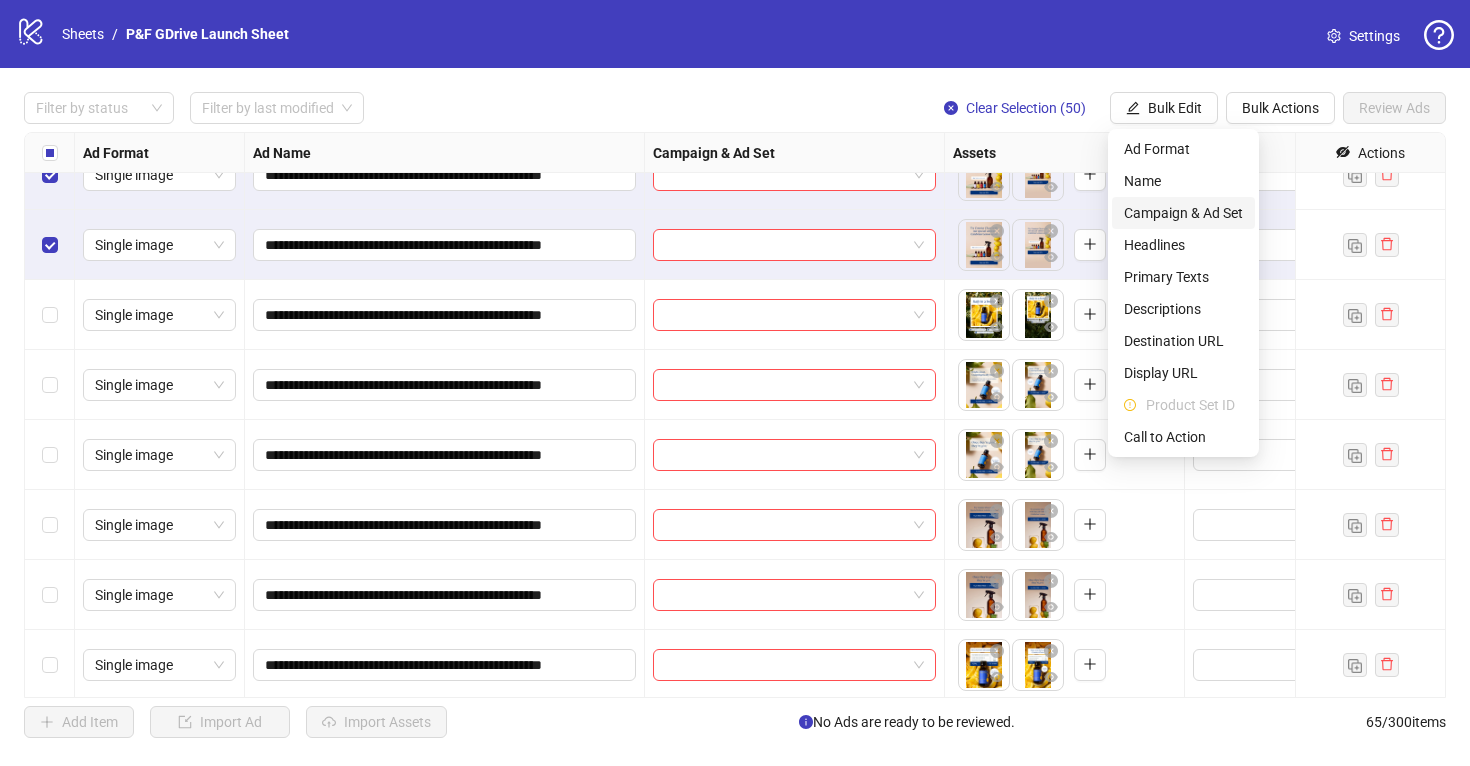 click on "Campaign & Ad Set" at bounding box center (1183, 213) 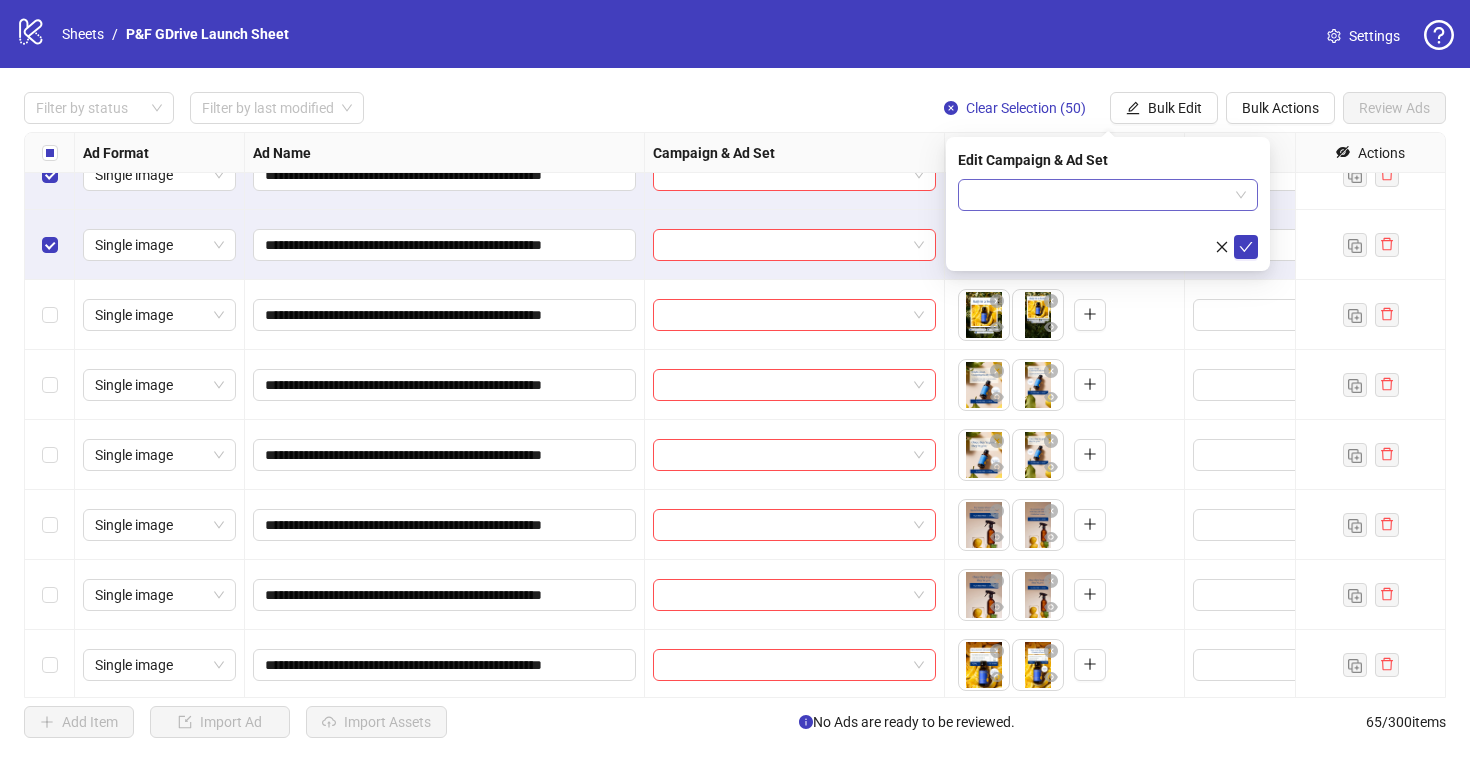 click at bounding box center [1099, 195] 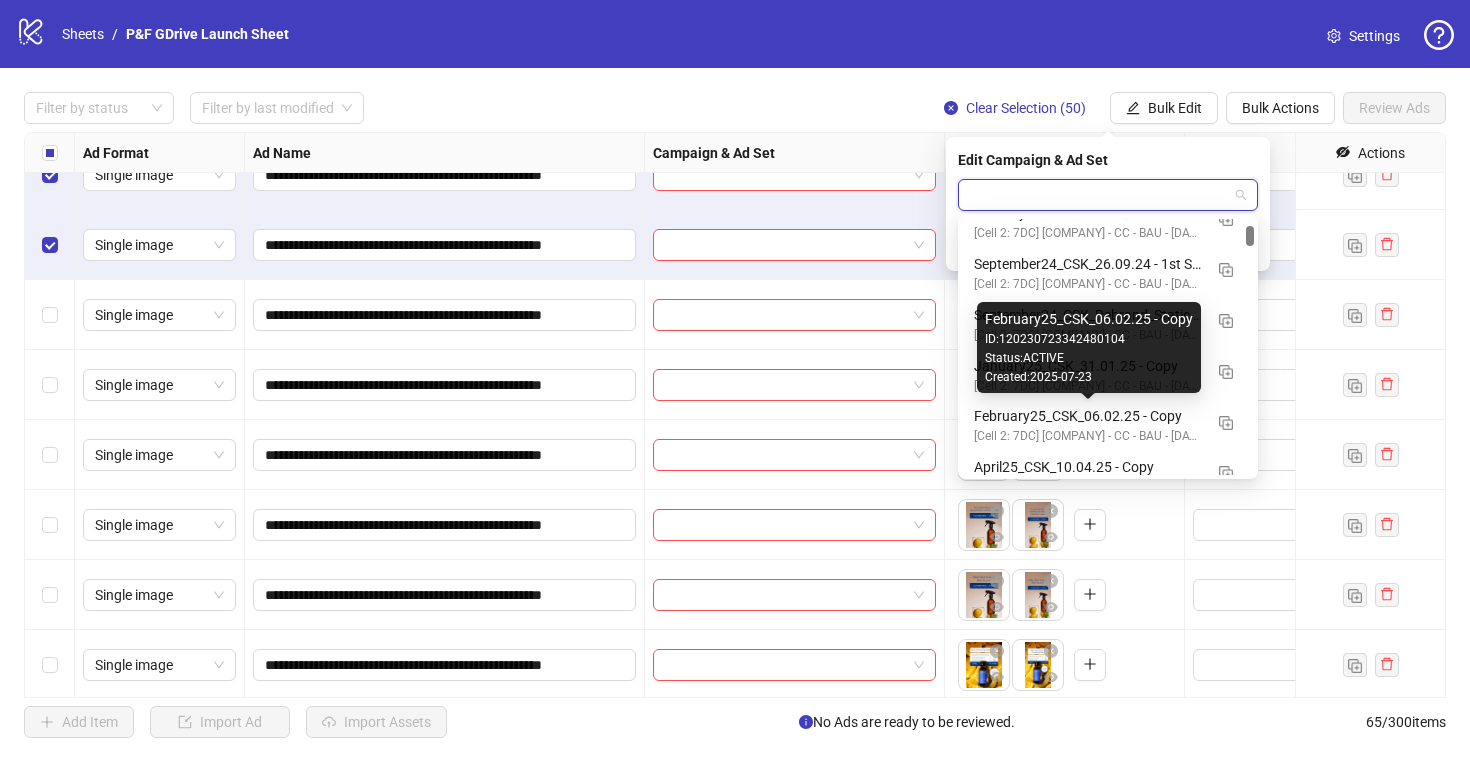 scroll, scrollTop: 246, scrollLeft: 0, axis: vertical 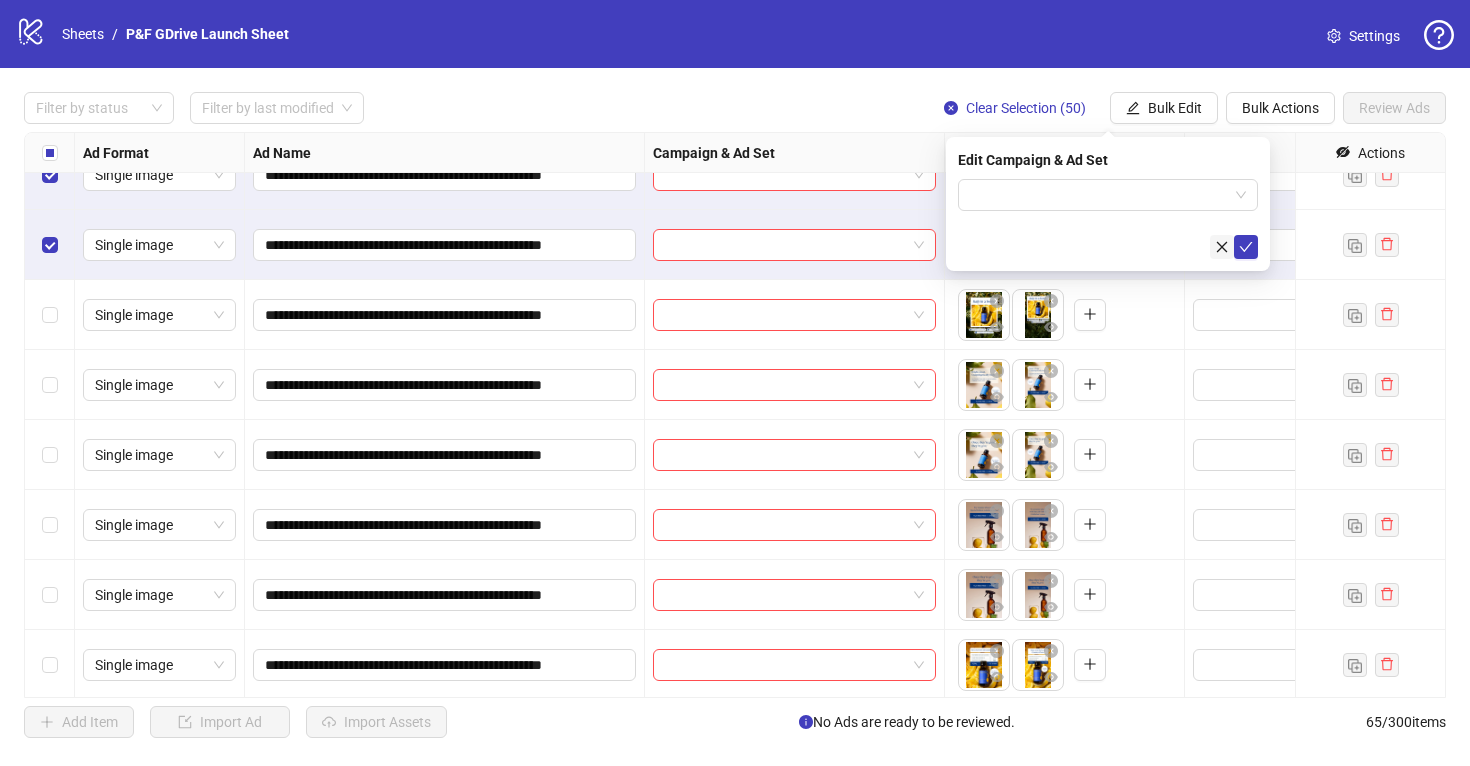 click 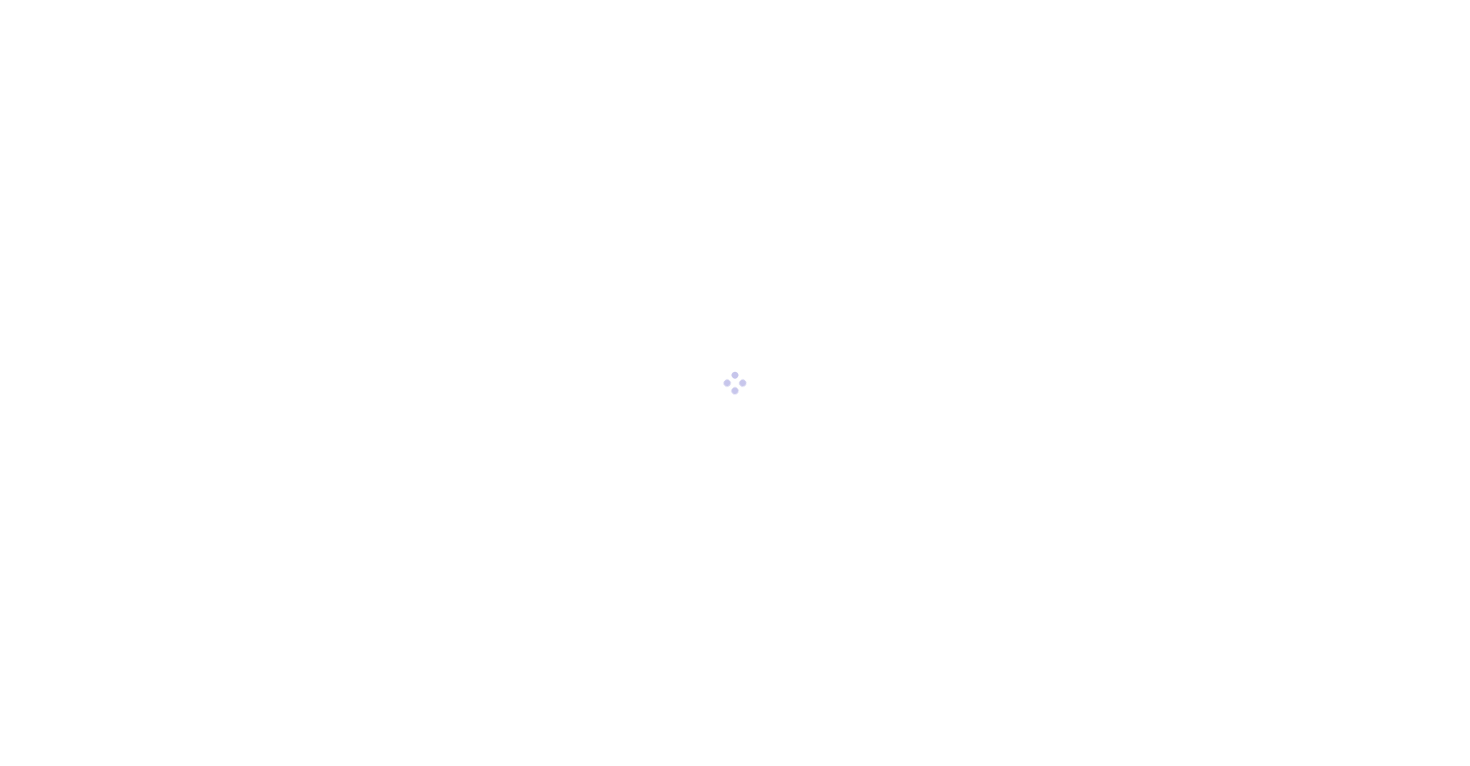 scroll, scrollTop: 0, scrollLeft: 0, axis: both 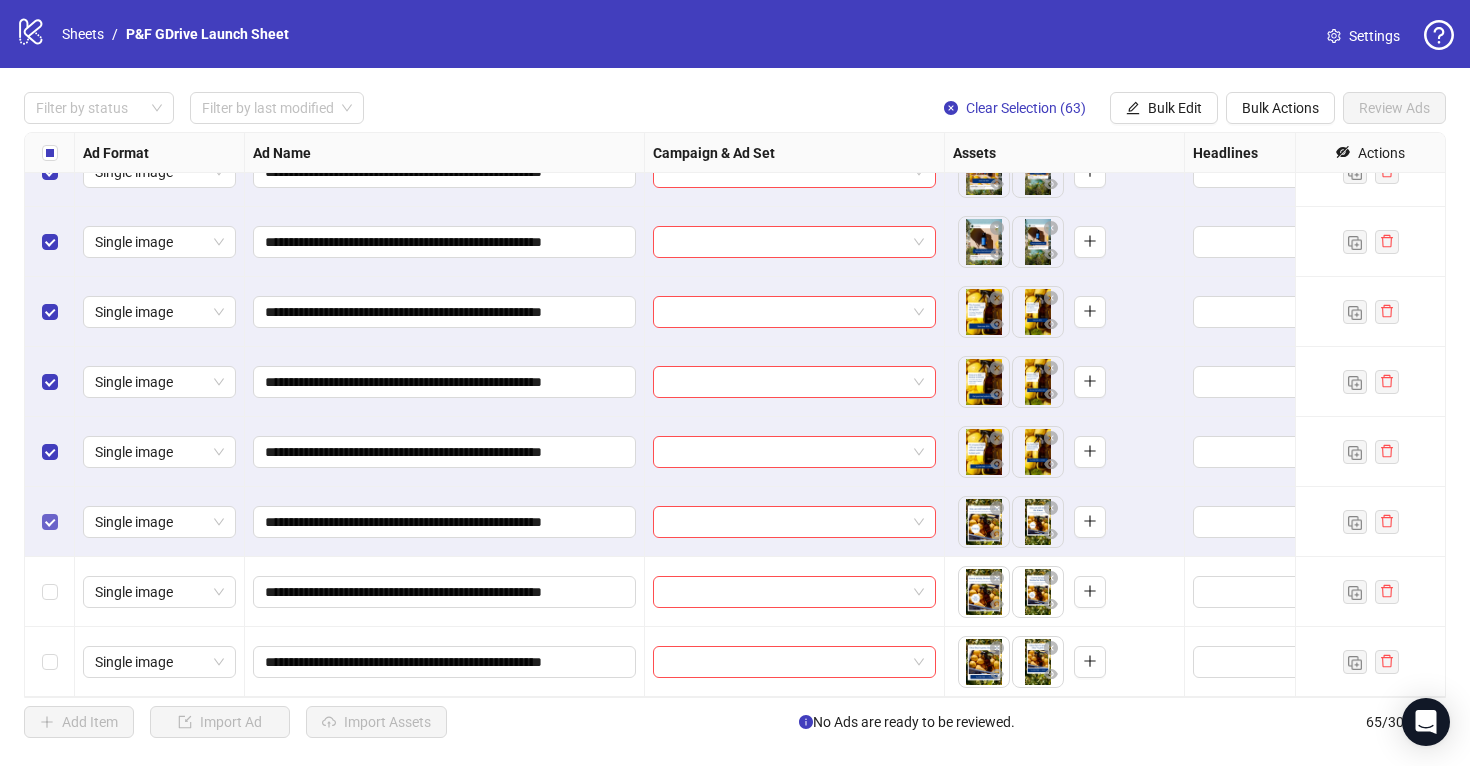 click at bounding box center [50, 522] 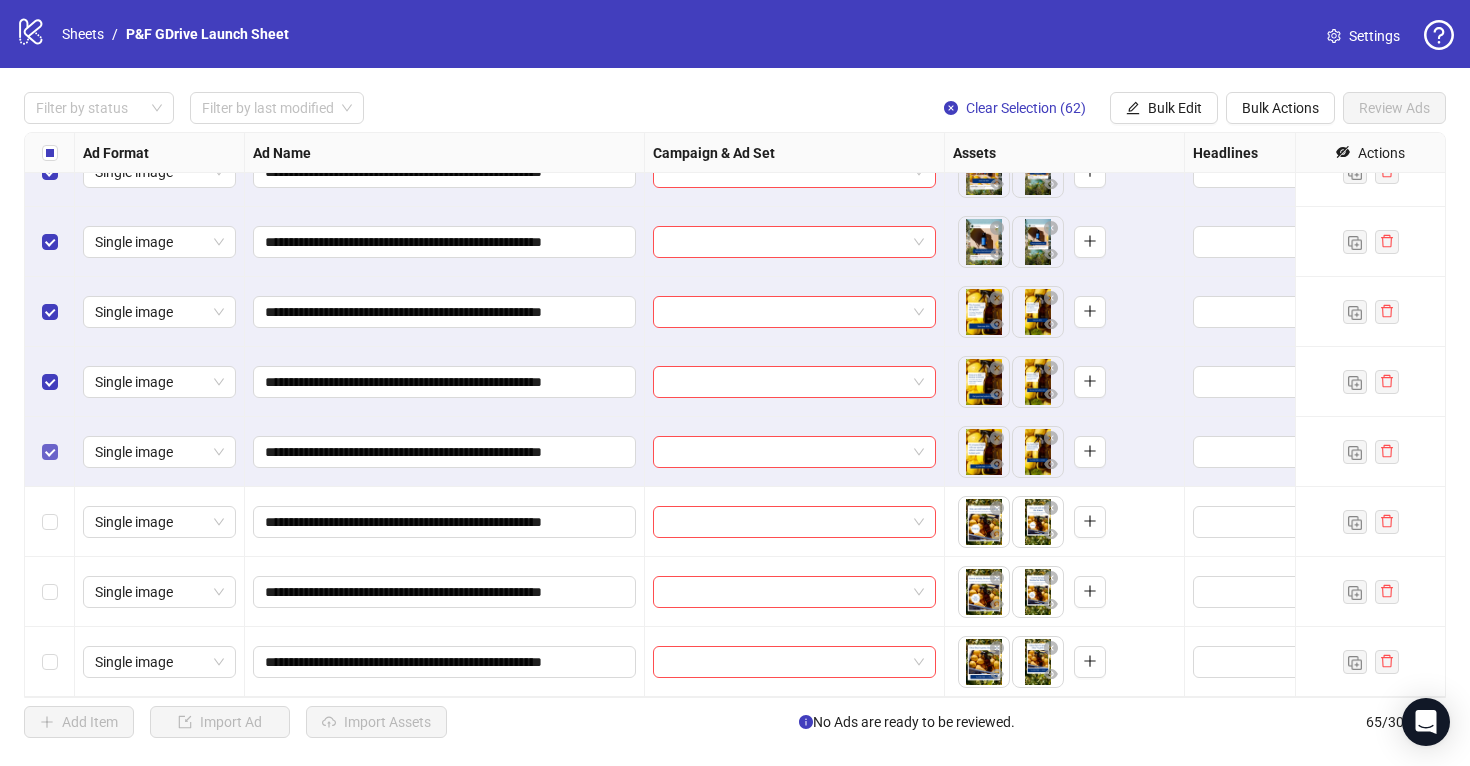 click at bounding box center (50, 452) 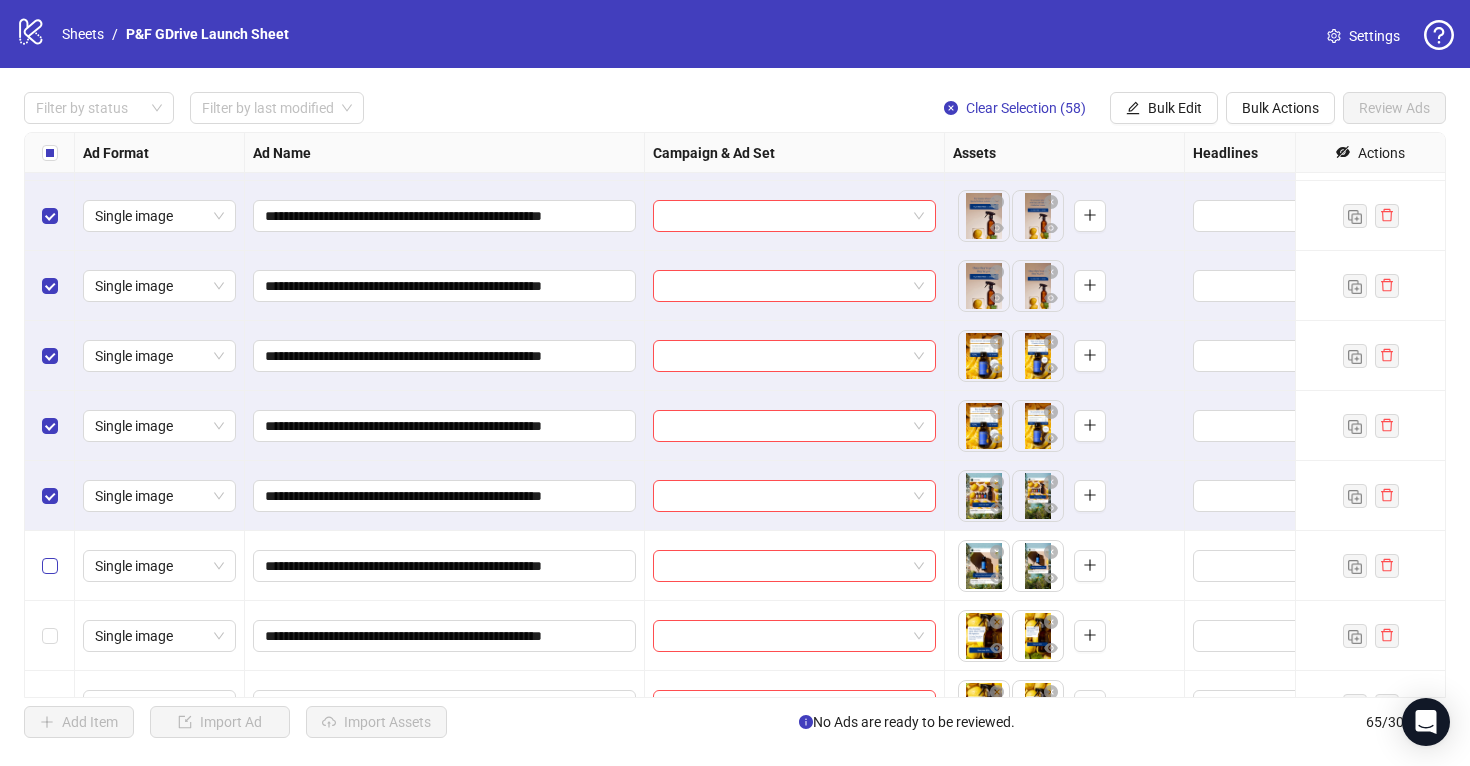 scroll, scrollTop: 3638, scrollLeft: 0, axis: vertical 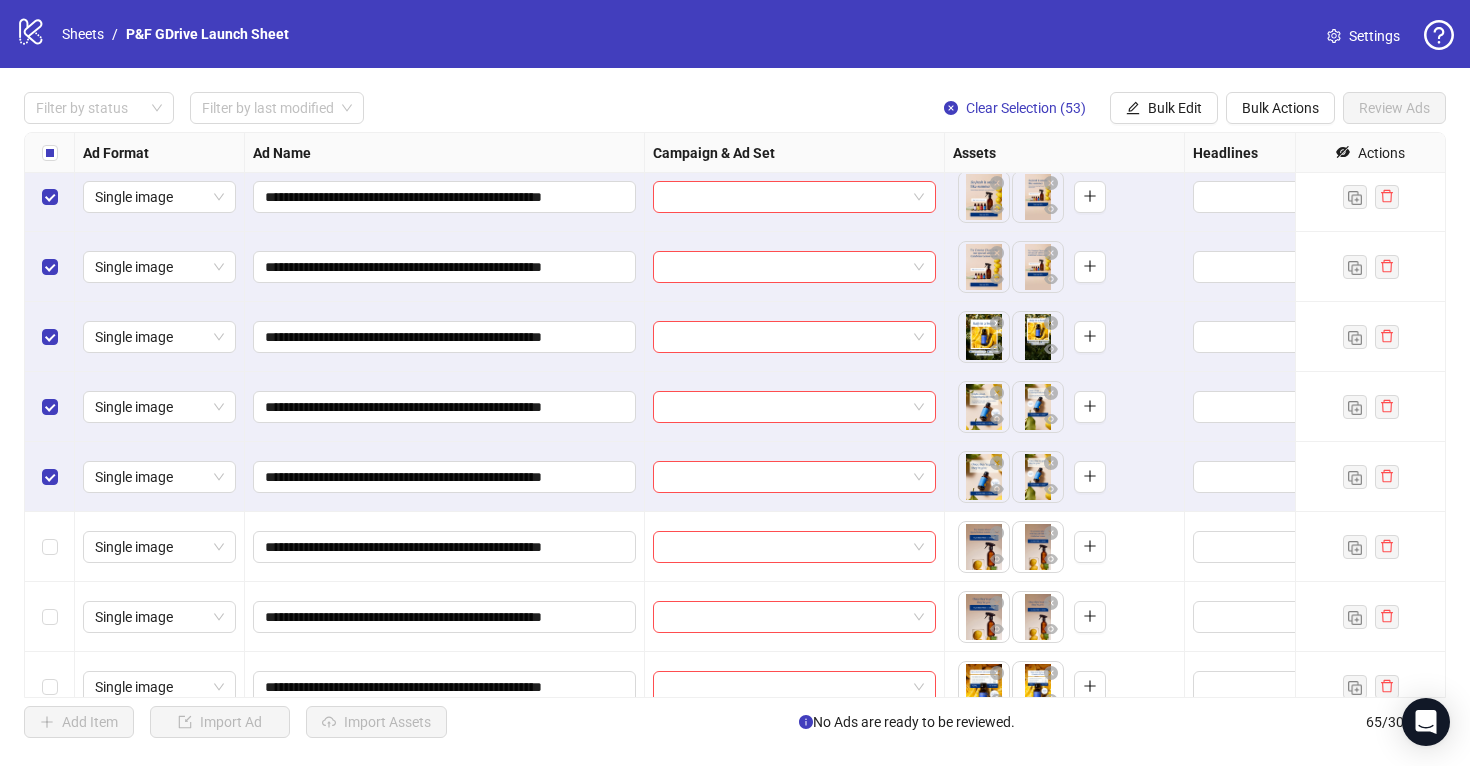 click at bounding box center (50, 477) 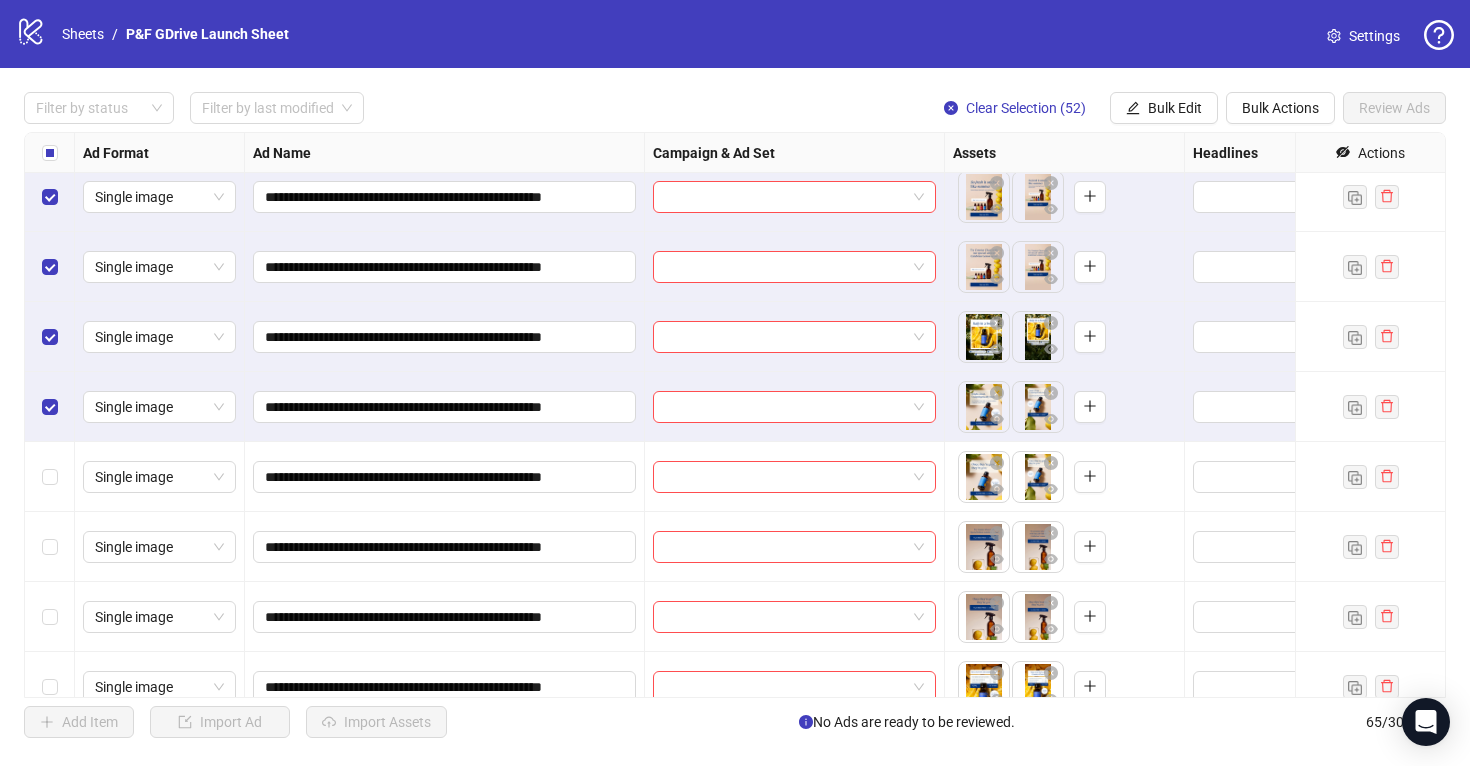 click at bounding box center (50, 407) 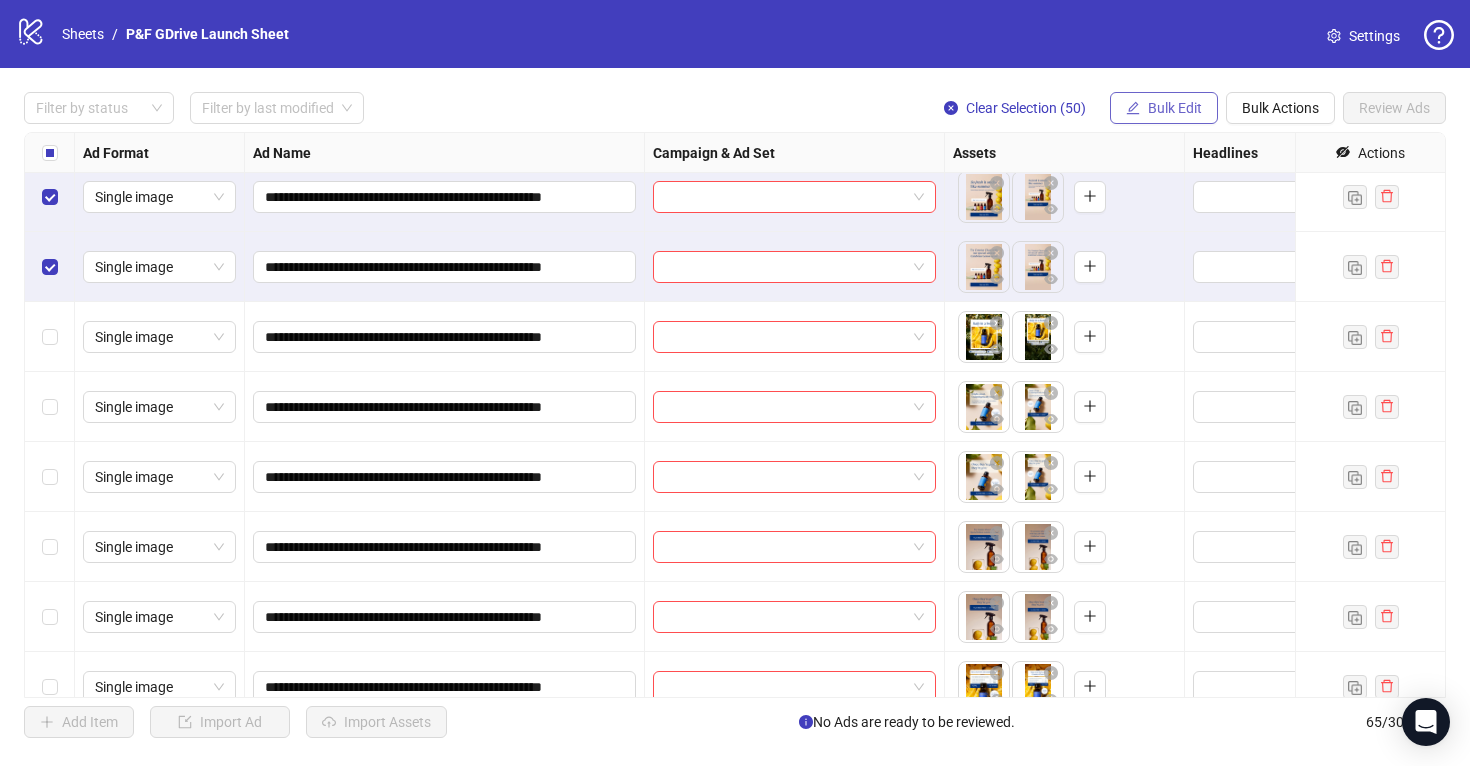 click on "Bulk Edit" at bounding box center [1175, 108] 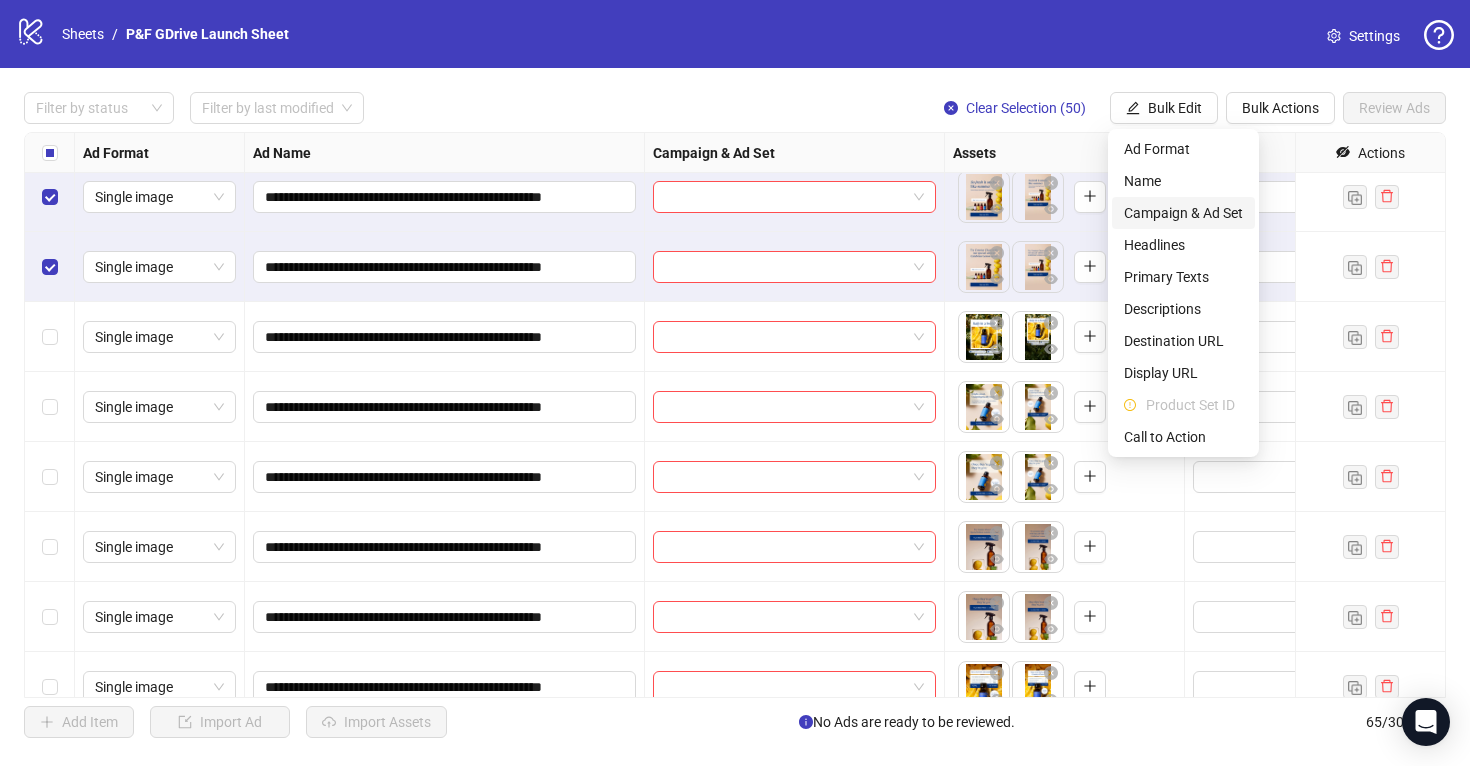 click on "Campaign & Ad Set" at bounding box center (1183, 213) 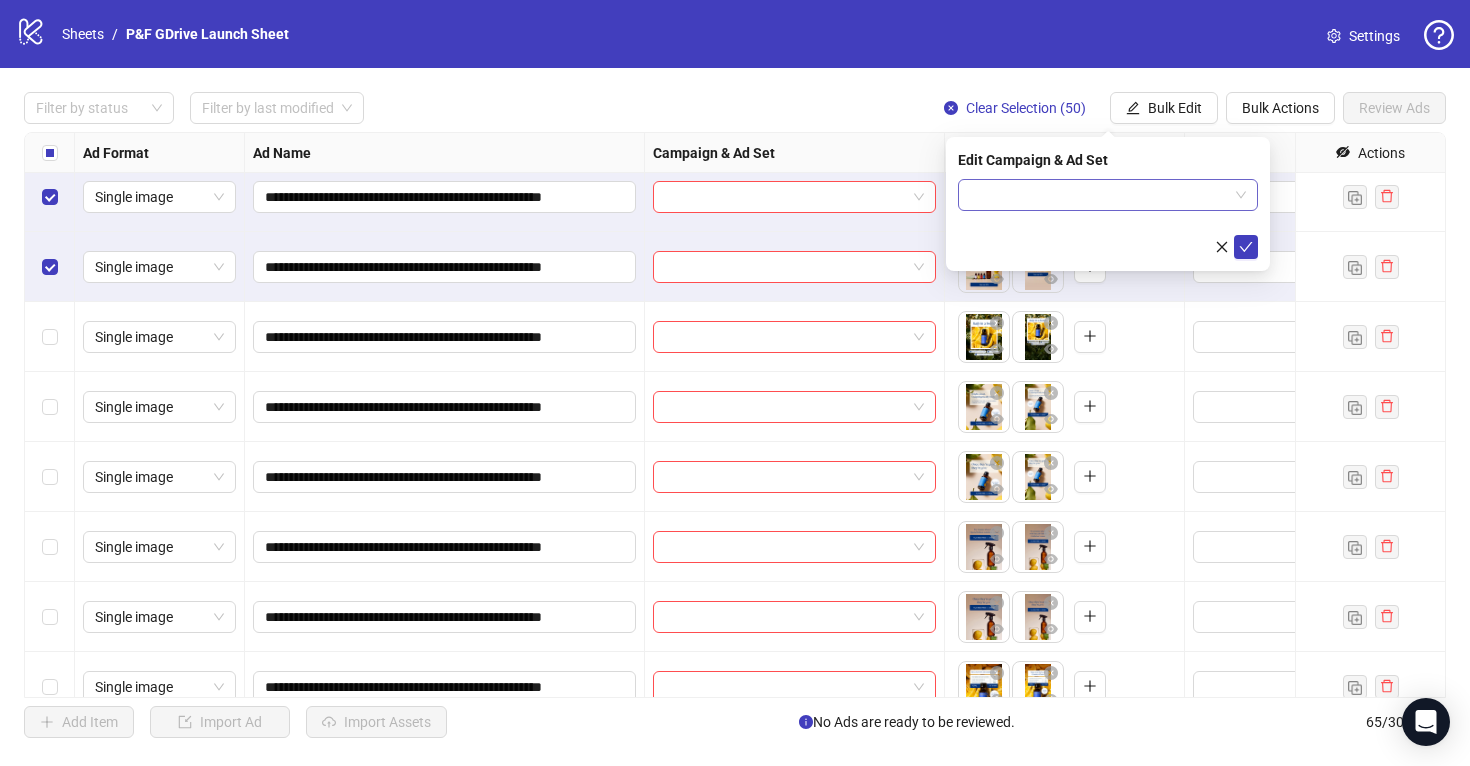 click at bounding box center (1099, 195) 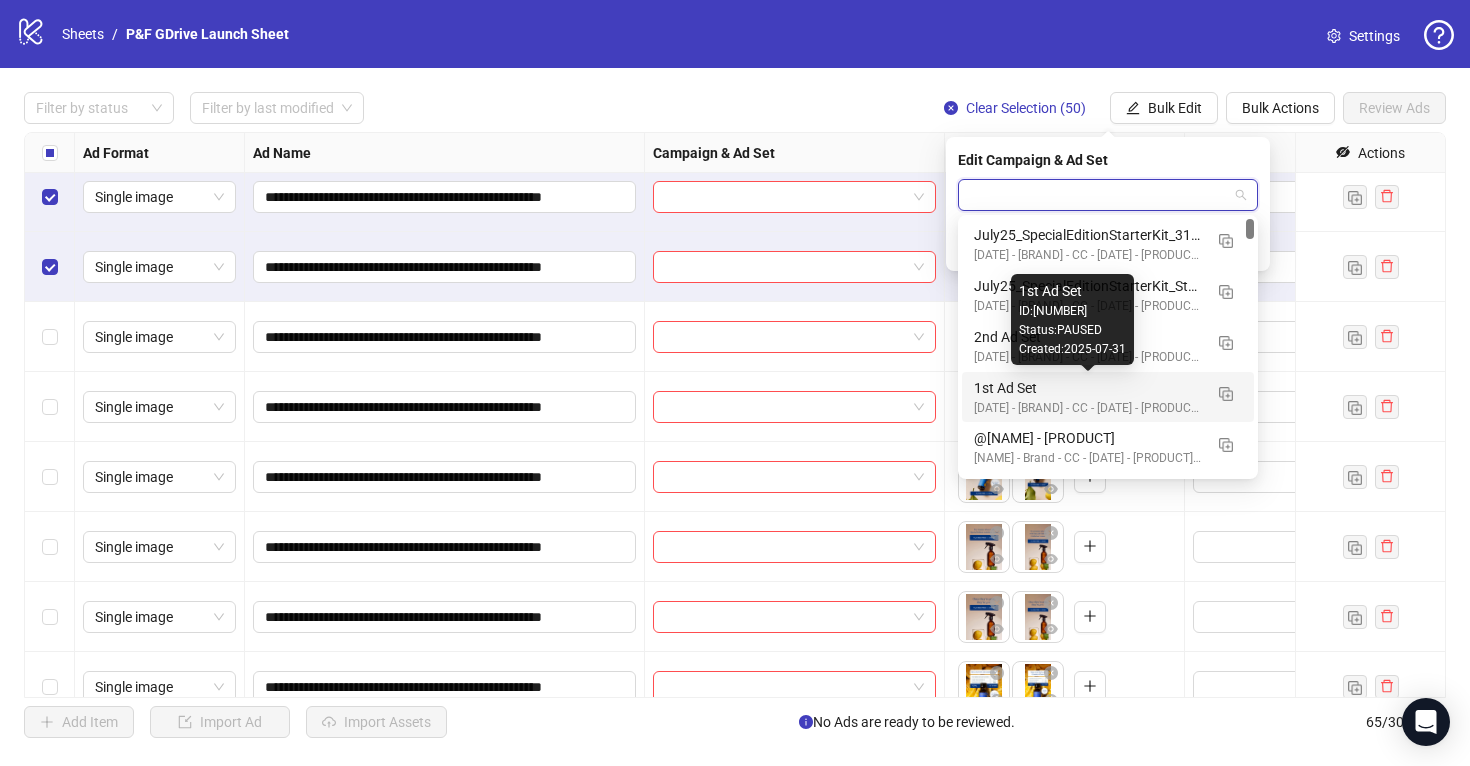 click on "1st Ad Set" at bounding box center (1088, 388) 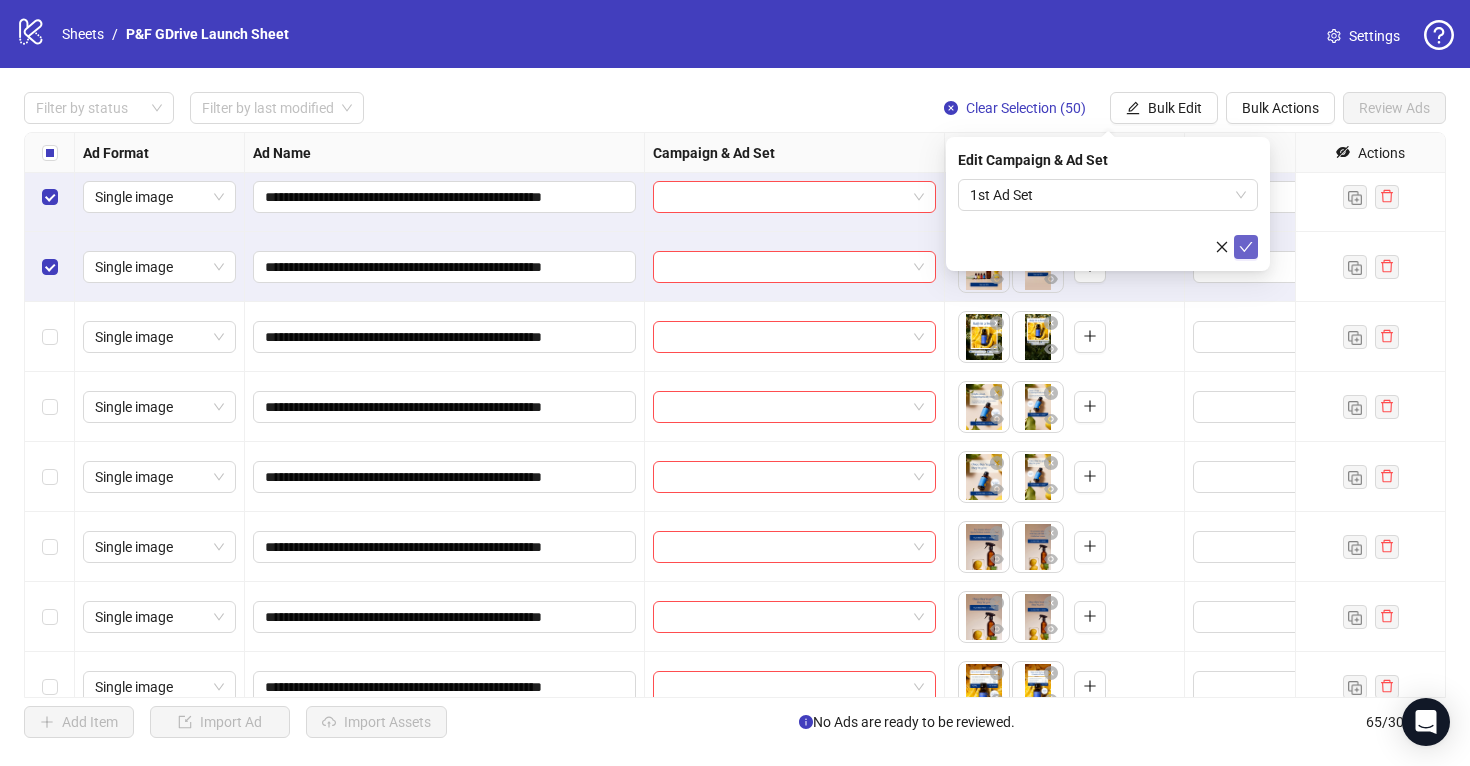 click 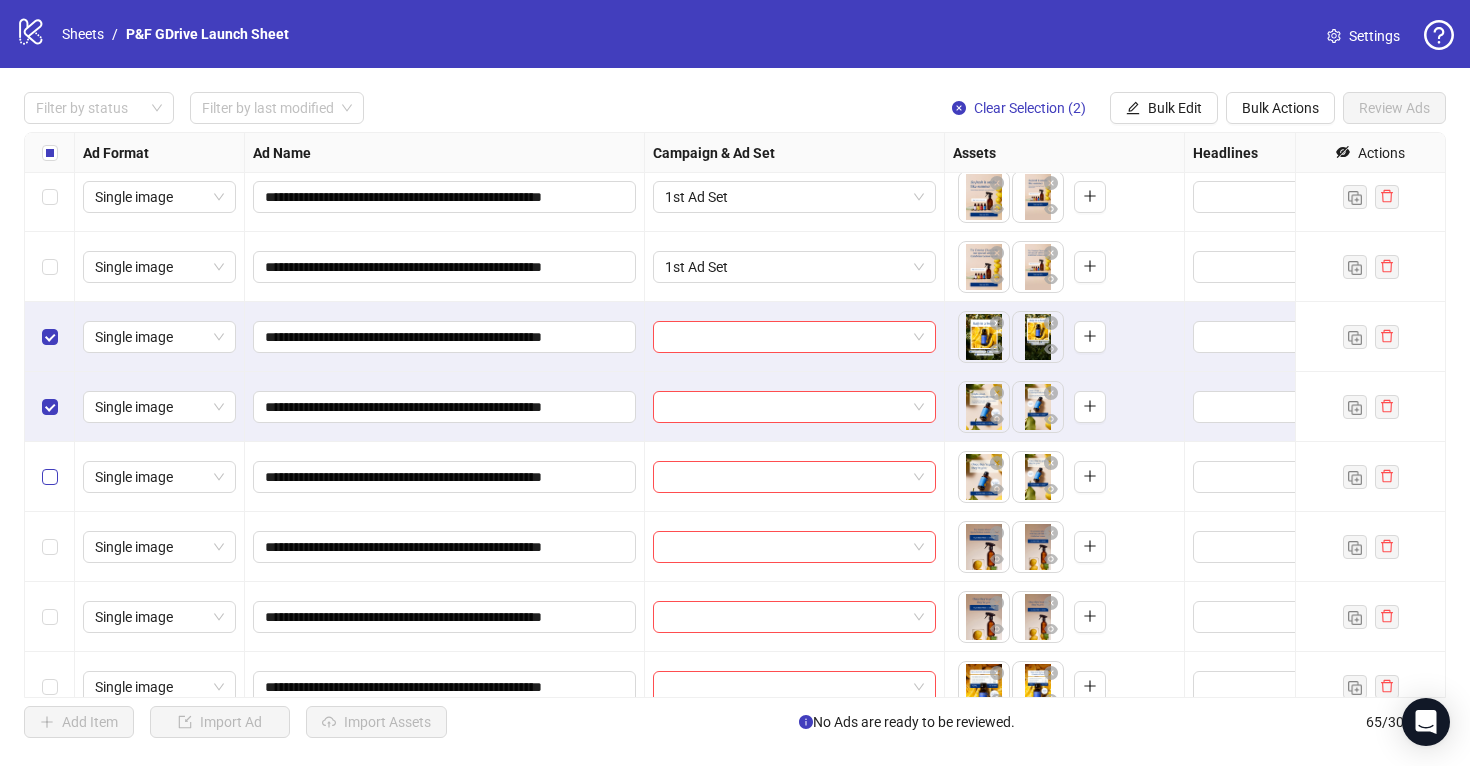 click at bounding box center (50, 477) 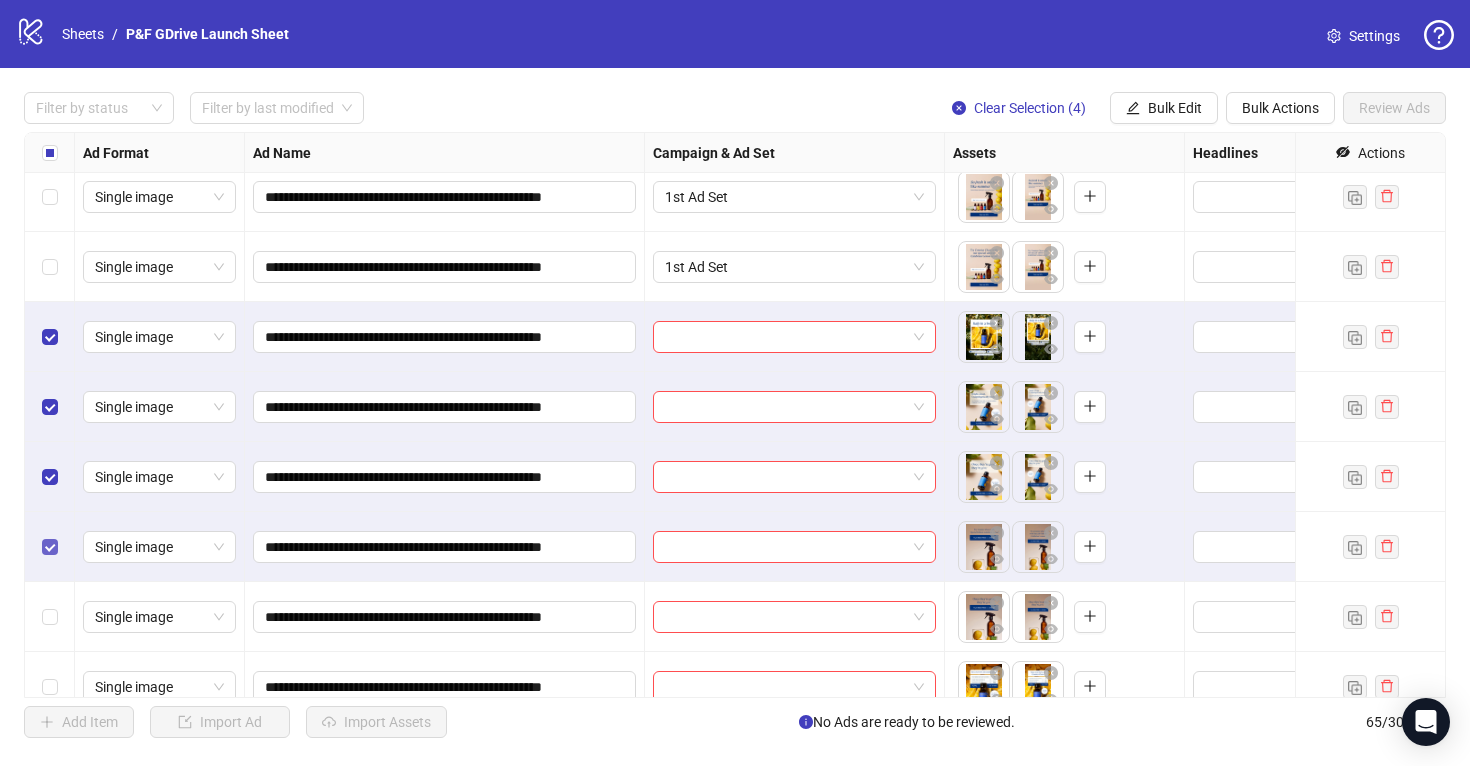 scroll, scrollTop: 3538, scrollLeft: 0, axis: vertical 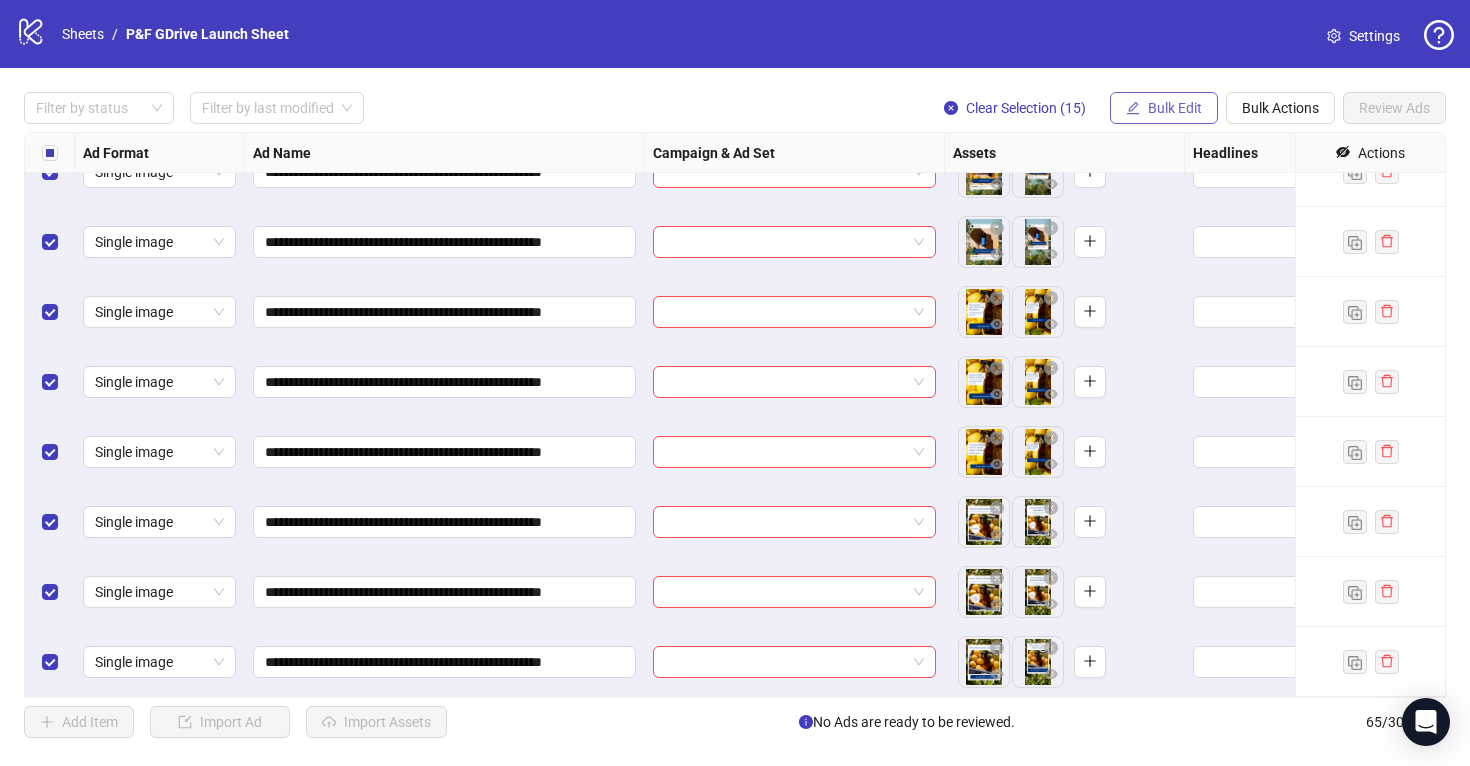 click on "Bulk Edit" at bounding box center (1175, 108) 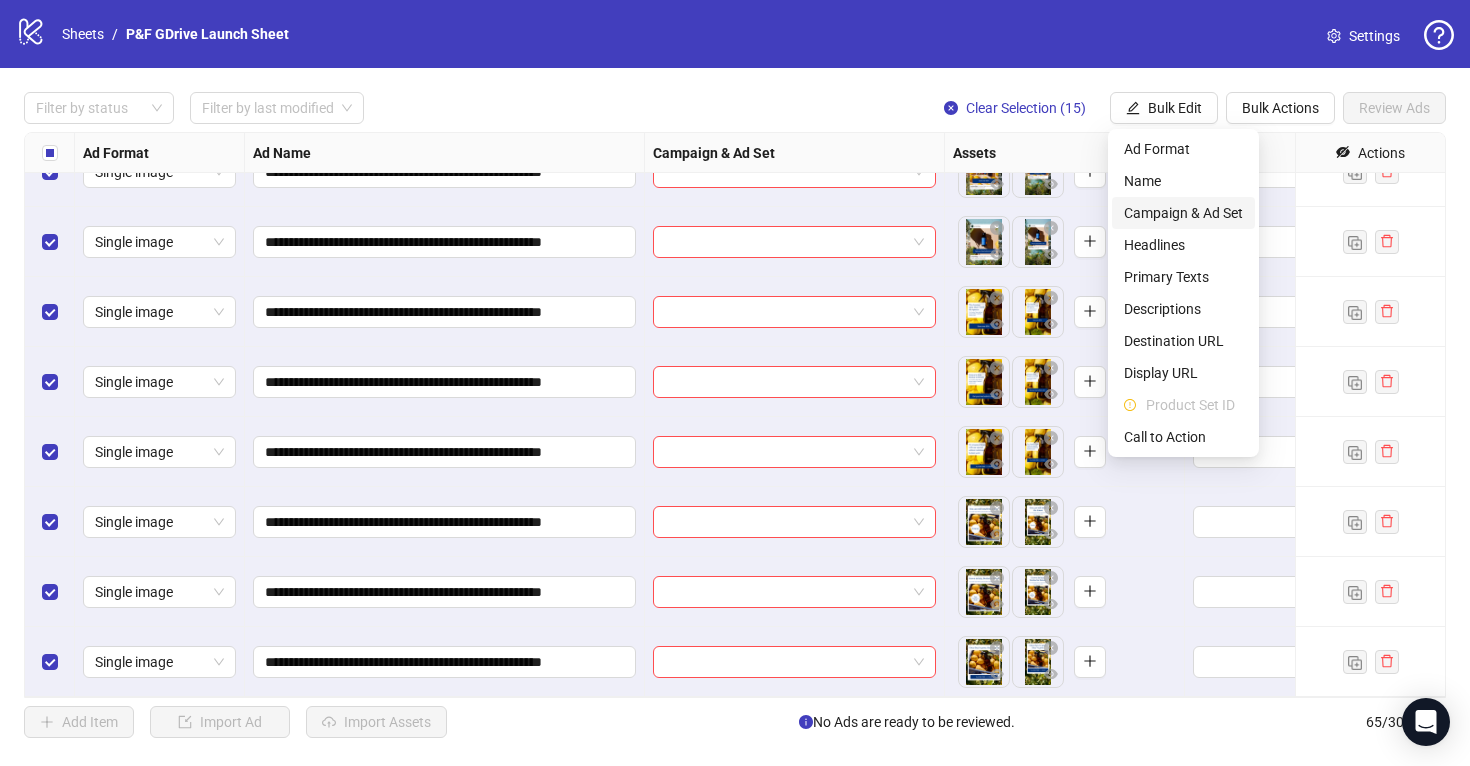 click on "Campaign & Ad Set" at bounding box center (1183, 213) 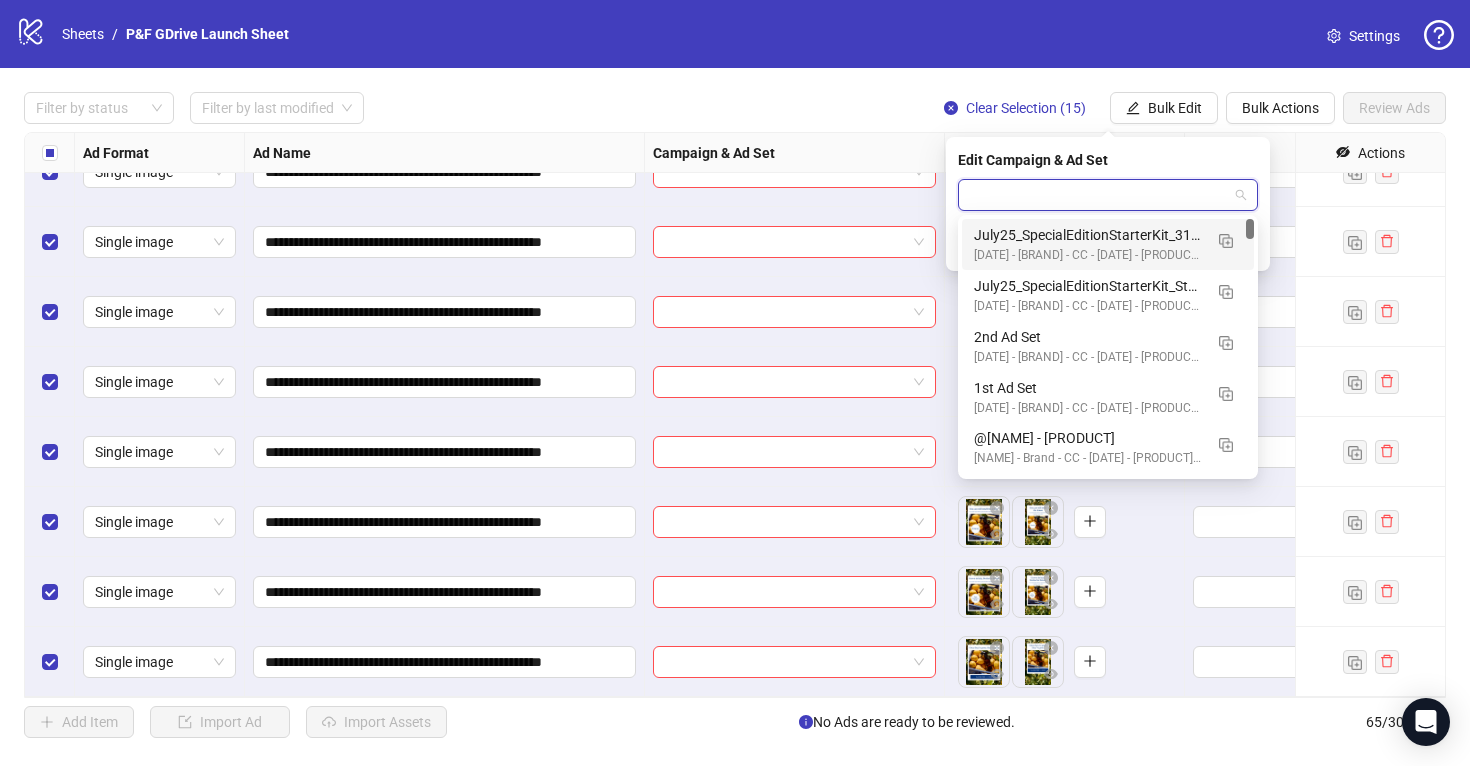 click at bounding box center (1099, 195) 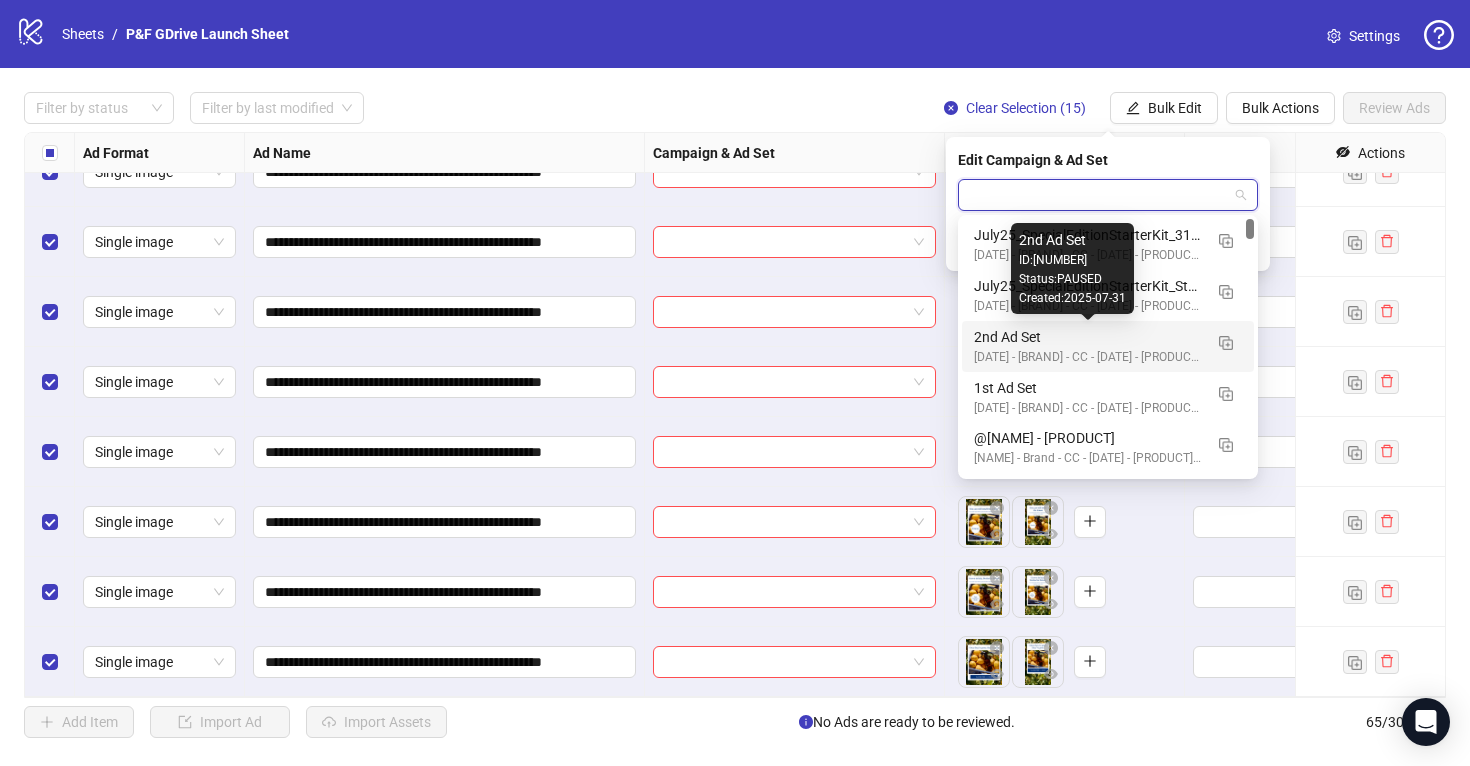 click on "2nd Ad Set" at bounding box center (1088, 337) 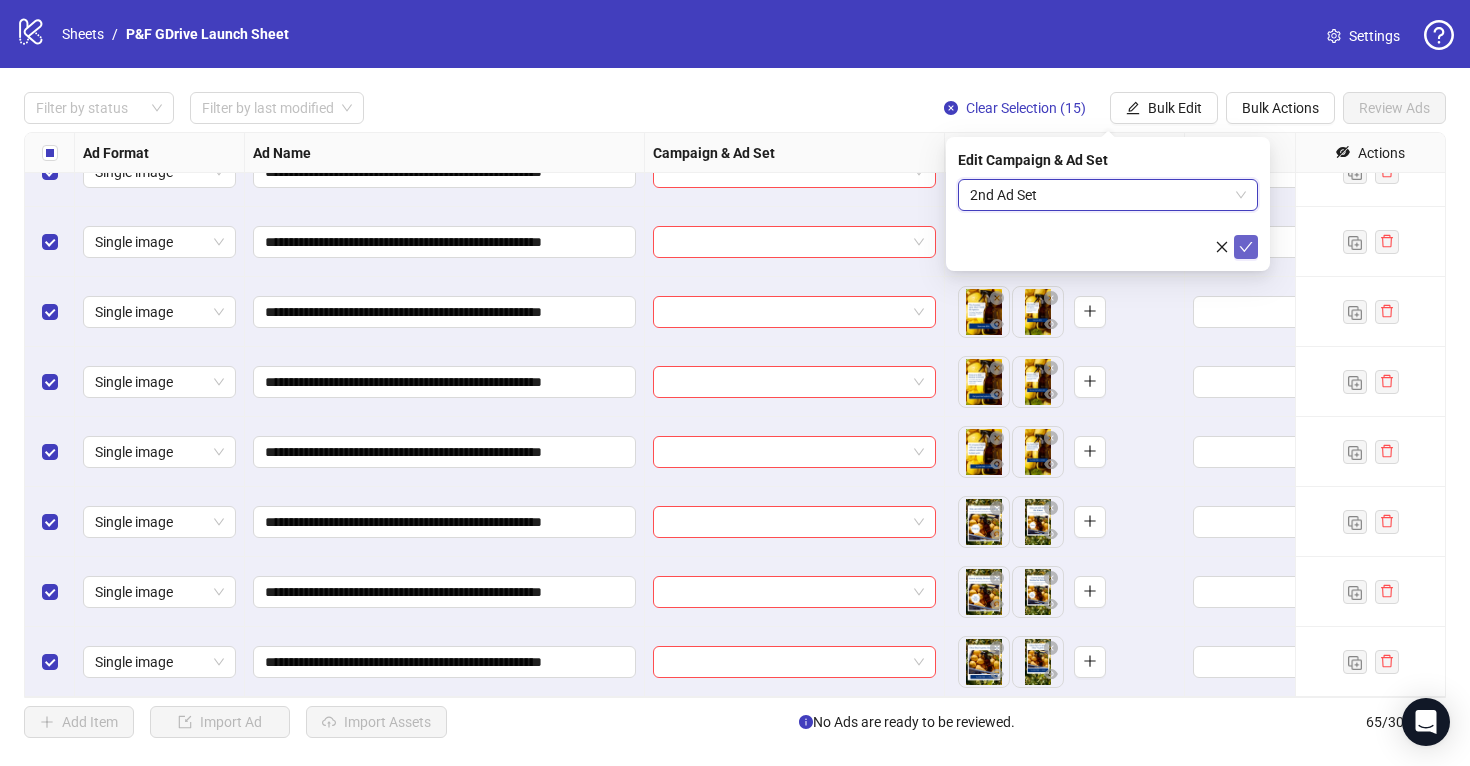 click 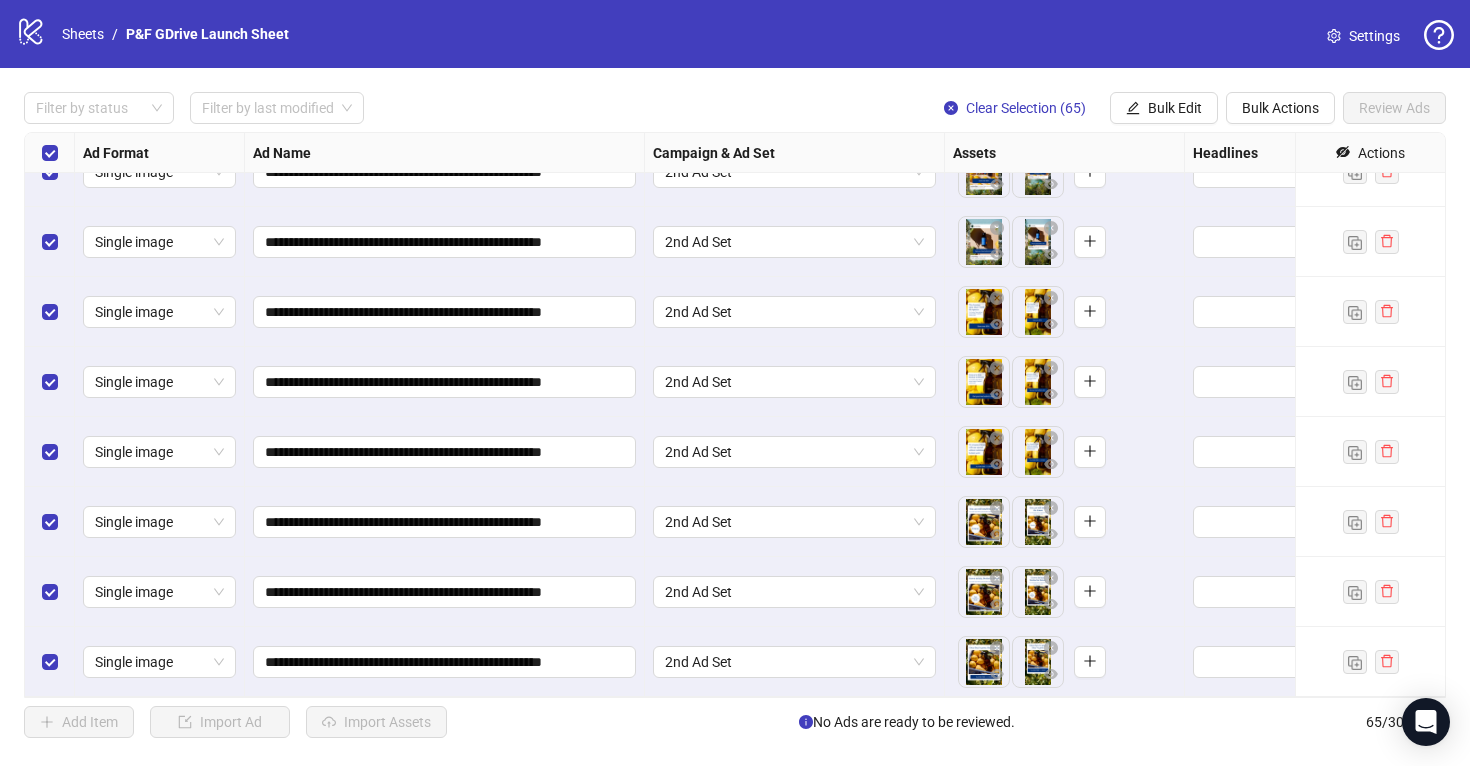 click at bounding box center (50, 153) 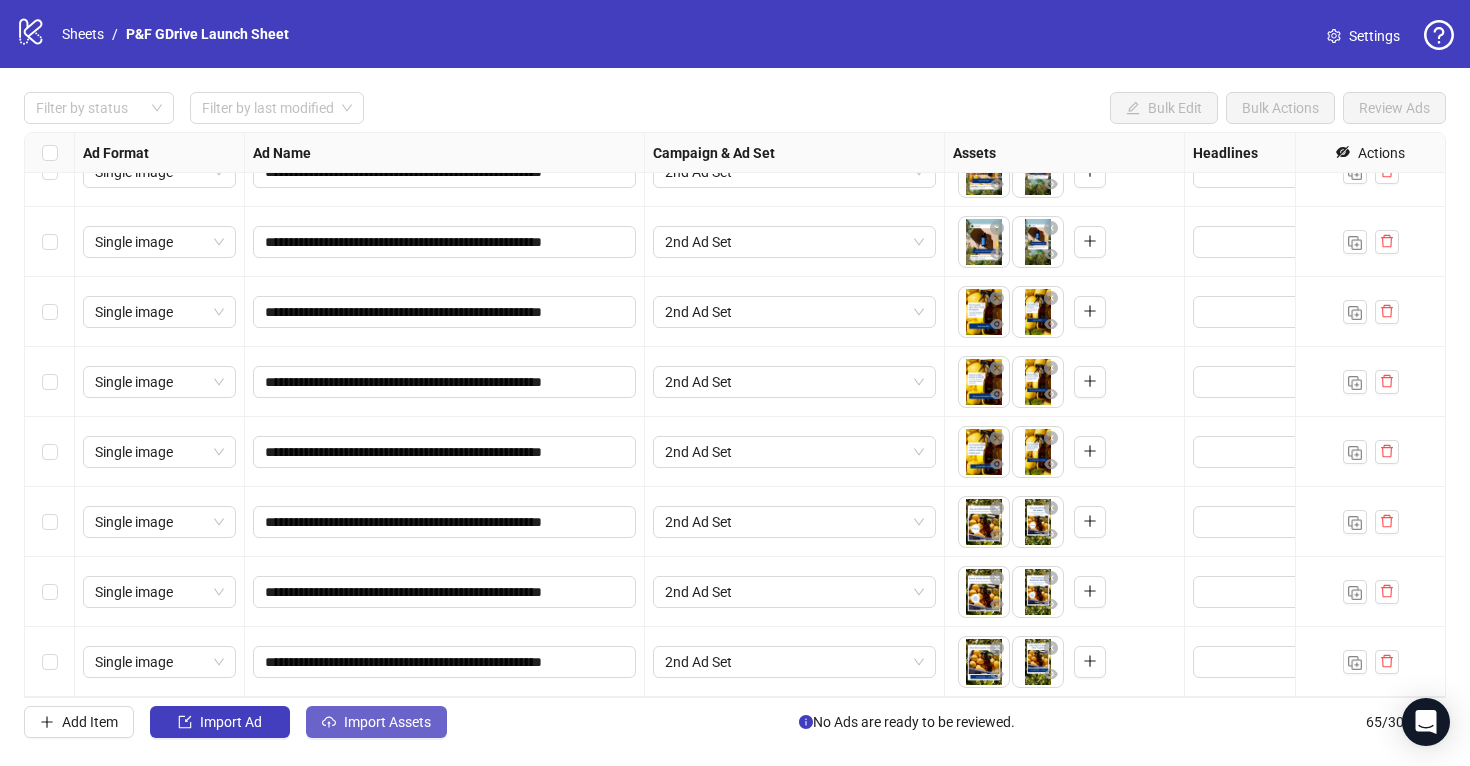click on "Import Assets" at bounding box center (387, 722) 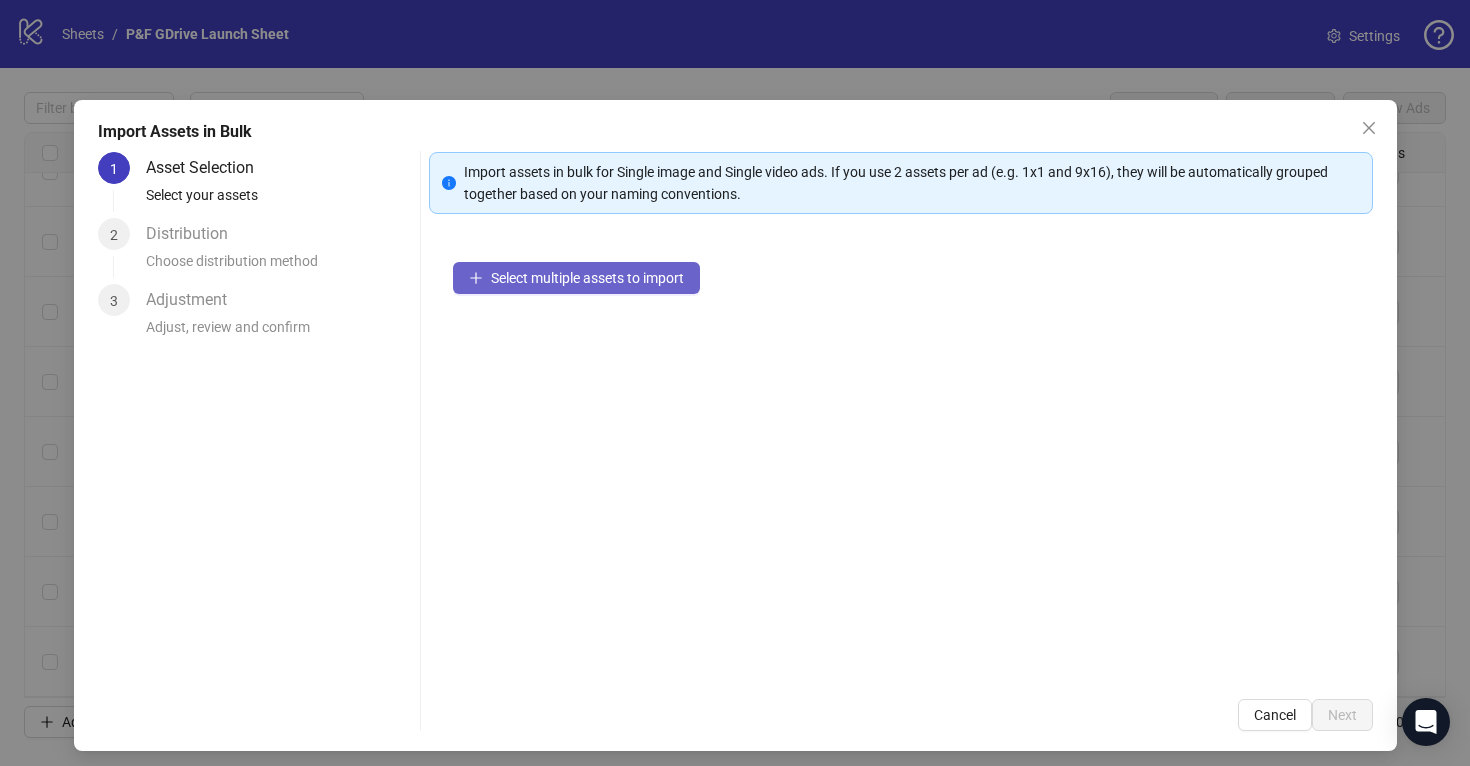 click on "Select multiple assets to import" at bounding box center [587, 278] 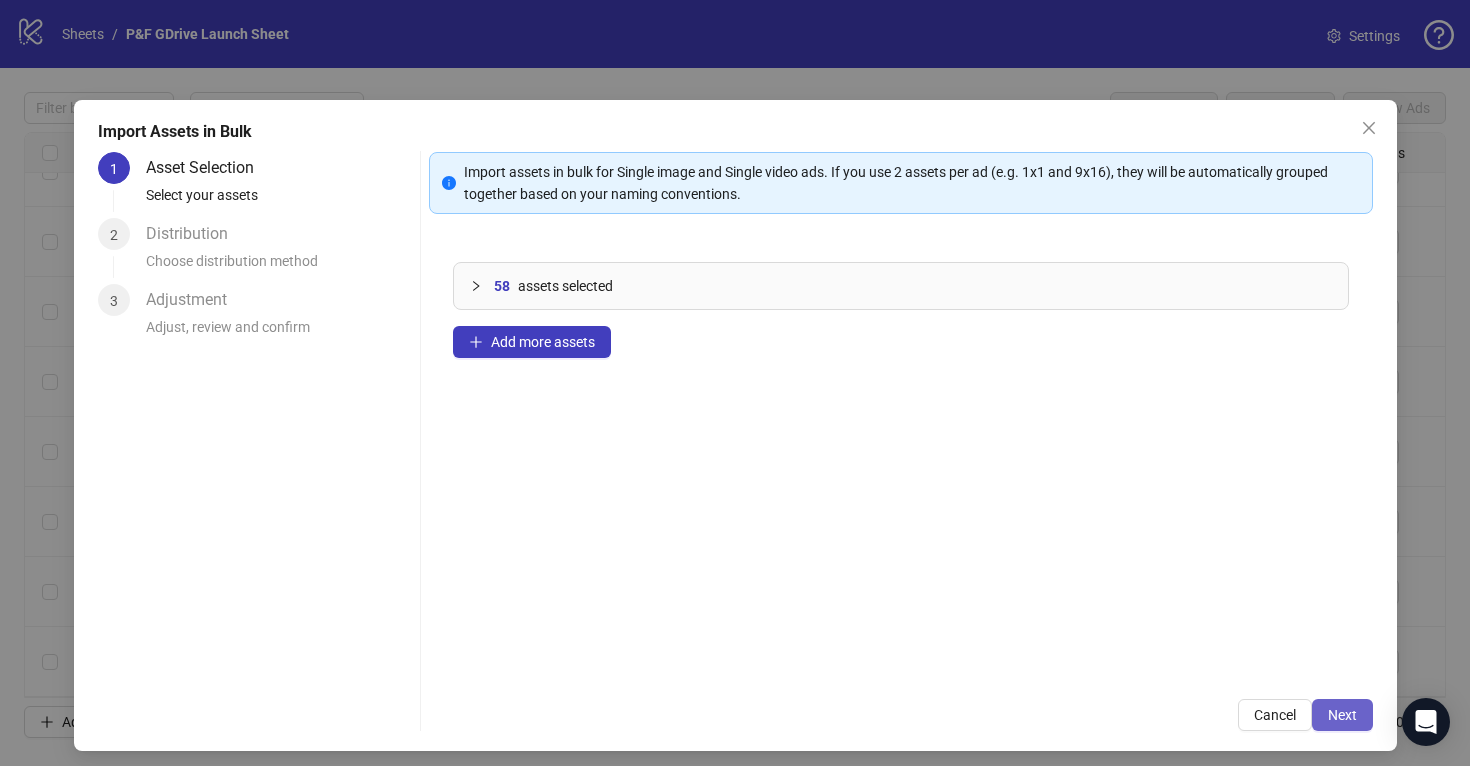 click on "Next" at bounding box center [1342, 715] 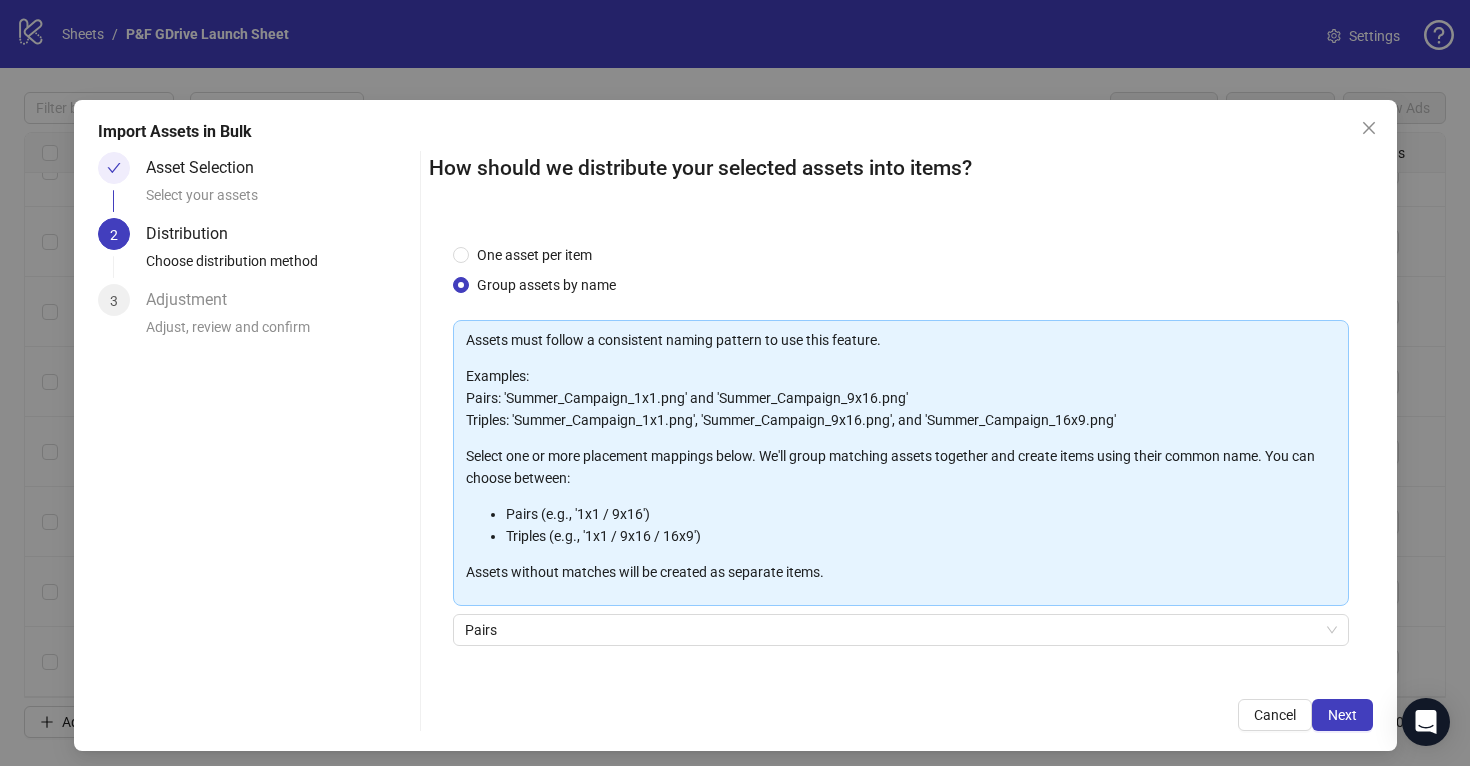 scroll, scrollTop: 9, scrollLeft: 0, axis: vertical 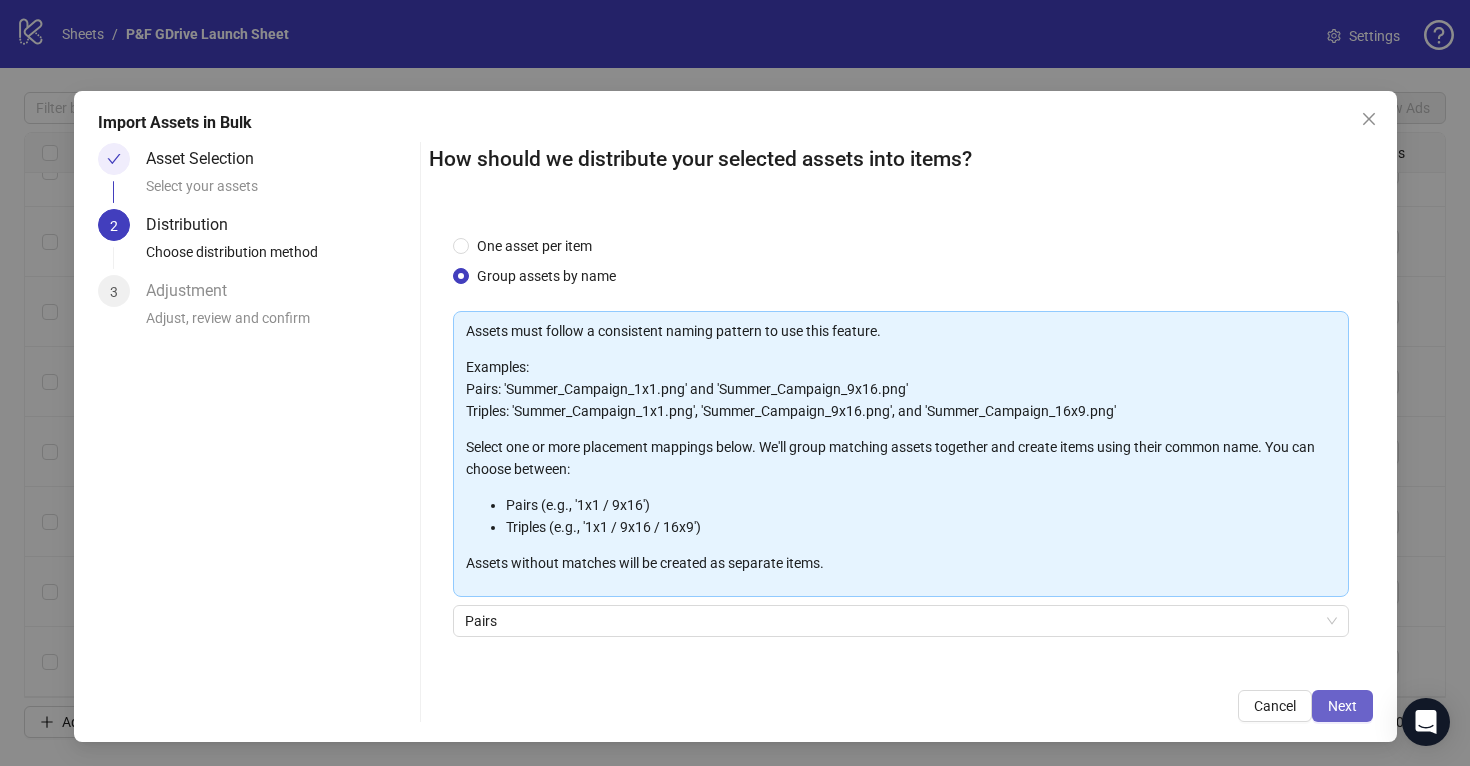 click on "Next" at bounding box center [1342, 706] 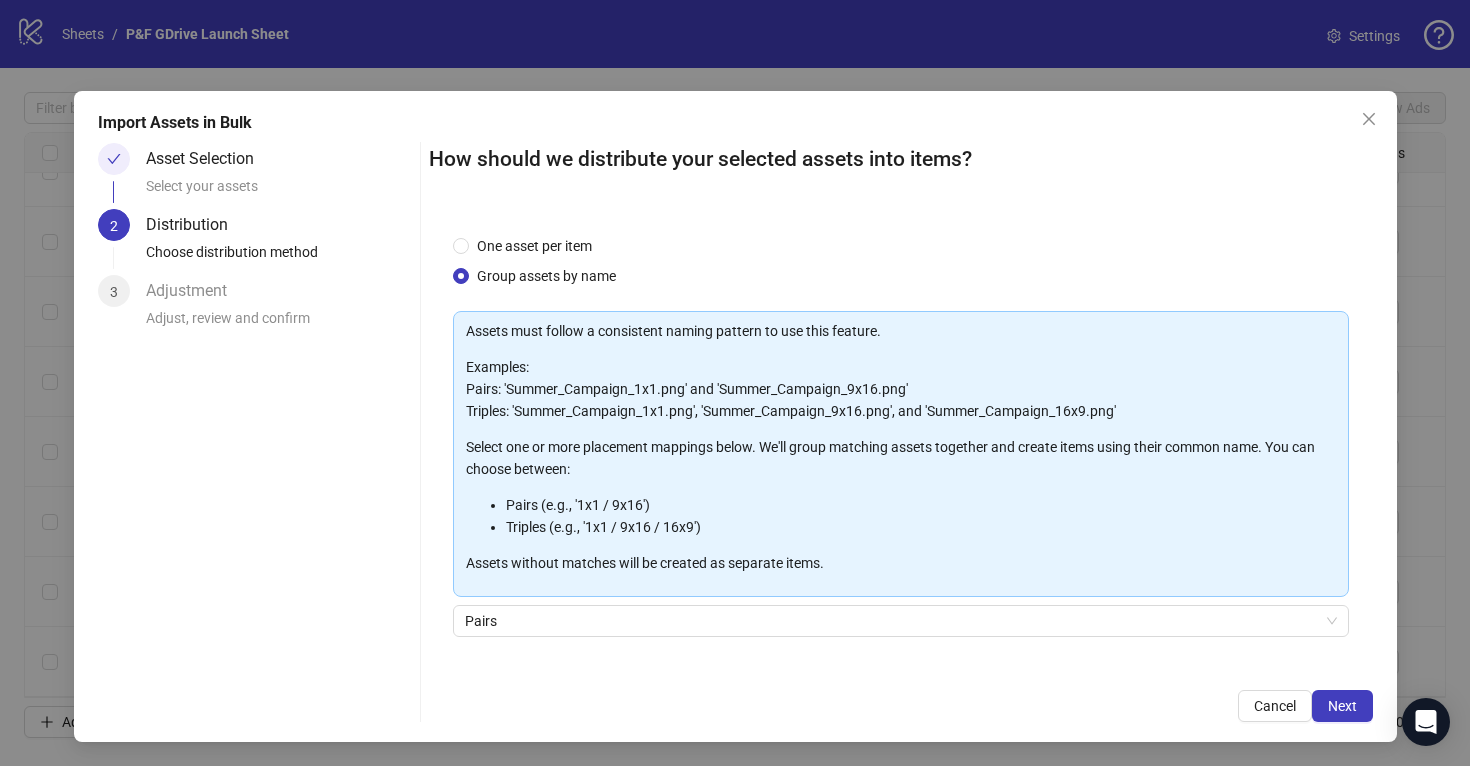 click on "Pairs" at bounding box center [901, 633] 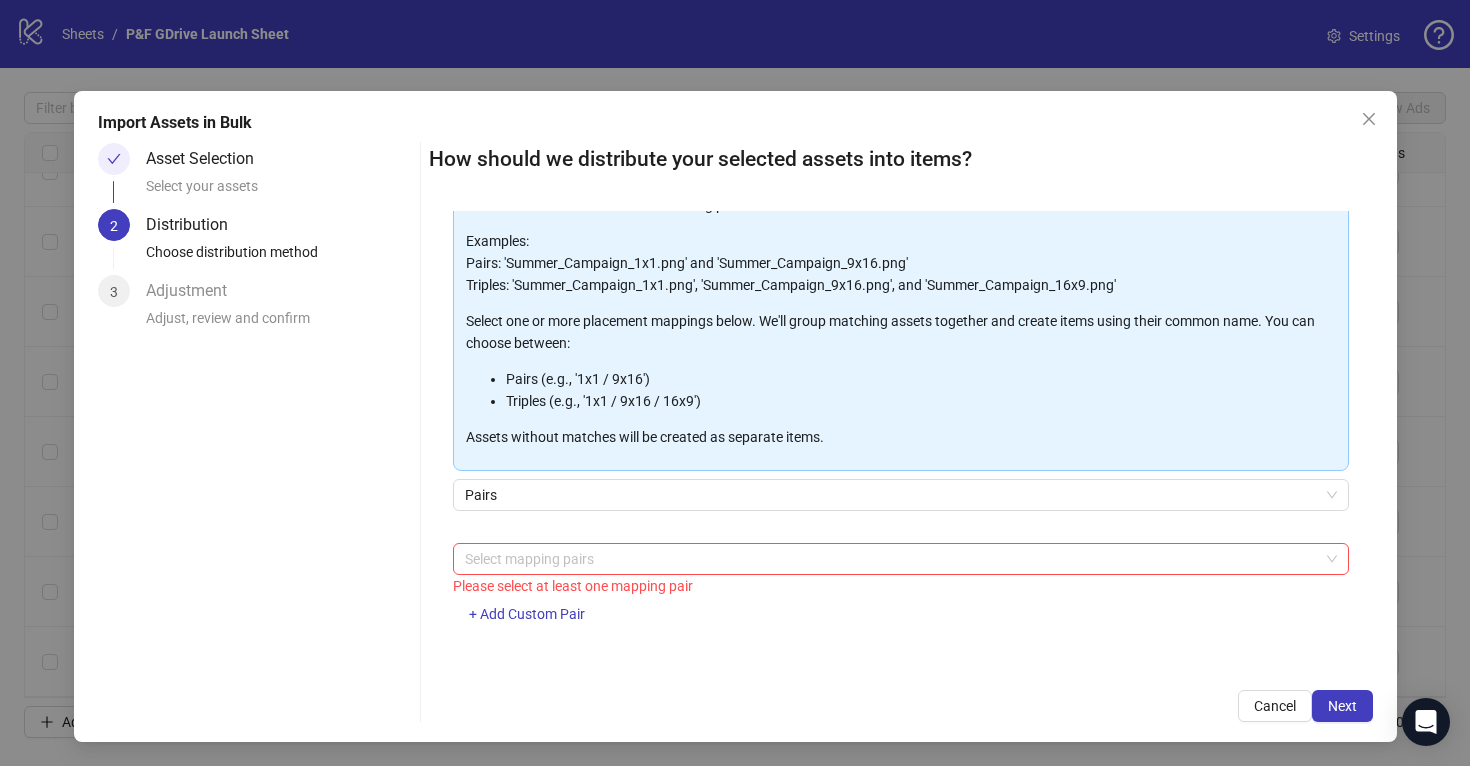 scroll, scrollTop: 130, scrollLeft: 0, axis: vertical 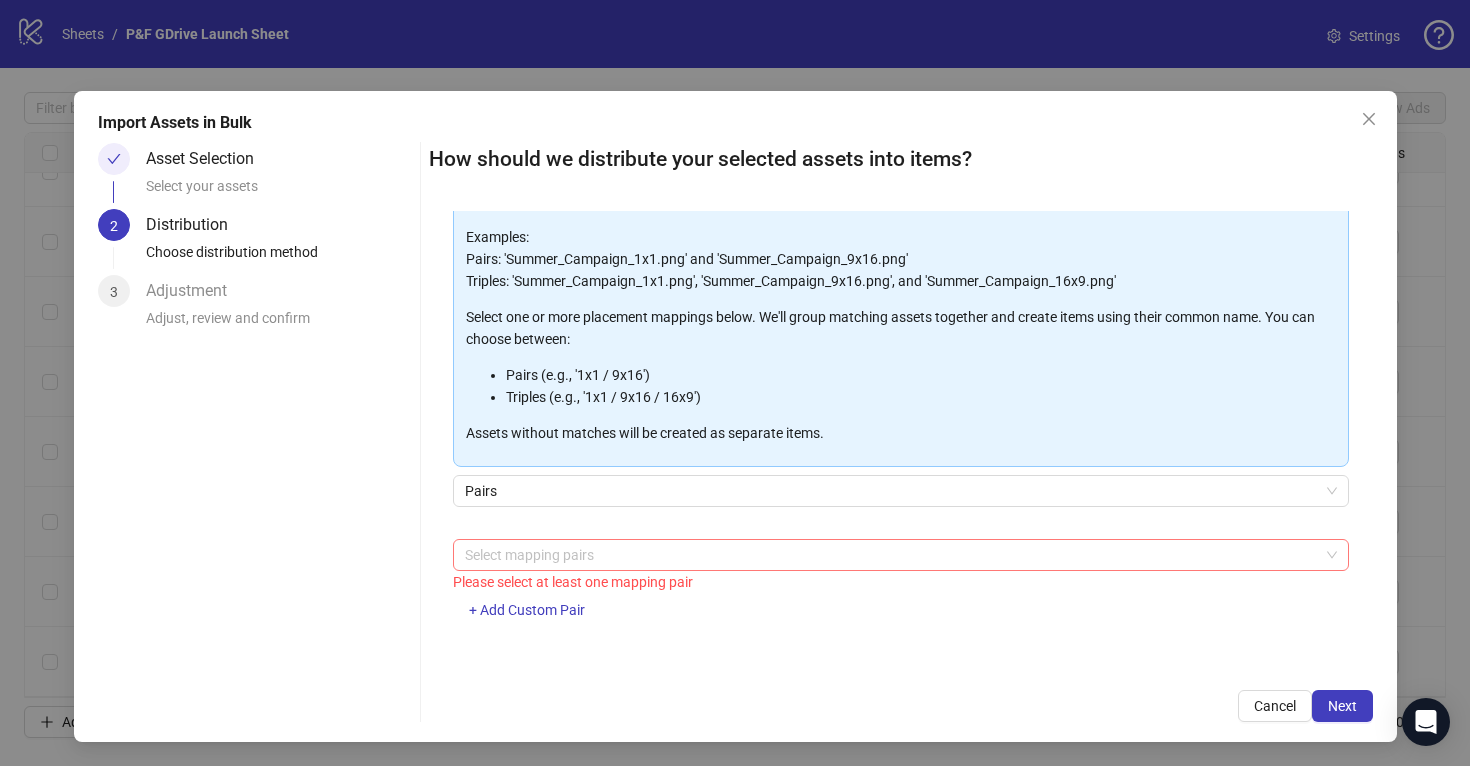click at bounding box center (890, 555) 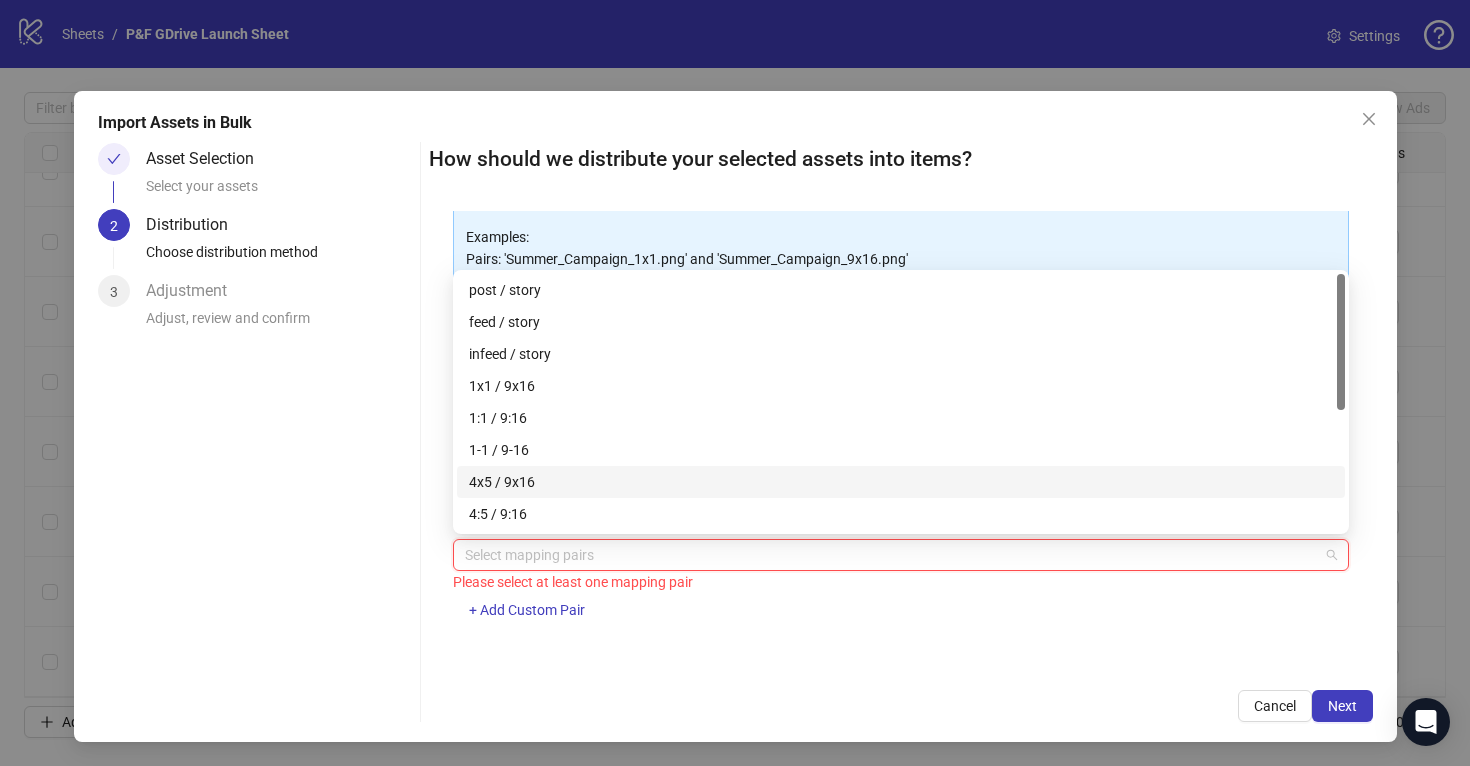 click on "4x5 / 9x16" at bounding box center (901, 482) 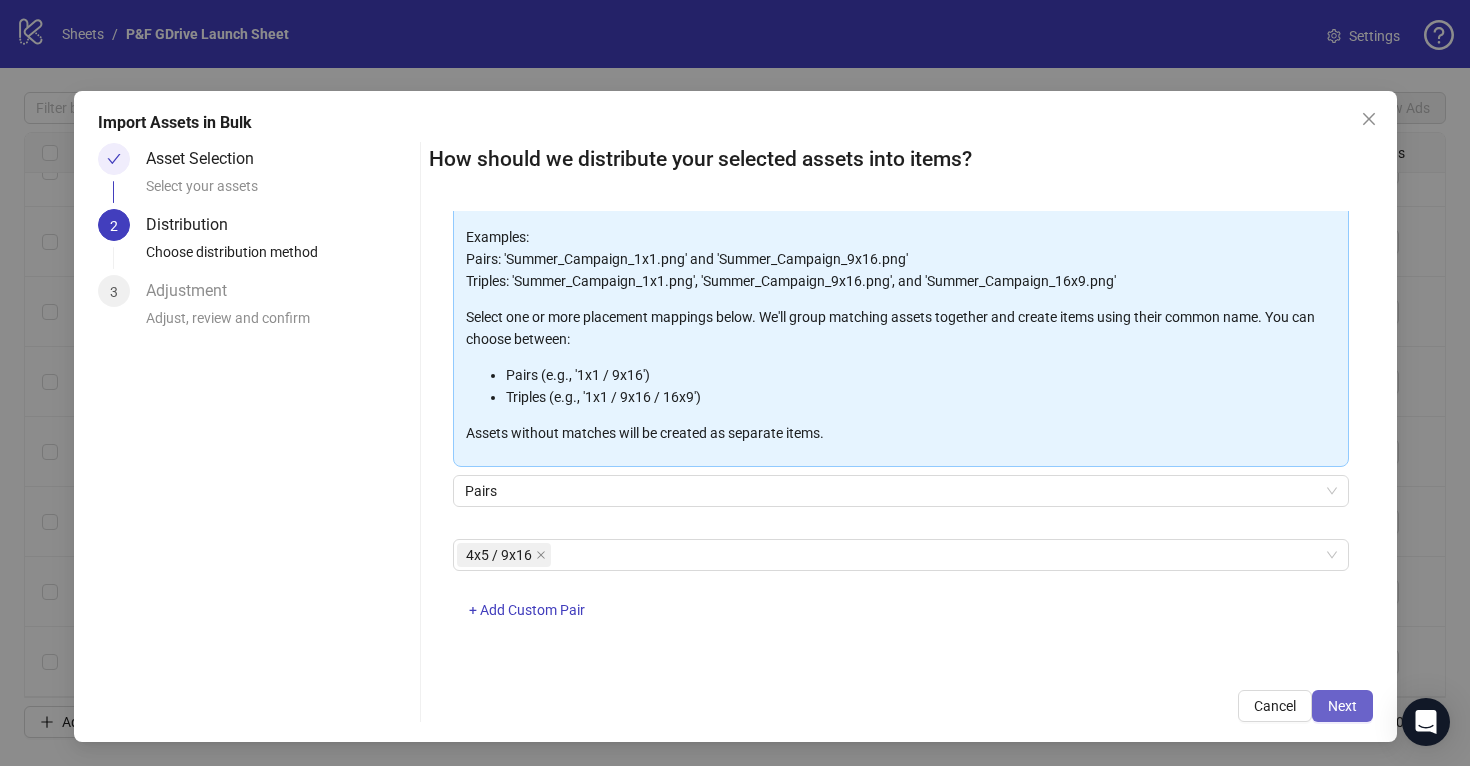 click on "Next" at bounding box center (1342, 706) 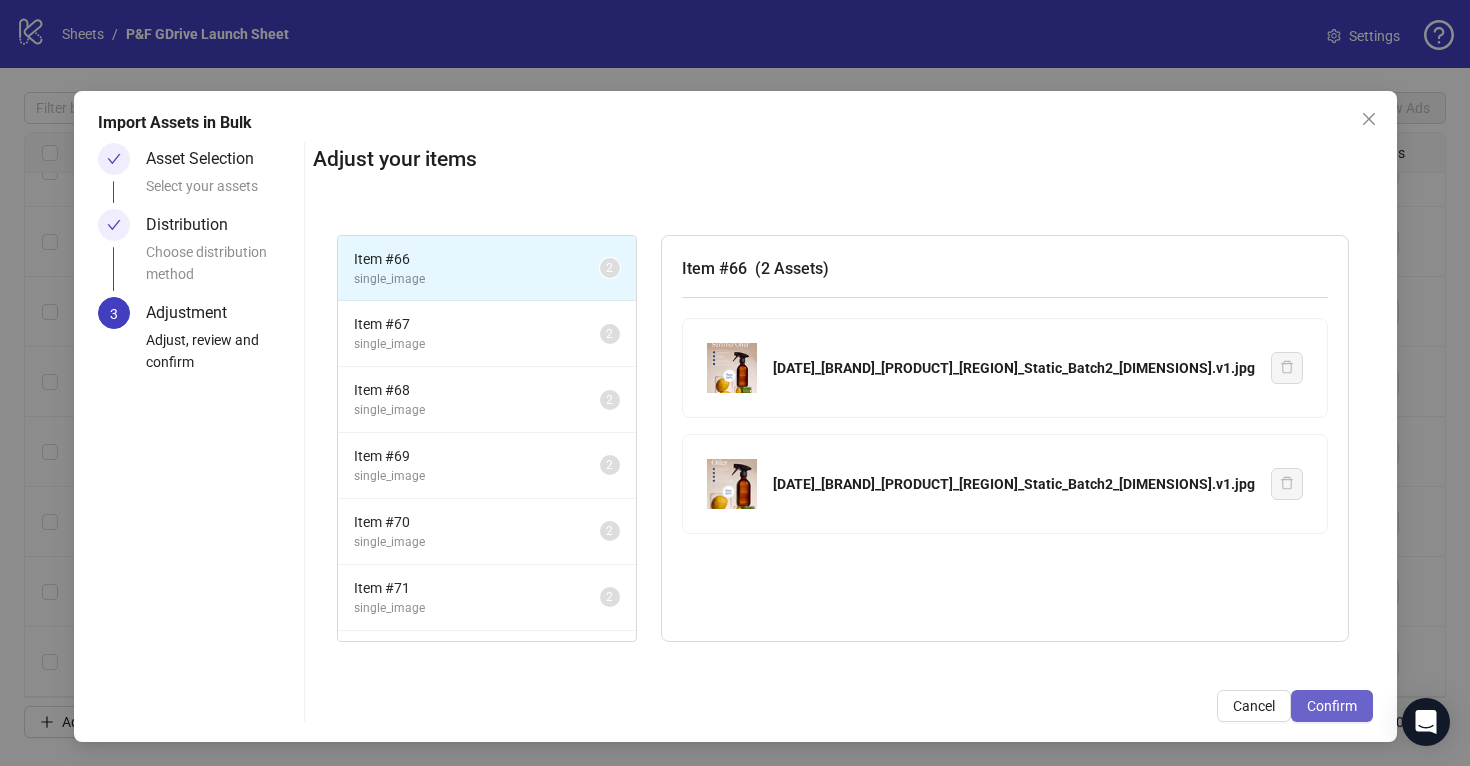 click on "Confirm" at bounding box center (1332, 706) 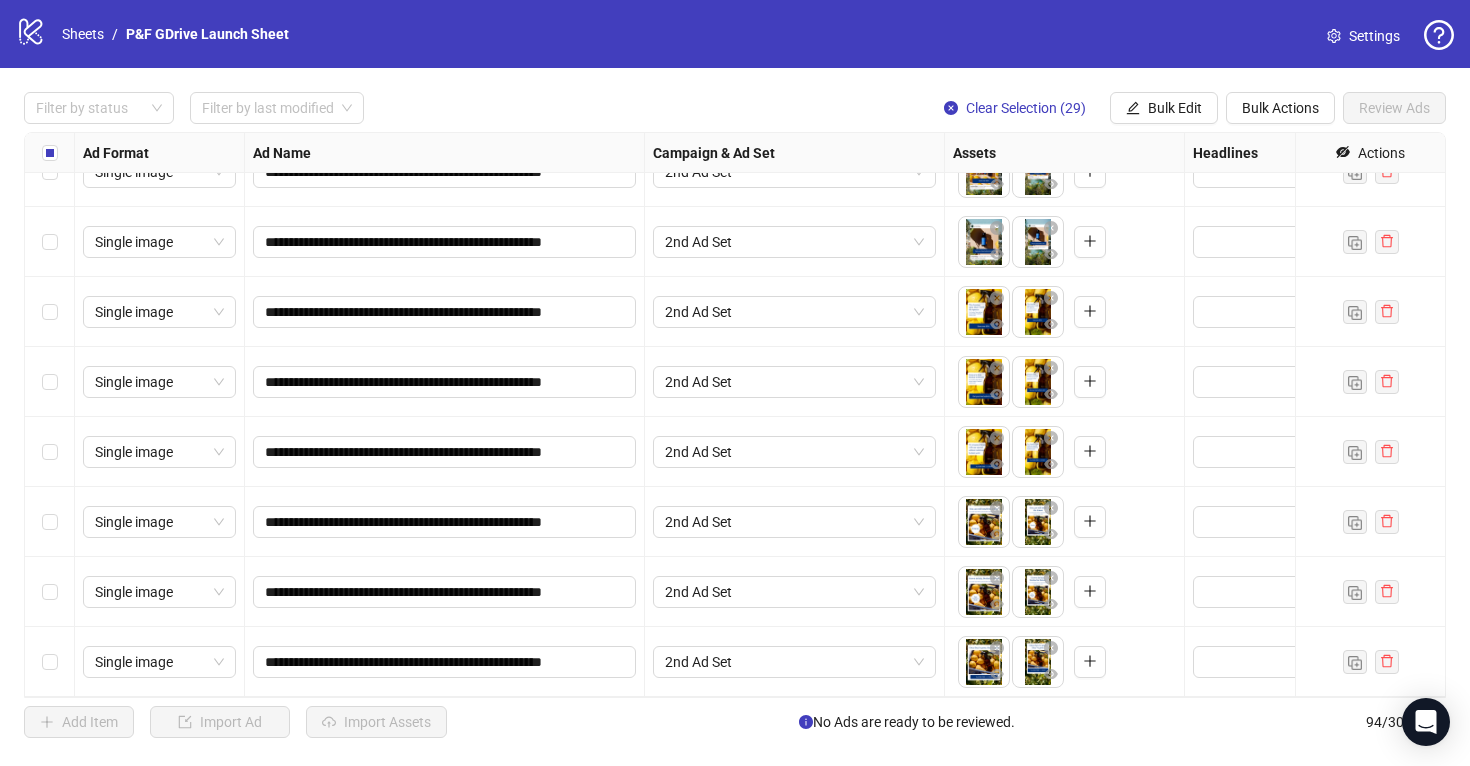 scroll, scrollTop: 4715, scrollLeft: 0, axis: vertical 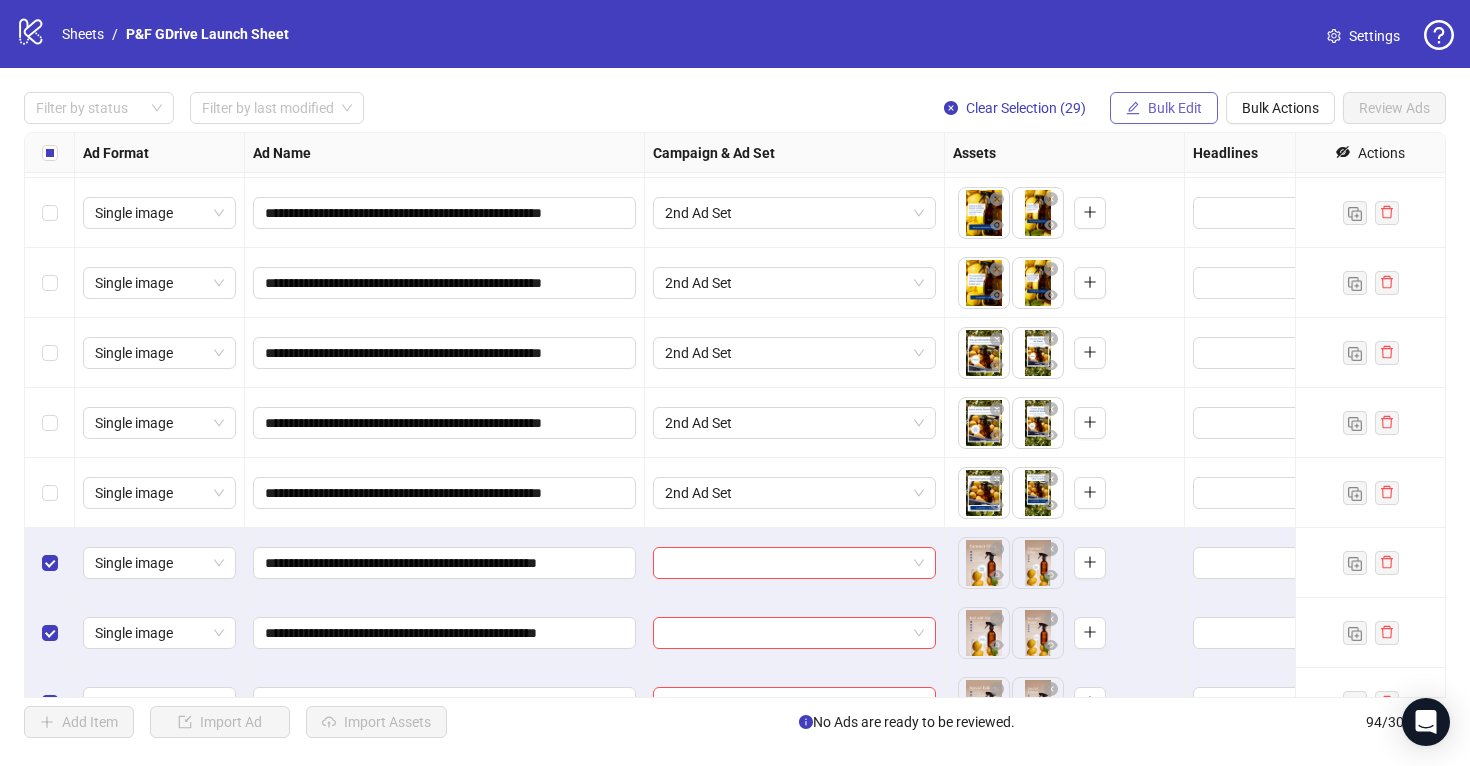 click on "Bulk Edit" at bounding box center [1175, 108] 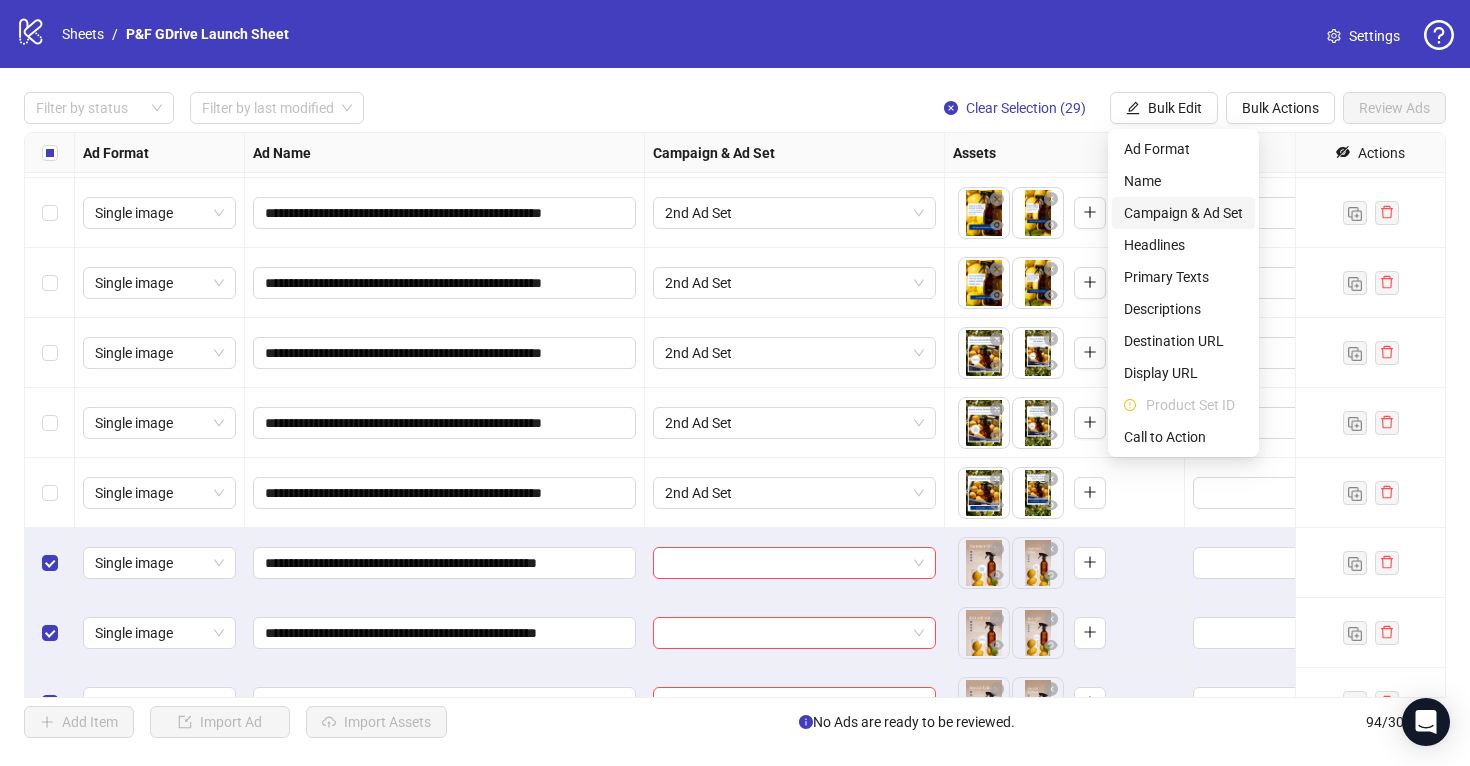 click on "Campaign & Ad Set" at bounding box center [1183, 213] 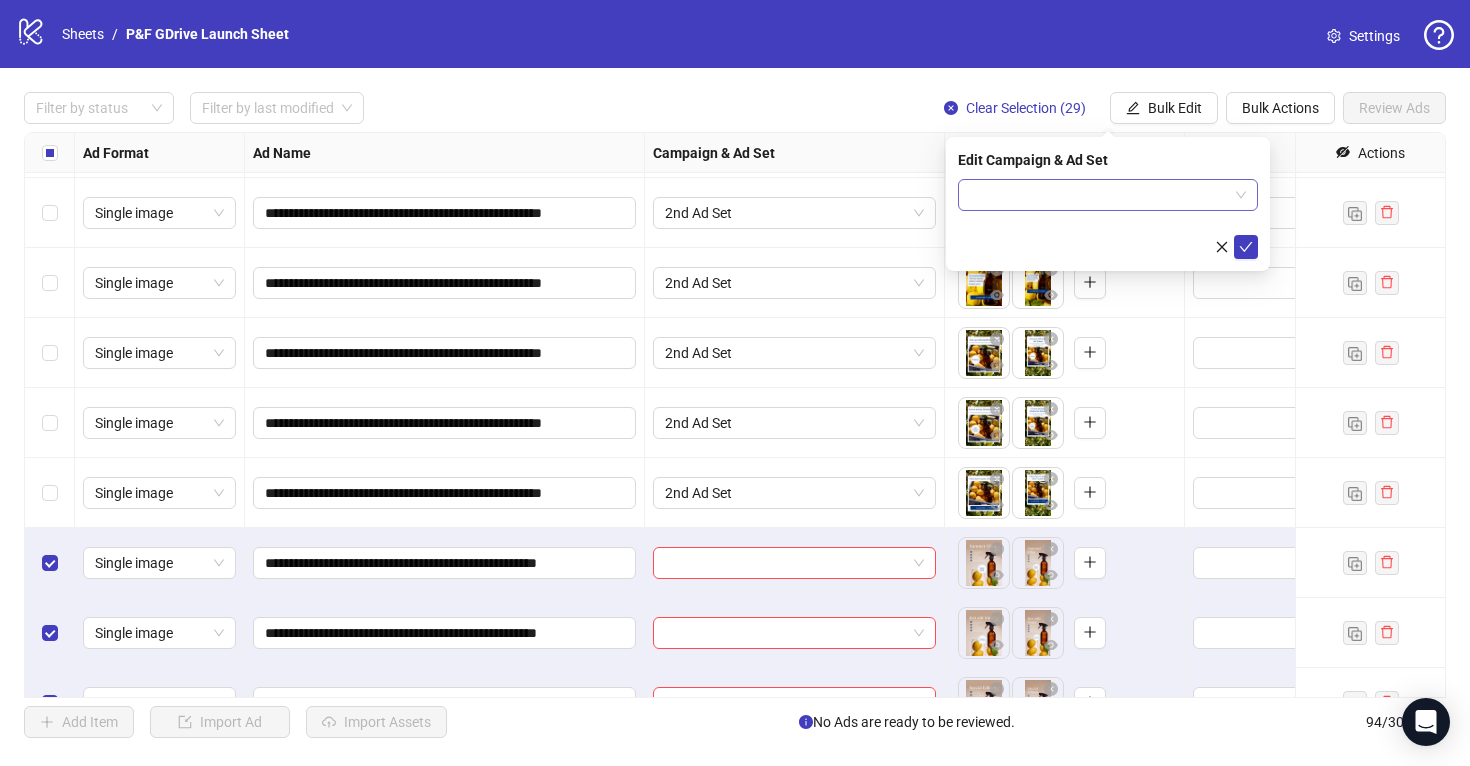 click at bounding box center [1099, 195] 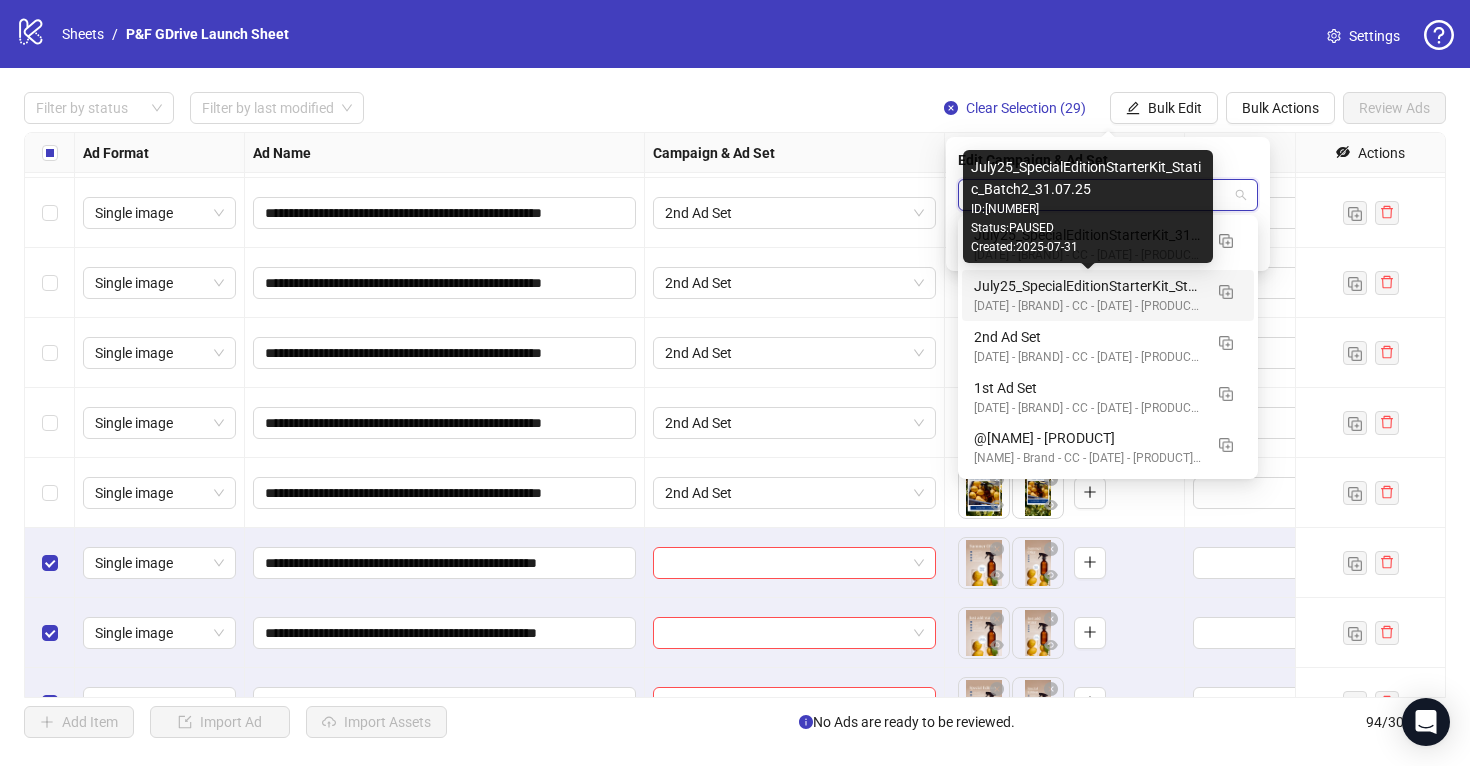 click on "July25_SpecialEditionStarterKit_Static_Batch2_31.07.25" at bounding box center (1088, 286) 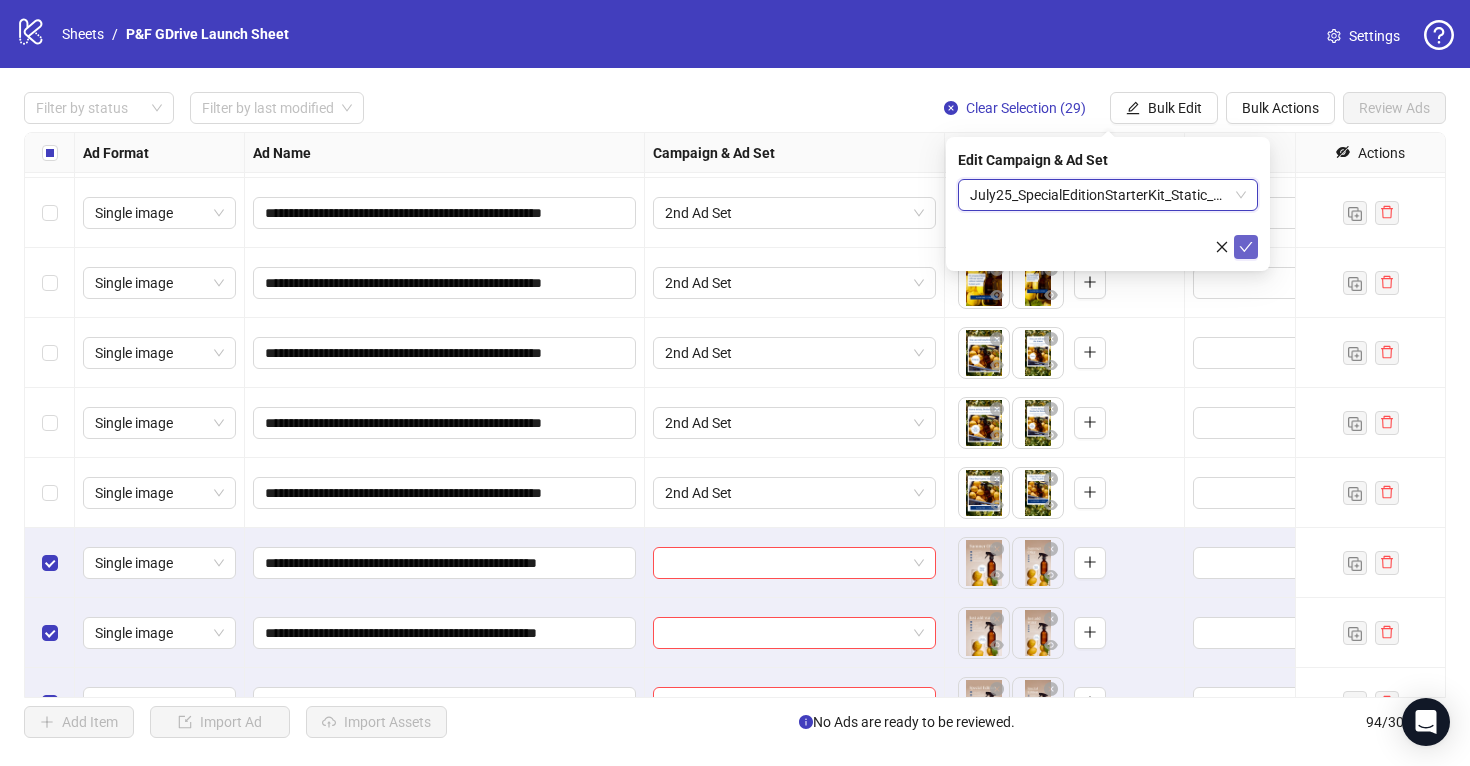click 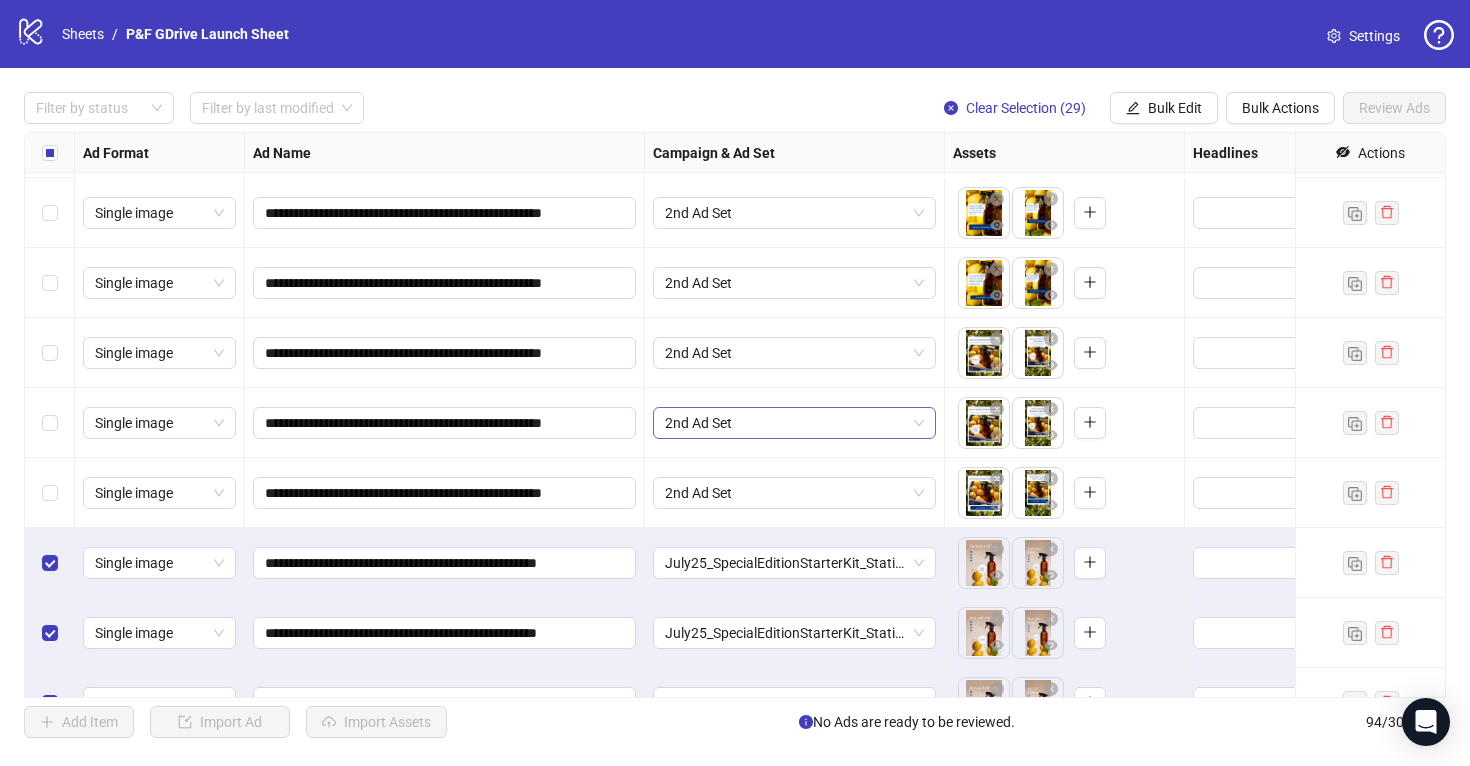 scroll, scrollTop: 6056, scrollLeft: 0, axis: vertical 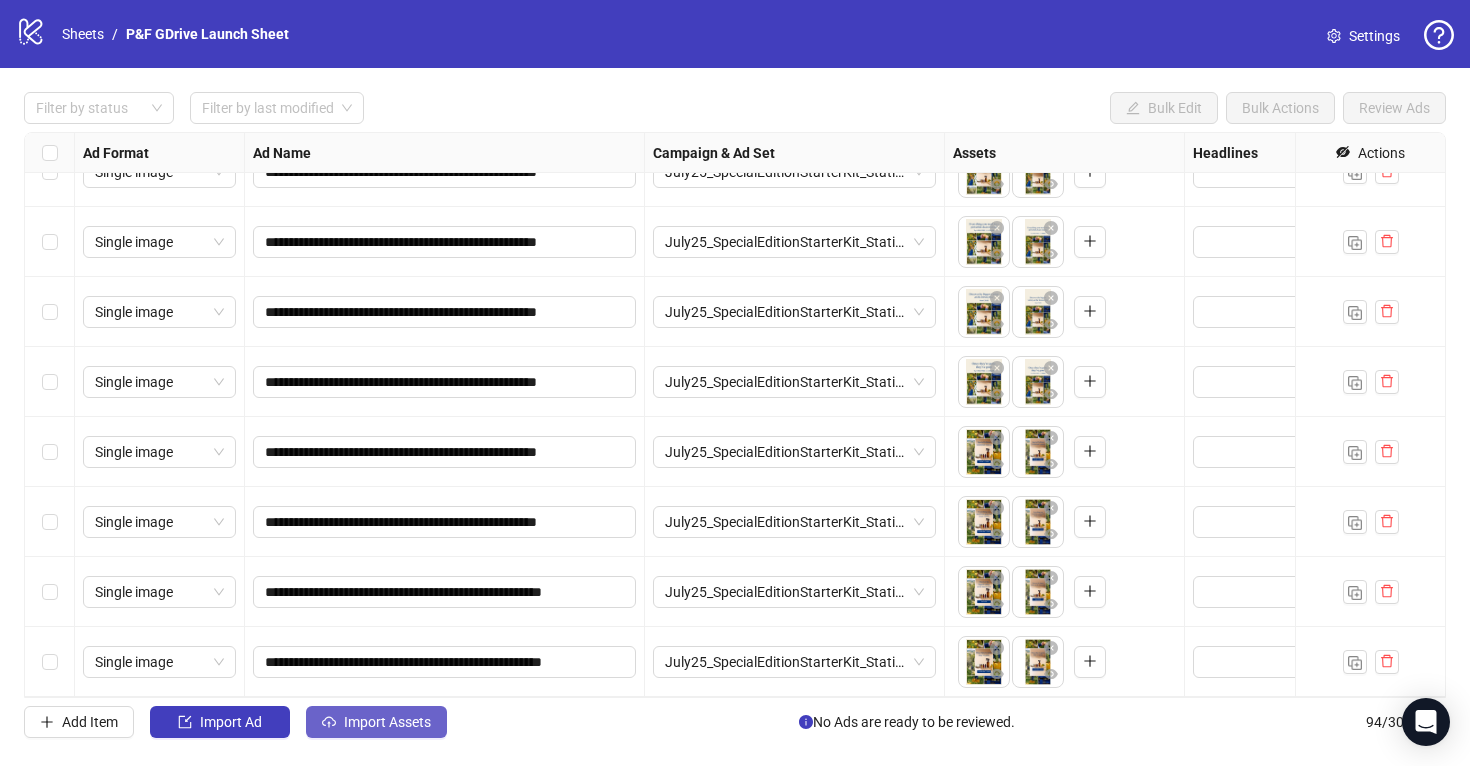 click on "Import Assets" at bounding box center [387, 722] 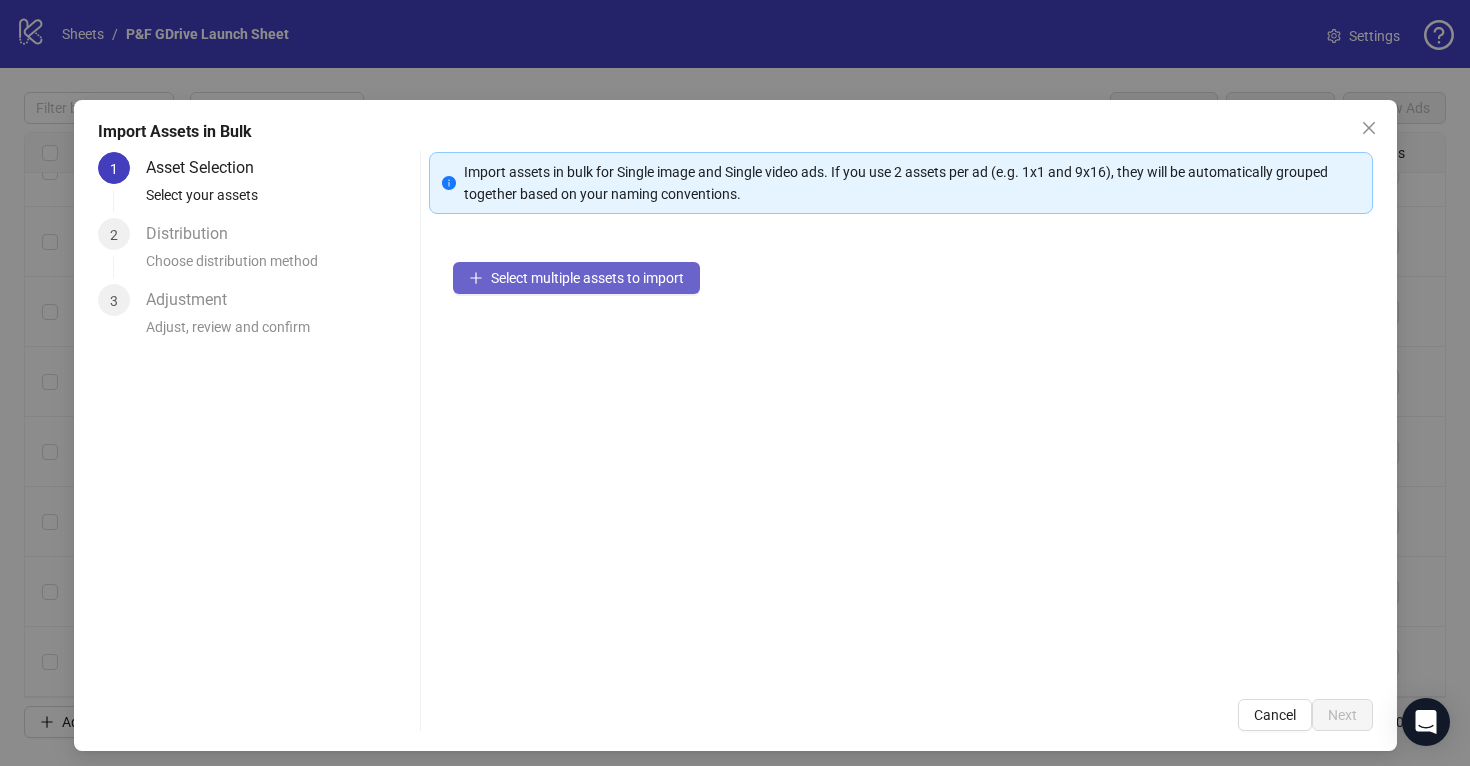 click on "Select multiple assets to import" at bounding box center [587, 278] 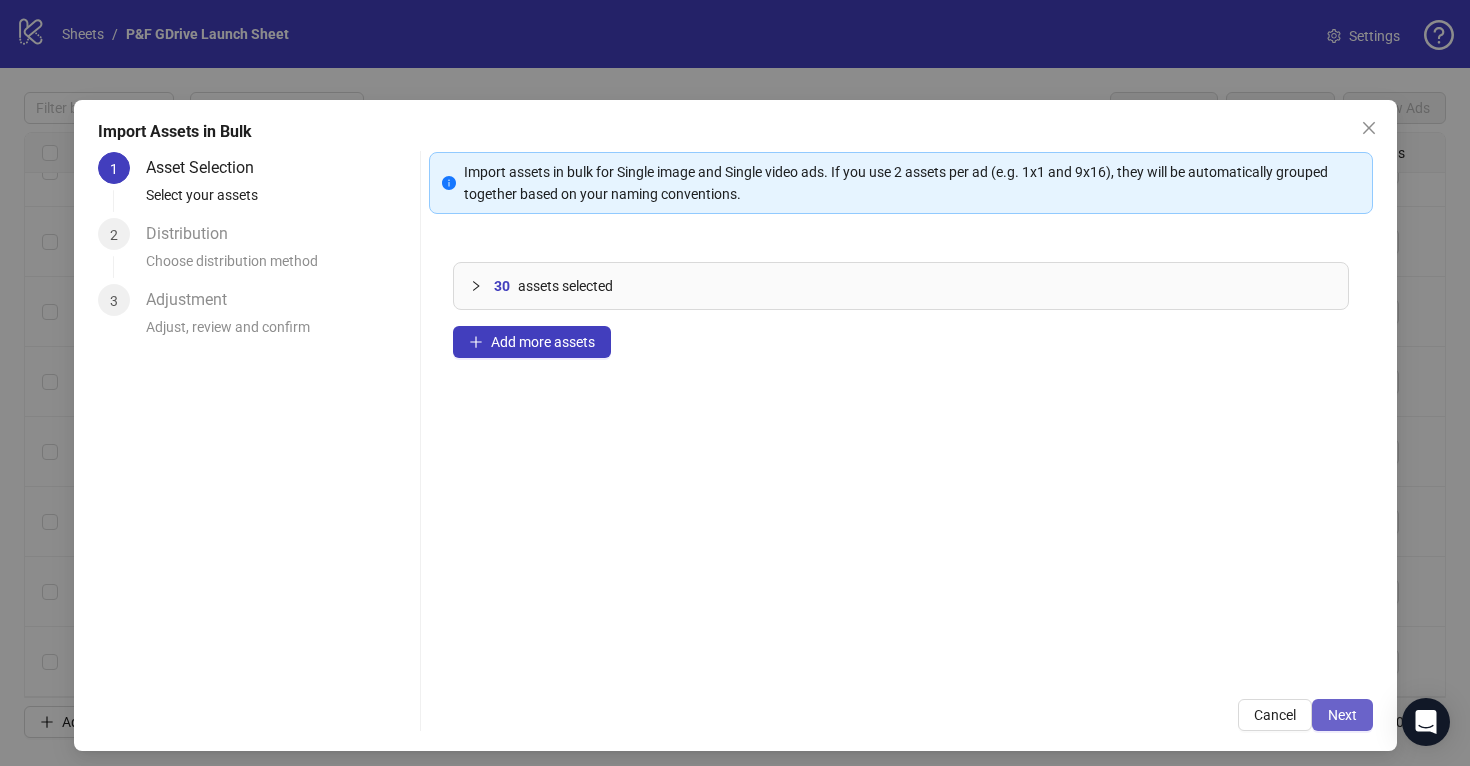 click on "Next" at bounding box center [1342, 715] 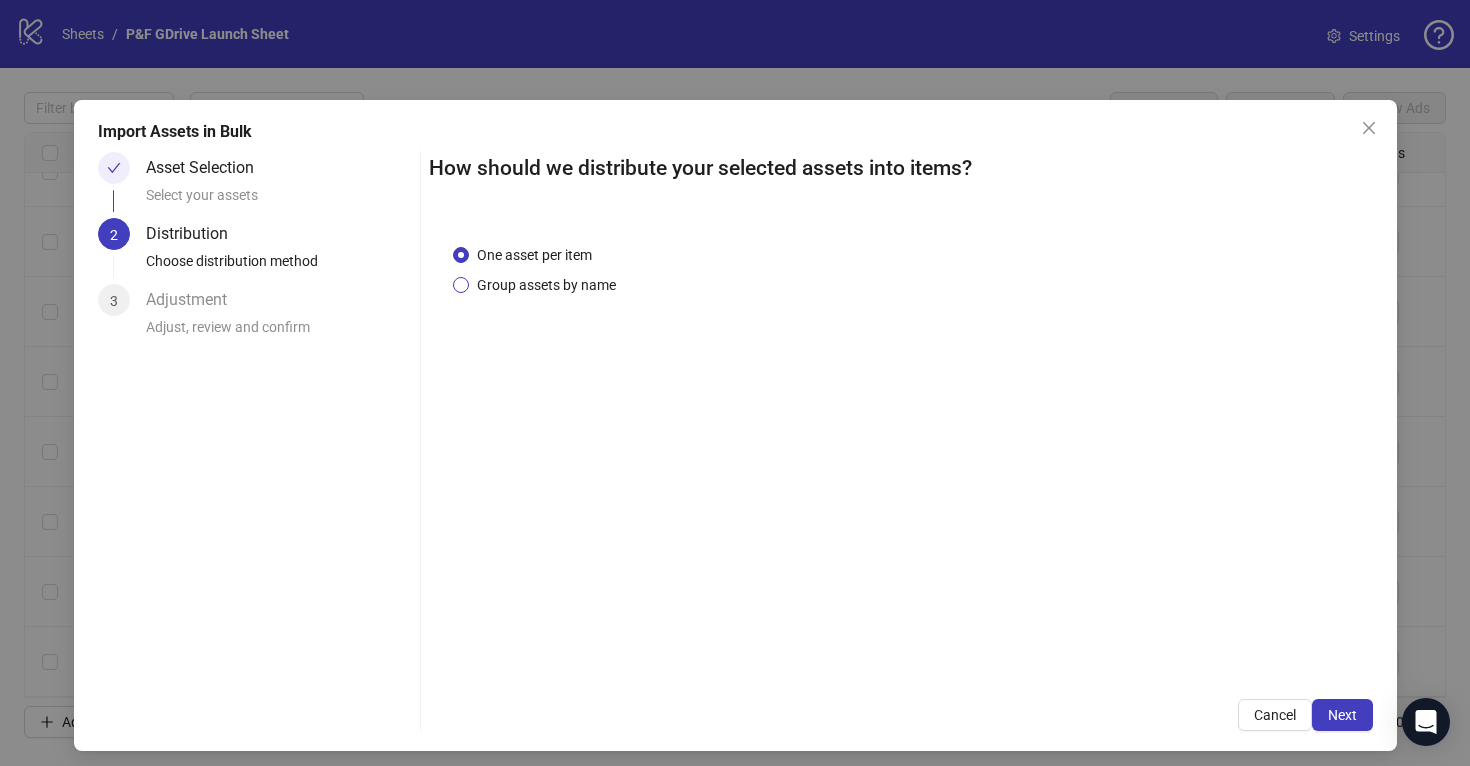 click on "Group assets by name" at bounding box center [538, 285] 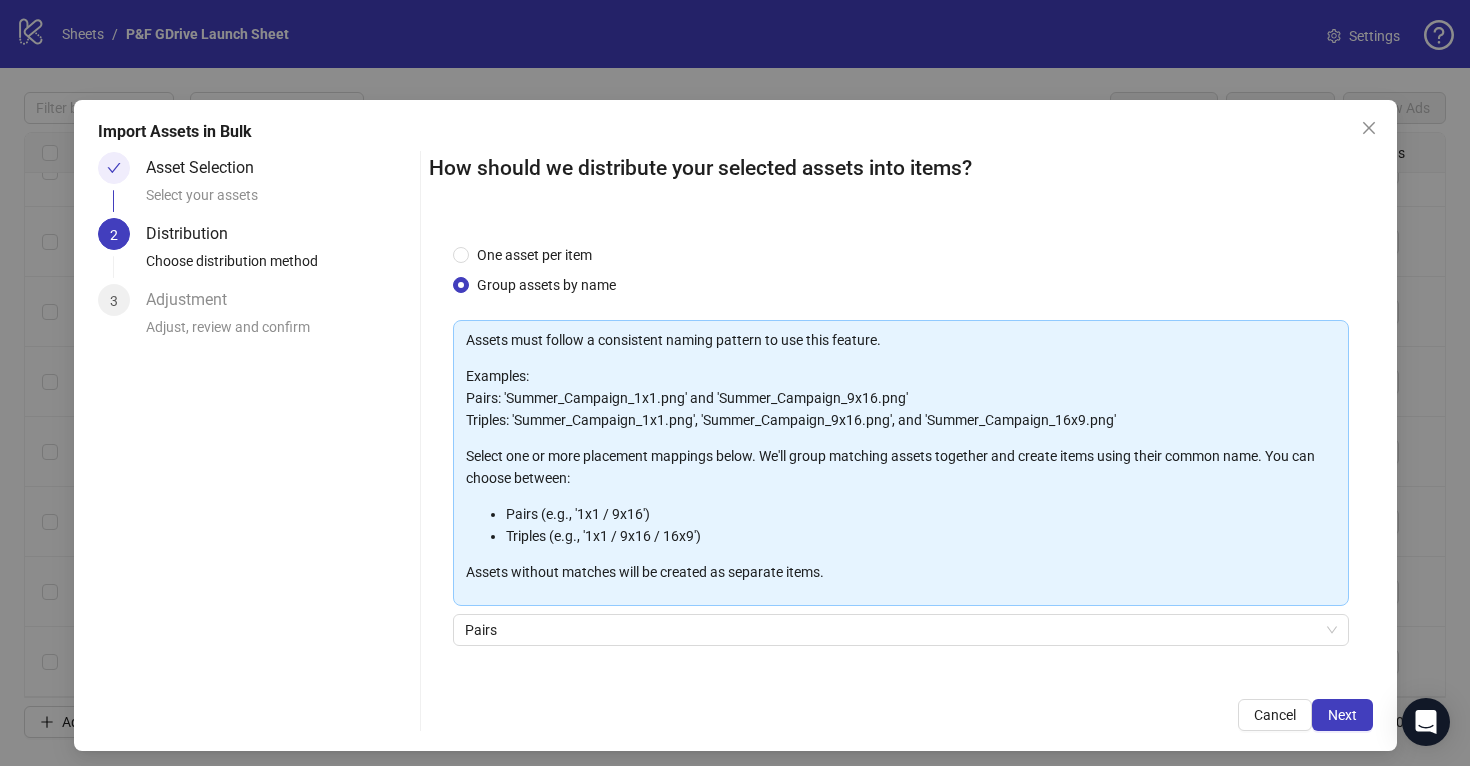 scroll, scrollTop: 9, scrollLeft: 0, axis: vertical 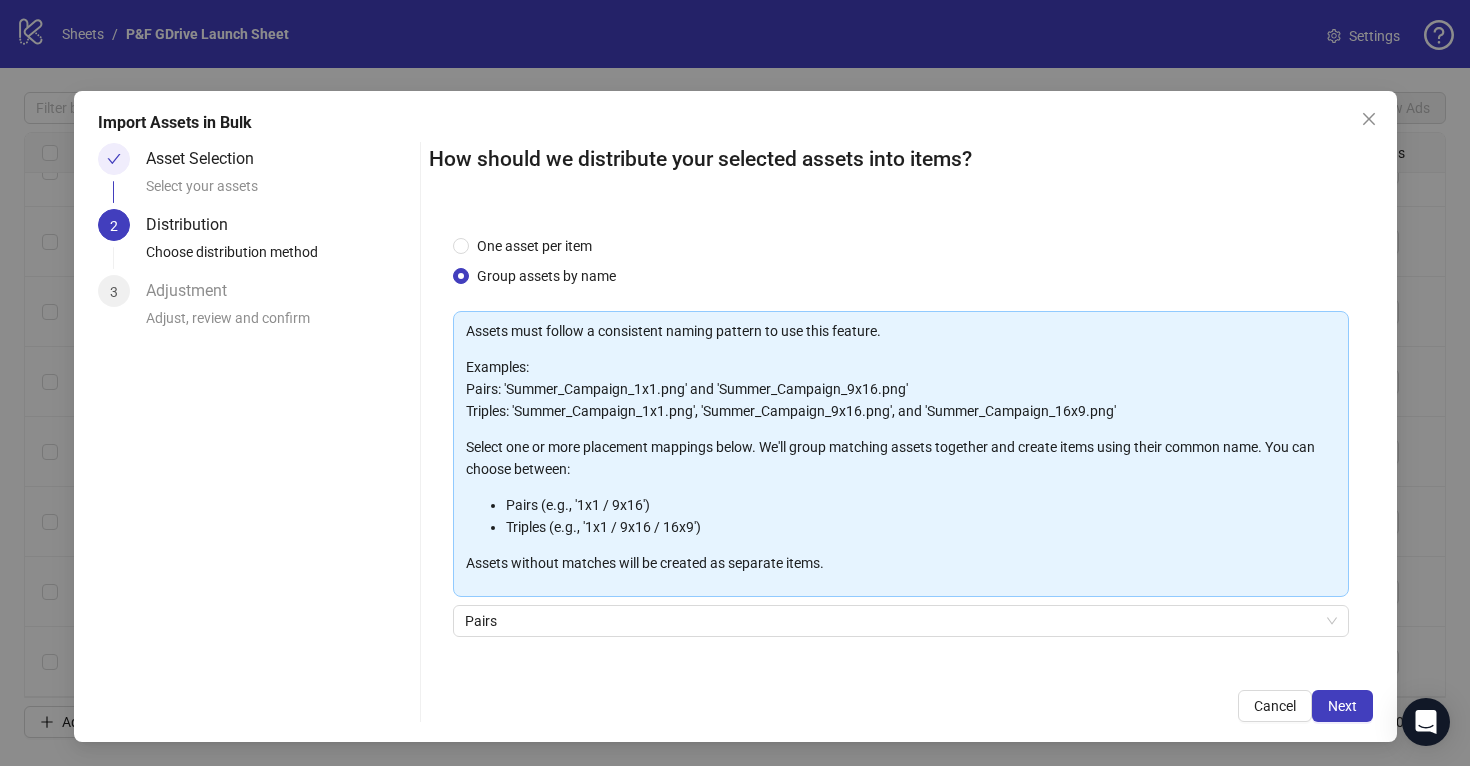 click on "Assets must follow a consistent naming pattern to use this feature. Examples: Pairs: '[CAMPAIGN_NAME]_1x1.png' and '[CAMPAIGN_NAME]_9x16.png' Triples: '[CAMPAIGN_NAME]_1x1.png', '[CAMPAIGN_NAME]_9x16.png', and '[CAMPAIGN_NAME]_16x9.png' Select one or more placement mappings below. We'll group matching assets together and create items using their common name. You can choose between: Pairs (e.g., '1x1 / 9x16') Triples (e.g., '1x1 / 9x16 / 16x9') Assets without matches will be created as separate items. Pairs   Select mapping pairs + Add Custom Pair" at bounding box center [901, 542] 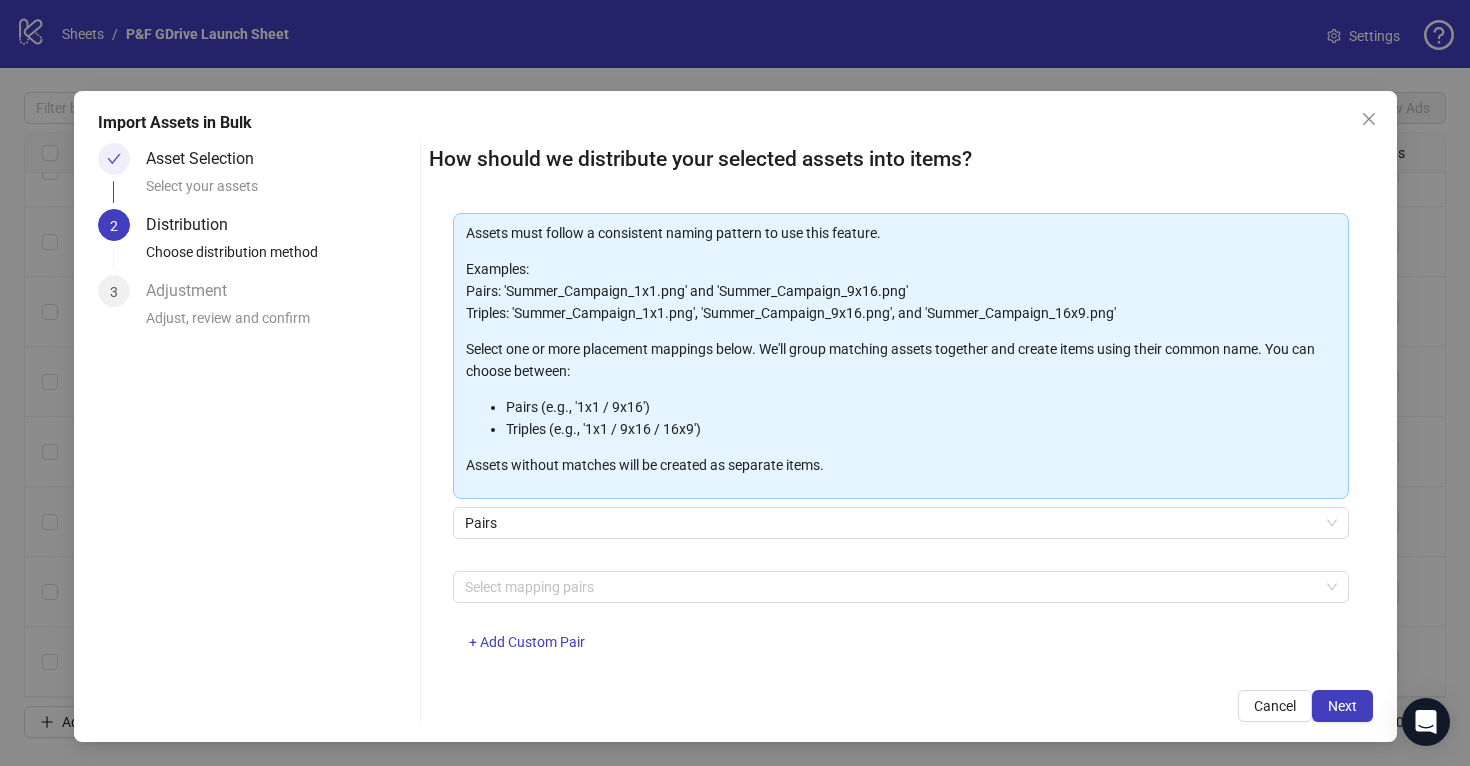 scroll, scrollTop: 130, scrollLeft: 0, axis: vertical 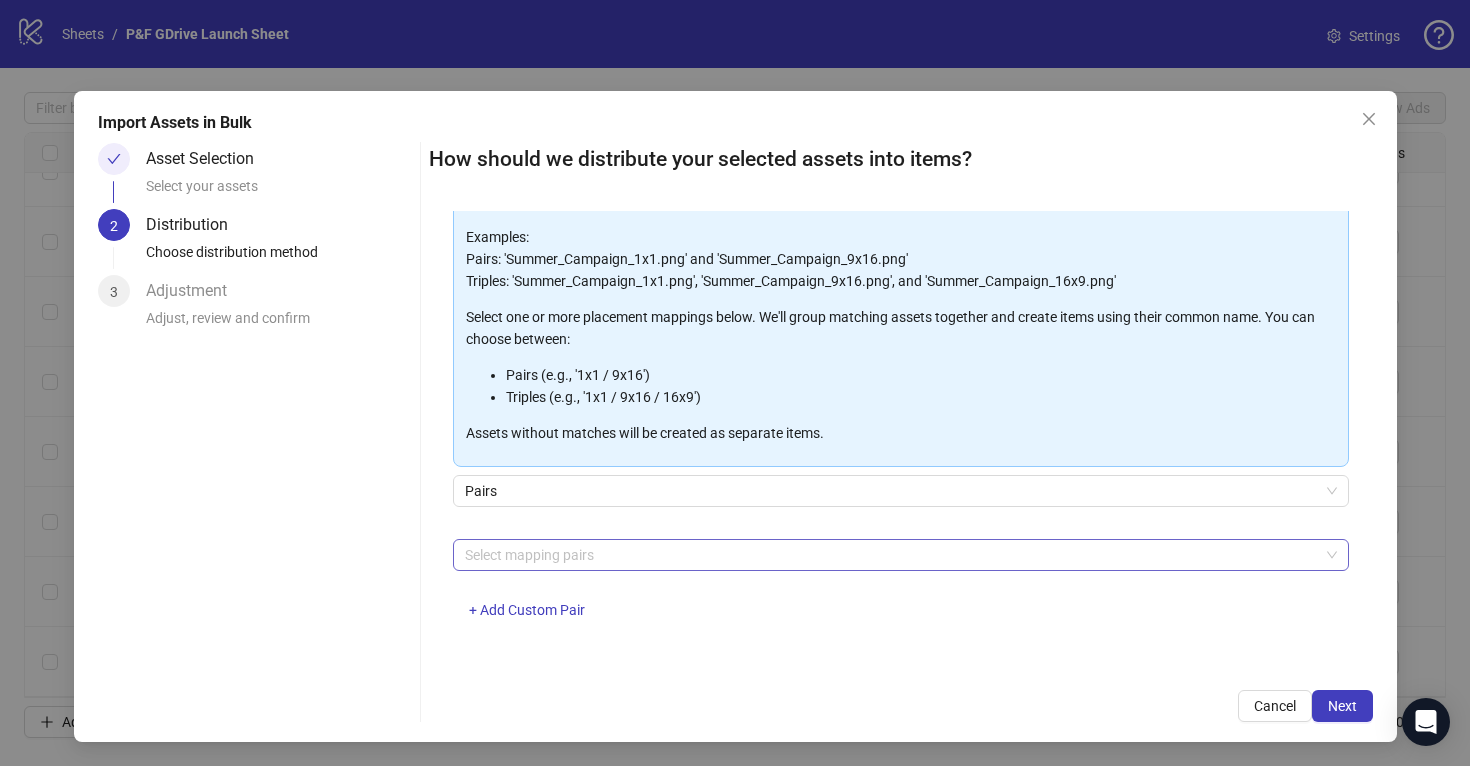 click at bounding box center (890, 555) 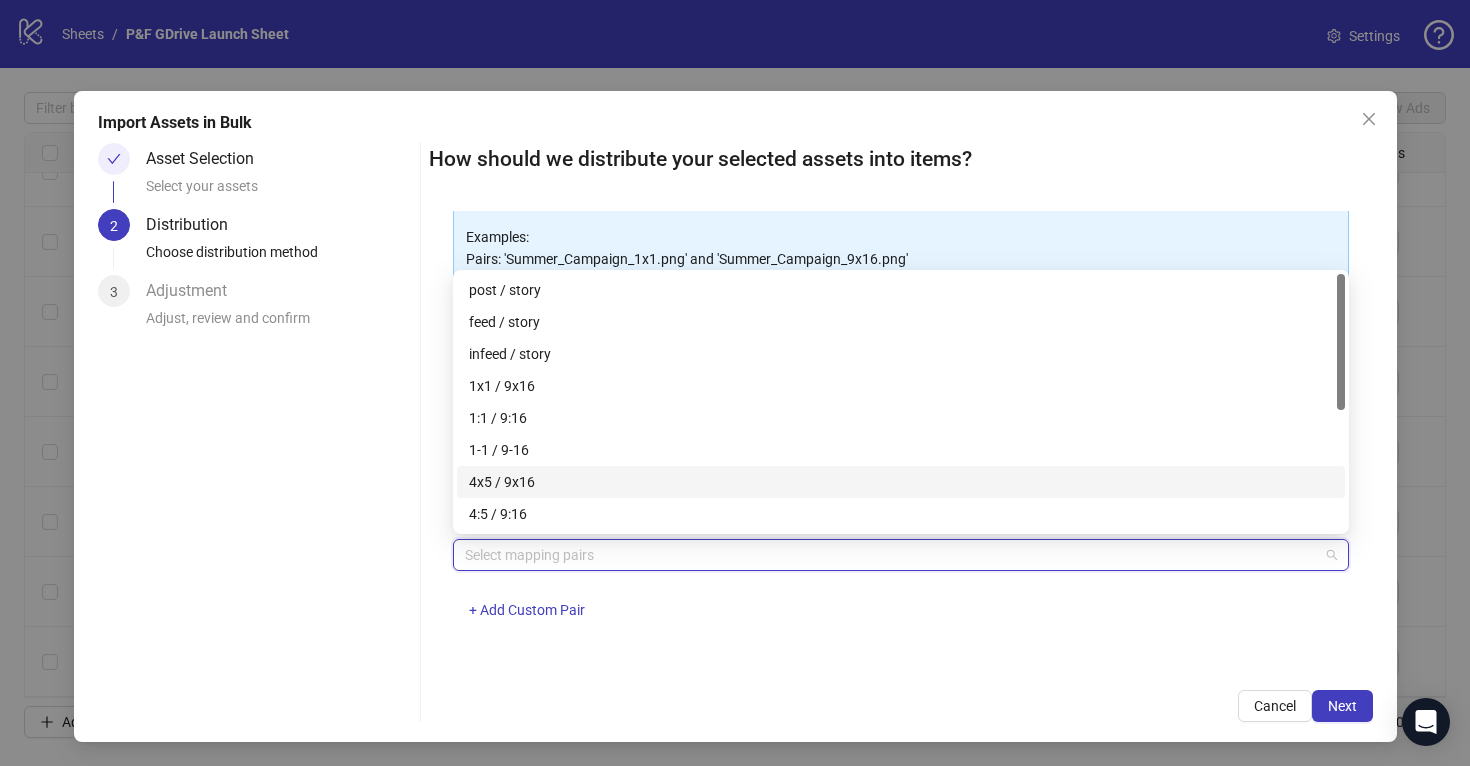 click on "4x5 / 9x16" at bounding box center (901, 482) 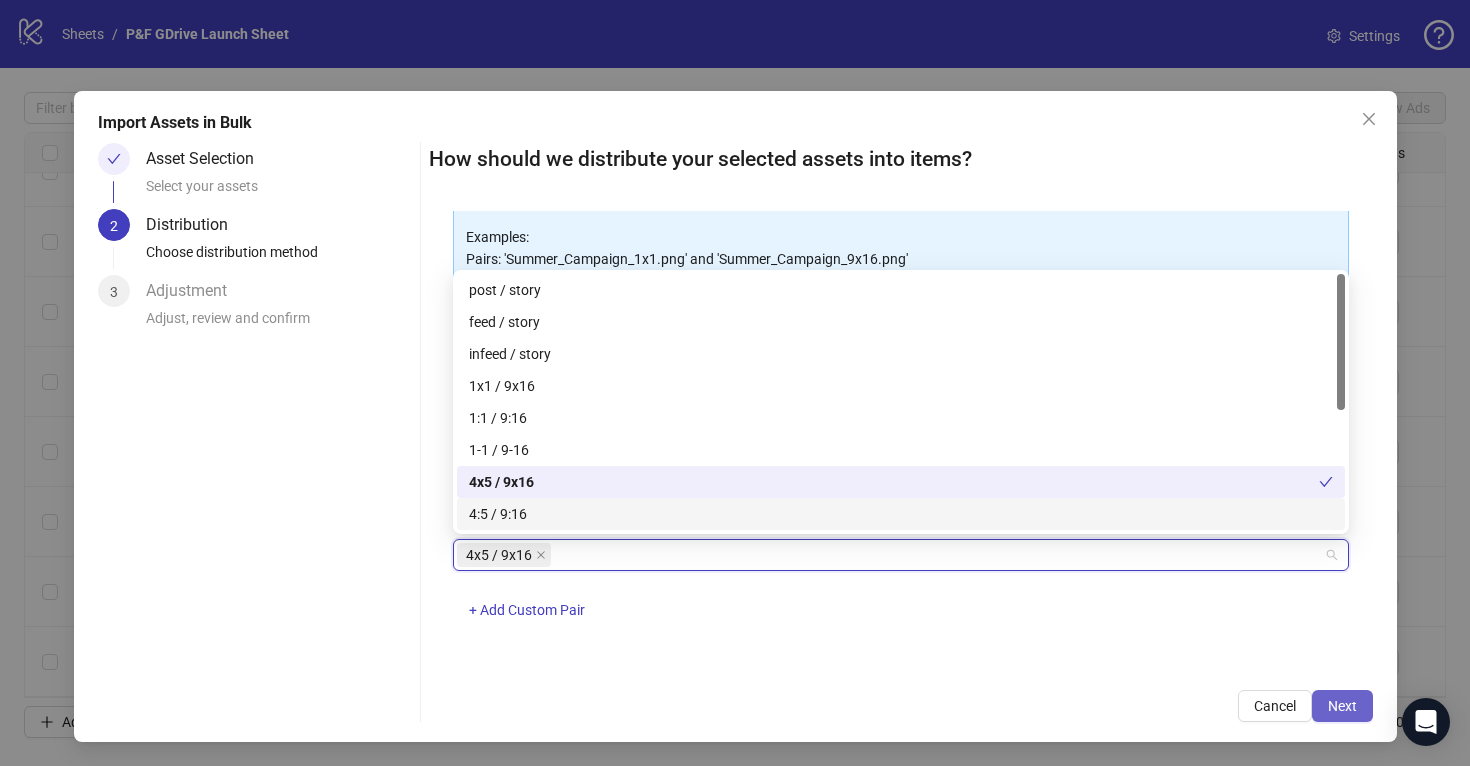 click on "Next" at bounding box center (1342, 706) 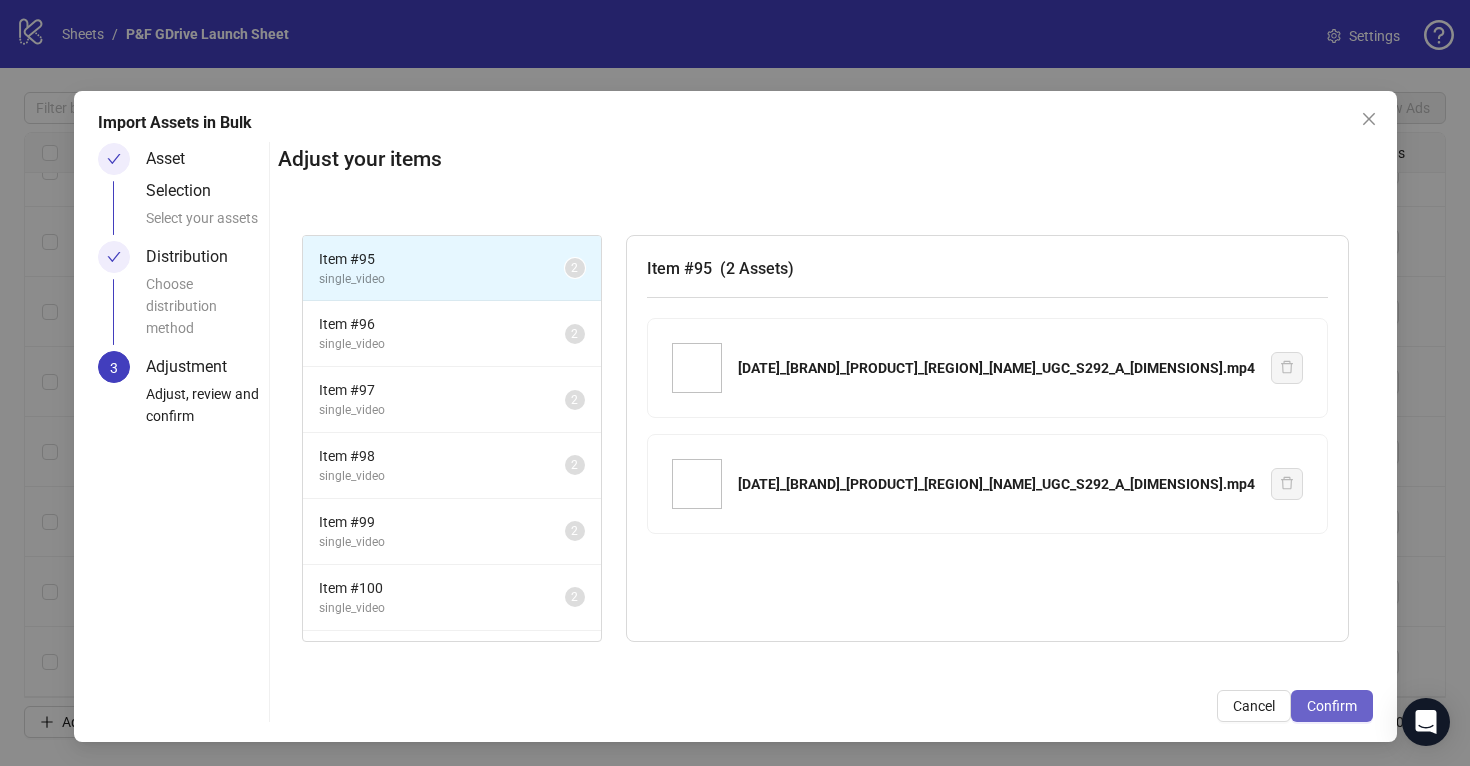 click on "Confirm" at bounding box center [1332, 706] 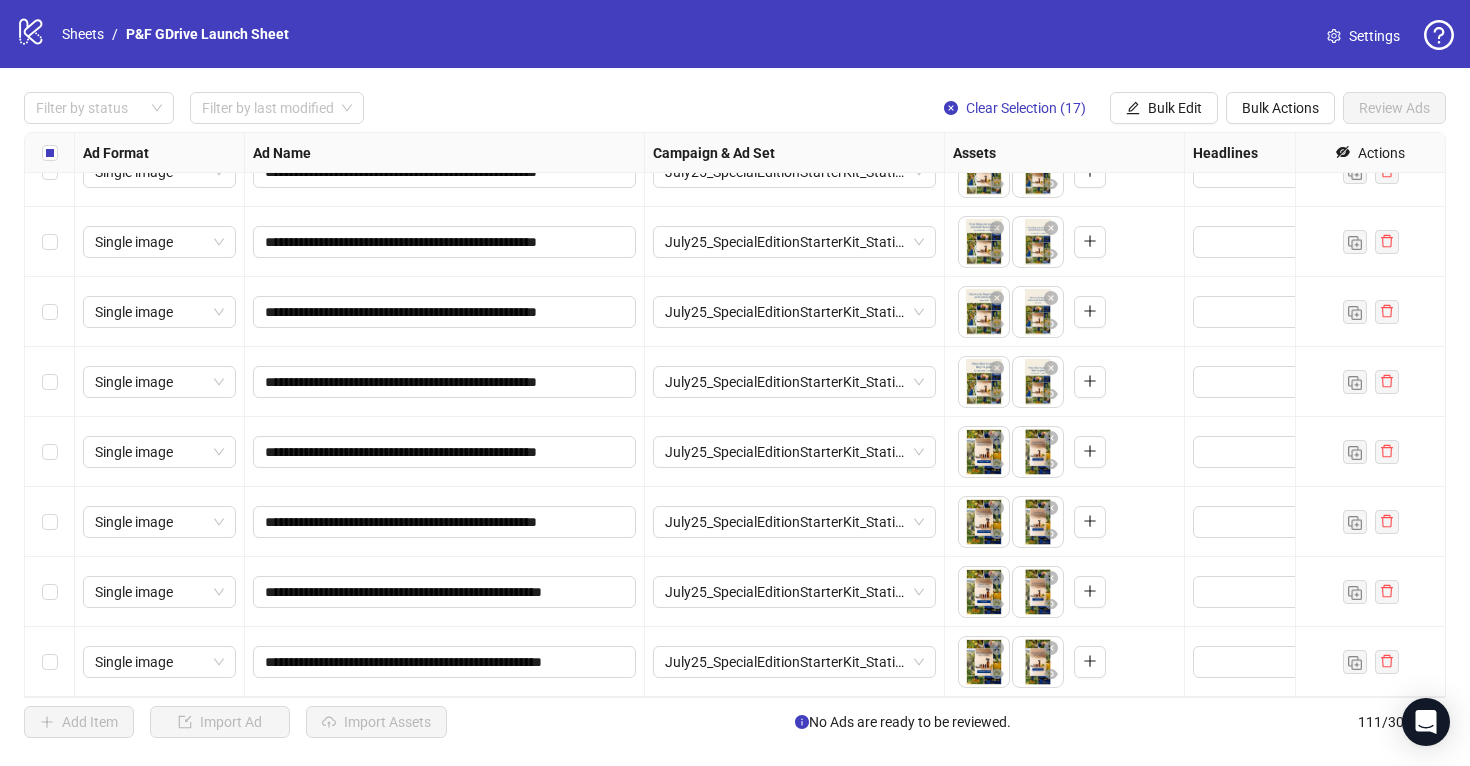 scroll, scrollTop: 6415, scrollLeft: 0, axis: vertical 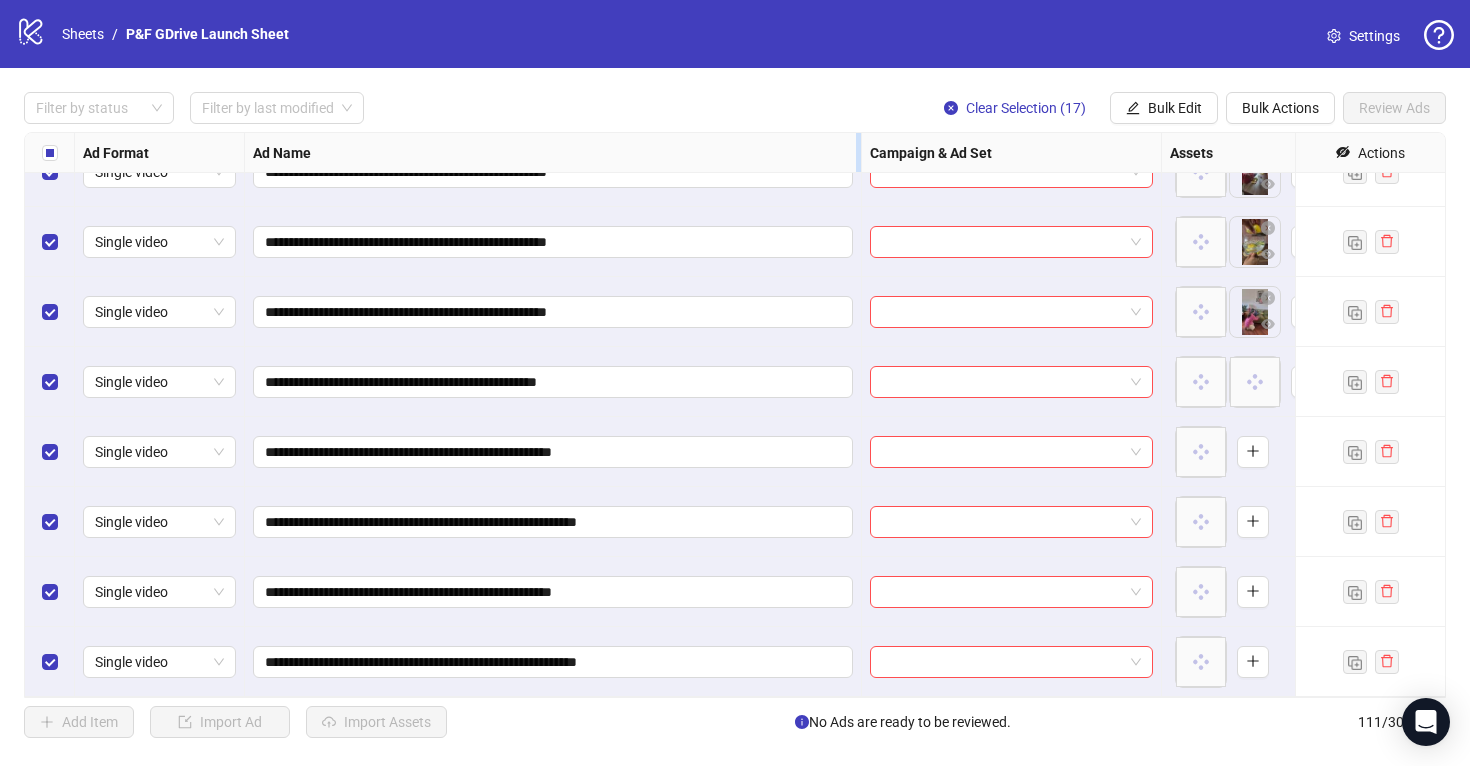 drag, startPoint x: 643, startPoint y: 150, endPoint x: 905, endPoint y: 161, distance: 262.2308 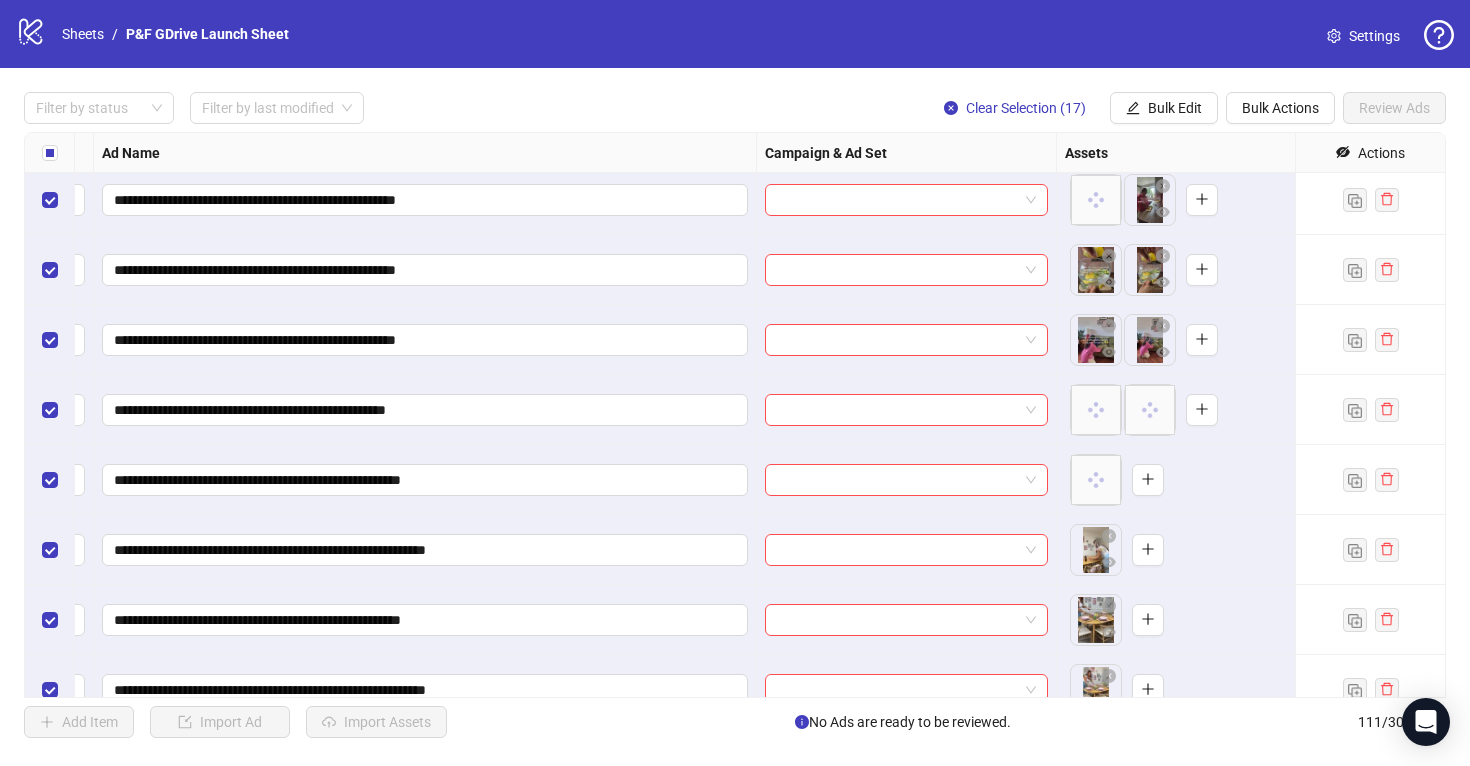 scroll, scrollTop: 7246, scrollLeft: 151, axis: both 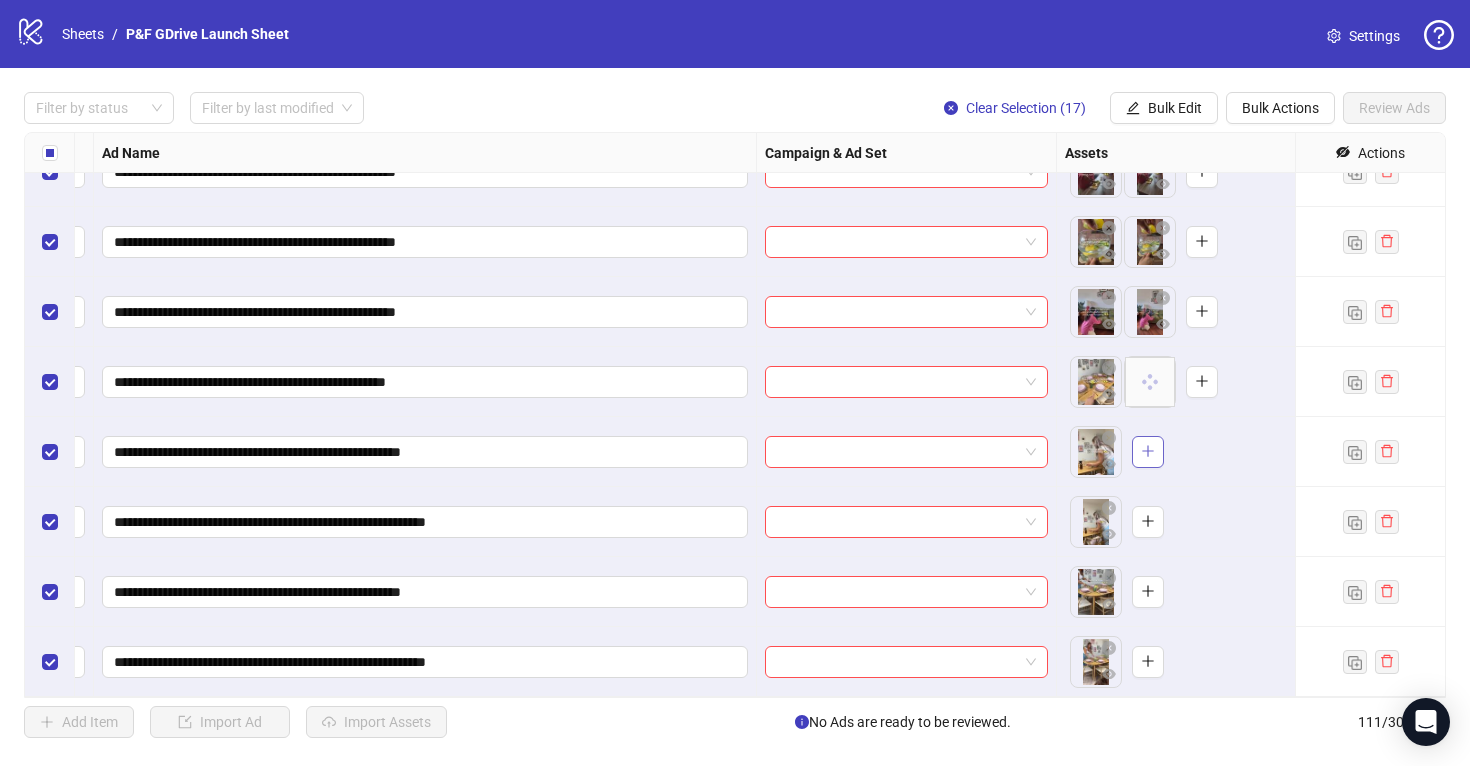 click 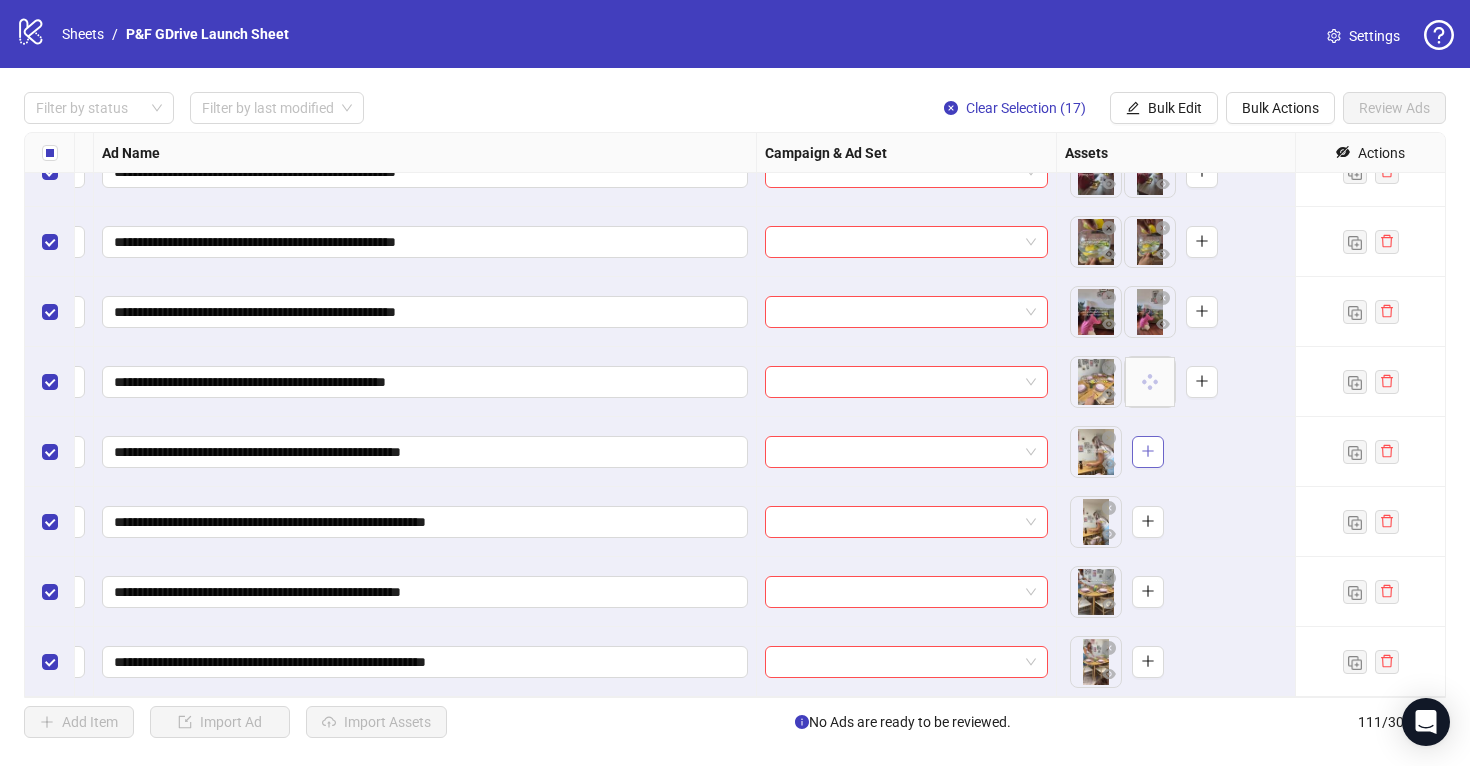 click 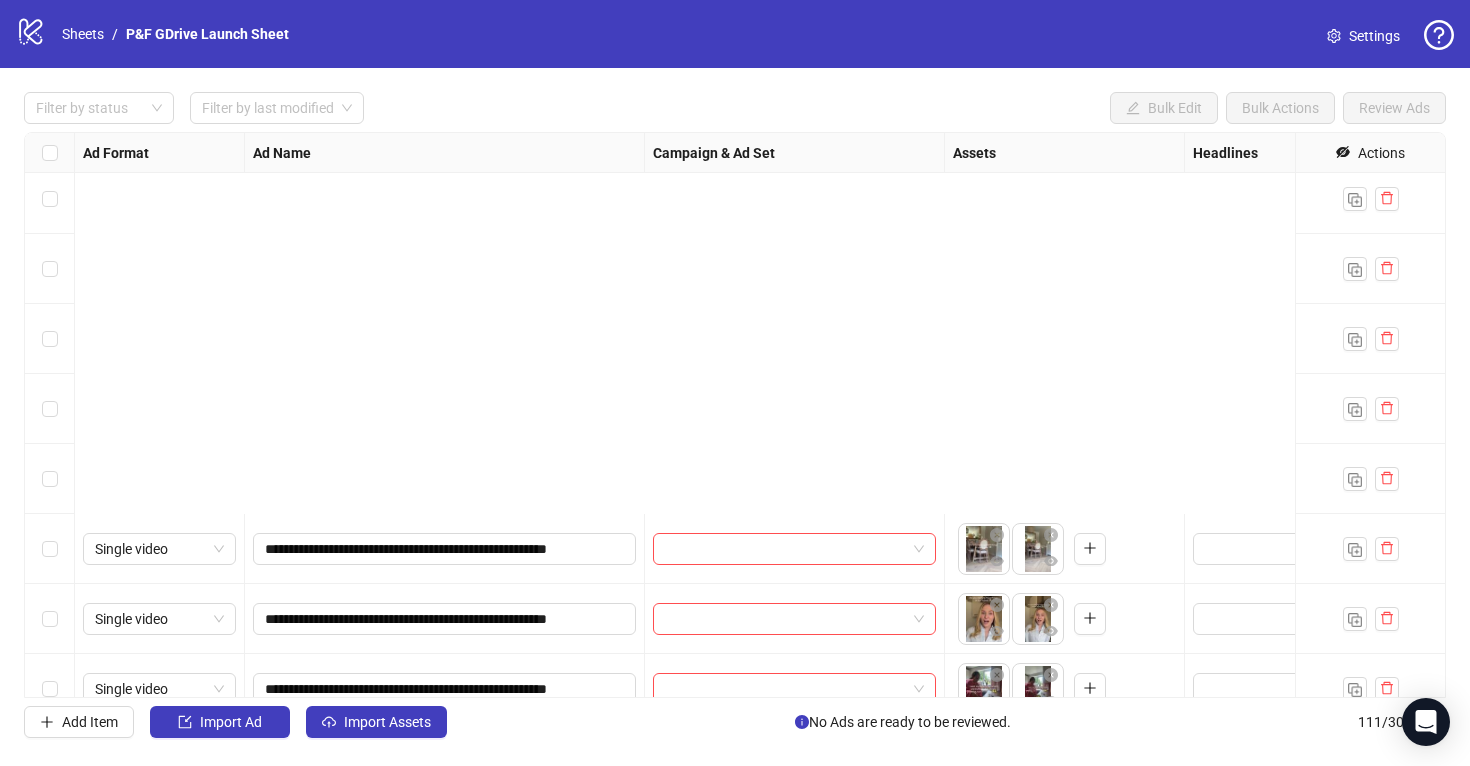 scroll, scrollTop: 7246, scrollLeft: 0, axis: vertical 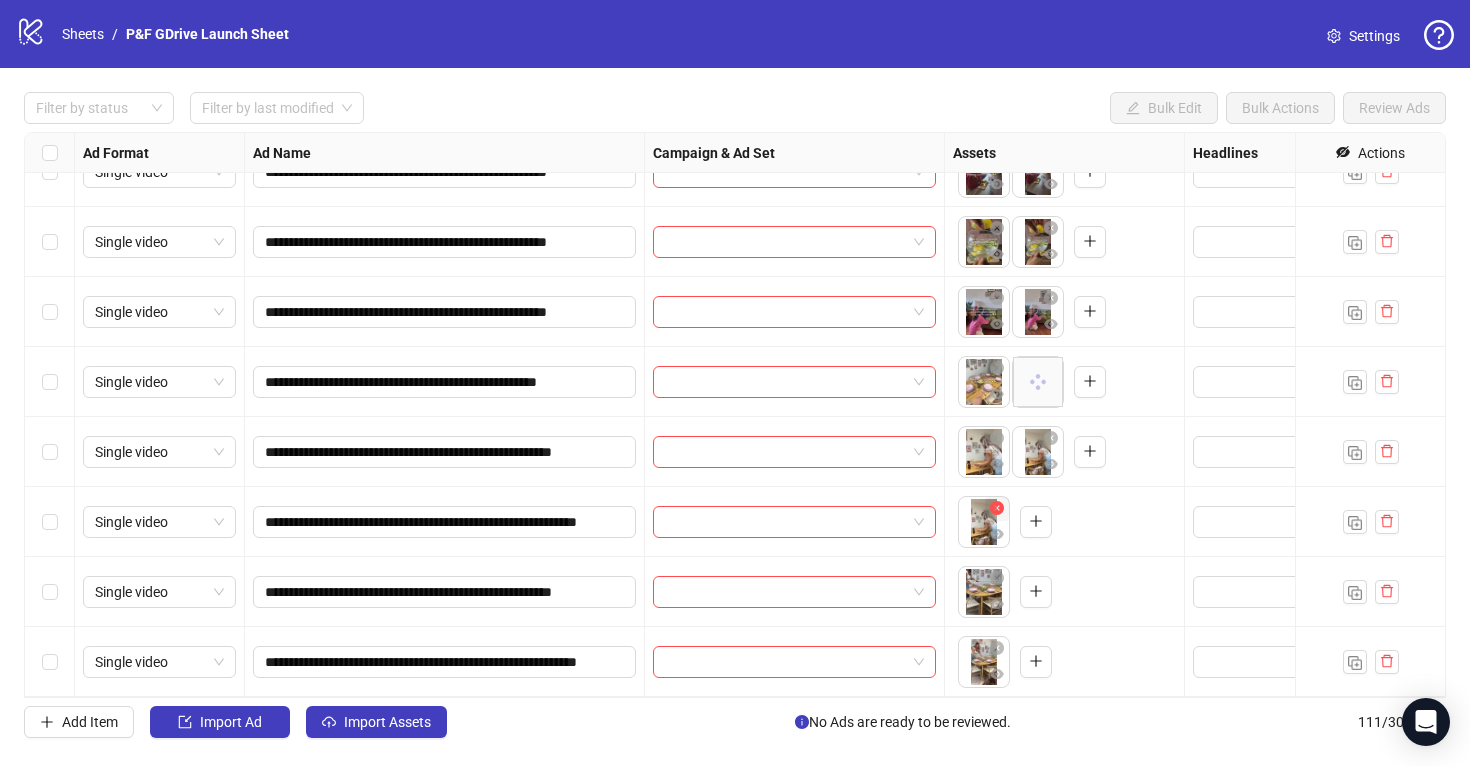 click 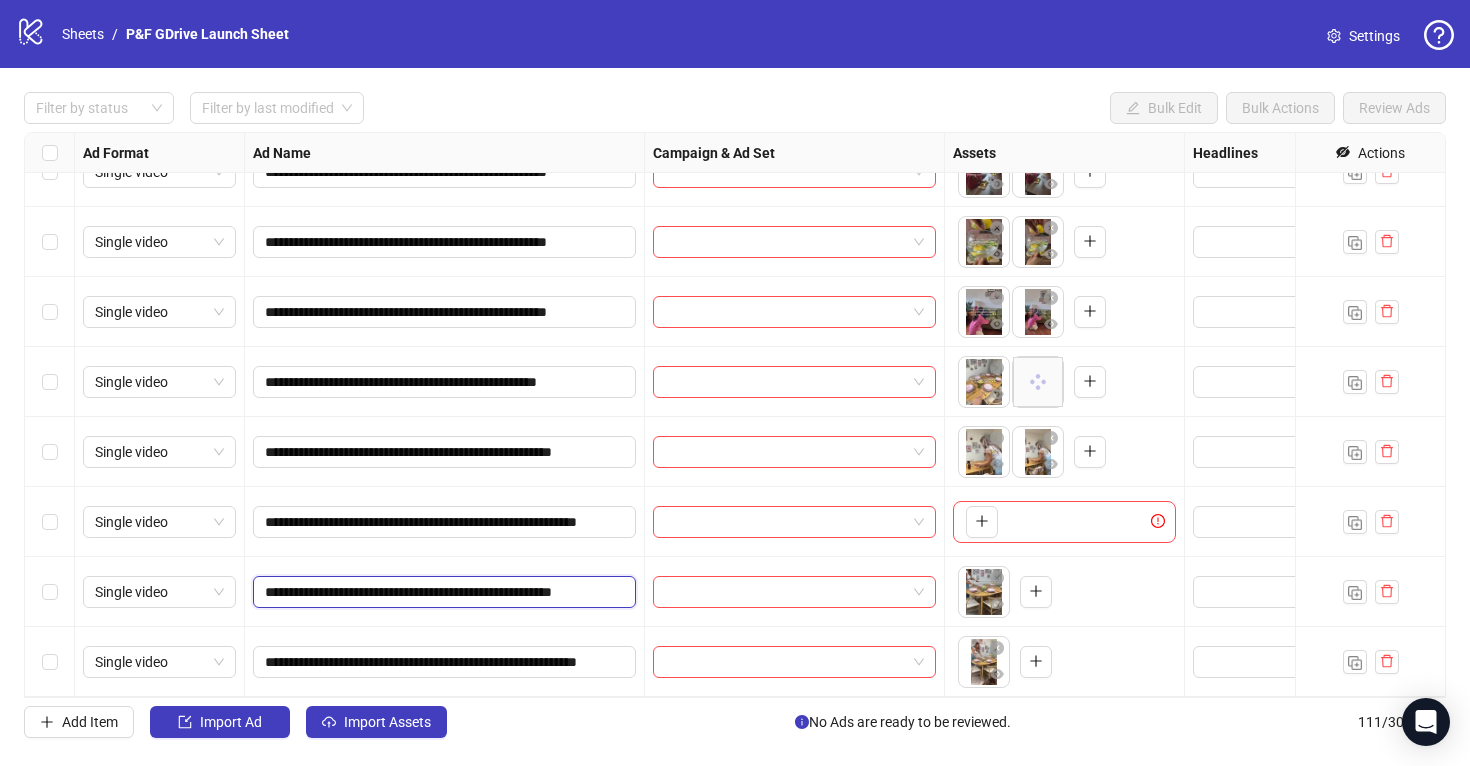 click on "**********" at bounding box center [442, 592] 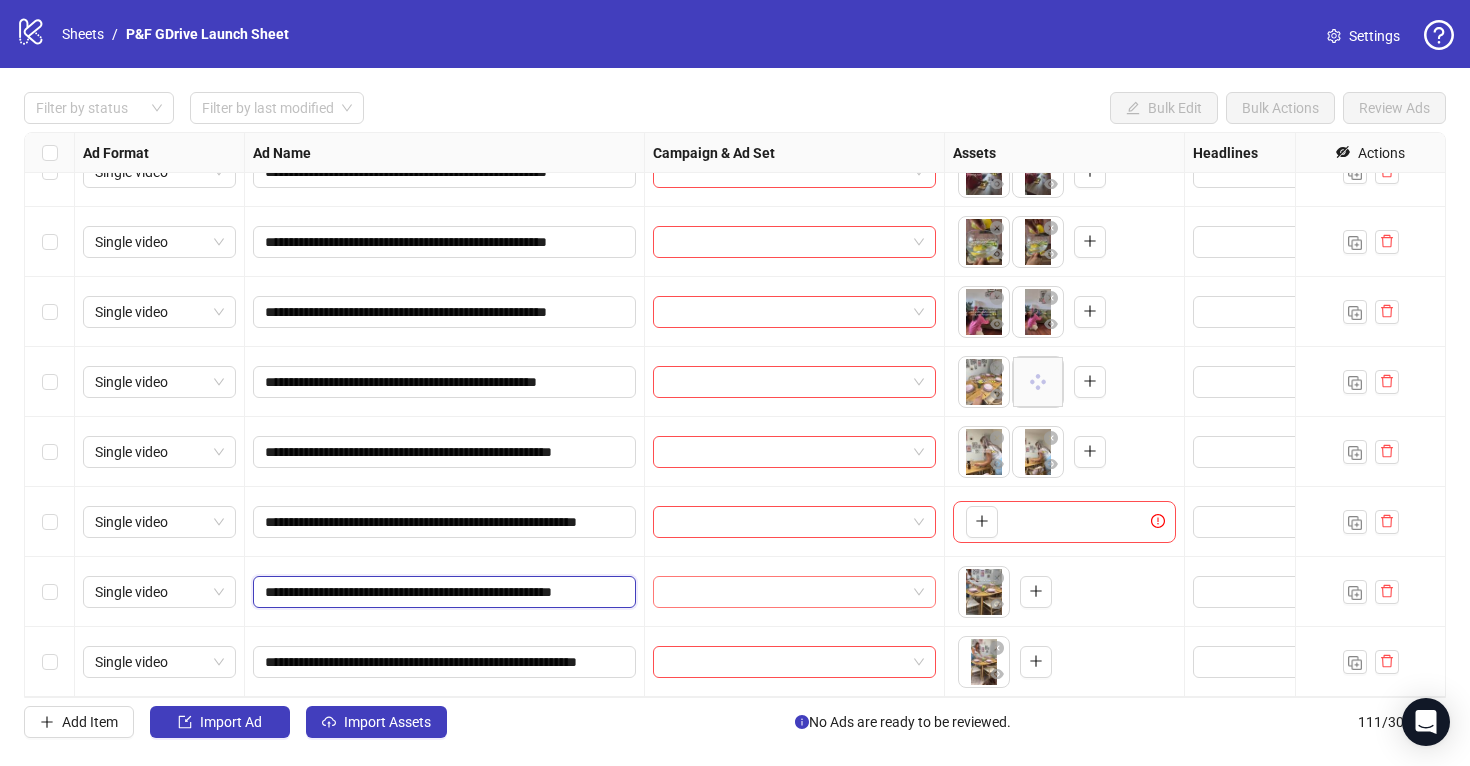 scroll, scrollTop: 0, scrollLeft: 54, axis: horizontal 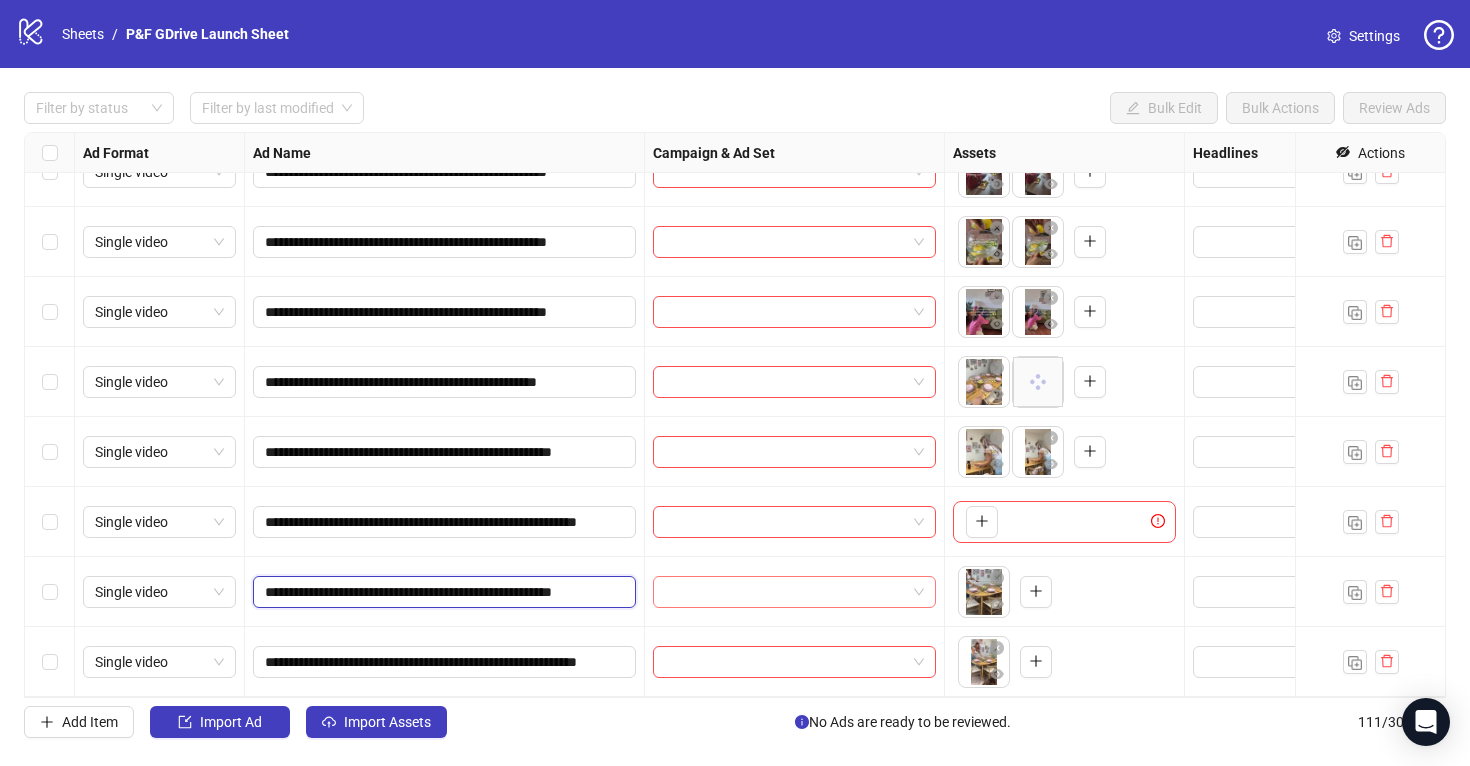 drag, startPoint x: 555, startPoint y: 585, endPoint x: 675, endPoint y: 585, distance: 120 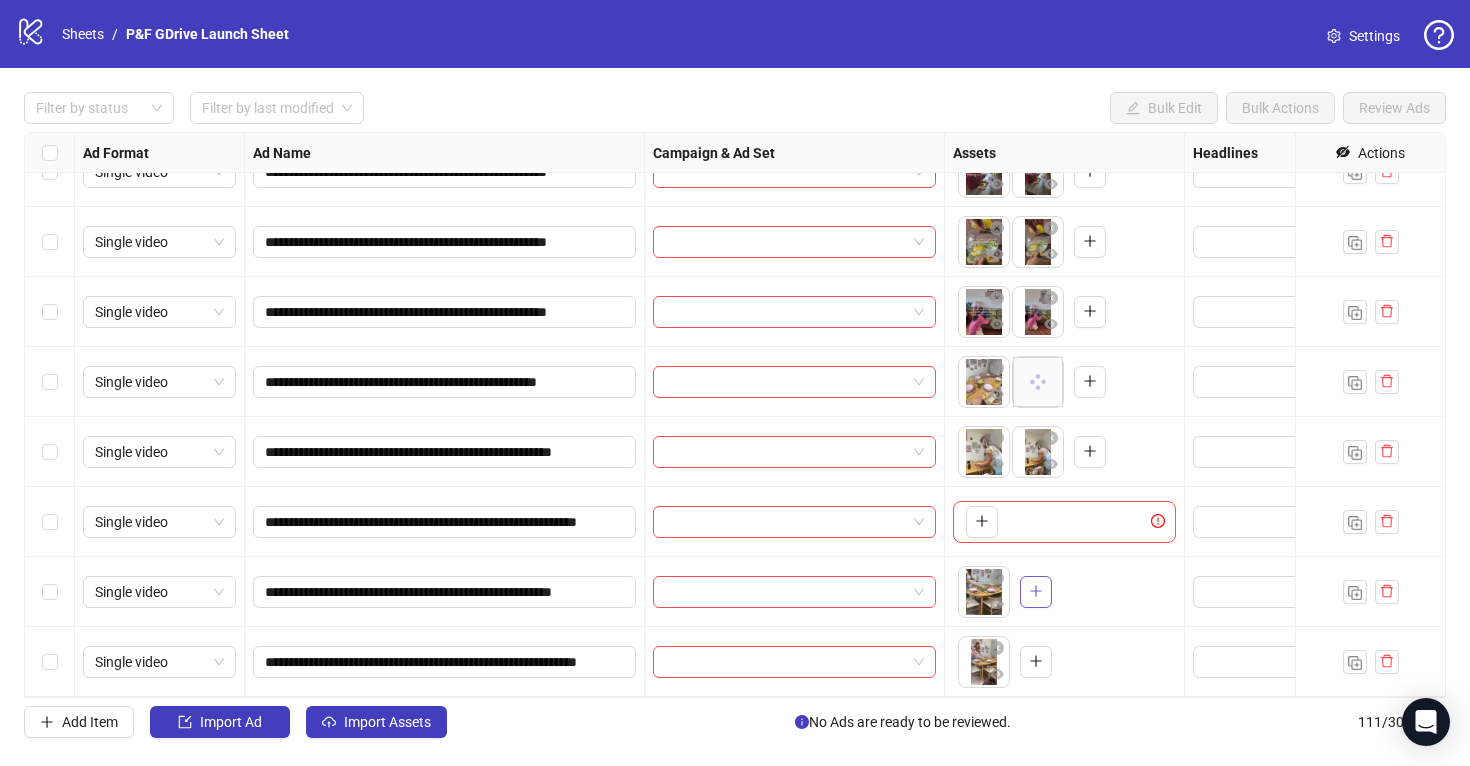 click 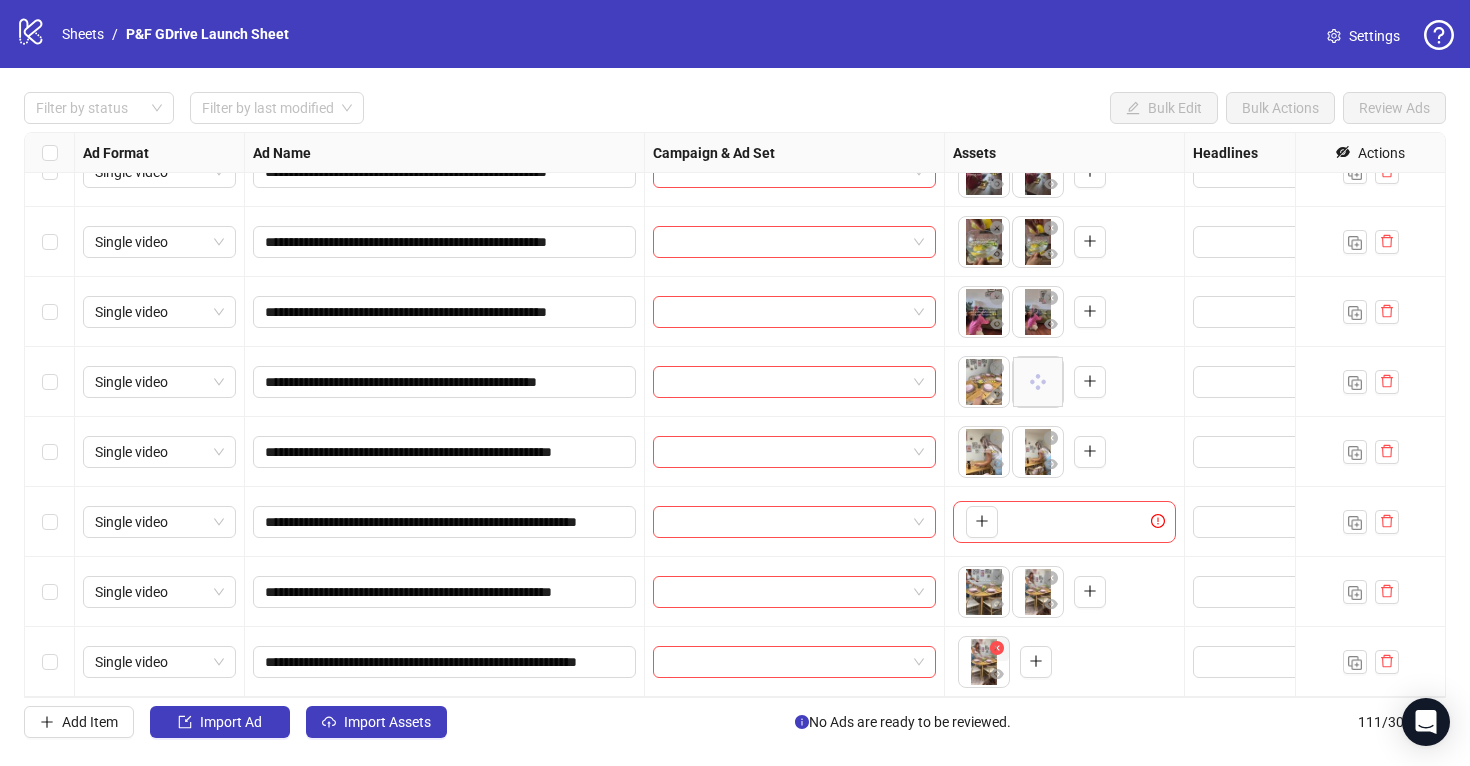 click 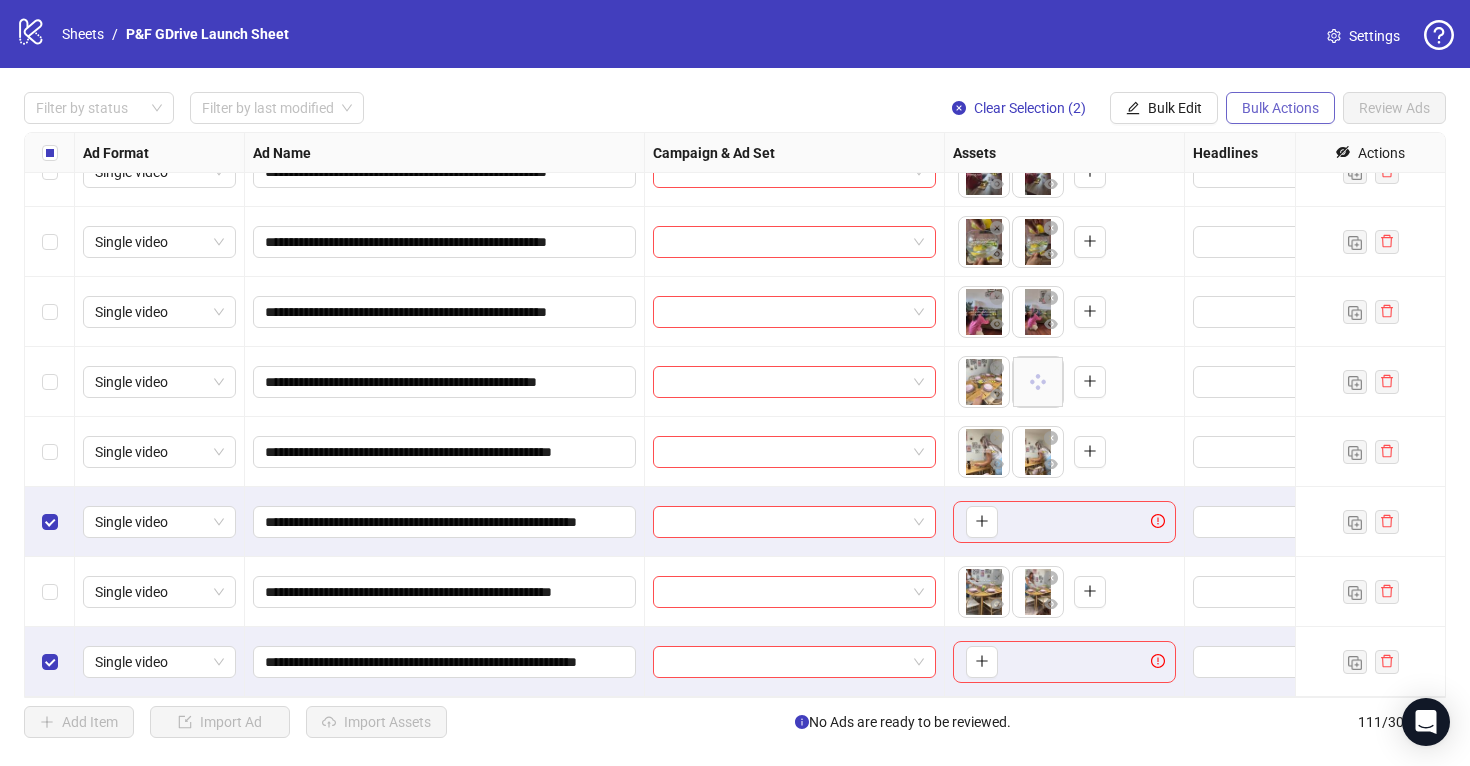 click on "Bulk Actions" at bounding box center [1280, 108] 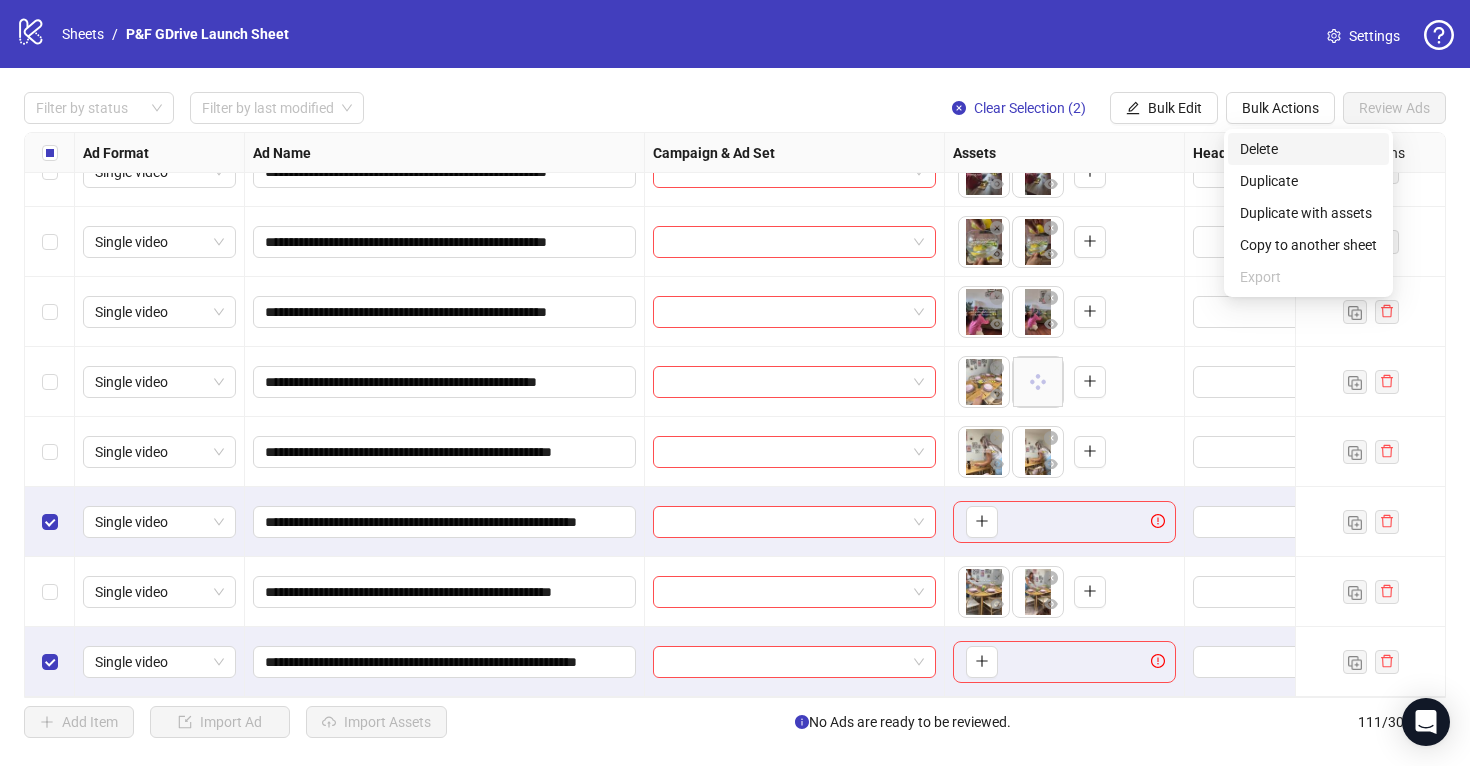 click on "Delete" at bounding box center [1308, 149] 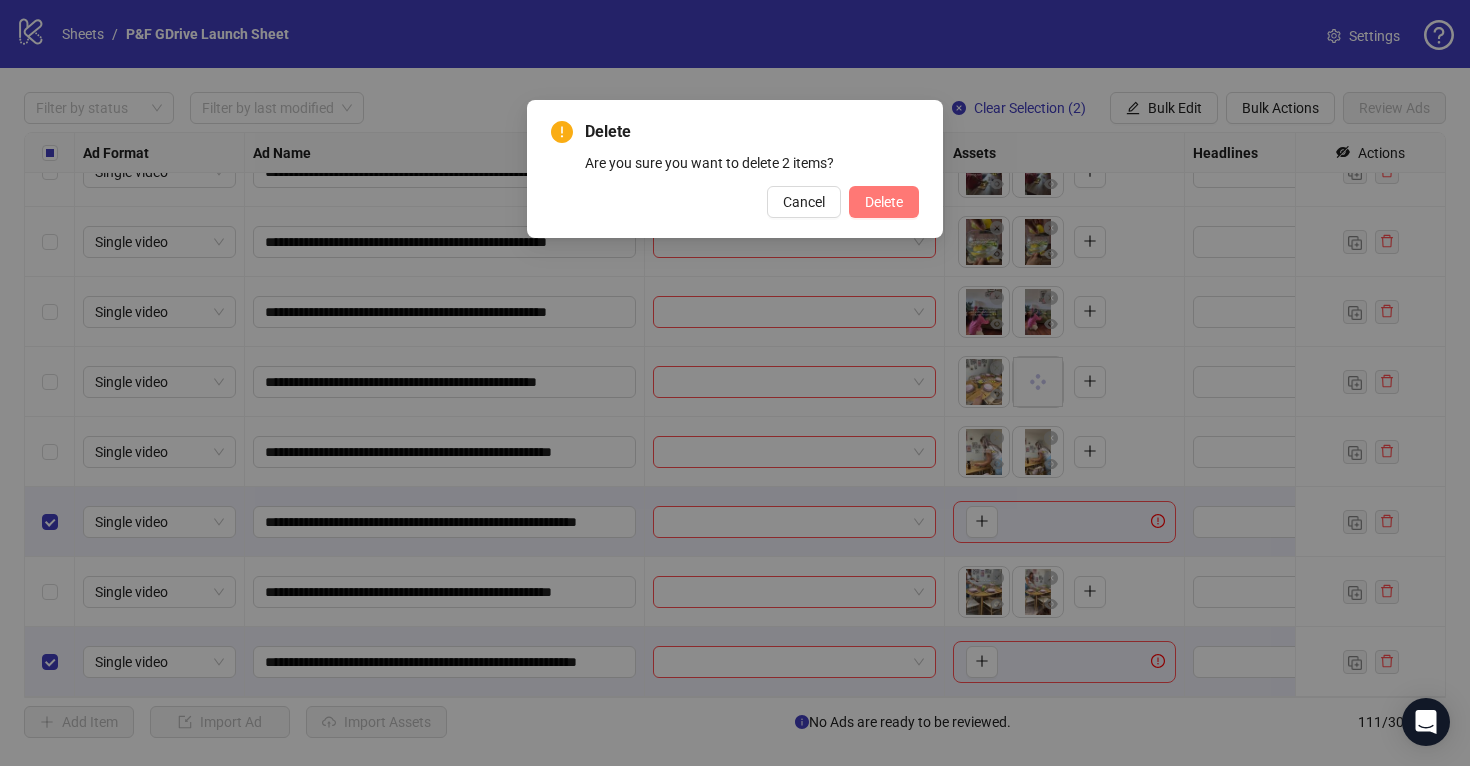 click on "Delete" at bounding box center [884, 202] 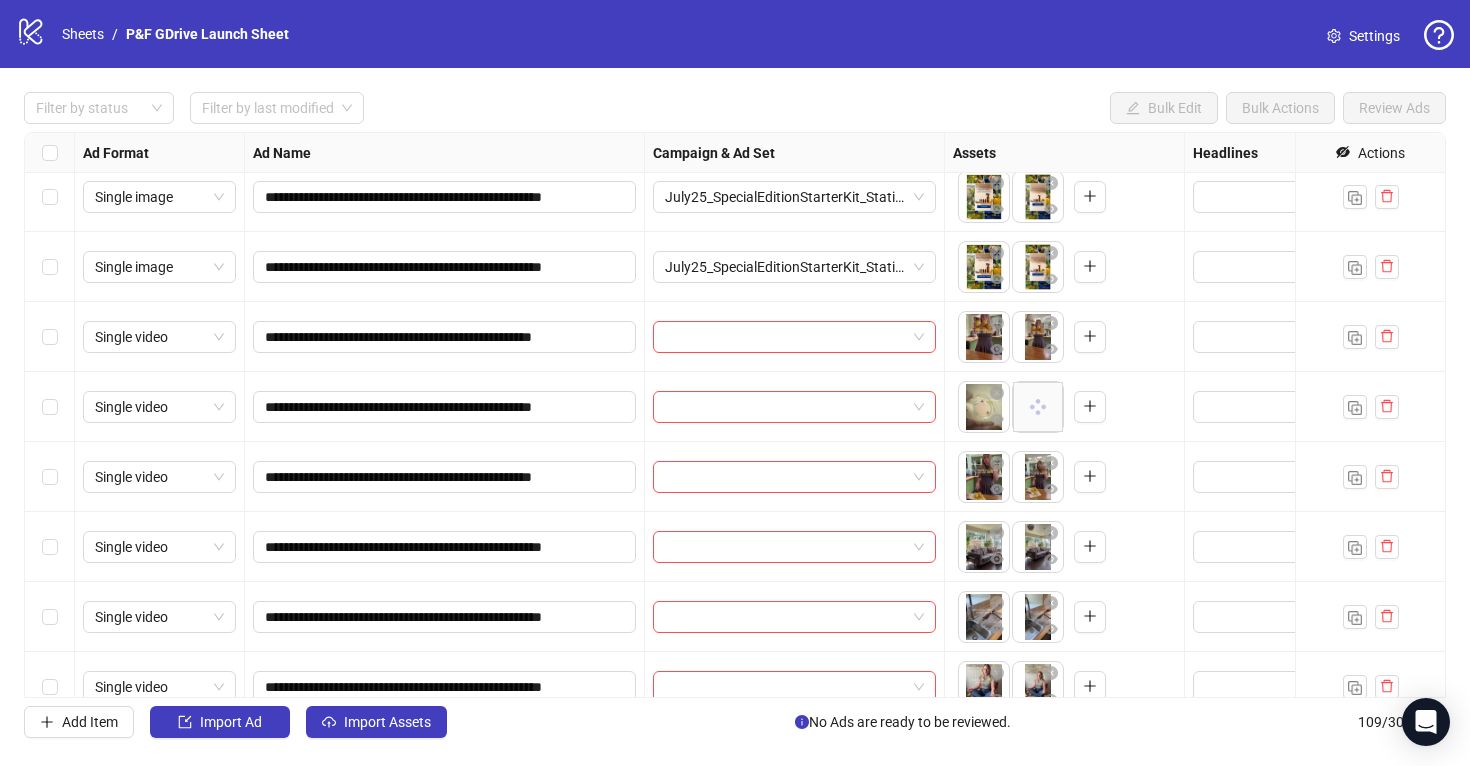 scroll, scrollTop: 6456, scrollLeft: 0, axis: vertical 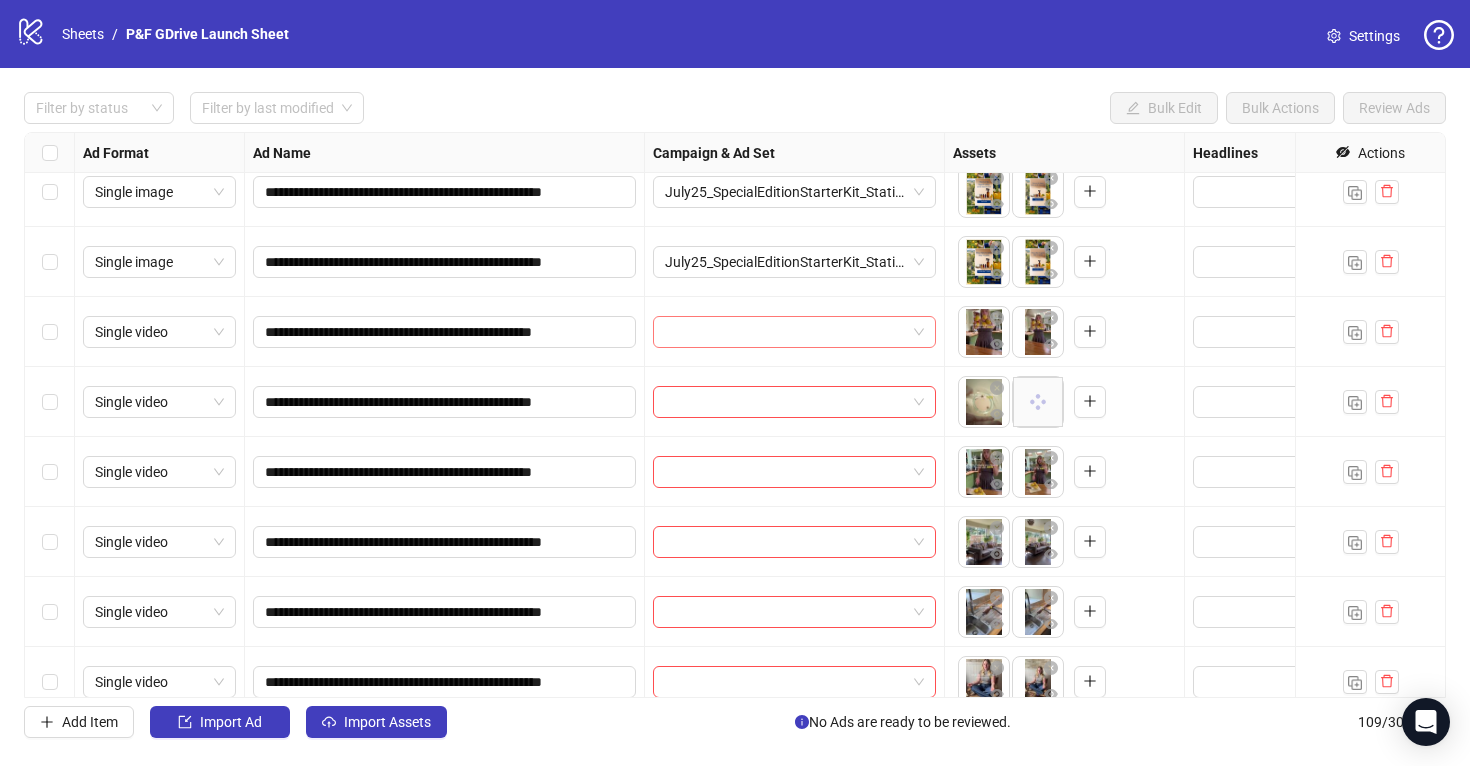 click at bounding box center [794, 332] 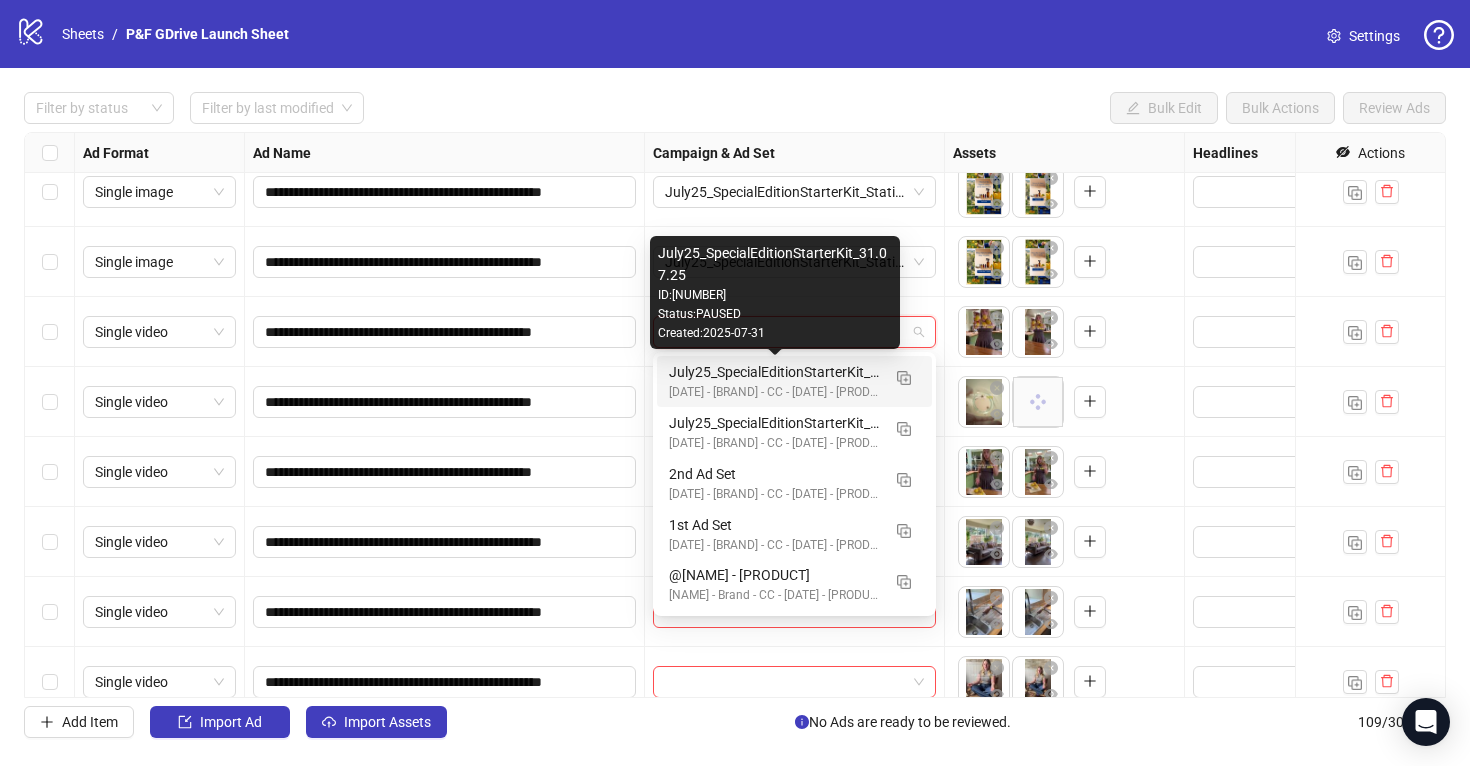 click on "July25_SpecialEditionStarterKit_31.07.25" at bounding box center [774, 372] 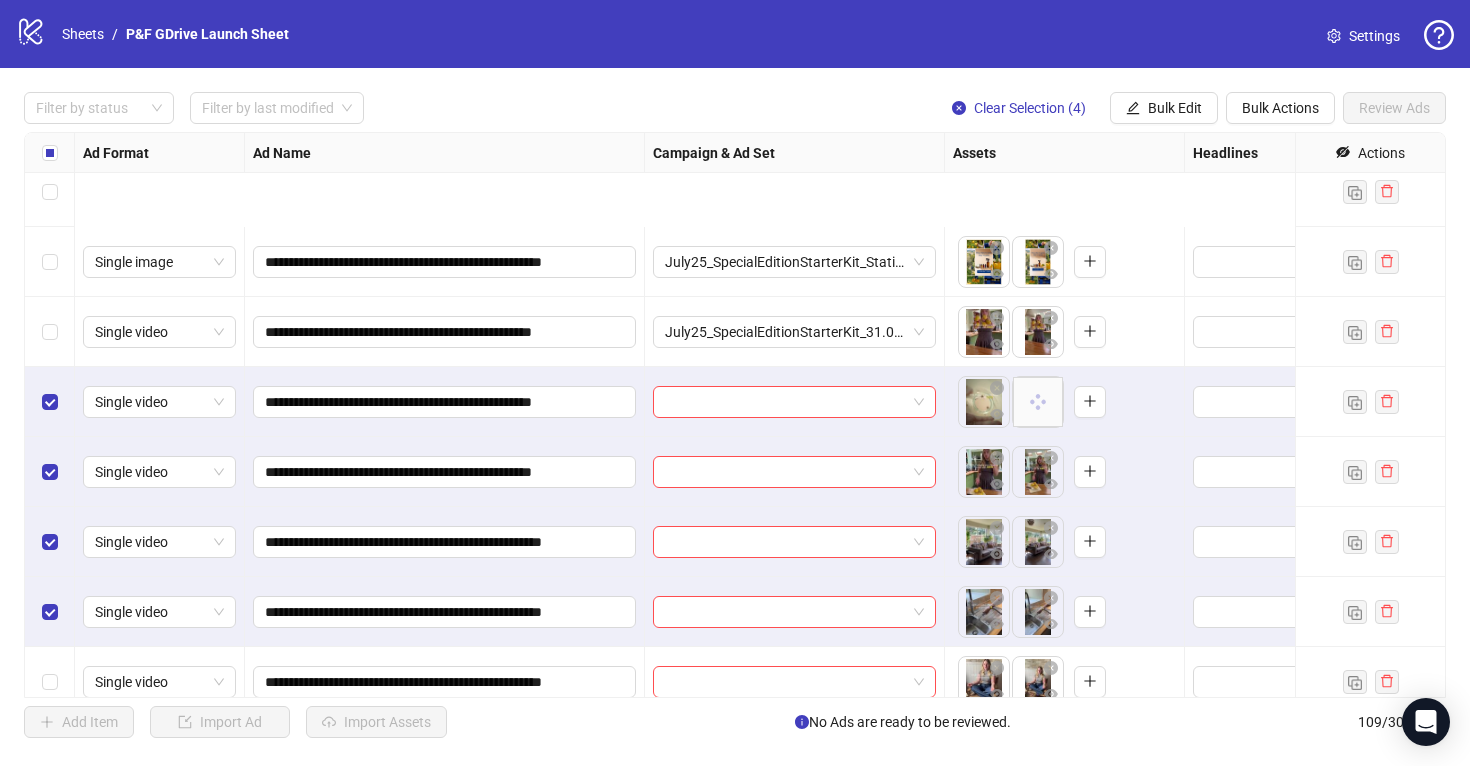 scroll, scrollTop: 6691, scrollLeft: 0, axis: vertical 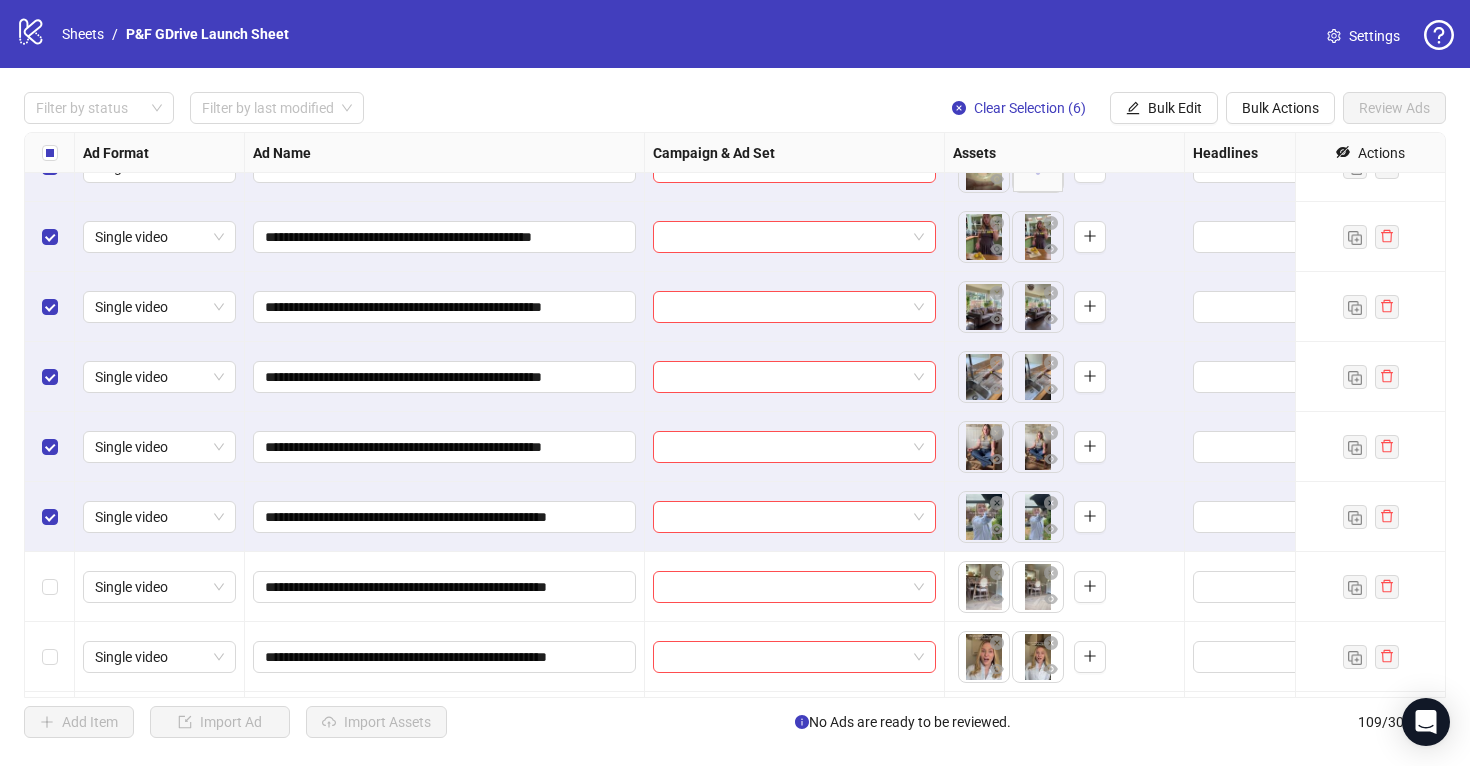 click at bounding box center (50, 587) 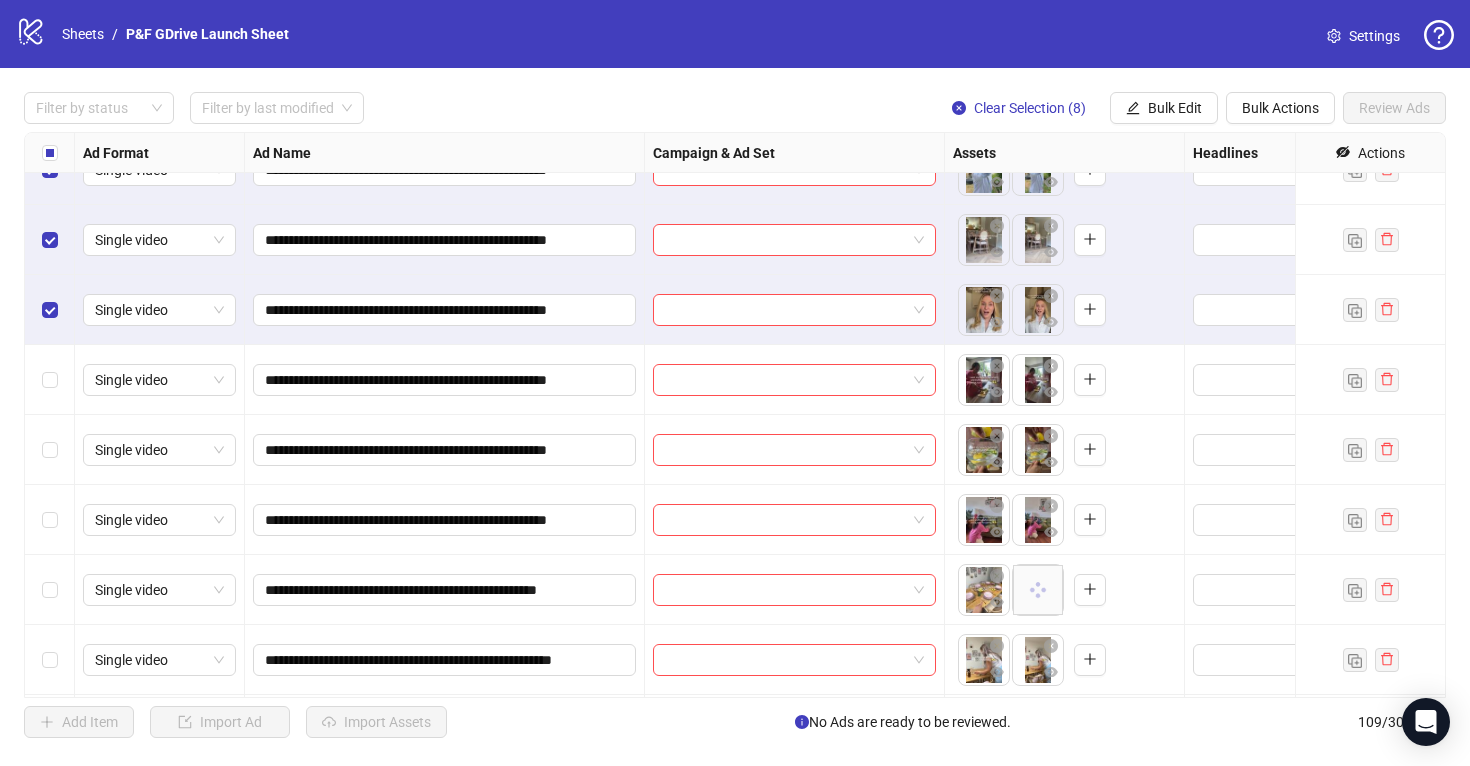 scroll, scrollTop: 7106, scrollLeft: 0, axis: vertical 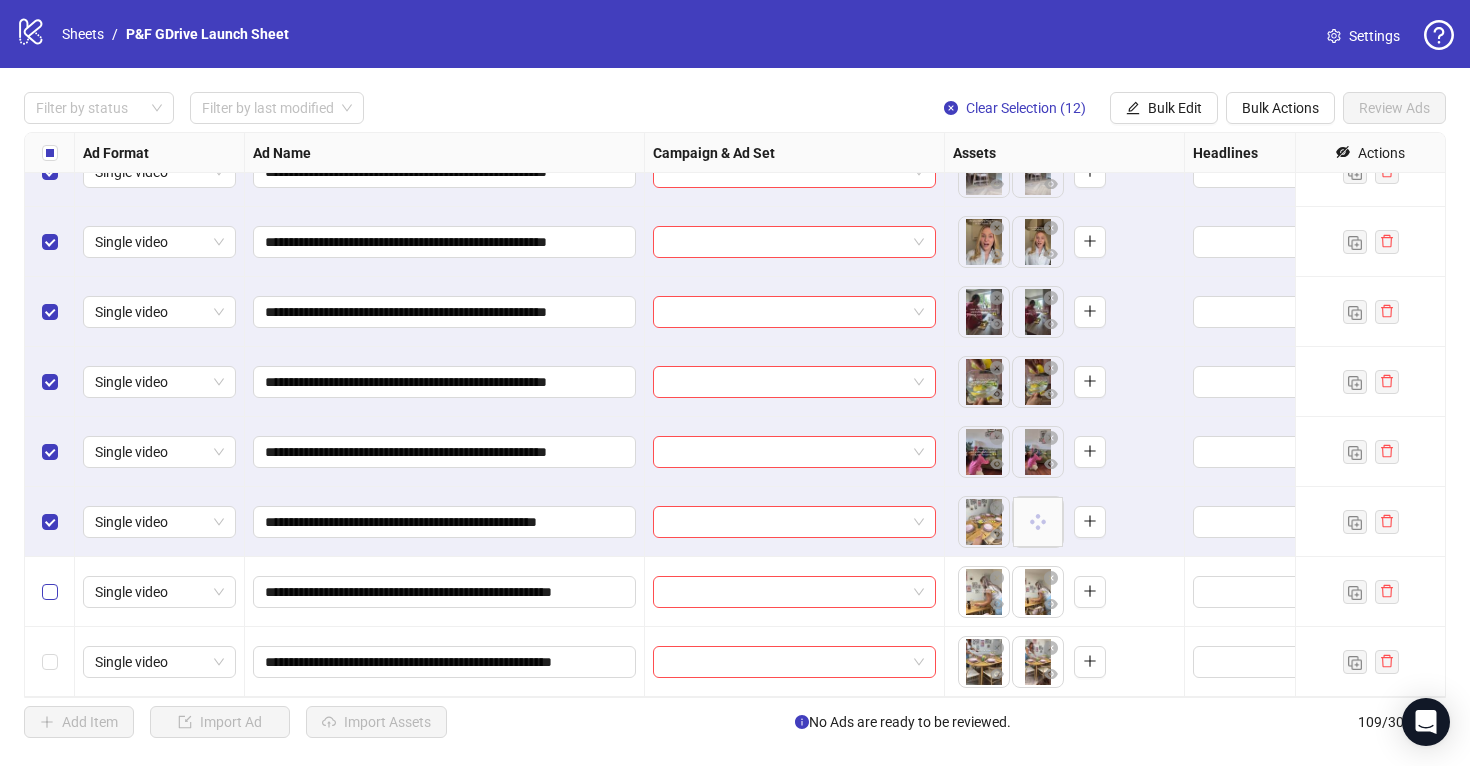 click at bounding box center (50, 592) 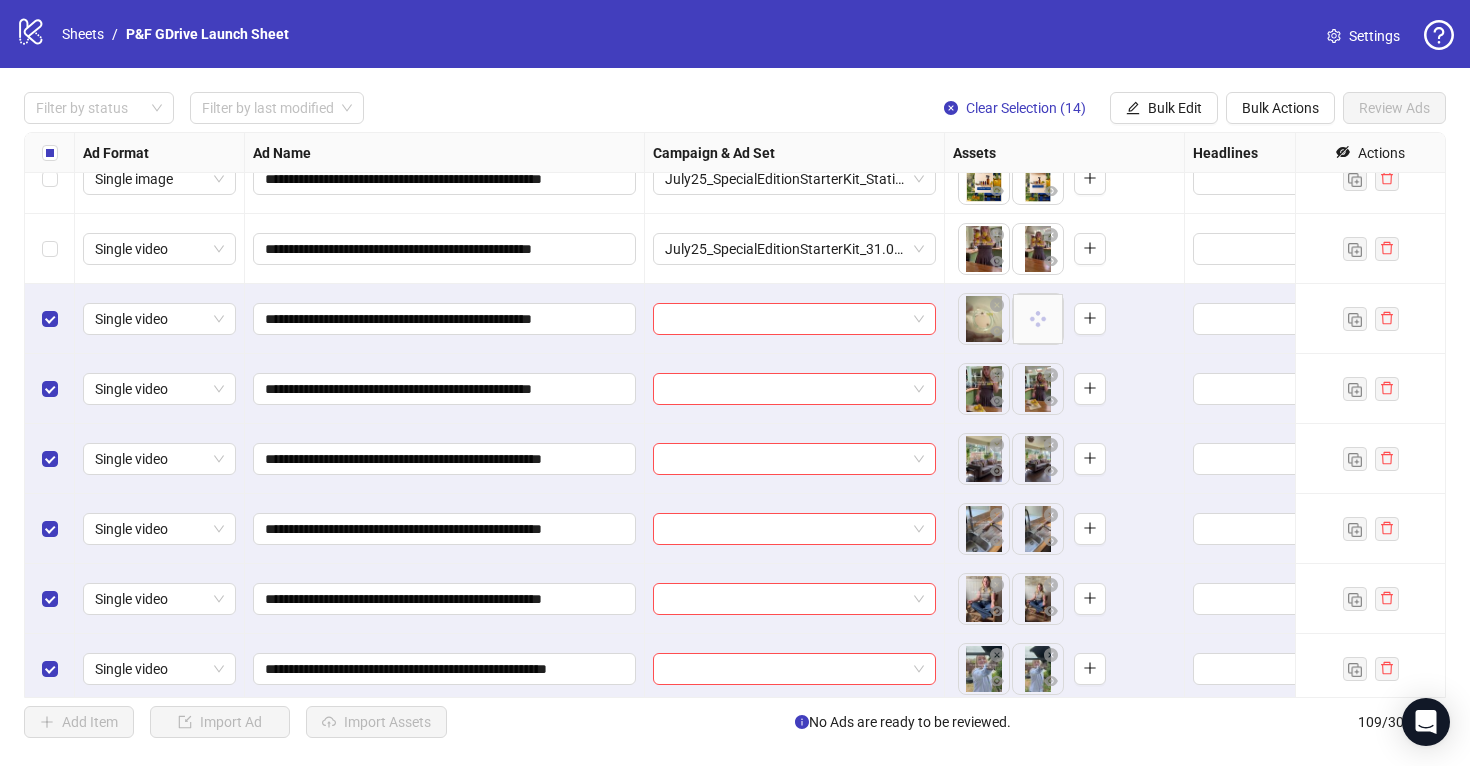 scroll, scrollTop: 6533, scrollLeft: 0, axis: vertical 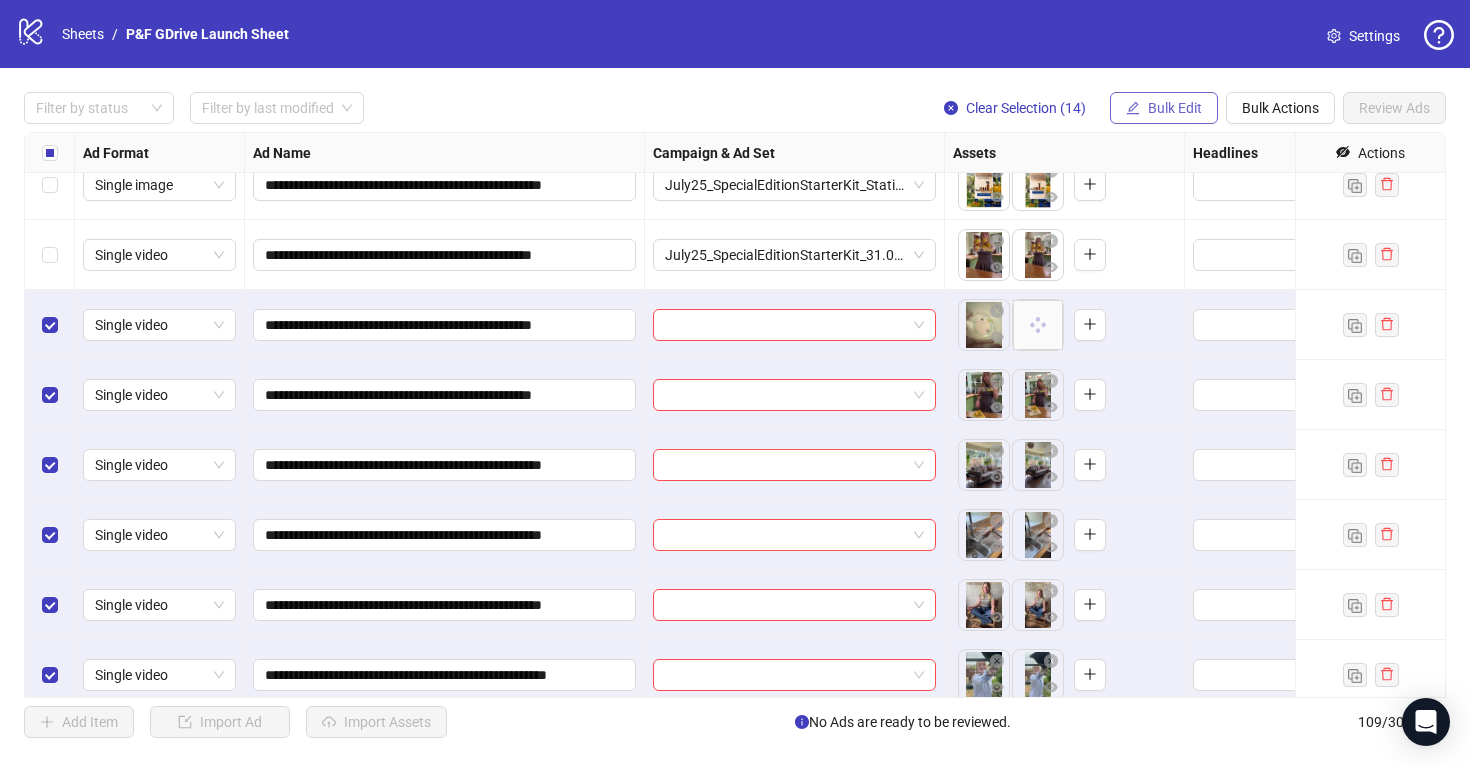 click on "Bulk Edit" at bounding box center [1164, 108] 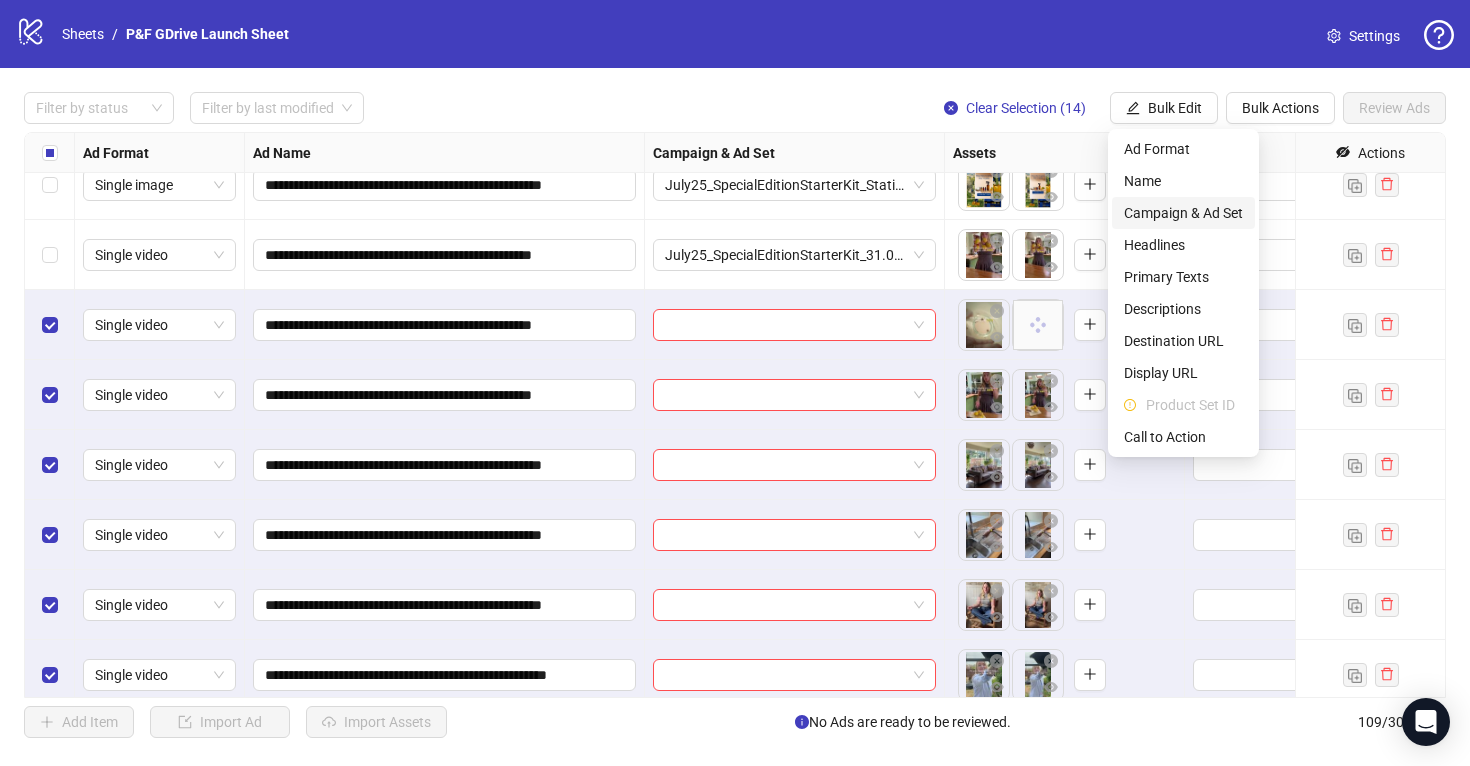 click on "Campaign & Ad Set" at bounding box center (1183, 213) 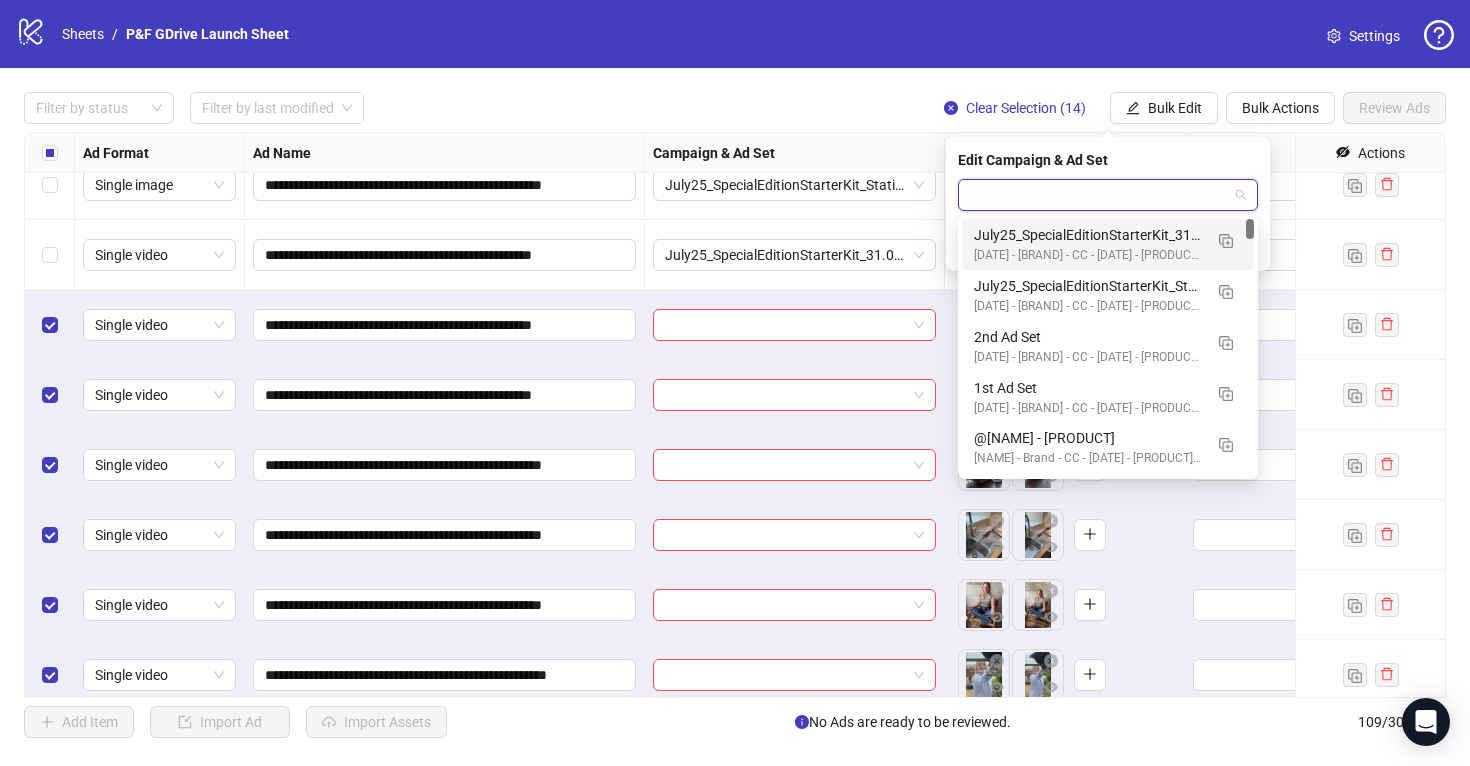 click at bounding box center (1099, 195) 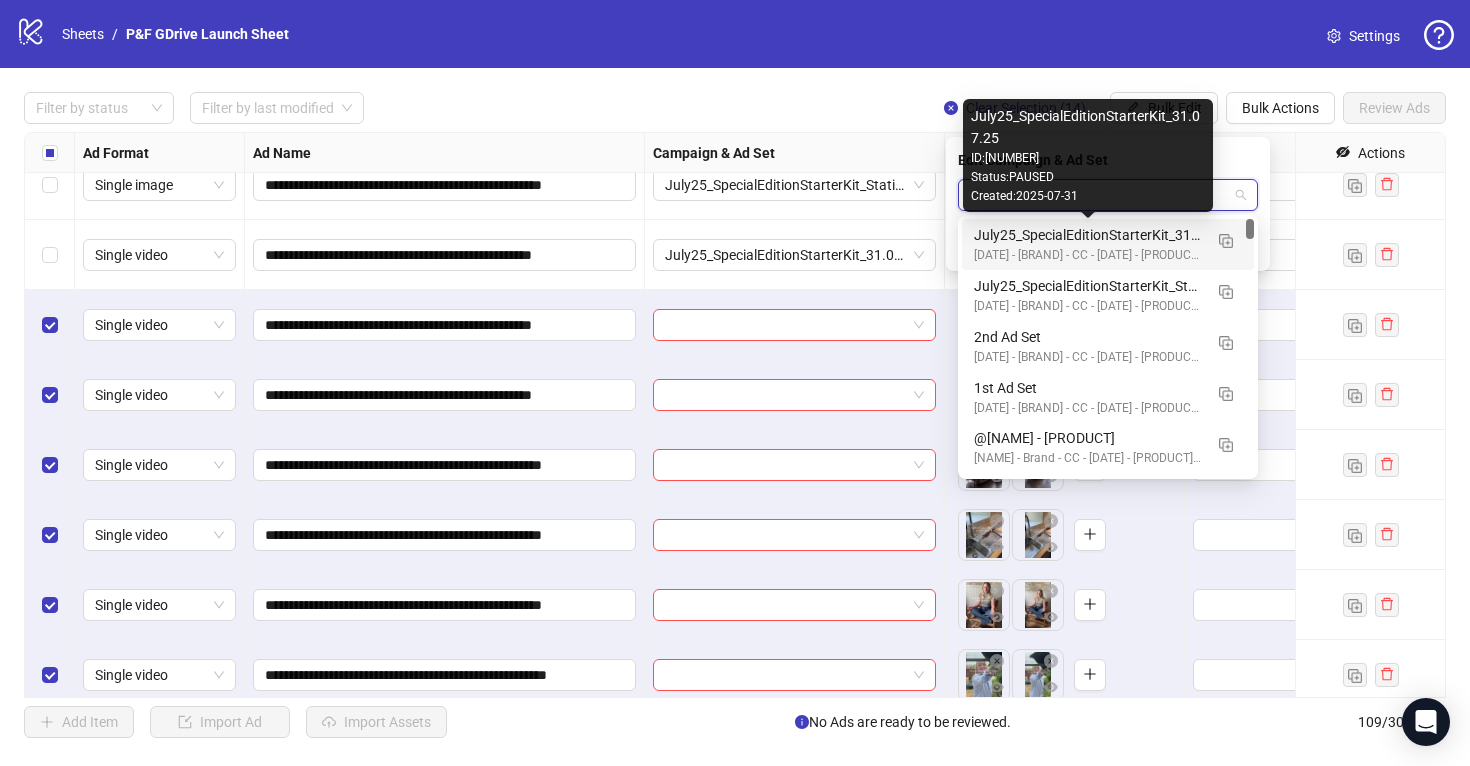 click on "July25_SpecialEditionStarterKit_31.07.25" at bounding box center [1088, 235] 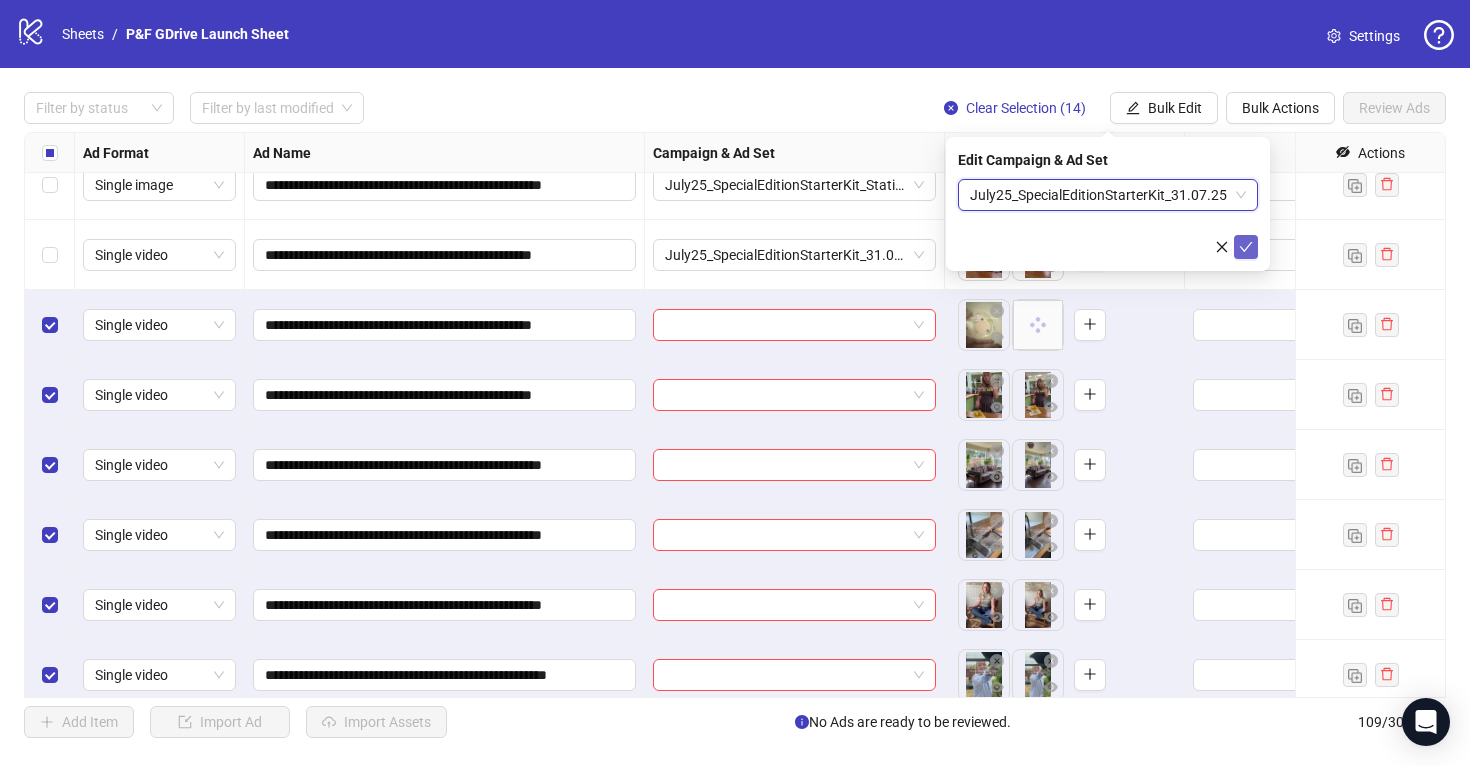click 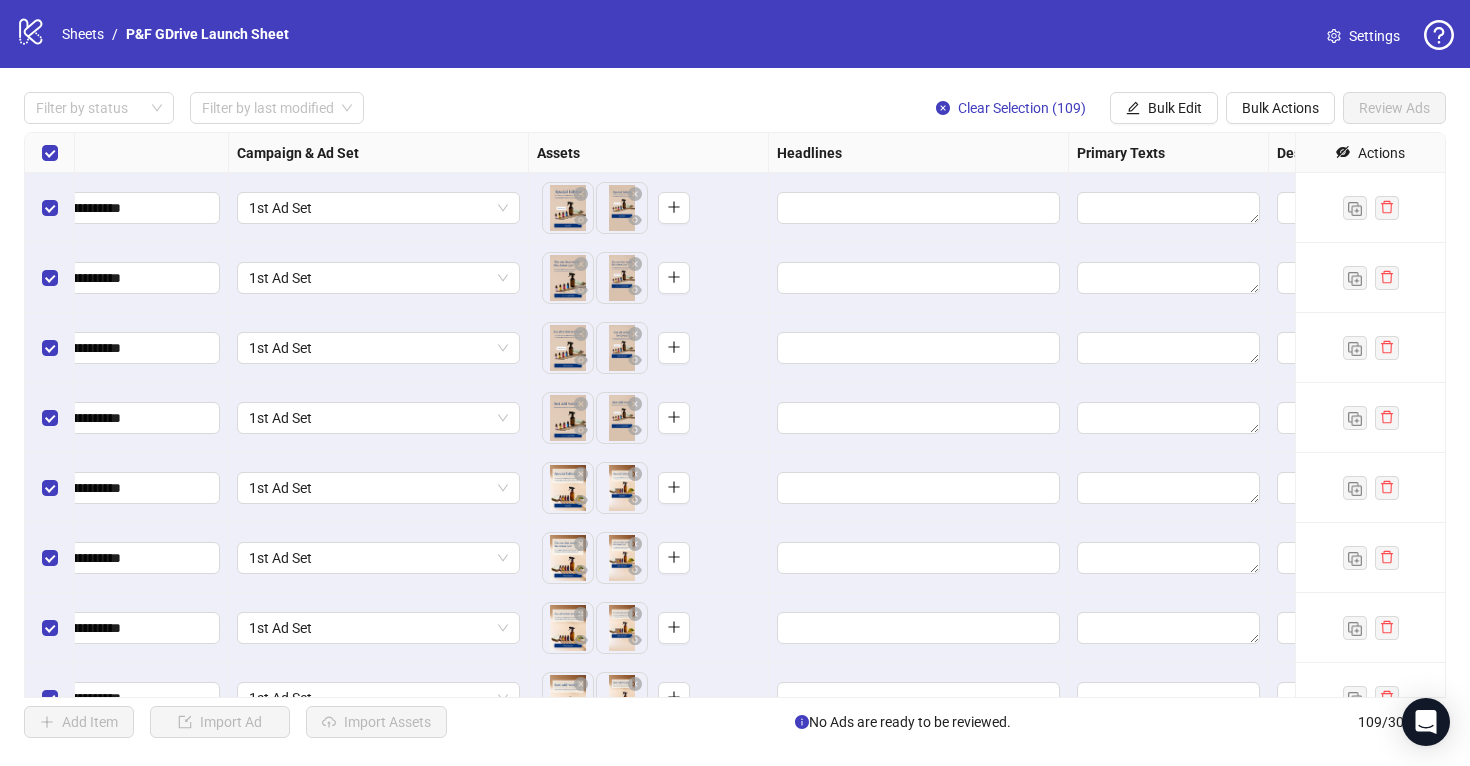 scroll, scrollTop: 0, scrollLeft: 518, axis: horizontal 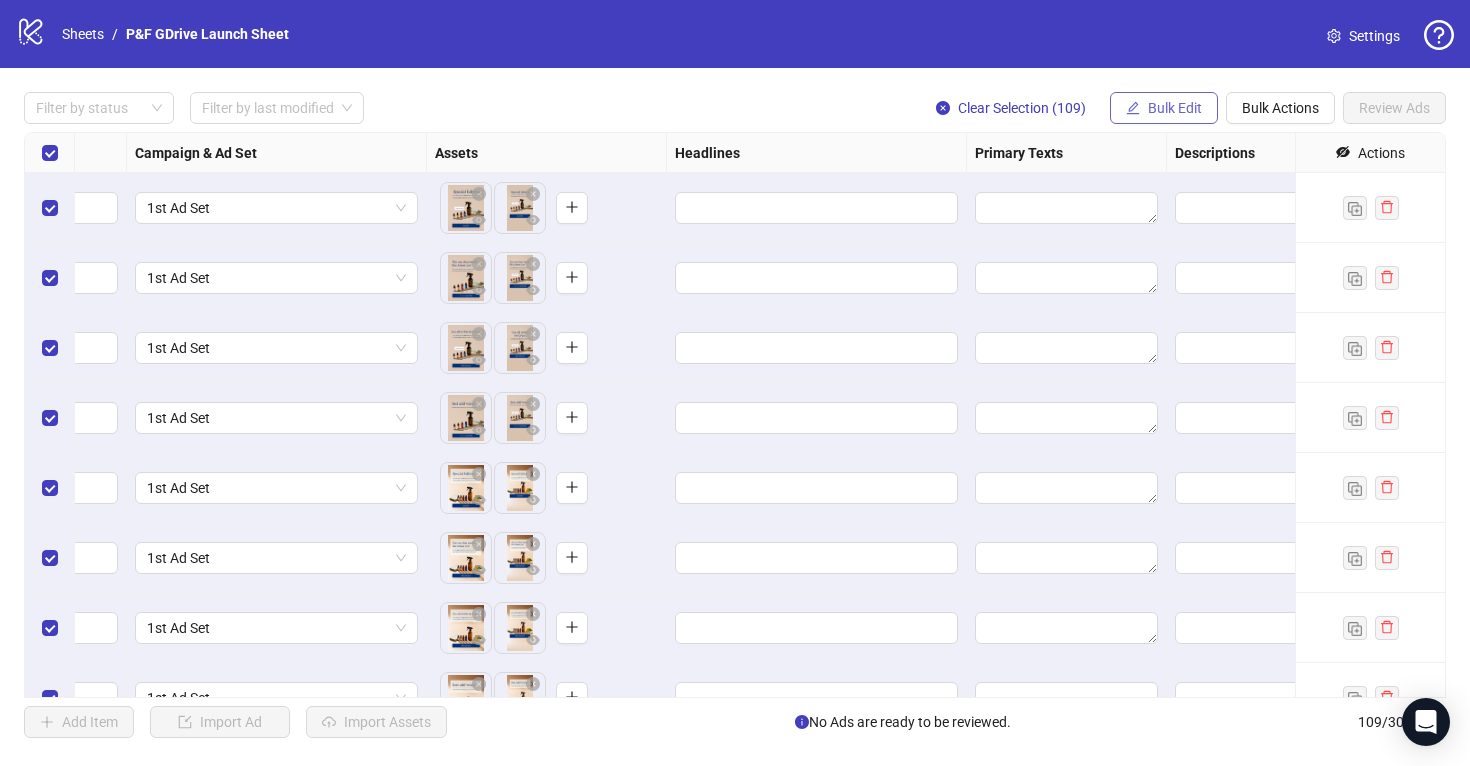 click on "Bulk Edit" at bounding box center [1175, 108] 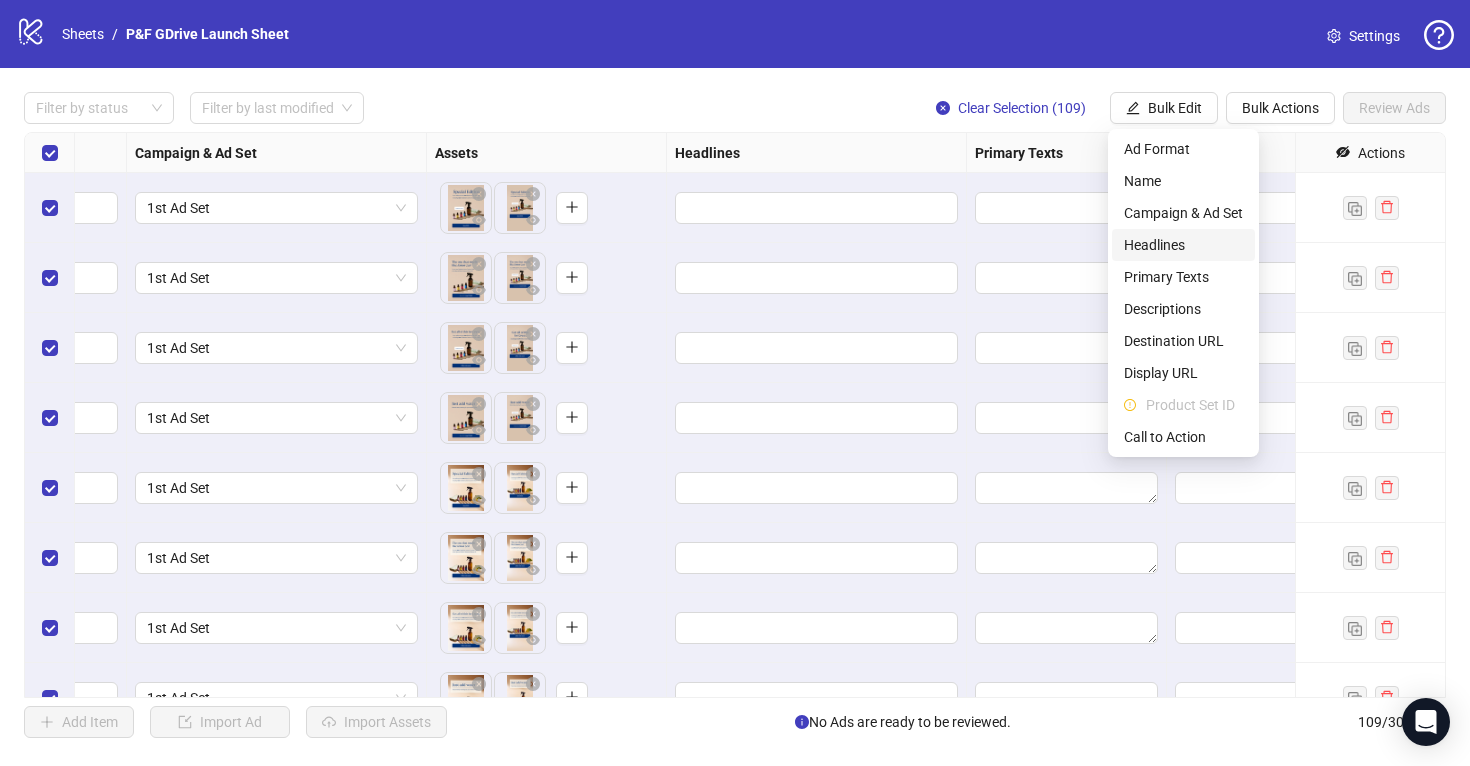 click on "Headlines" at bounding box center (1183, 245) 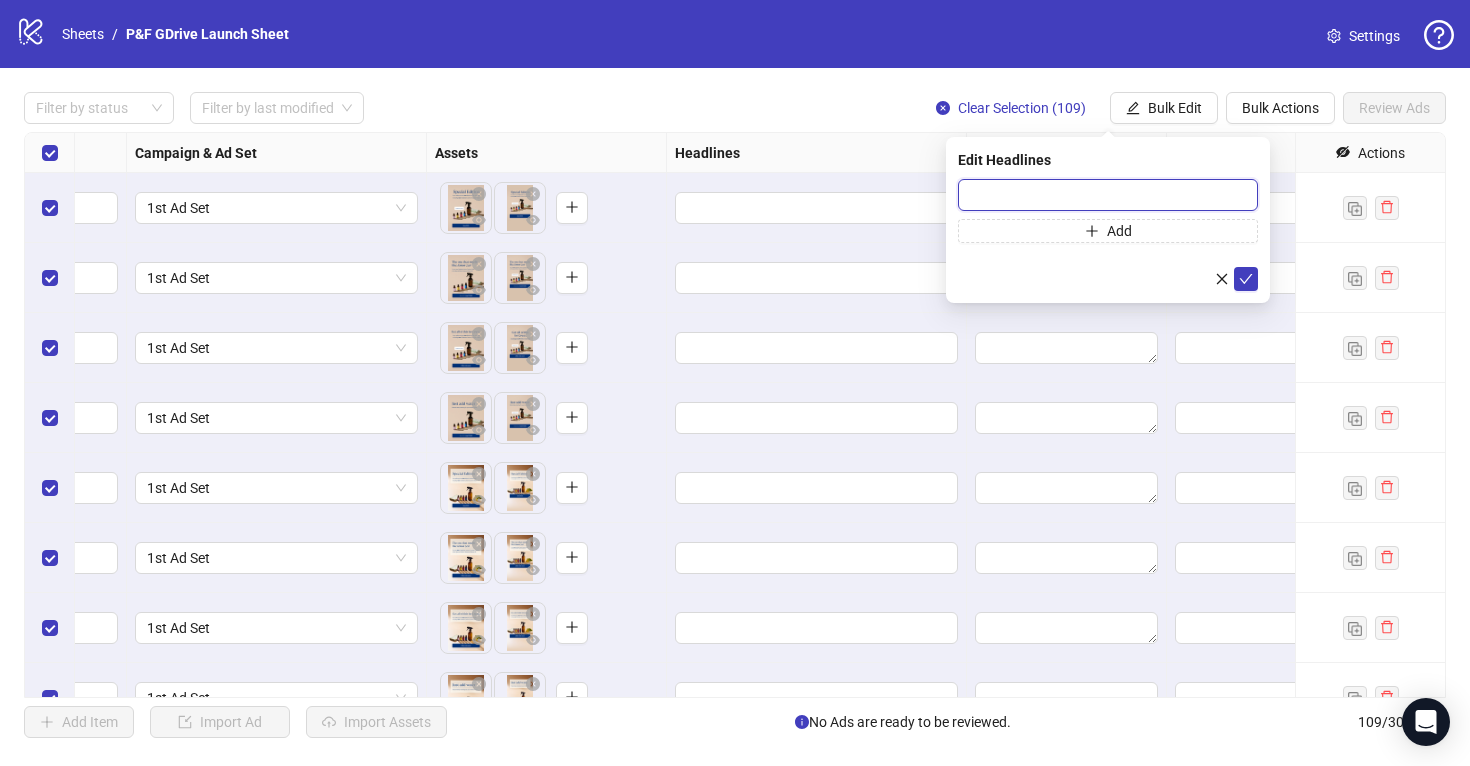 click at bounding box center [1108, 195] 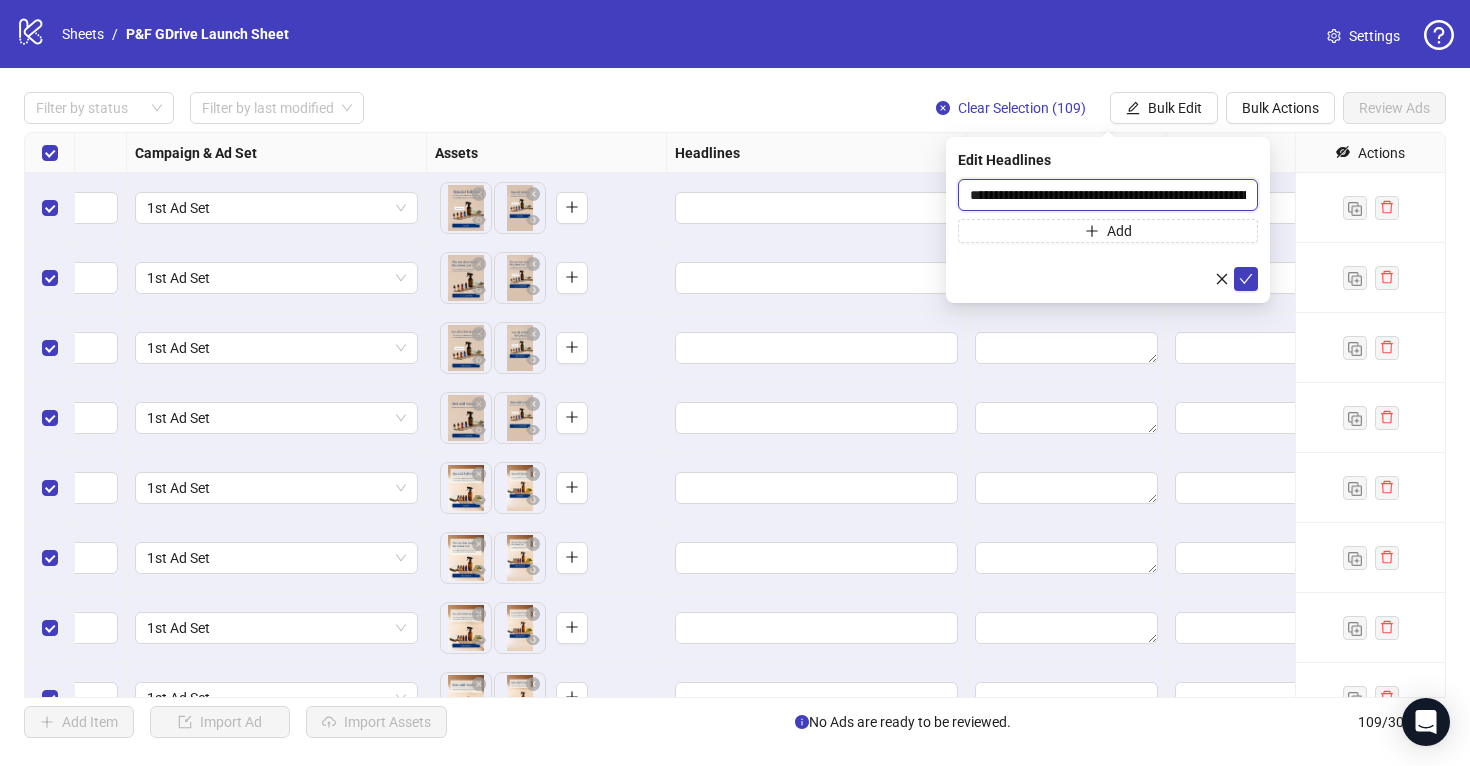 scroll, scrollTop: 0, scrollLeft: 1678, axis: horizontal 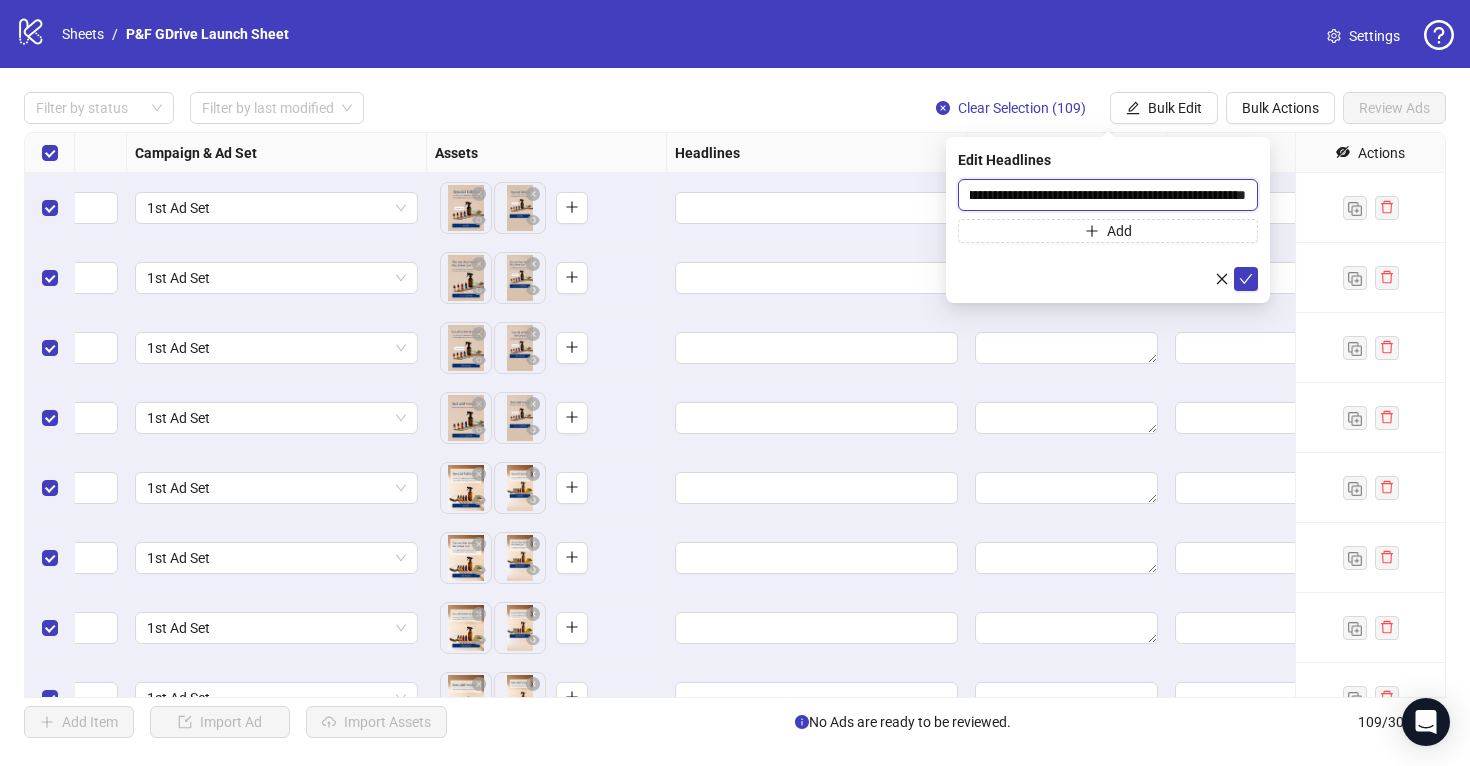 type on "**********" 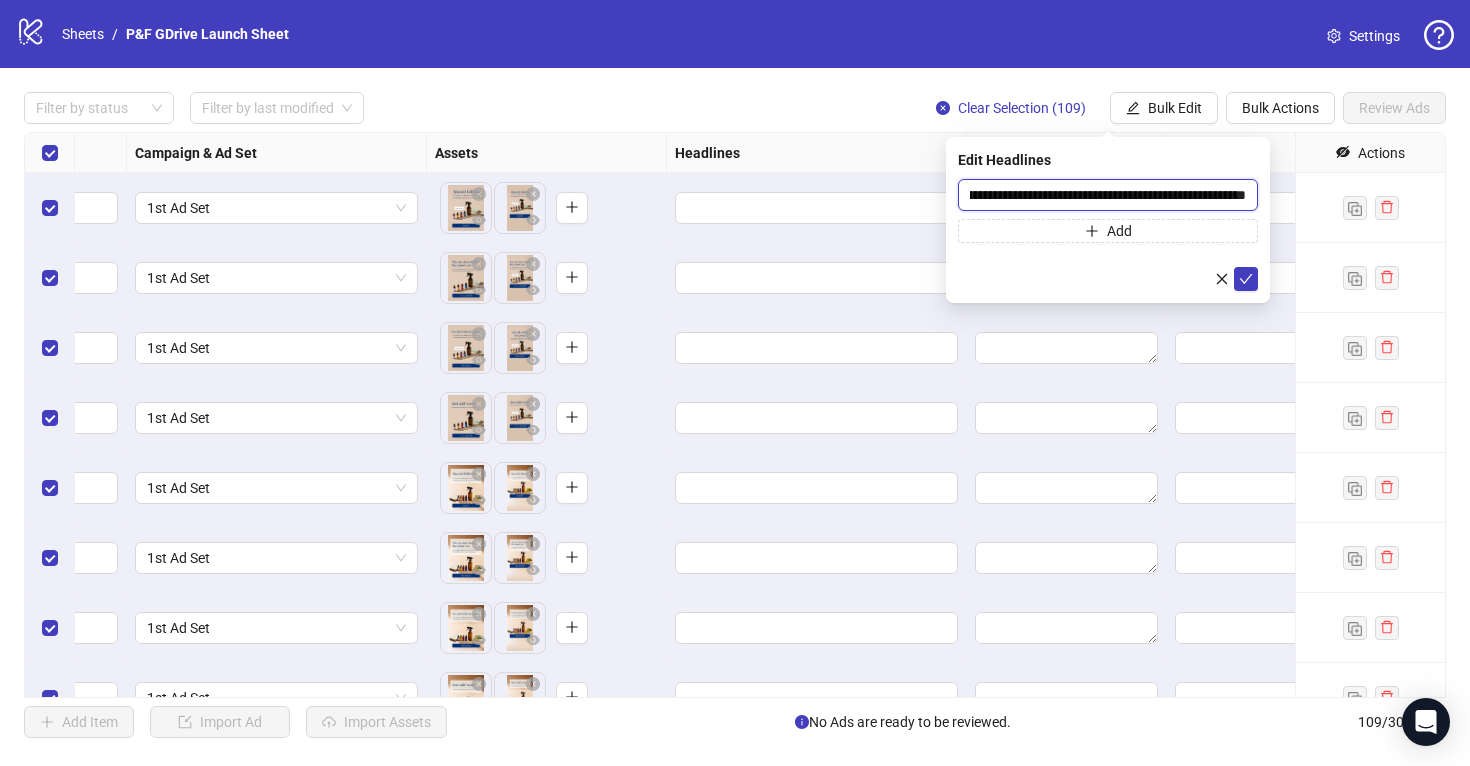 scroll, scrollTop: 0, scrollLeft: 0, axis: both 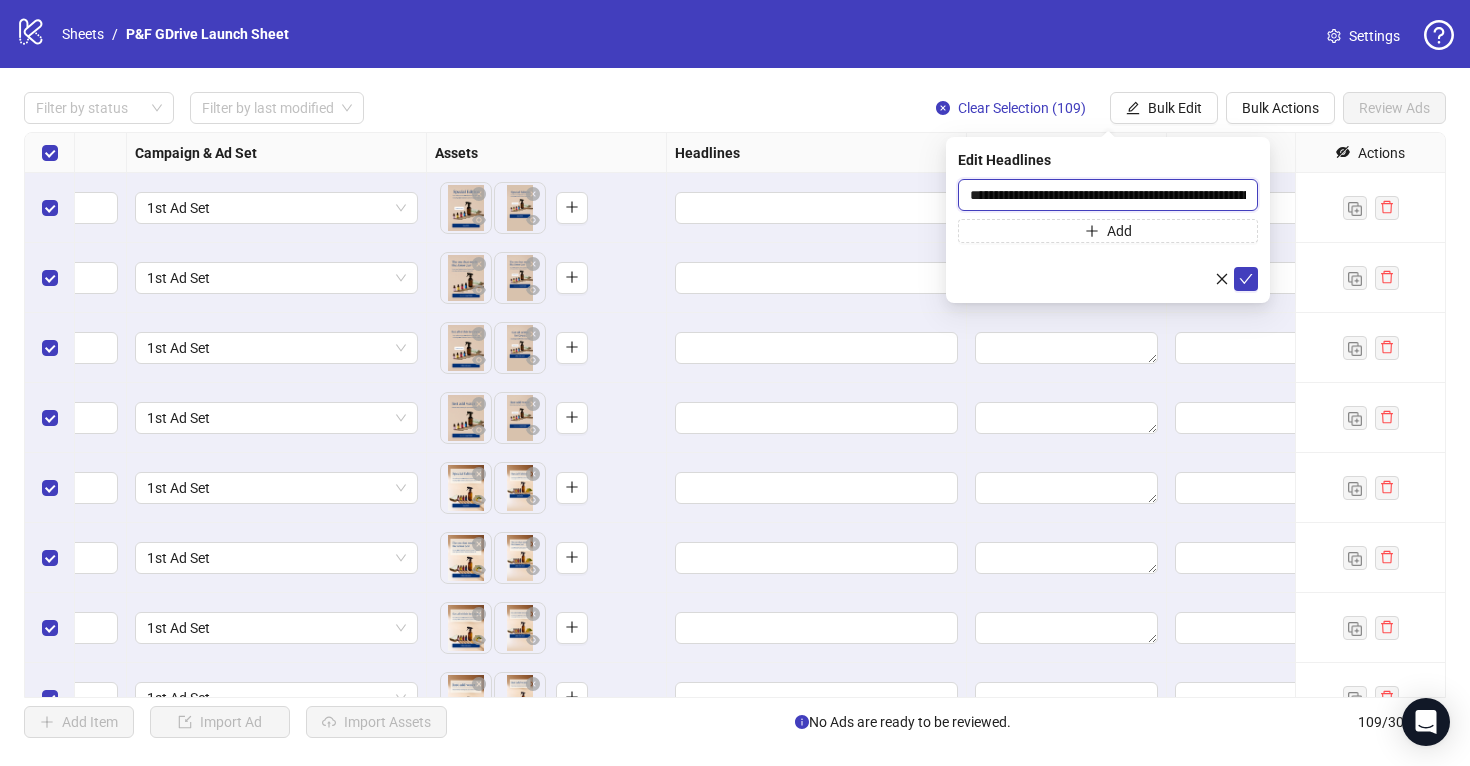 click on "**********" at bounding box center [1108, 195] 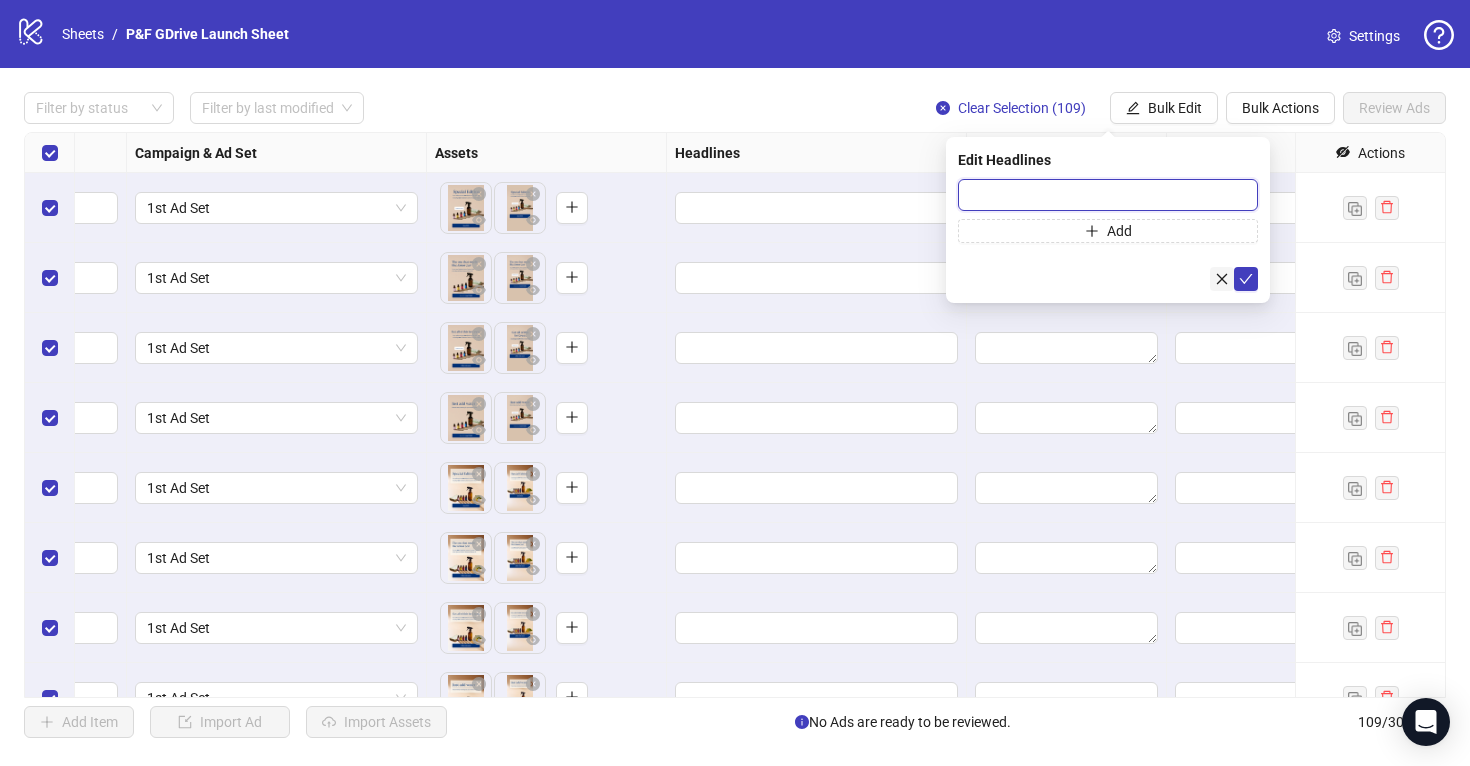 type 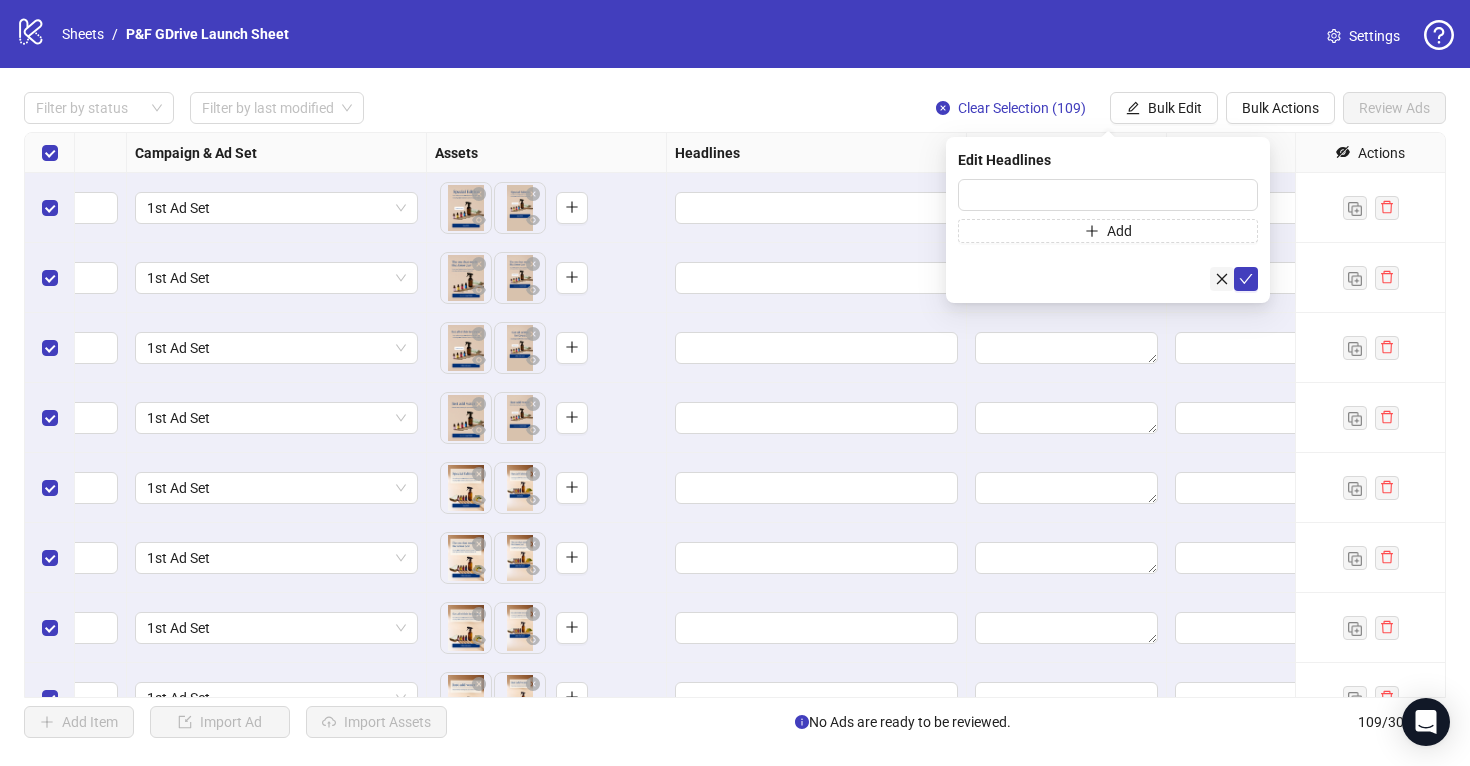 click 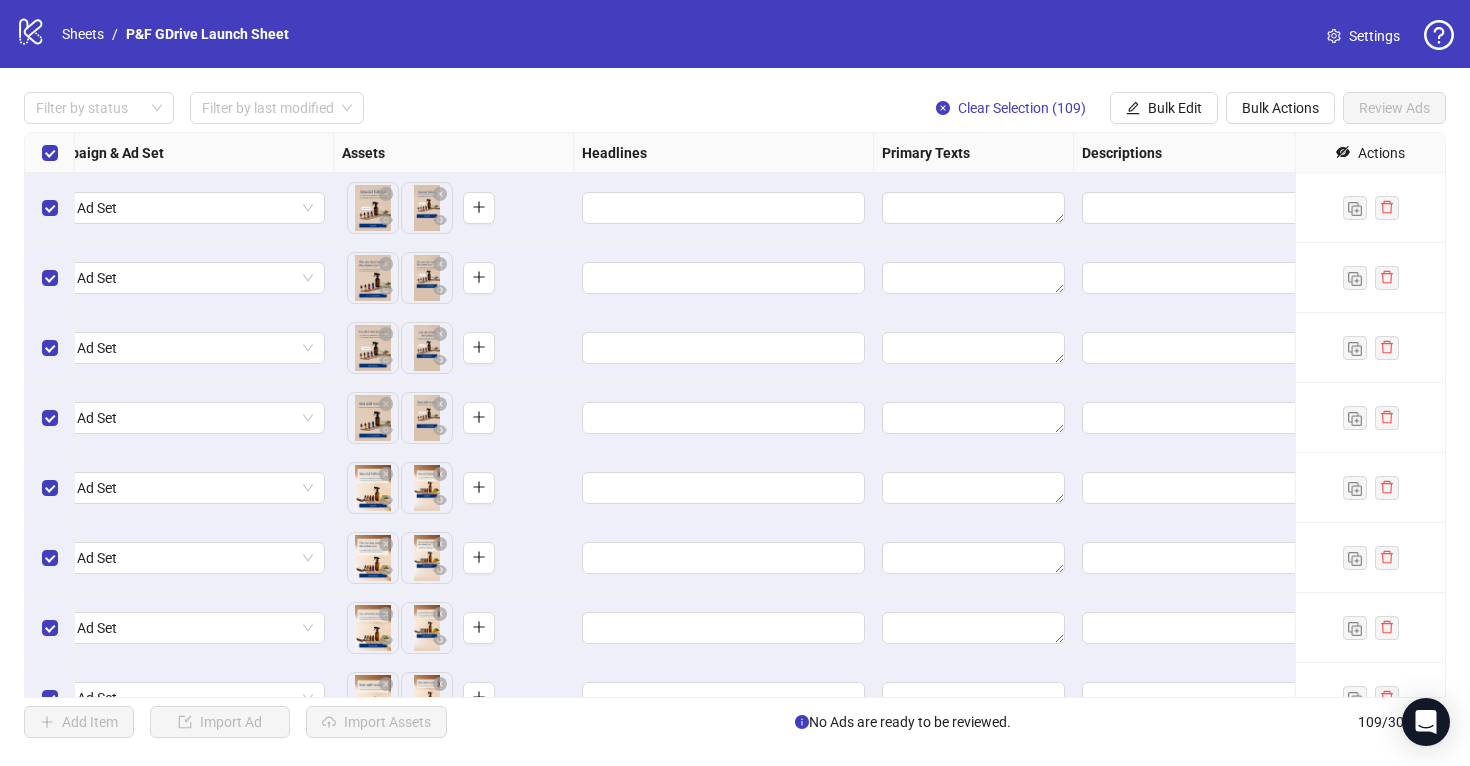 scroll, scrollTop: 0, scrollLeft: 645, axis: horizontal 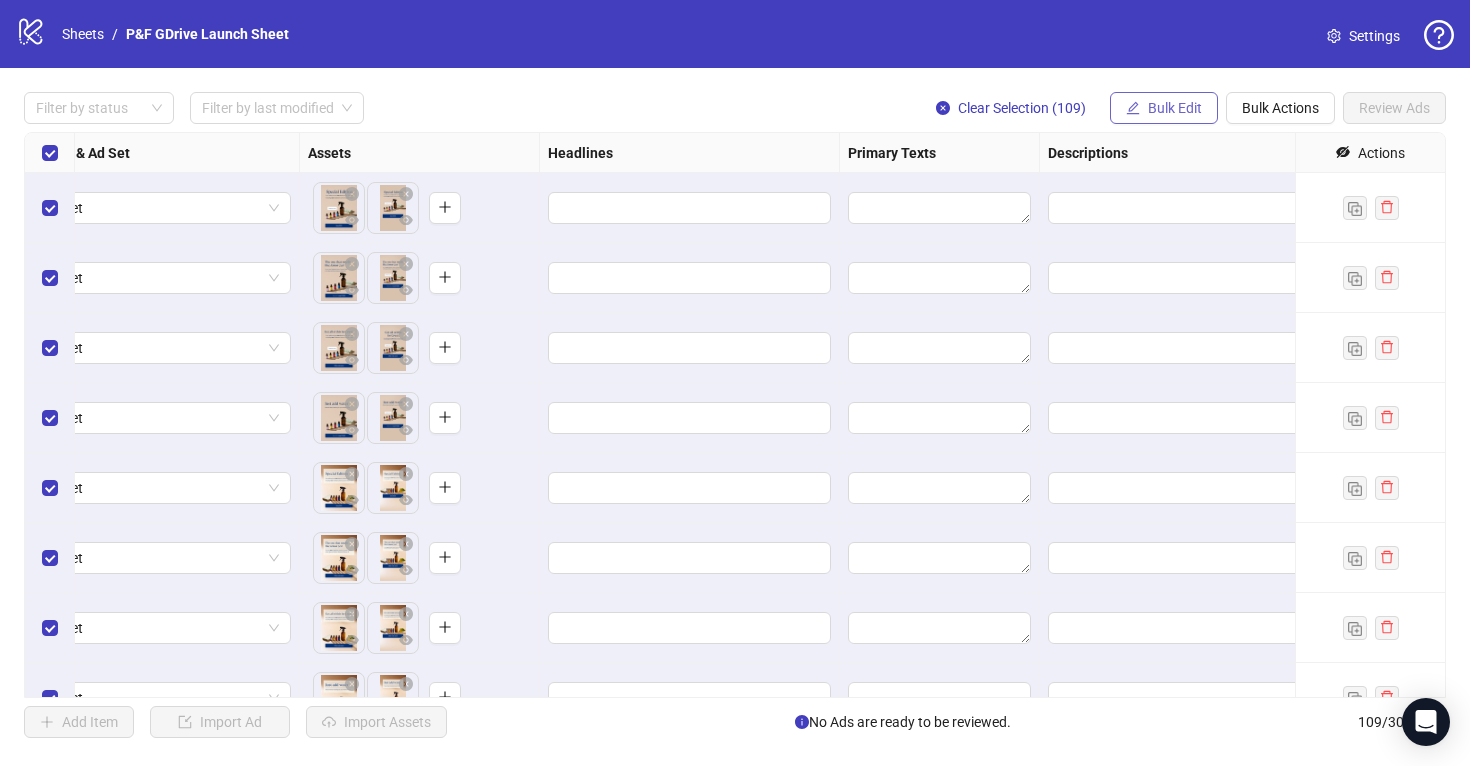 click on "Bulk Edit" at bounding box center [1164, 108] 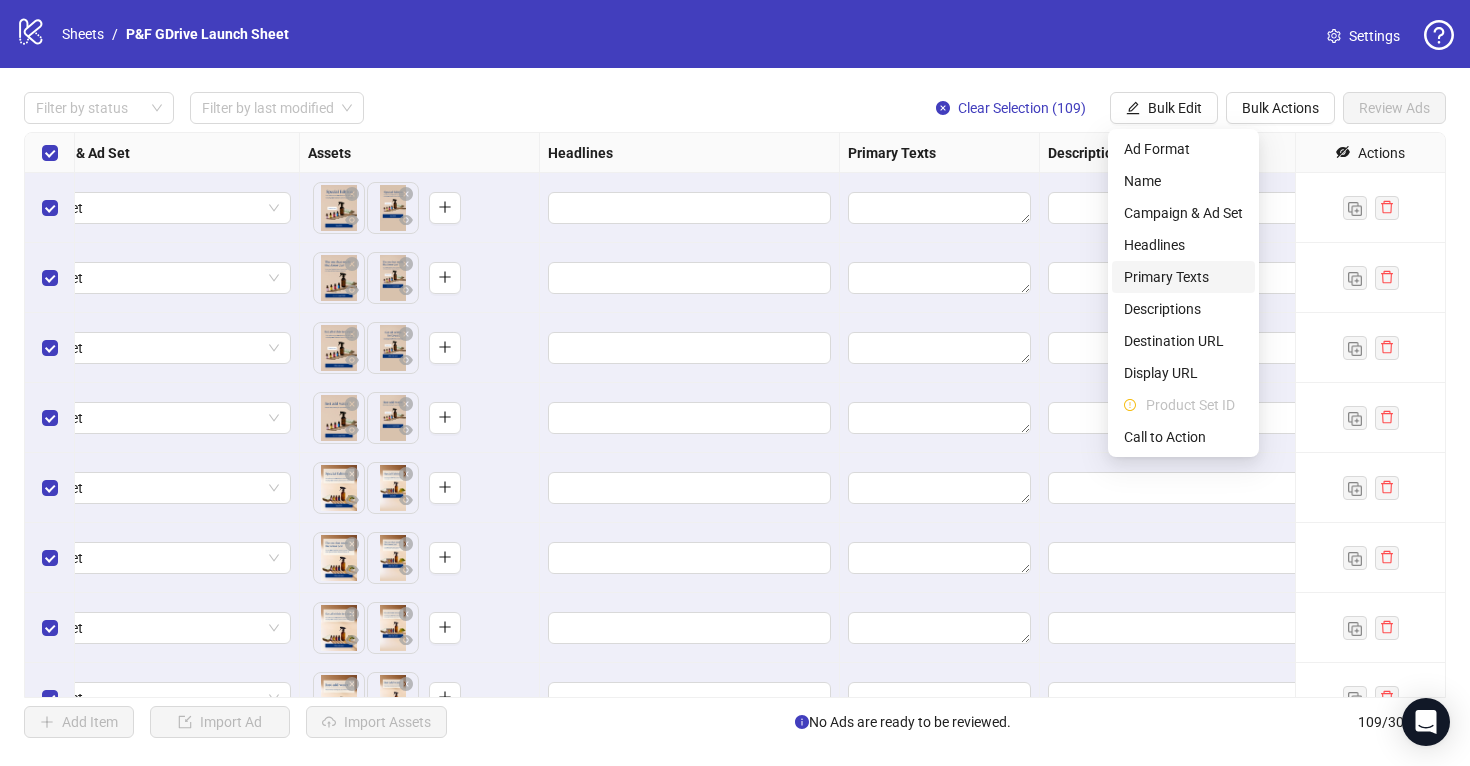 click on "Primary Texts" at bounding box center [1183, 277] 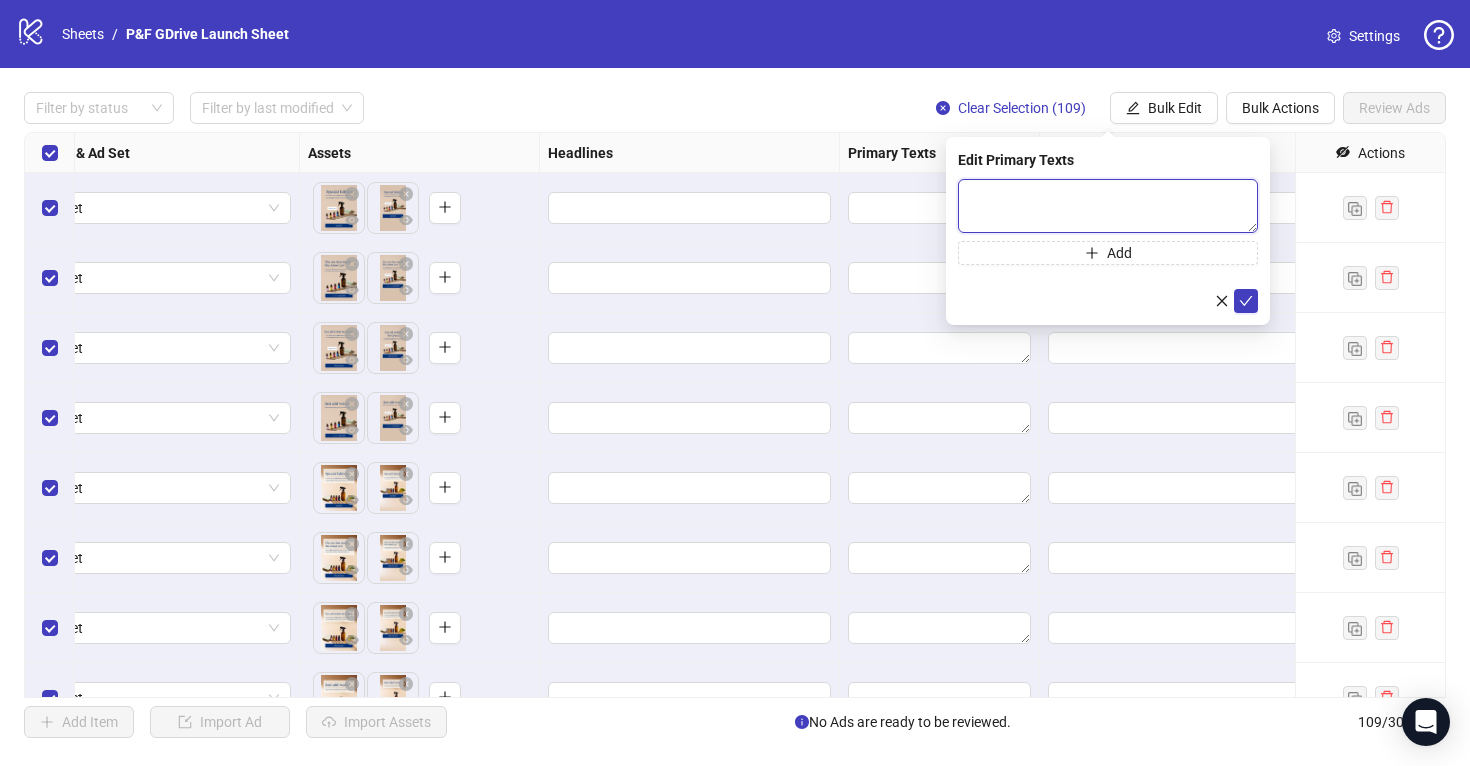 click at bounding box center [1108, 206] 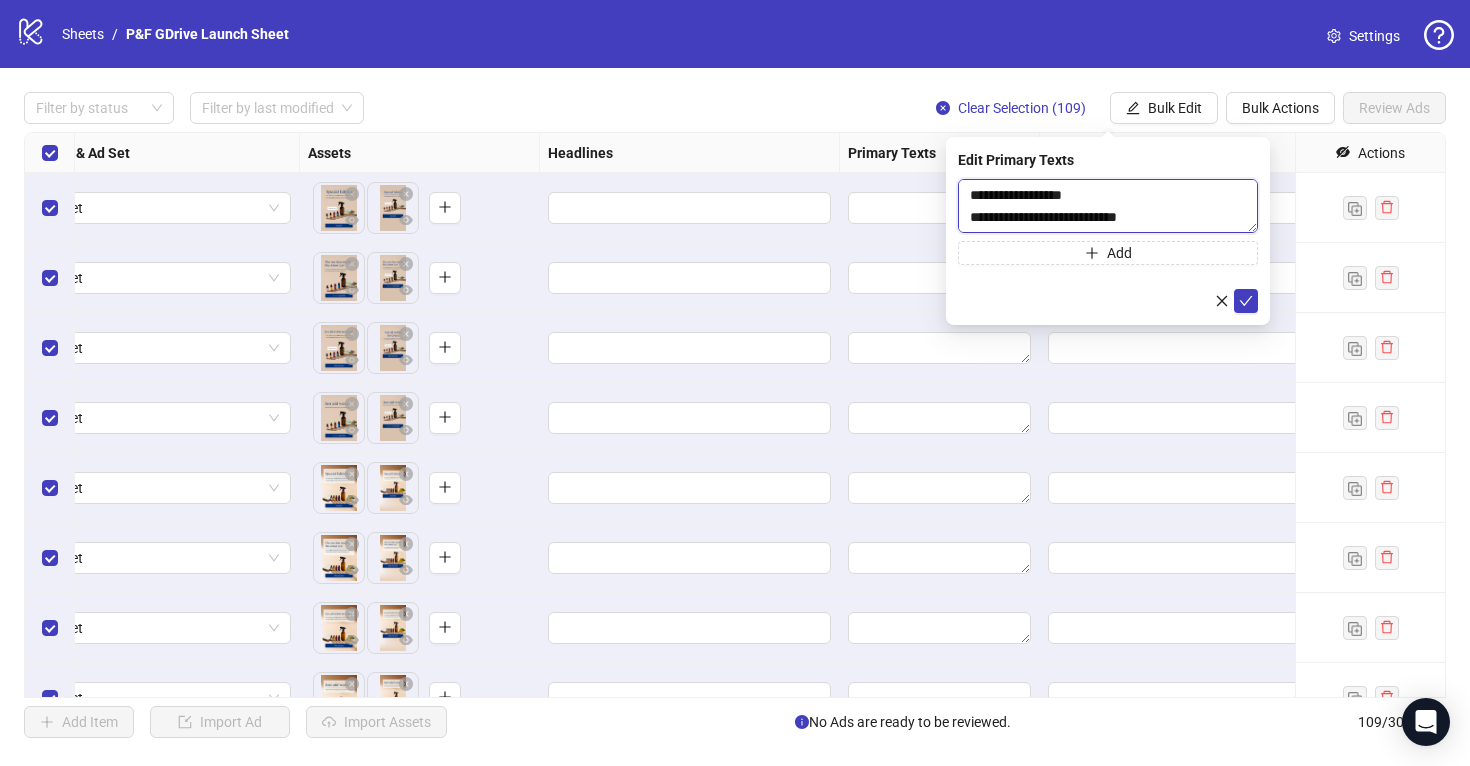 scroll, scrollTop: 0, scrollLeft: 0, axis: both 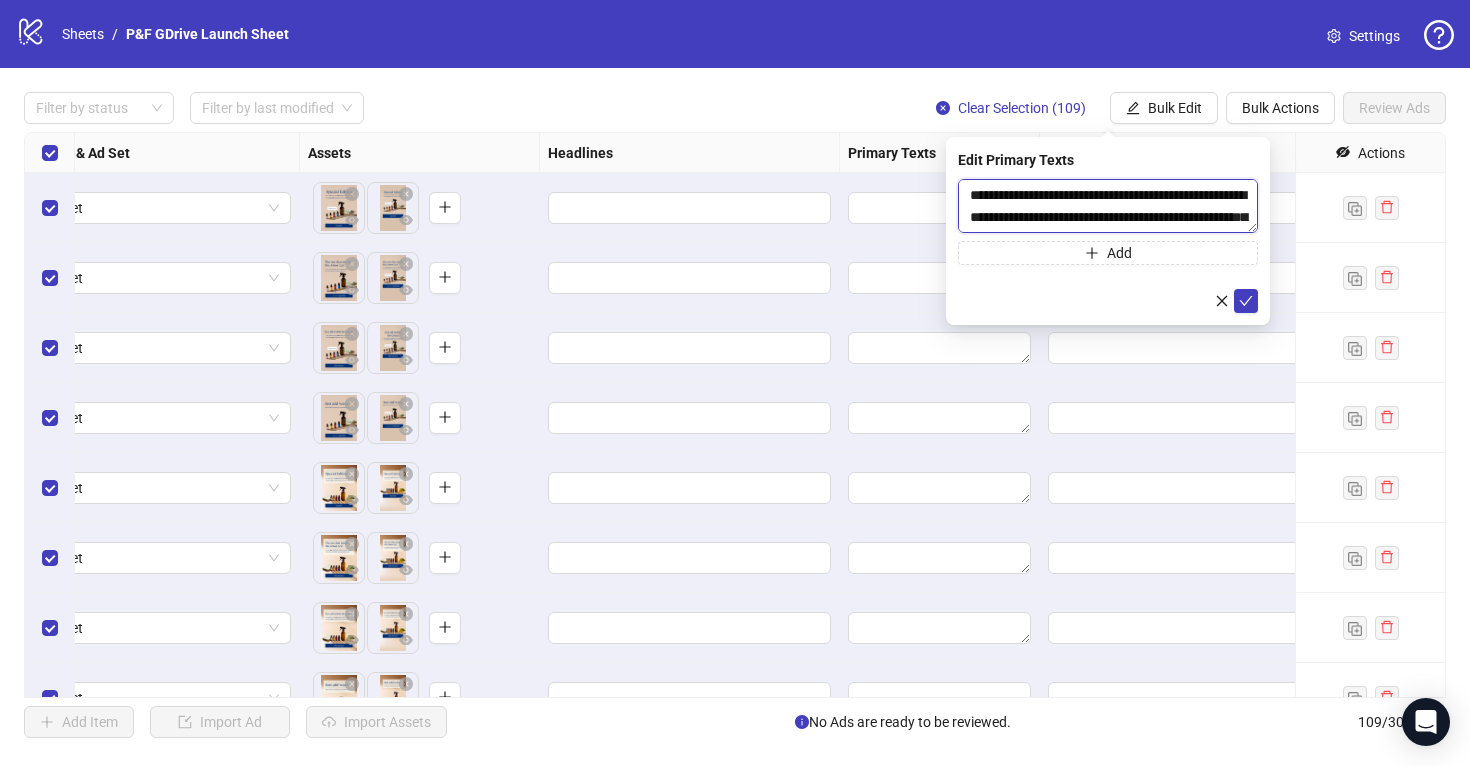 click on "**********" at bounding box center (1108, 206) 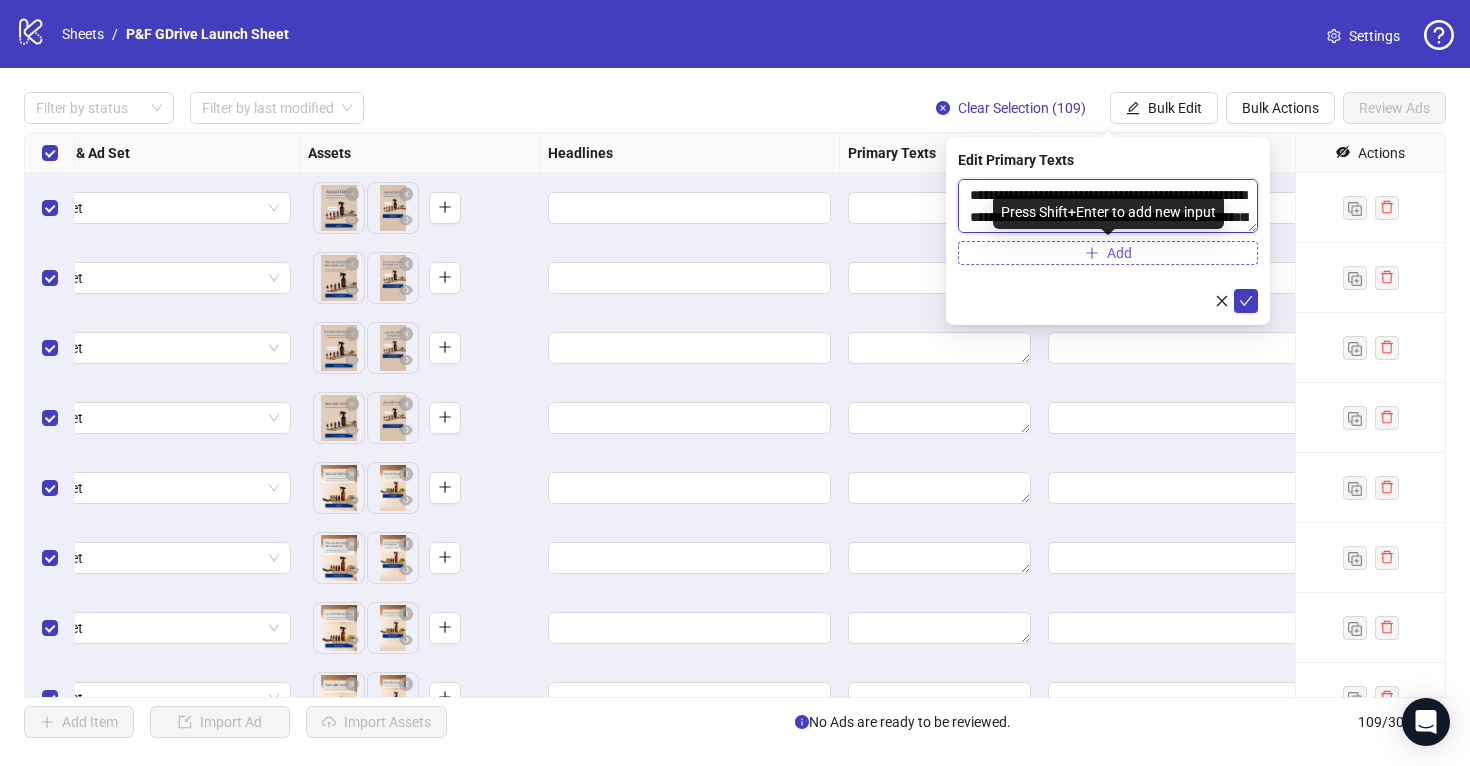 type on "**********" 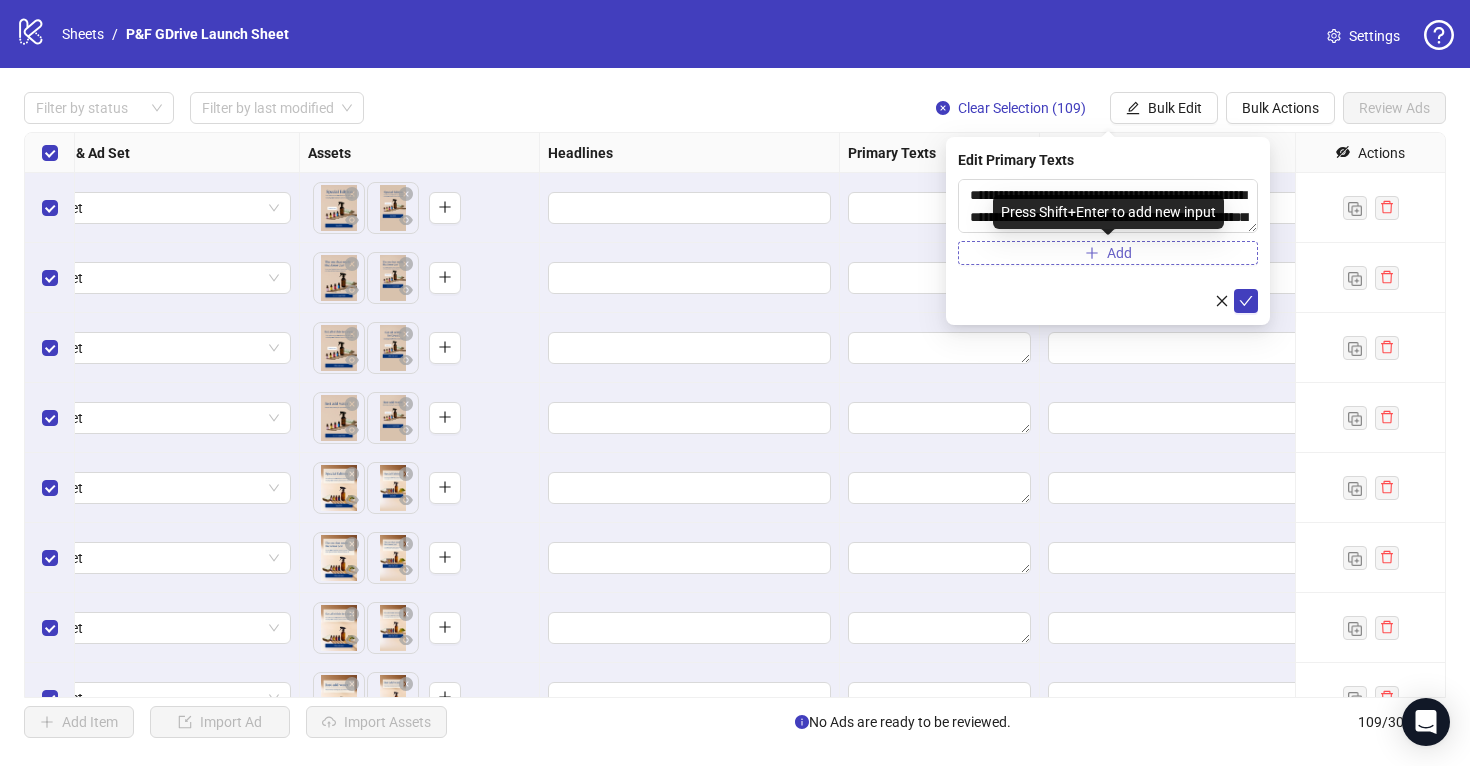 click on "Add" at bounding box center (1108, 253) 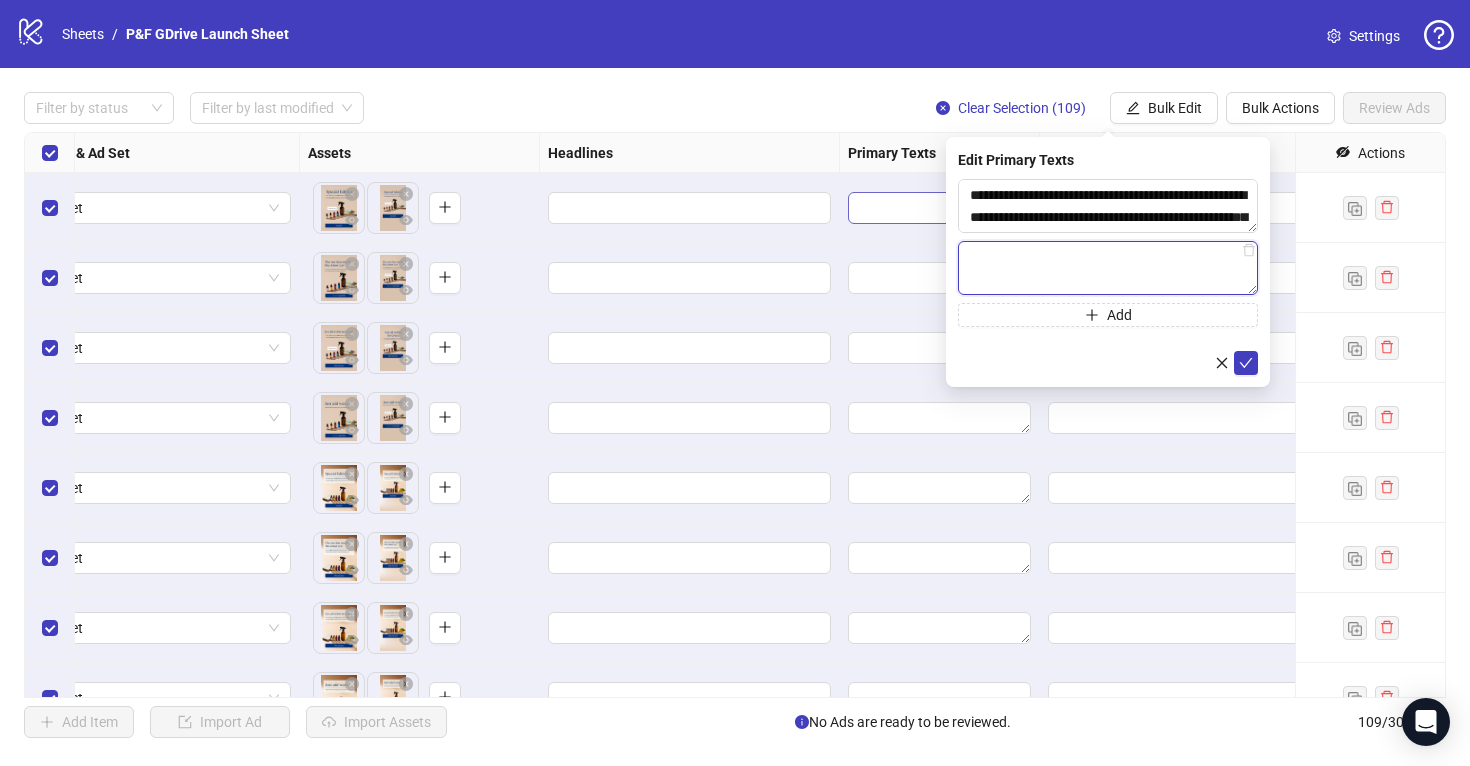 paste on "**********" 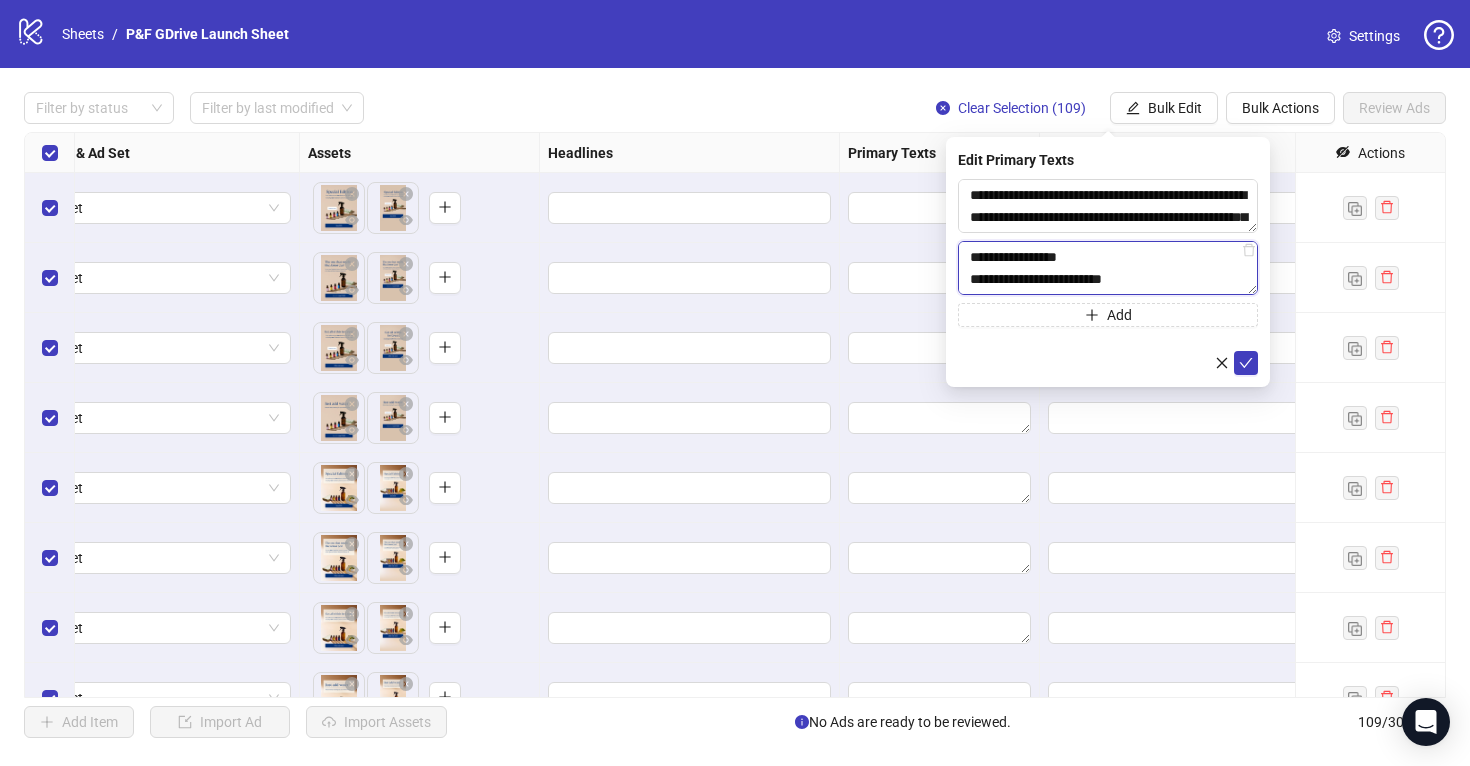 scroll, scrollTop: 0, scrollLeft: 0, axis: both 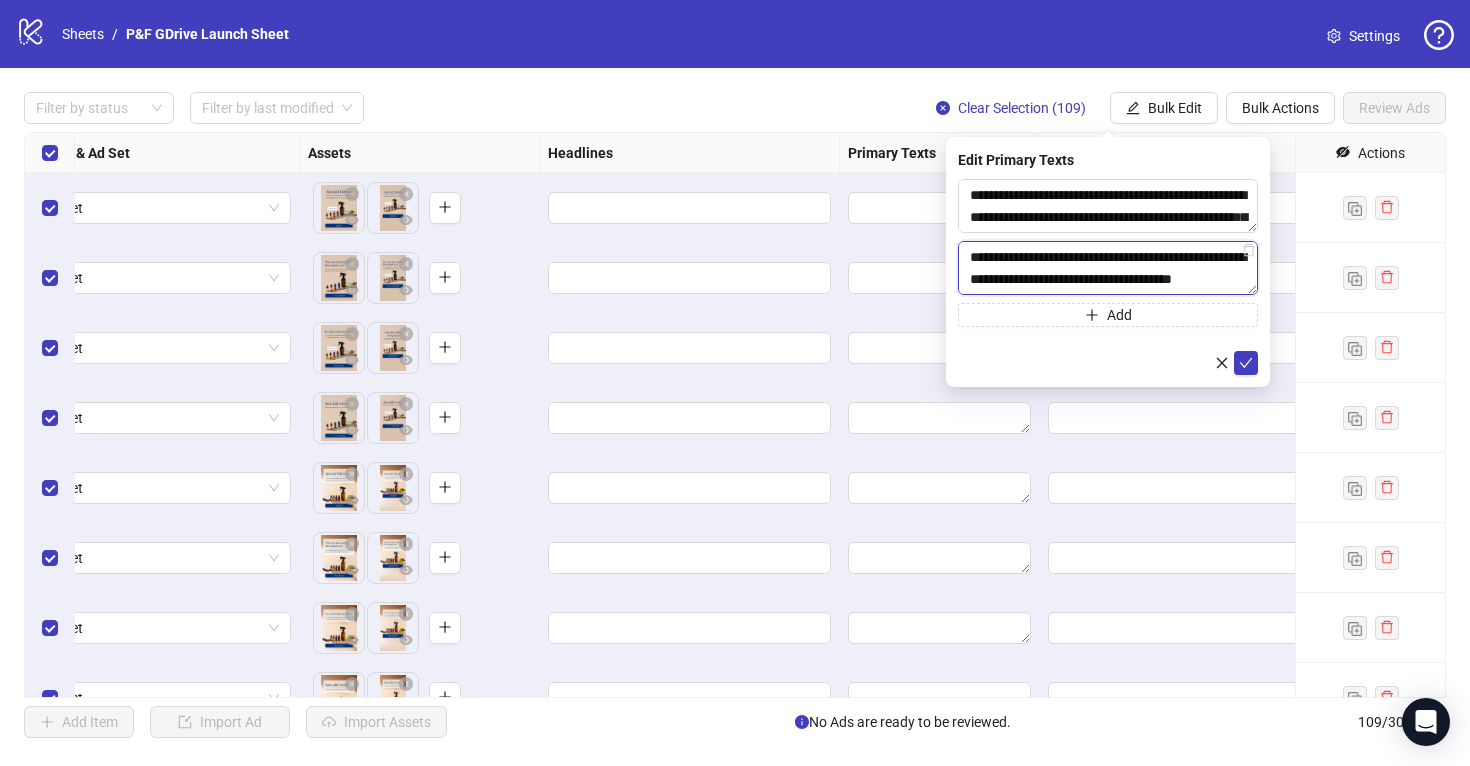 click on "**********" at bounding box center (1108, 268) 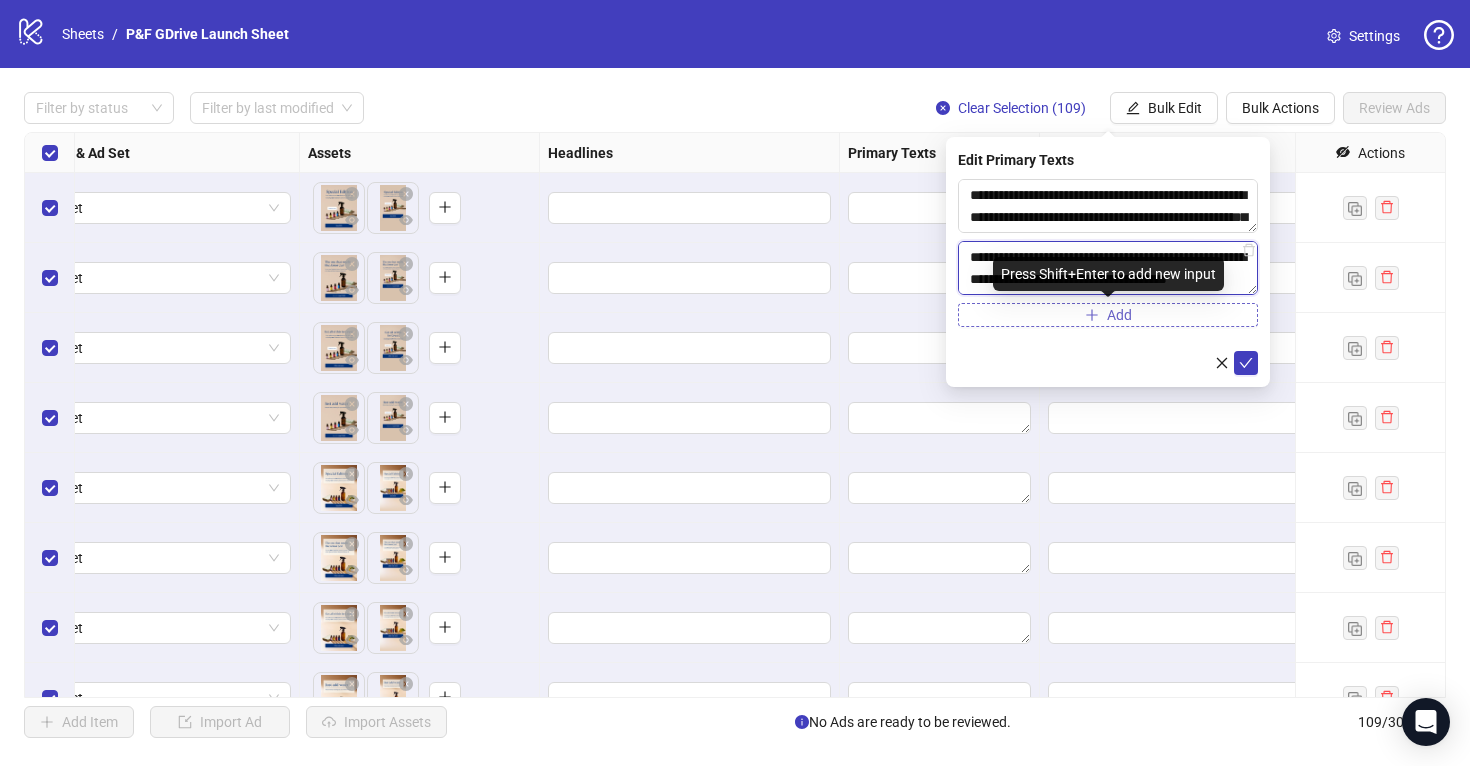 type on "**********" 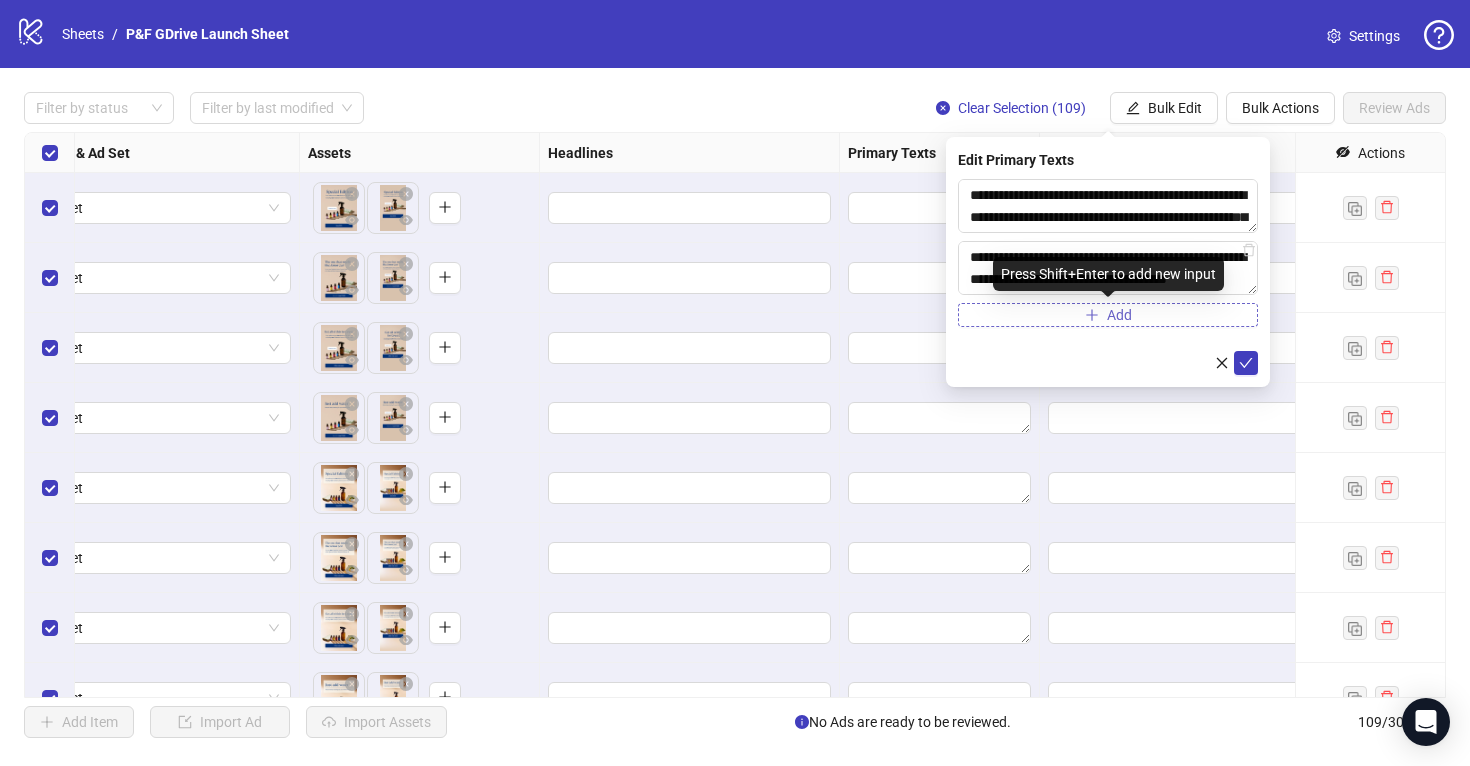 click on "Add" at bounding box center [1108, 315] 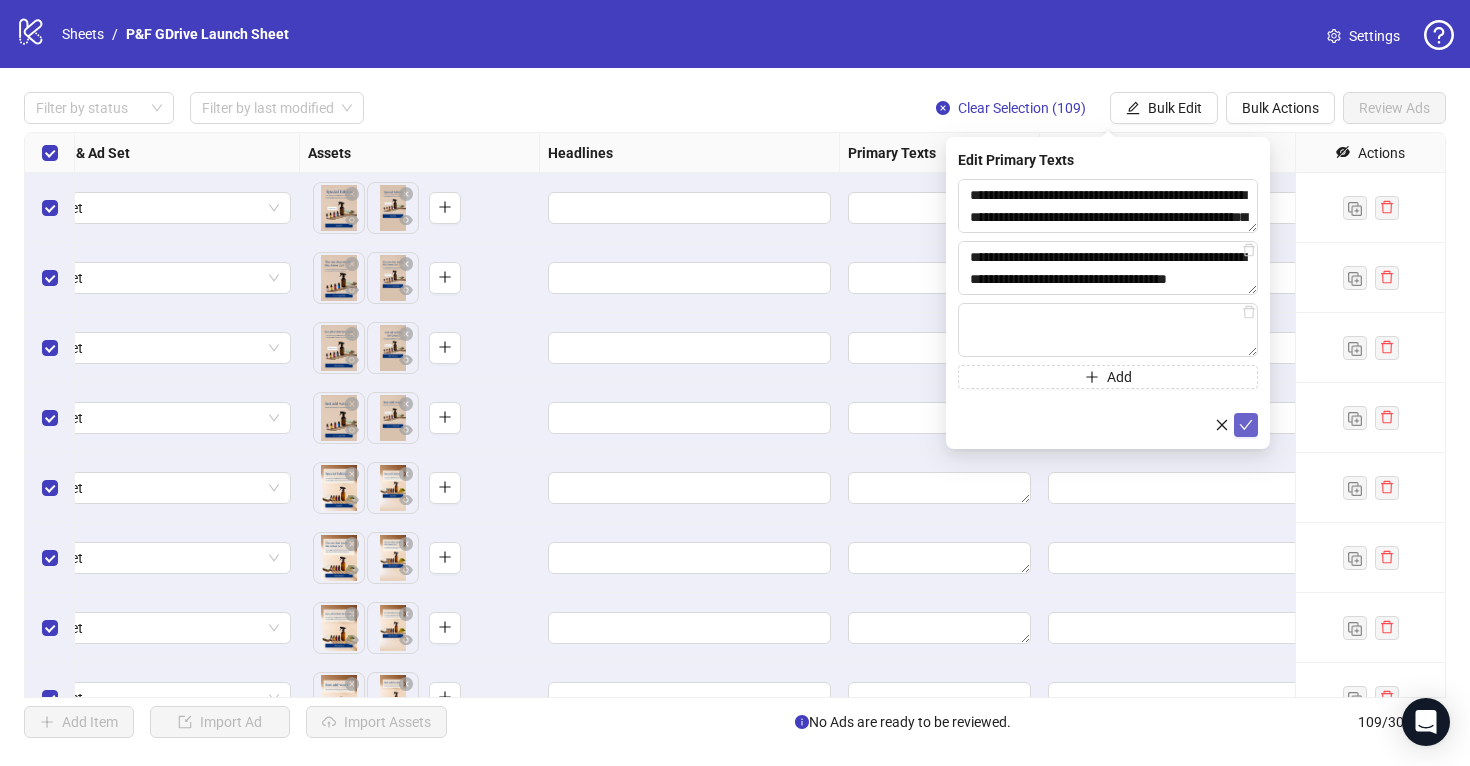 click 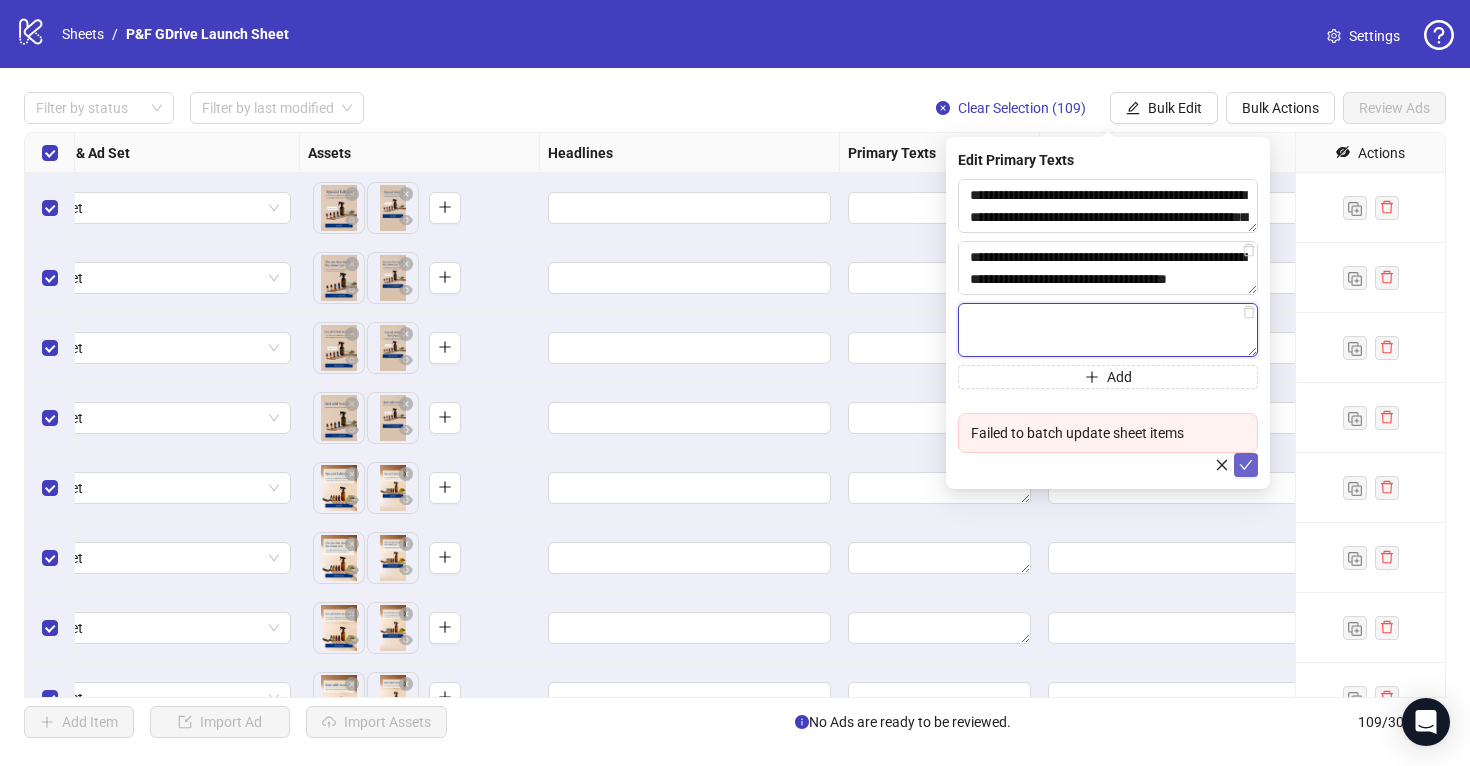 click at bounding box center [1108, 330] 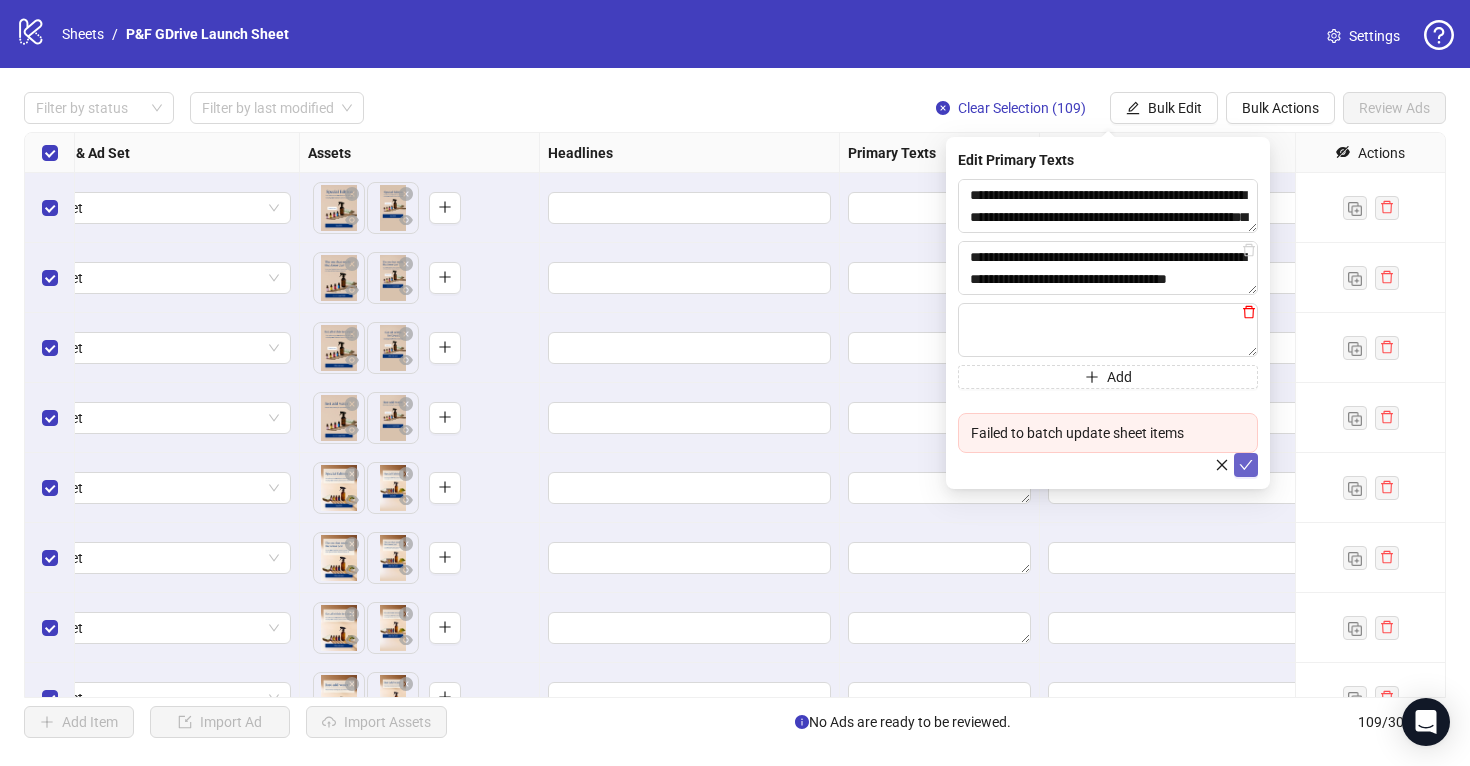 click 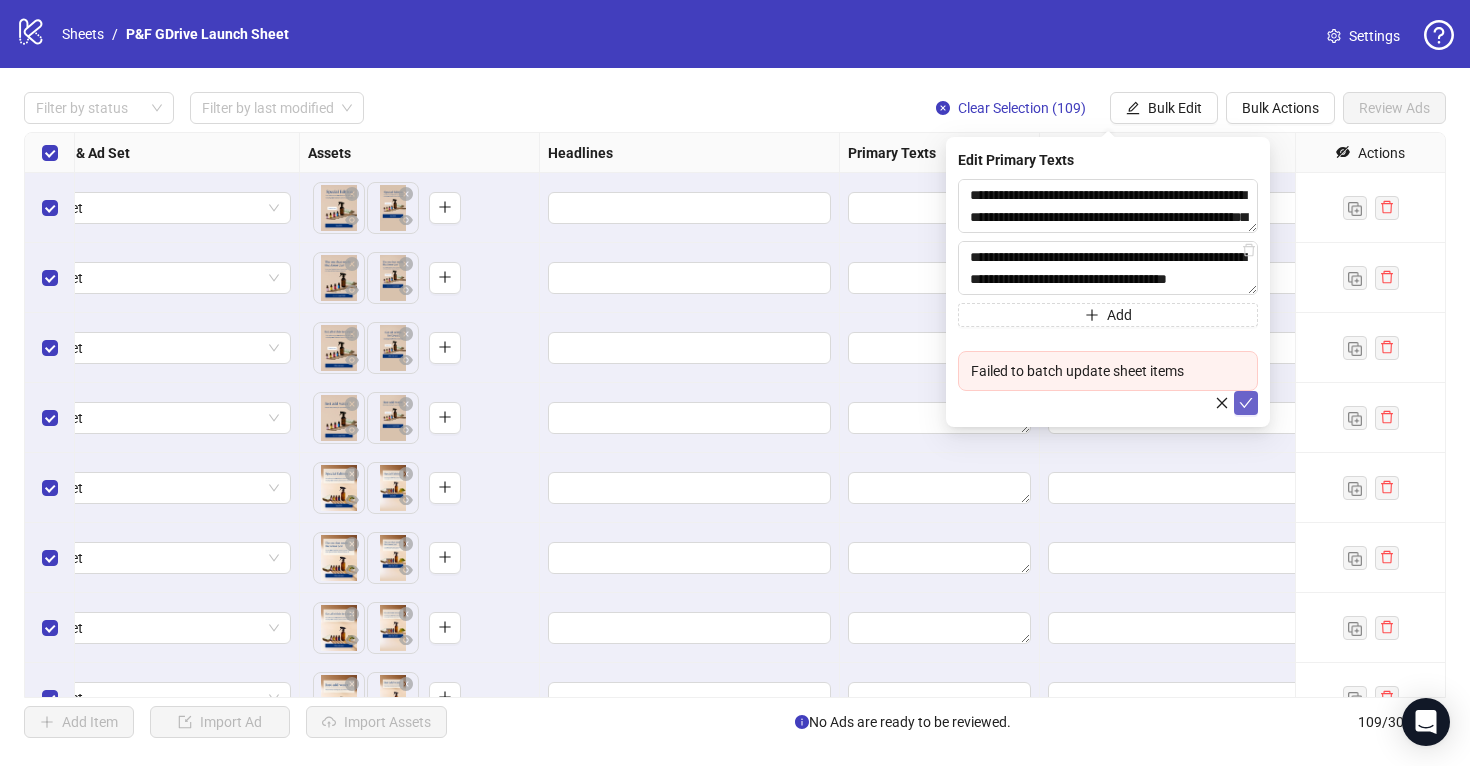 click 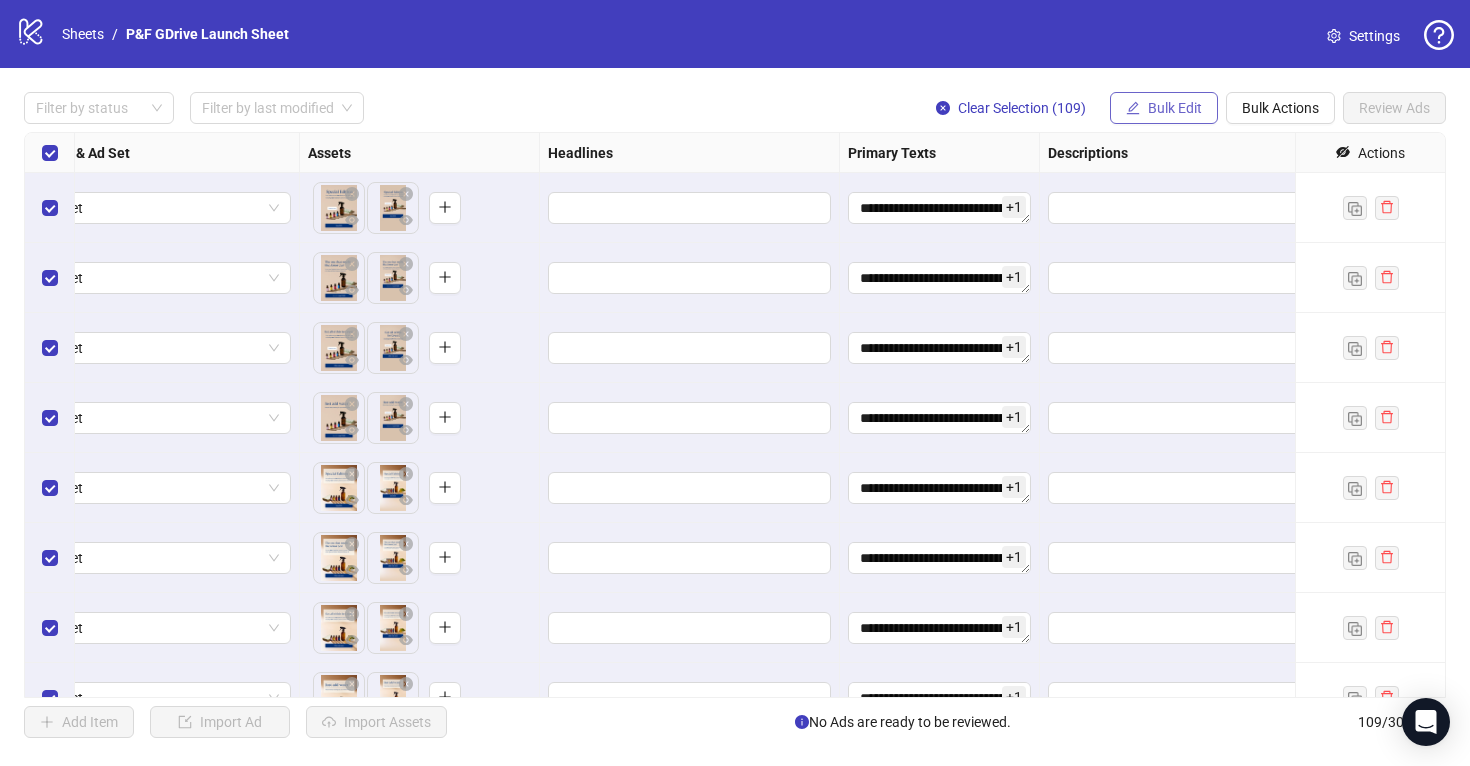 click on "Bulk Edit" at bounding box center [1175, 108] 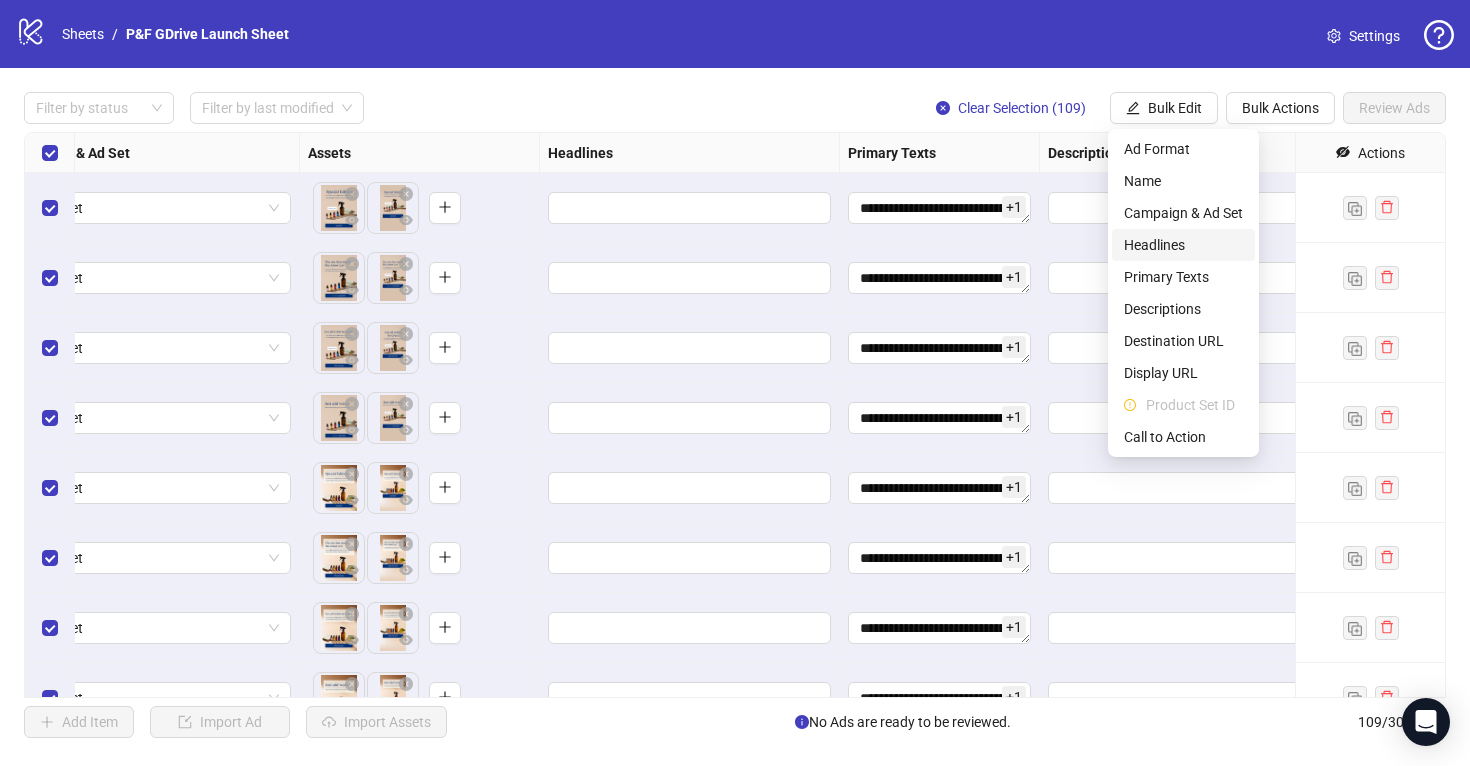 click on "Headlines" at bounding box center [1183, 245] 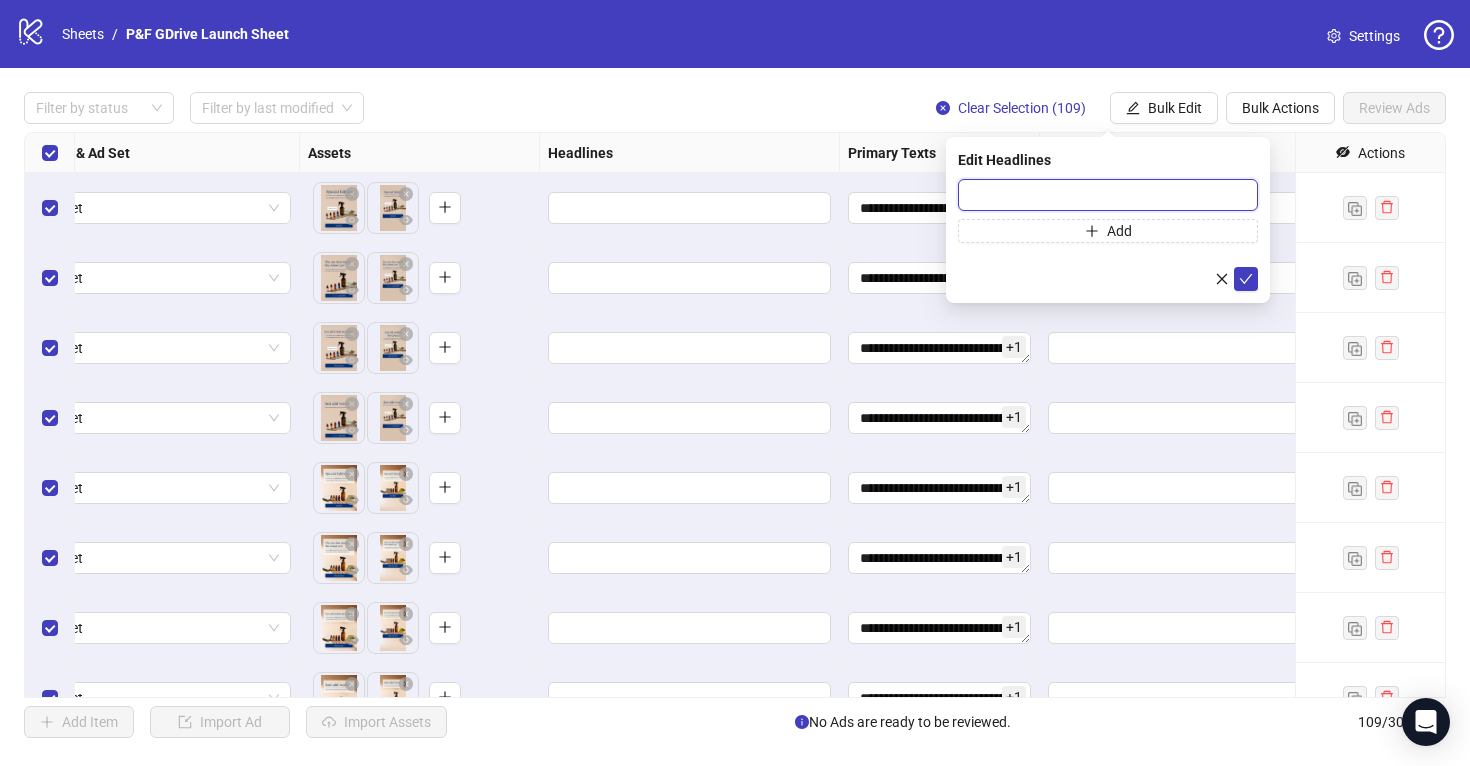 click at bounding box center (1108, 195) 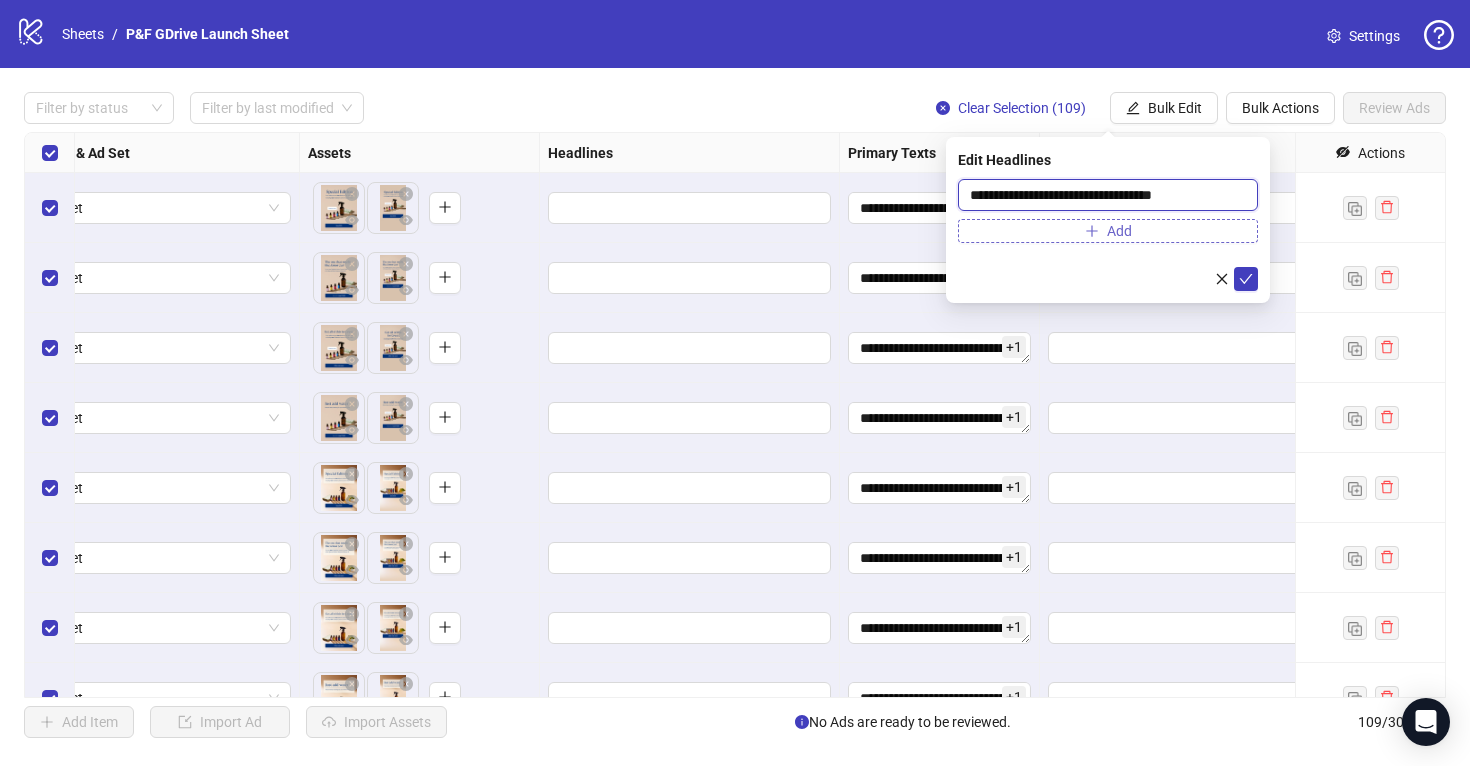 type on "**********" 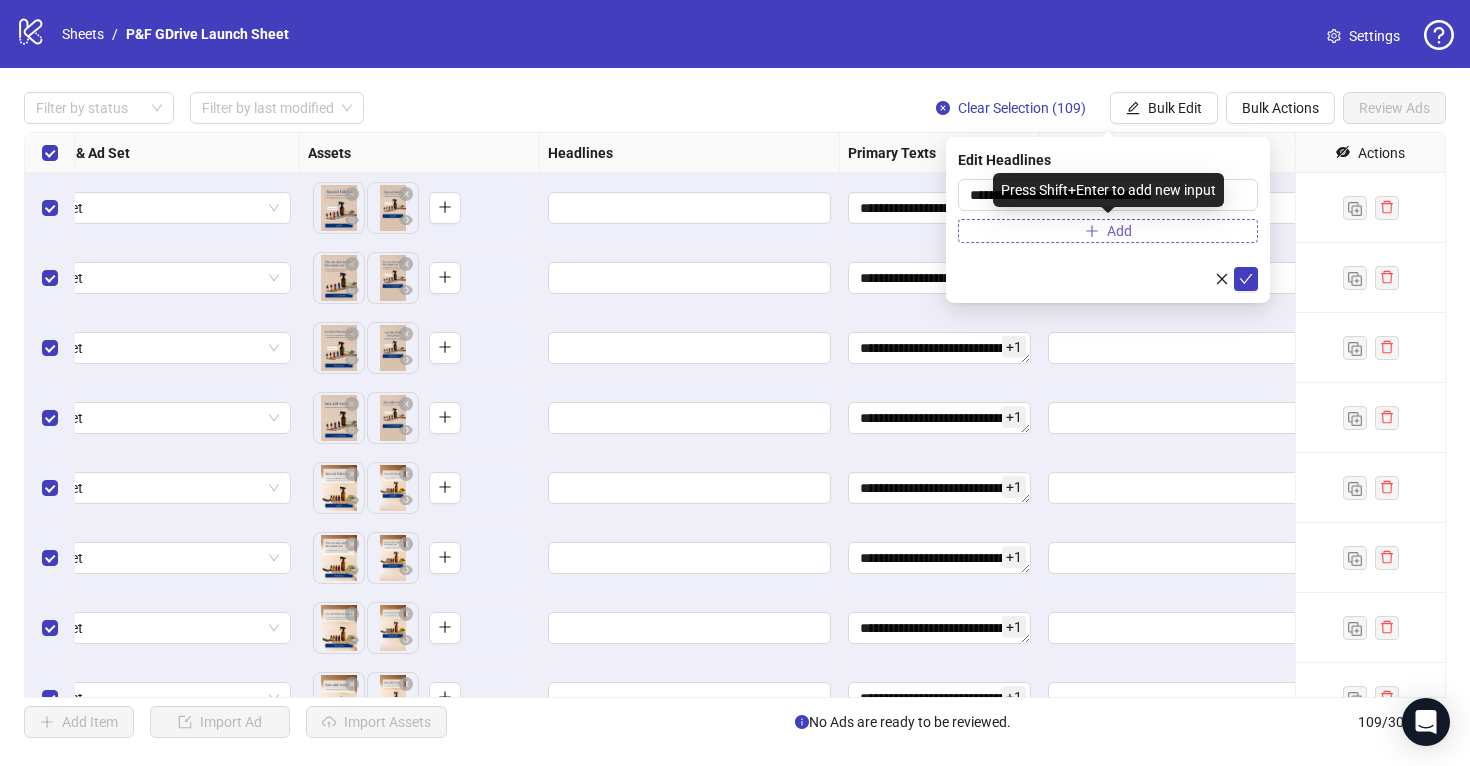 click on "Add" at bounding box center (1119, 231) 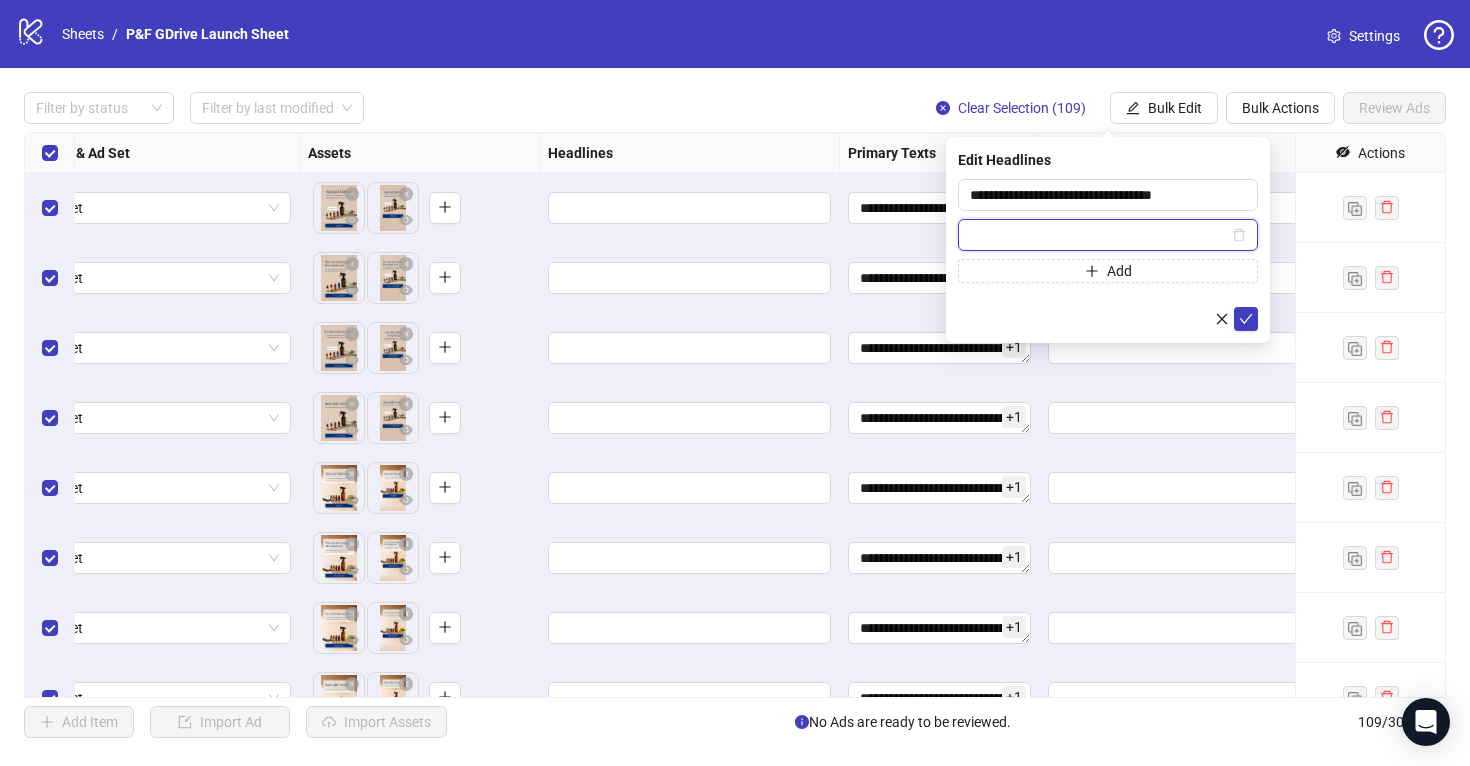 paste on "**********" 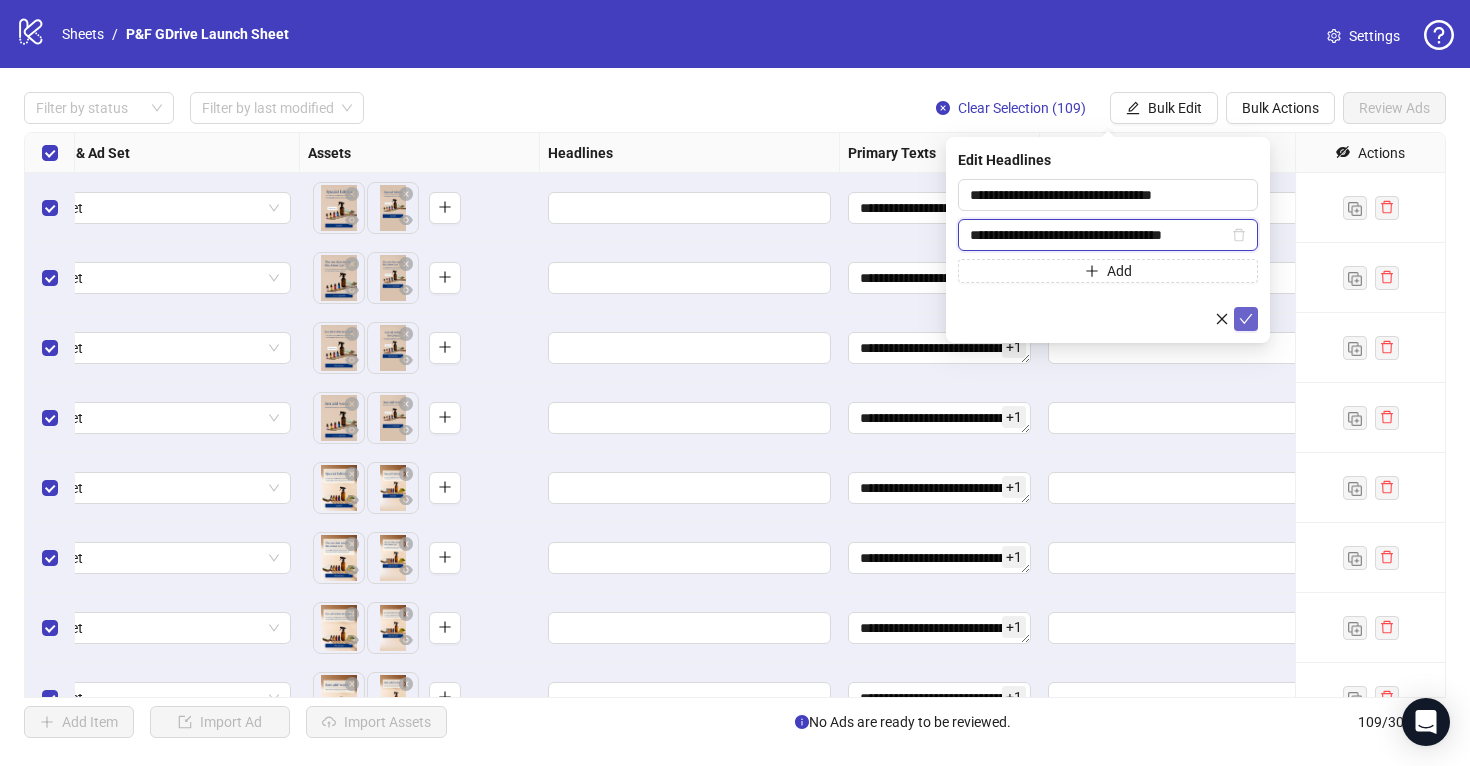 type on "**********" 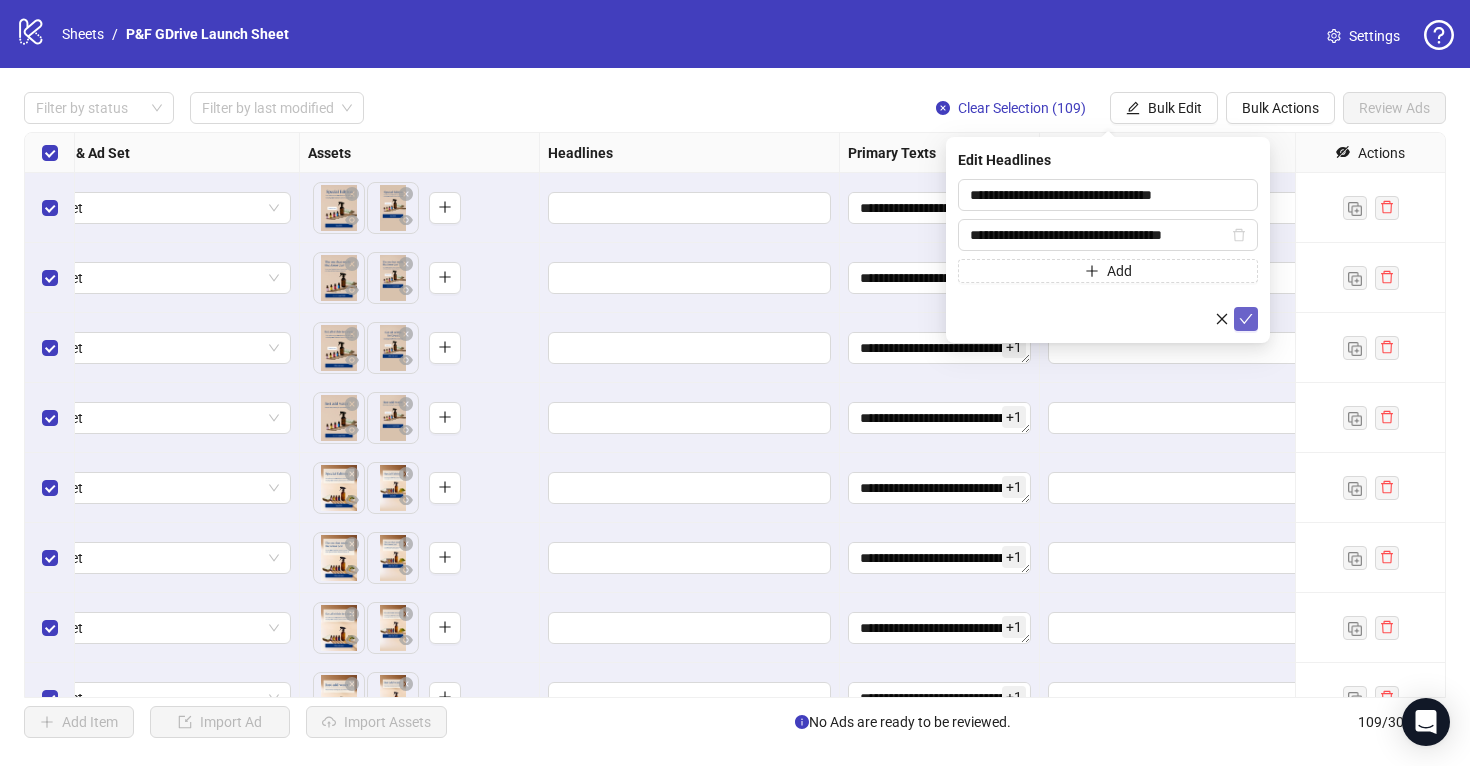 click 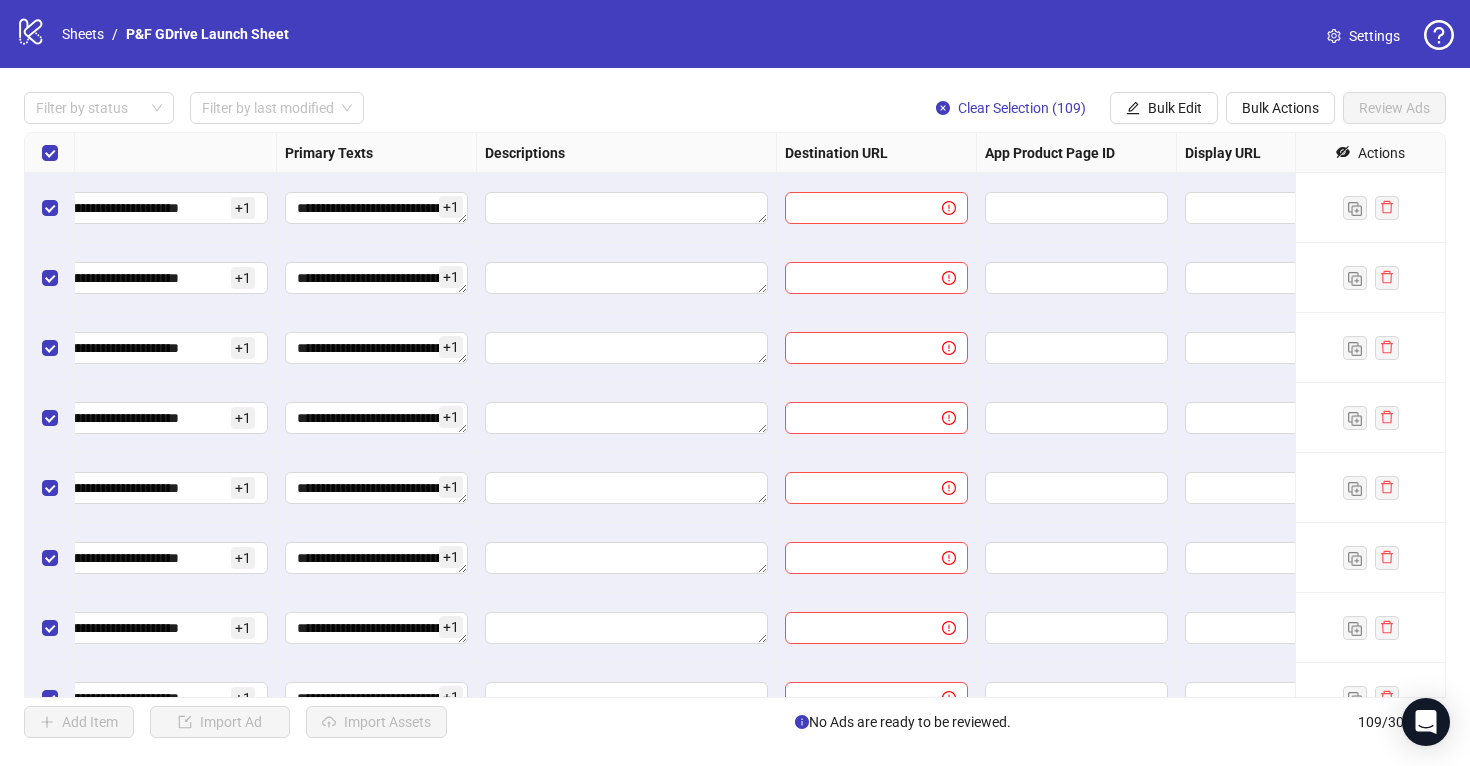 scroll, scrollTop: 0, scrollLeft: 1273, axis: horizontal 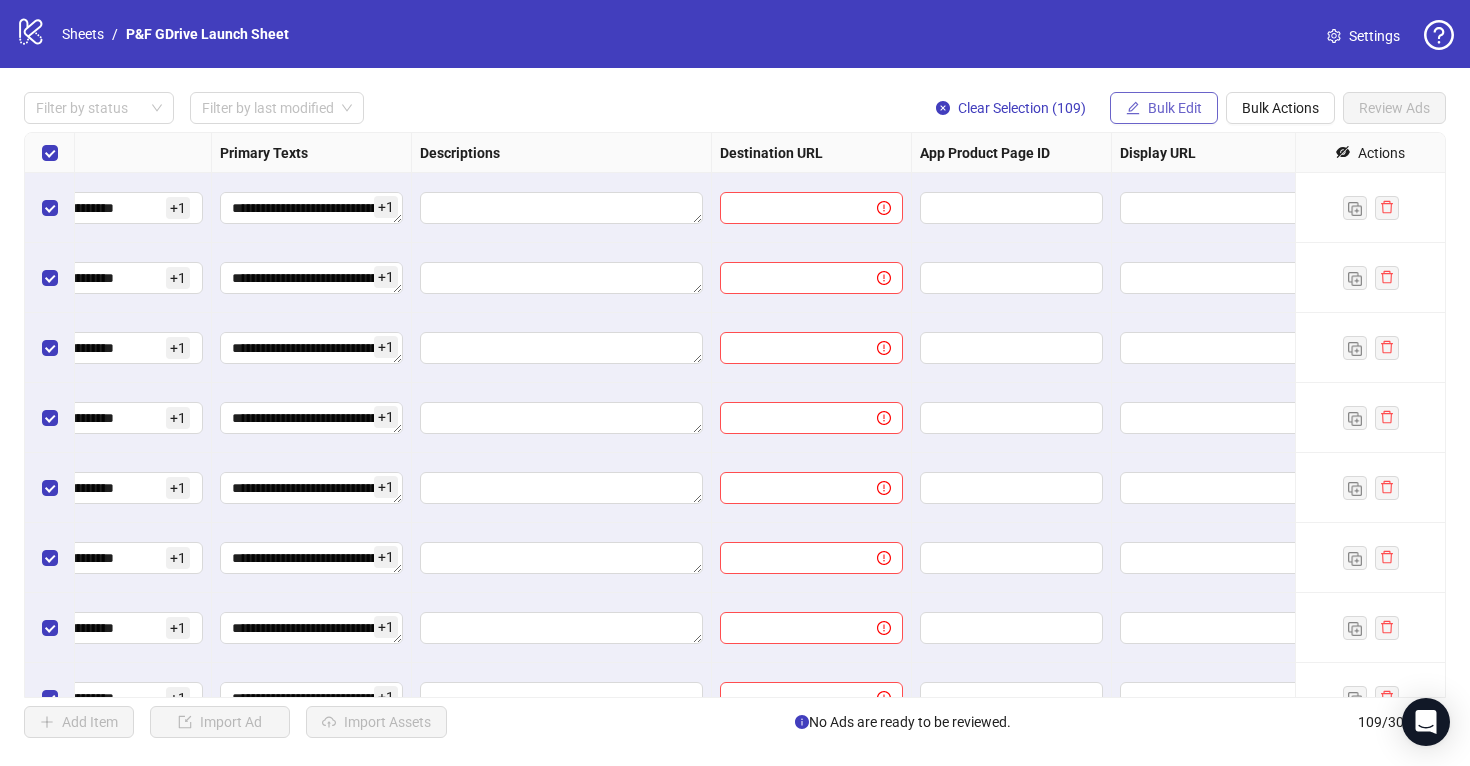 click on "Bulk Edit" at bounding box center [1164, 108] 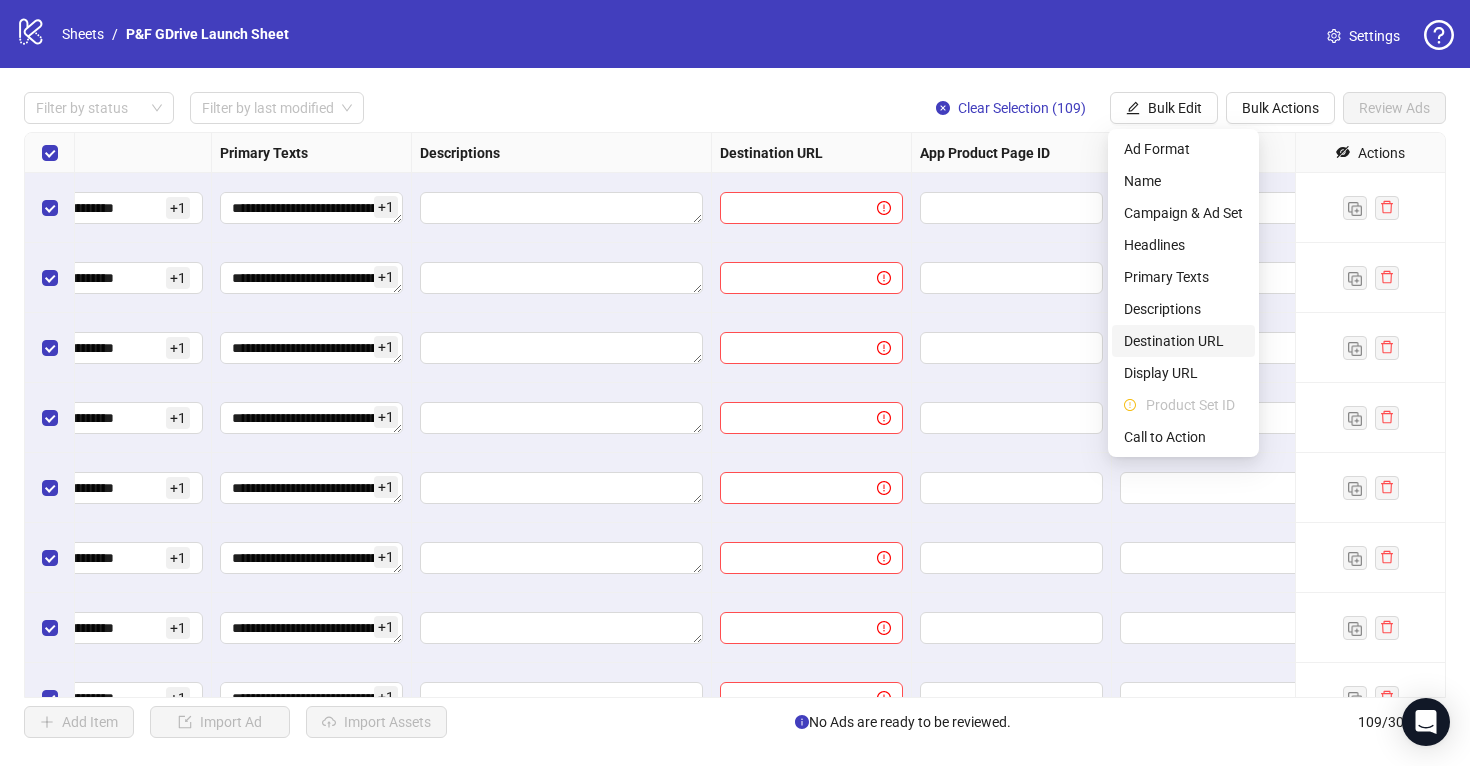 click on "Destination URL" at bounding box center (1183, 341) 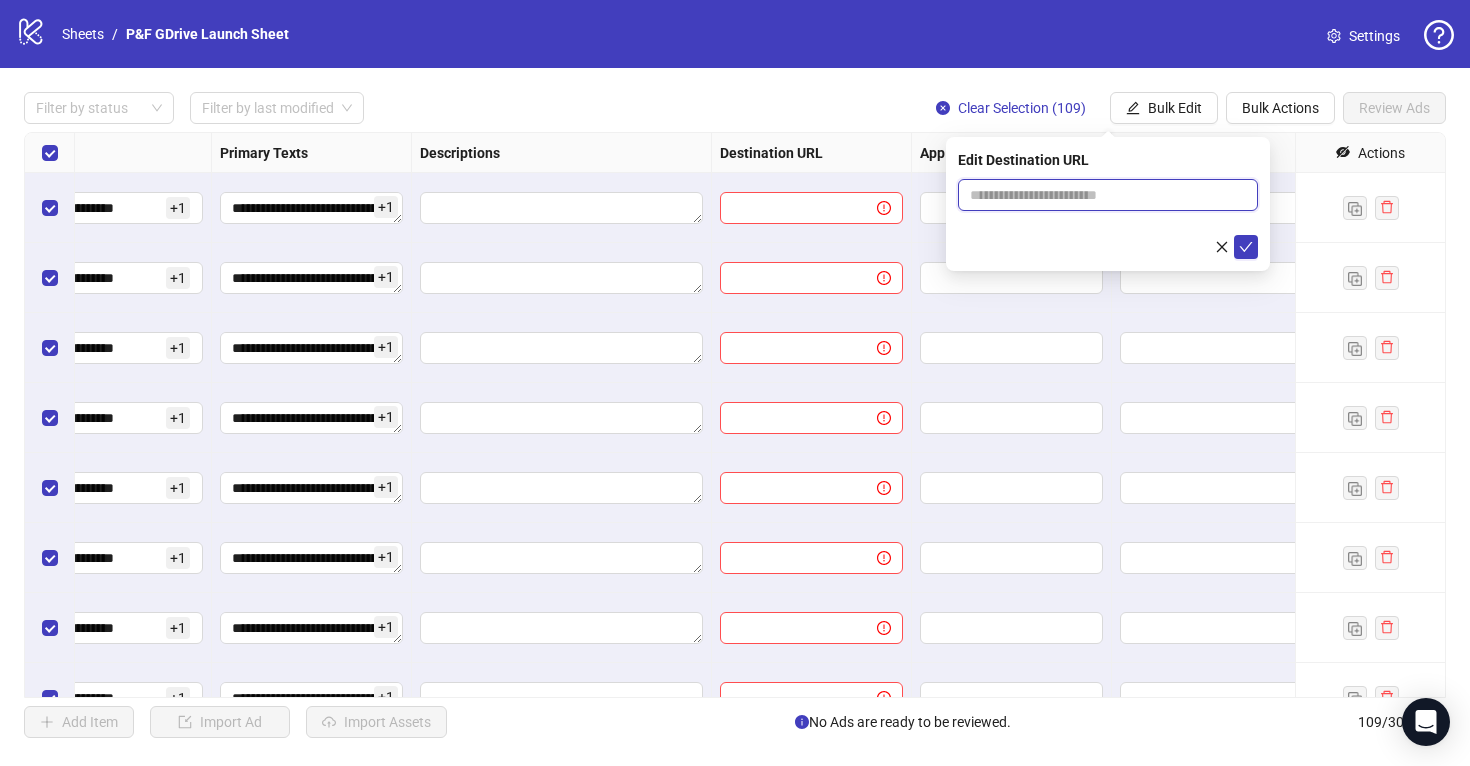 click at bounding box center (1100, 195) 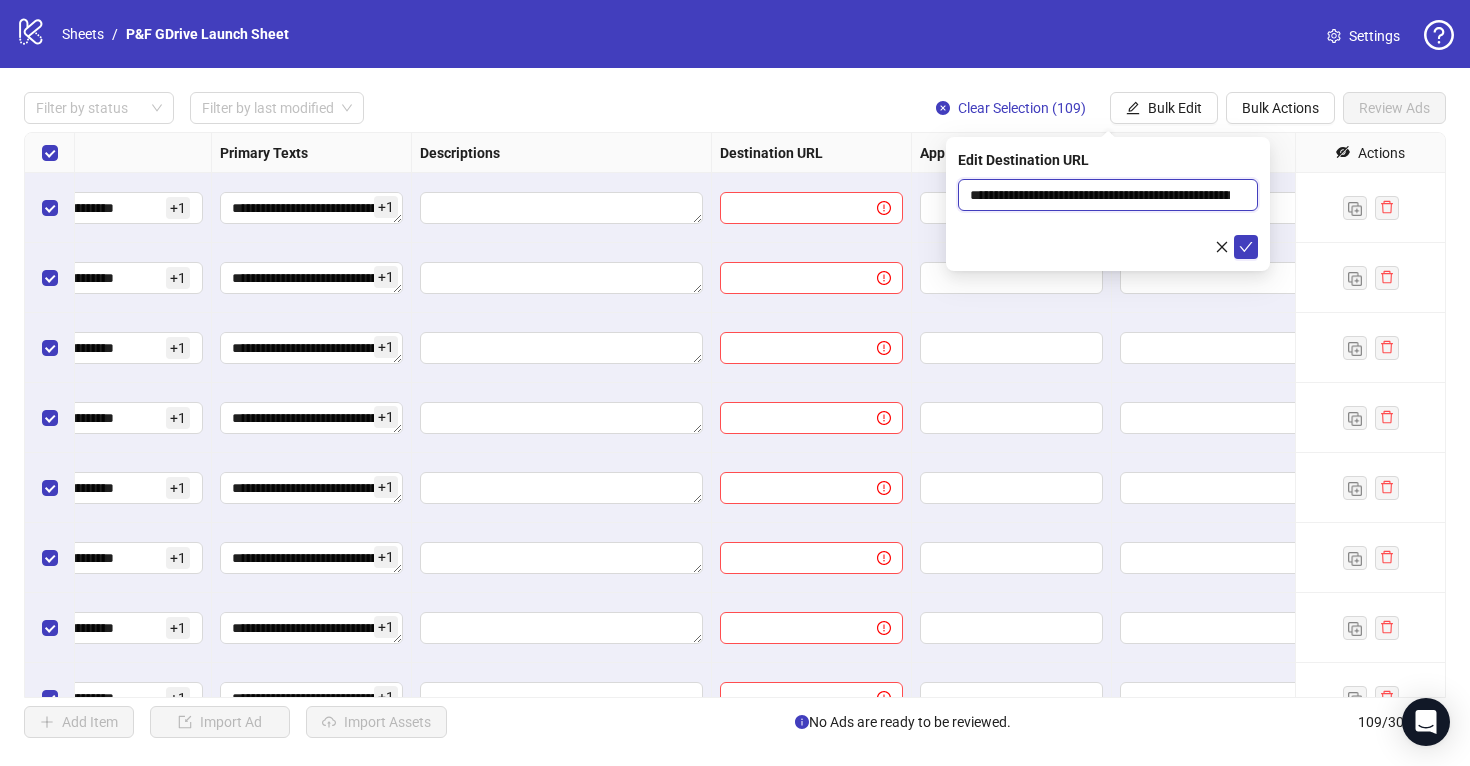 scroll, scrollTop: 0, scrollLeft: 80, axis: horizontal 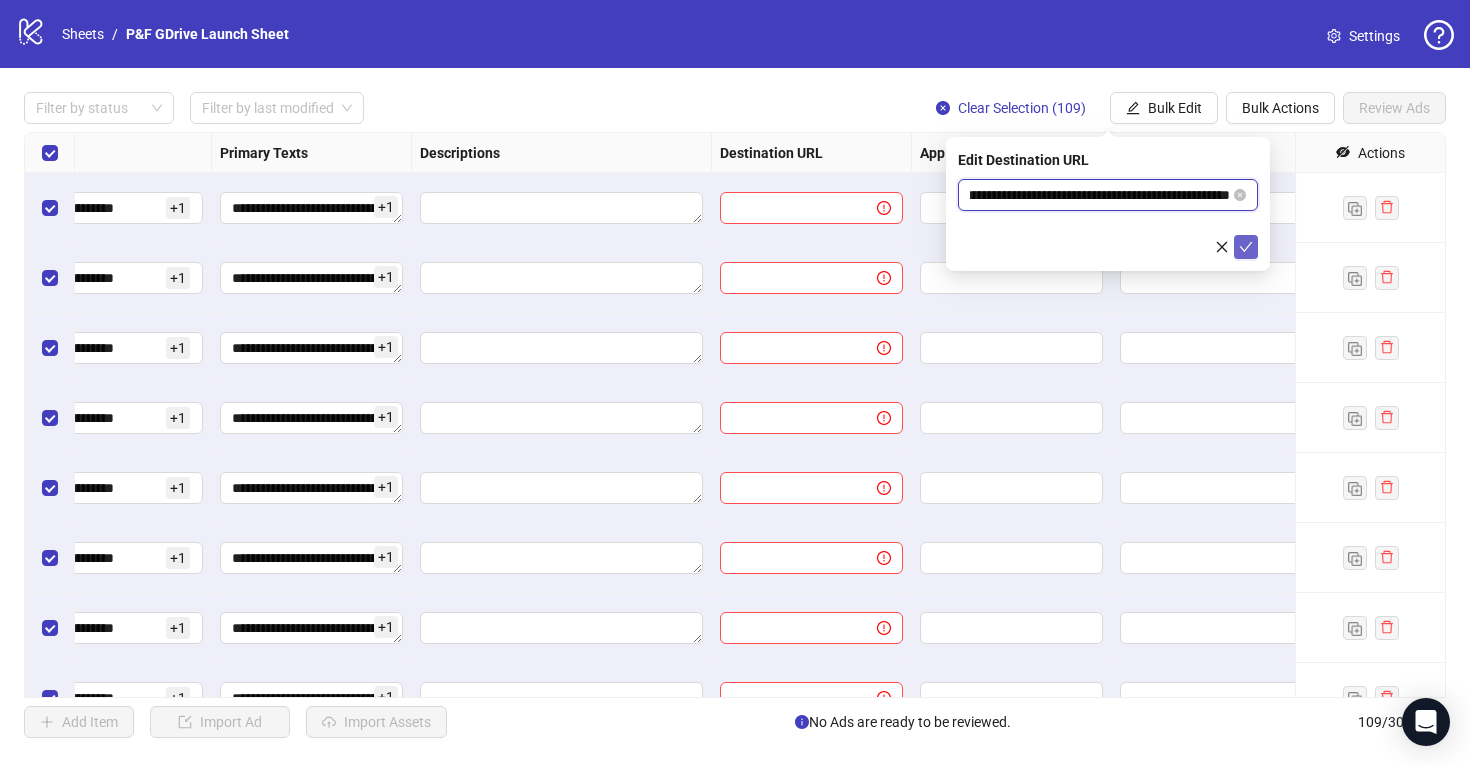 type on "**********" 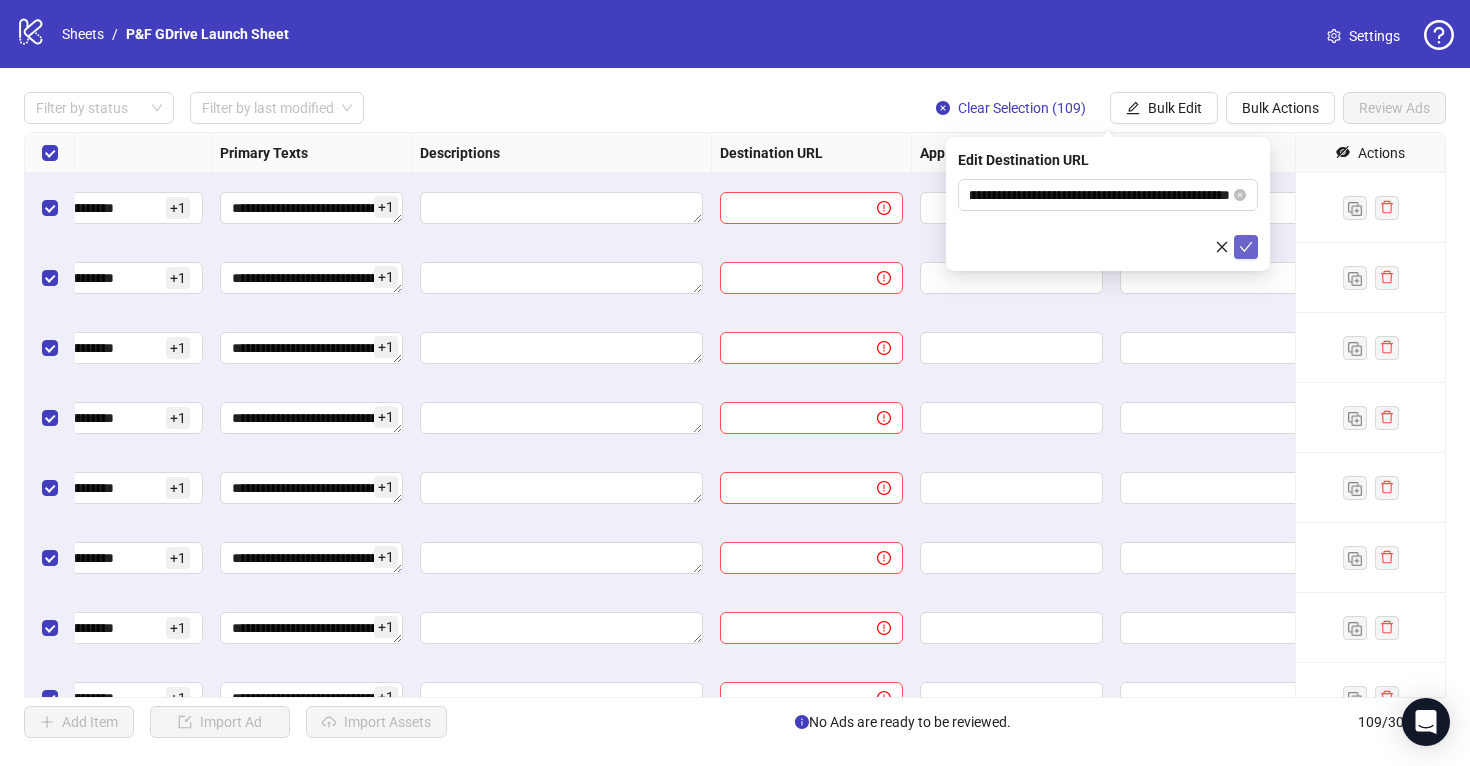 click 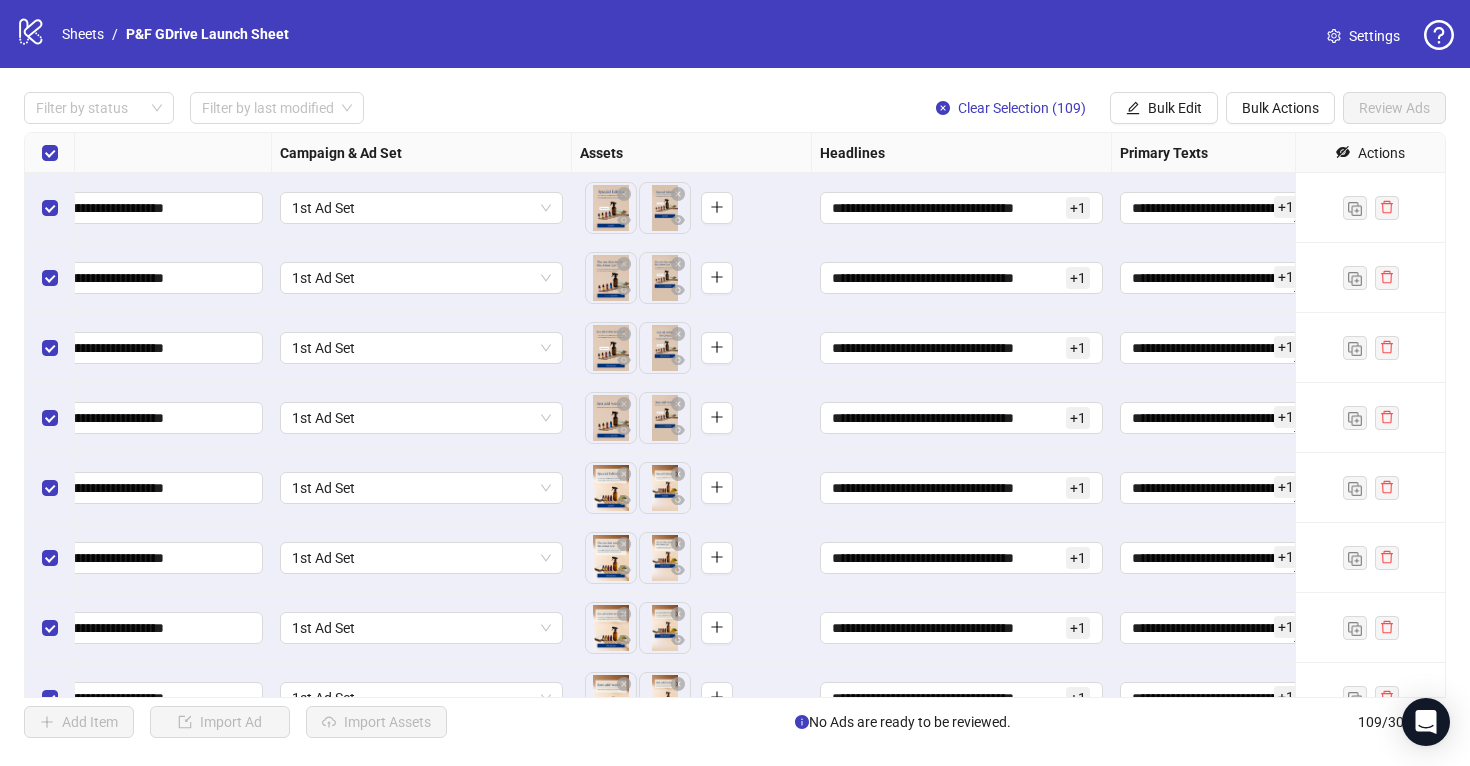 scroll, scrollTop: 0, scrollLeft: 0, axis: both 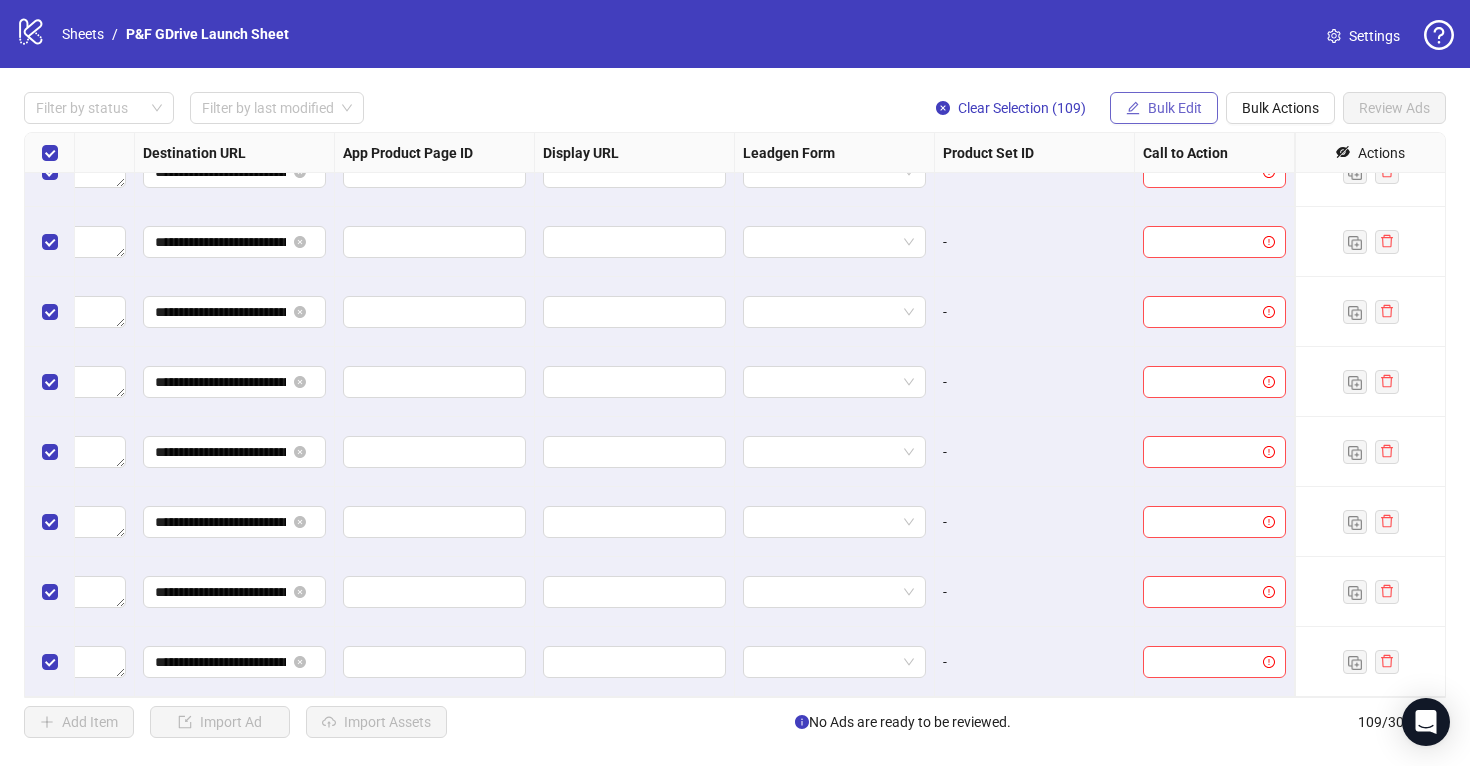 click on "Bulk Edit" at bounding box center [1164, 108] 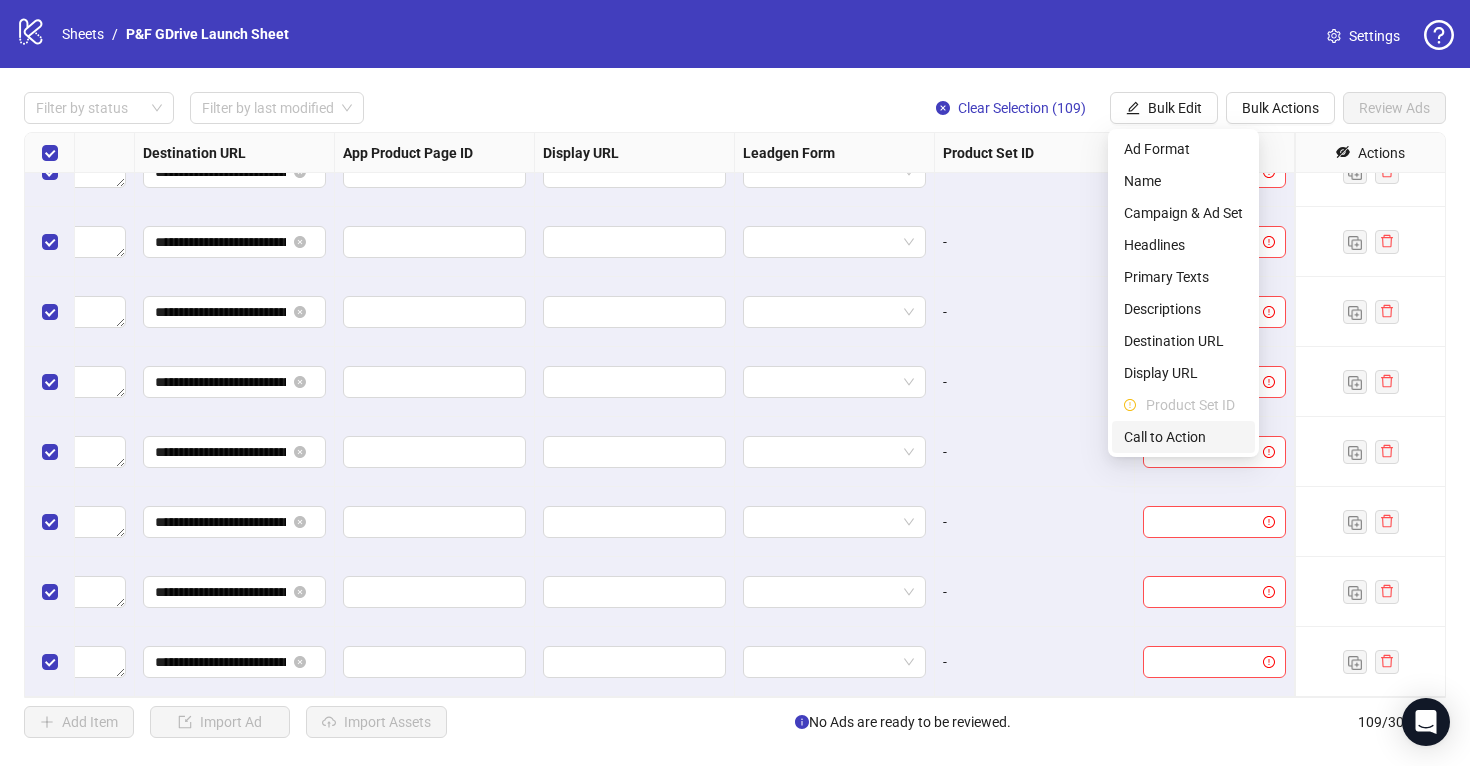 click on "Call to Action" at bounding box center [1183, 437] 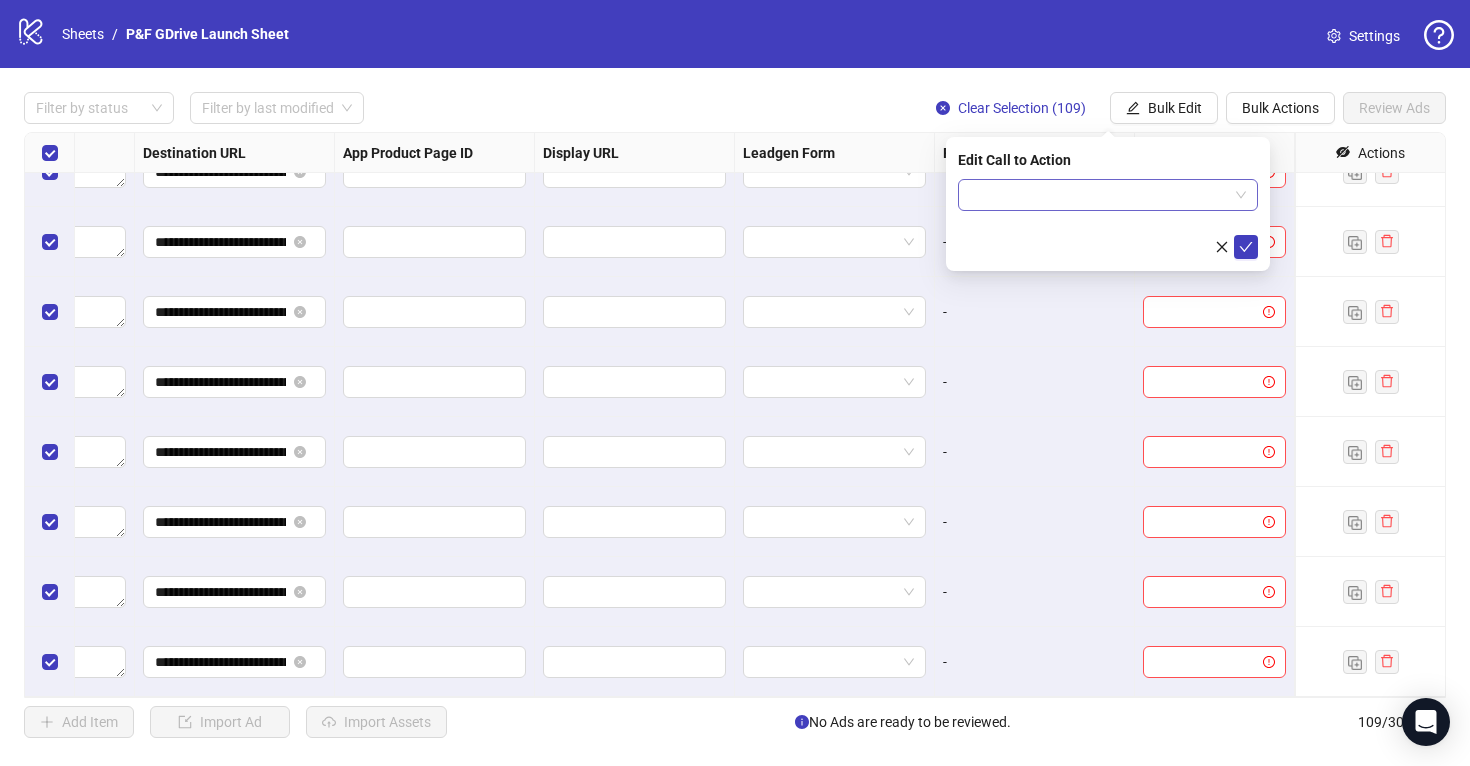 click at bounding box center [1099, 195] 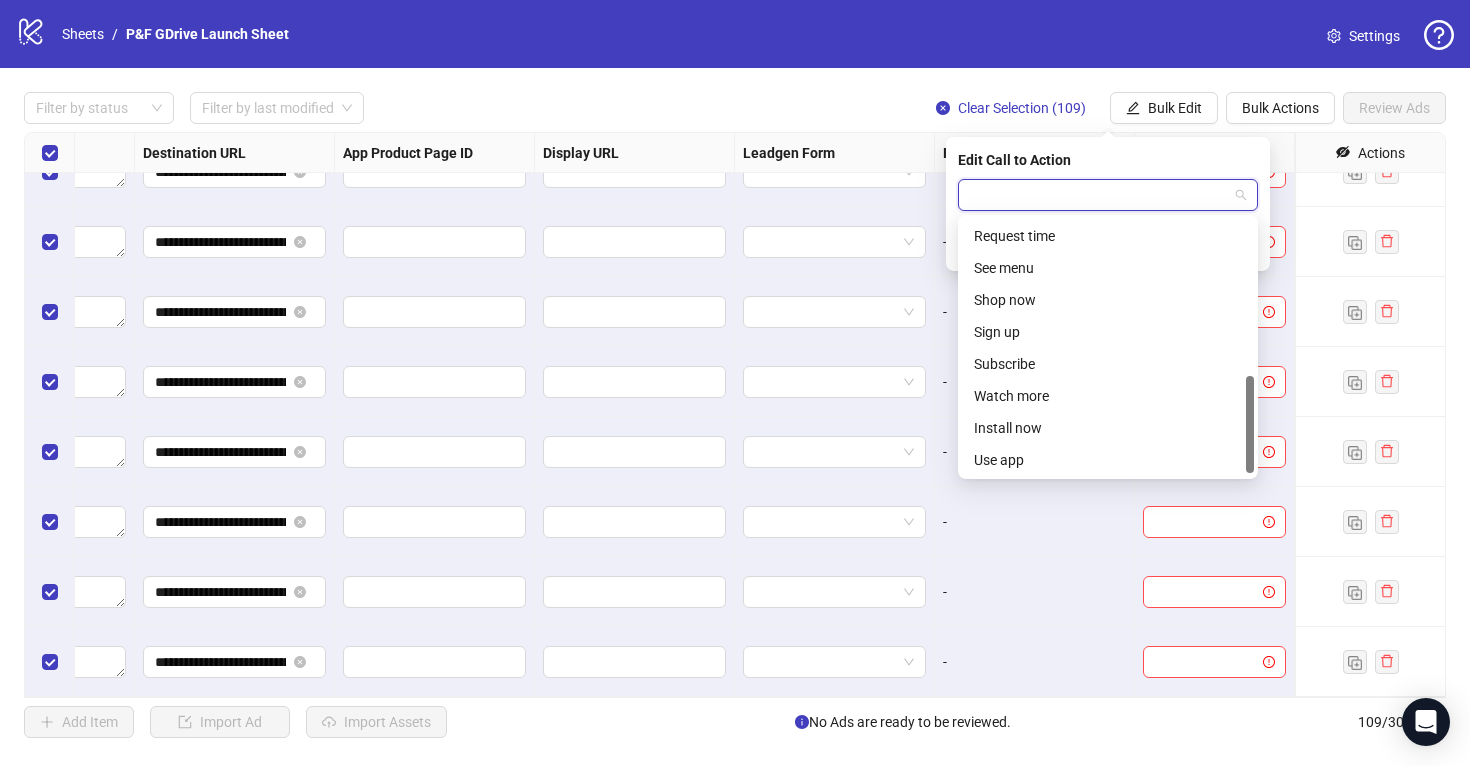 scroll, scrollTop: 416, scrollLeft: 0, axis: vertical 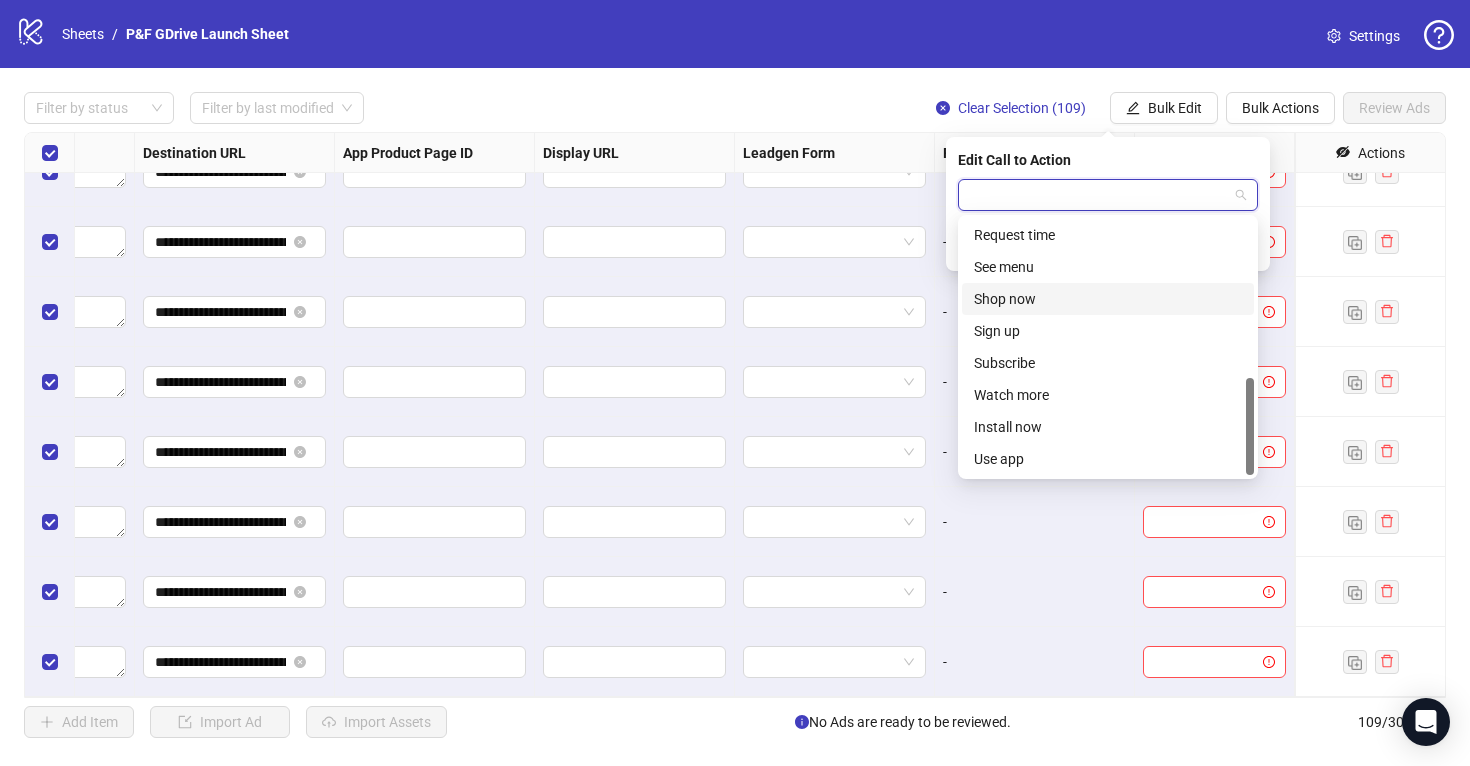 click on "Shop now" at bounding box center (1108, 299) 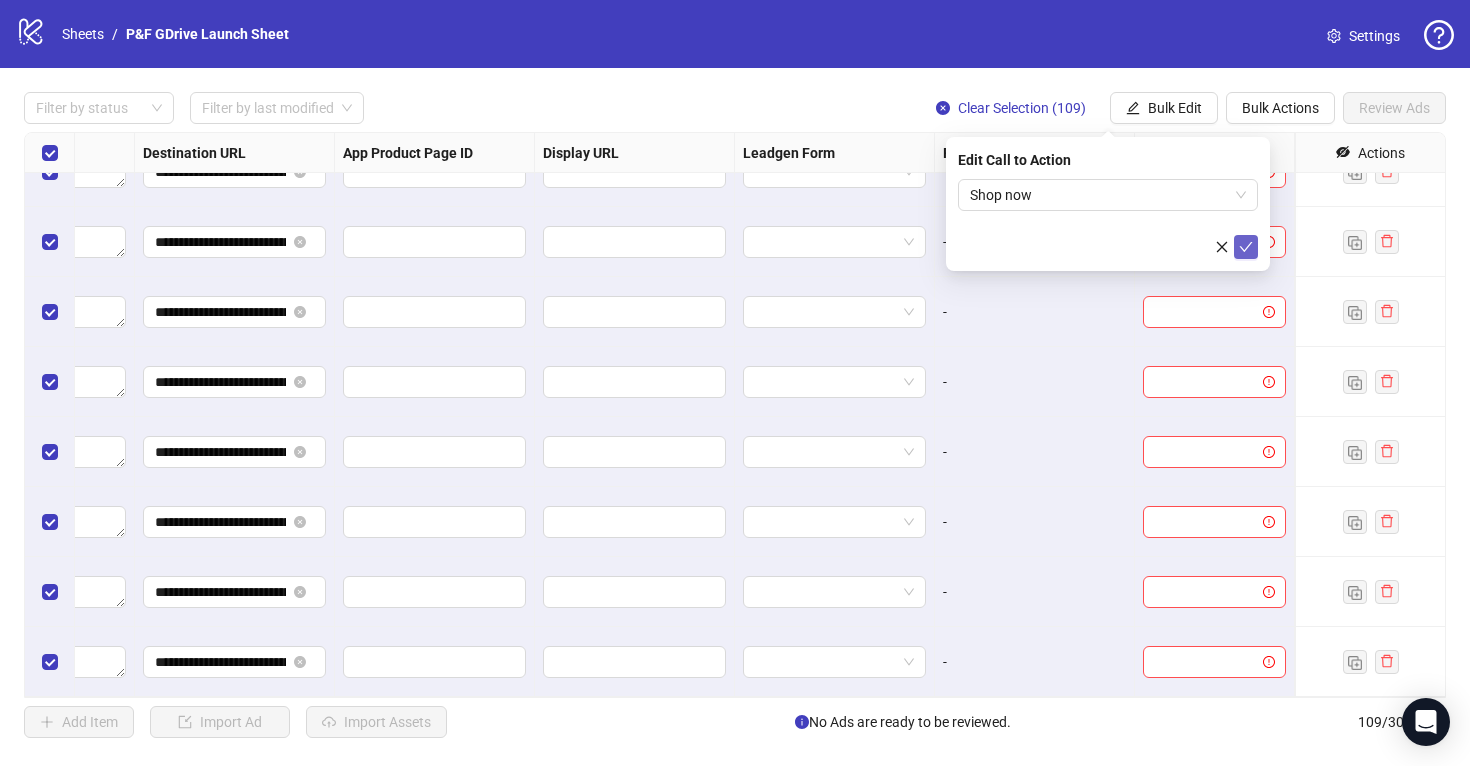 click 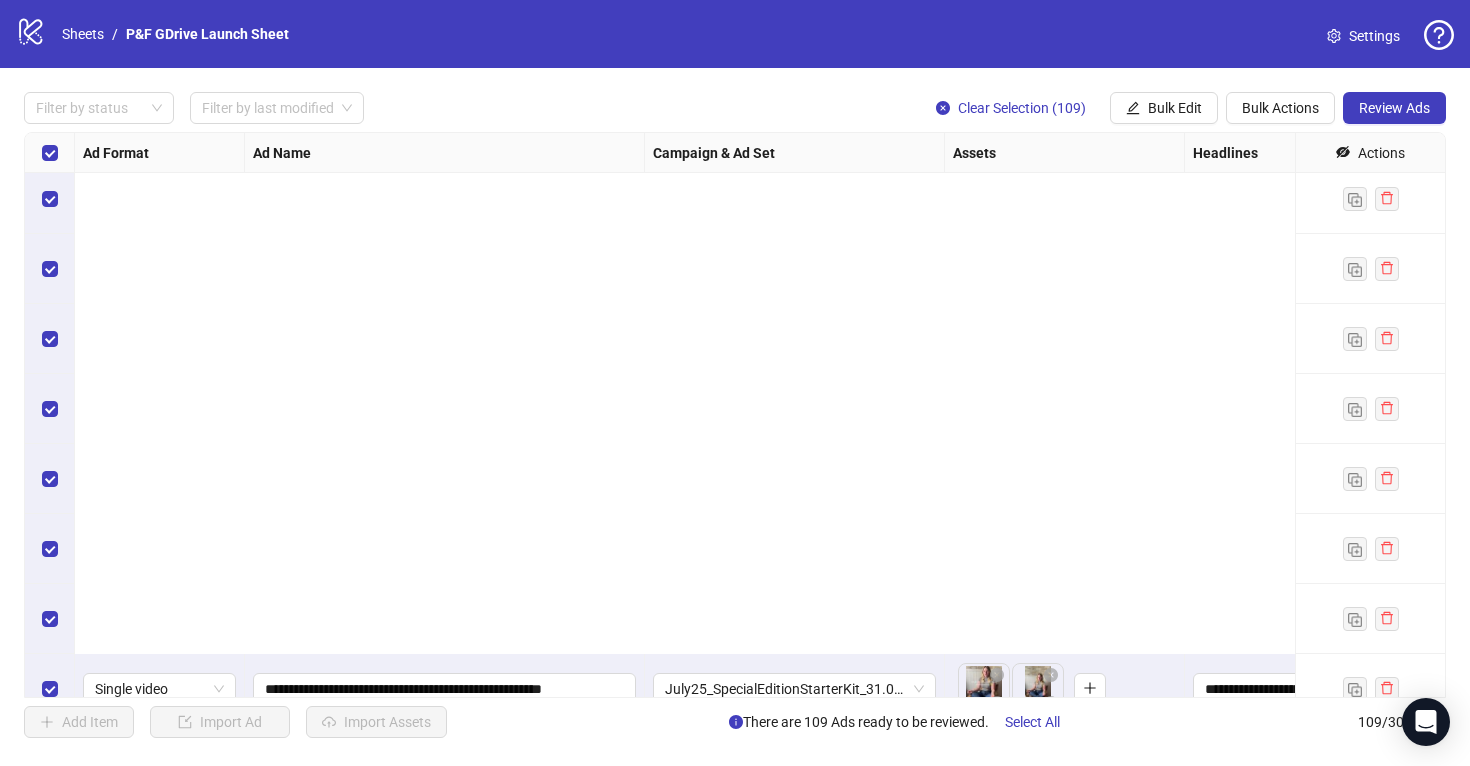 scroll, scrollTop: 7106, scrollLeft: 0, axis: vertical 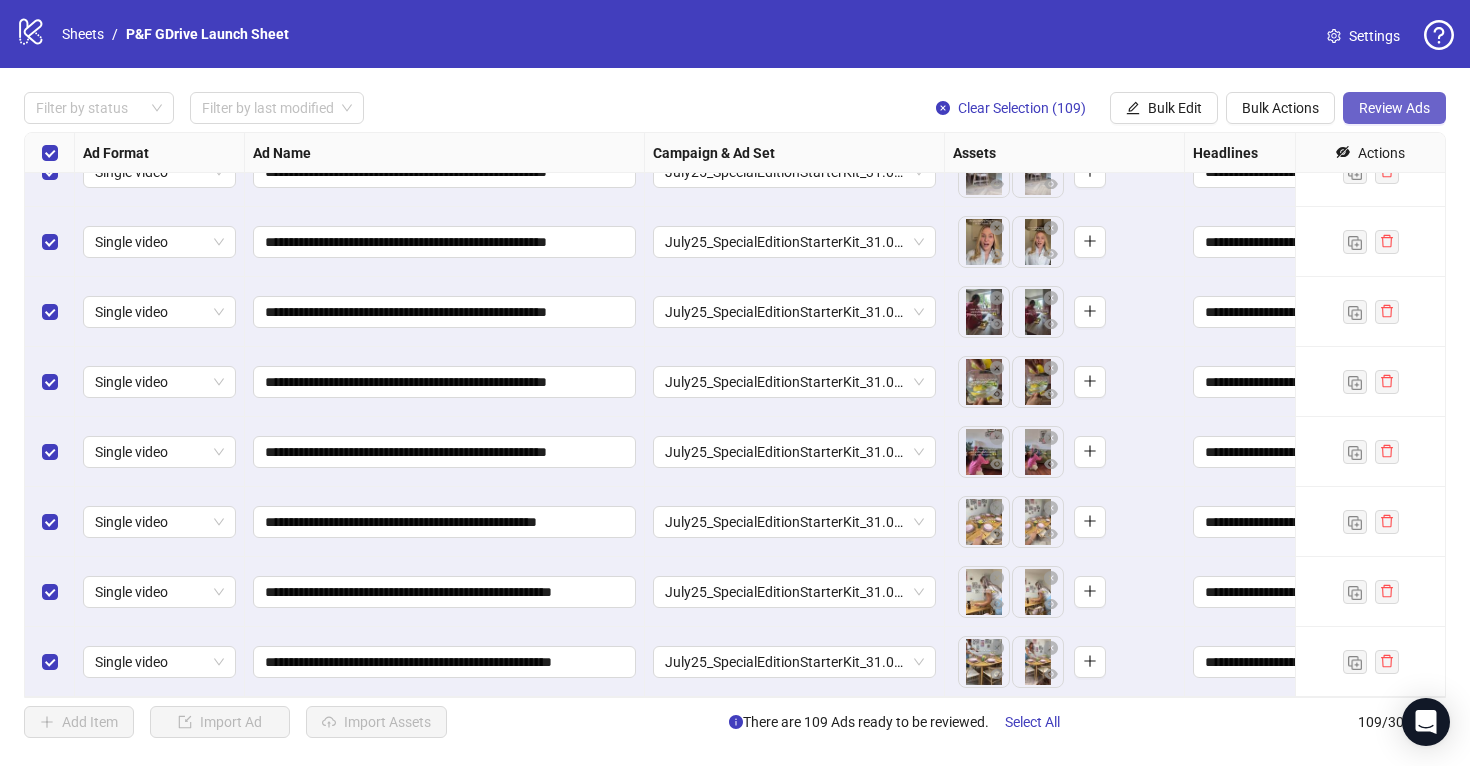 click on "Review Ads" at bounding box center [1394, 108] 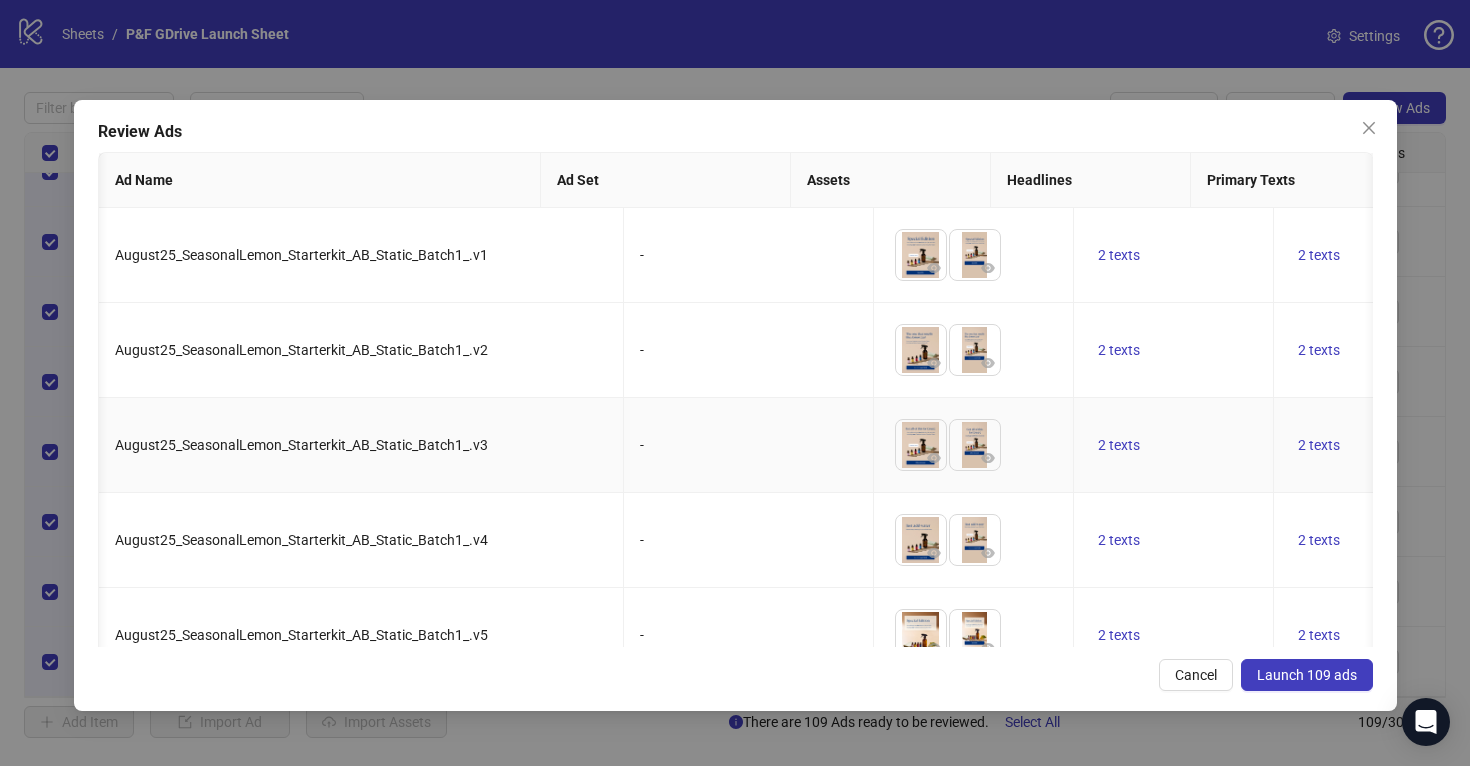 scroll, scrollTop: 0, scrollLeft: 48, axis: horizontal 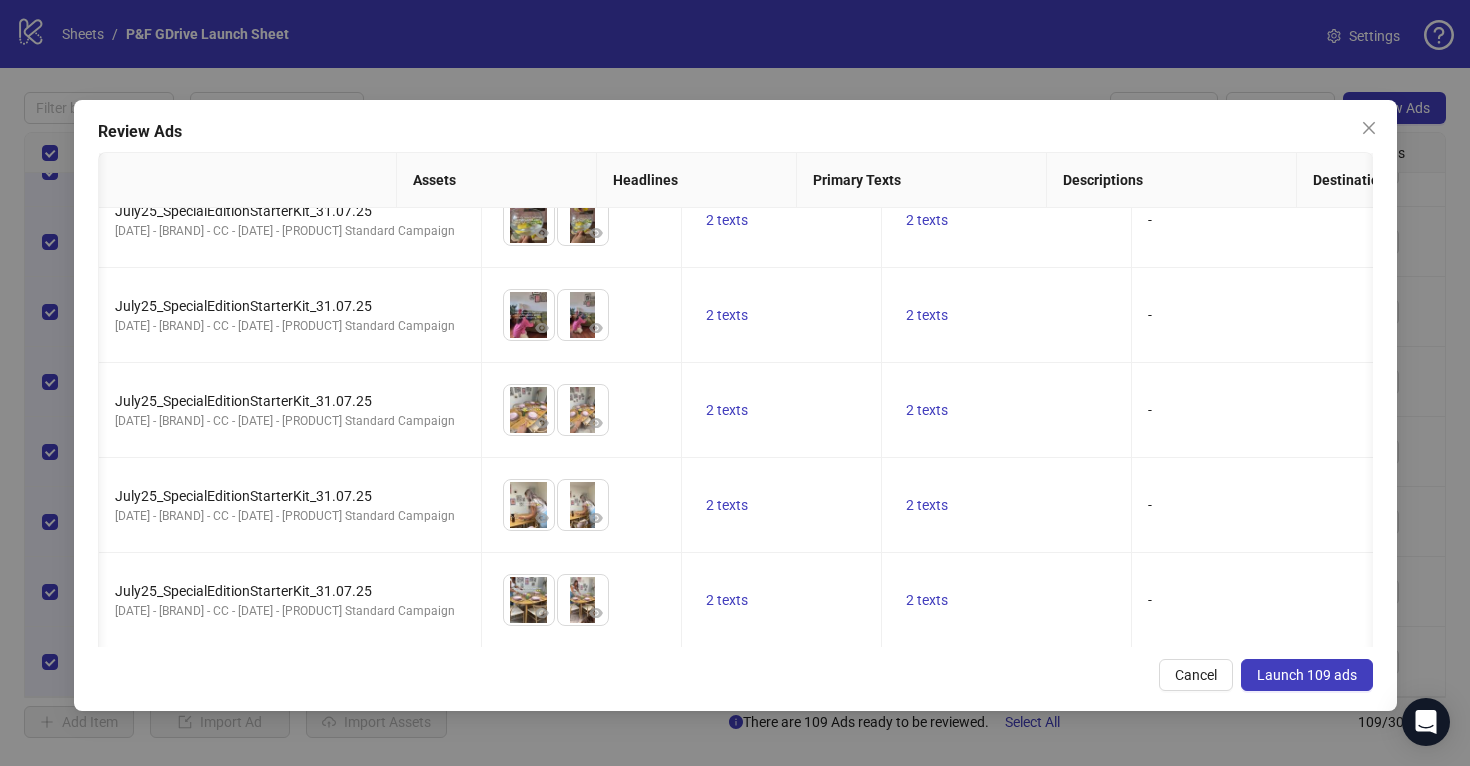 click on "Launch 109 ads" at bounding box center (1307, 675) 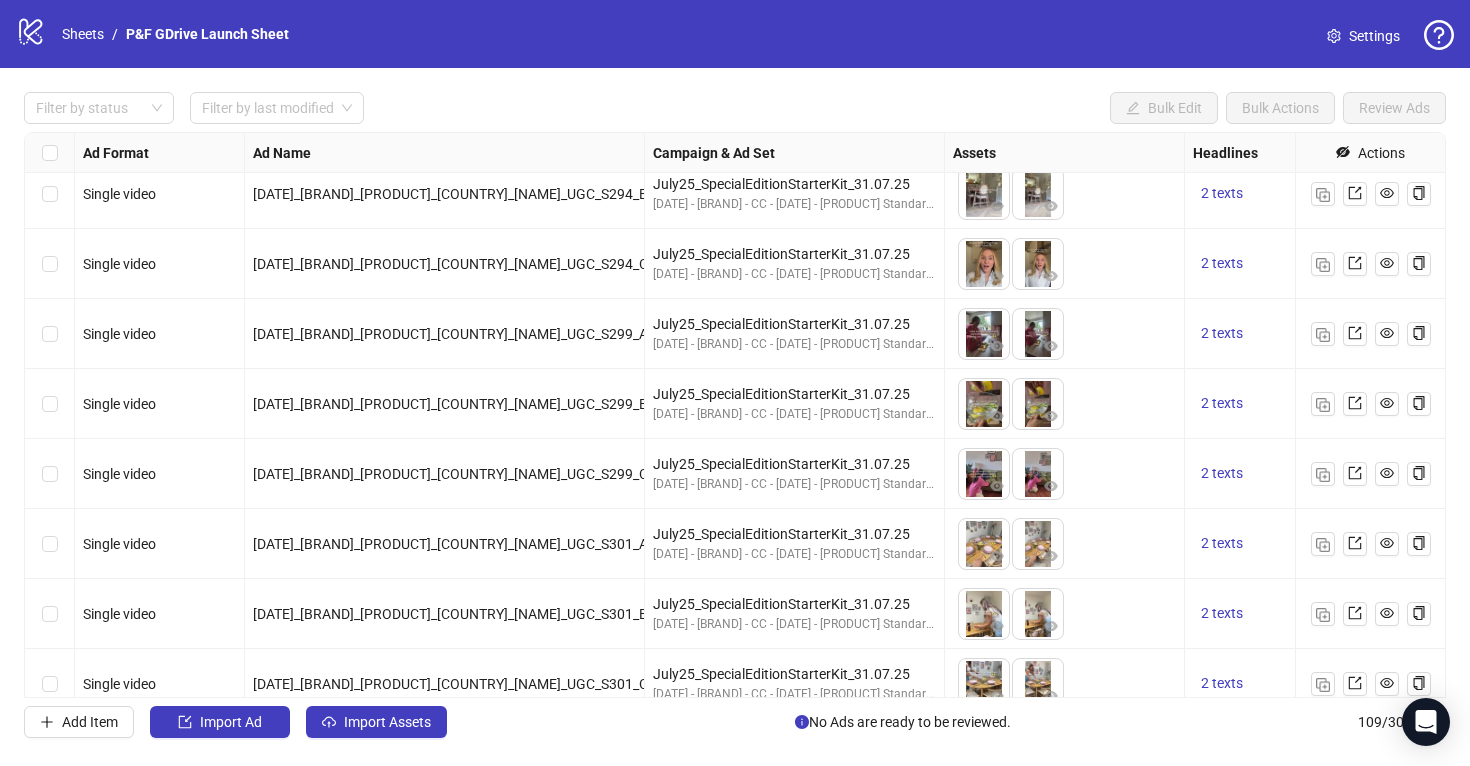 scroll, scrollTop: 7106, scrollLeft: 0, axis: vertical 